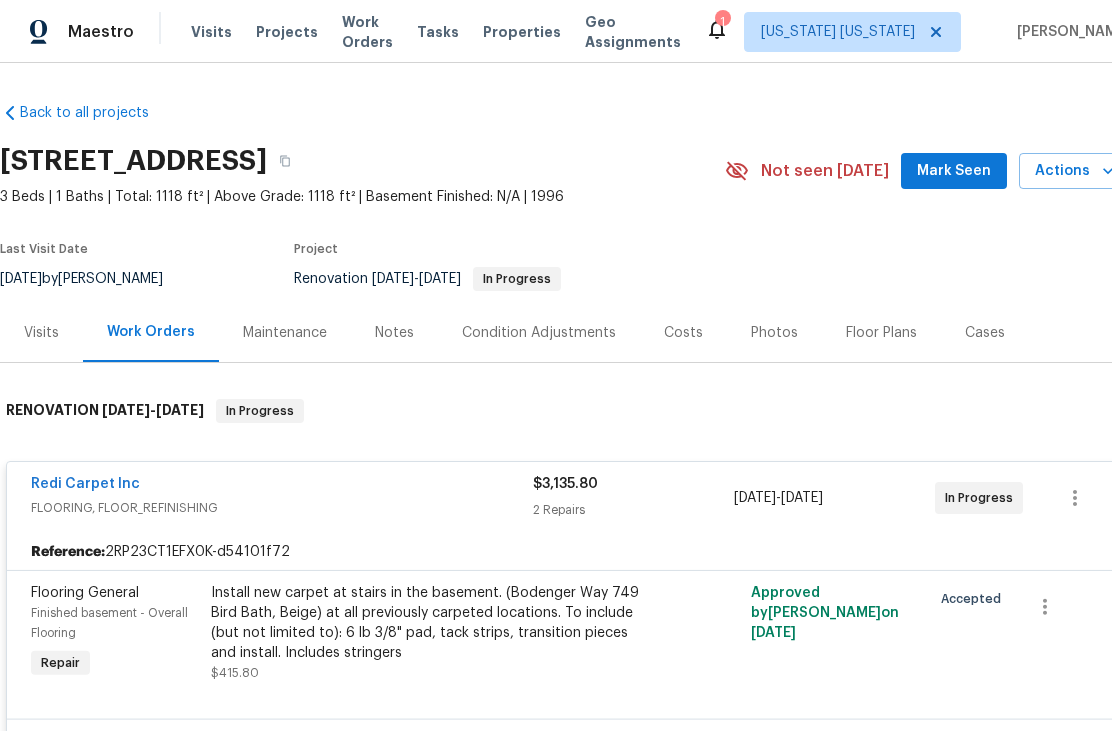 scroll, scrollTop: 0, scrollLeft: 0, axis: both 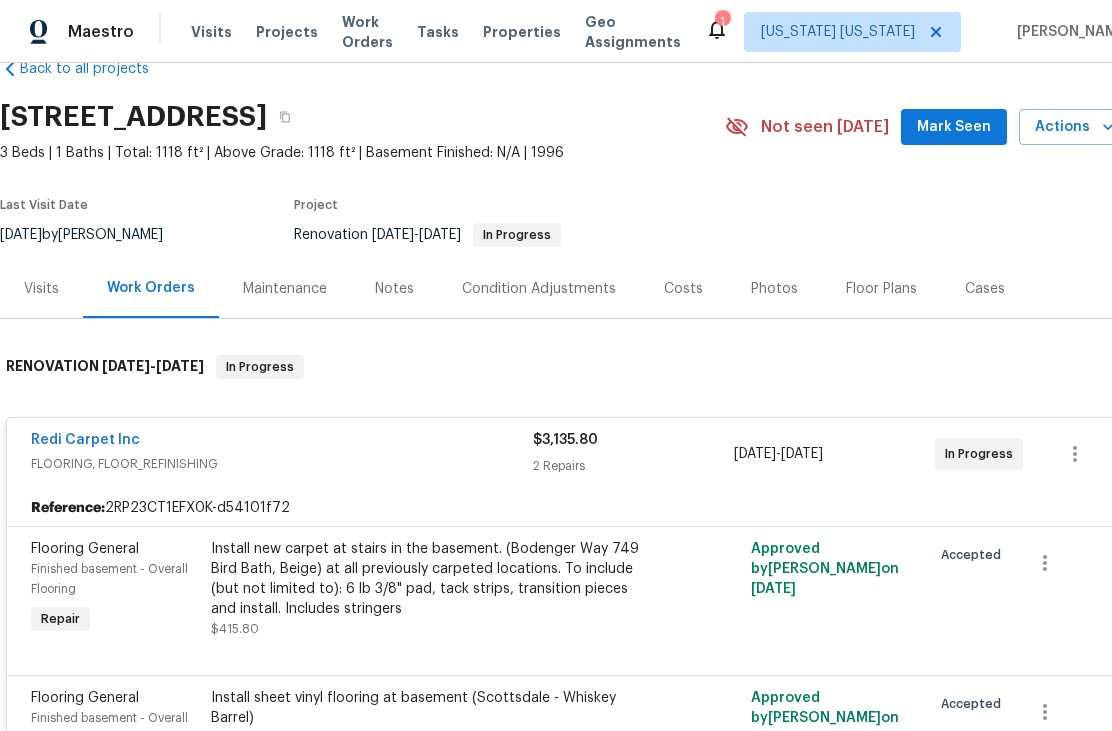 click on "Redi Carpet Inc" at bounding box center [85, 440] 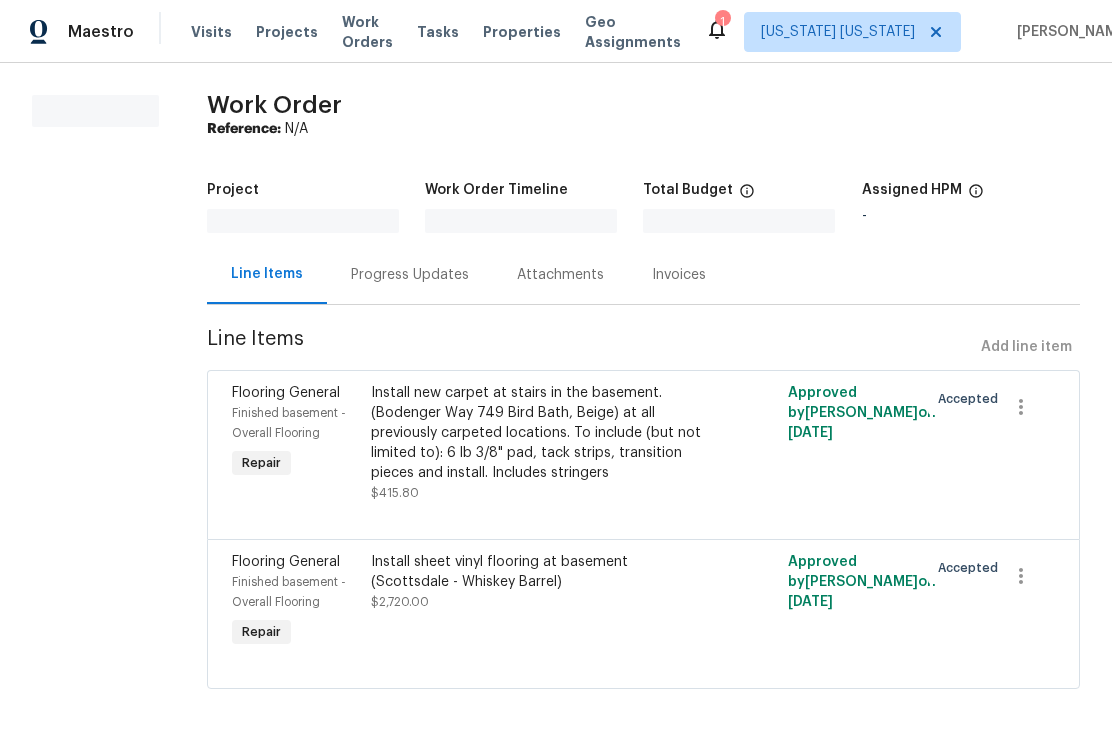 click on "All work orders" at bounding box center [95, 404] 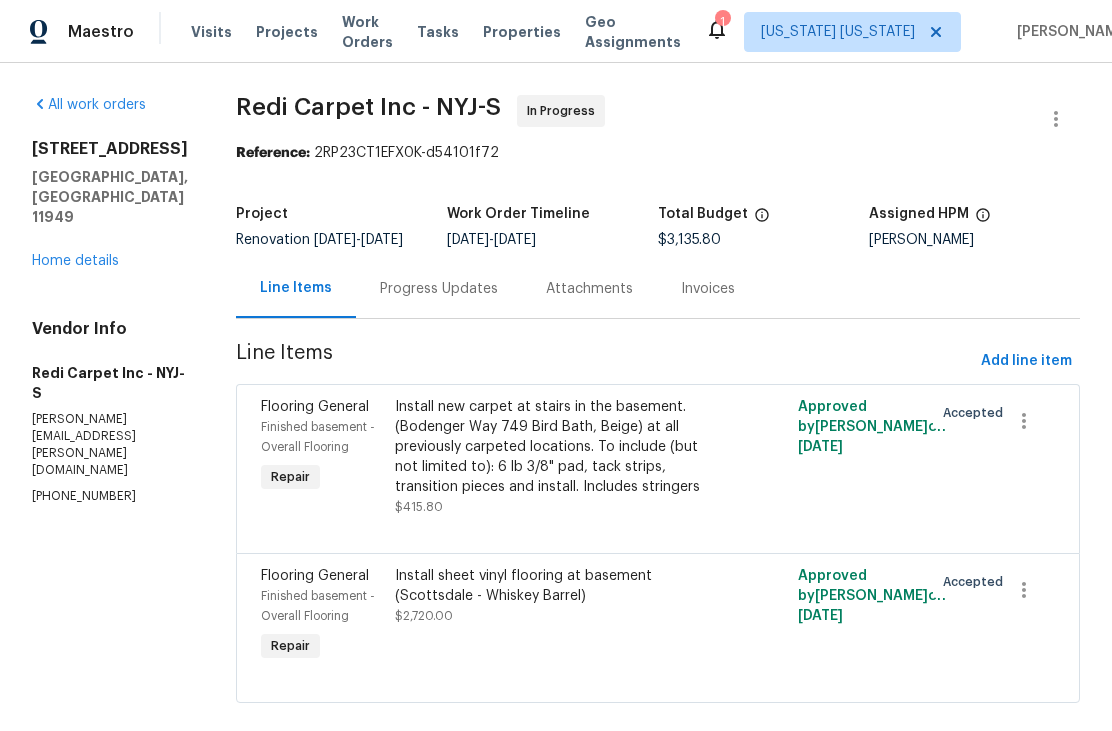 scroll, scrollTop: 34, scrollLeft: 0, axis: vertical 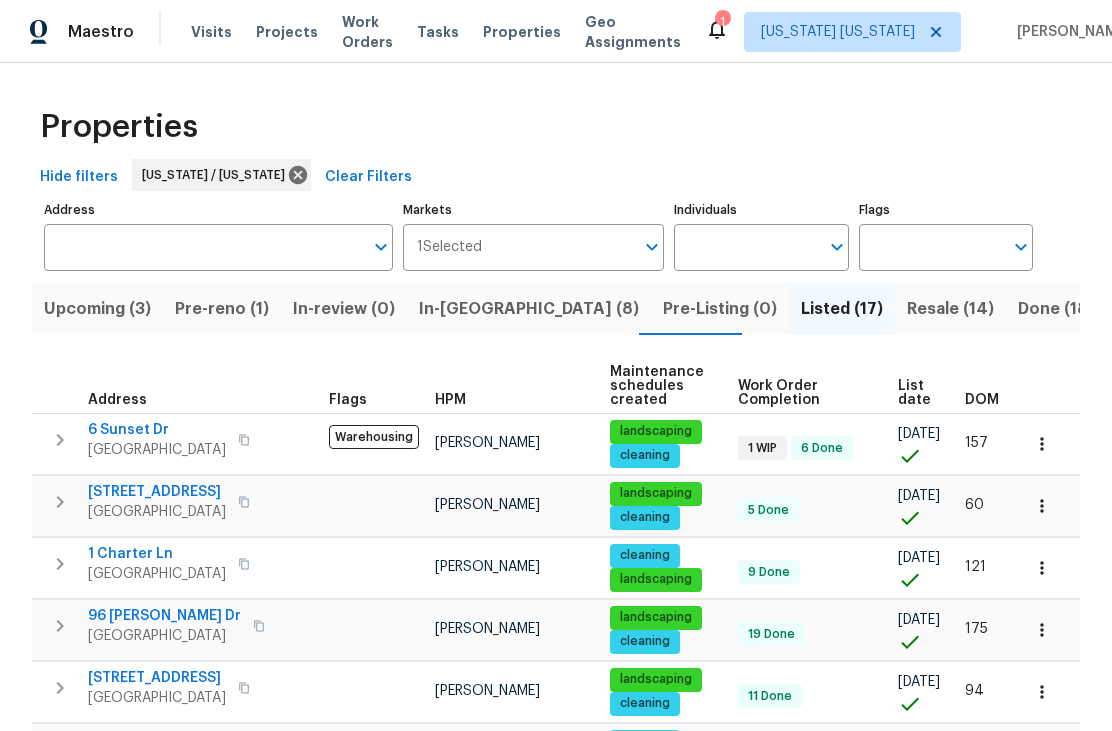click on "In-reno (8)" at bounding box center [529, 309] 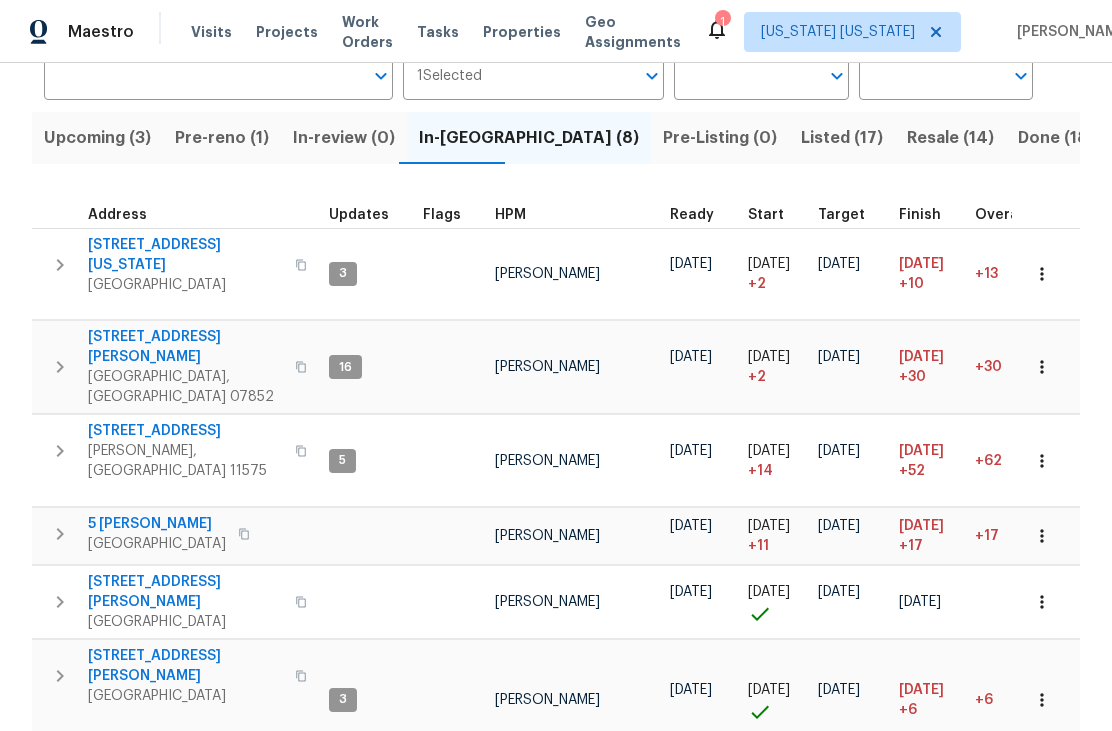 scroll, scrollTop: 172, scrollLeft: 0, axis: vertical 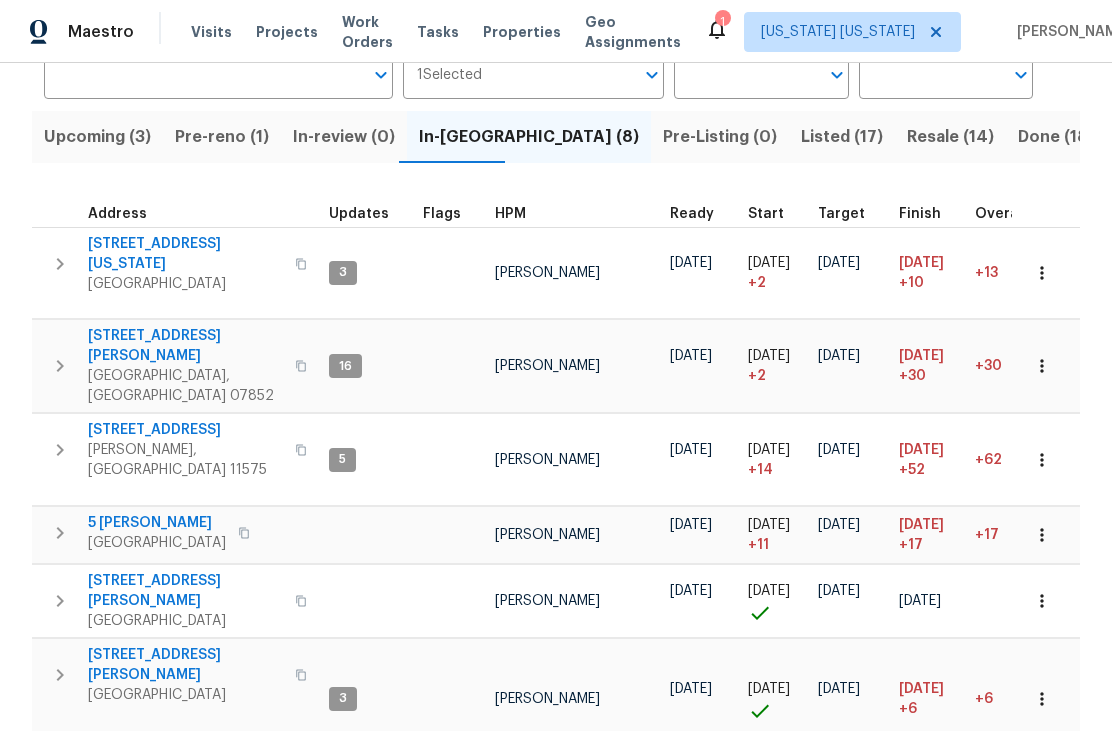 click on "5 [PERSON_NAME]" at bounding box center [157, 523] 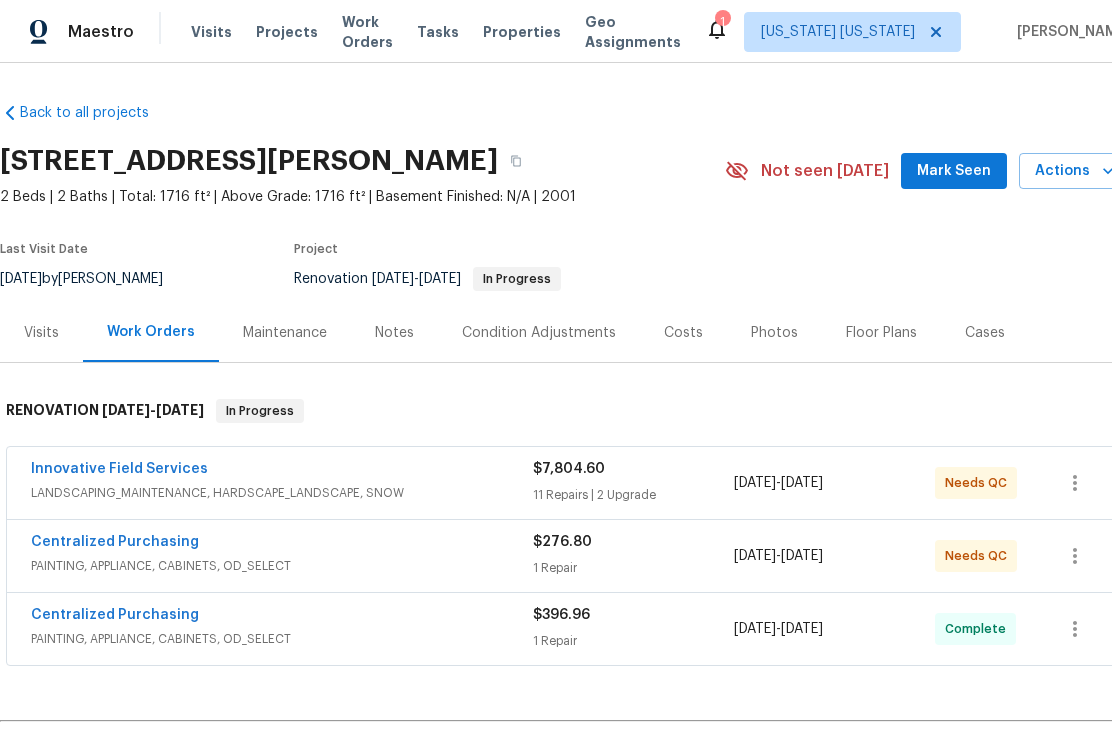 scroll, scrollTop: 0, scrollLeft: 0, axis: both 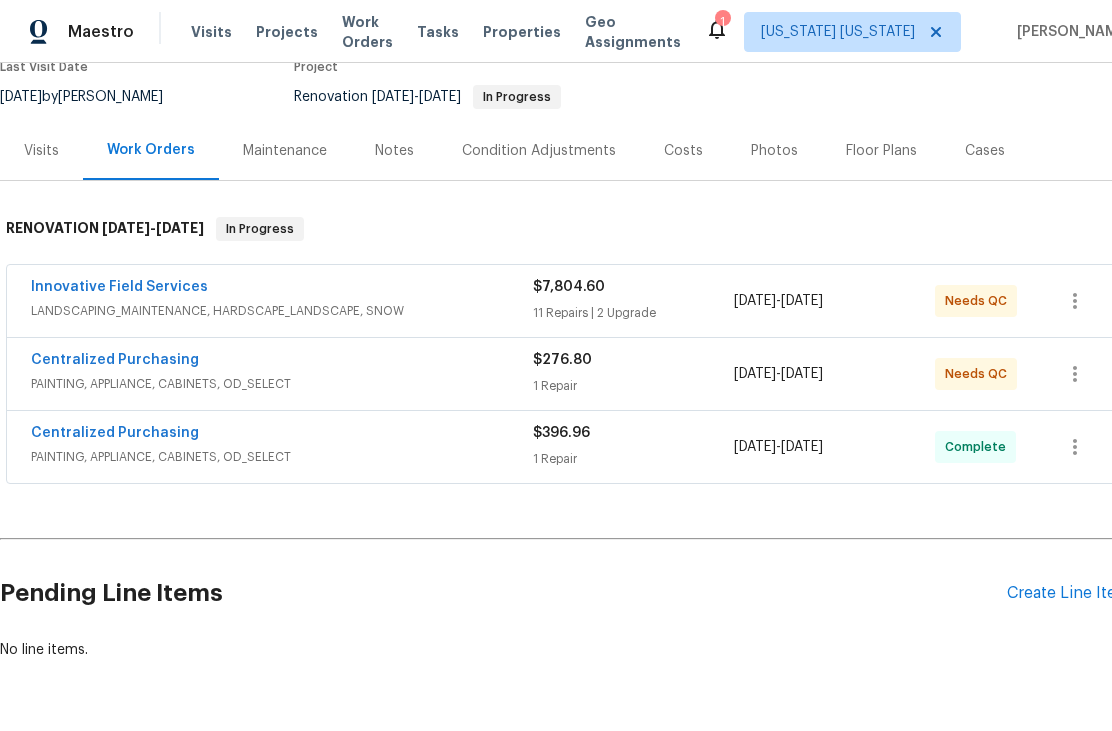 click on "Create Line Item" at bounding box center [1068, 593] 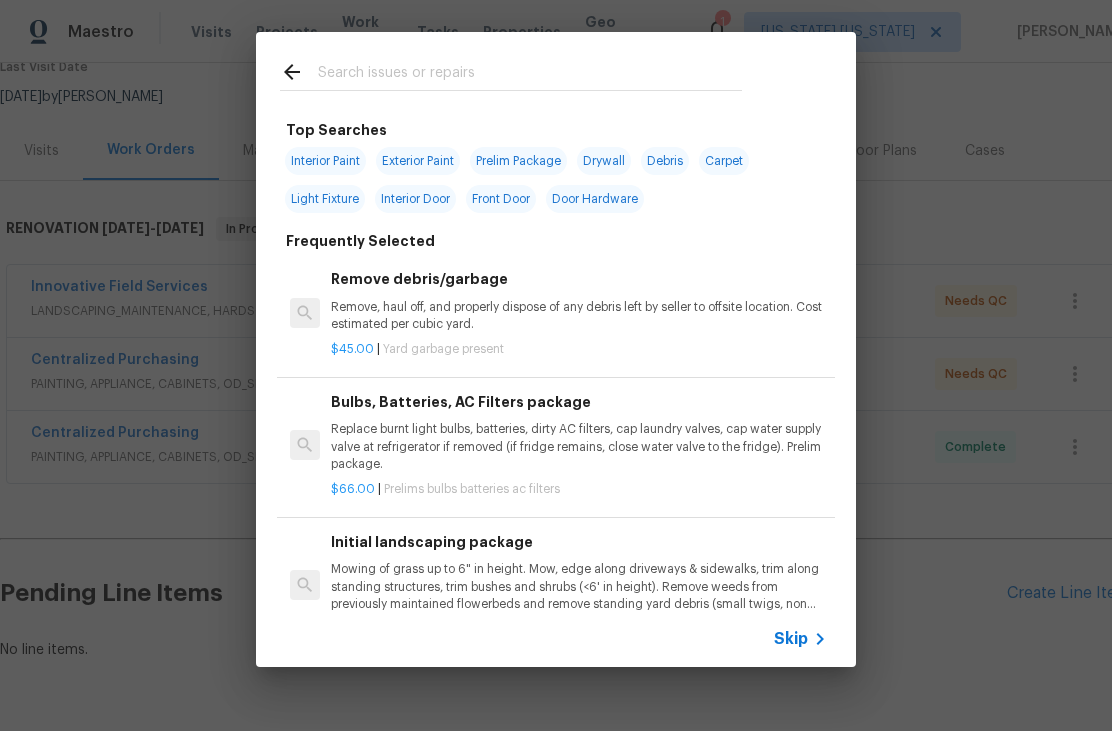 click at bounding box center (530, 75) 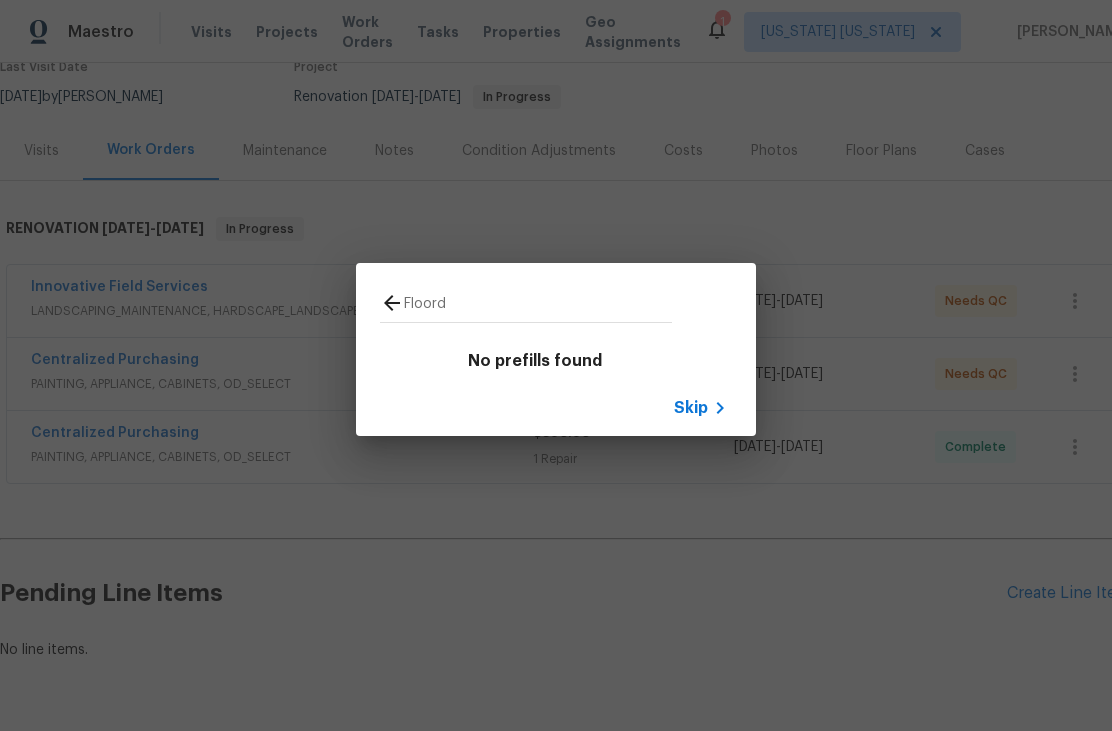 type on "Floor" 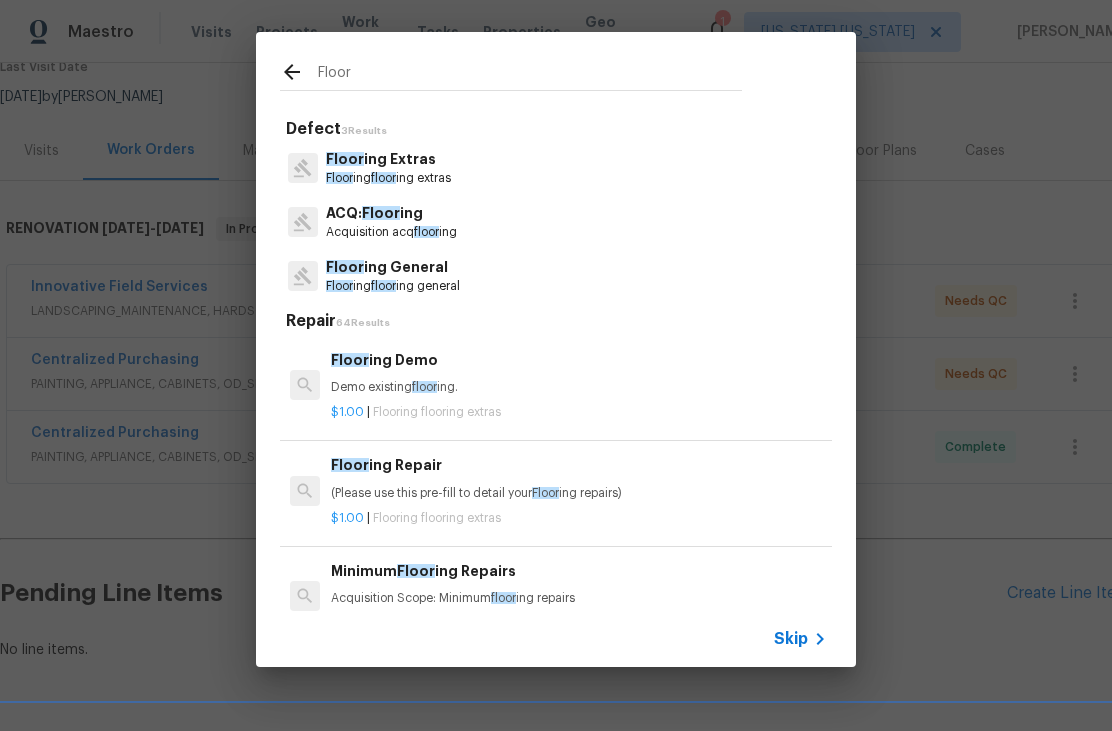 click on "Floor ing Extras" at bounding box center (388, 159) 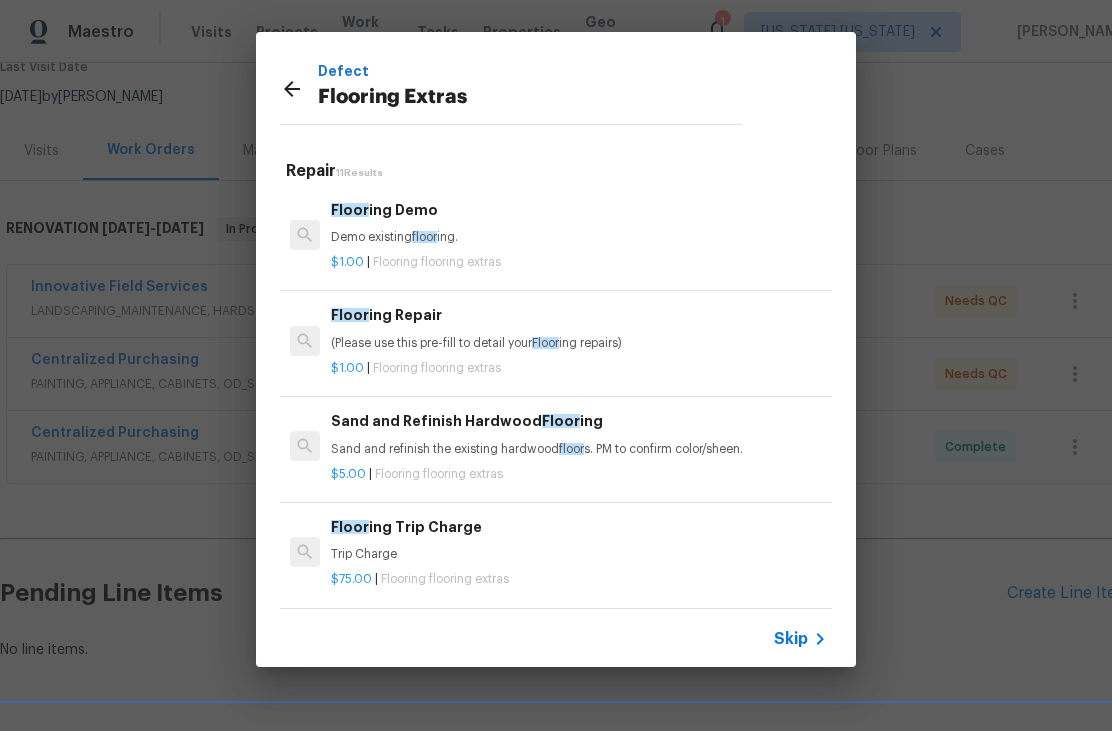 click on "Demo existing  floor ing." at bounding box center [579, 237] 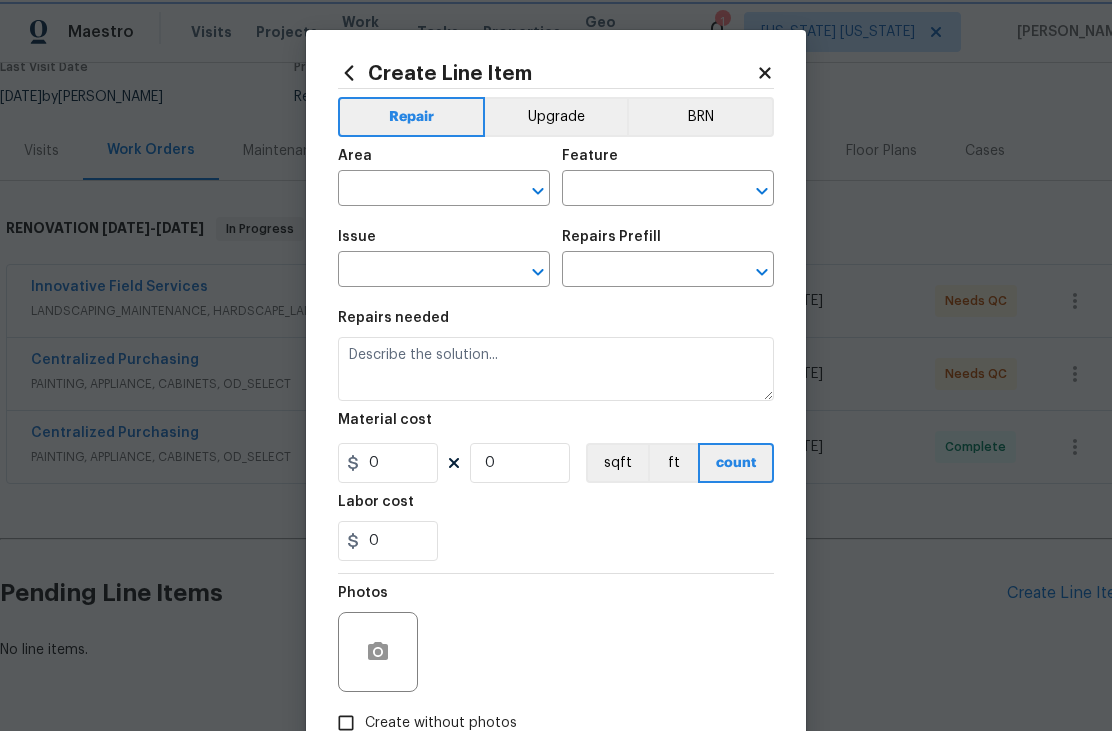 type on "Overall Flooring" 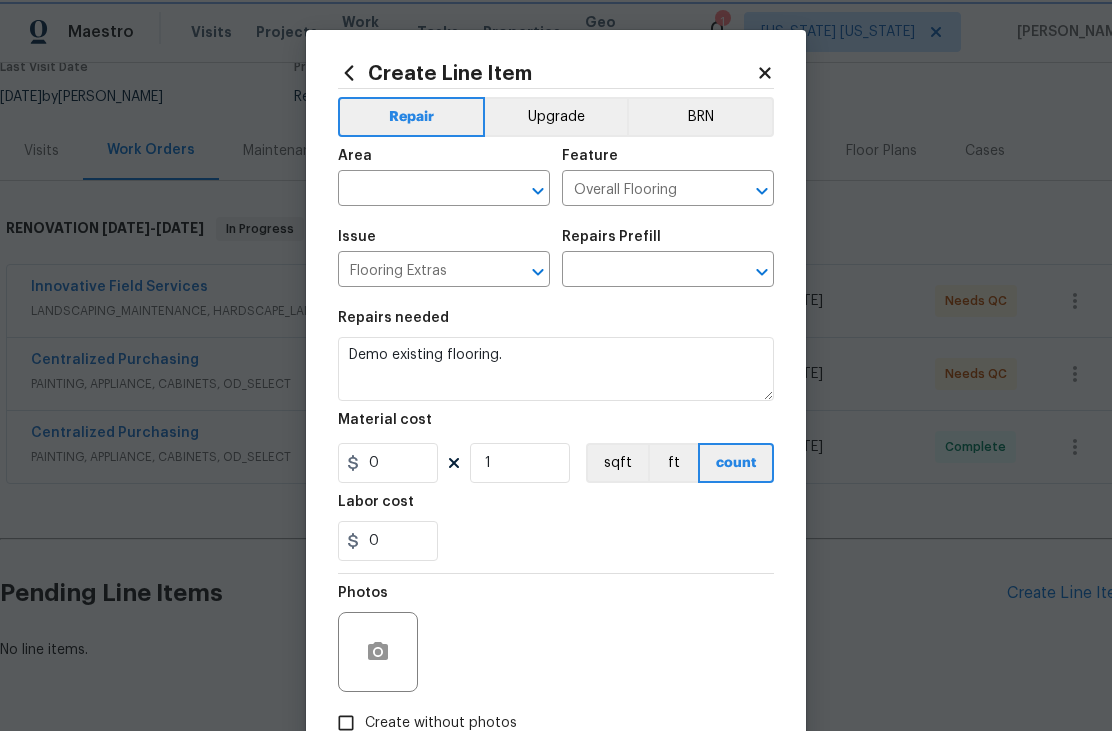 type on "Flooring Demo $1.00" 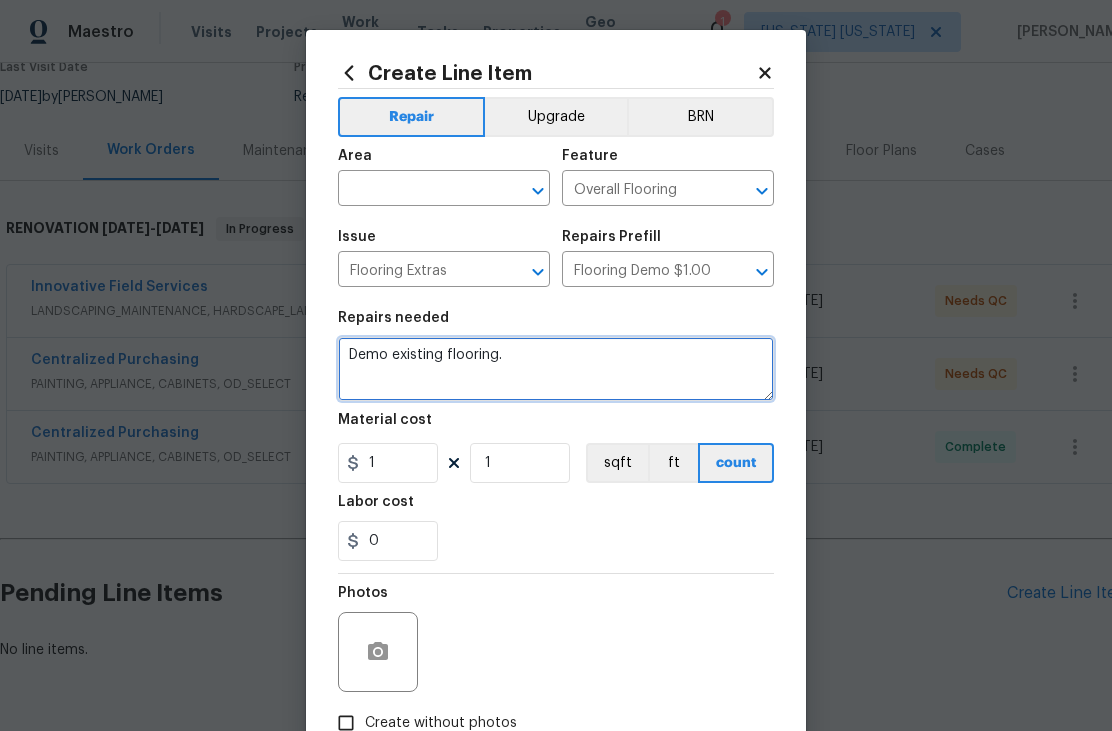 click on "Demo existing flooring." at bounding box center [556, 369] 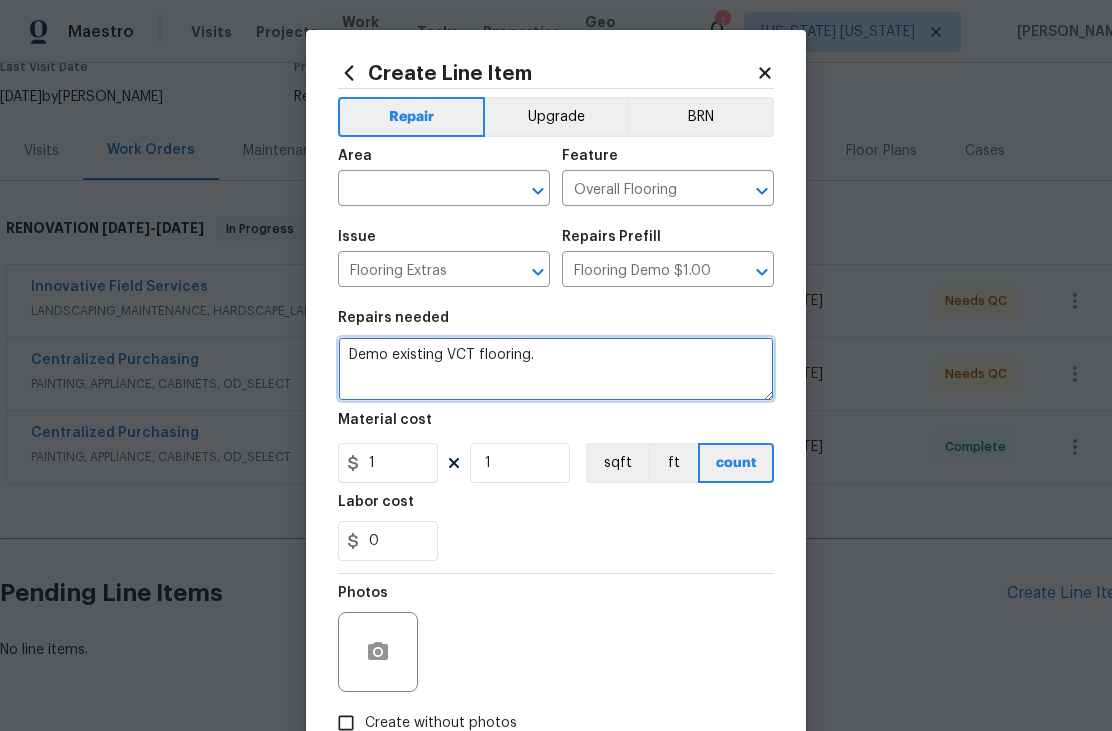 click on "Demo existing VCT flooring." at bounding box center (556, 369) 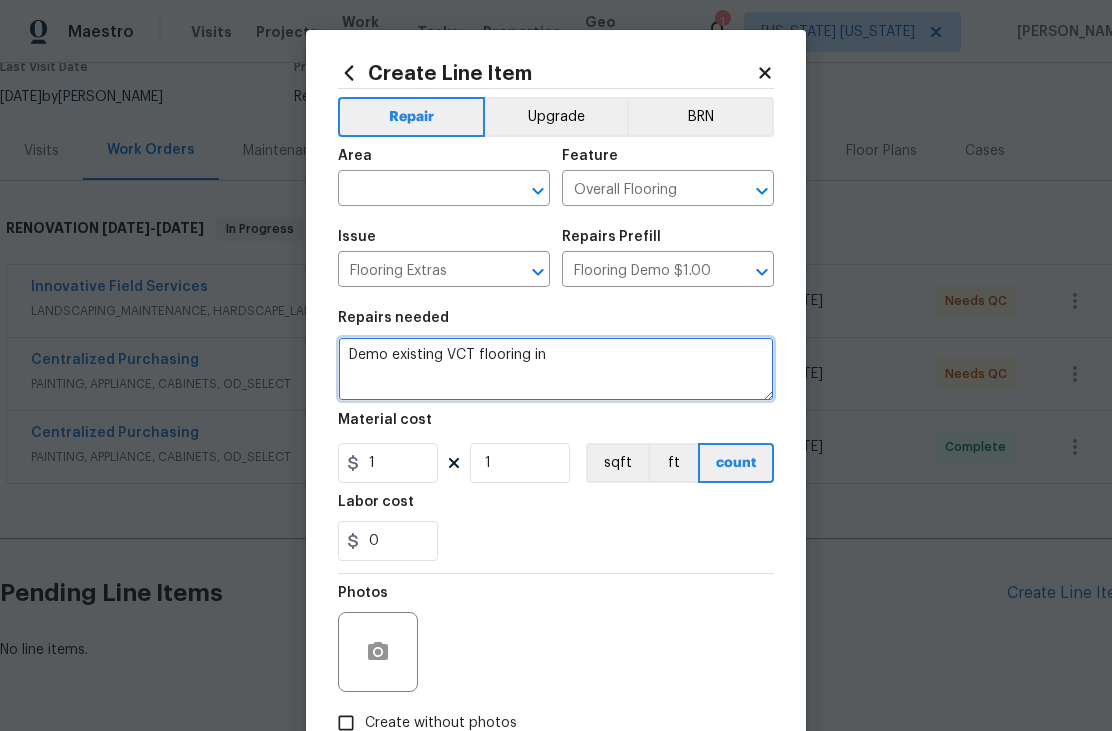 scroll, scrollTop: 0, scrollLeft: 0, axis: both 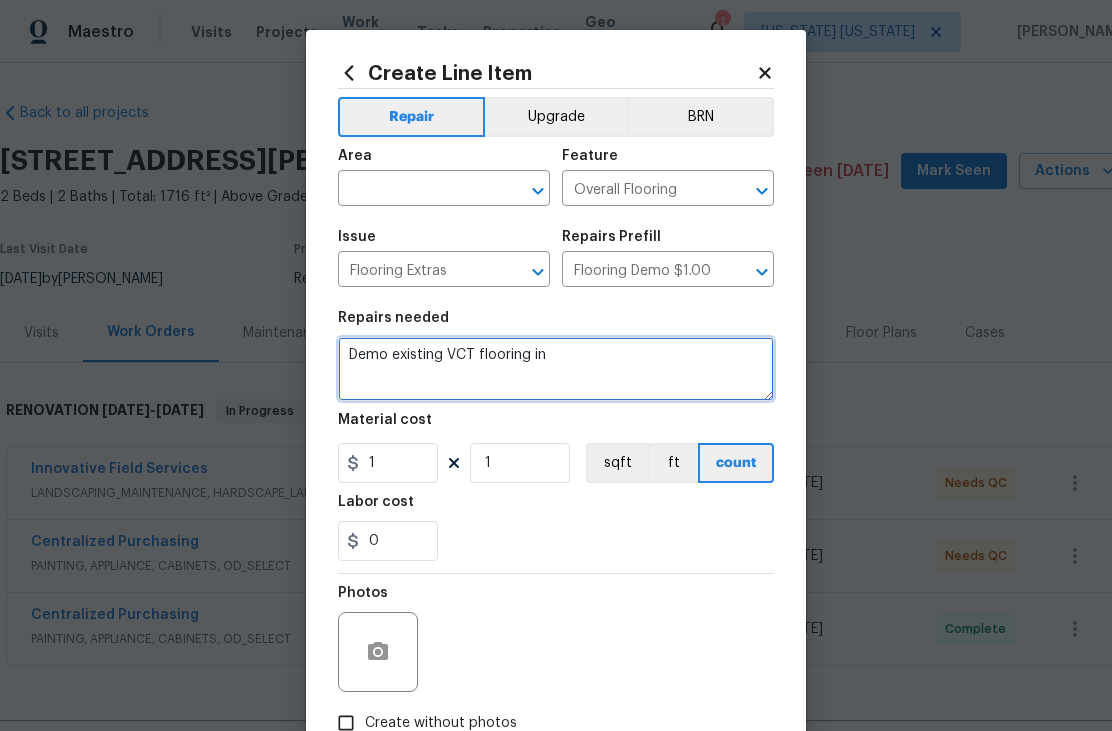 click on "Demo existing VCT flooring in" at bounding box center (556, 369) 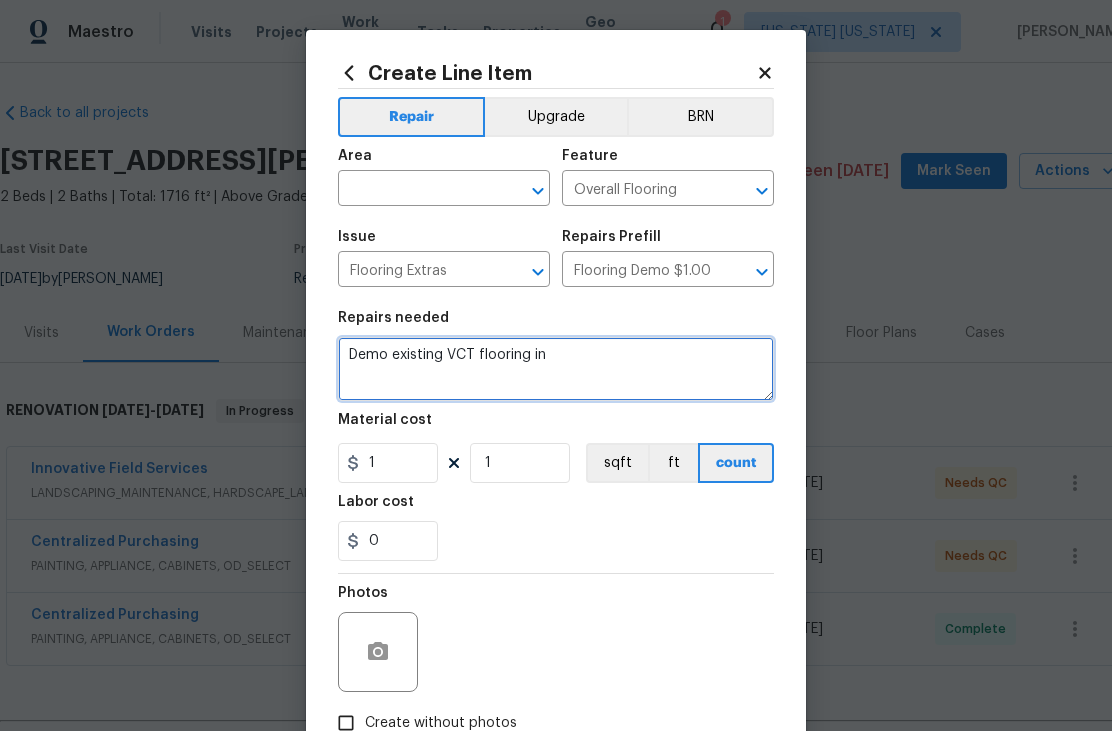 click on "Demo existing VCT flooring in" at bounding box center (556, 369) 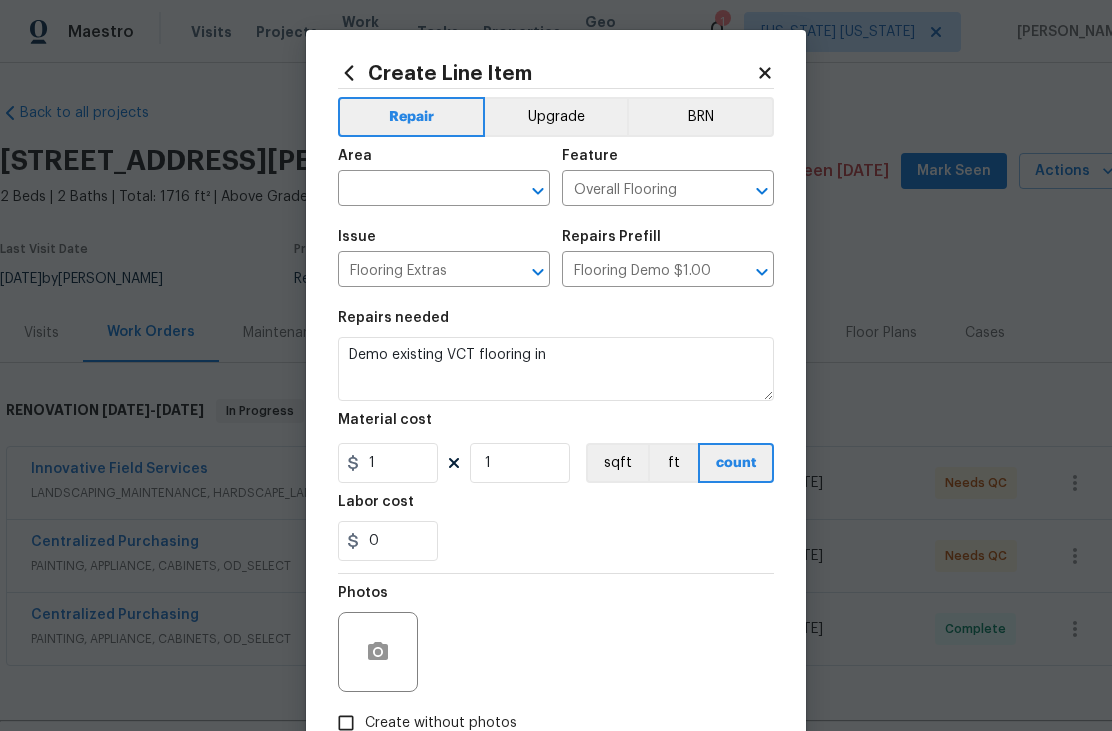 click on "Repairs needed" at bounding box center (556, 324) 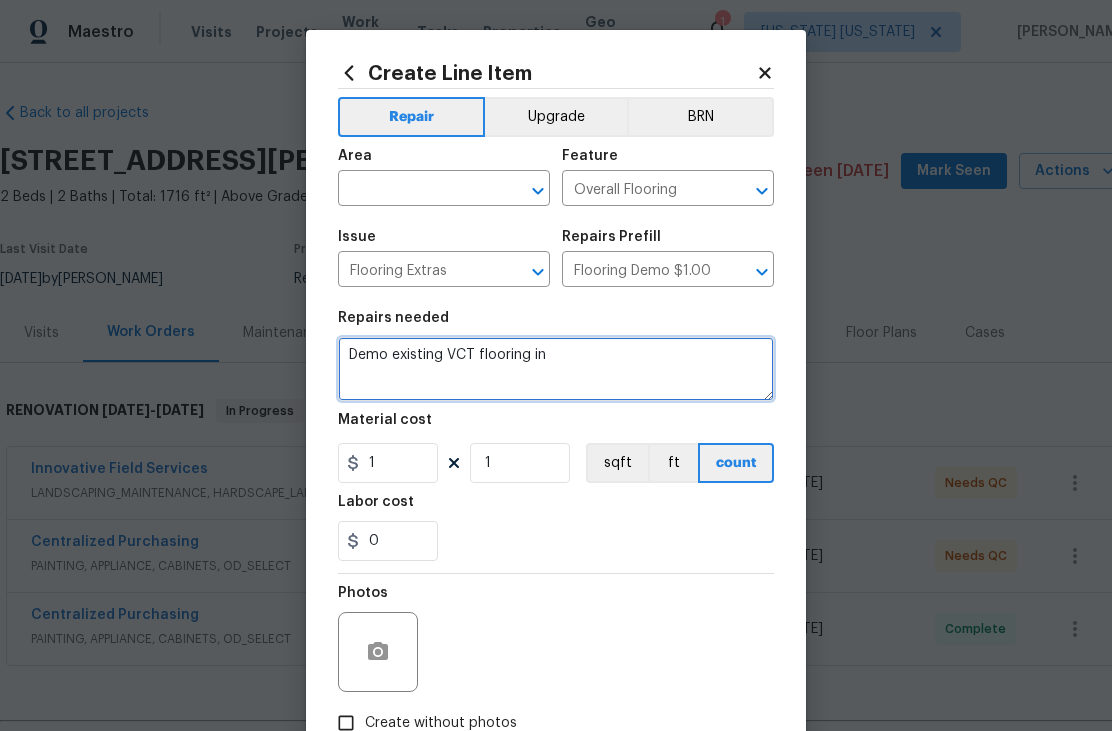click on "Demo existing VCT flooring in" at bounding box center (556, 369) 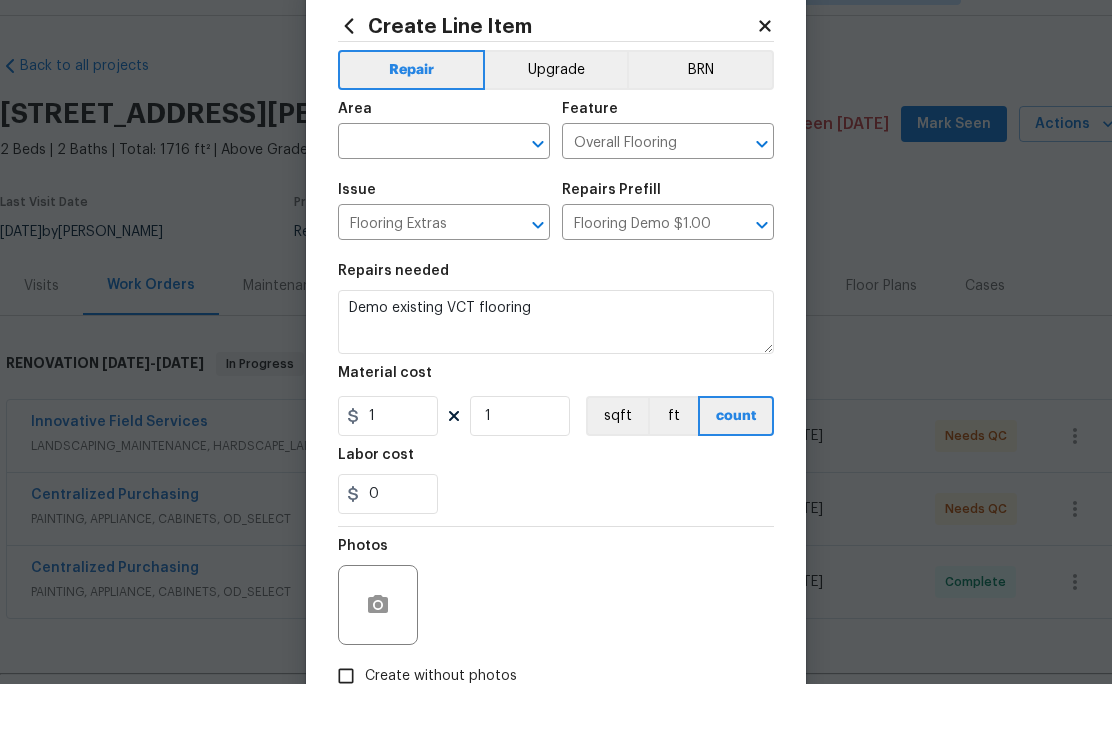 scroll, scrollTop: 47, scrollLeft: 0, axis: vertical 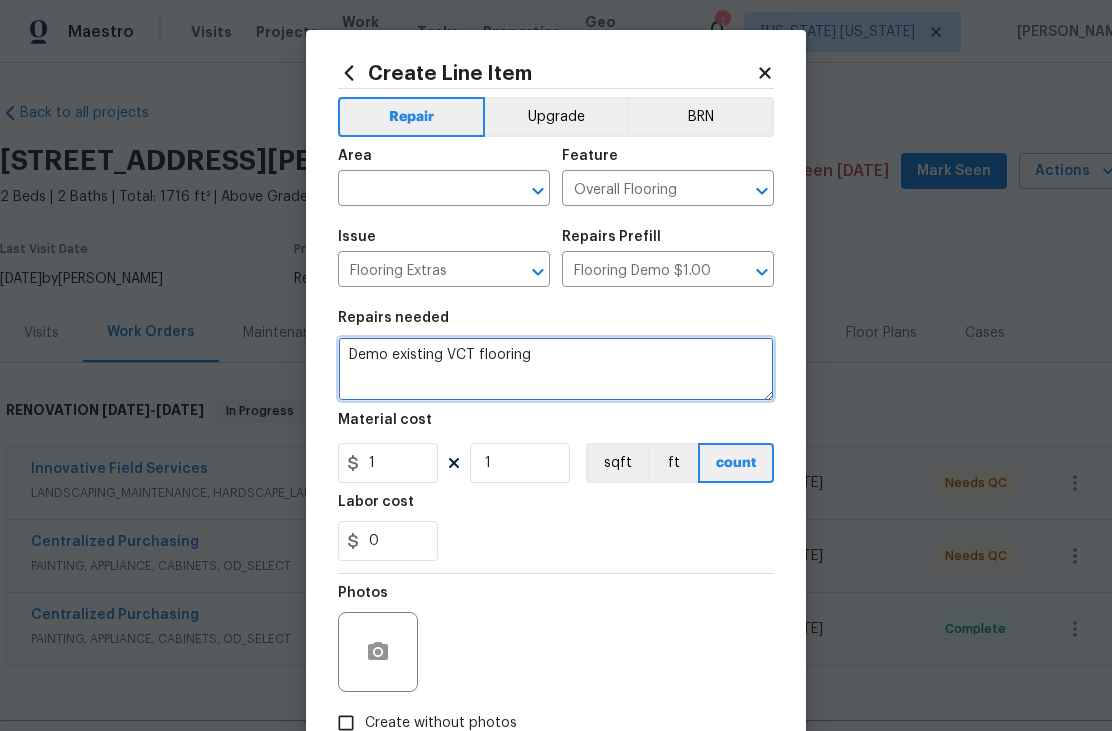 click on "Demo existing VCT flooring" at bounding box center (556, 369) 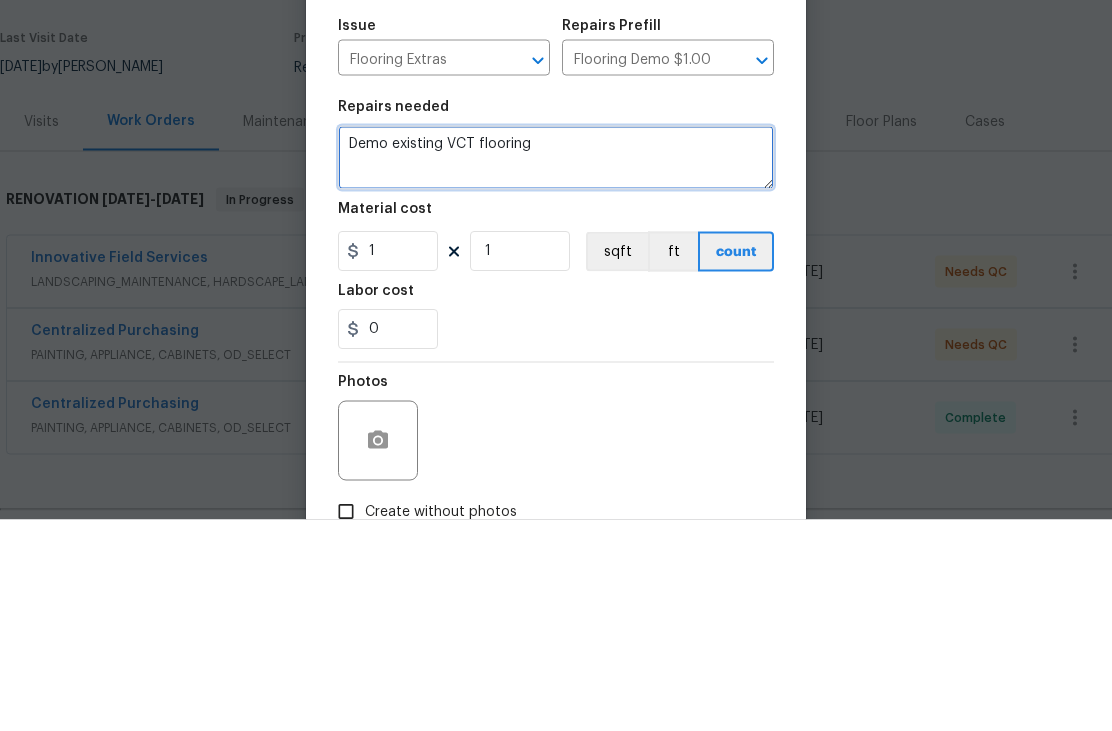 scroll, scrollTop: 0, scrollLeft: 0, axis: both 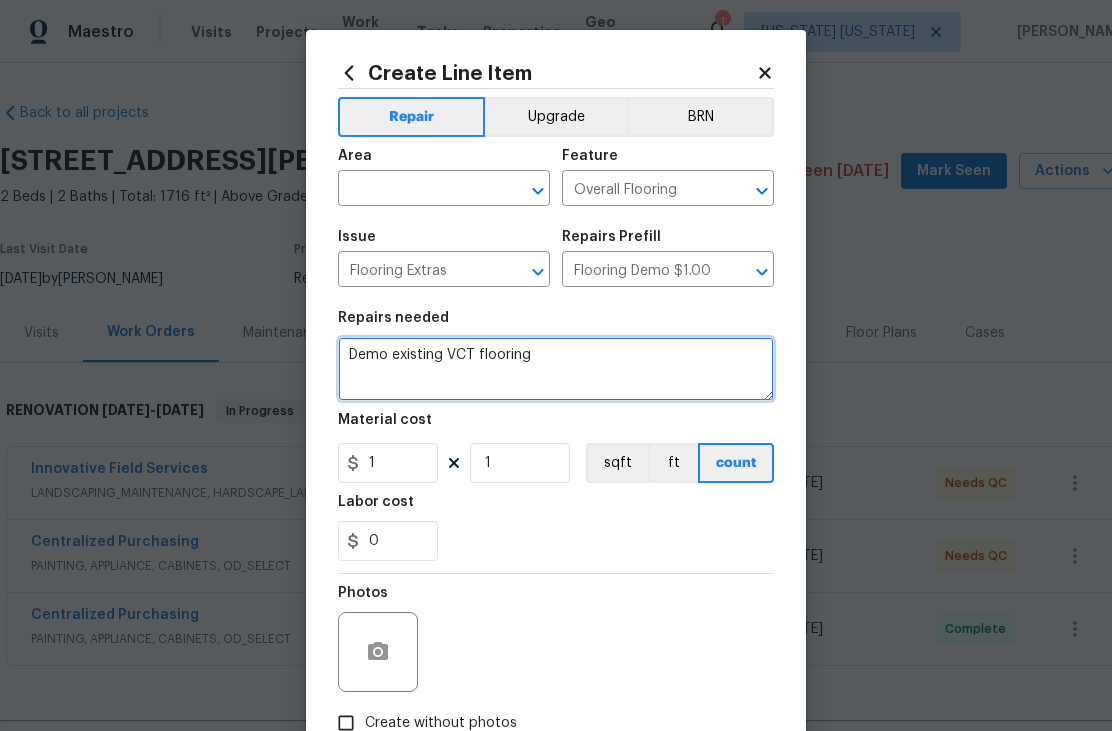 click on "Demo existing VCT flooring" at bounding box center [556, 369] 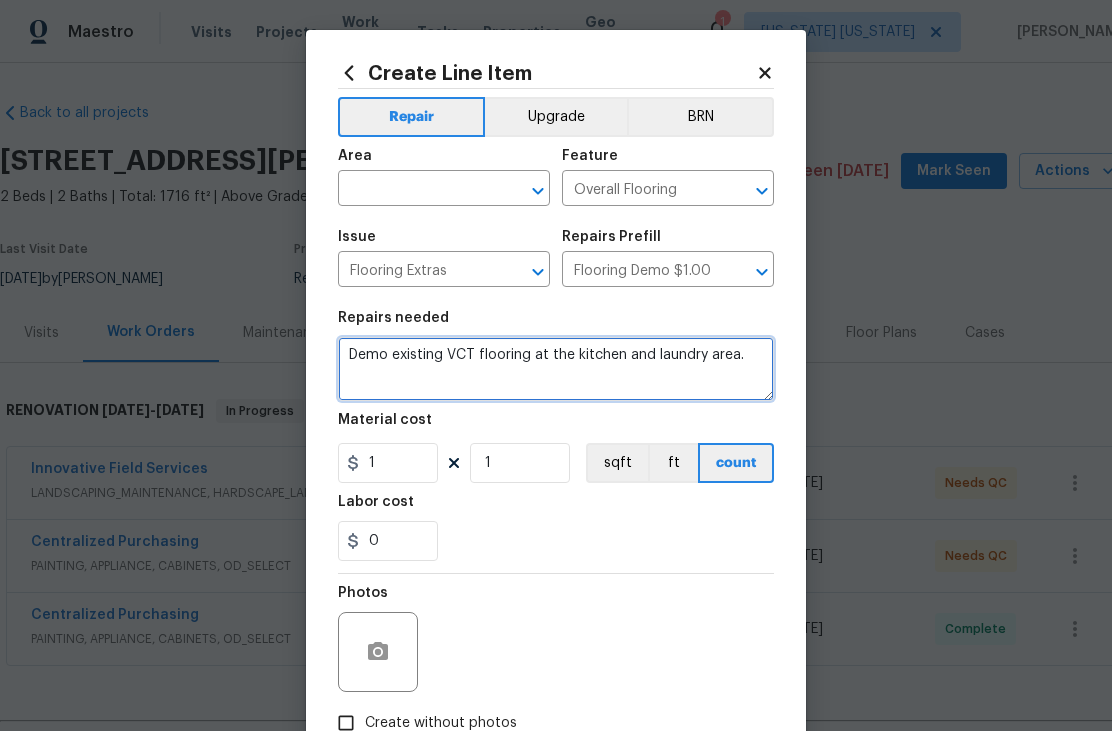 type on "Demo existing VCT flooring at the kitchen and laundry area." 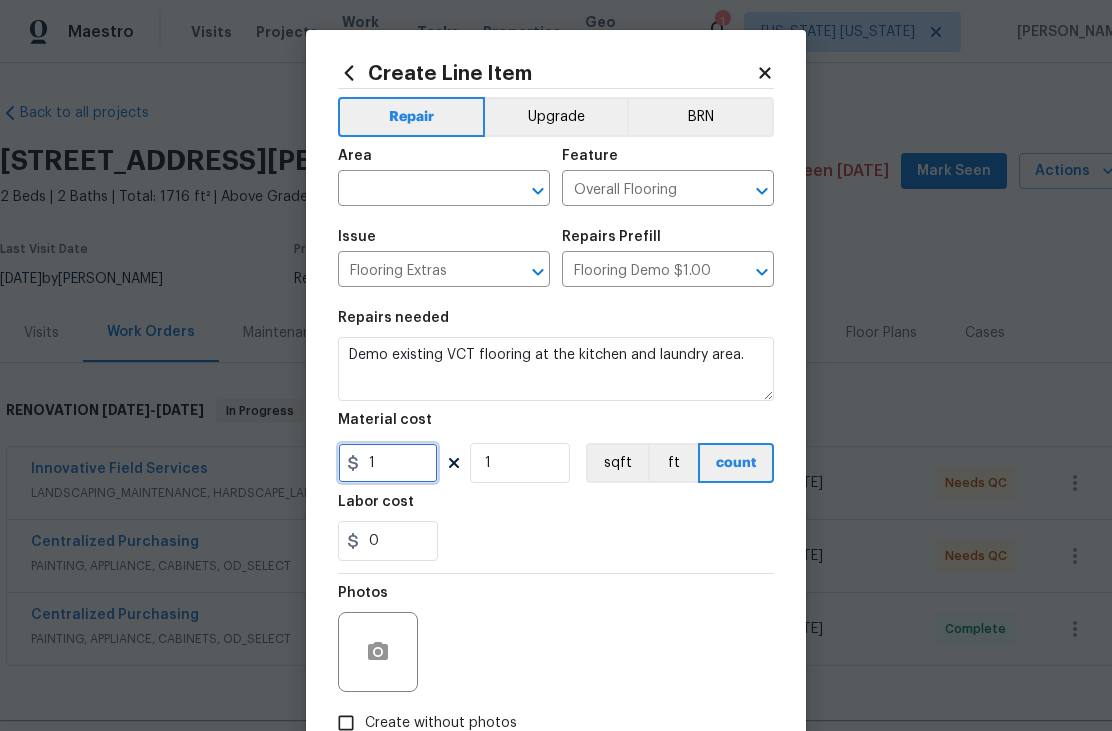 click on "1" at bounding box center [388, 463] 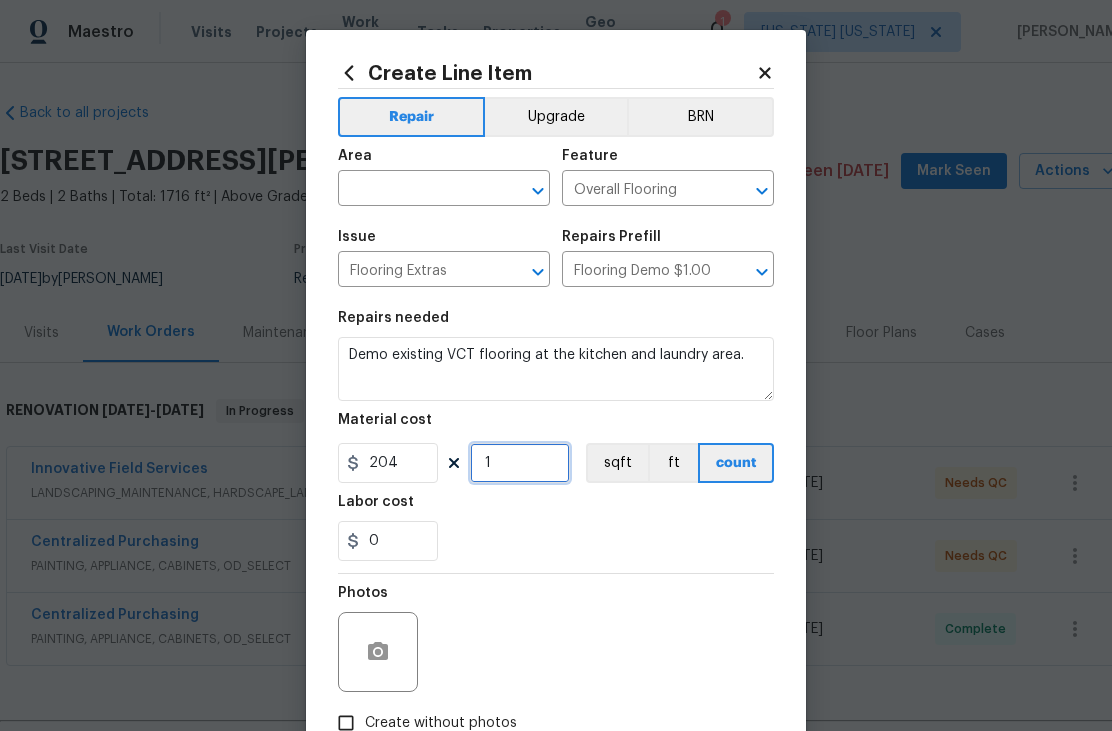 click on "1" at bounding box center (520, 463) 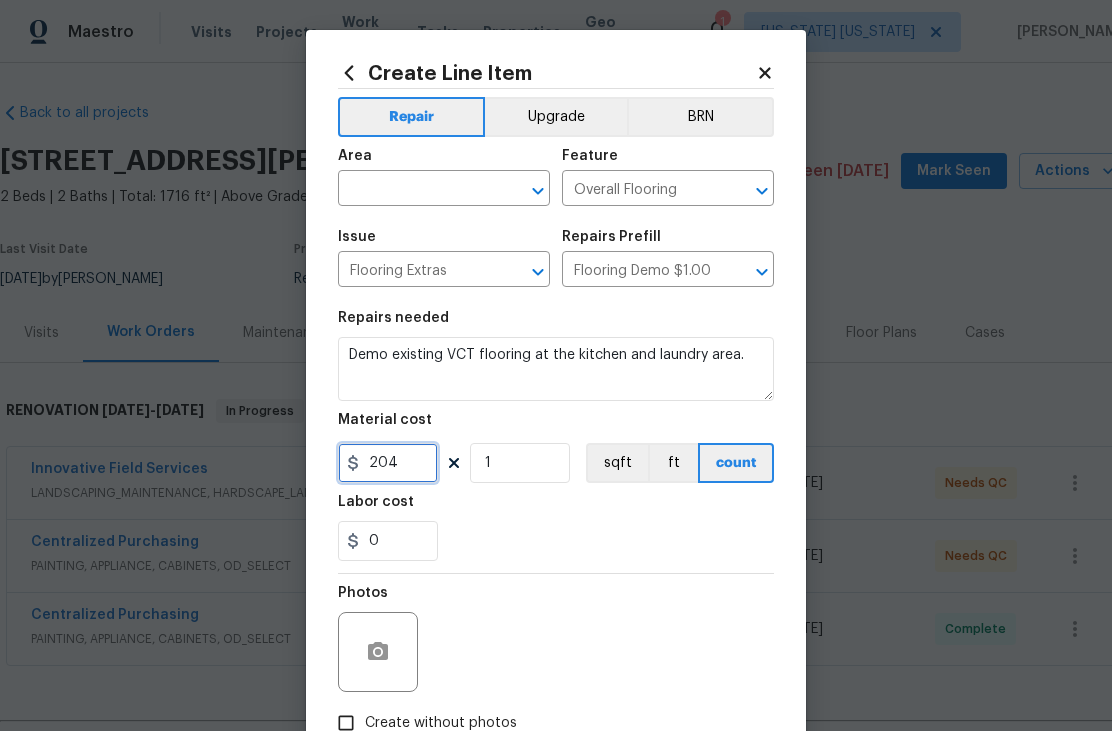 click on "204" at bounding box center (388, 463) 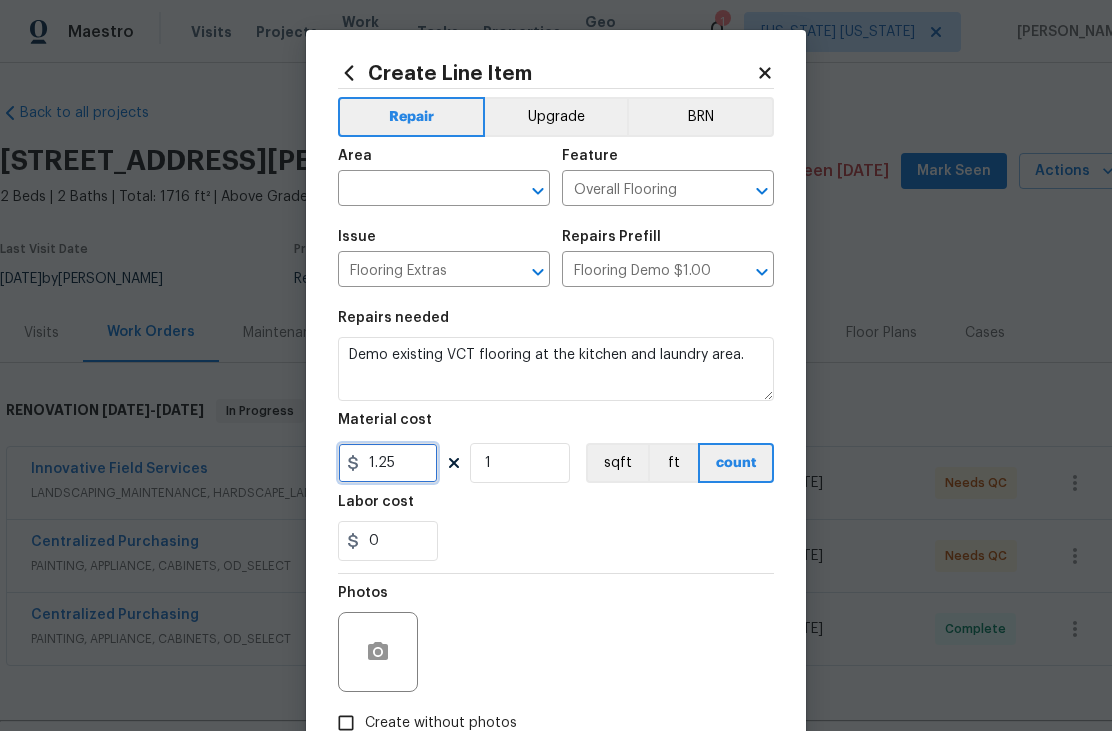 type on "1.25" 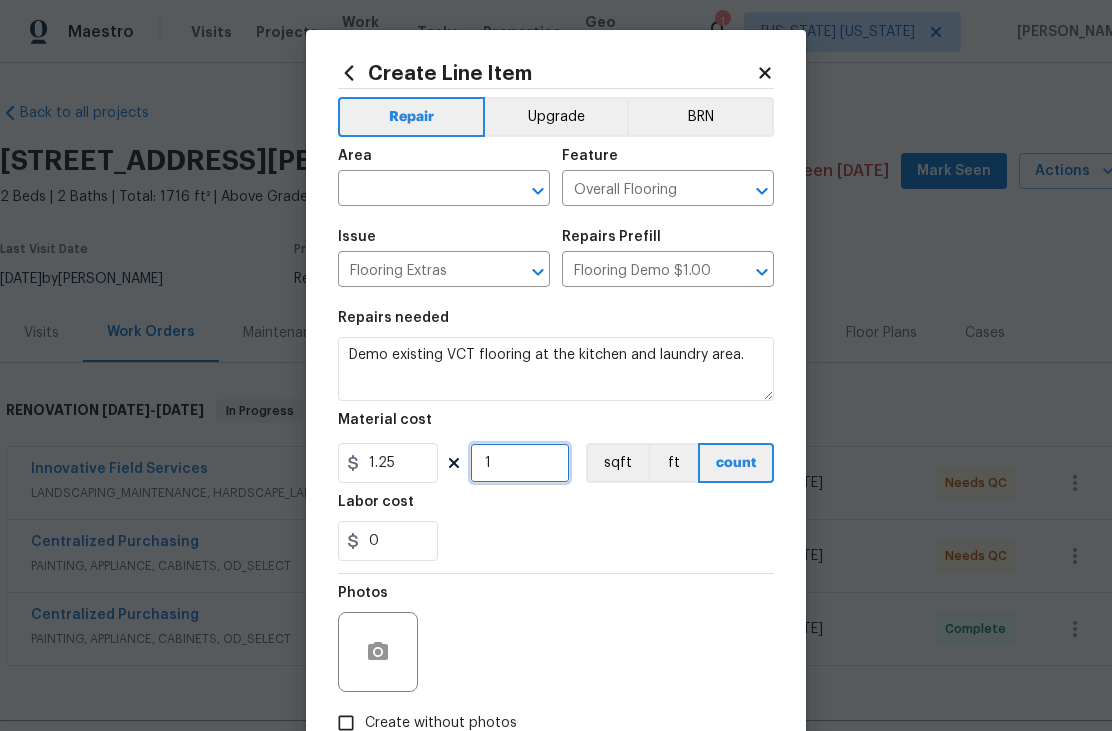 click on "1" at bounding box center [520, 463] 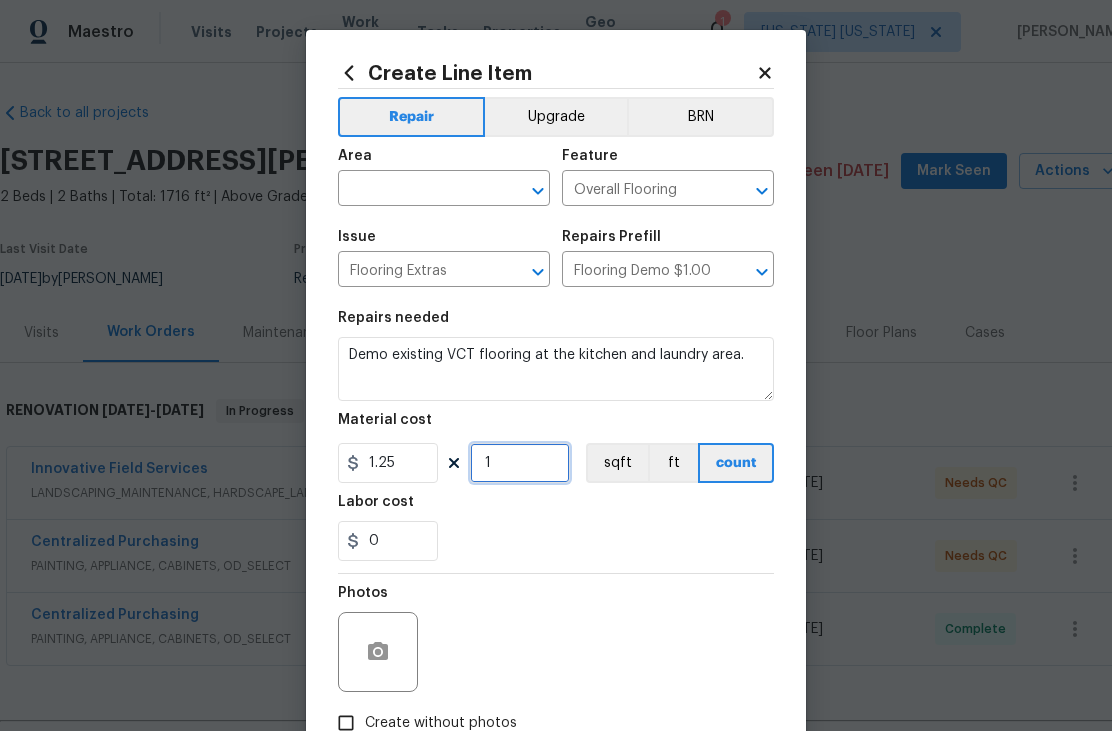click on "1" at bounding box center (520, 463) 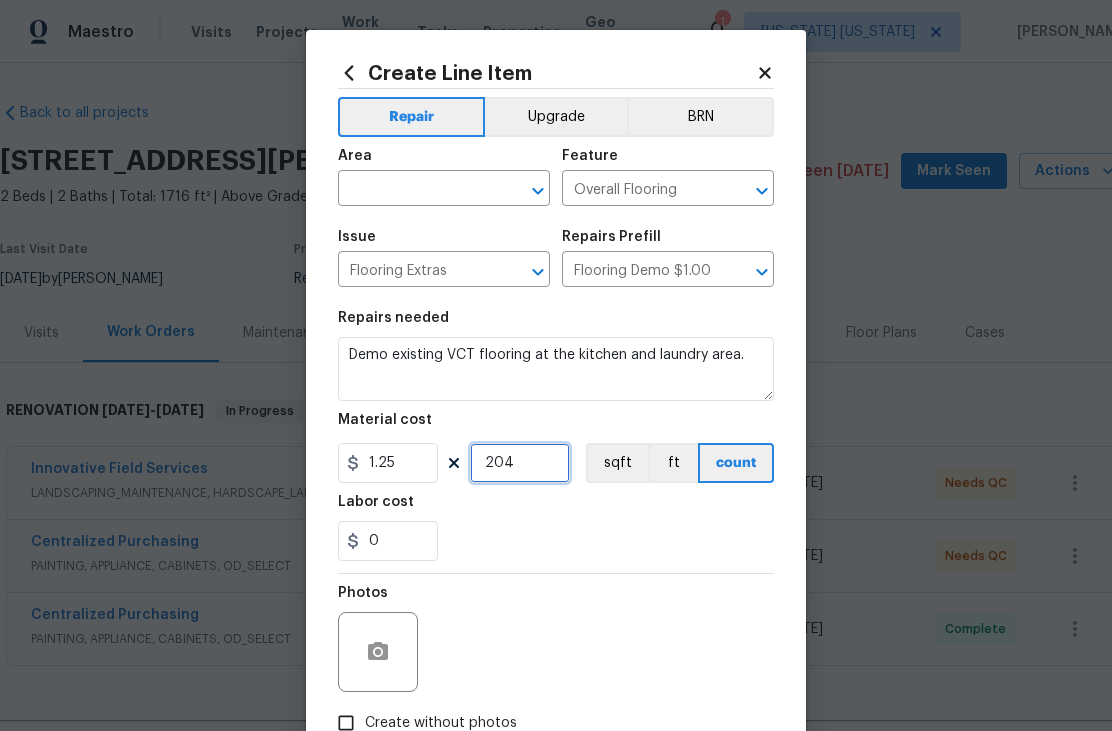 type on "204" 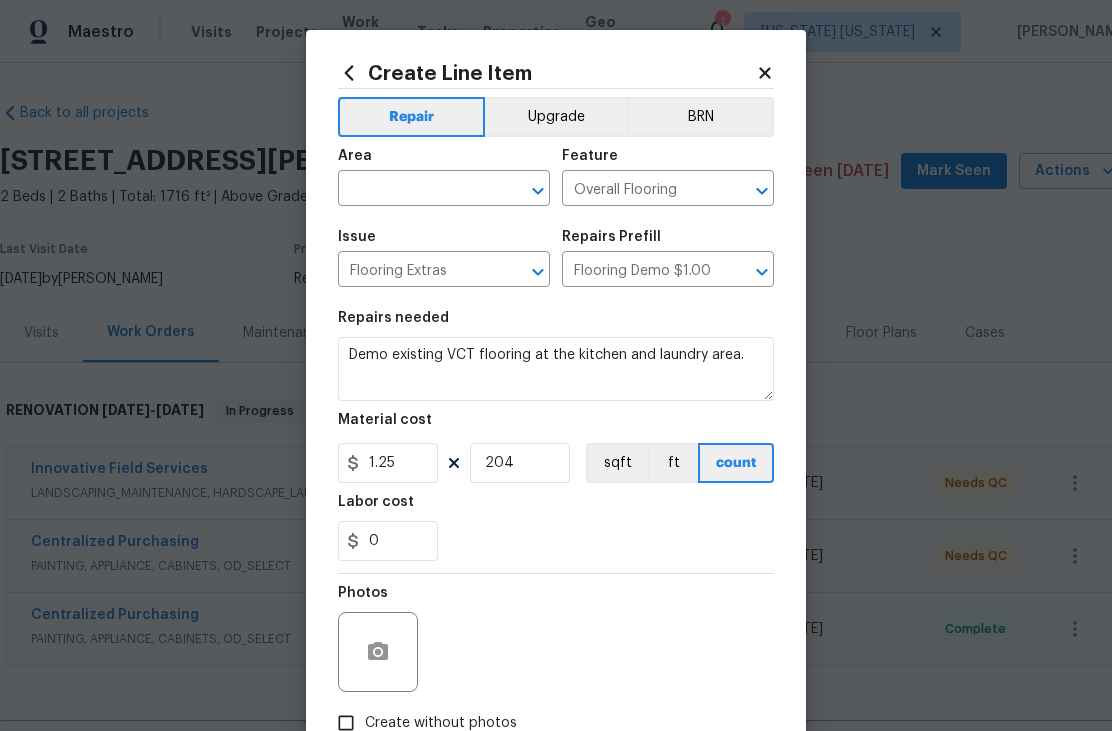 click on "sqft" at bounding box center [617, 463] 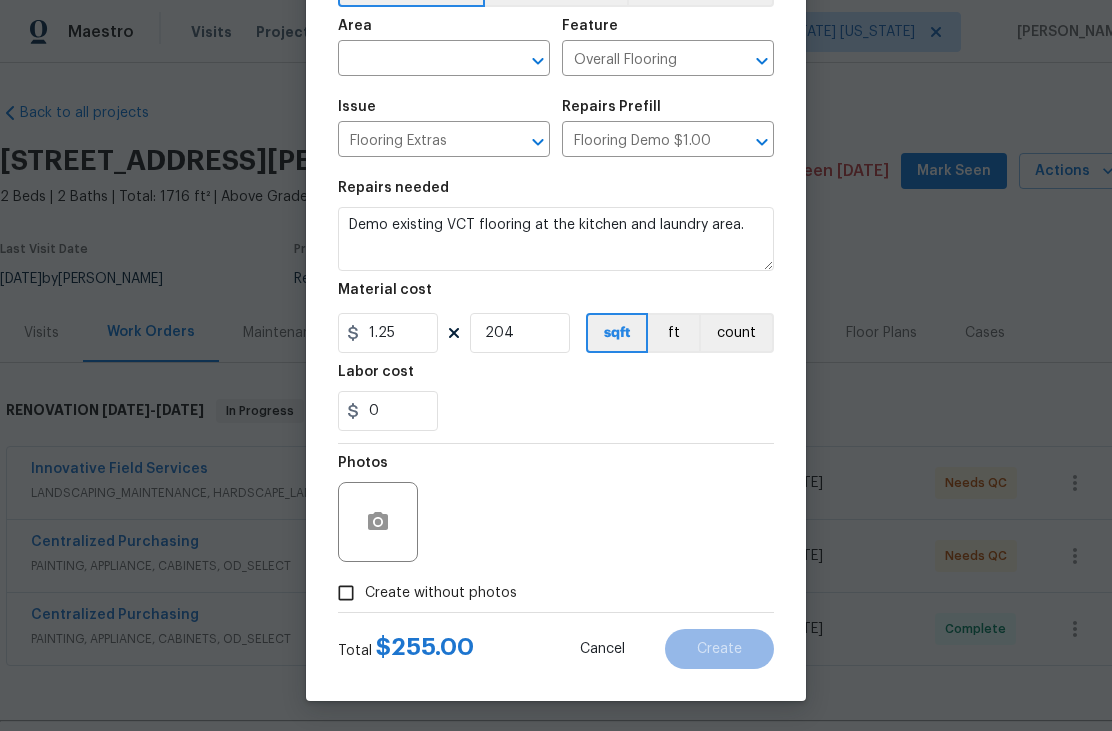 scroll, scrollTop: 134, scrollLeft: 0, axis: vertical 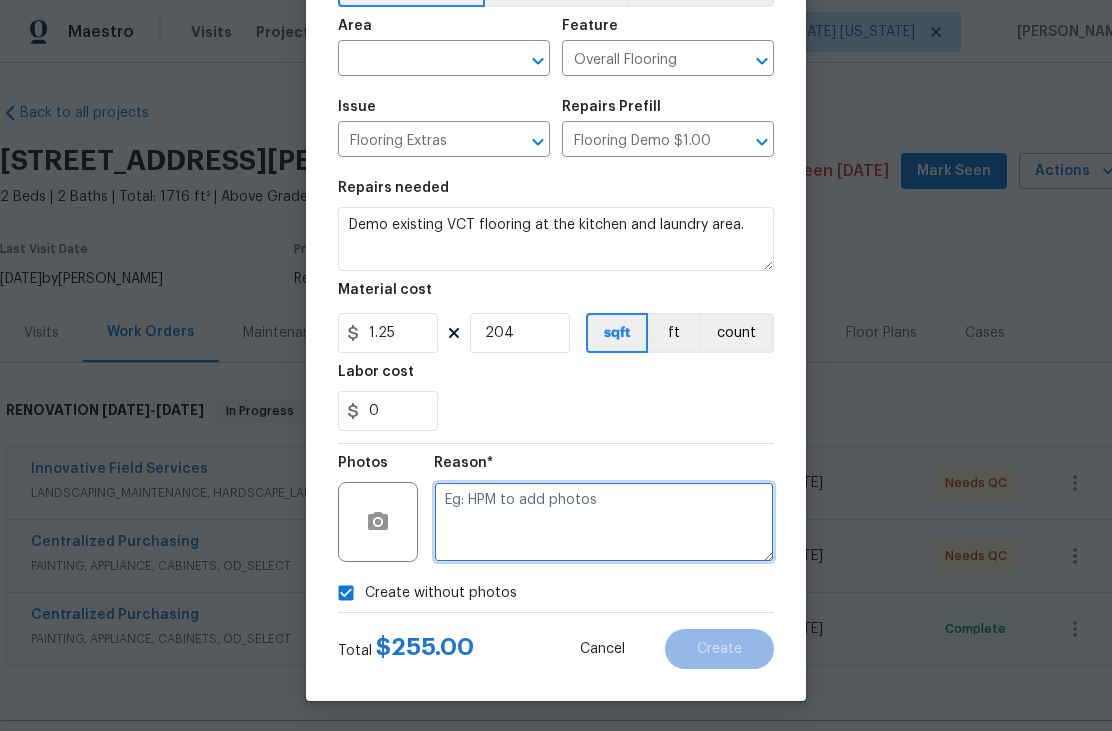 click at bounding box center (604, 522) 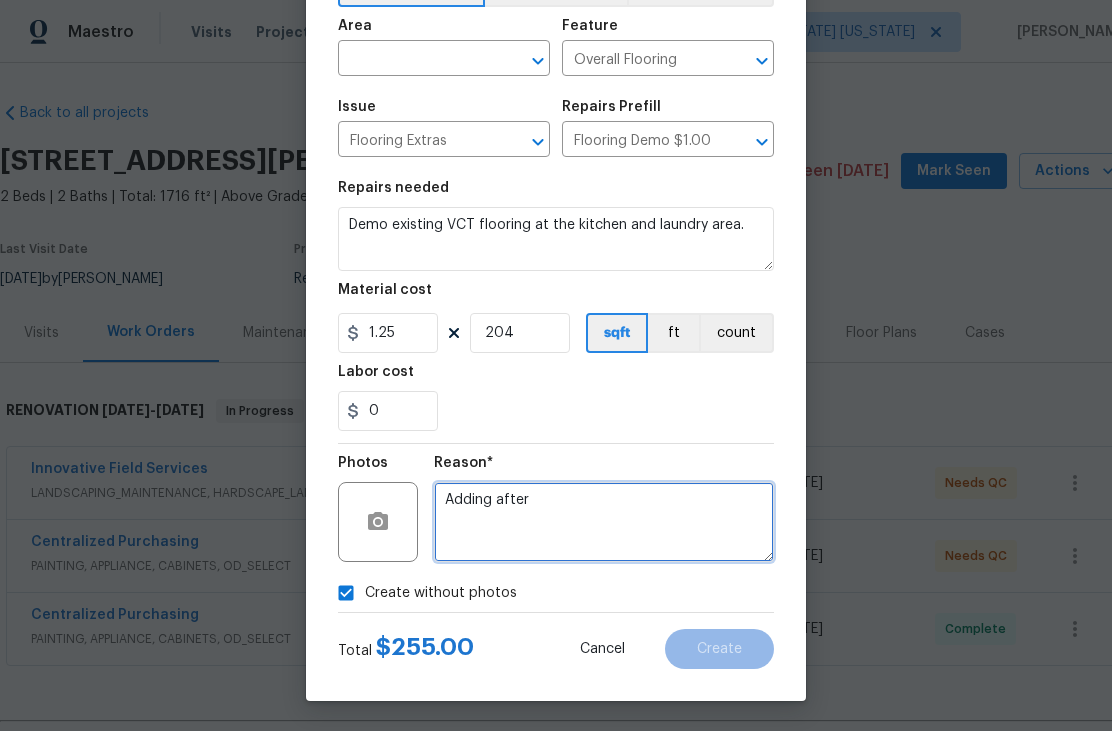type on "Adding after" 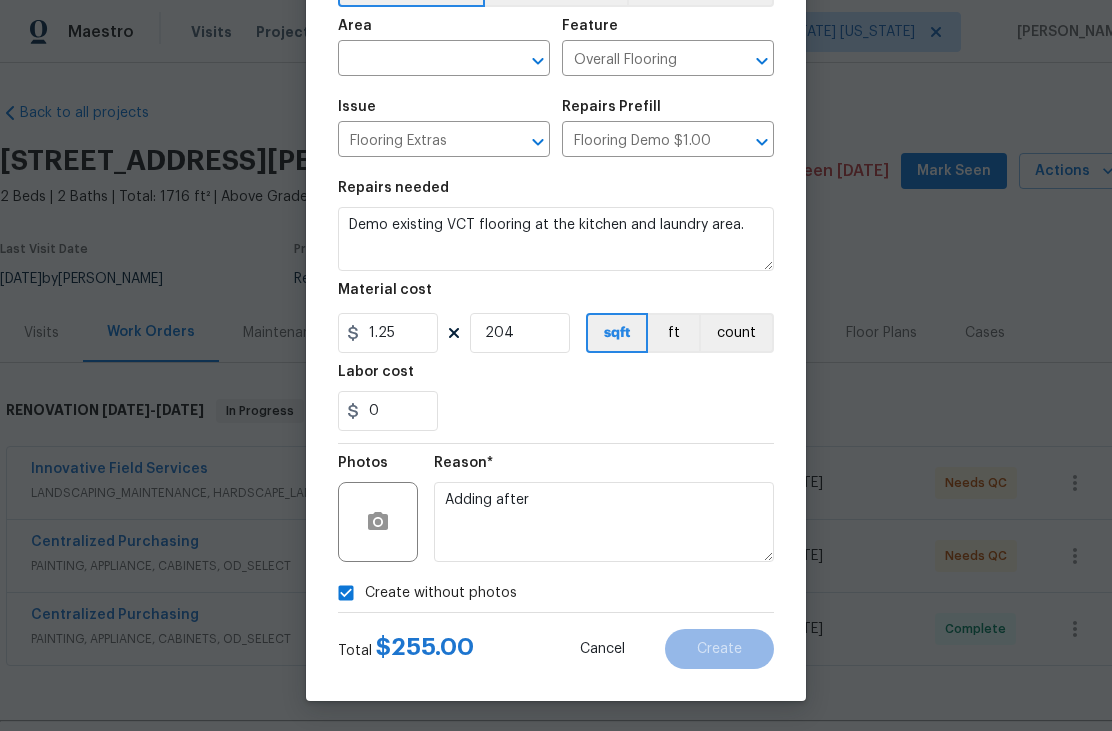 click at bounding box center (416, 60) 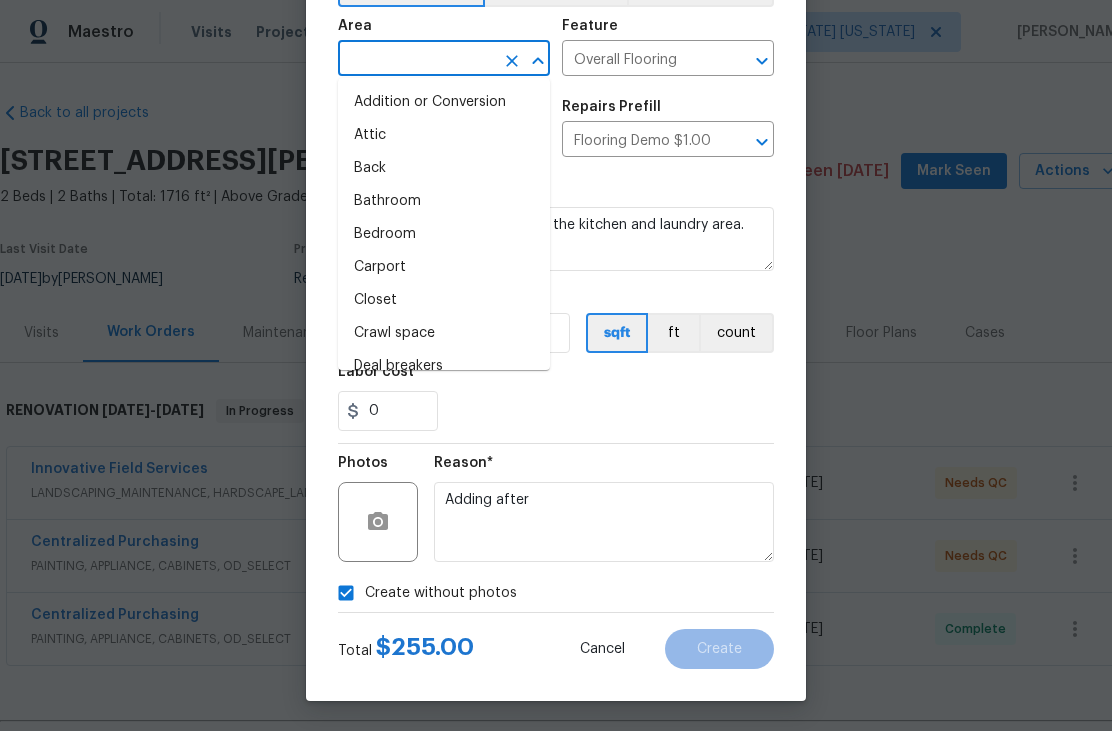 click at bounding box center [416, 60] 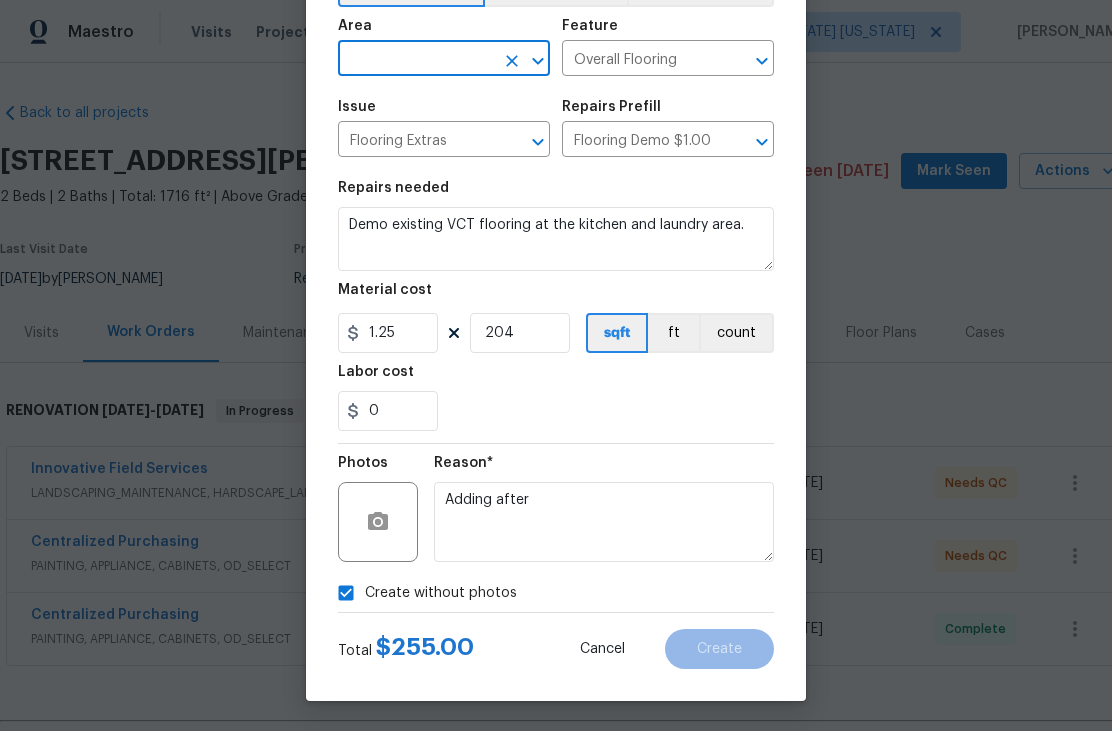 click at bounding box center [416, 60] 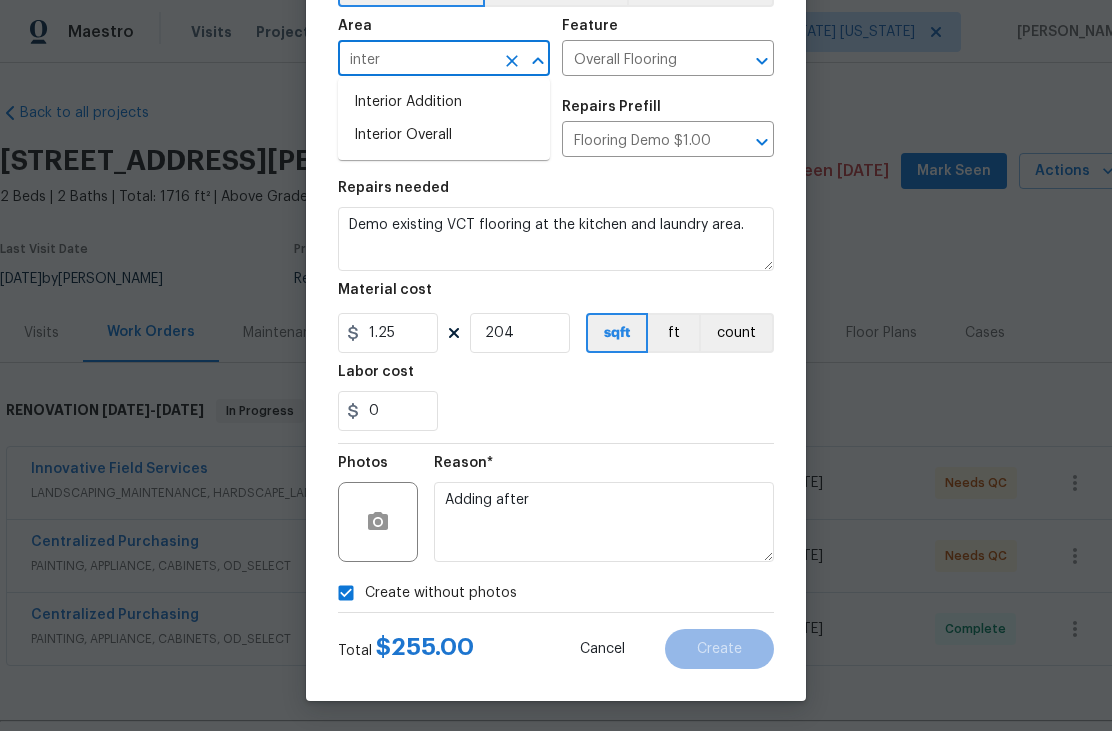 click on "Interior Overall" at bounding box center (444, 135) 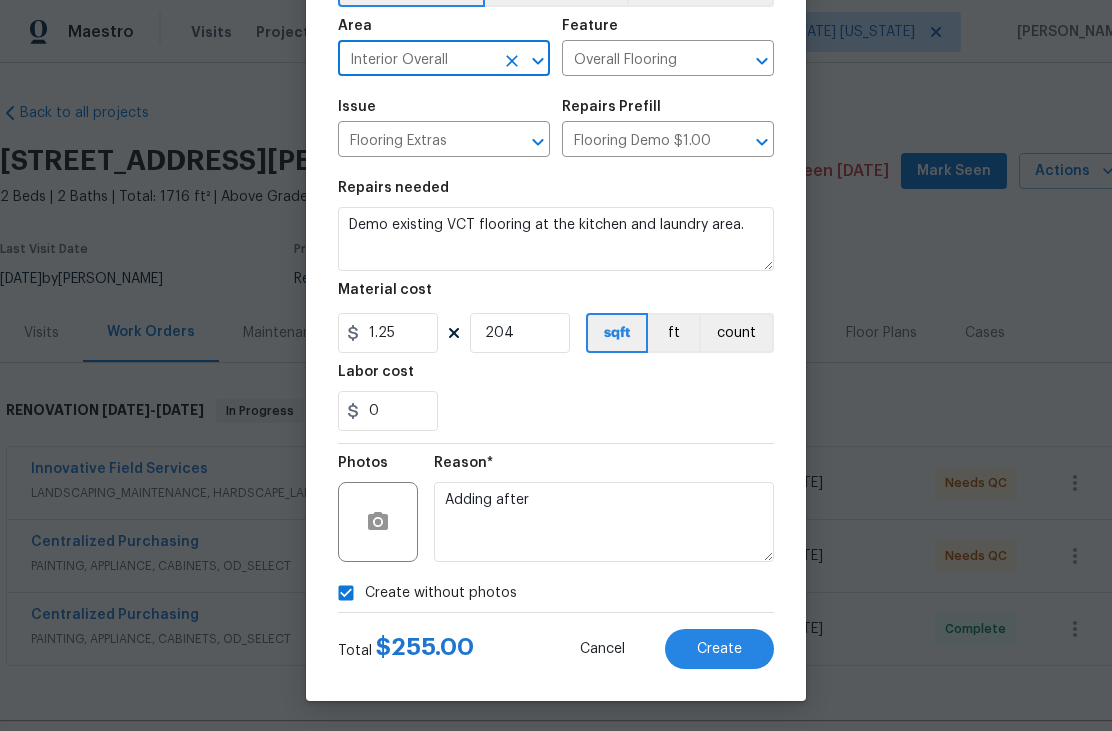 click on "Create" at bounding box center [719, 649] 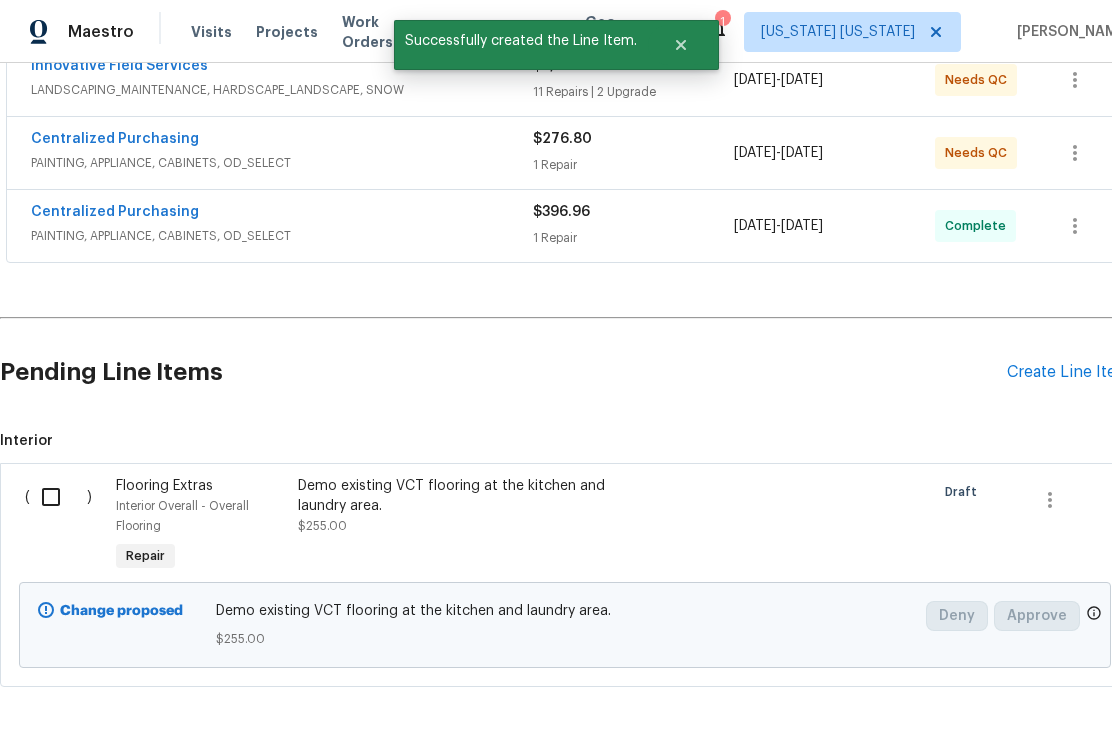 scroll, scrollTop: 402, scrollLeft: 0, axis: vertical 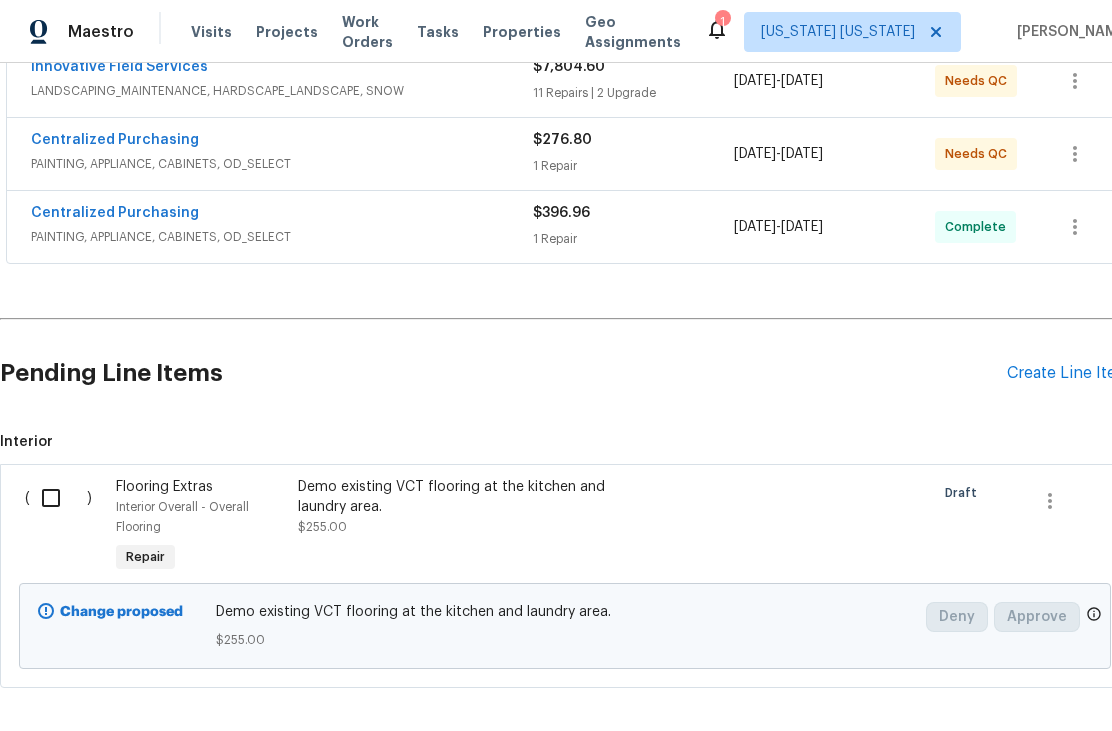 click at bounding box center (58, 498) 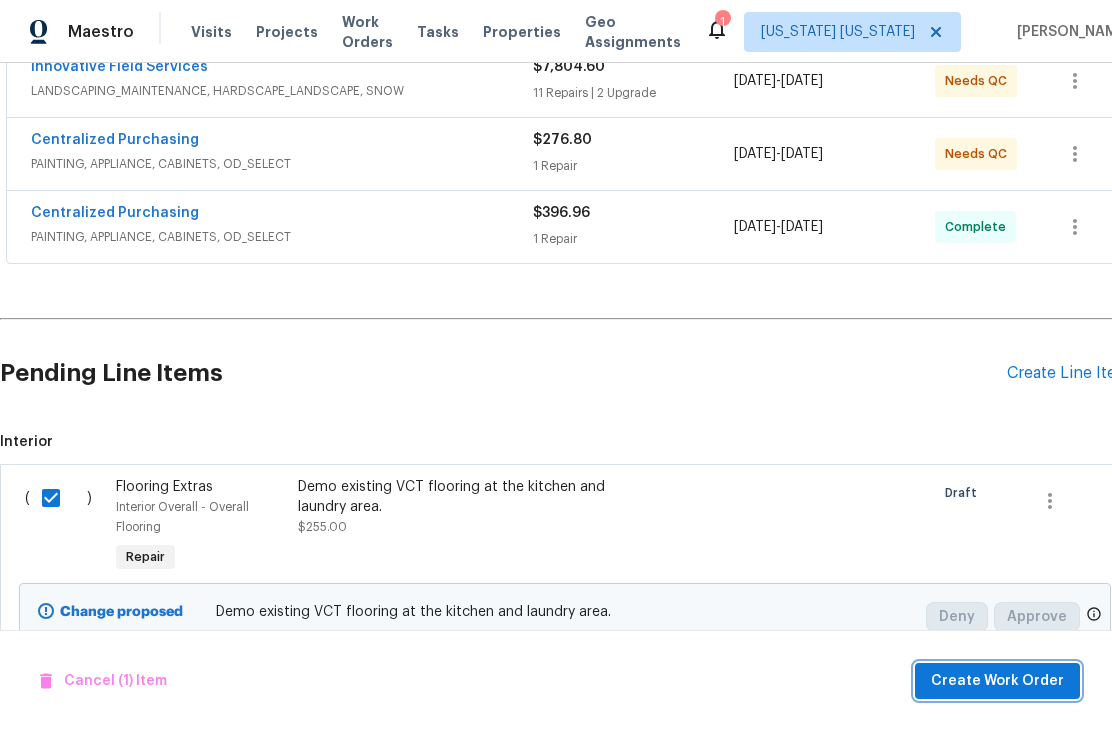 click on "Create Work Order" at bounding box center [997, 681] 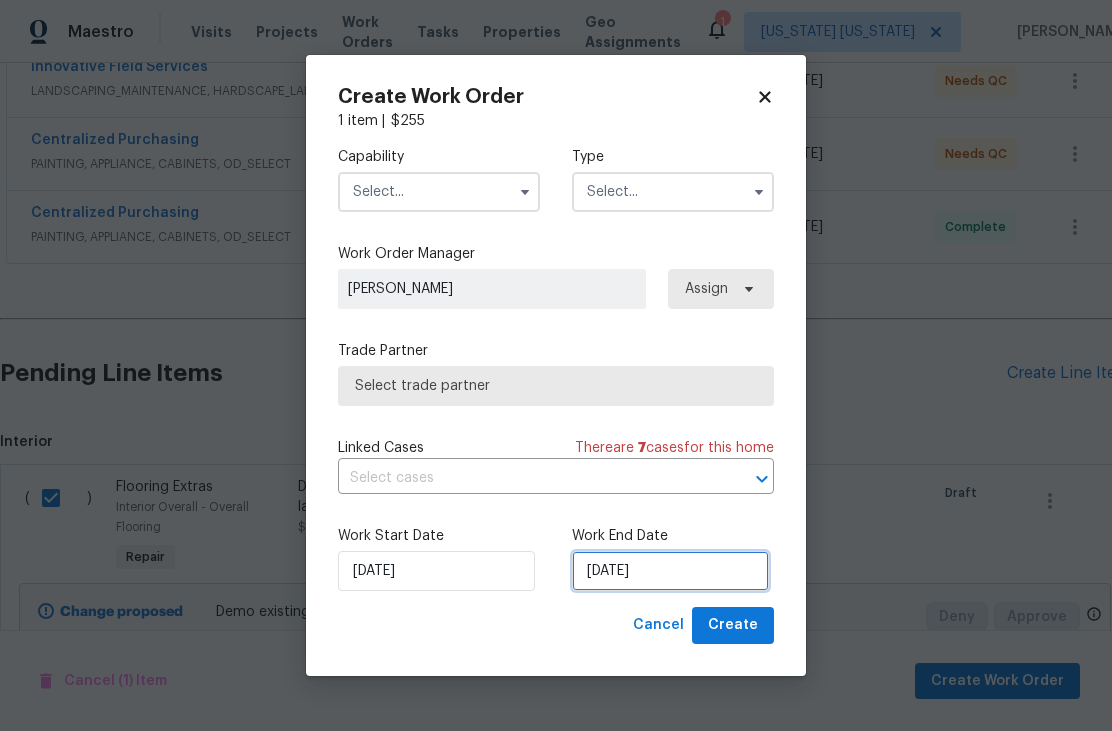click on "[DATE]" at bounding box center (670, 571) 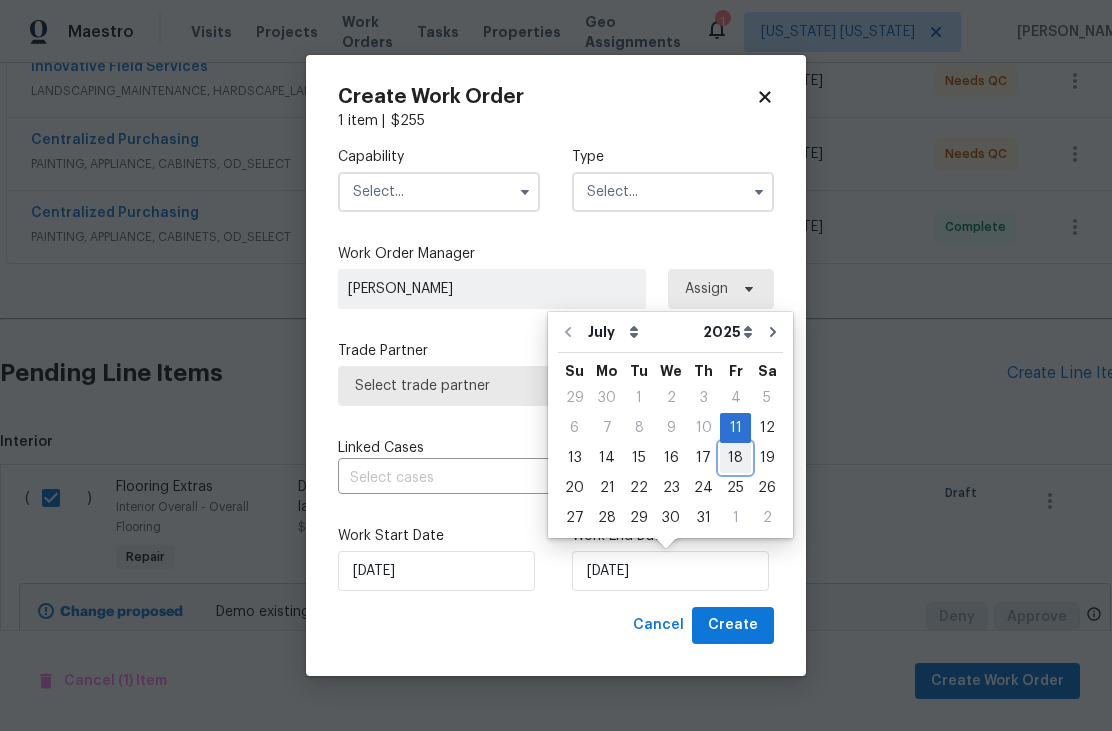 click on "18" at bounding box center (735, 458) 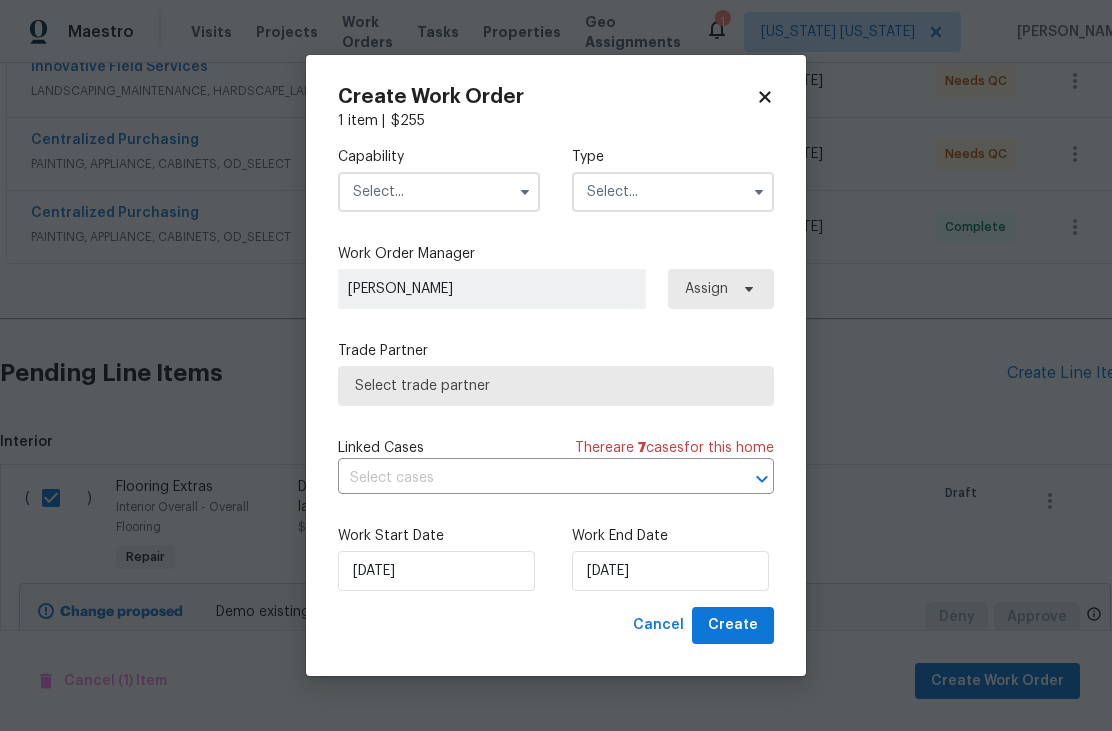 click at bounding box center [439, 192] 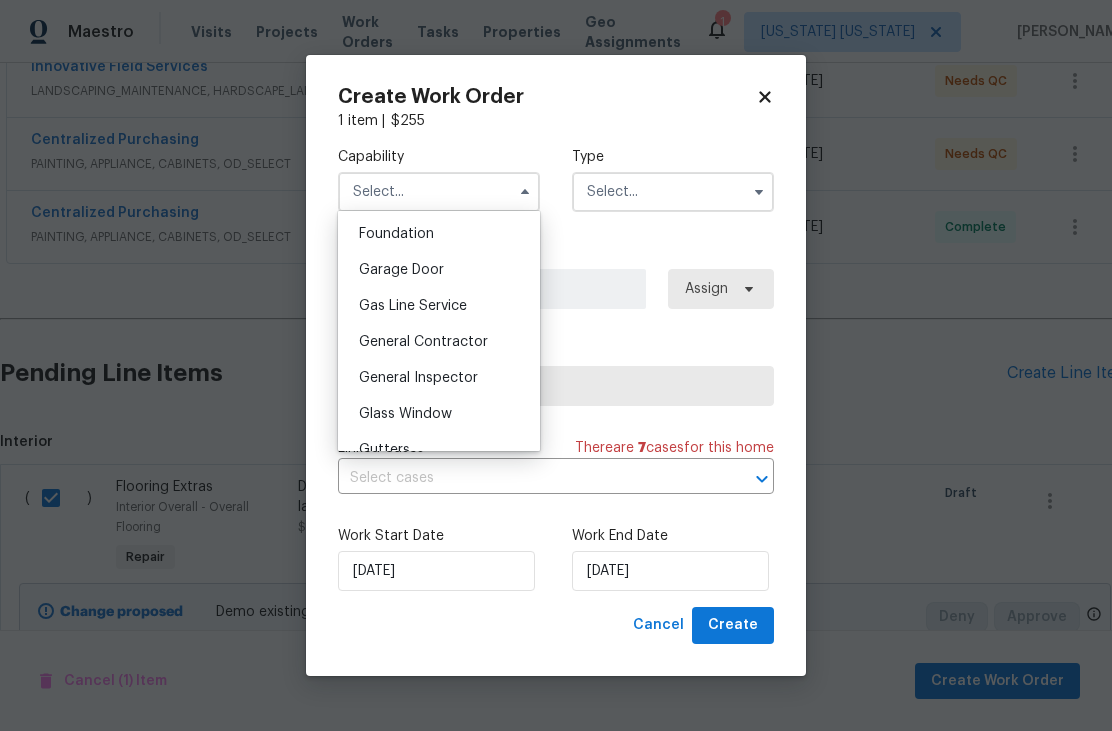 scroll, scrollTop: 851, scrollLeft: 0, axis: vertical 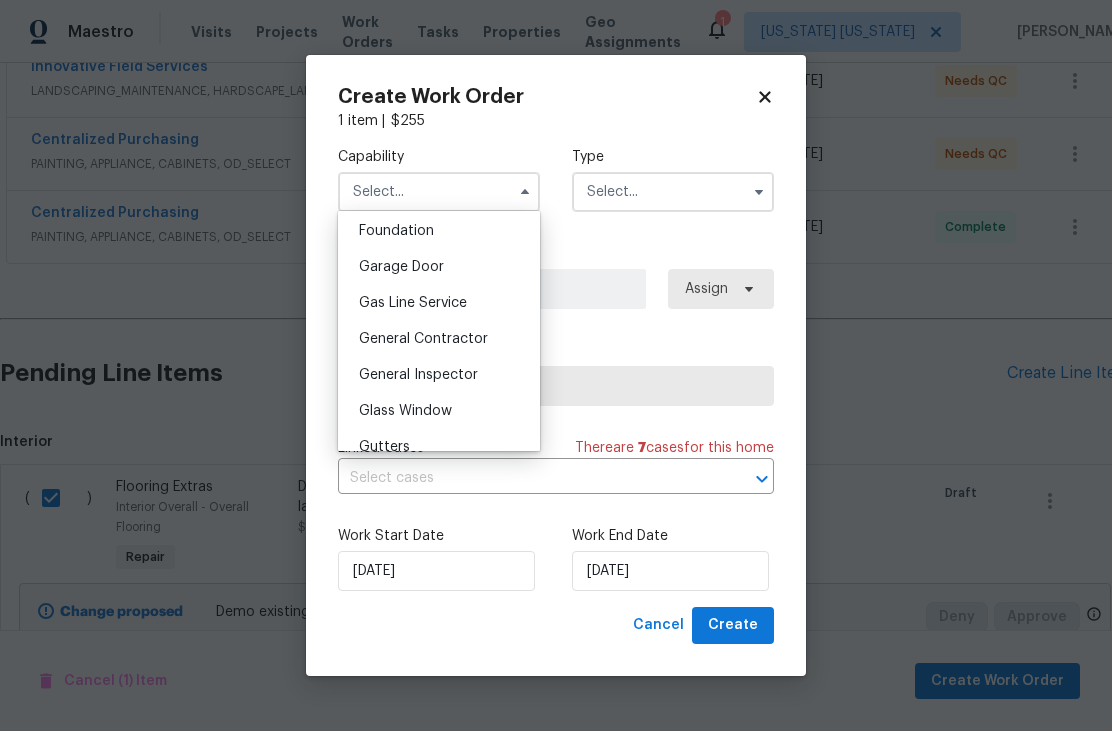 click on "General Contractor" at bounding box center (439, 339) 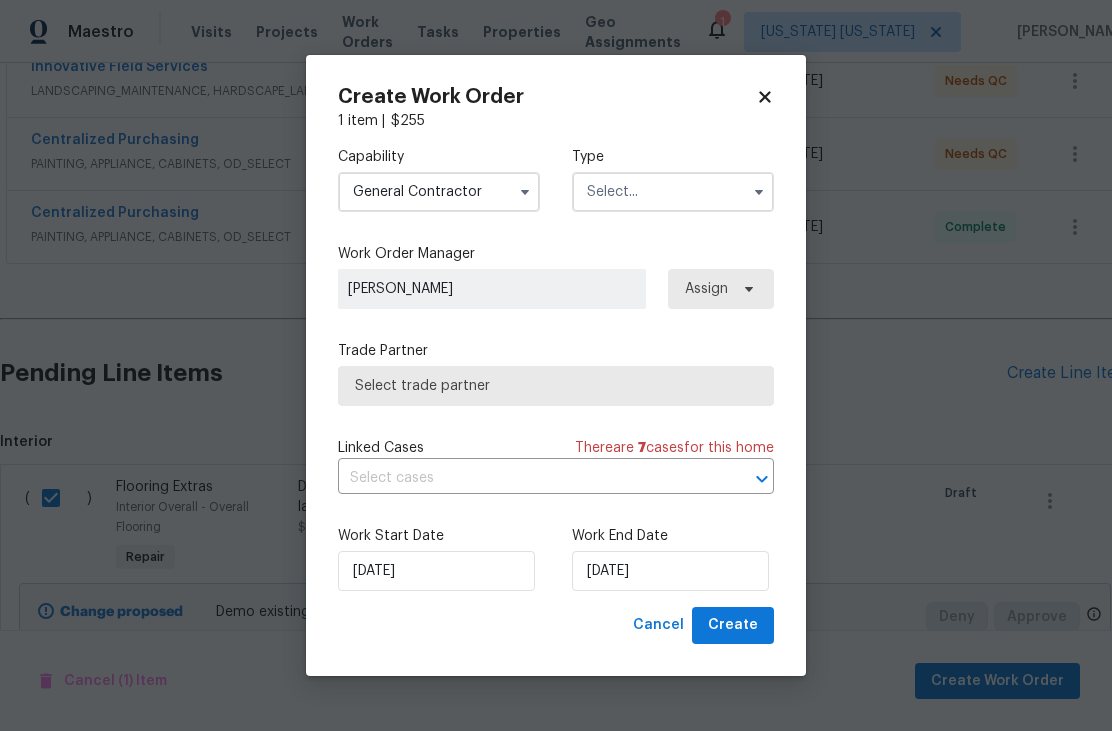 click at bounding box center [673, 192] 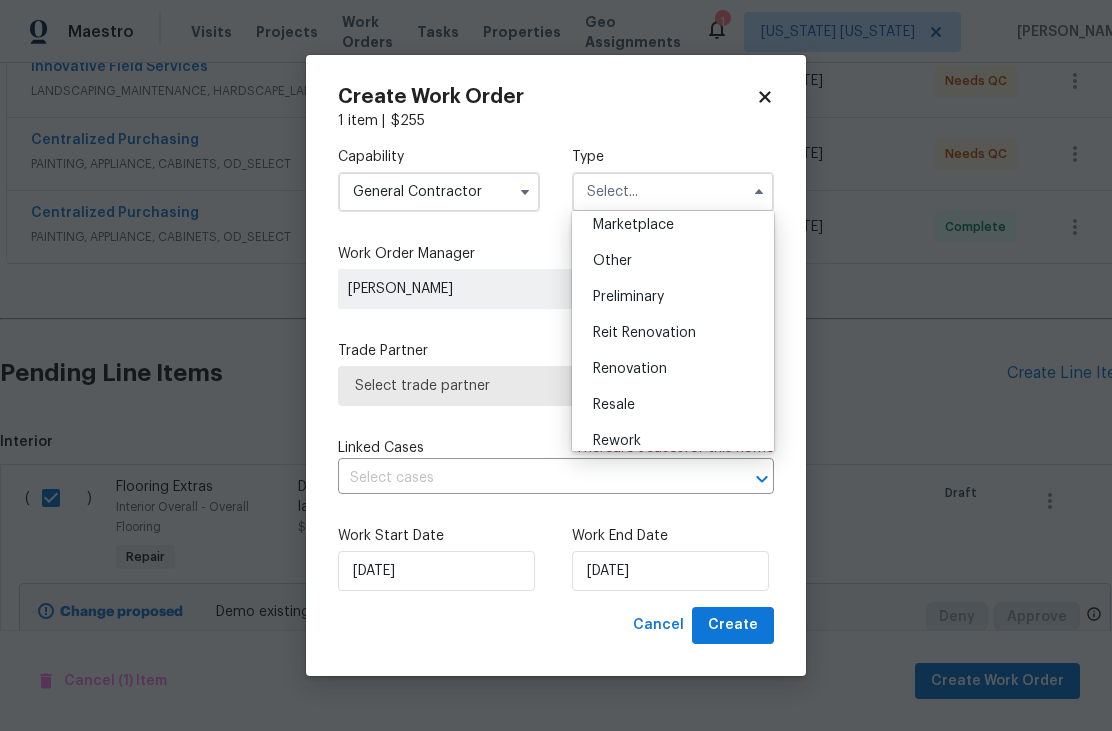 scroll, scrollTop: 373, scrollLeft: 0, axis: vertical 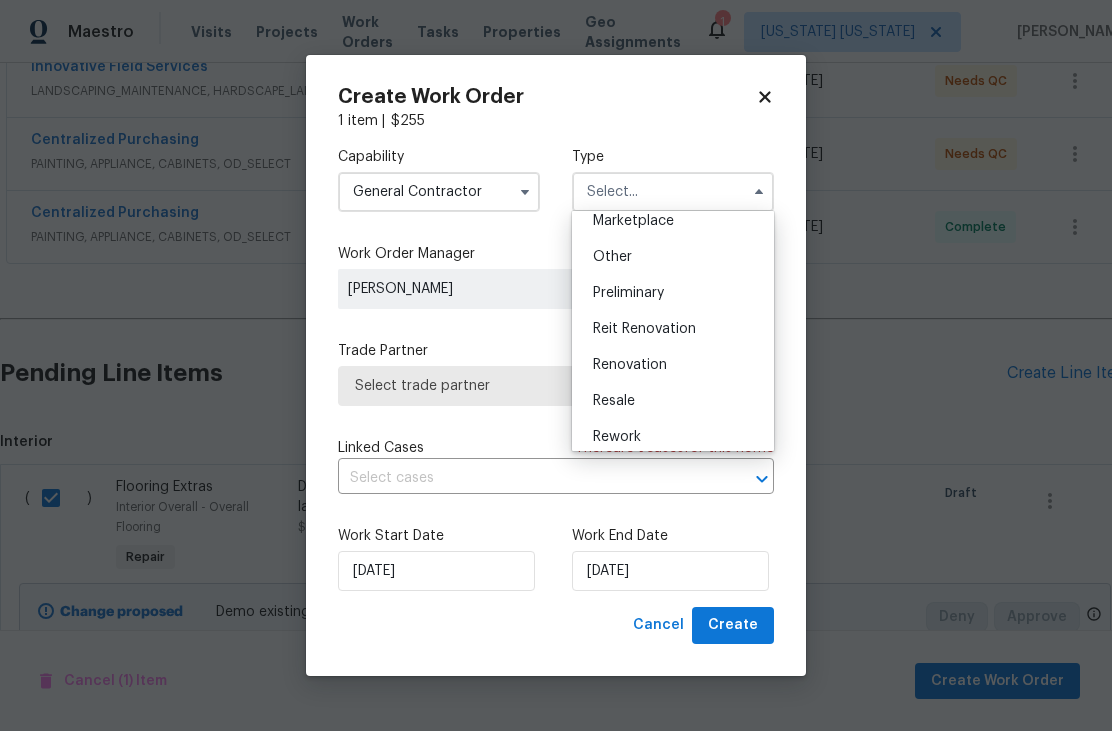 click on "Renovation" at bounding box center (673, 365) 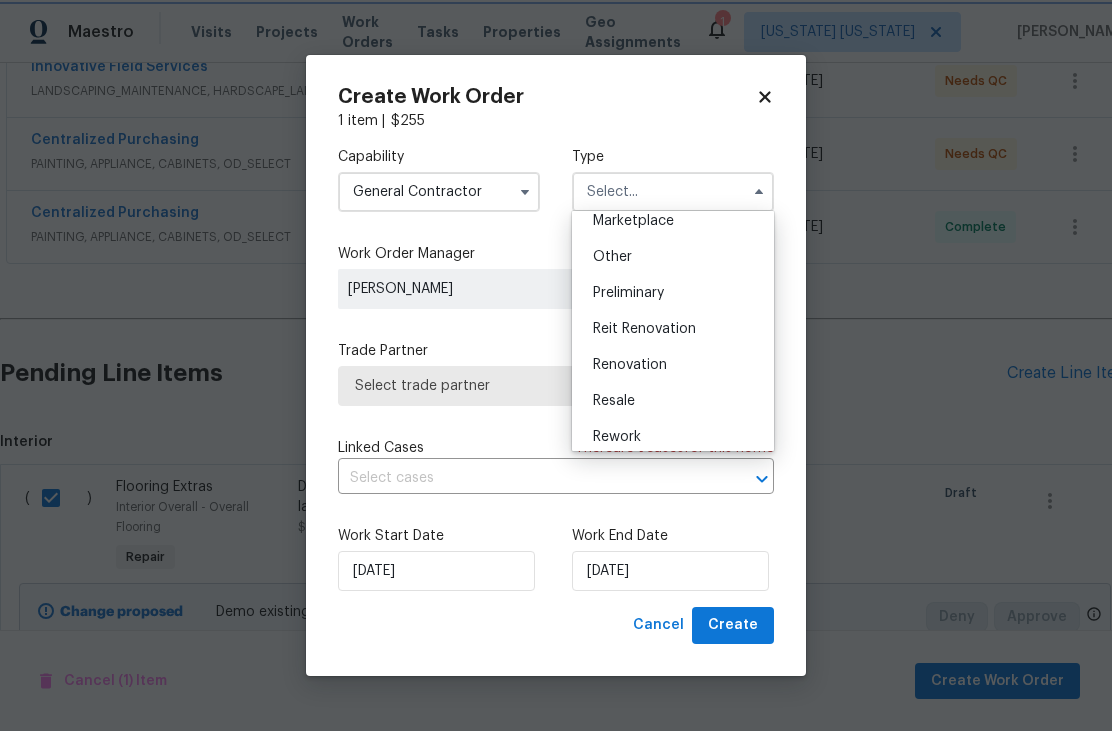 type on "Renovation" 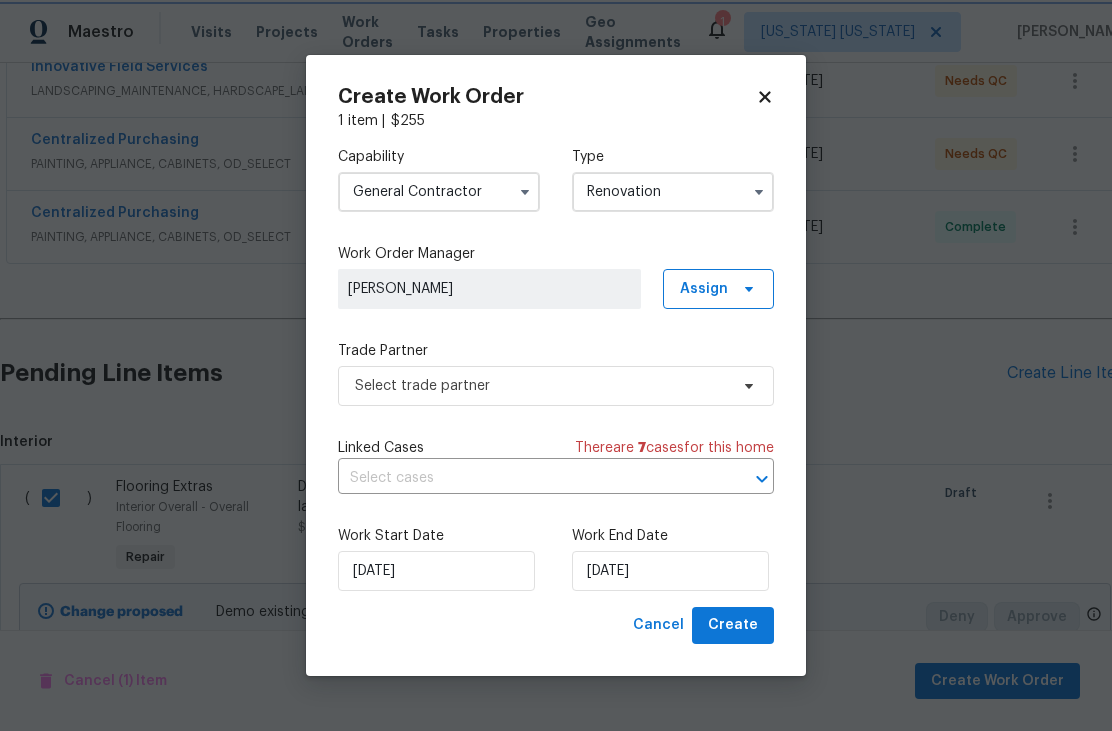 scroll, scrollTop: 0, scrollLeft: 0, axis: both 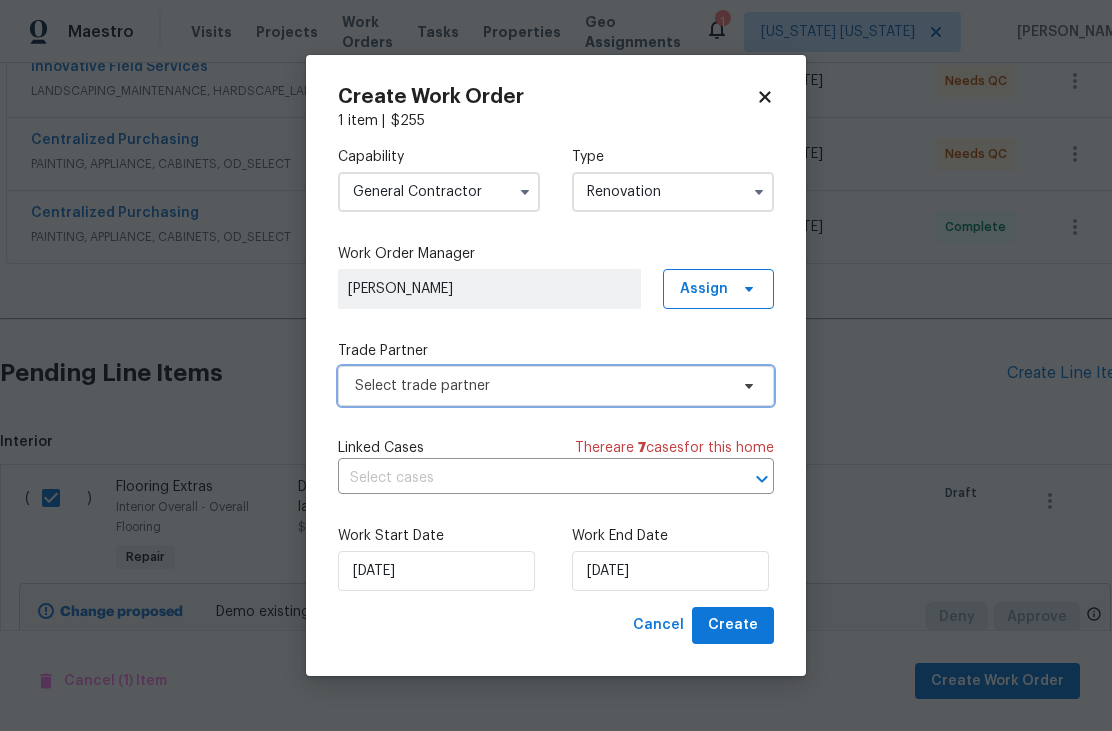 click on "Select trade partner" at bounding box center [541, 386] 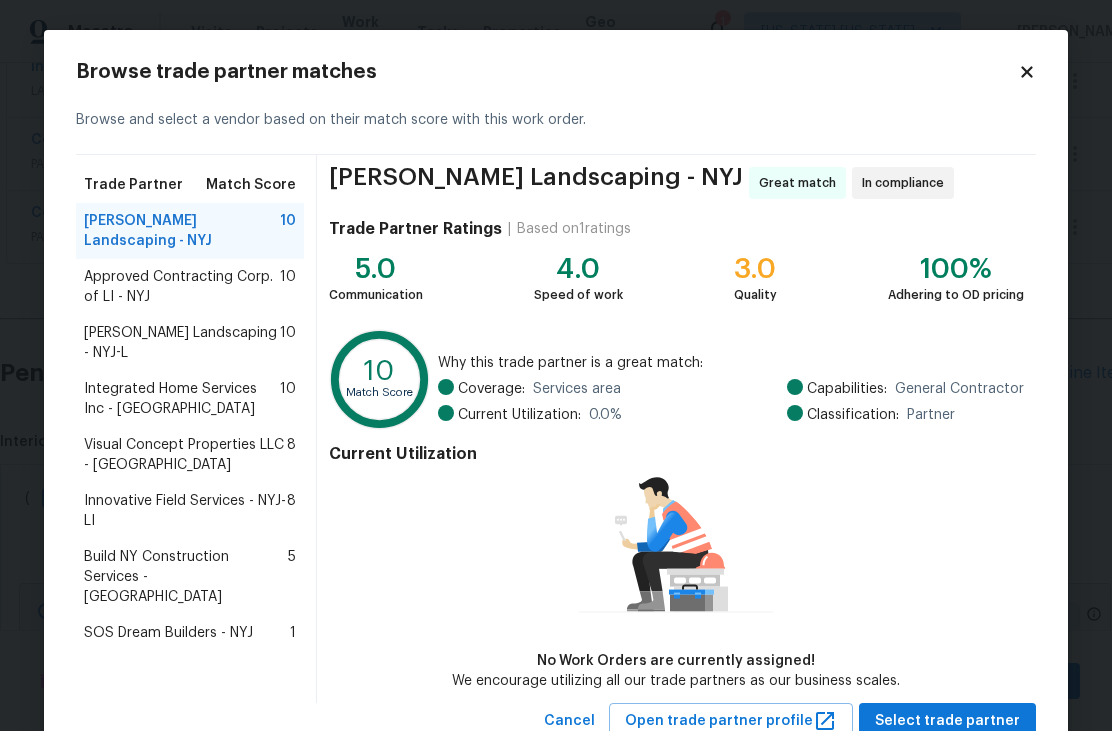 click on "Innovative Field Services - NYJ-LI" at bounding box center (185, 511) 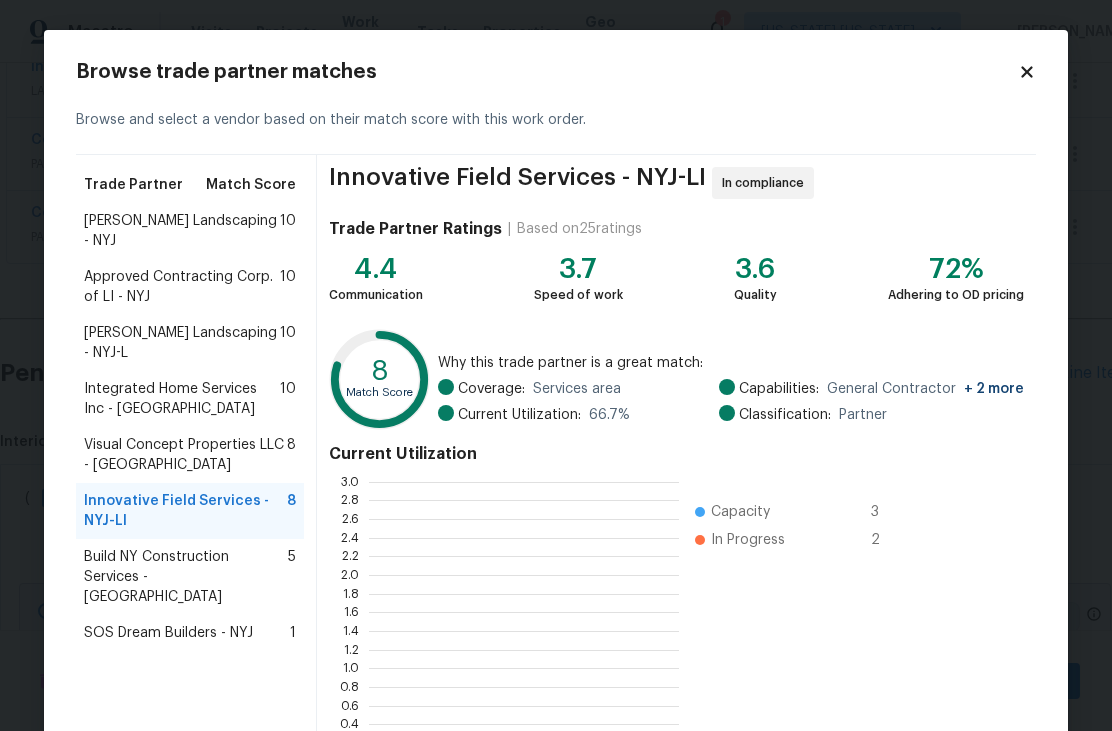 click on "Current Utilization 0.0 0.2 0.4 0.6 0.8 1.0 1.2 1.4 1.6 1.8 2.0 2.2 2.4 2.6 2.8 3.0 Capacity 3 In Progress 2" at bounding box center [676, 604] 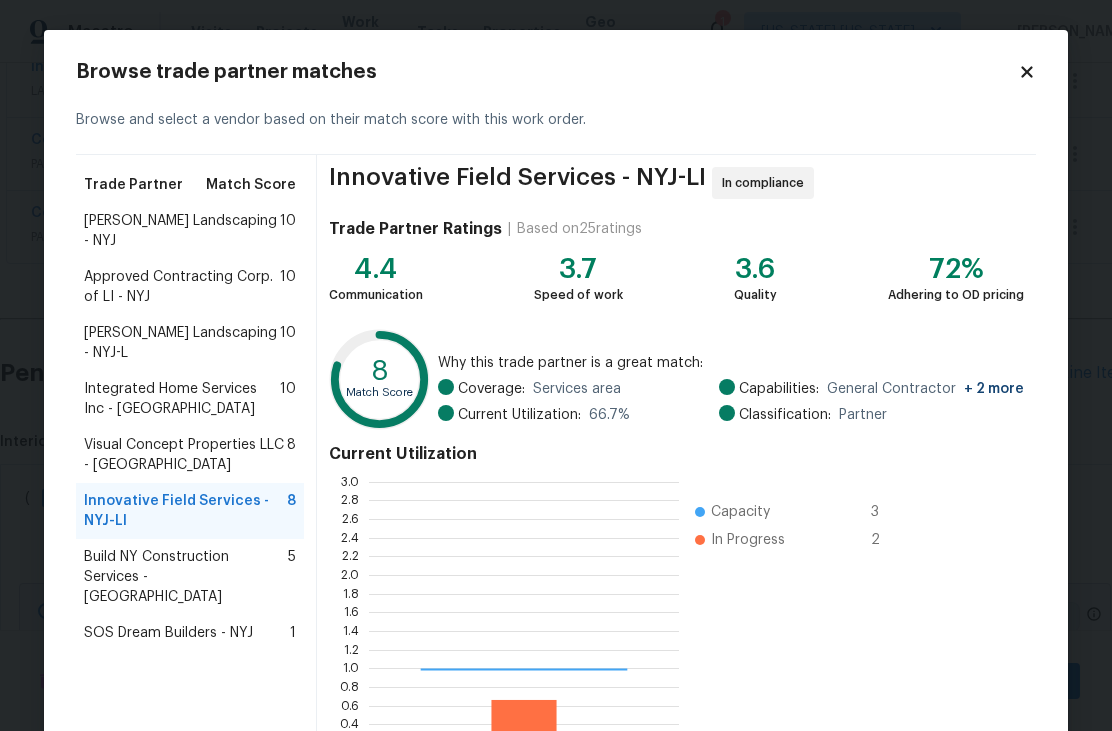 scroll, scrollTop: 2, scrollLeft: 2, axis: both 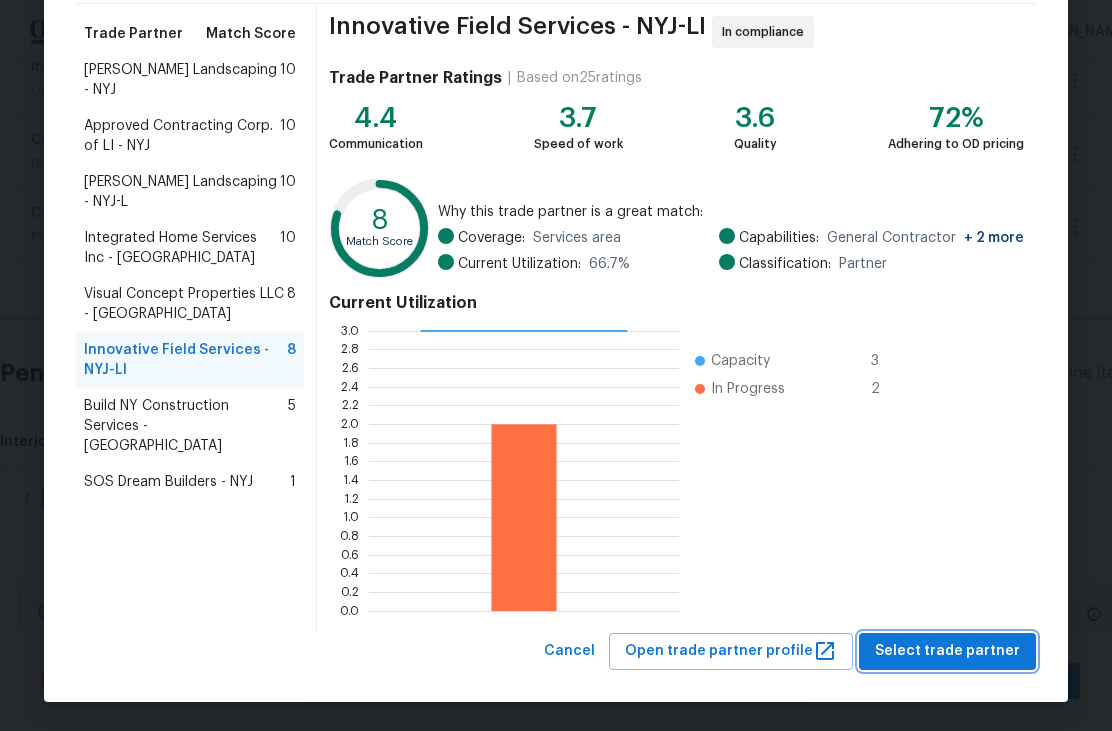 click on "Select trade partner" at bounding box center [947, 651] 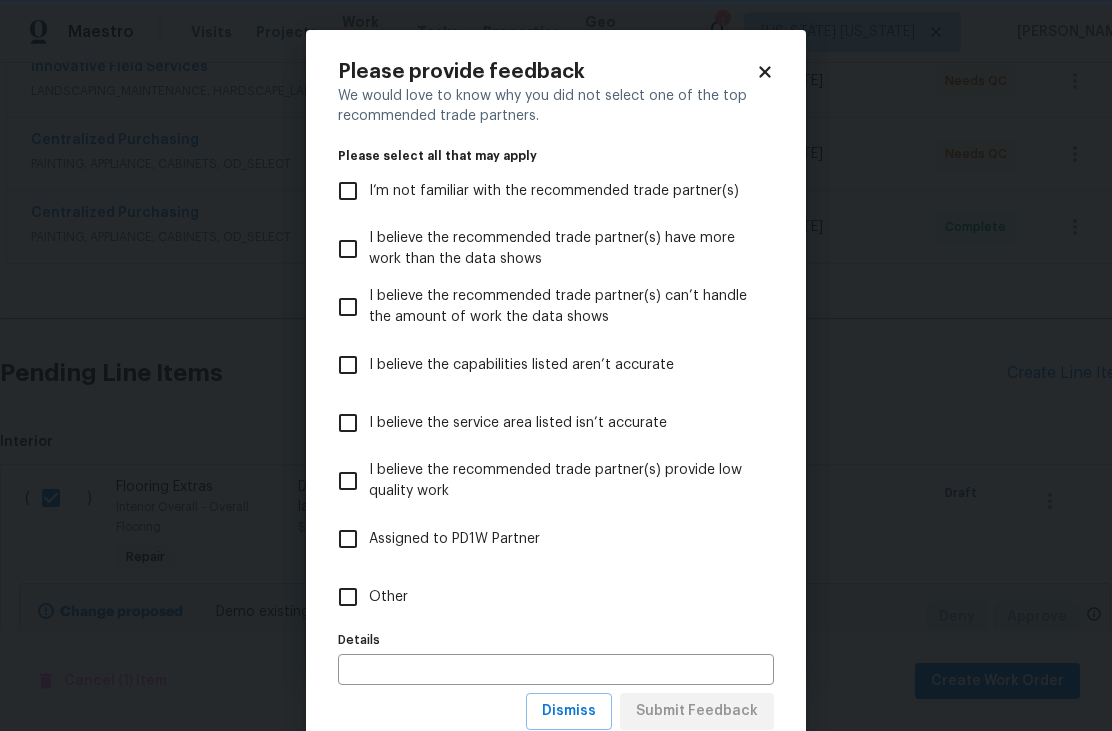 scroll, scrollTop: 0, scrollLeft: 0, axis: both 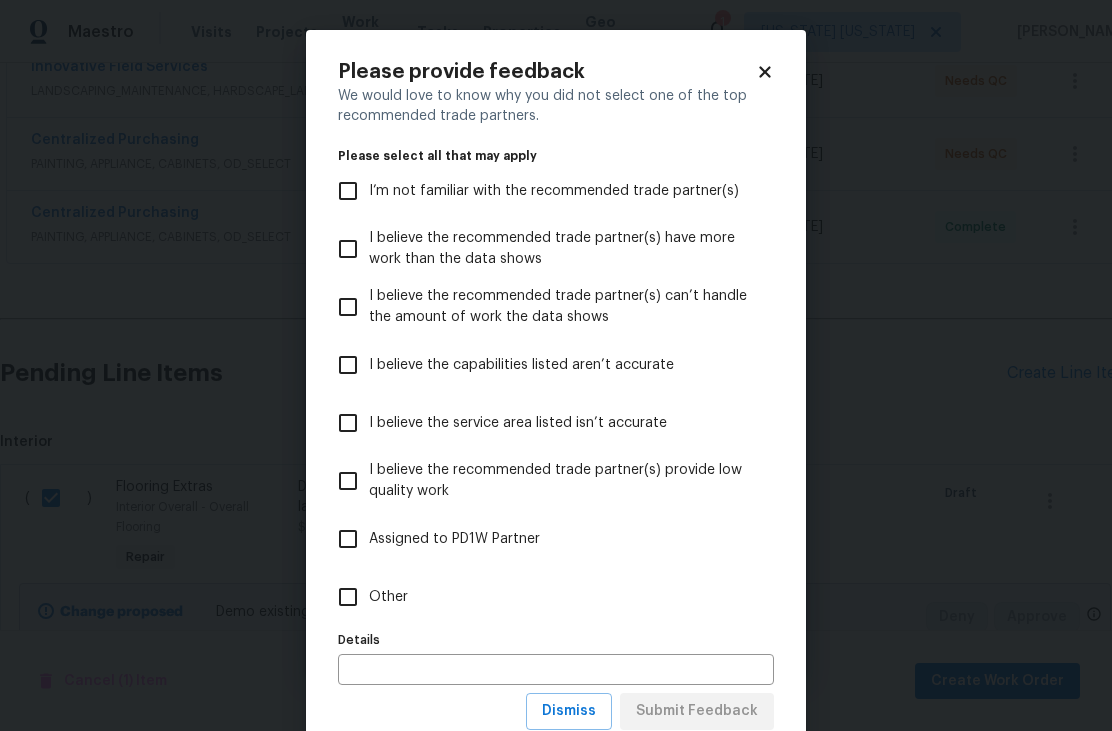 click on "Other" at bounding box center (348, 597) 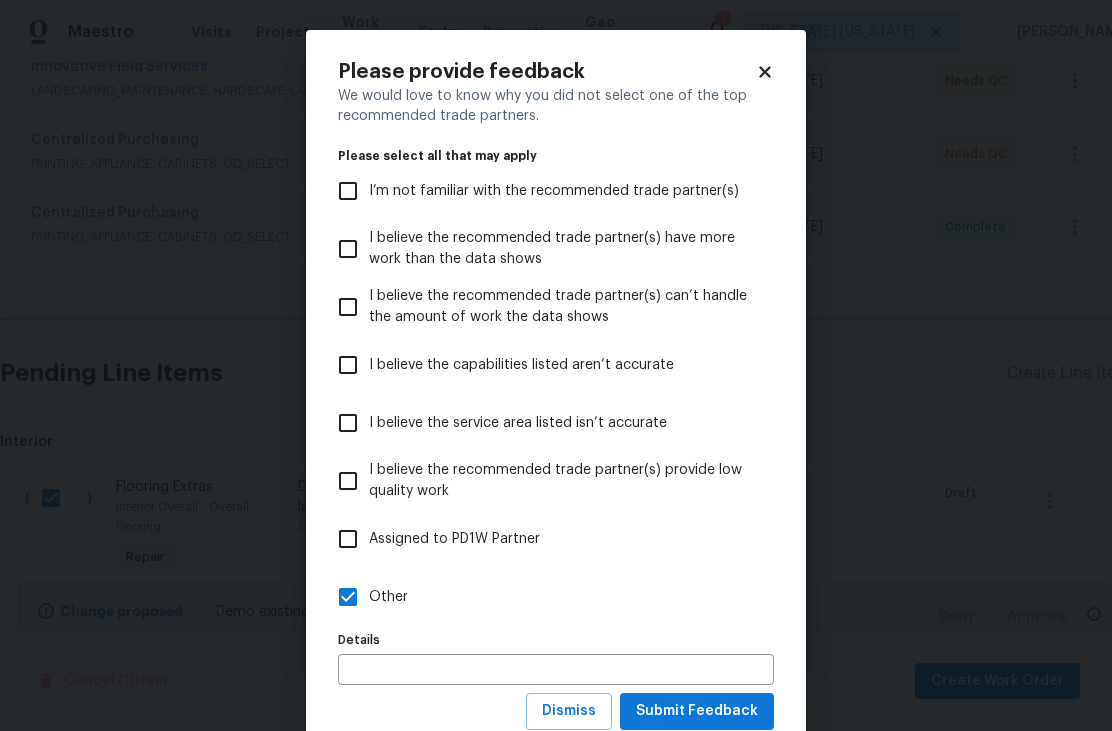 click at bounding box center [556, 669] 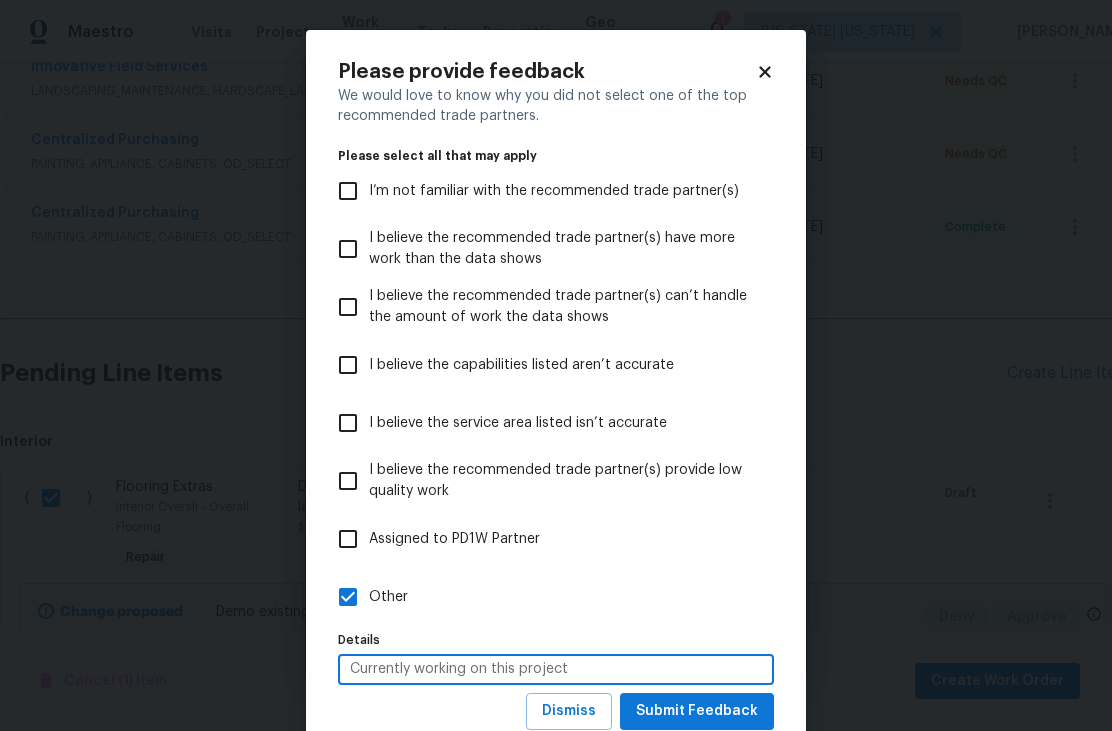 type on "Currently working on this project" 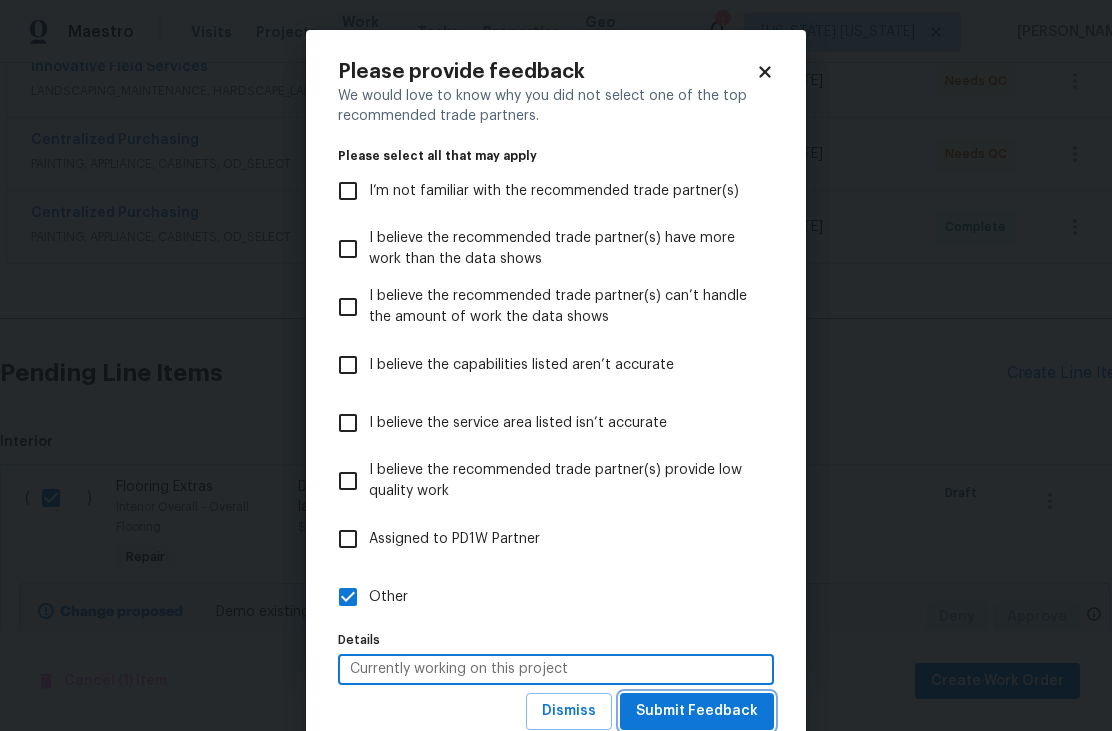 click on "Submit Feedback" at bounding box center (697, 711) 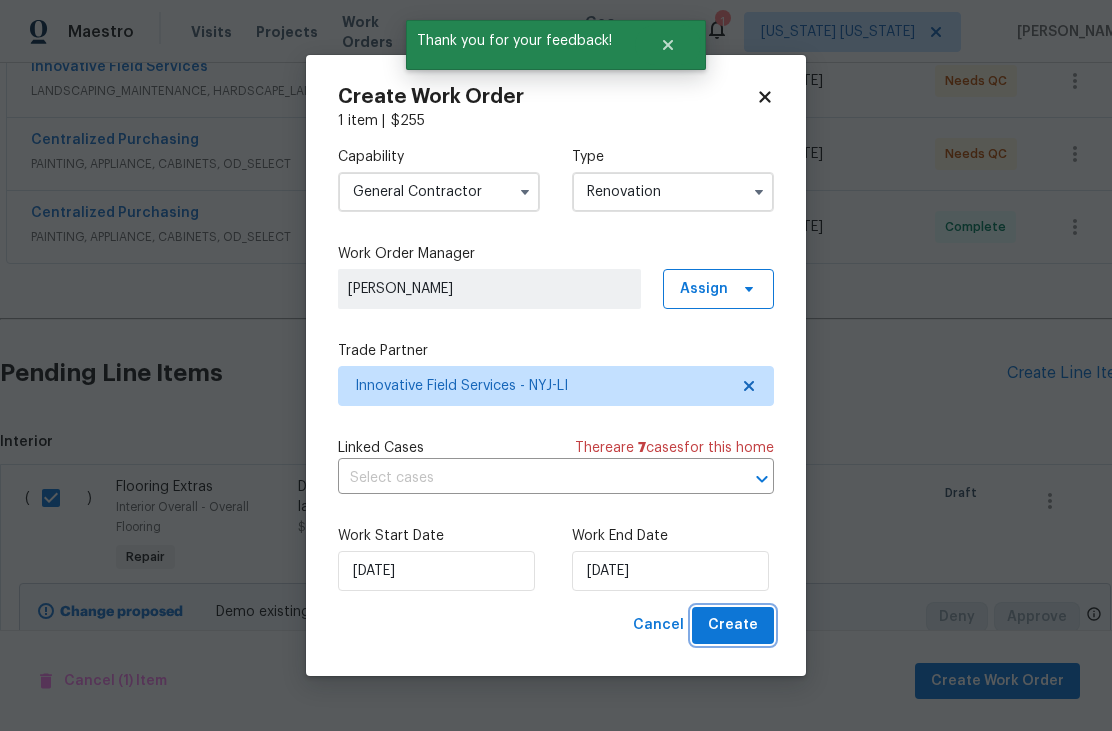 click on "Create" at bounding box center [733, 625] 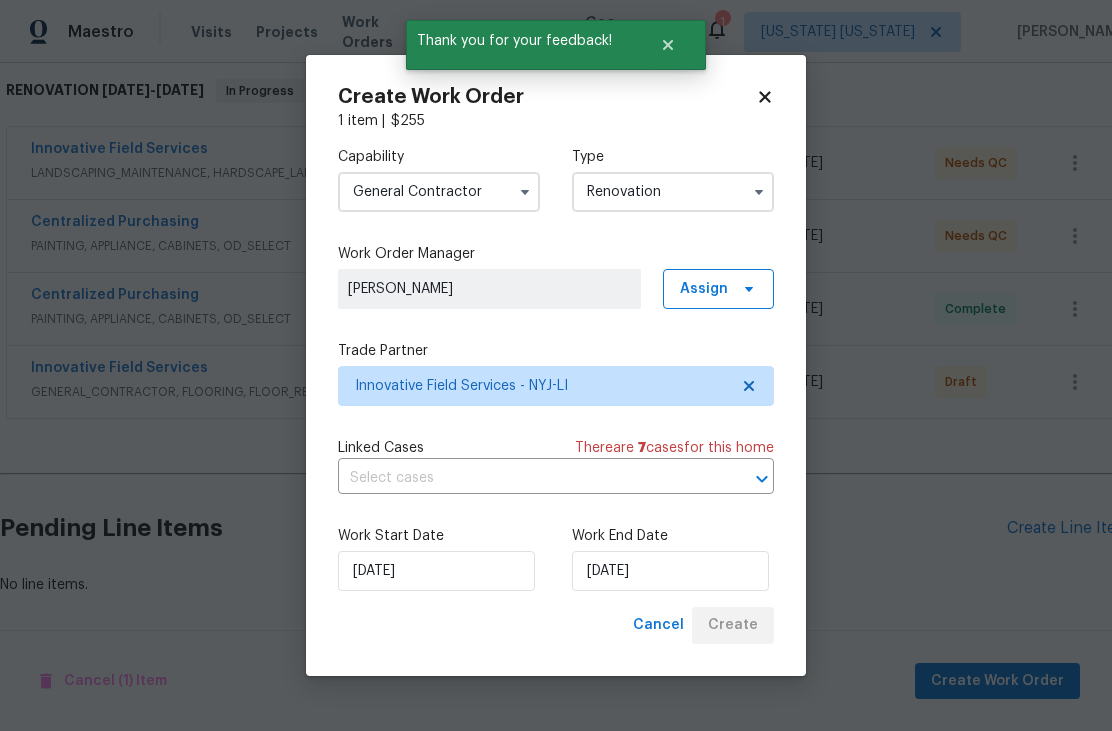 scroll, scrollTop: 255, scrollLeft: 0, axis: vertical 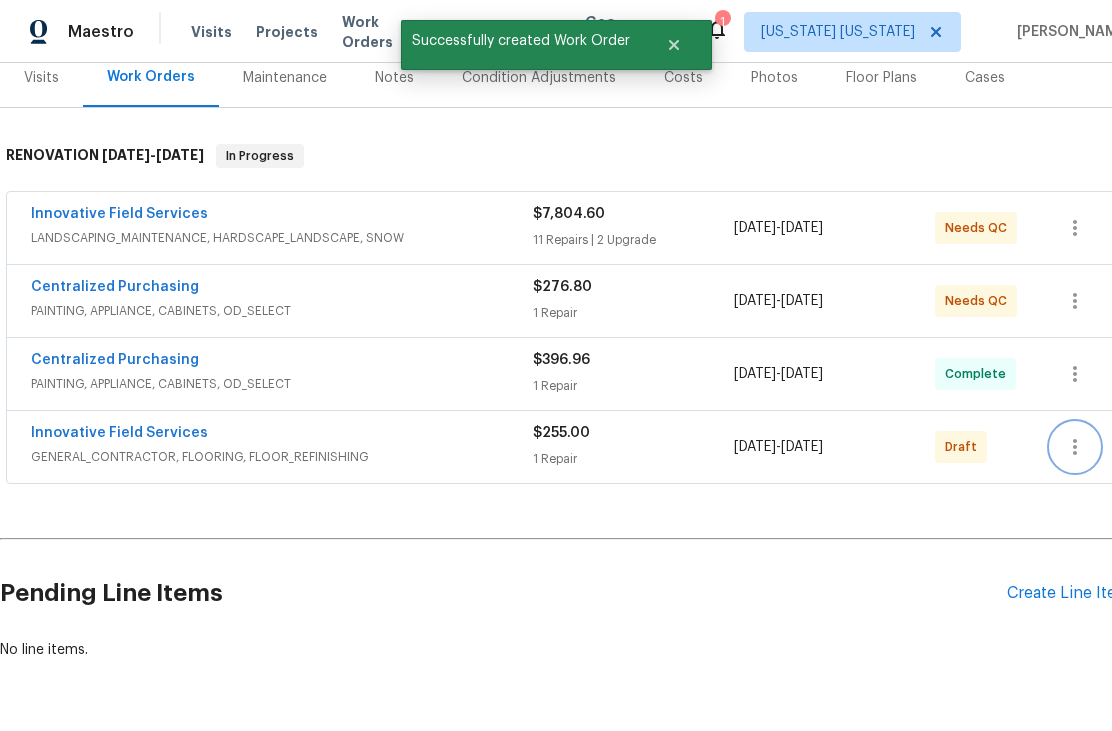 click 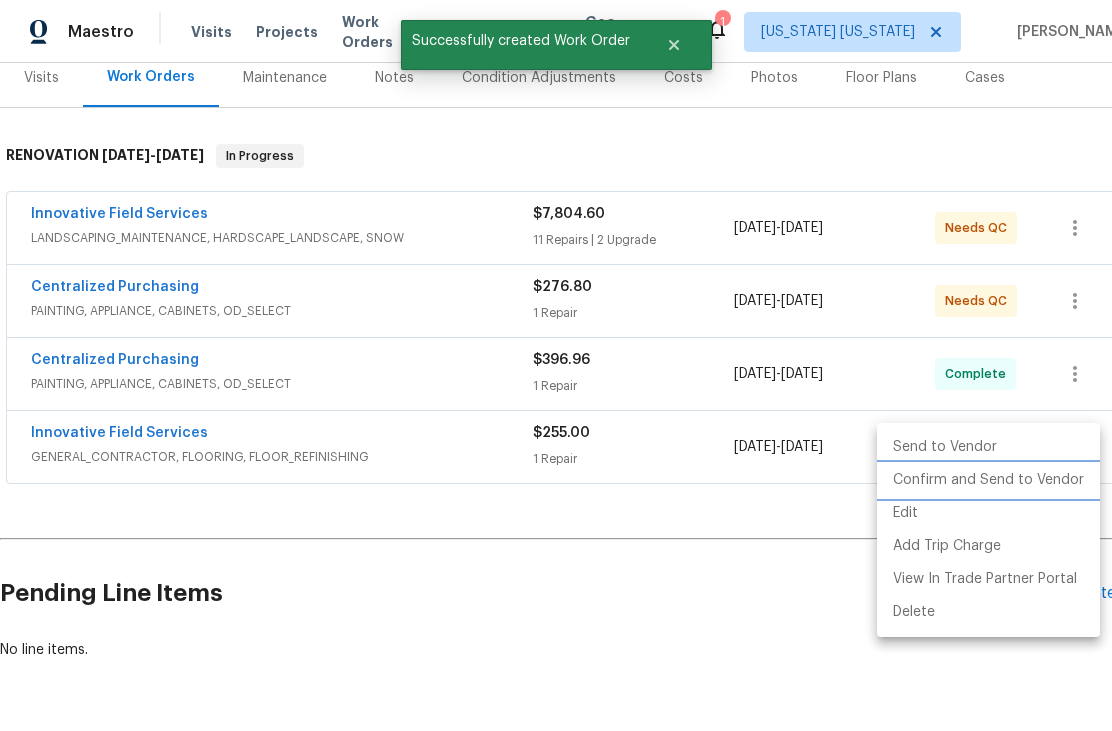 click on "Confirm and Send to Vendor" at bounding box center (988, 480) 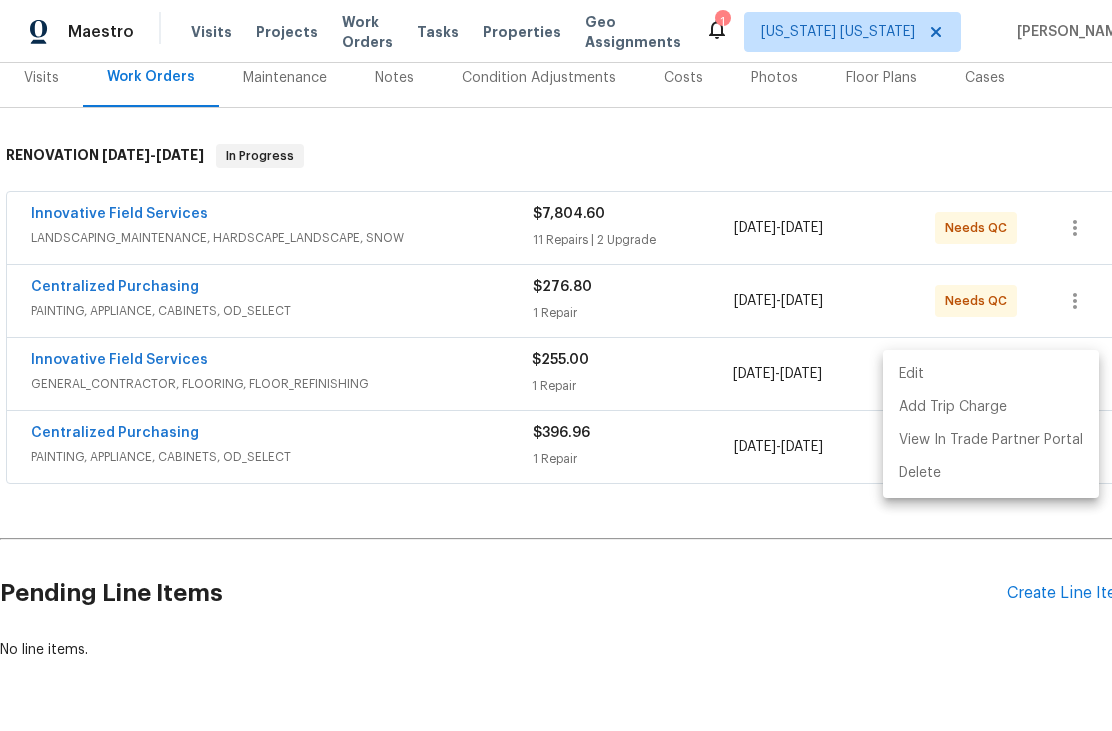 click at bounding box center [556, 365] 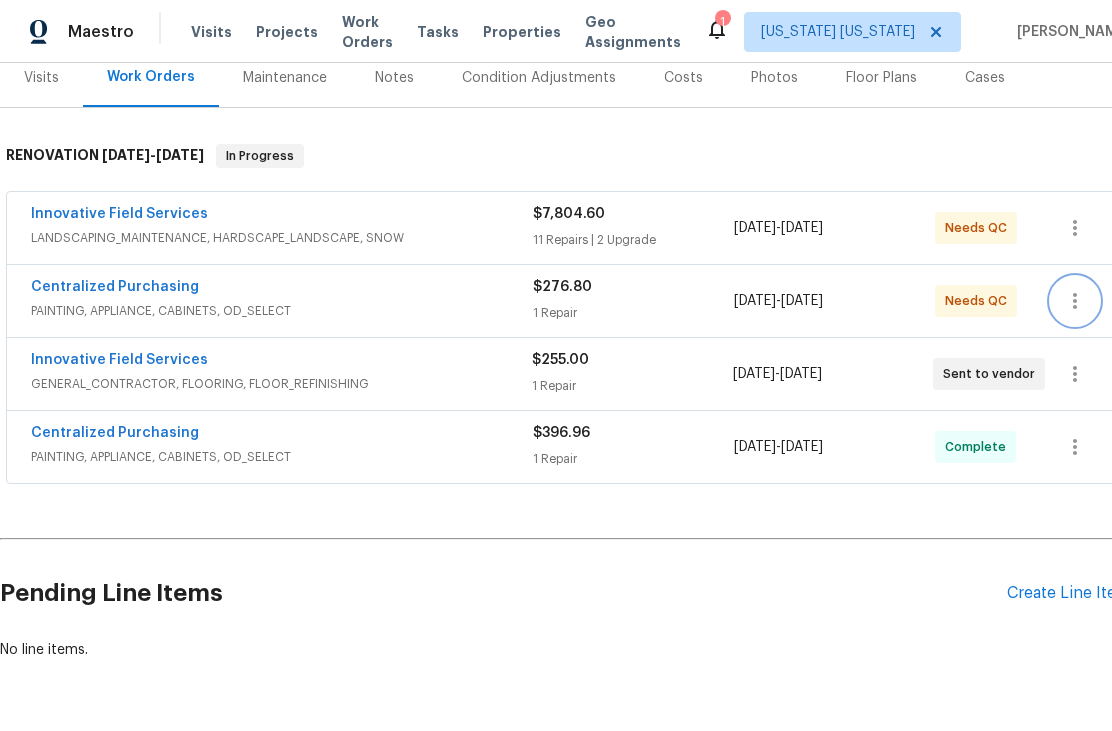 click 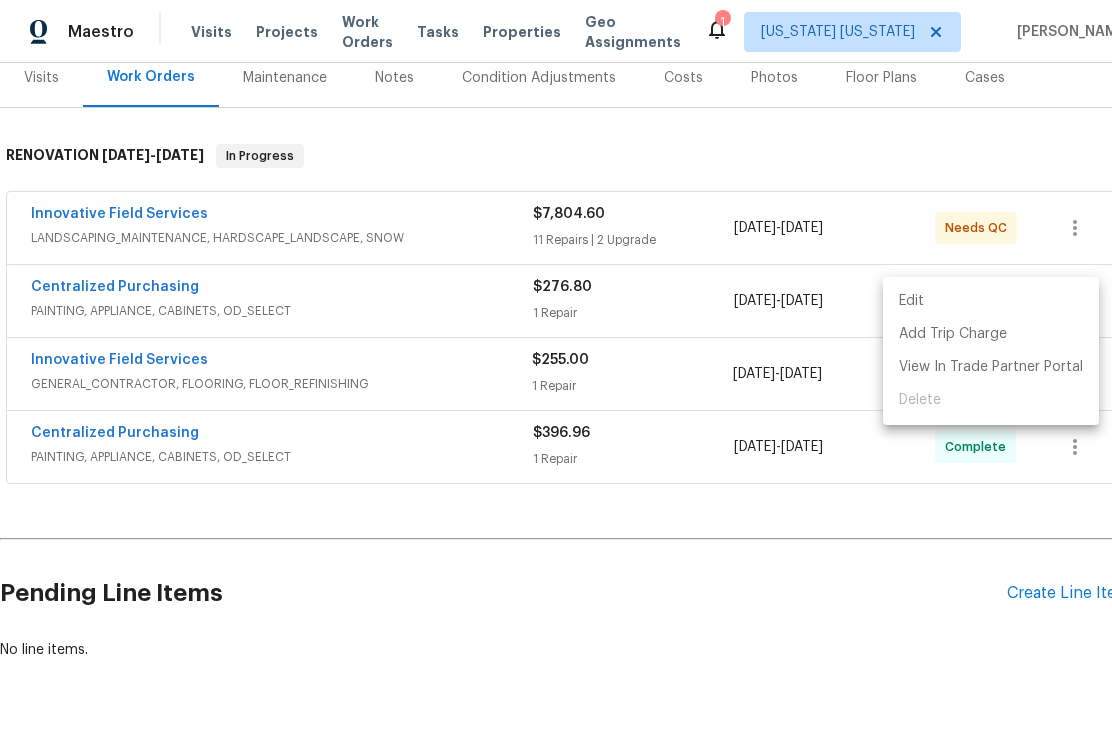 click at bounding box center [556, 365] 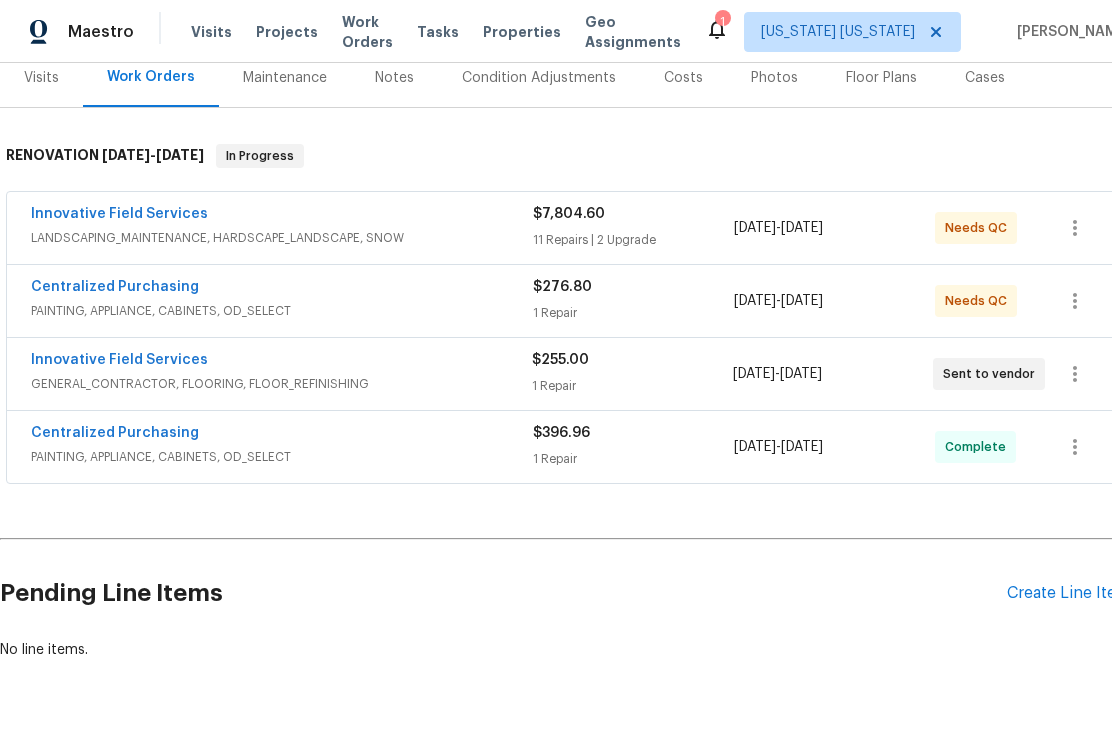 click on "Centralized Purchasing" at bounding box center (115, 287) 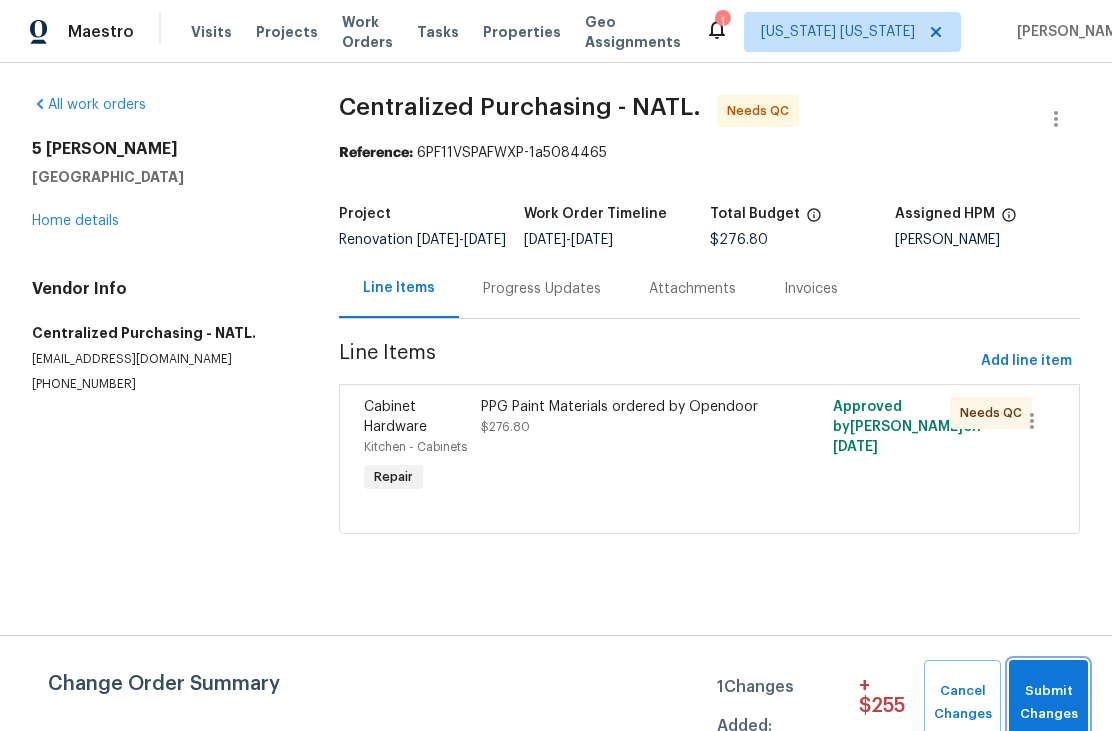 click on "Submit Changes" at bounding box center [1048, 703] 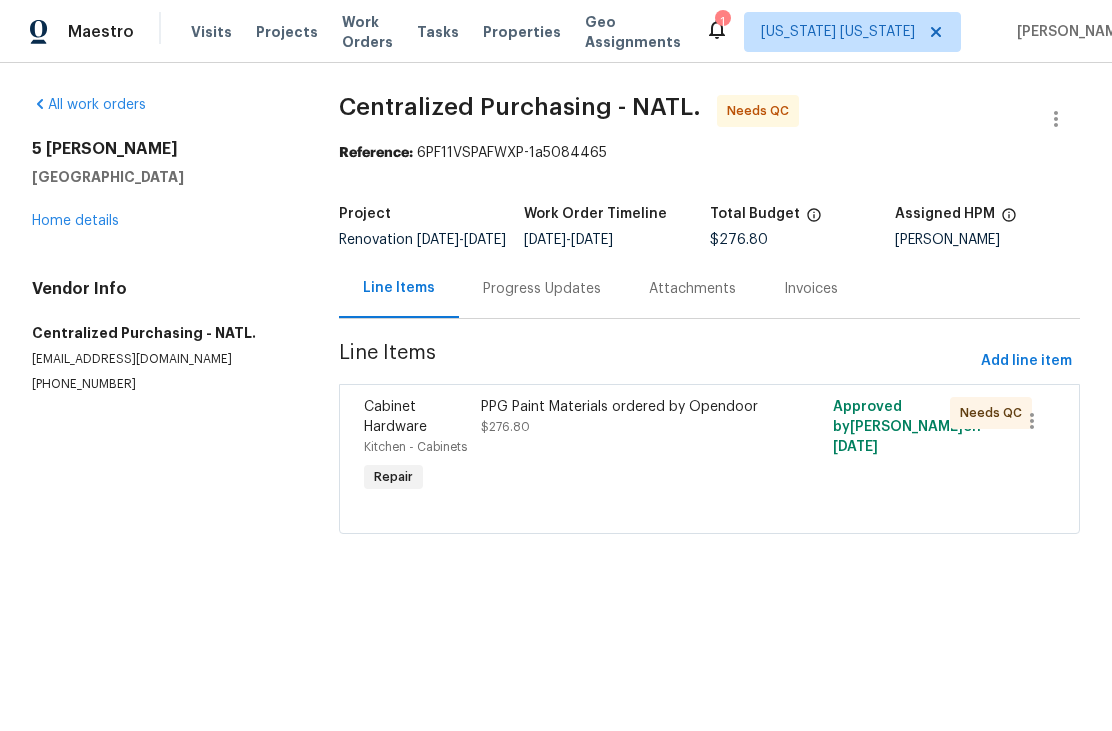 click on "PPG Paint Materials ordered by Opendoor" at bounding box center (621, 407) 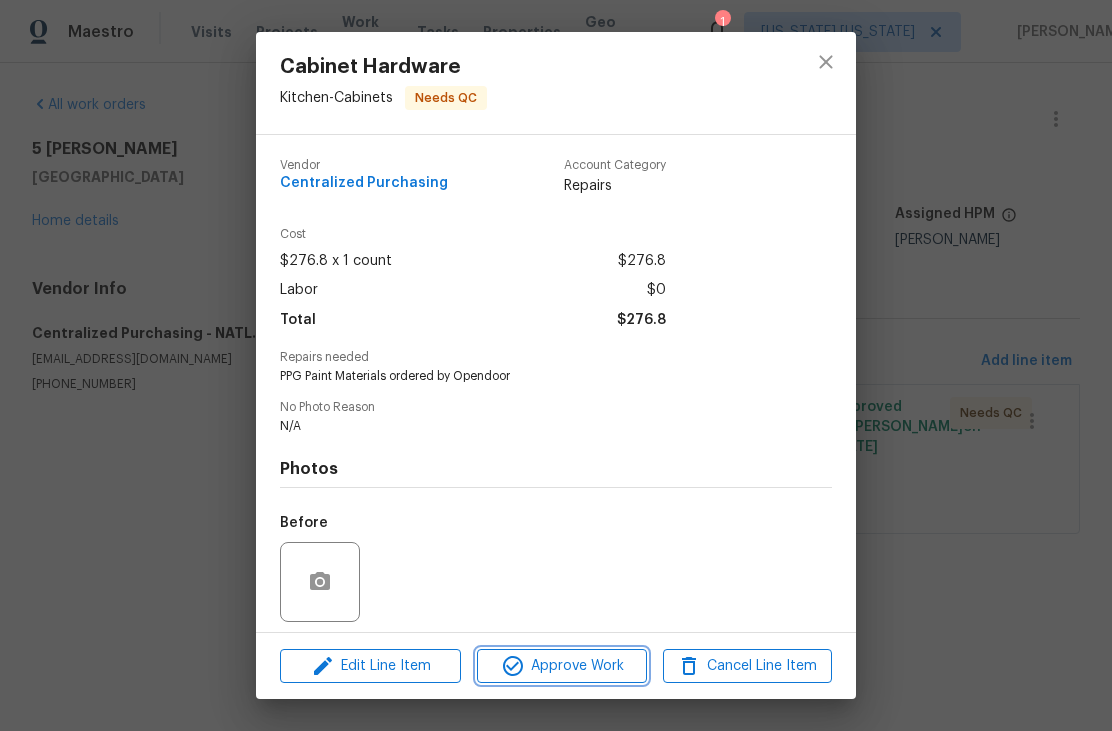click on "Approve Work" at bounding box center (561, 666) 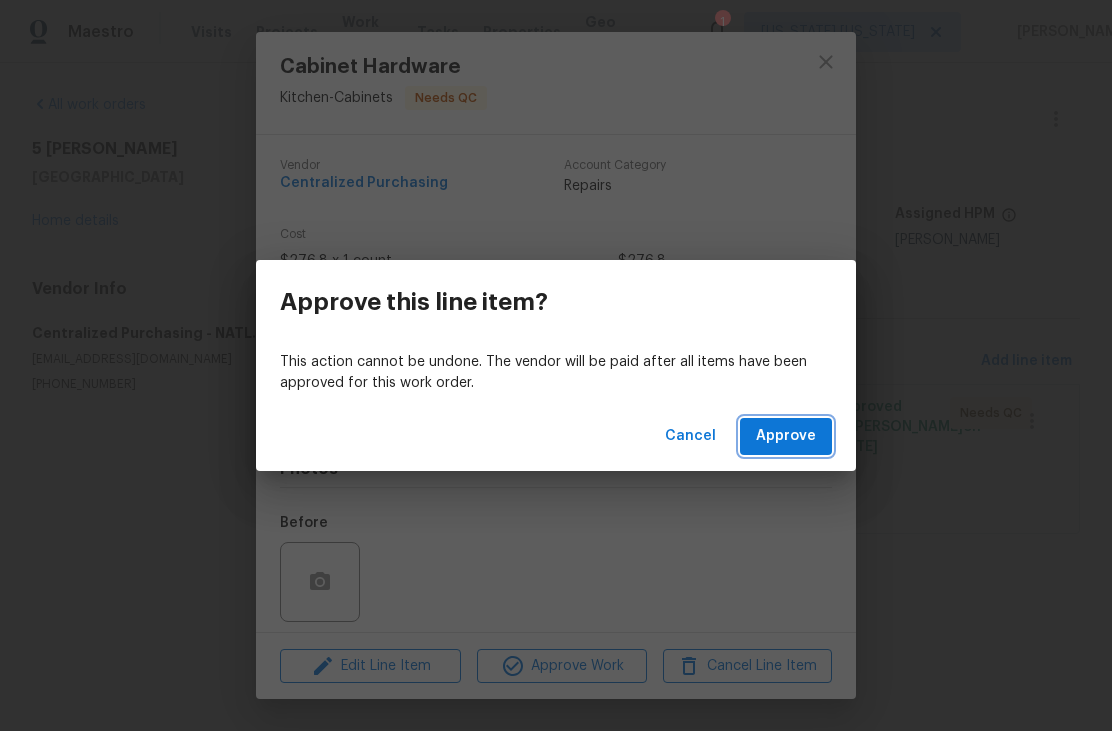 click on "Approve" at bounding box center (786, 436) 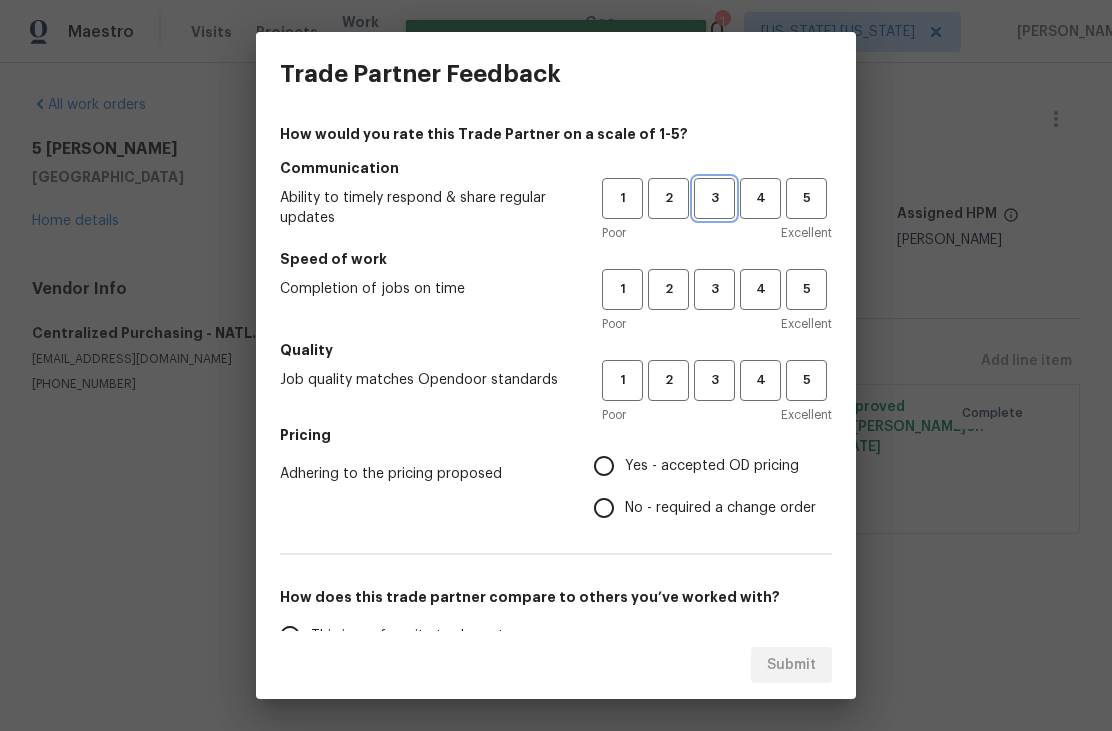 click on "3" at bounding box center [714, 198] 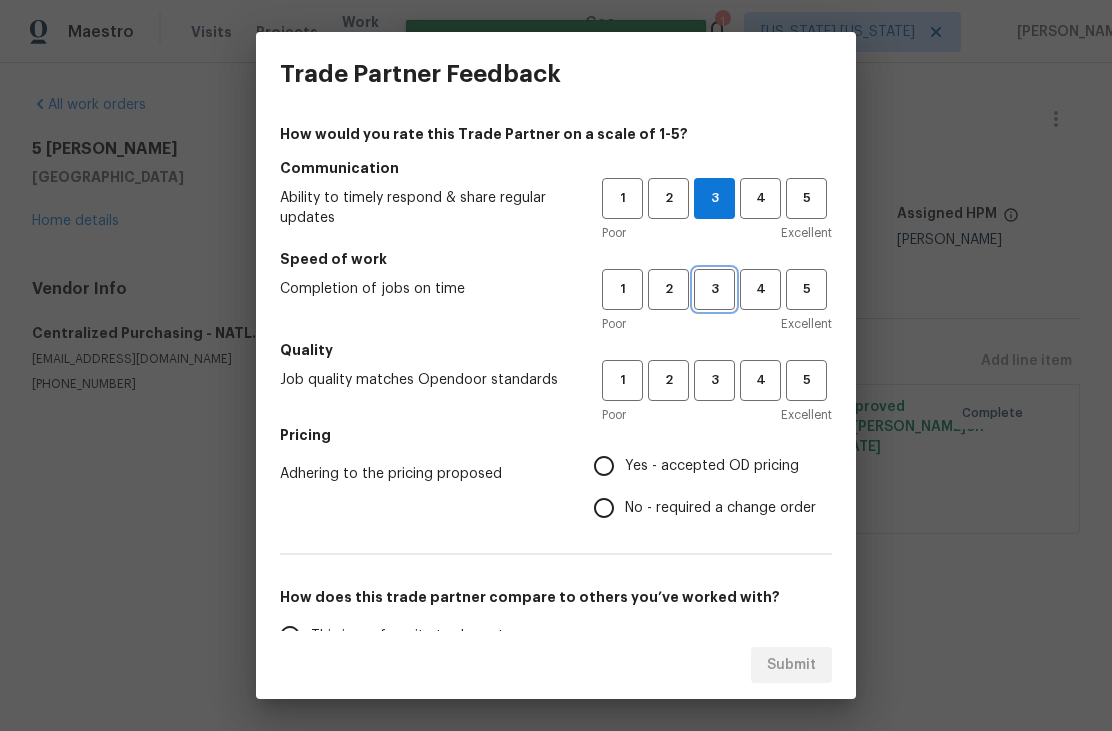 click on "3" at bounding box center (714, 289) 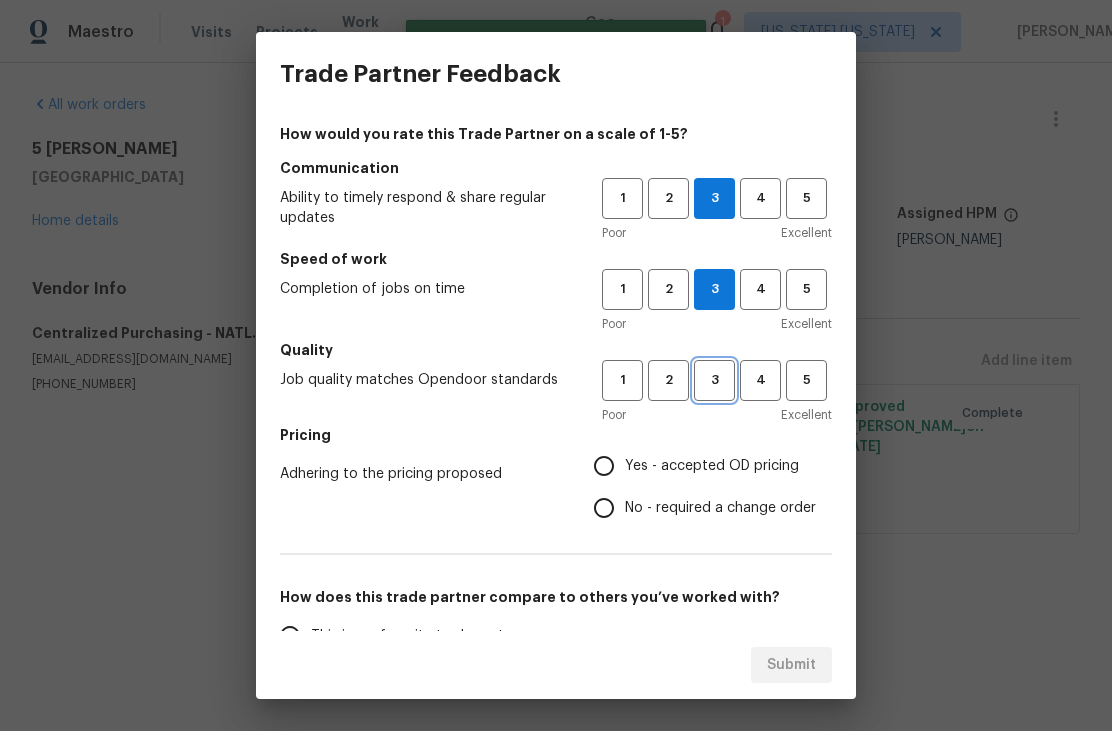 click on "3" at bounding box center [714, 380] 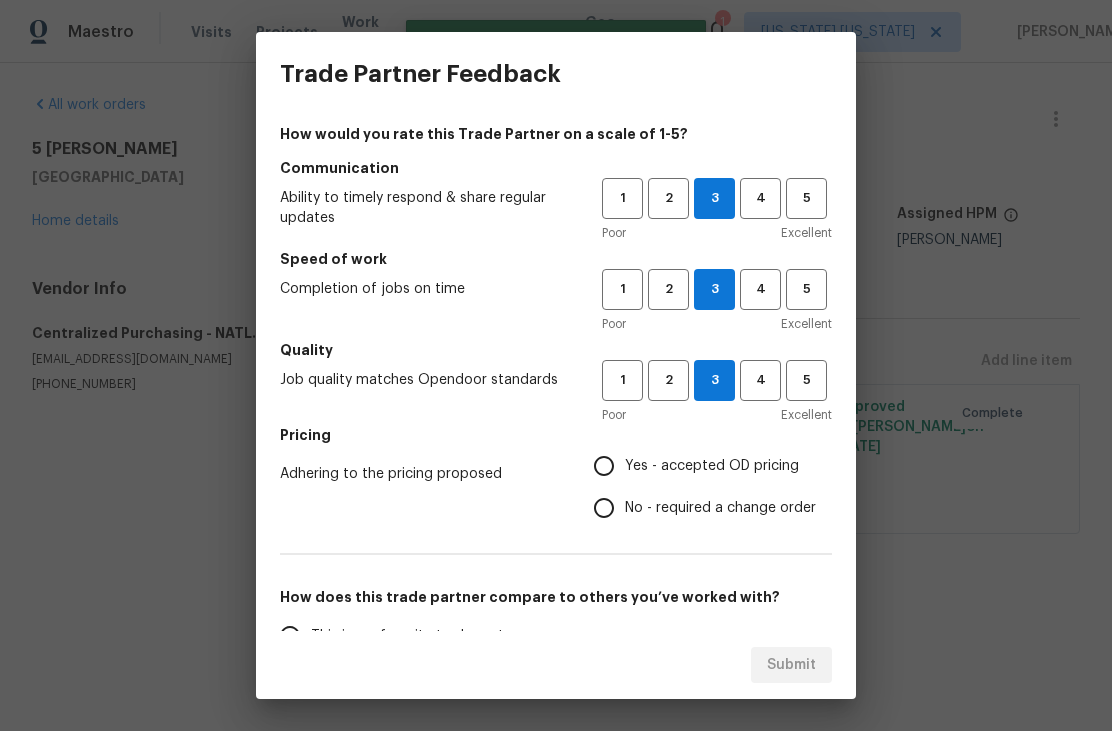 click on "Yes - accepted OD pricing" at bounding box center (604, 466) 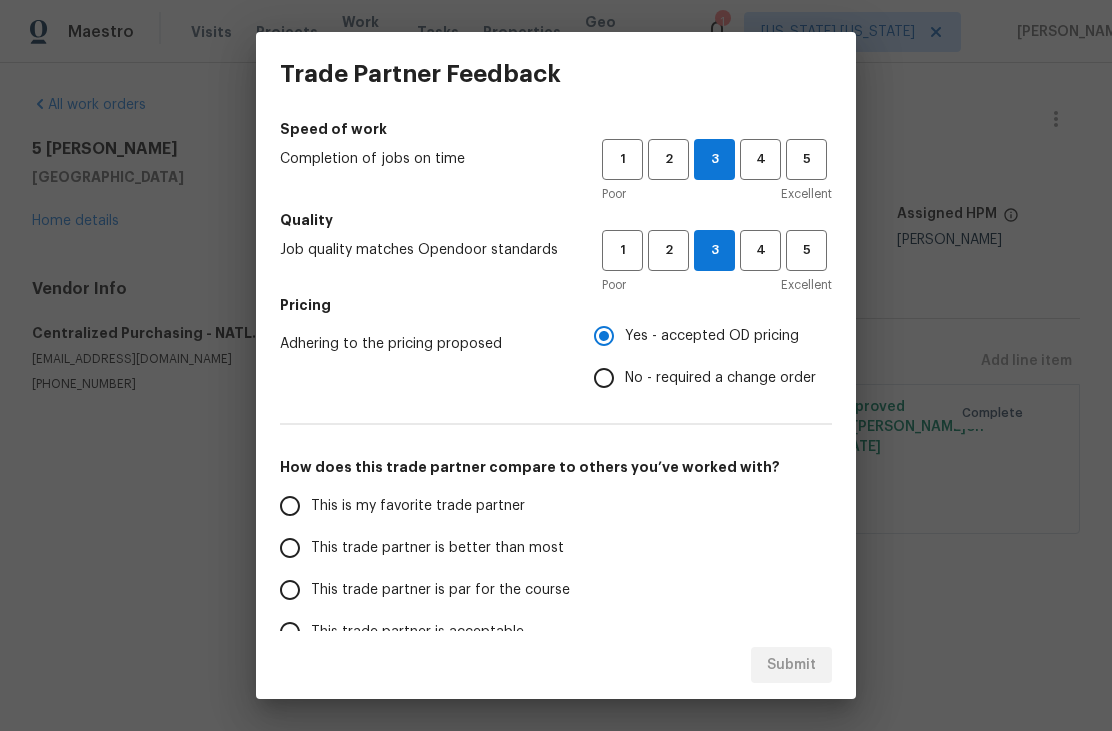 scroll, scrollTop: 133, scrollLeft: 0, axis: vertical 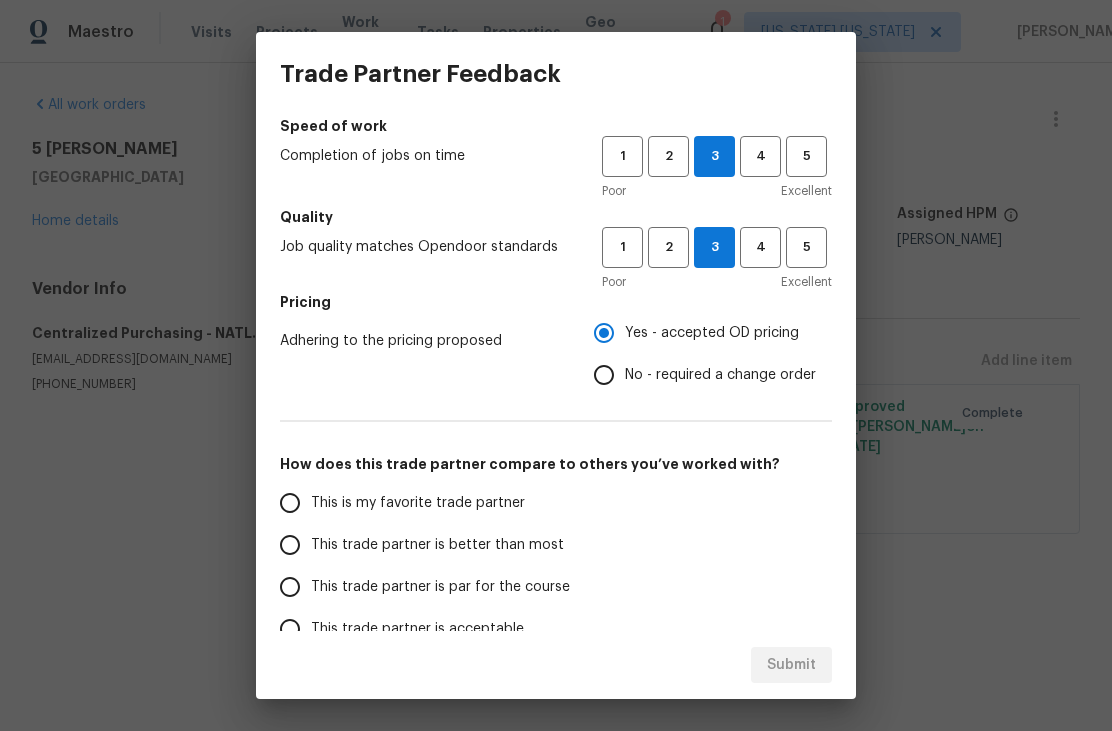 click on "This trade partner is better than most" at bounding box center [290, 545] 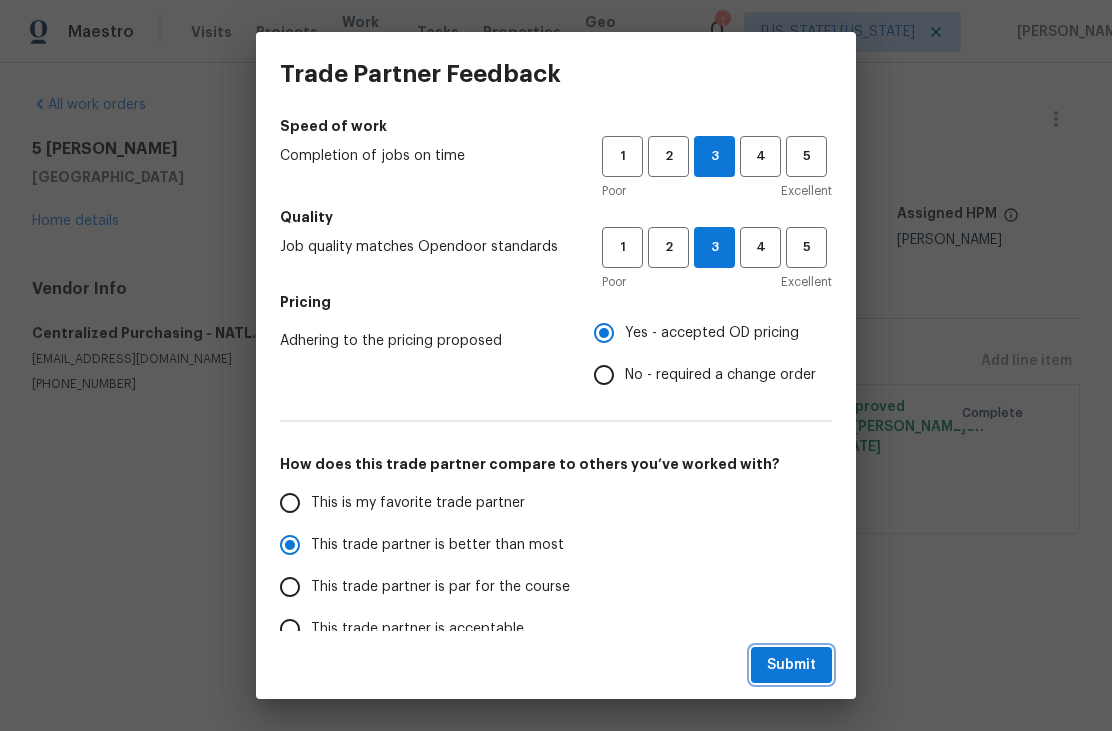 click on "Submit" at bounding box center (791, 665) 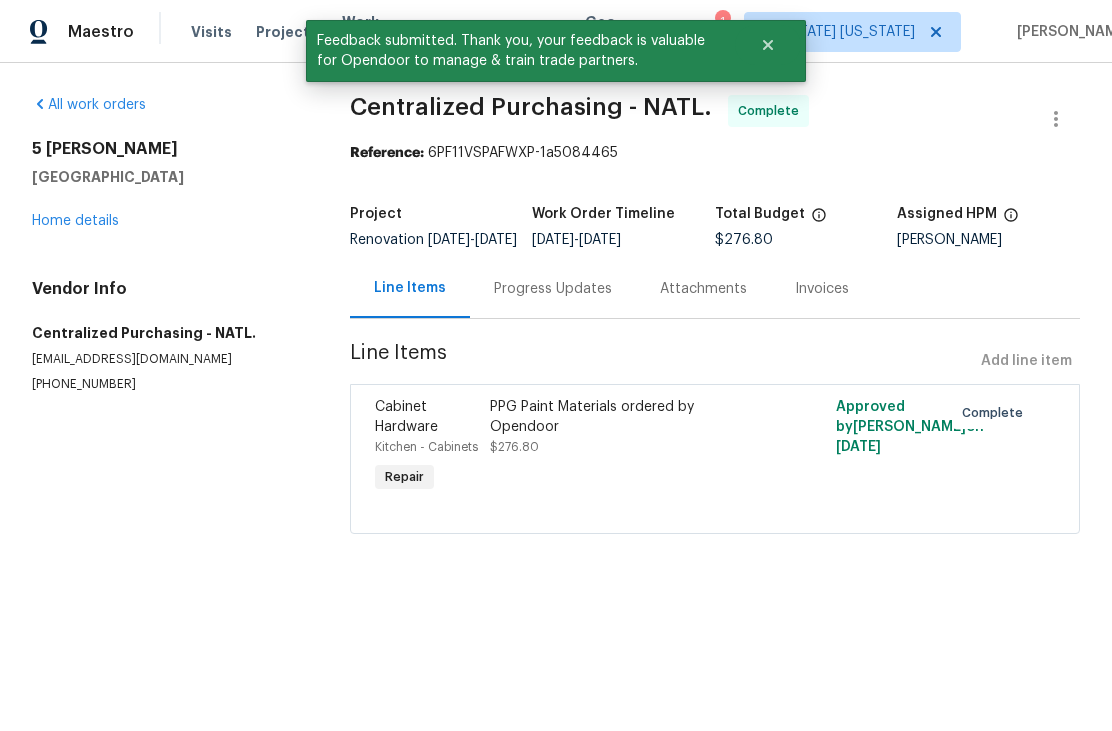 click on "Home details" at bounding box center (75, 221) 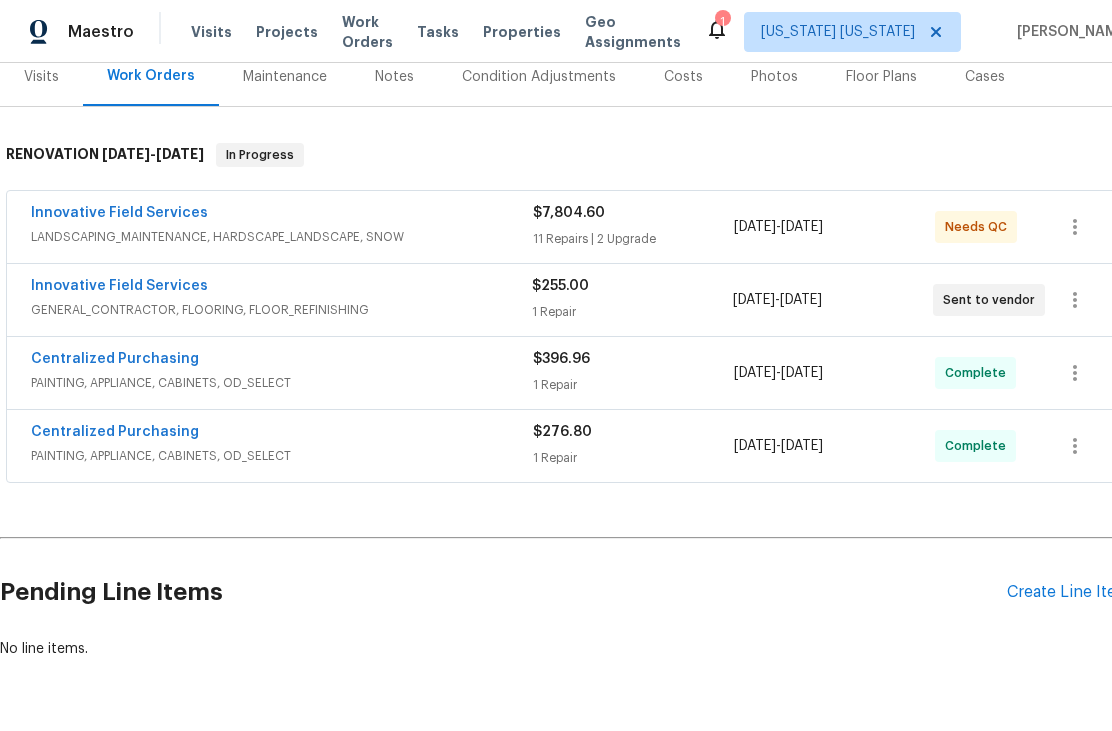 scroll, scrollTop: 255, scrollLeft: 0, axis: vertical 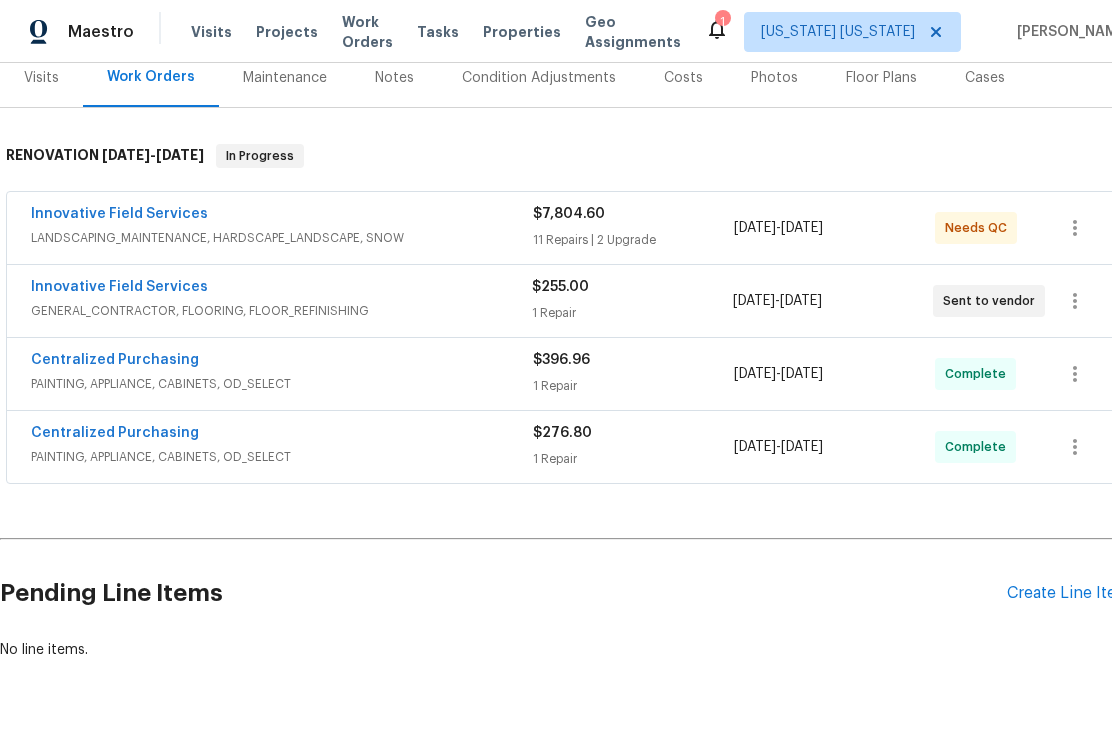 click on "[DATE]" at bounding box center [801, 301] 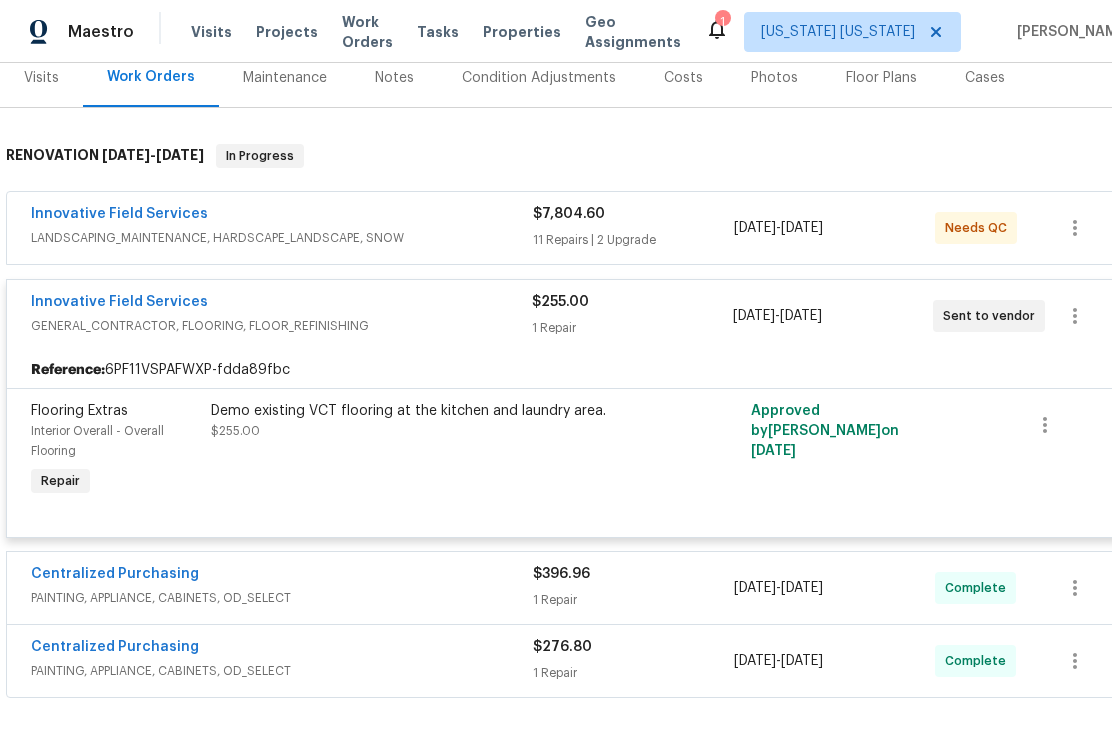 click on "Approved by  Peter Boucher  on   7/11/2025" at bounding box center [835, 451] 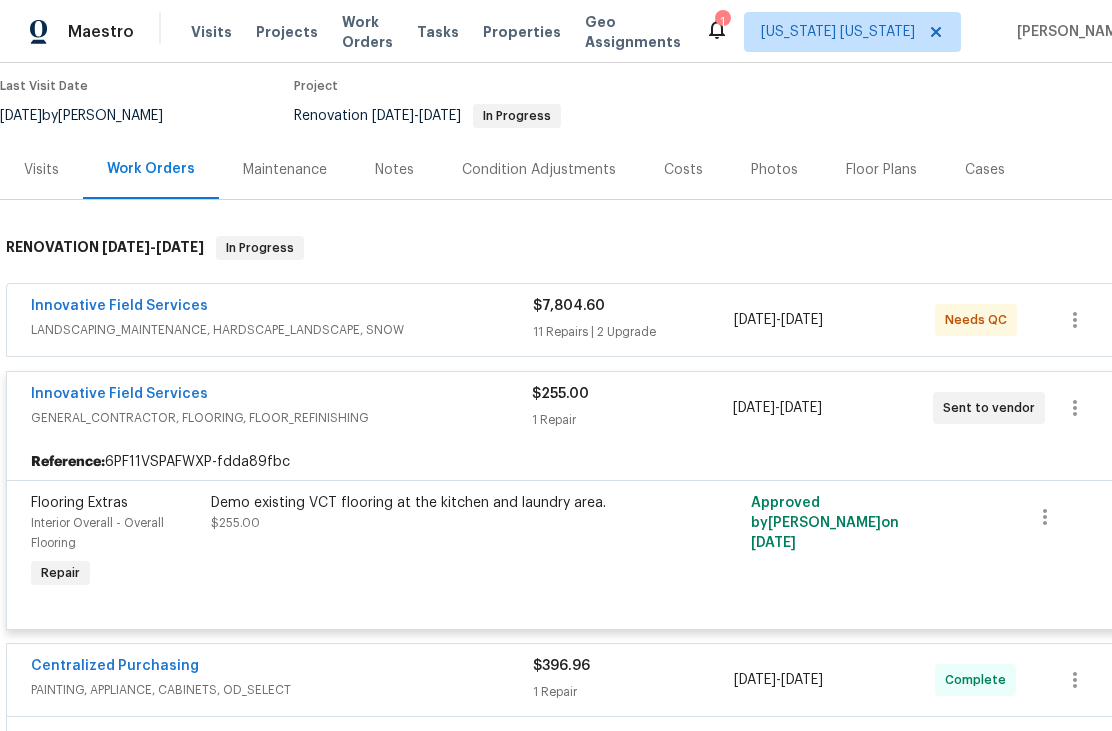 scroll, scrollTop: 166, scrollLeft: 0, axis: vertical 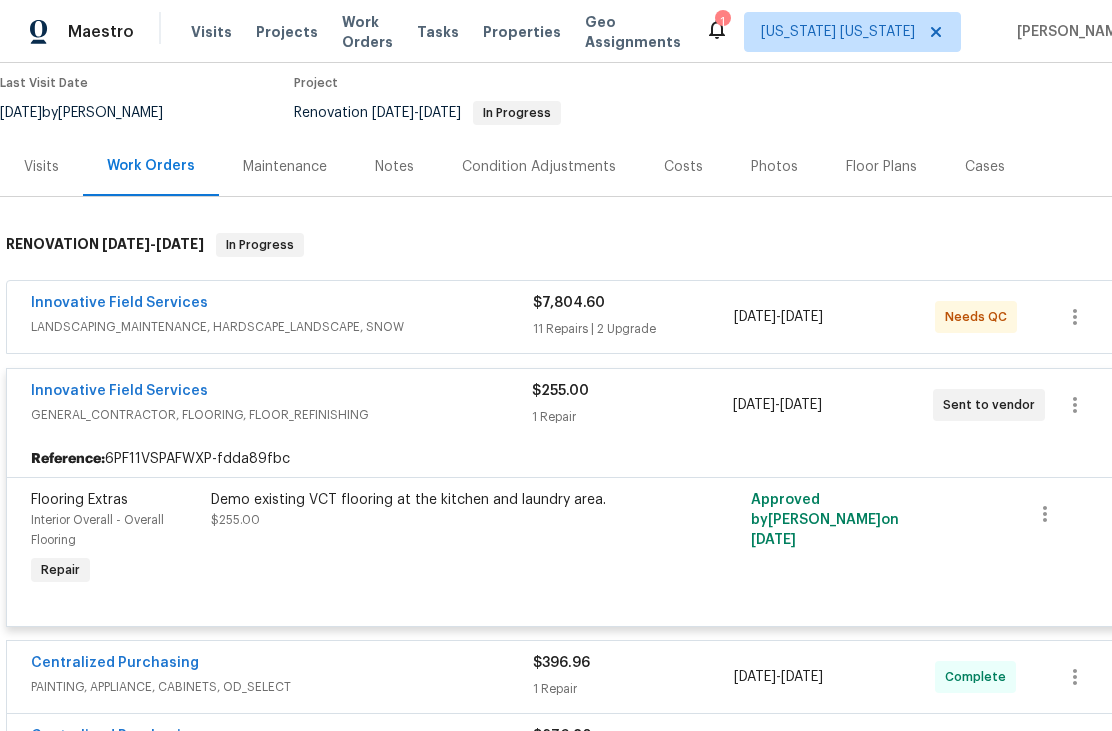 click on "Innovative Field Services" at bounding box center [119, 391] 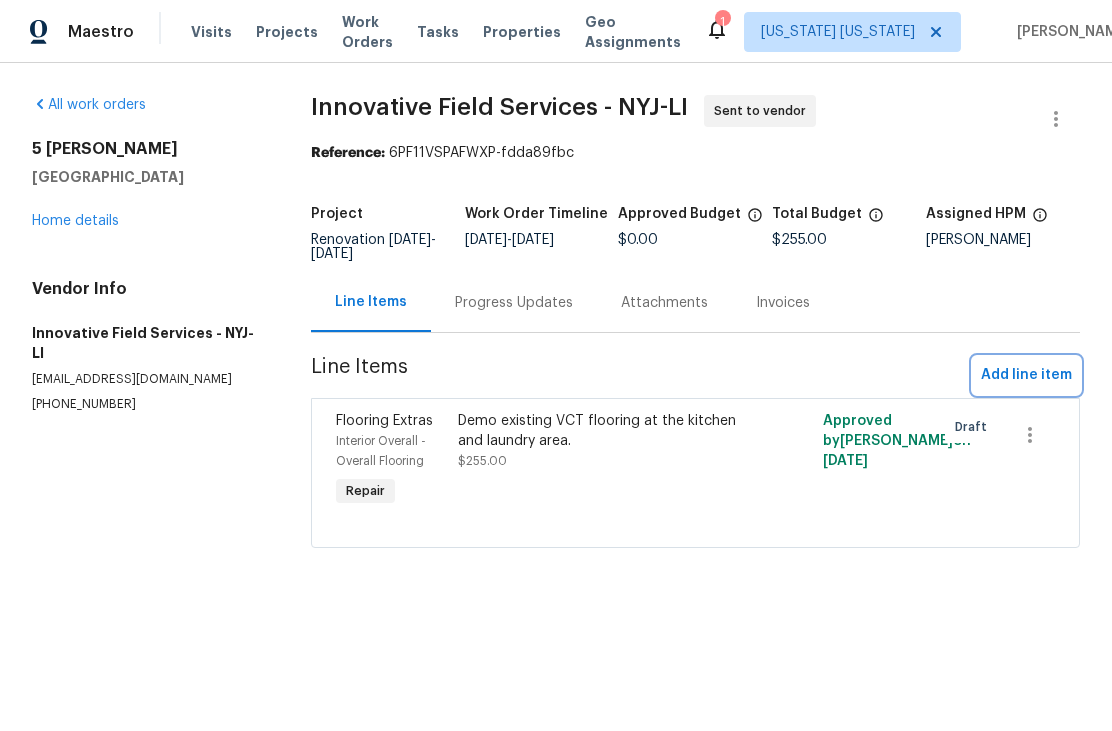 click on "Add line item" at bounding box center (1026, 375) 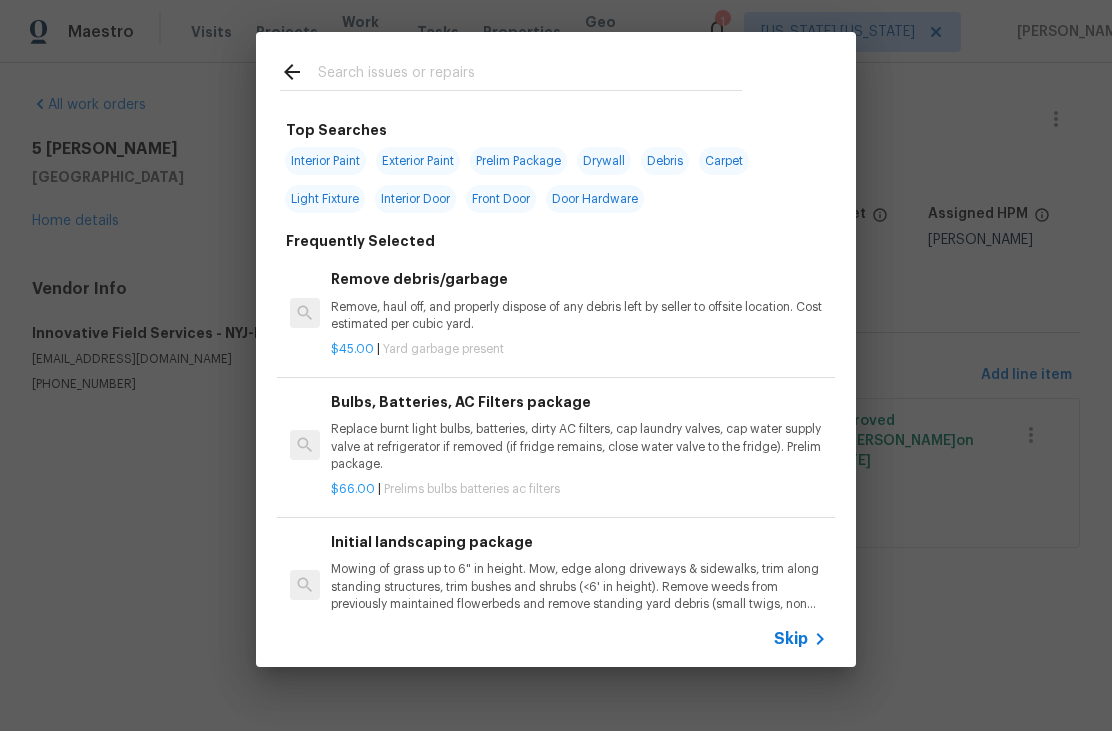 click at bounding box center (530, 75) 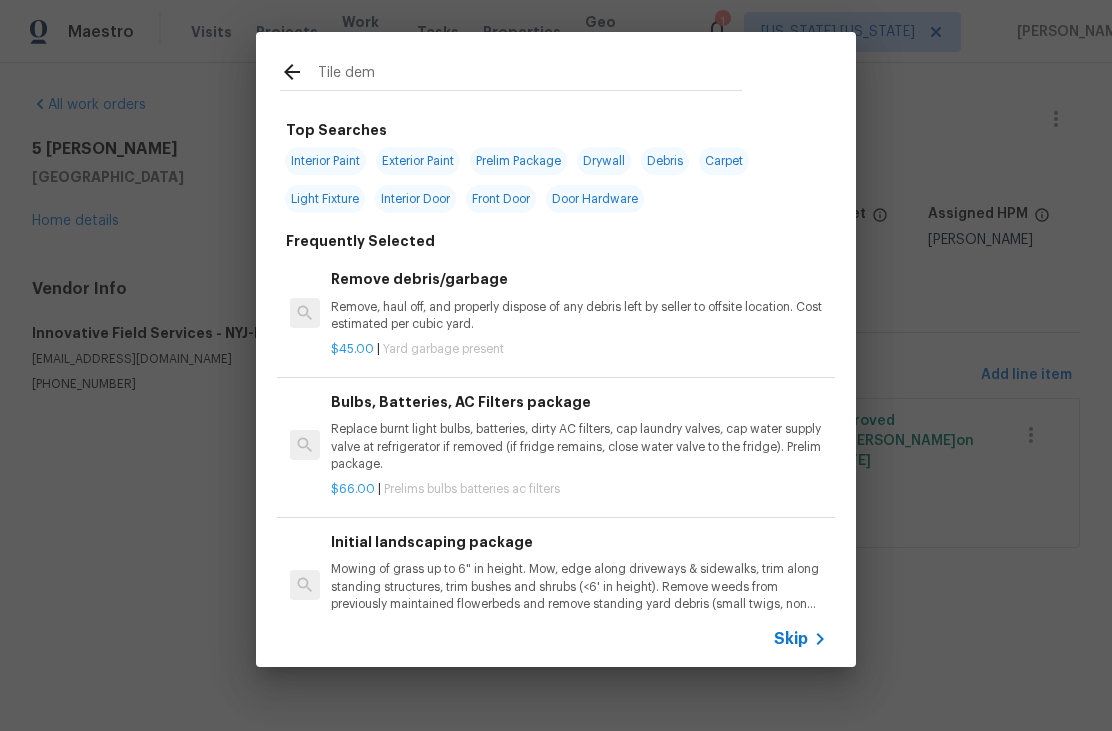 type on "Tile demo" 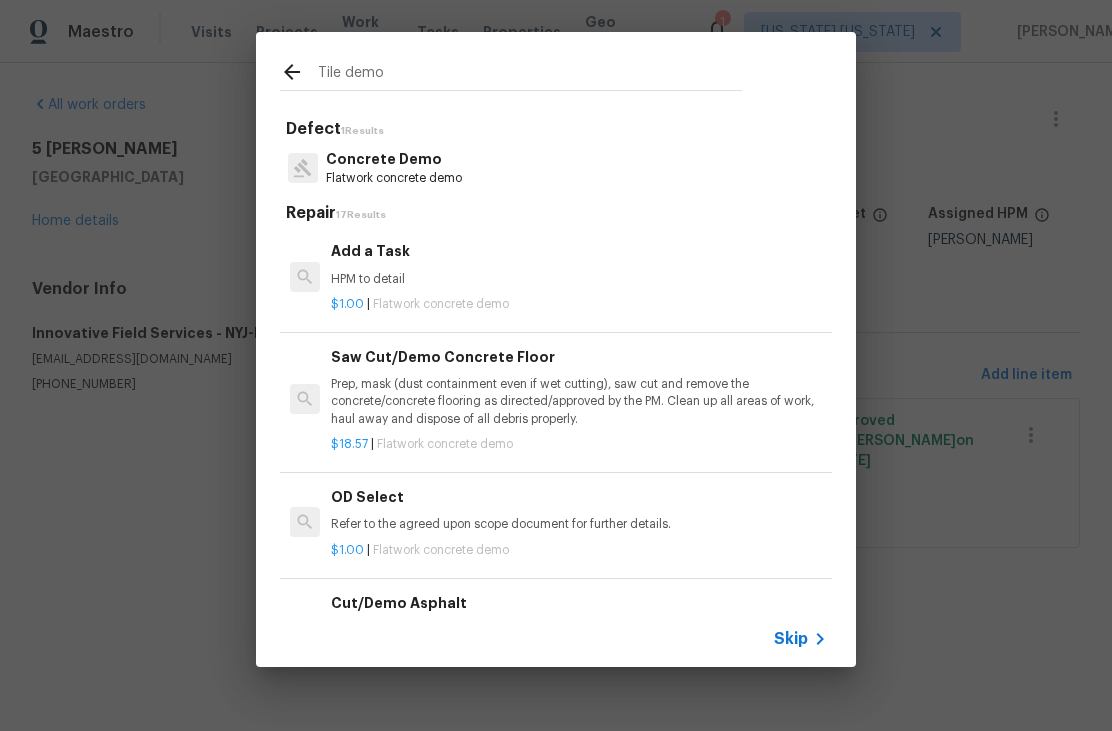 scroll, scrollTop: 61, scrollLeft: 7, axis: both 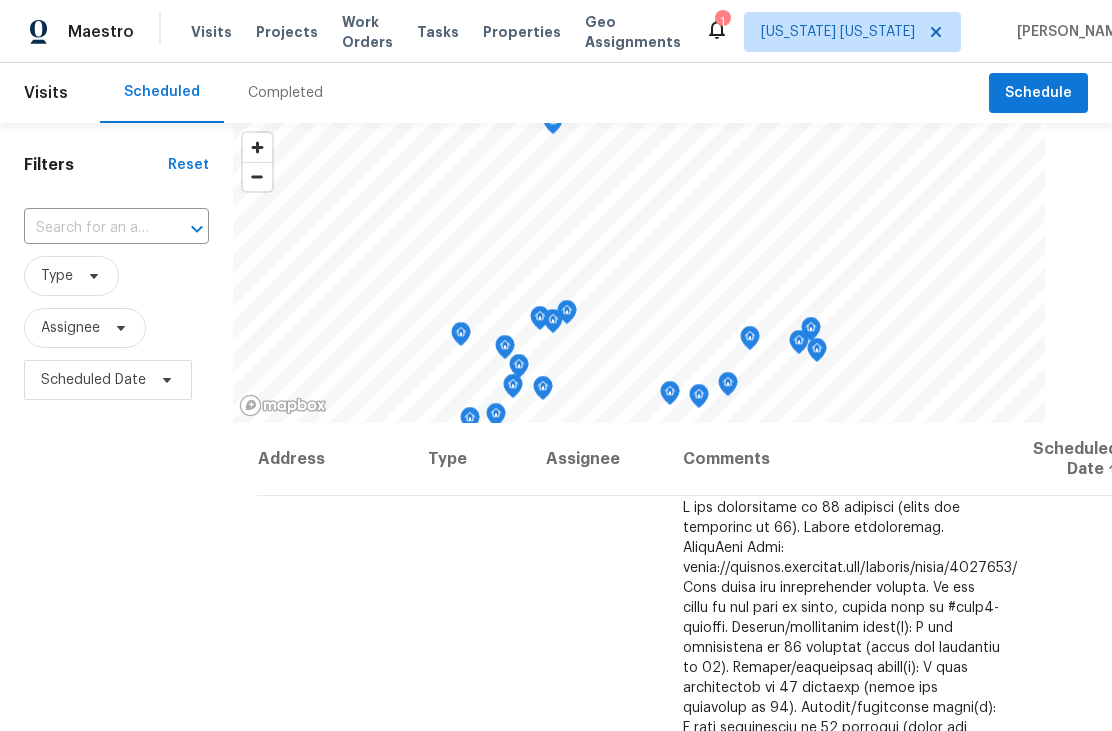 click on "Maestro" at bounding box center (101, 32) 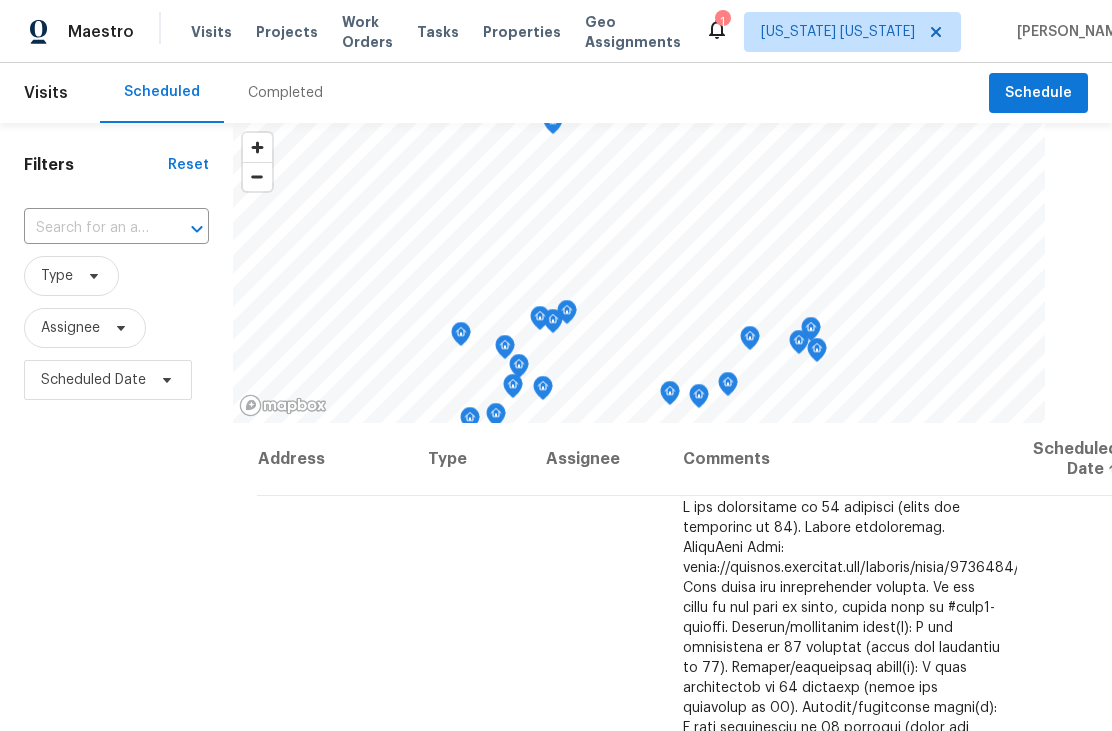 click on "Maestro" at bounding box center (101, 32) 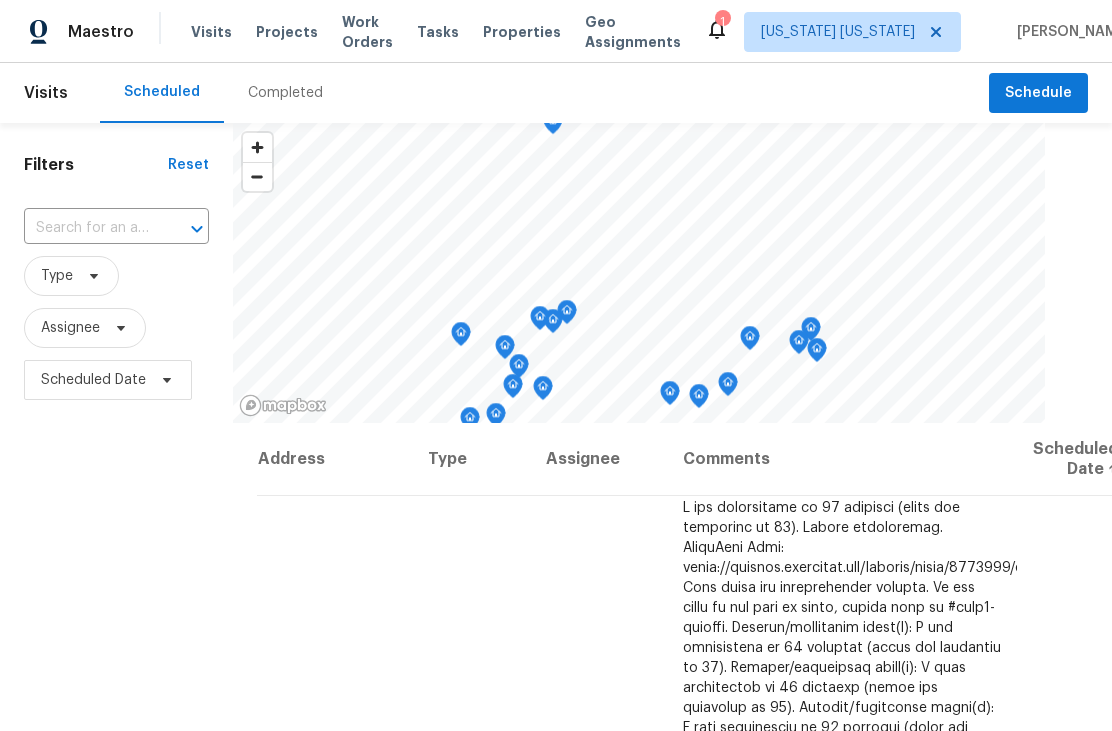 click on "Maestro" at bounding box center [101, 32] 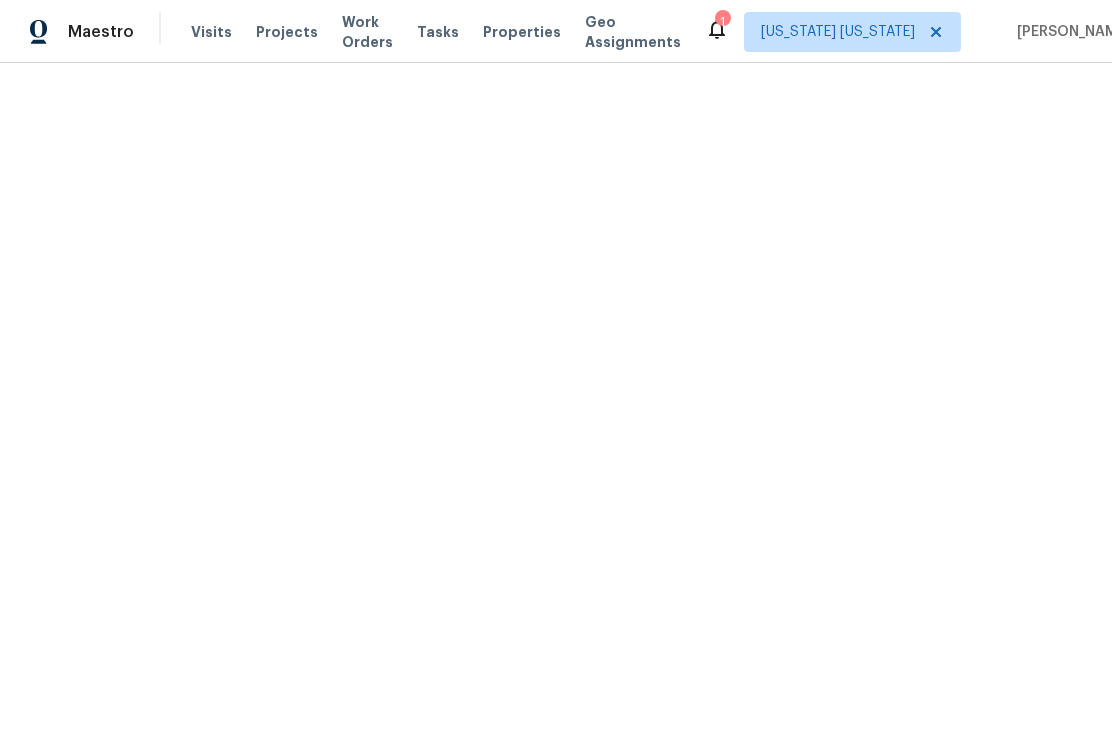 click on "Maestro" at bounding box center (67, 32) 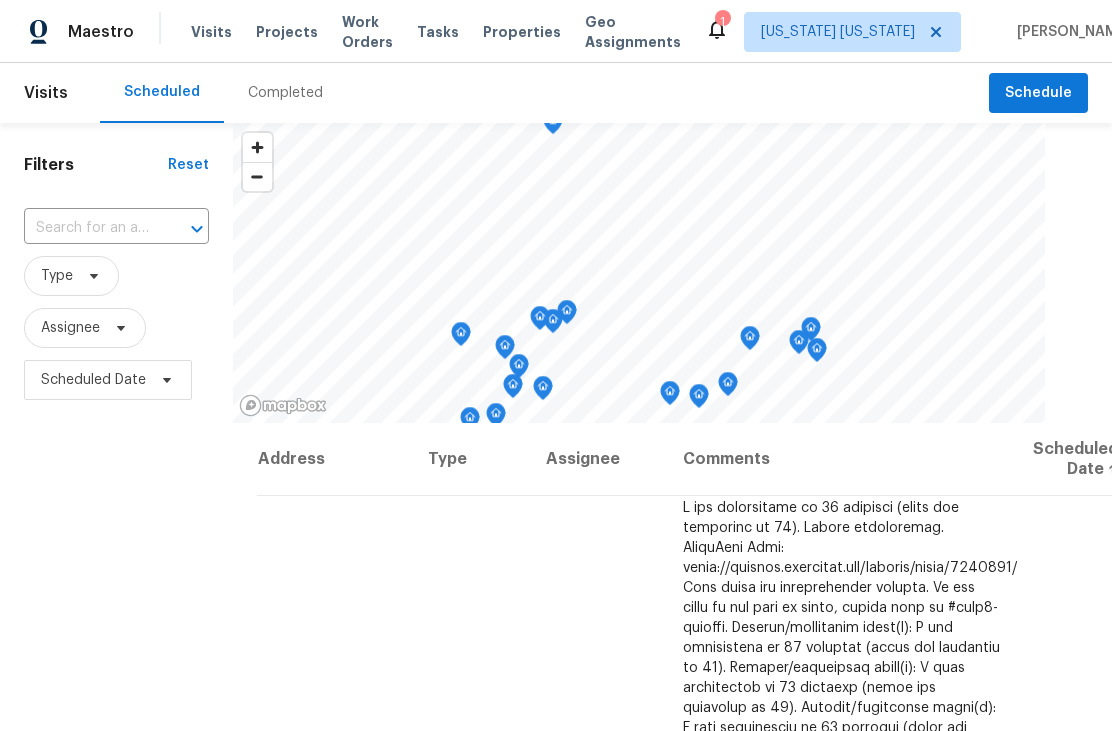 click on "Maestro" at bounding box center (101, 32) 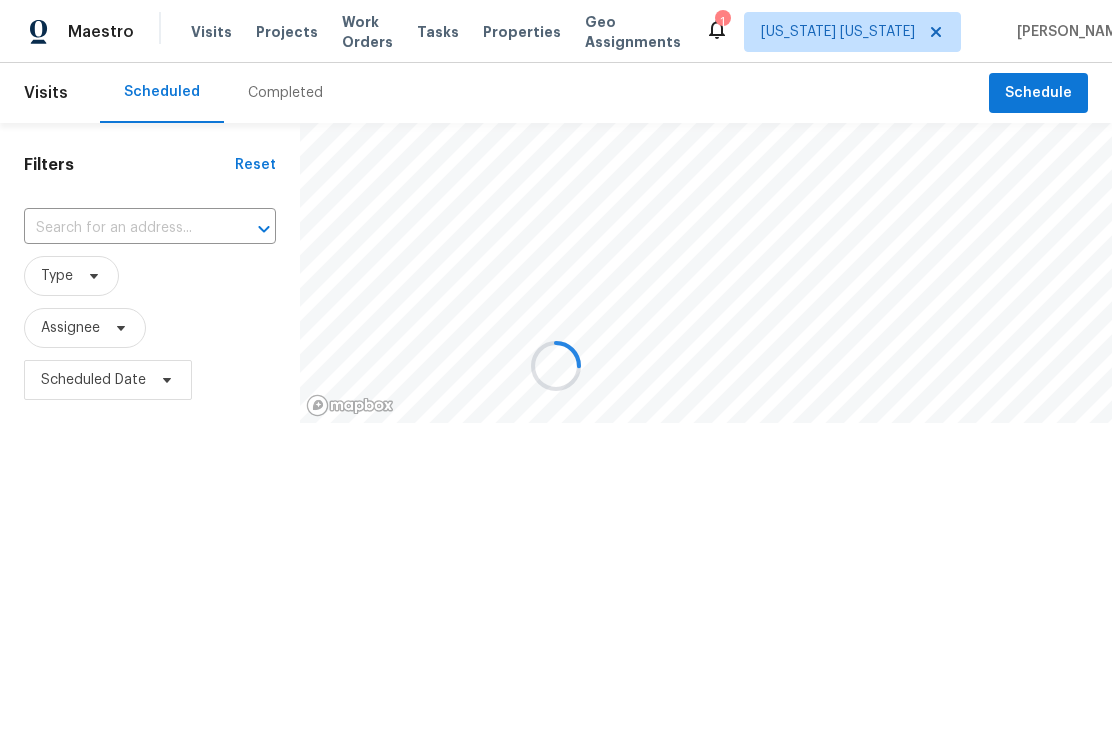 click on "Maestro" at bounding box center (67, 32) 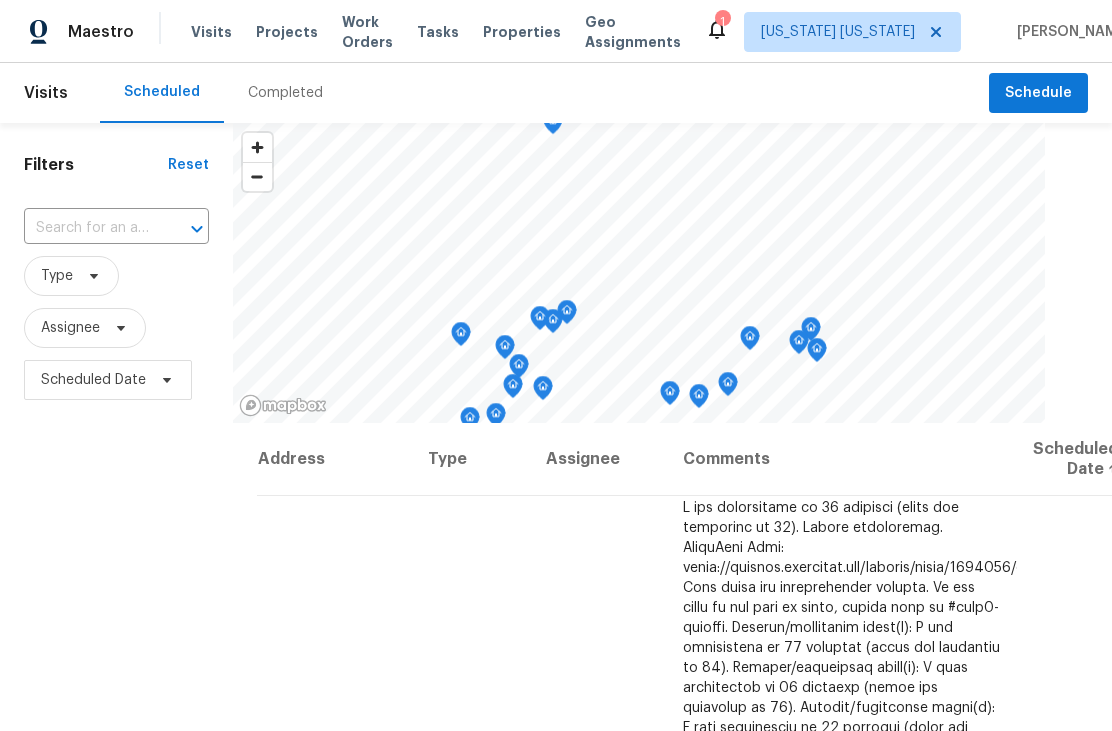 click on "Maestro" at bounding box center (101, 32) 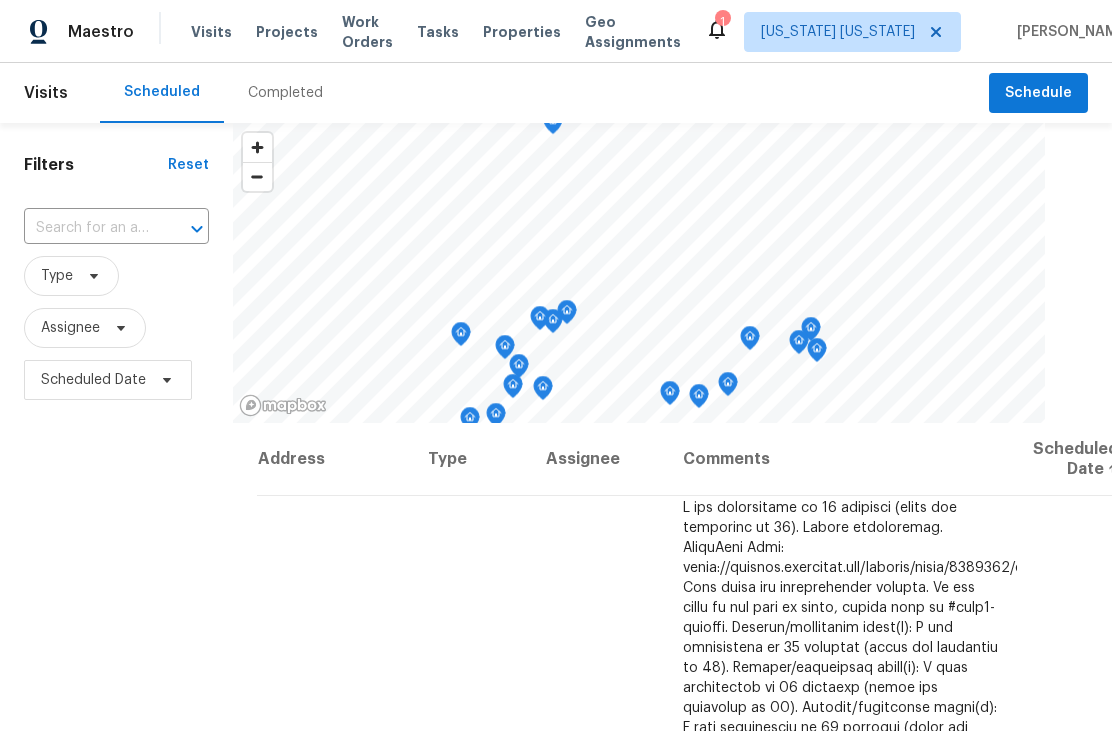 click on "Maestro" at bounding box center [101, 32] 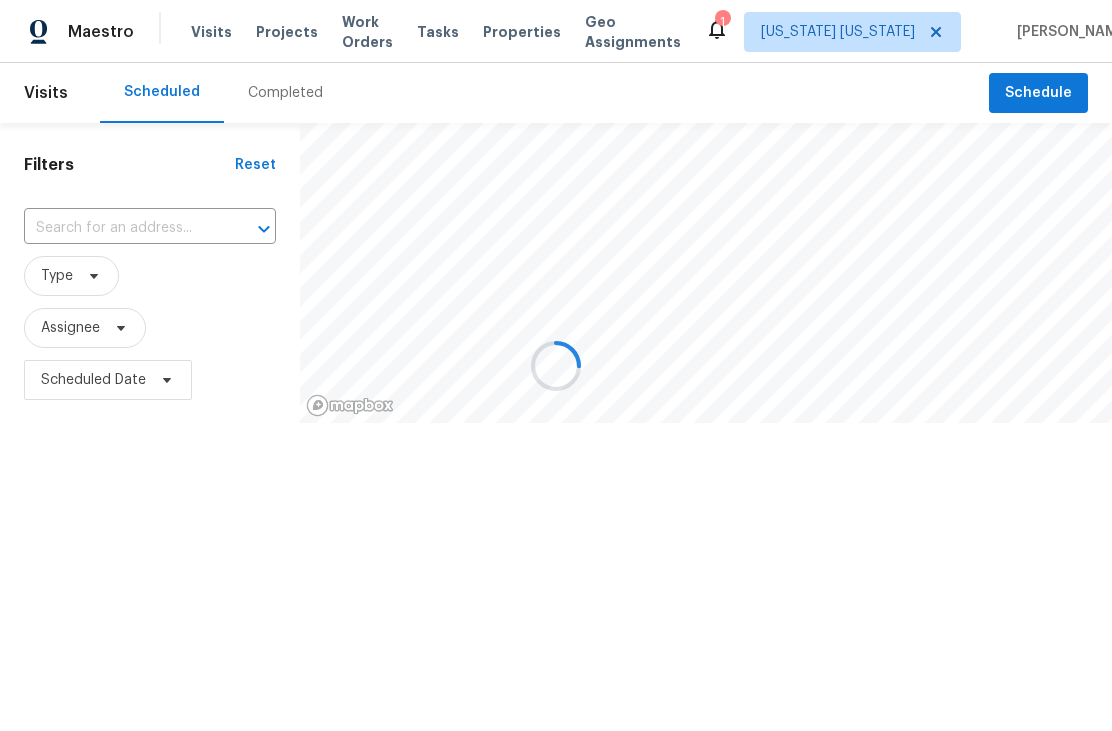 click on "Maestro" at bounding box center [67, 32] 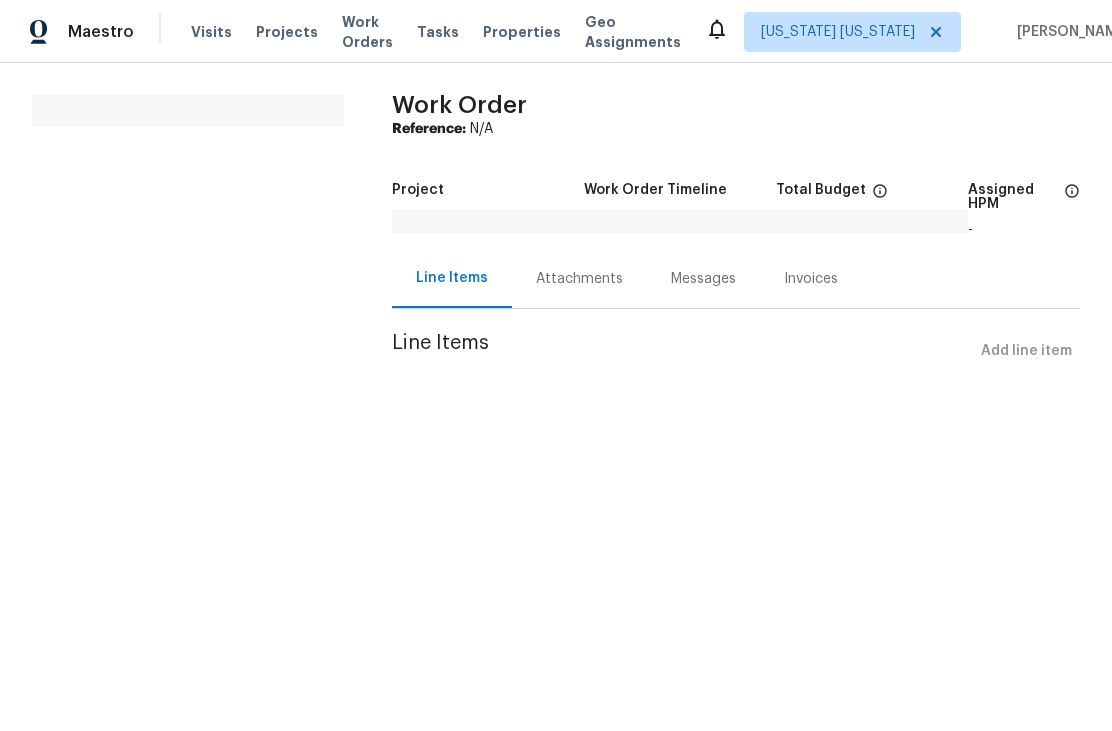scroll, scrollTop: 0, scrollLeft: 0, axis: both 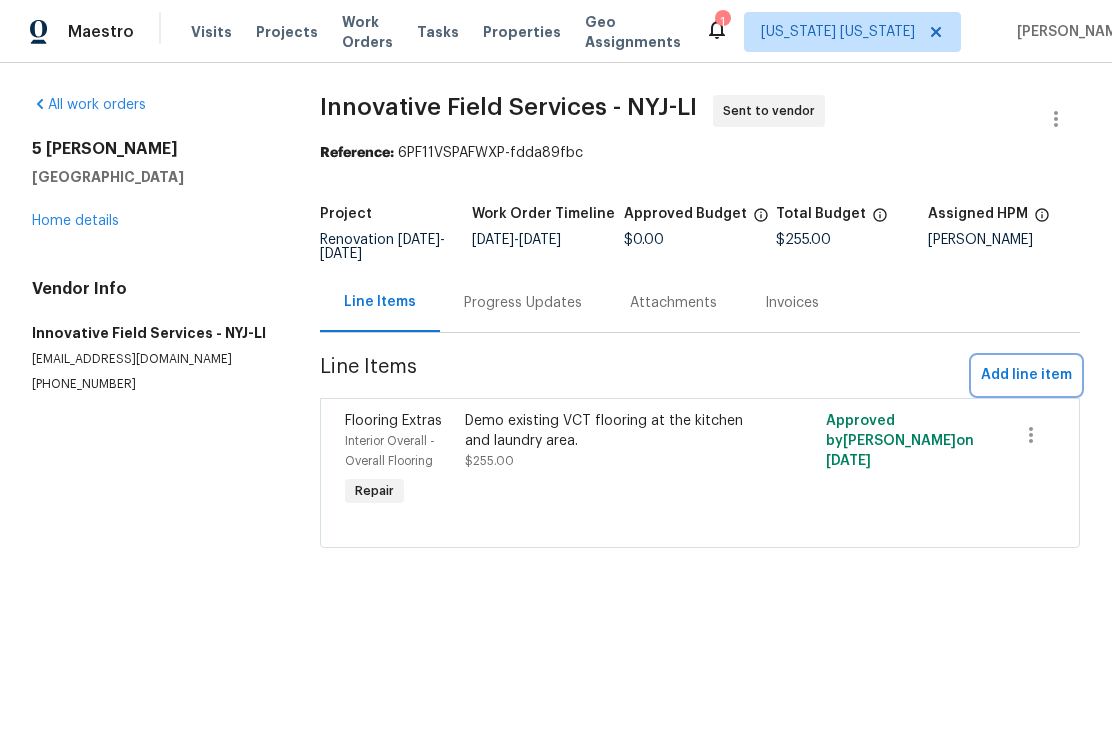 click on "Add line item" at bounding box center [1026, 375] 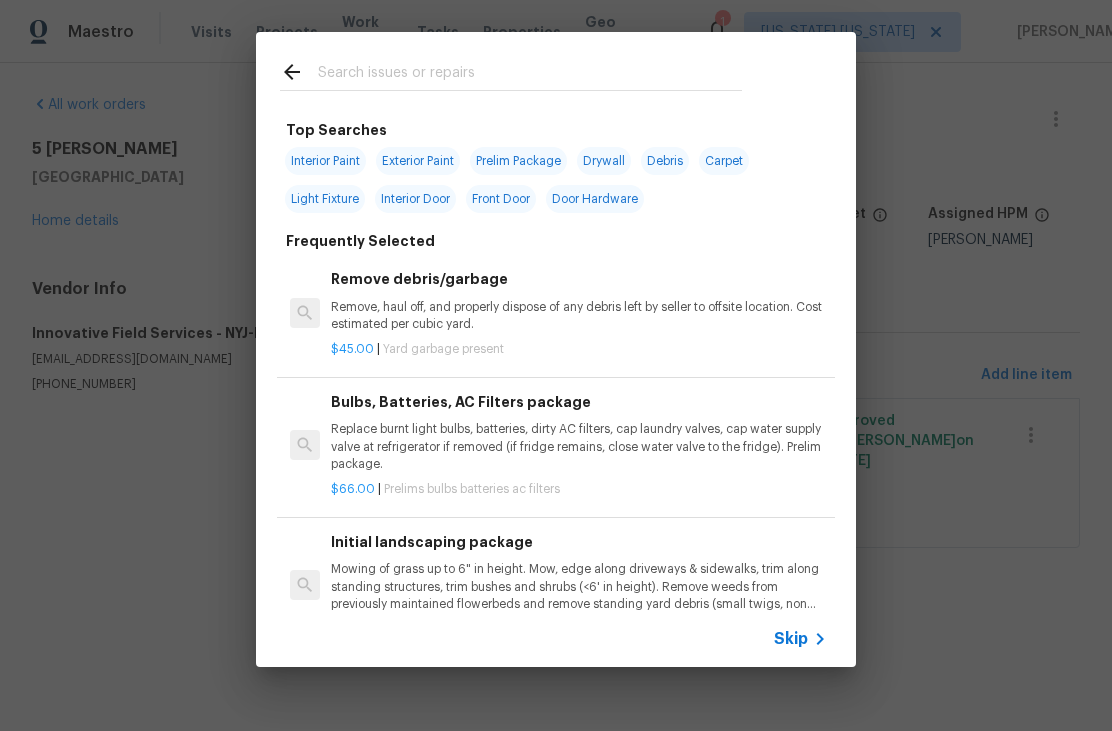 click at bounding box center (530, 75) 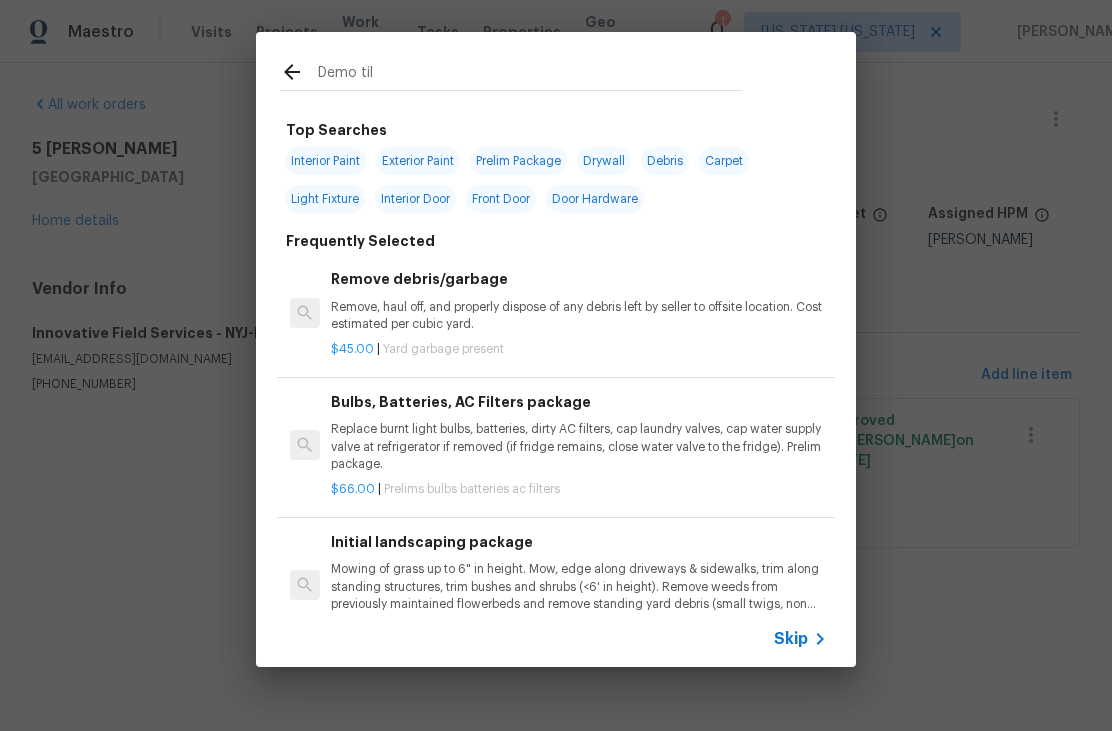 type on "Demo tile" 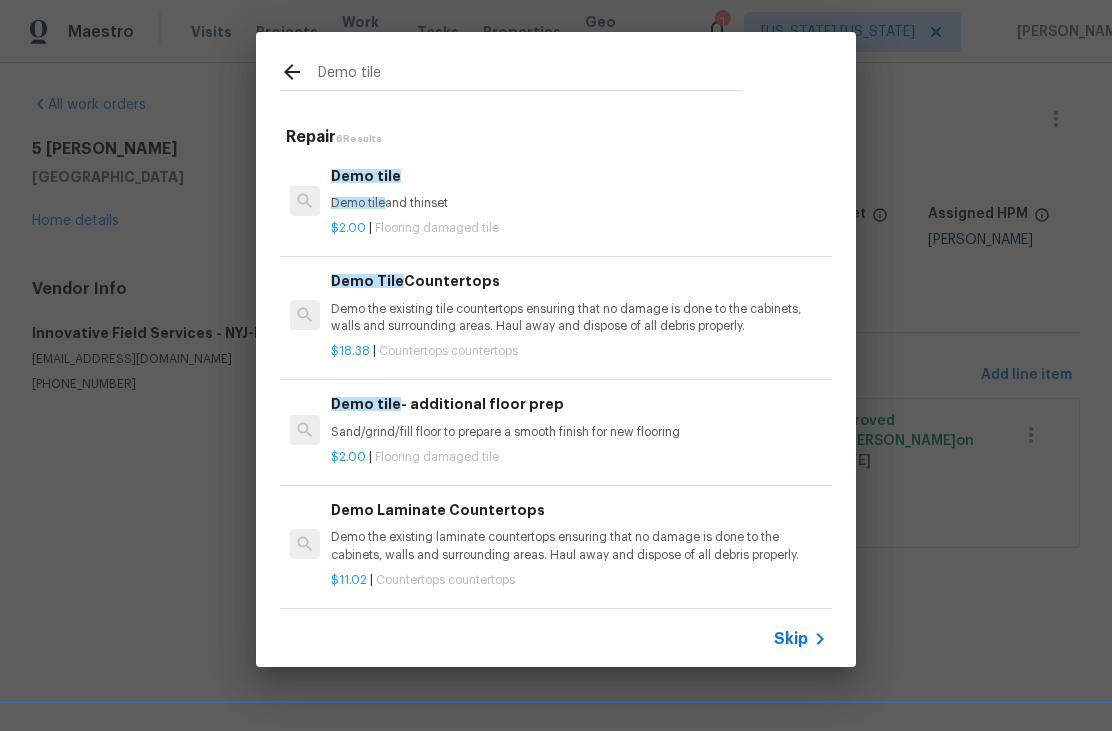click on "Demo tile  and thinset" at bounding box center [579, 203] 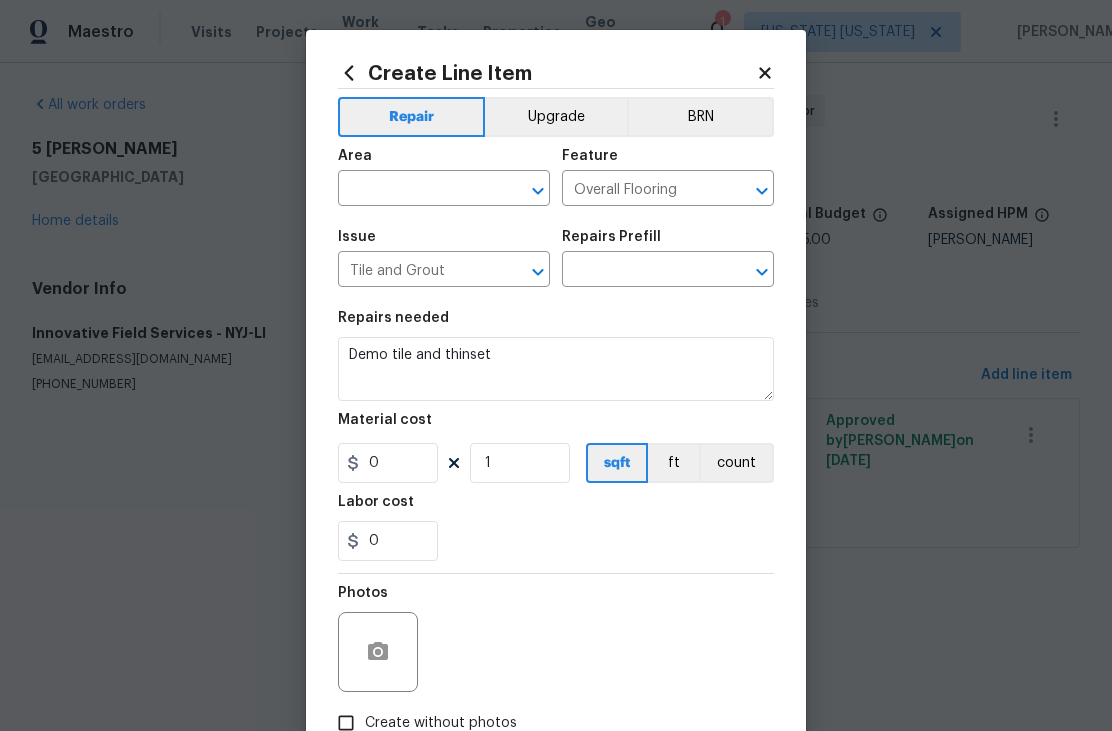 type on "Demo tile $2.00" 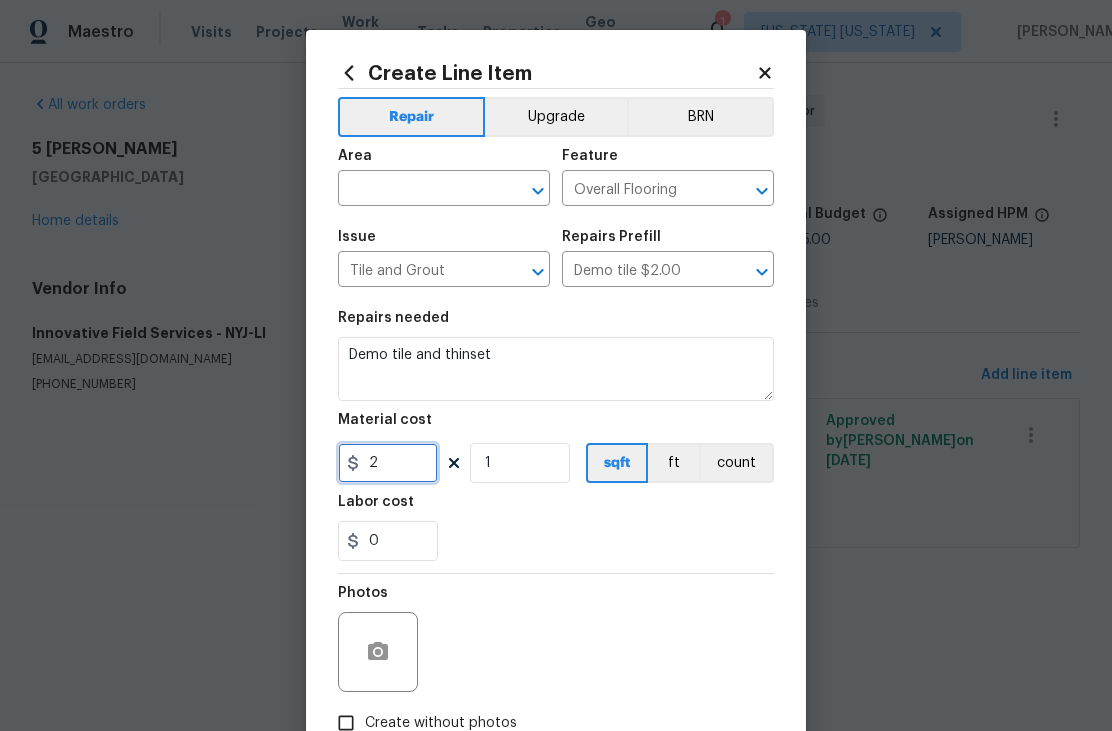 click on "2" at bounding box center (388, 463) 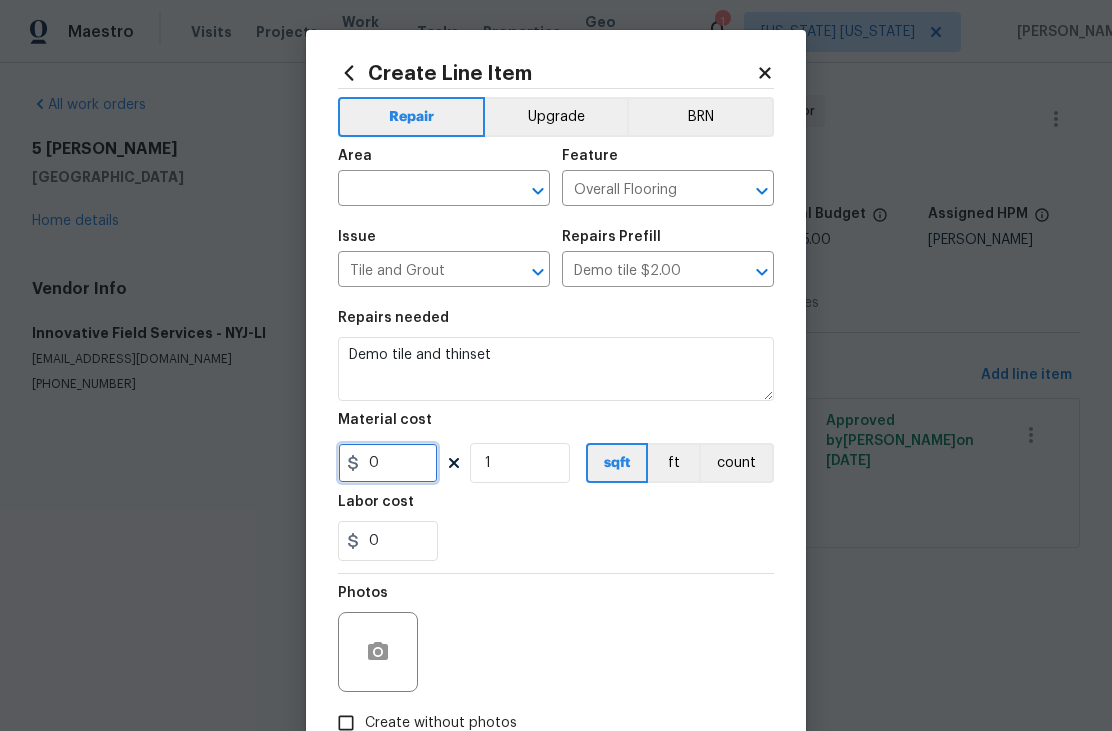 type on "5" 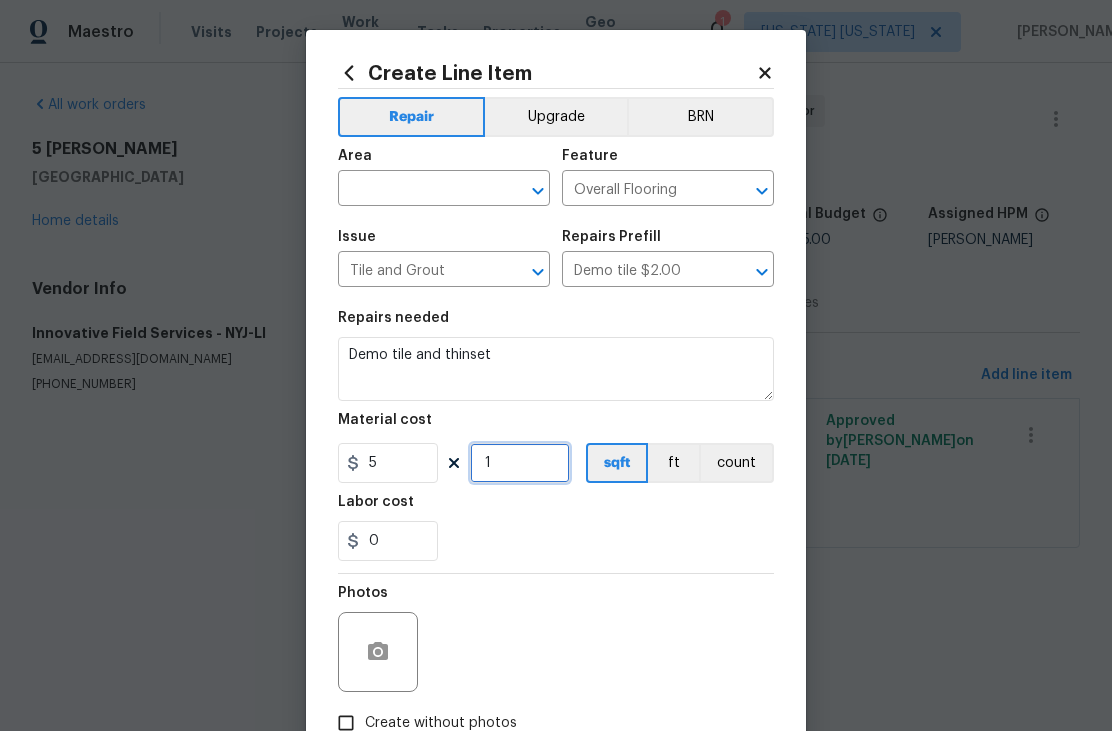 click on "1" at bounding box center [520, 463] 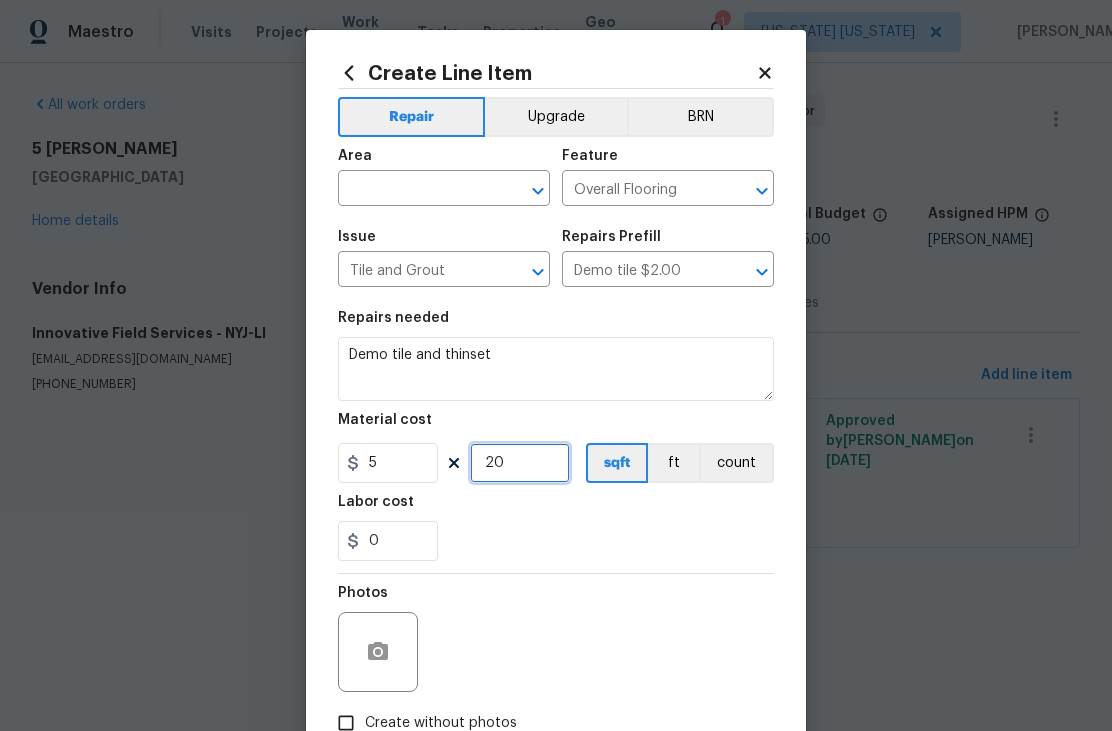 type on "20" 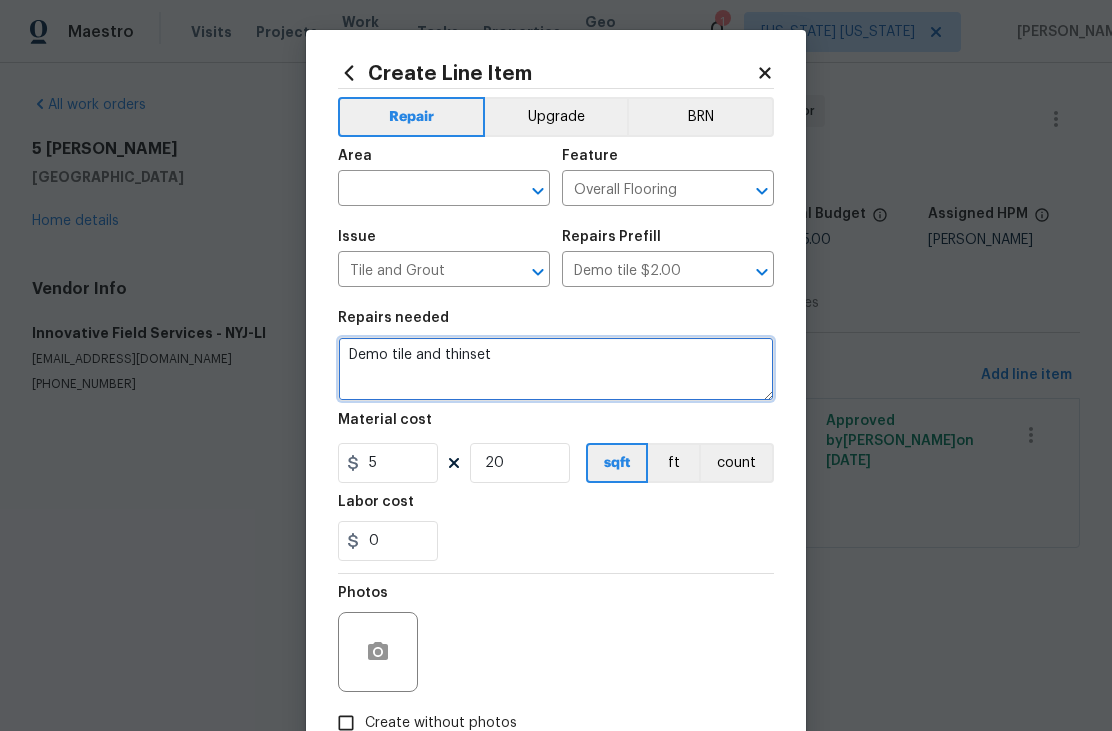 click on "Demo tile and thinset" at bounding box center (556, 369) 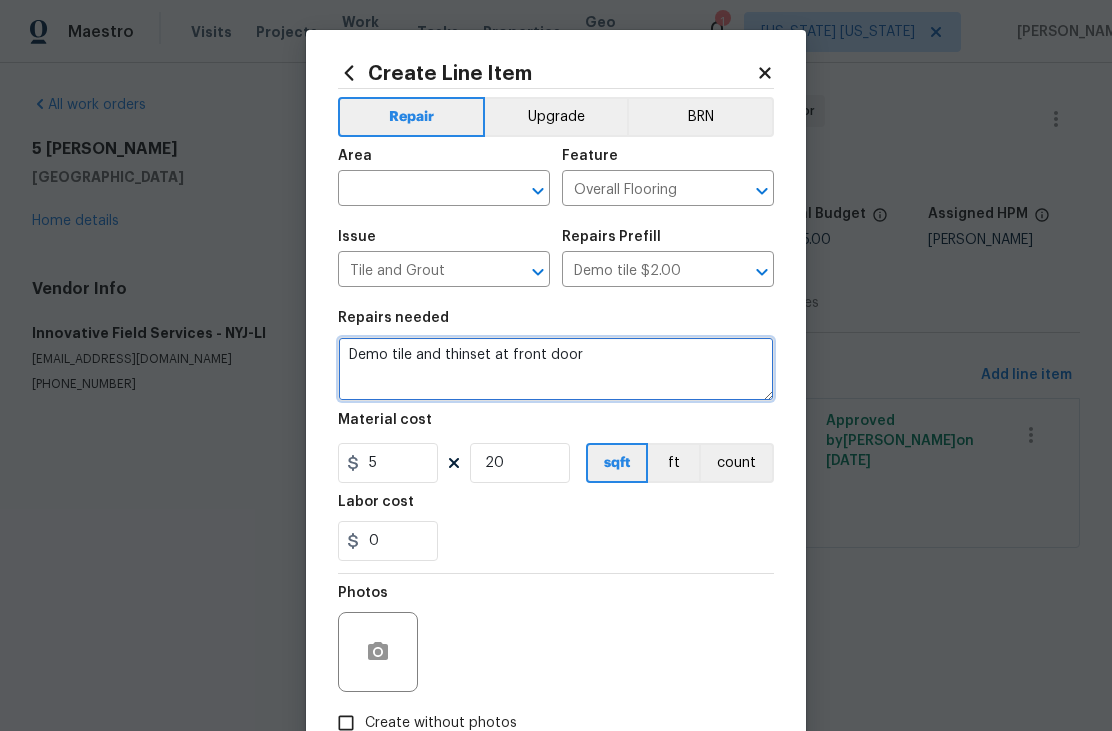 type on "Demo tile and thinset at front door" 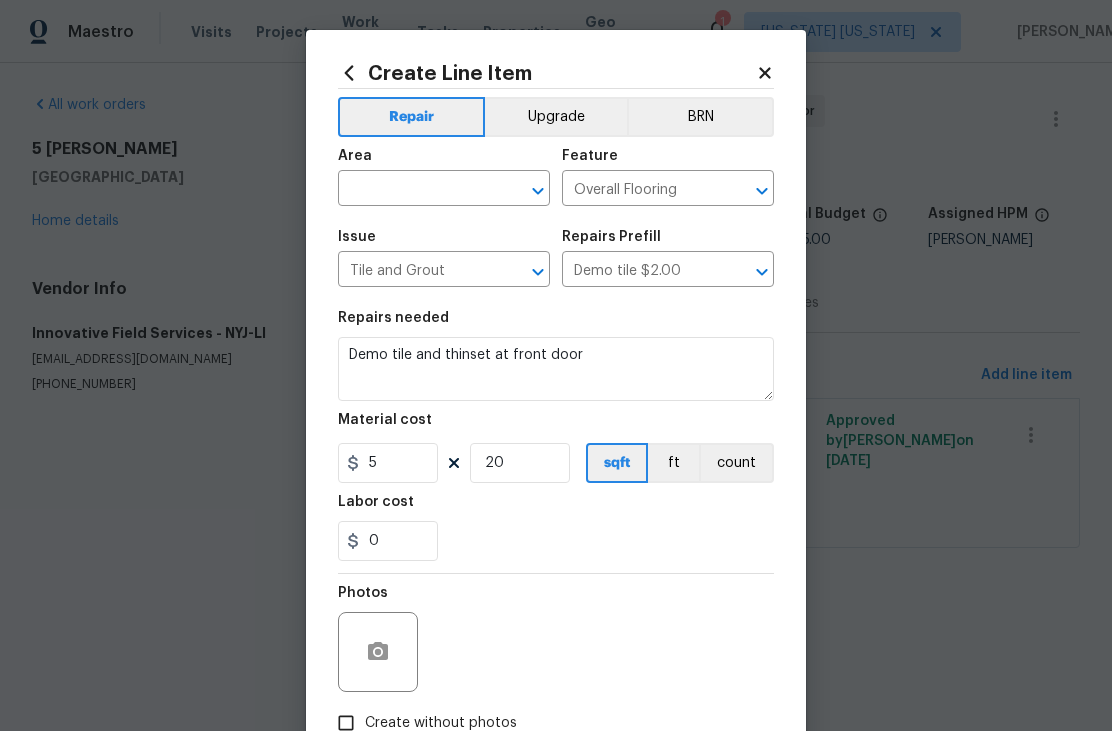 click at bounding box center (416, 190) 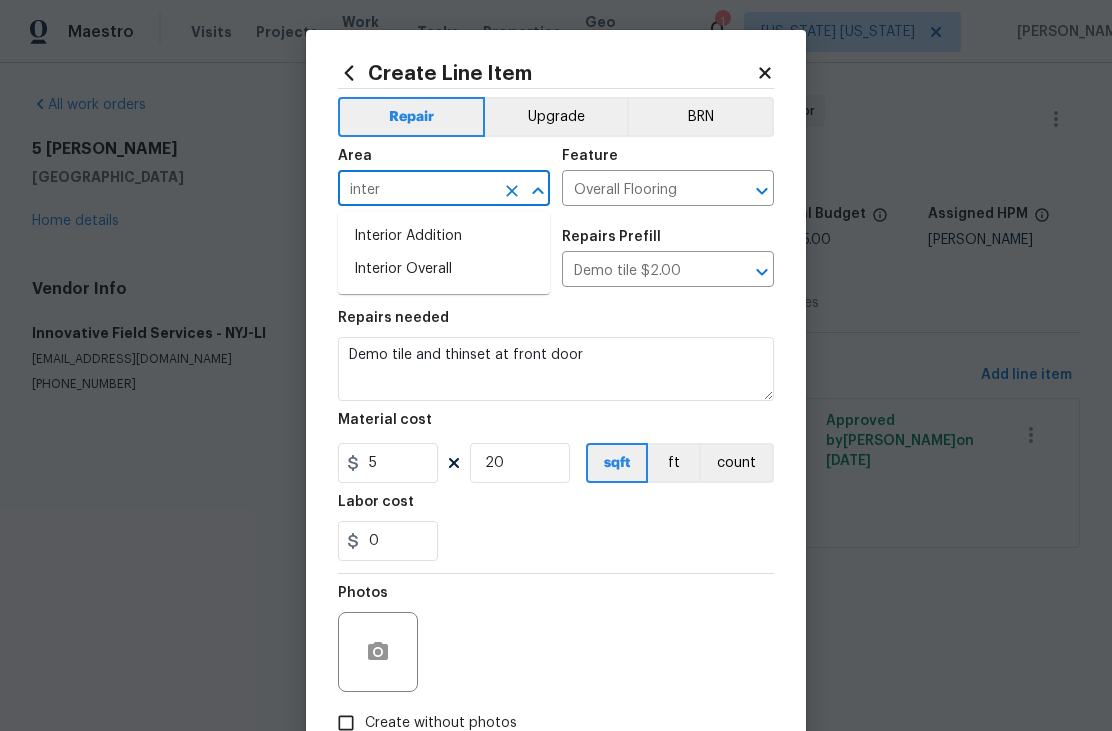 click on "Interior Overall" at bounding box center (444, 269) 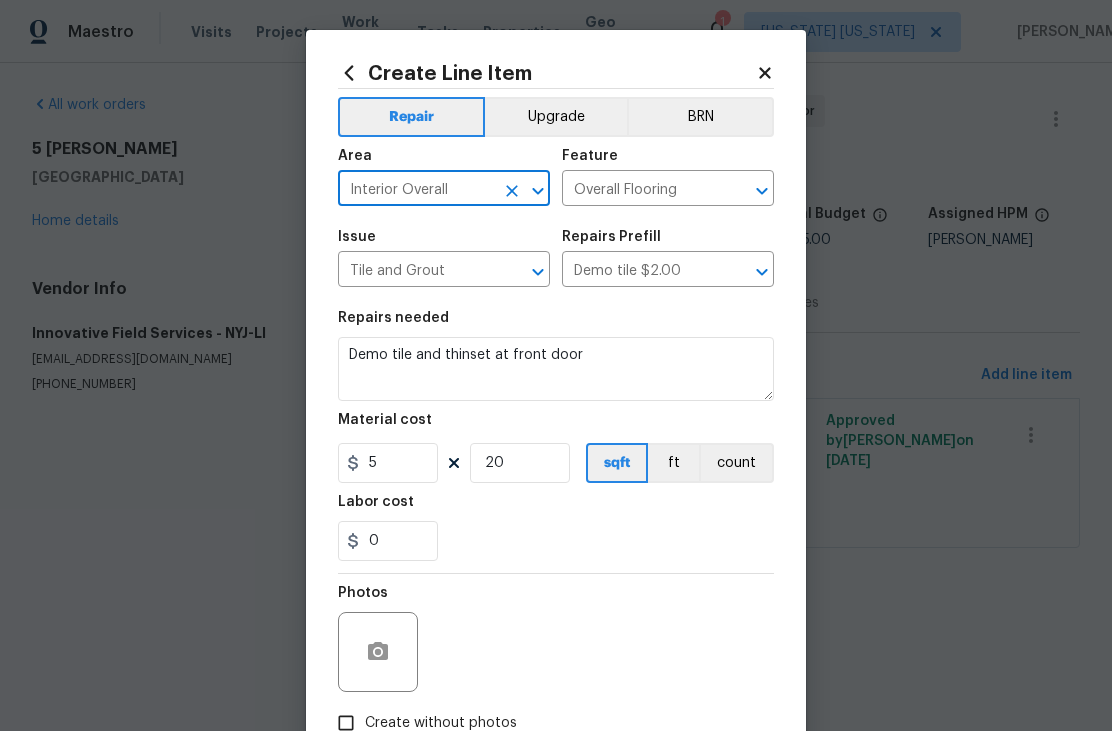 click on "Create without photos" at bounding box center (422, 723) 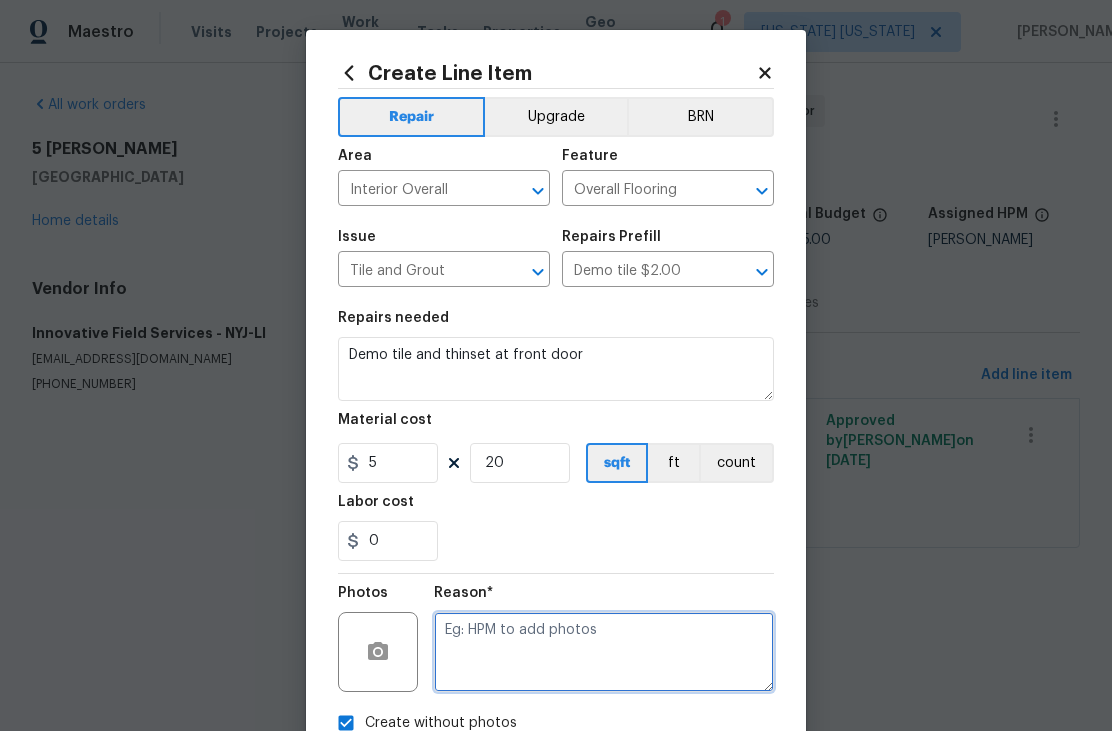 click at bounding box center [604, 652] 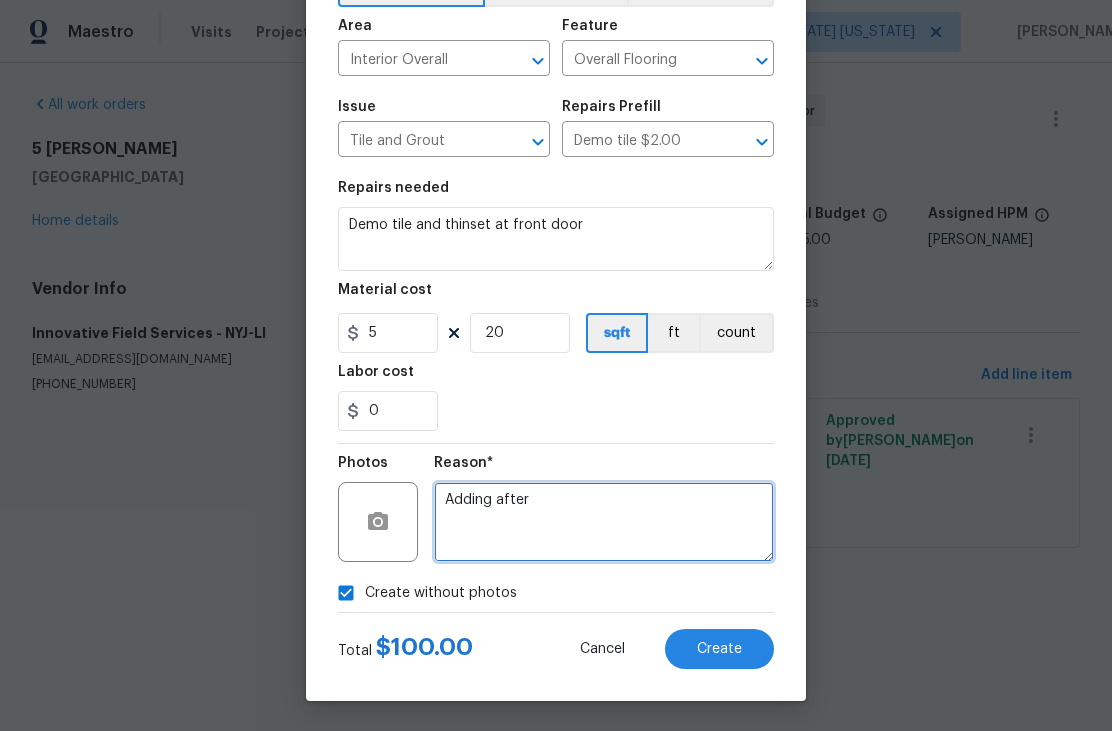 scroll, scrollTop: 134, scrollLeft: 0, axis: vertical 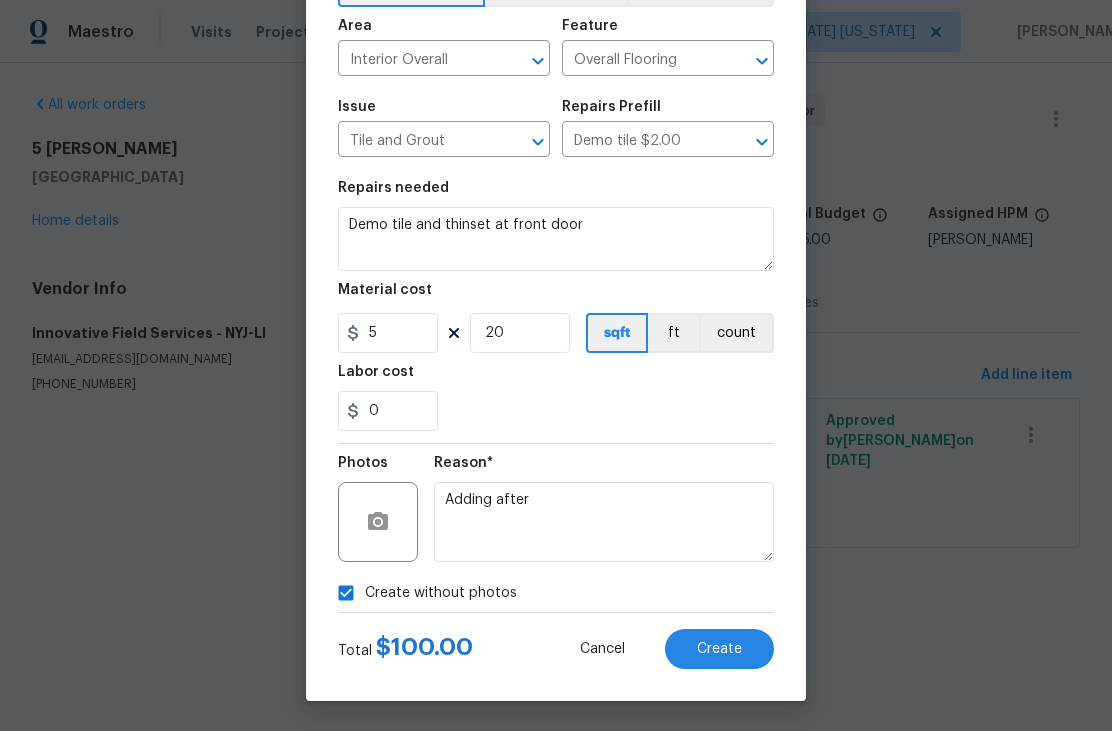 click on "Create" at bounding box center [719, 649] 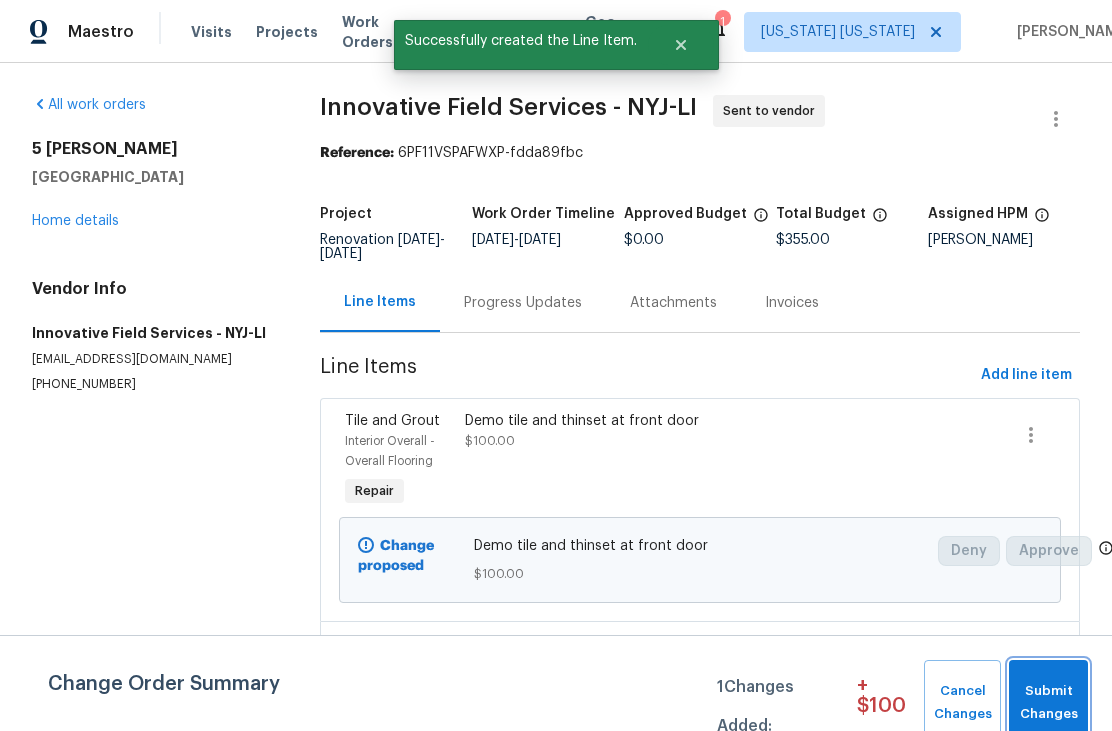 click on "Submit Changes" at bounding box center [1048, 703] 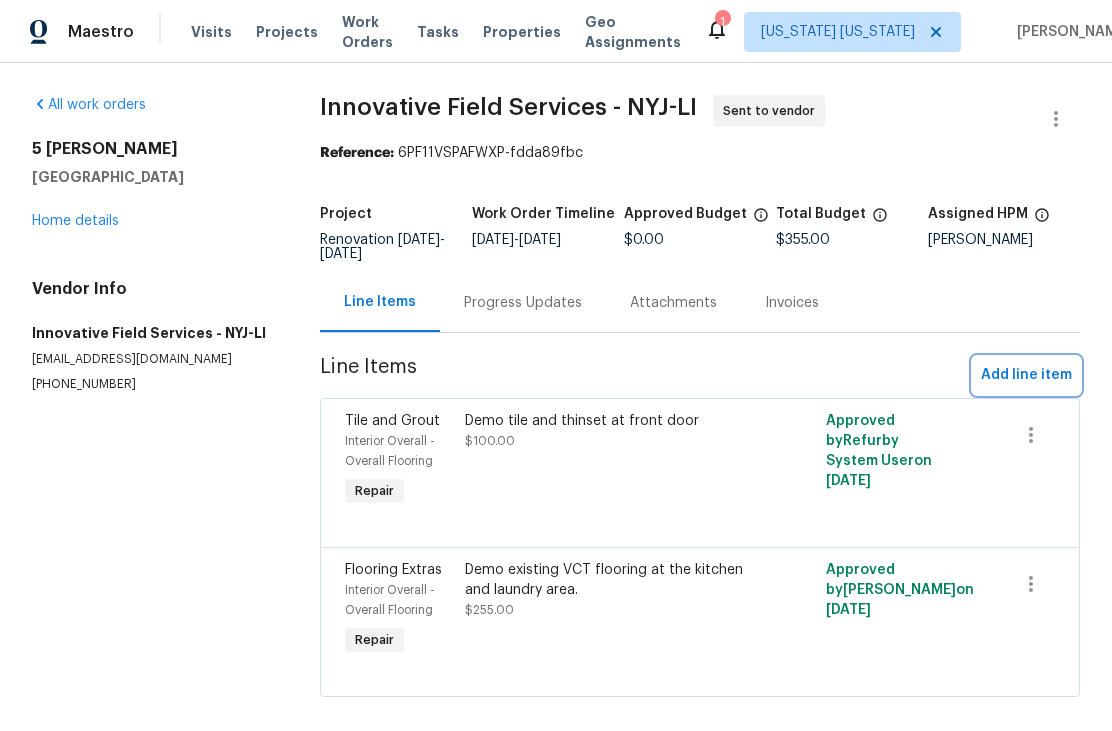 click on "Add line item" at bounding box center (1026, 375) 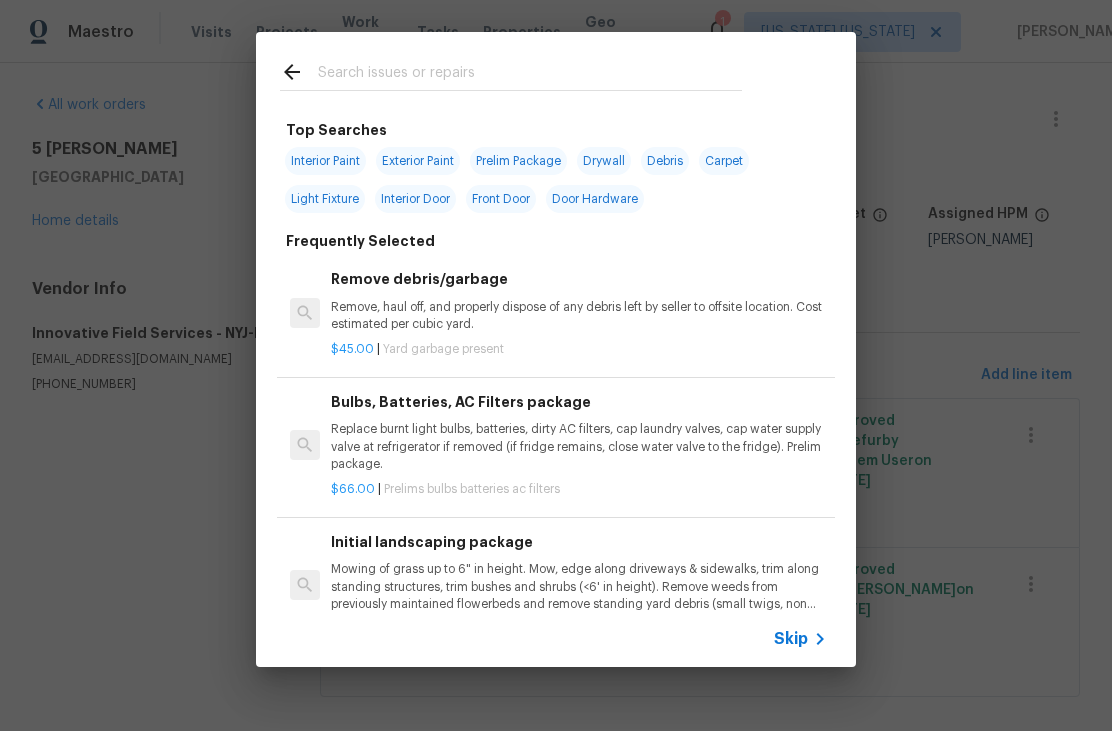 click at bounding box center (530, 75) 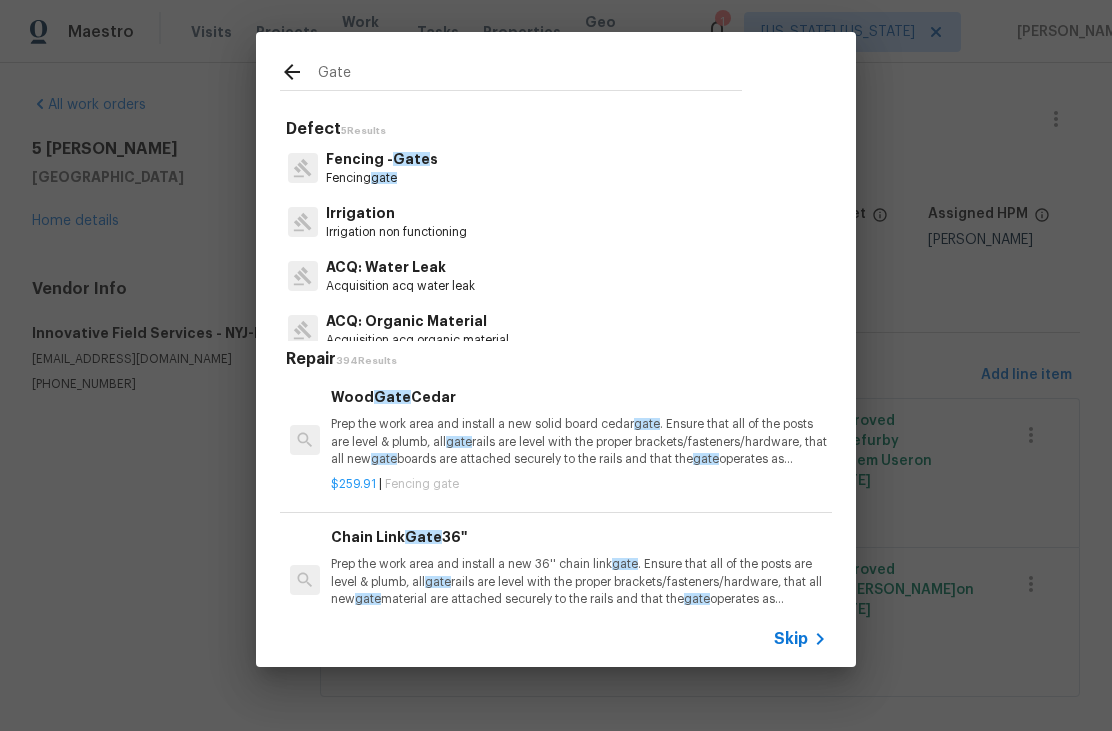 type on "Gate" 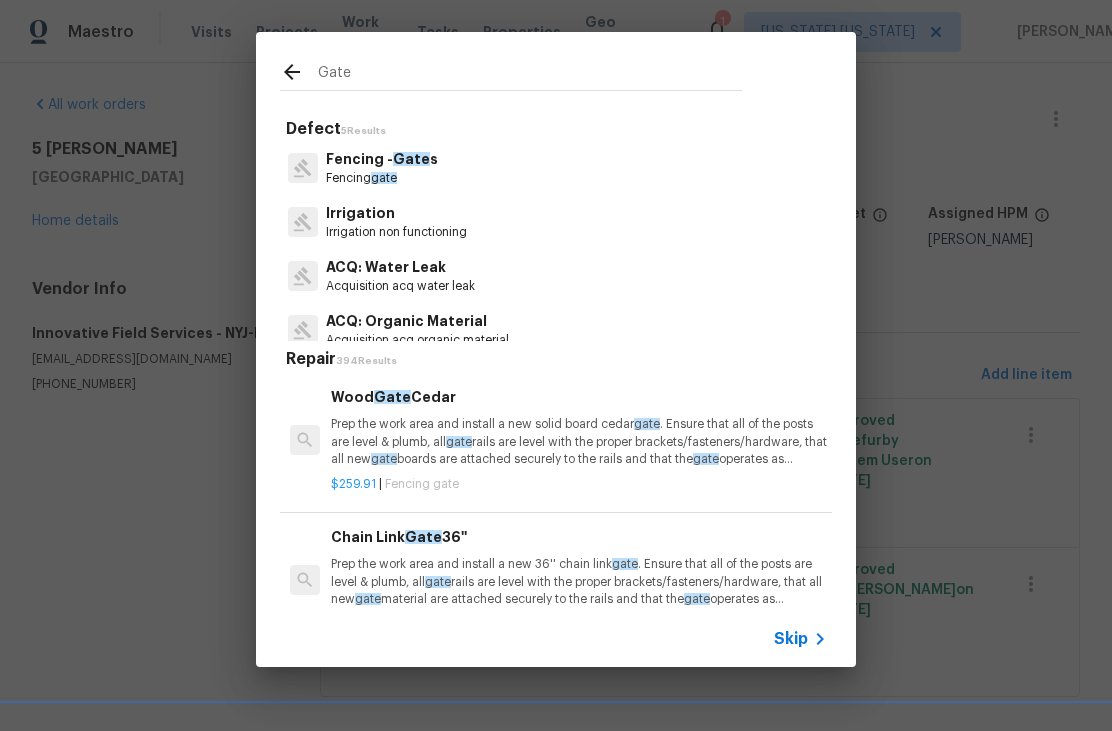click on "Fencing -  Gate s Fencing  gate" at bounding box center [556, 168] 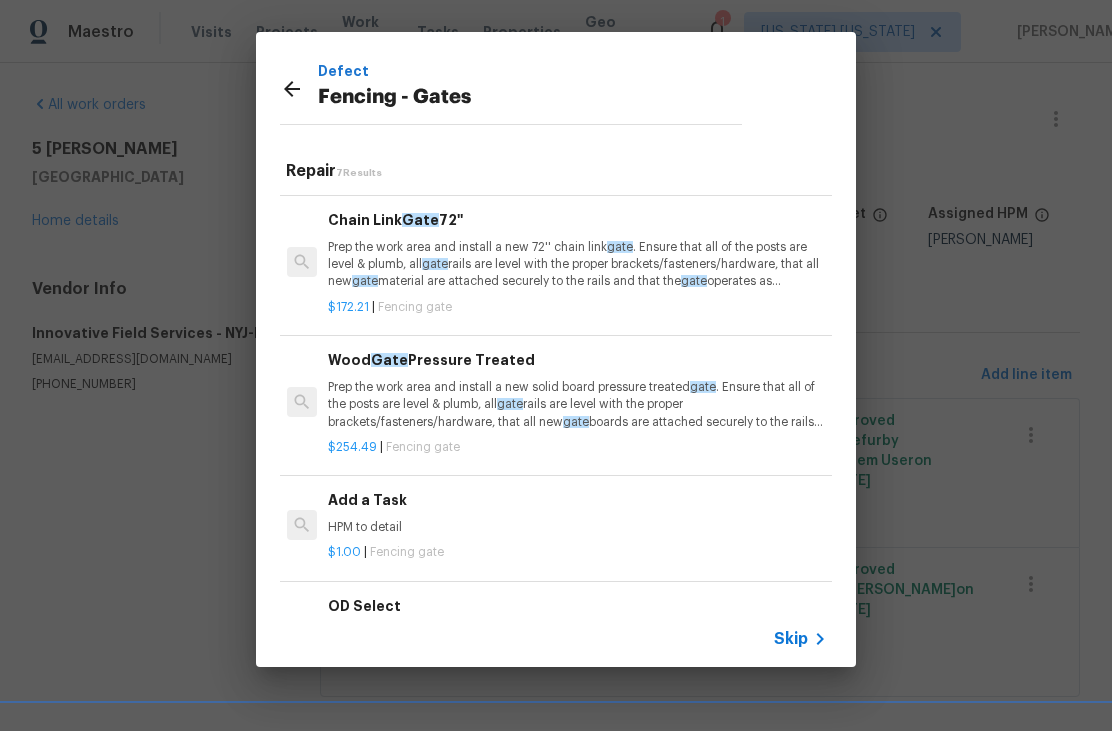 scroll, scrollTop: 408, scrollLeft: 3, axis: both 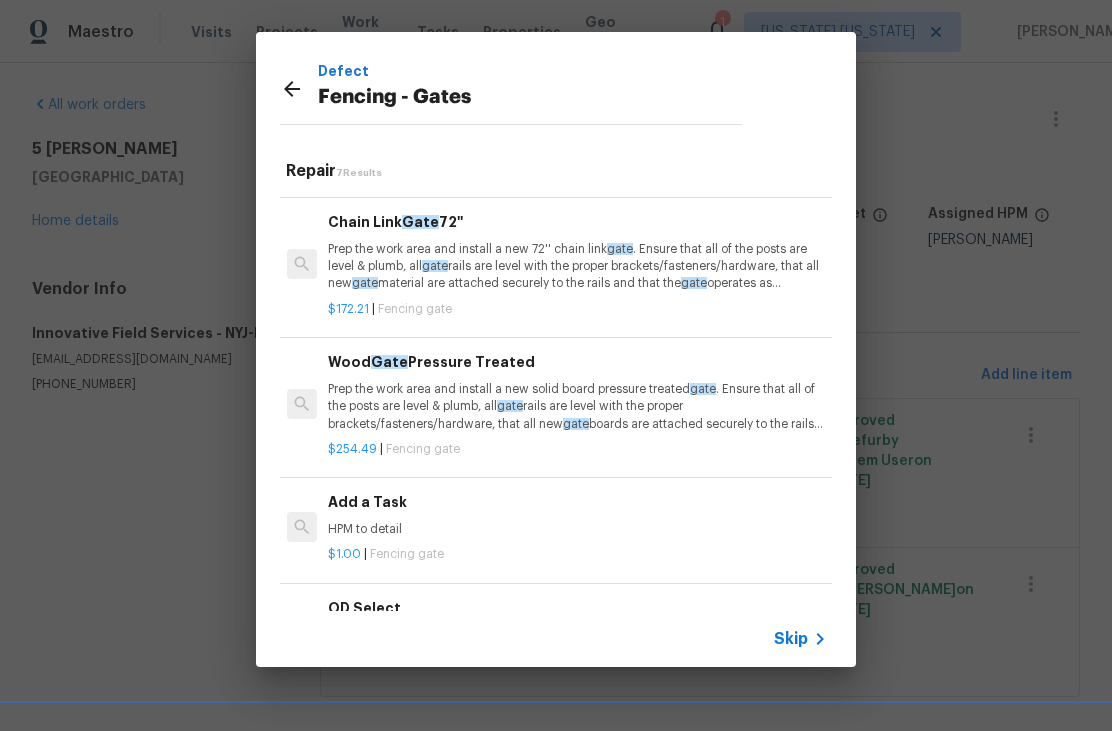 click on "HPM to detail" at bounding box center (576, 529) 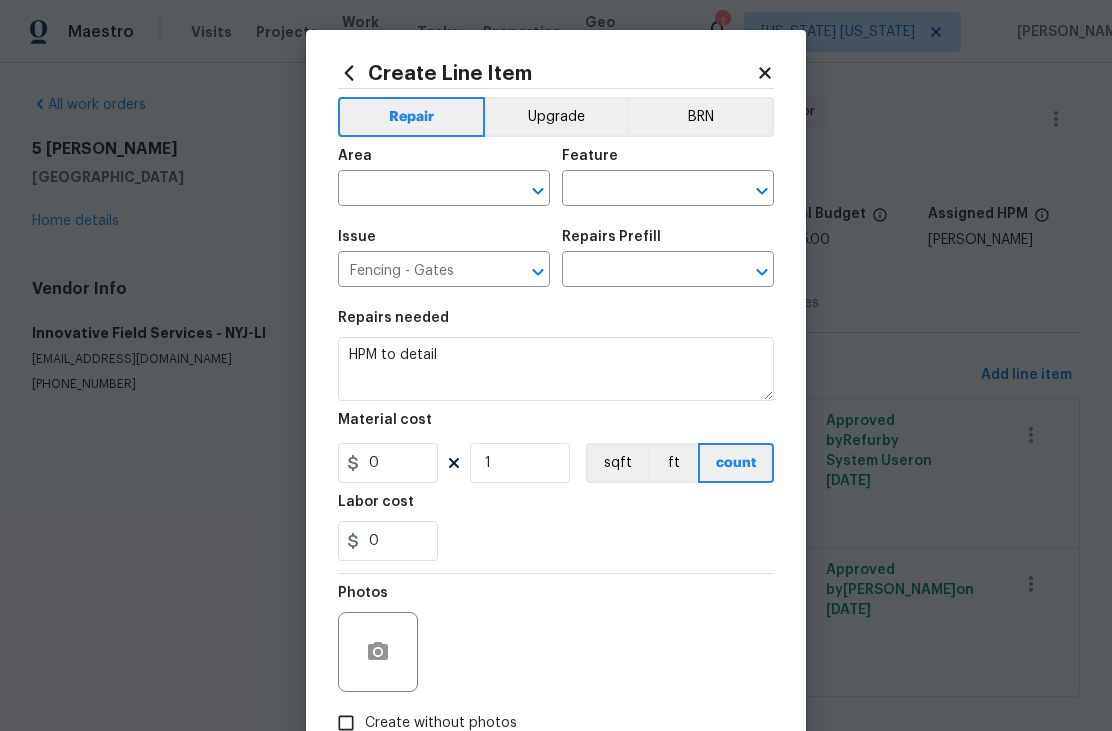 type on "Add a Task $1.00" 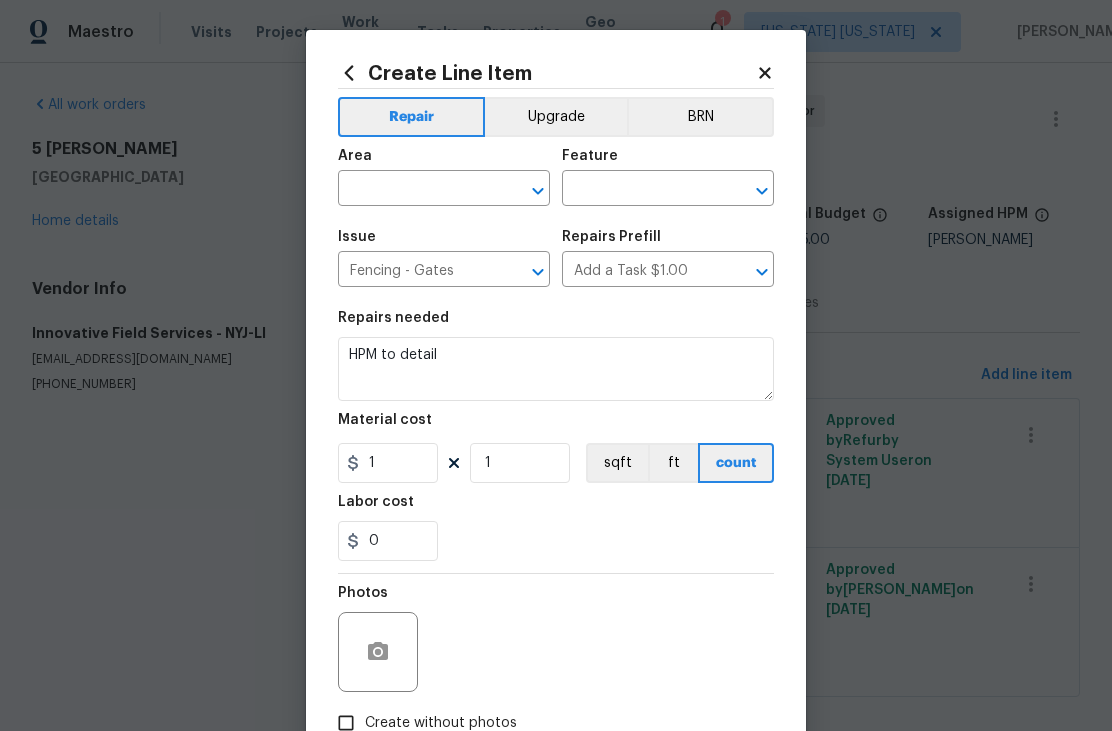 click on "Labor cost" at bounding box center [556, 508] 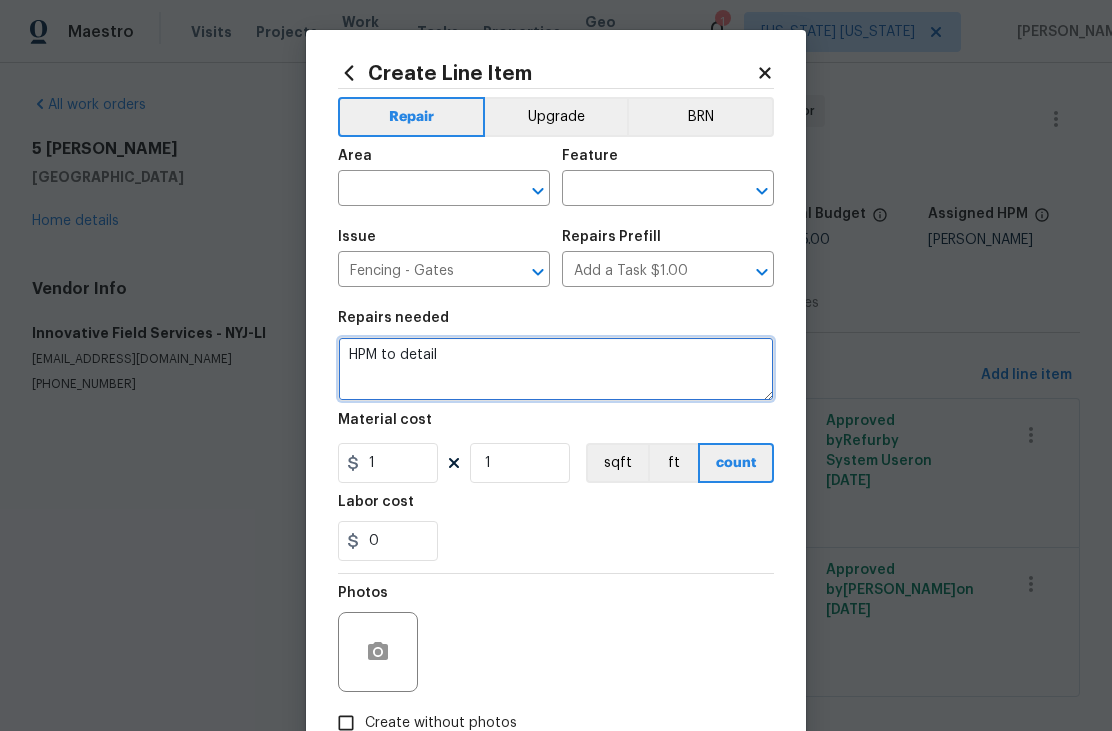 click on "HPM to detail" at bounding box center [556, 369] 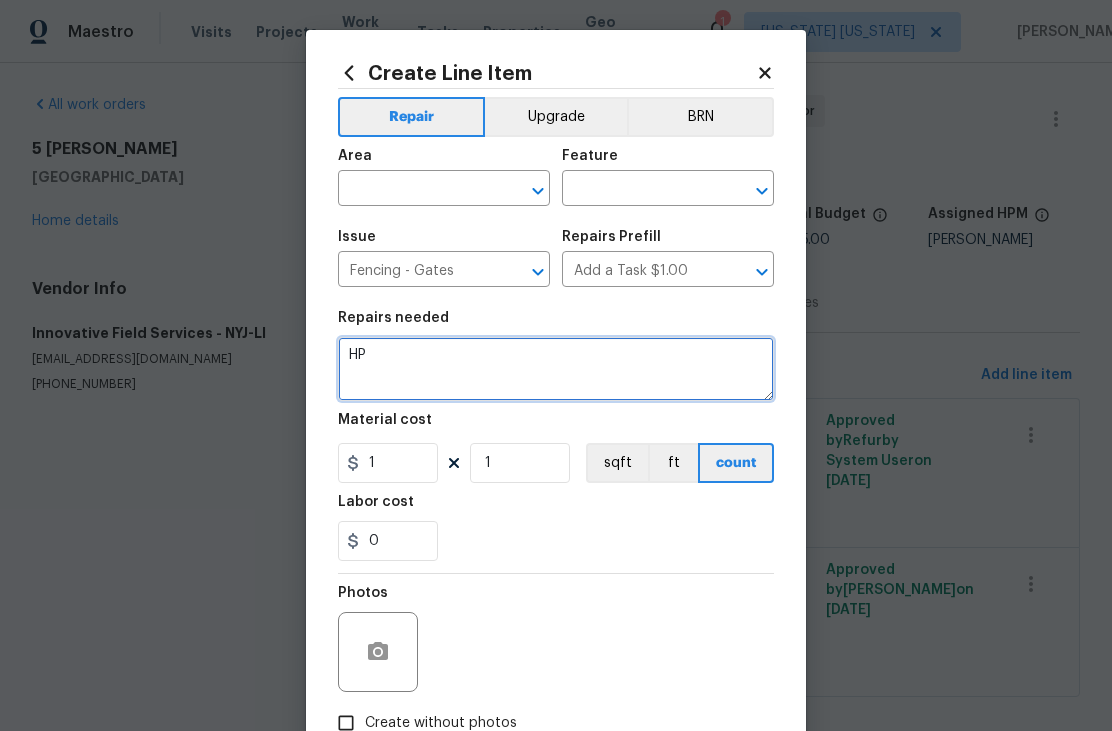 type on "H" 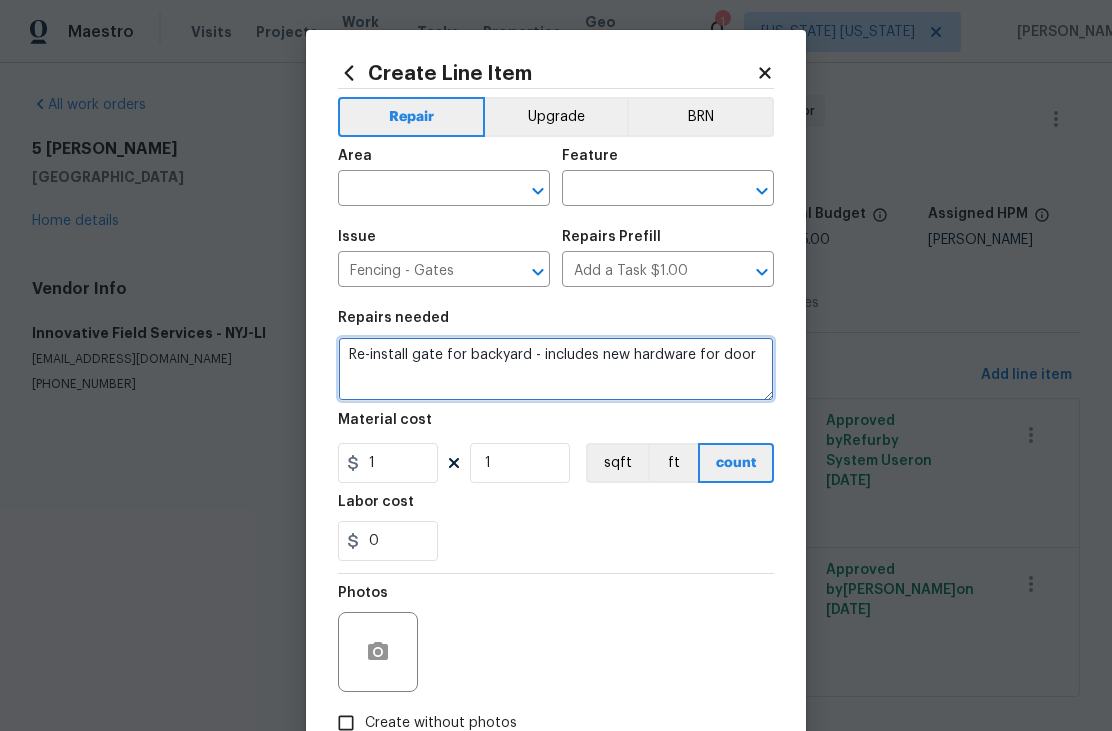 type on "Re-install gate for backyard - includes new hardware for door" 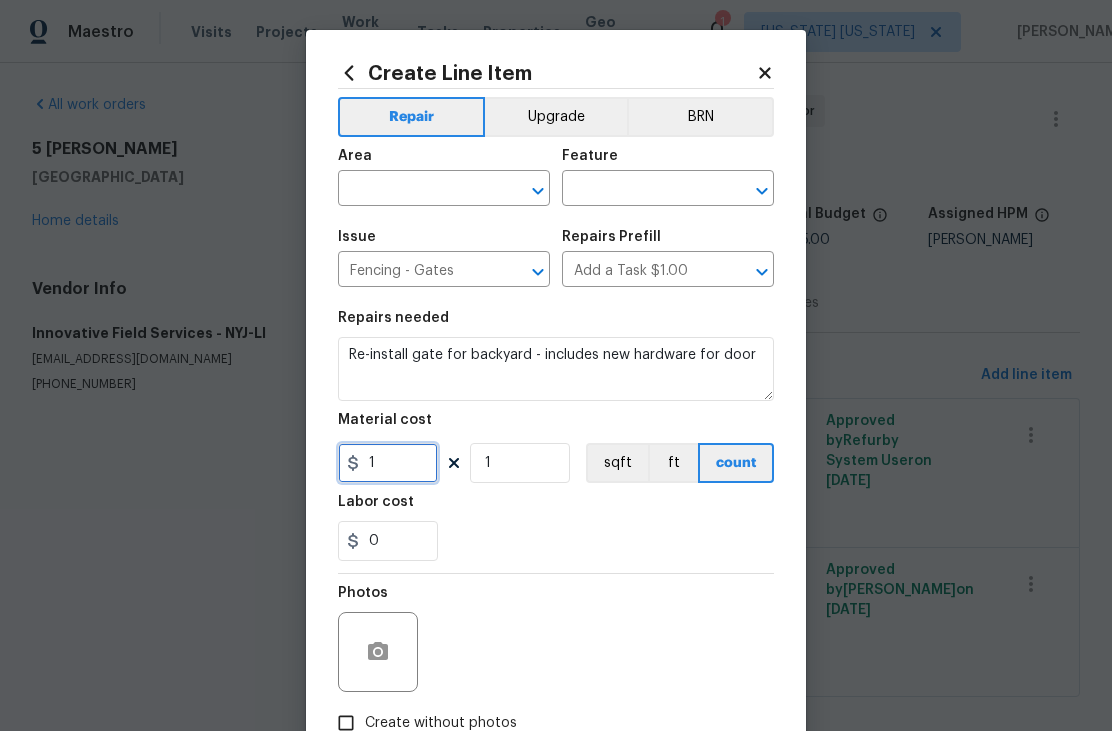 click on "1" at bounding box center (388, 463) 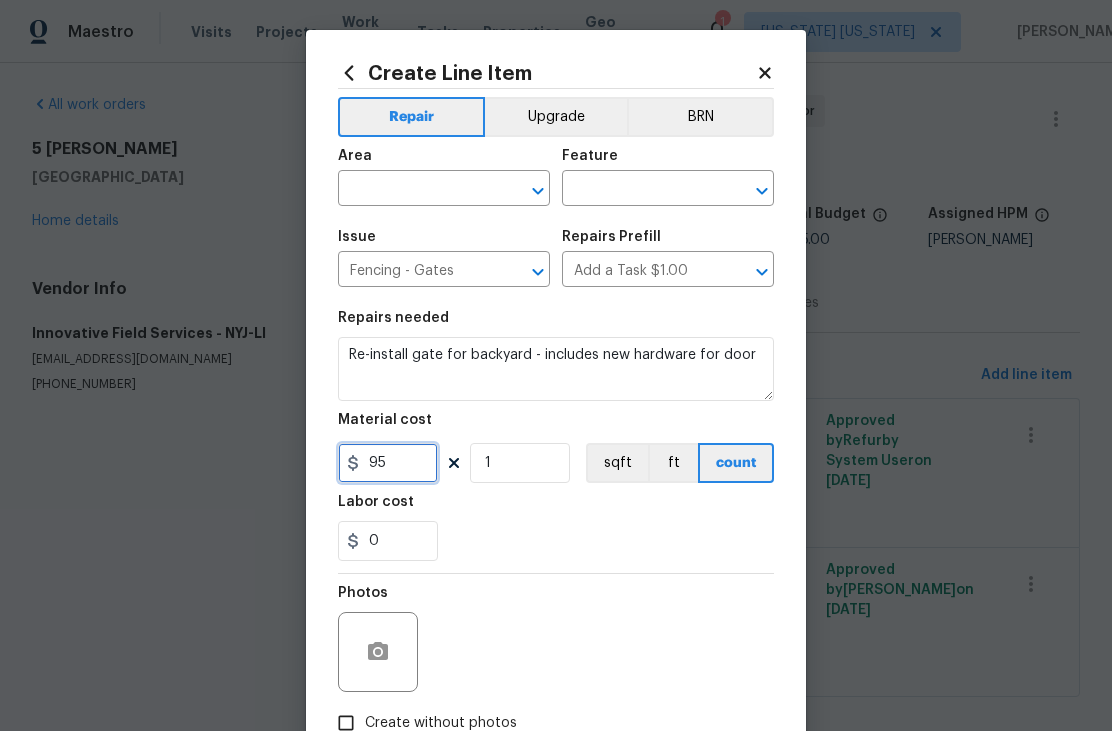 type on "95" 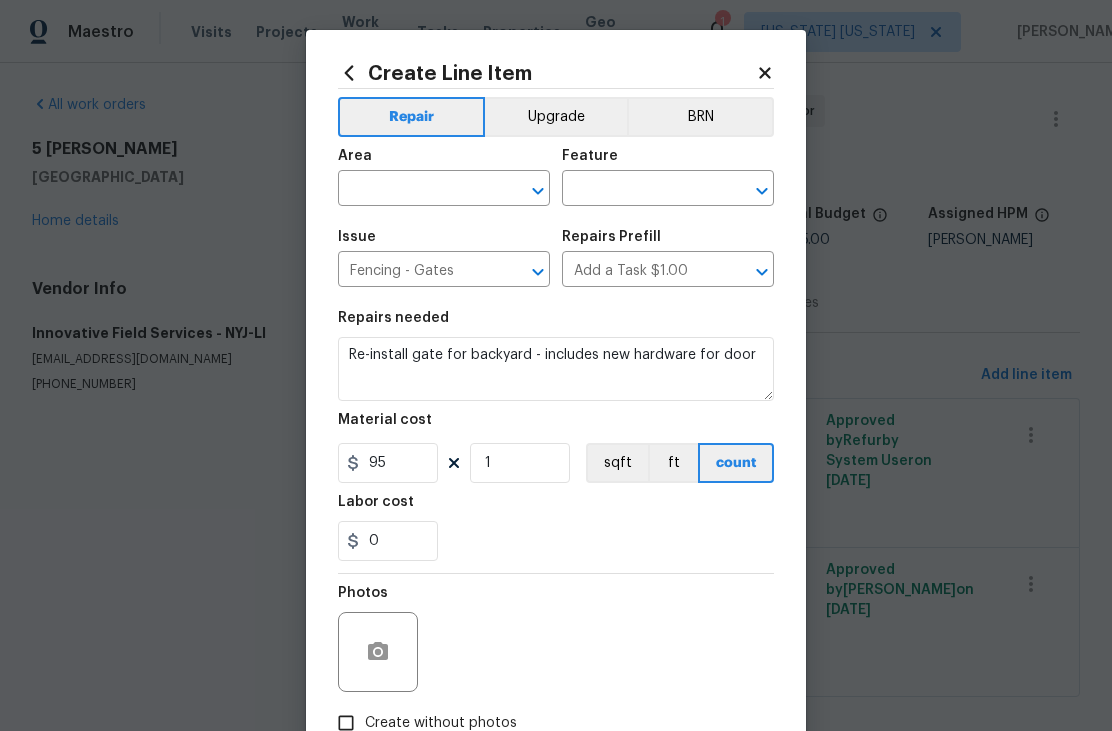 click at bounding box center [416, 190] 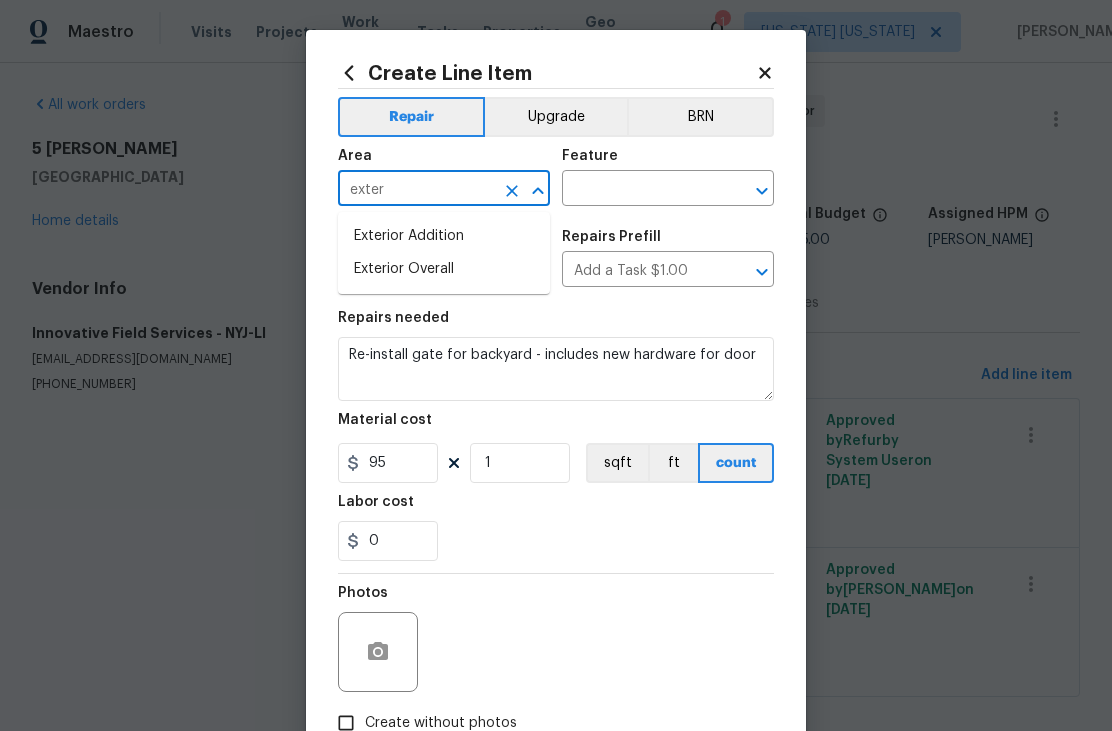 click on "Exterior Overall" at bounding box center [444, 269] 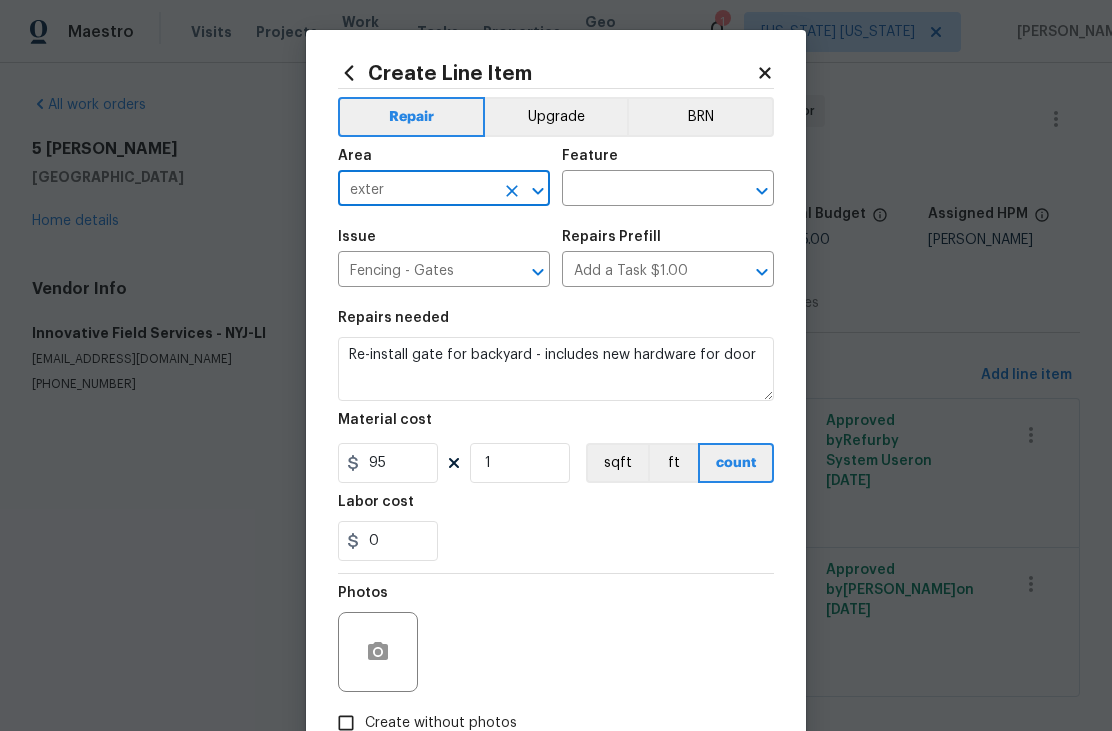 type on "Exterior Overall" 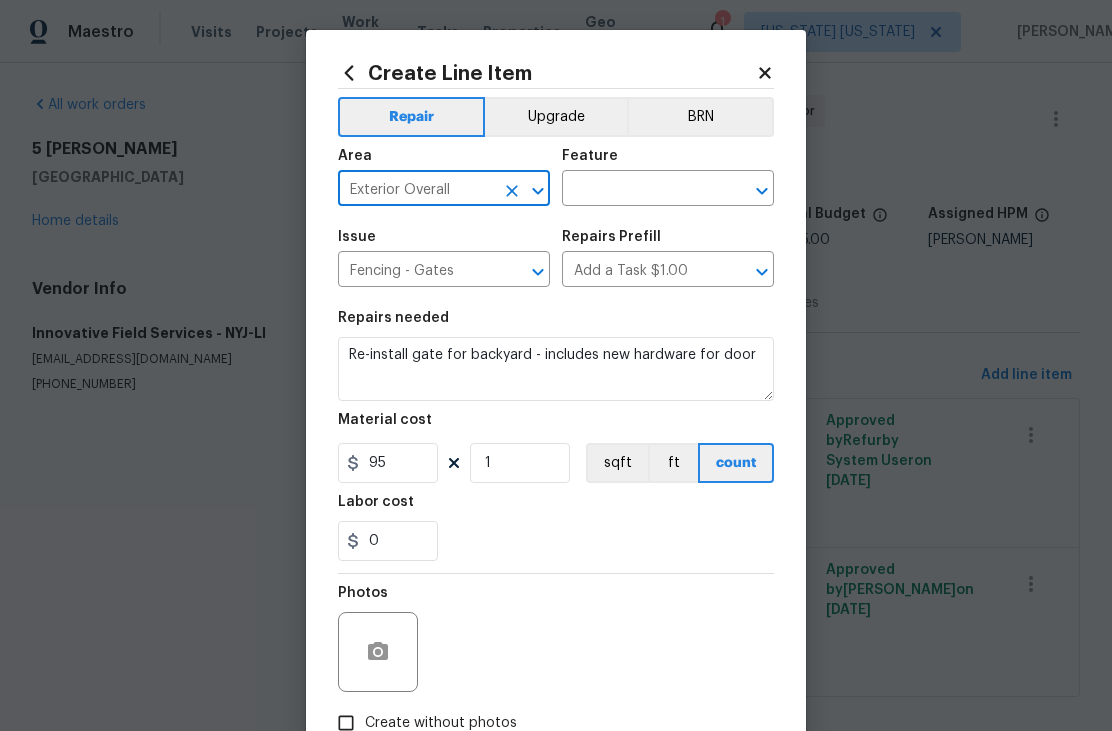 click on "Re-install gate for backyard - includes new hardware for door" at bounding box center [556, 369] 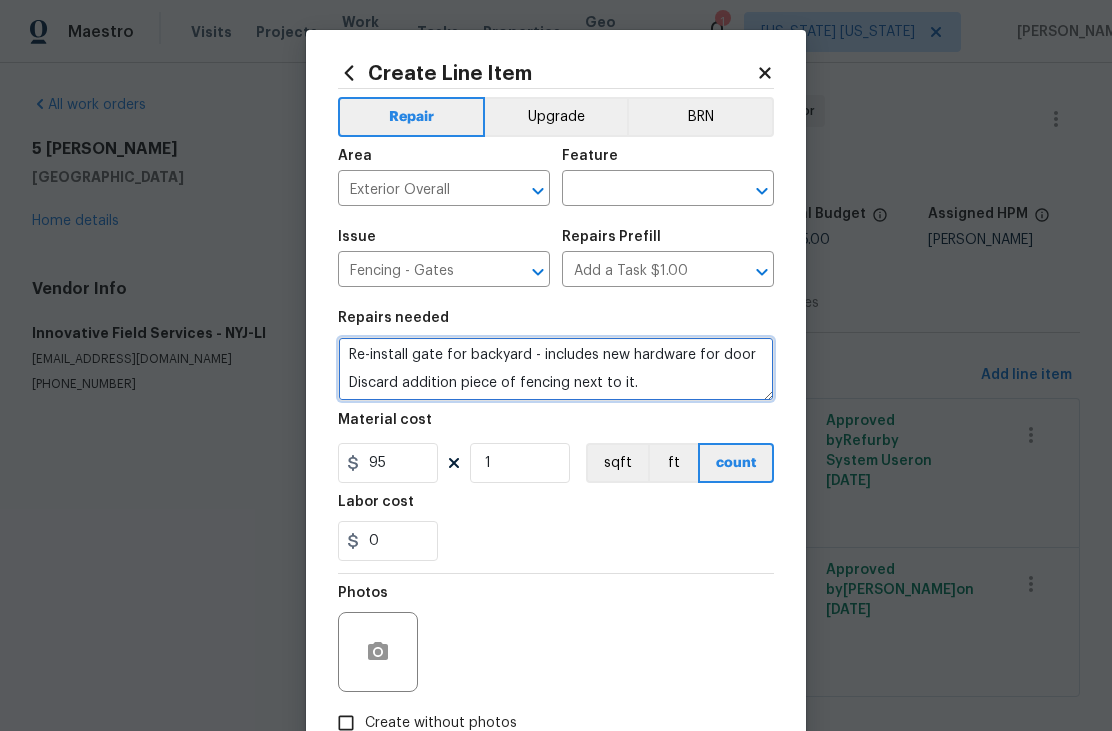 type on "Re-install gate for backyard - includes new hardware for door
Discard addition piece of fencing next to it." 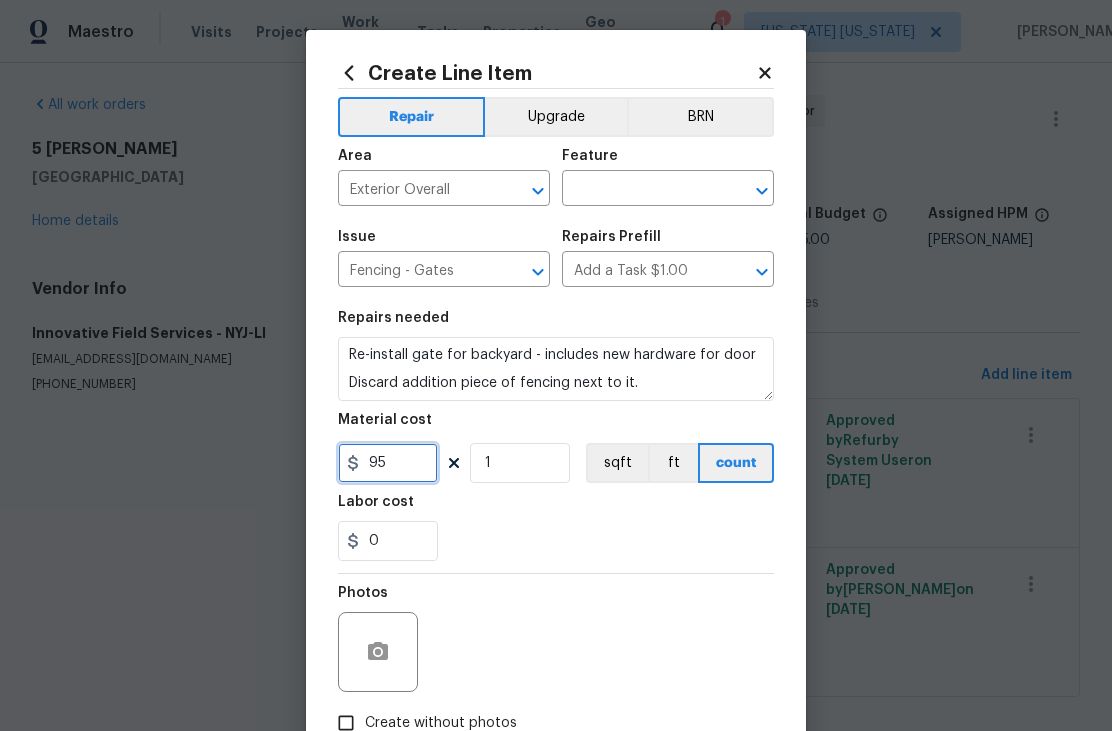 click on "95" at bounding box center [388, 463] 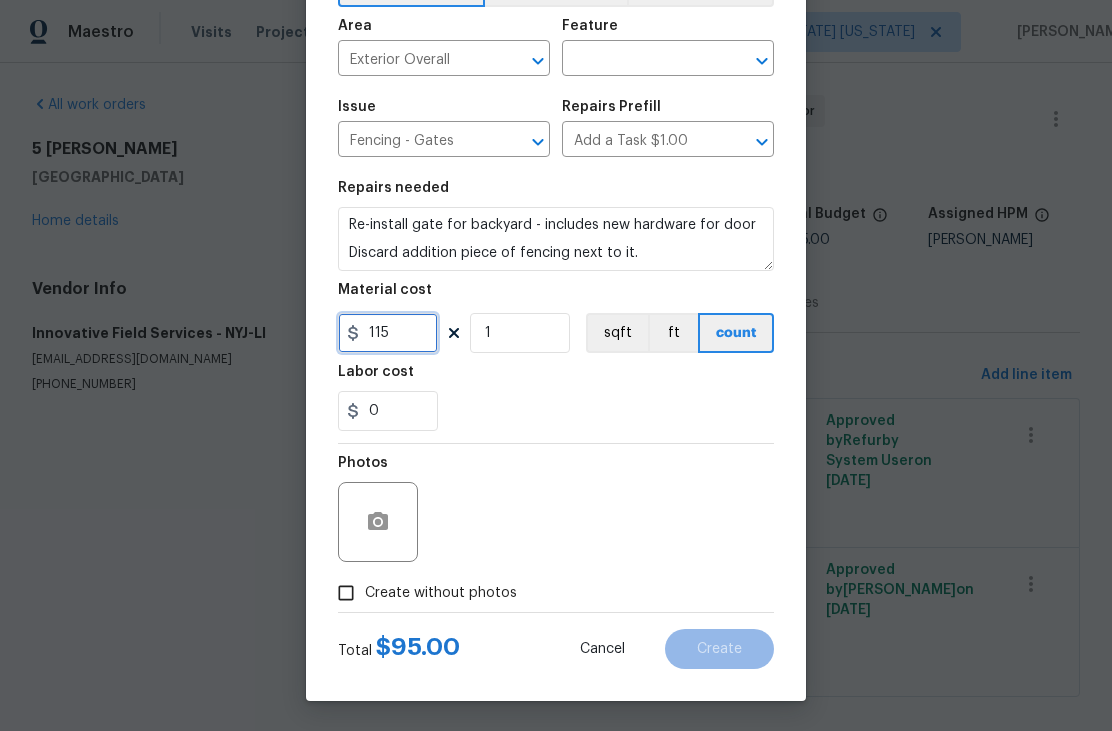 scroll, scrollTop: 134, scrollLeft: 0, axis: vertical 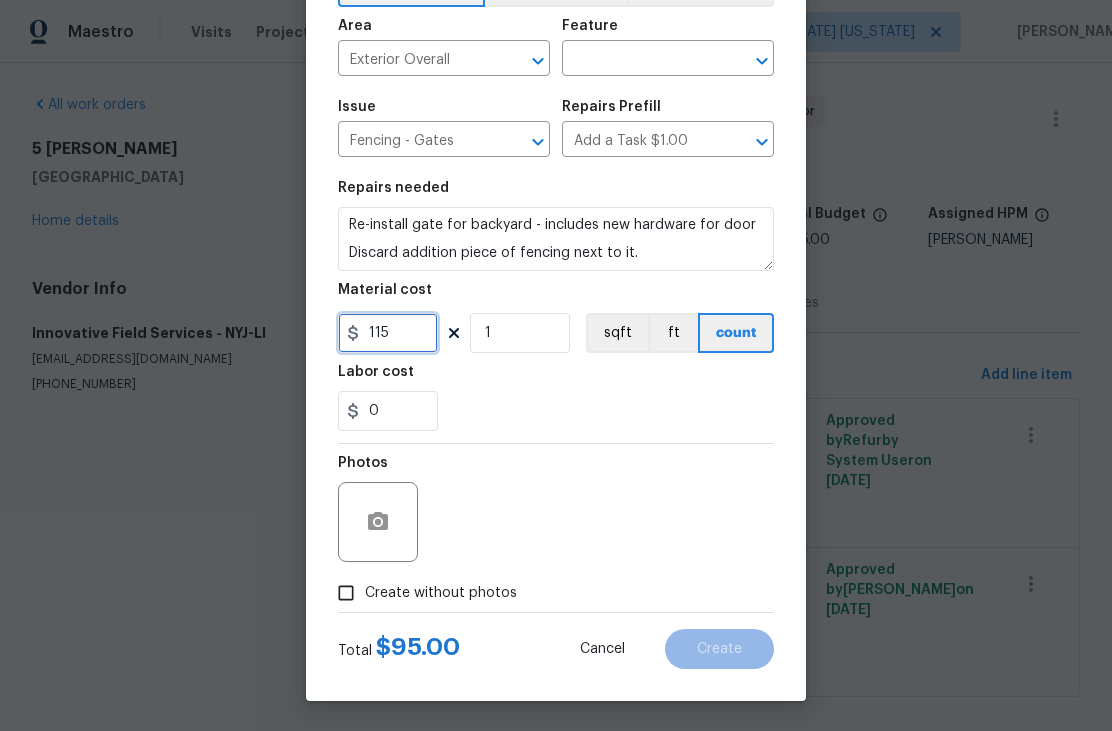 type on "115" 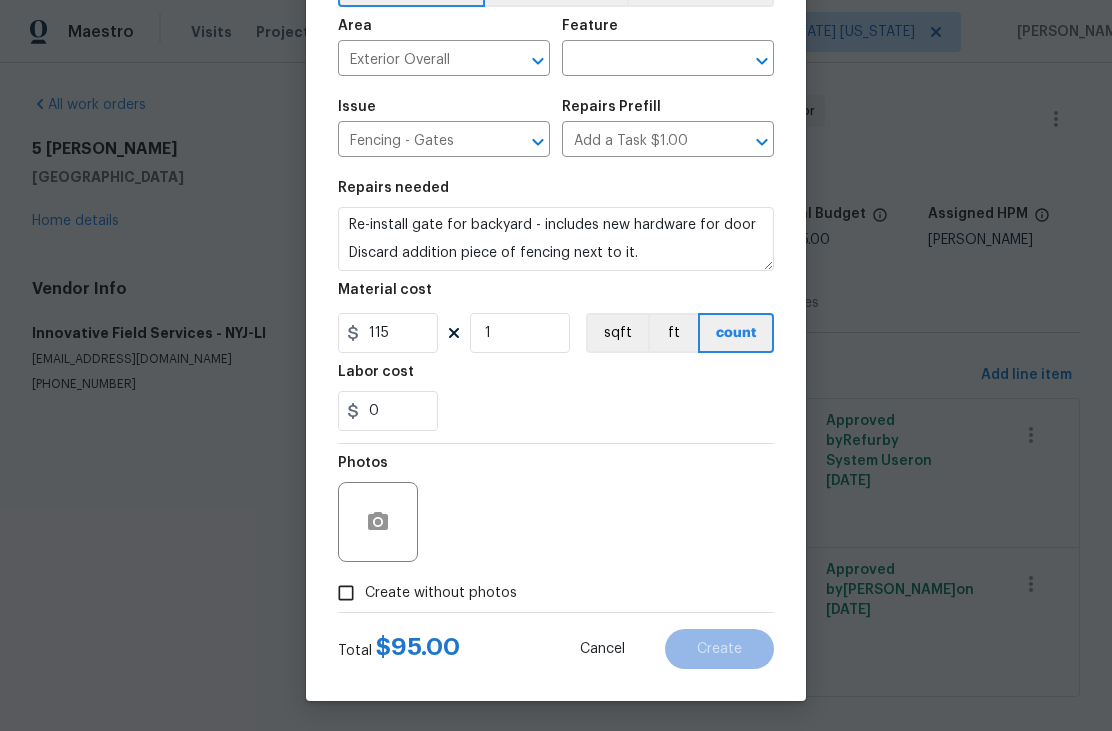 click on "Create without photos" at bounding box center [441, 593] 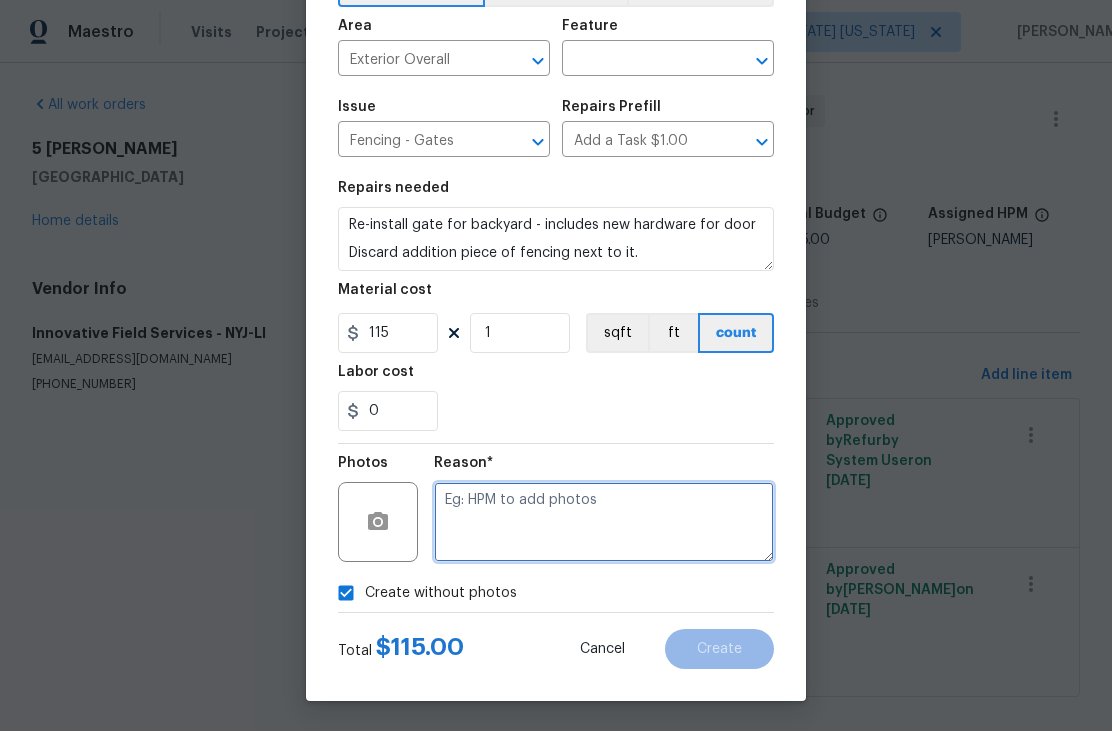 click at bounding box center [604, 522] 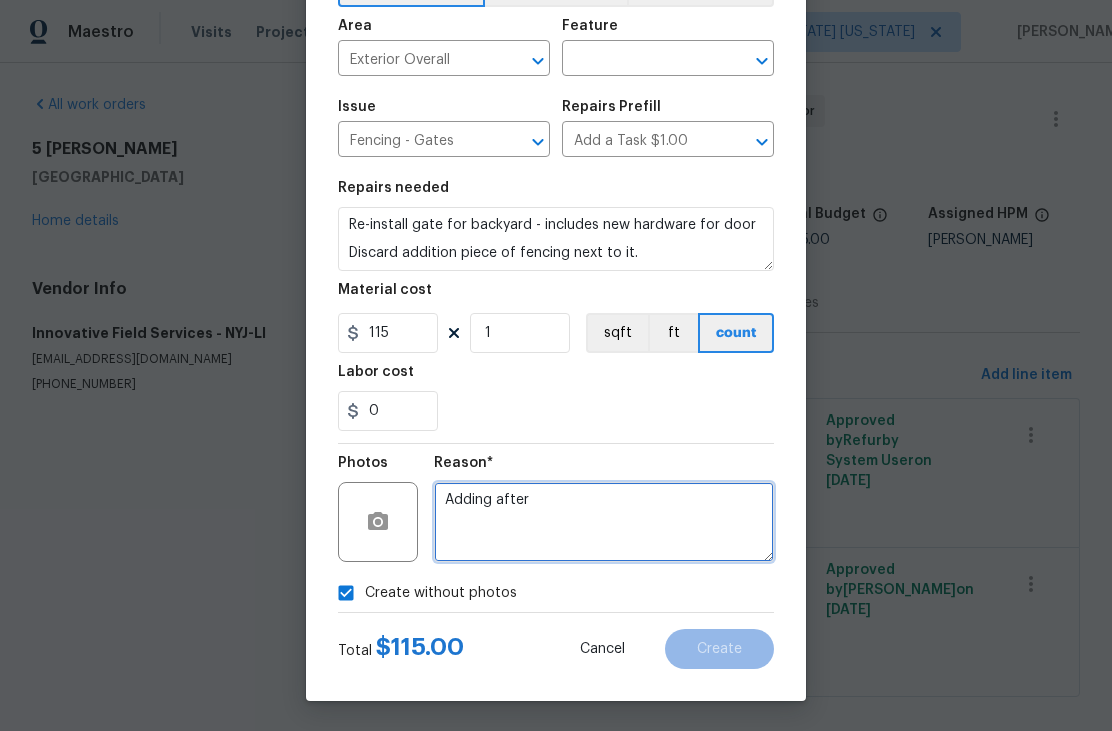 type on "Adding after" 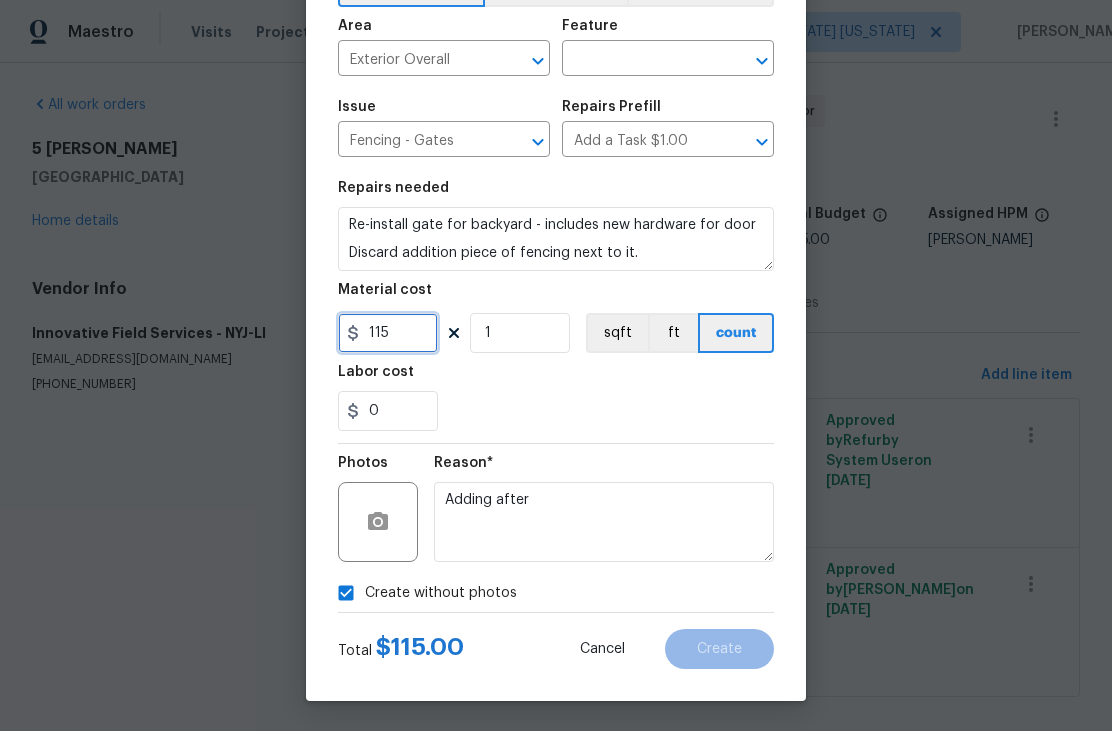 click on "115" at bounding box center (388, 333) 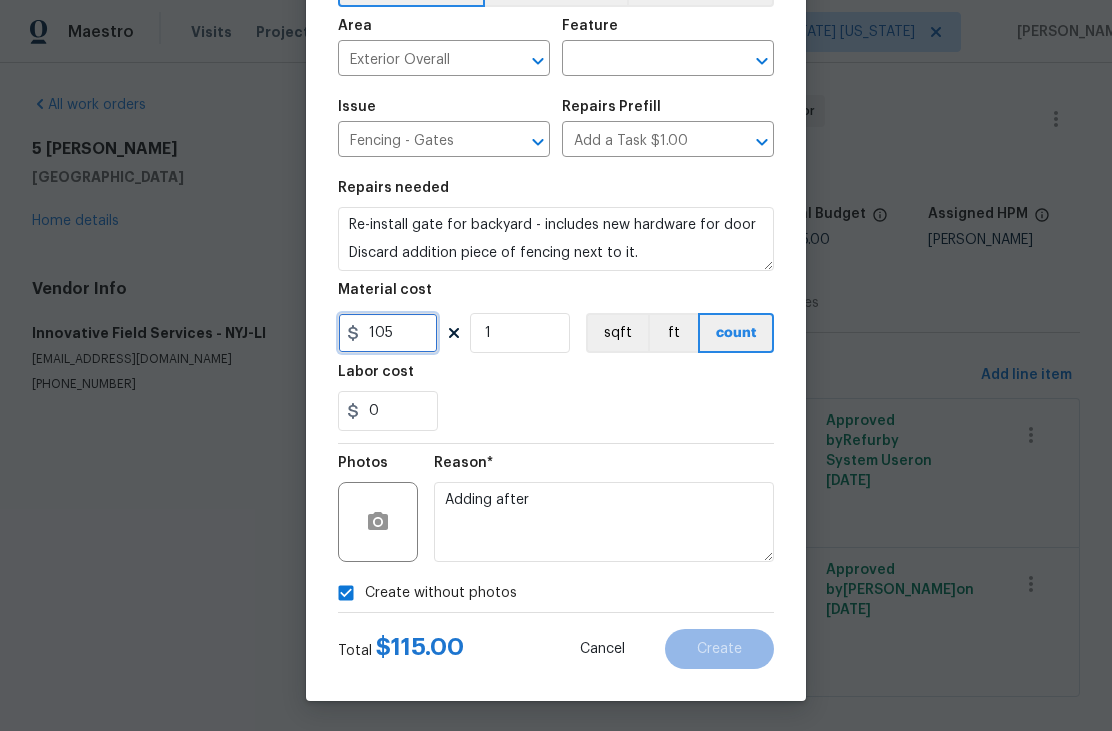 type on "105" 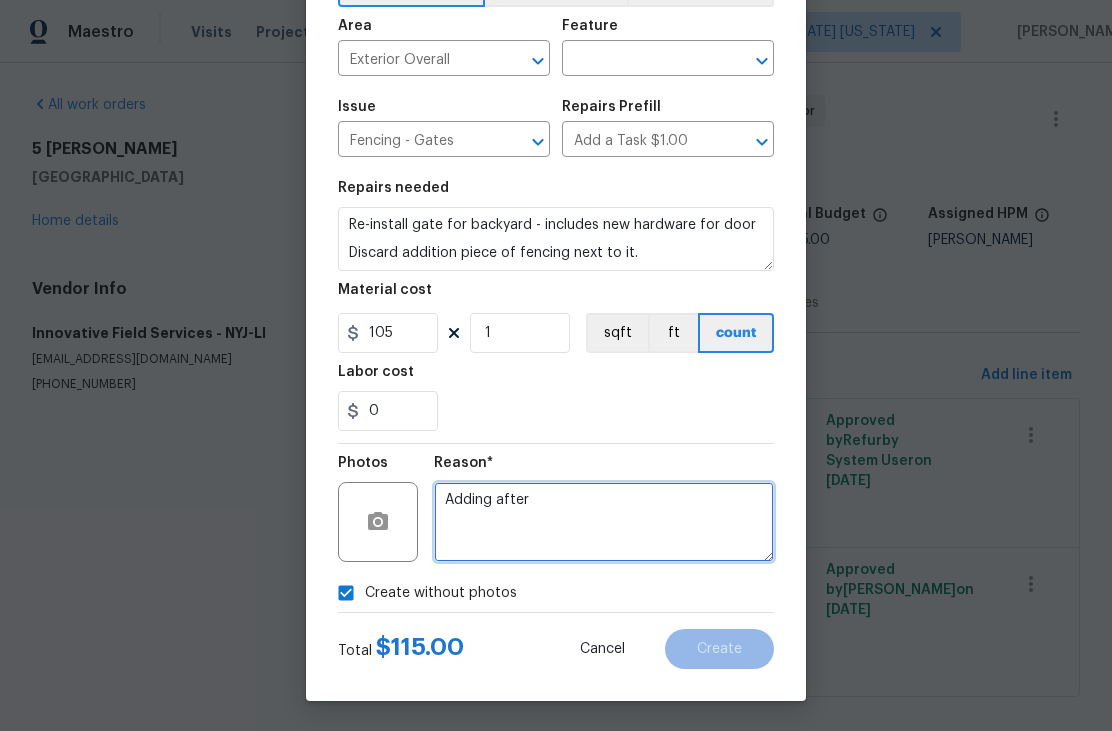 click on "Adding after" at bounding box center (604, 522) 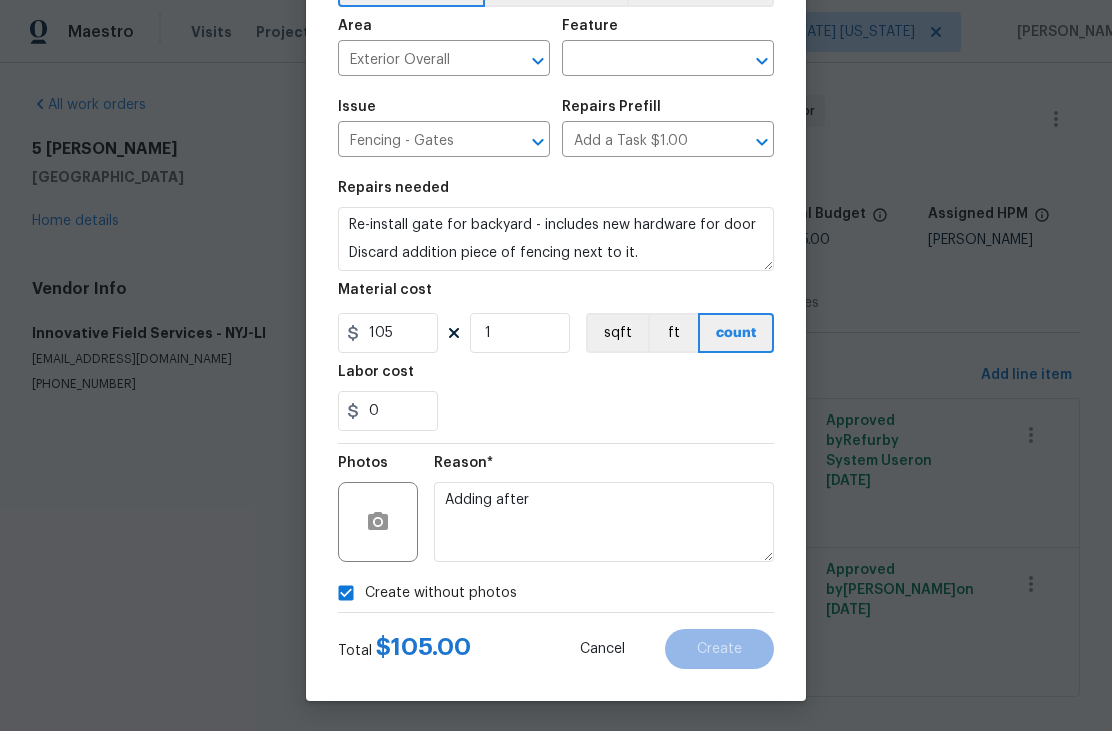 click on "Create without photos" at bounding box center [556, 593] 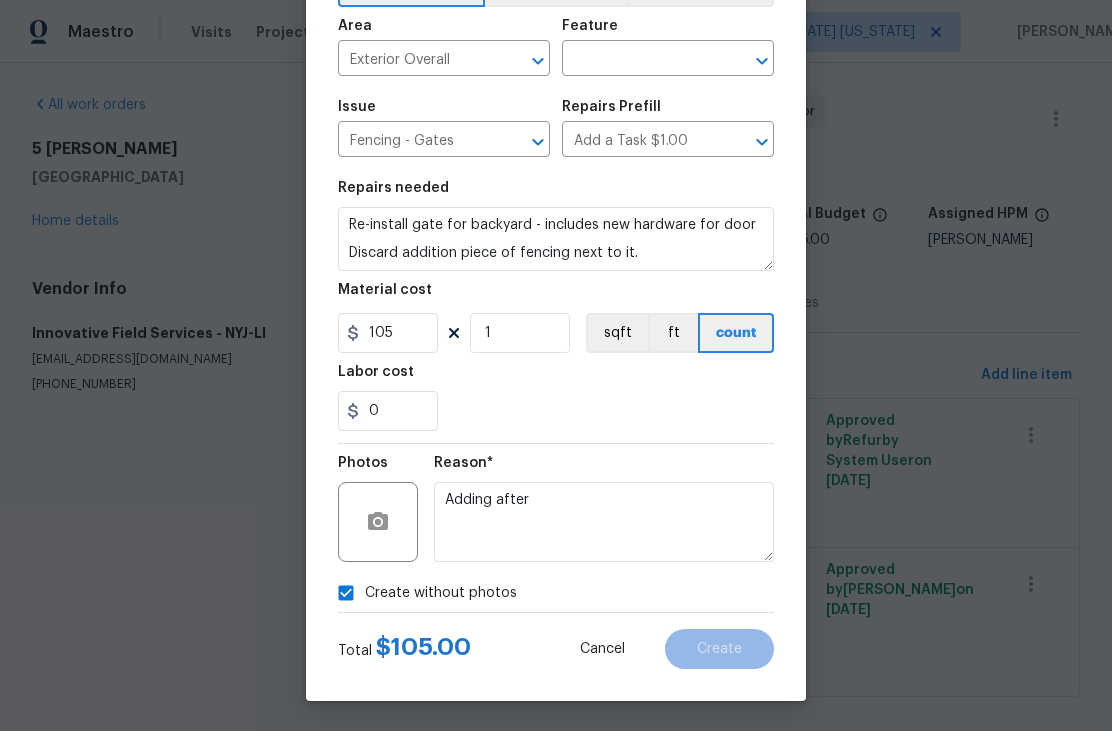 click at bounding box center (640, 60) 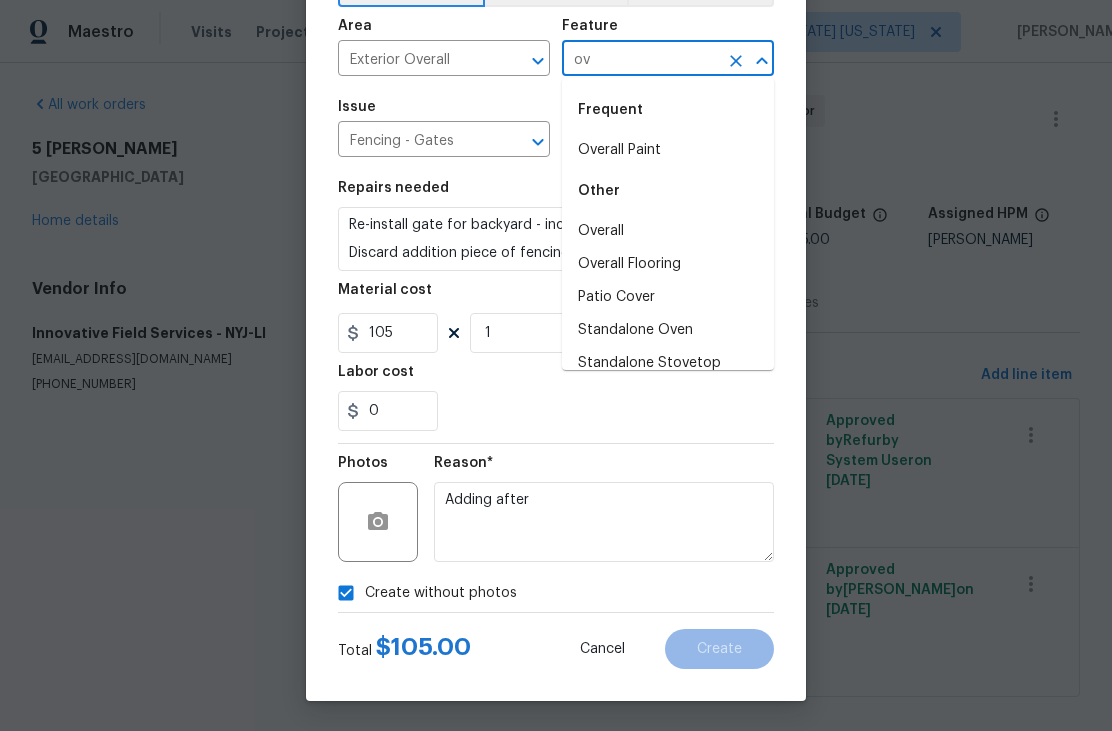 type on "o" 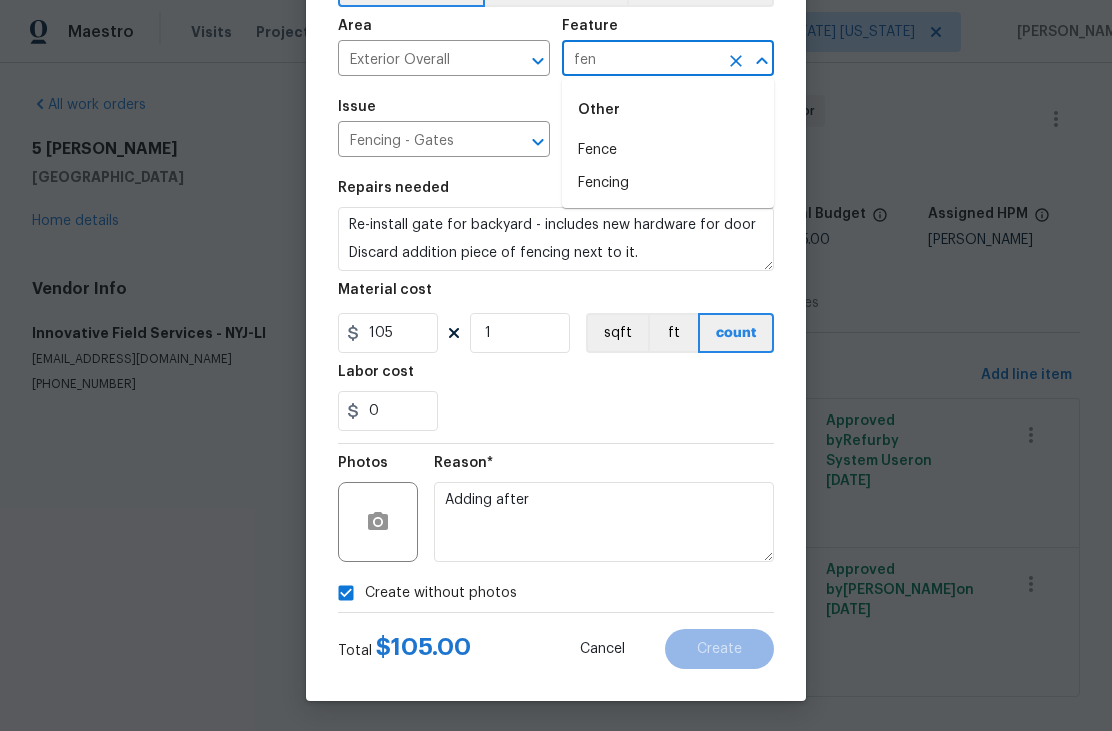click on "Fence" at bounding box center (668, 150) 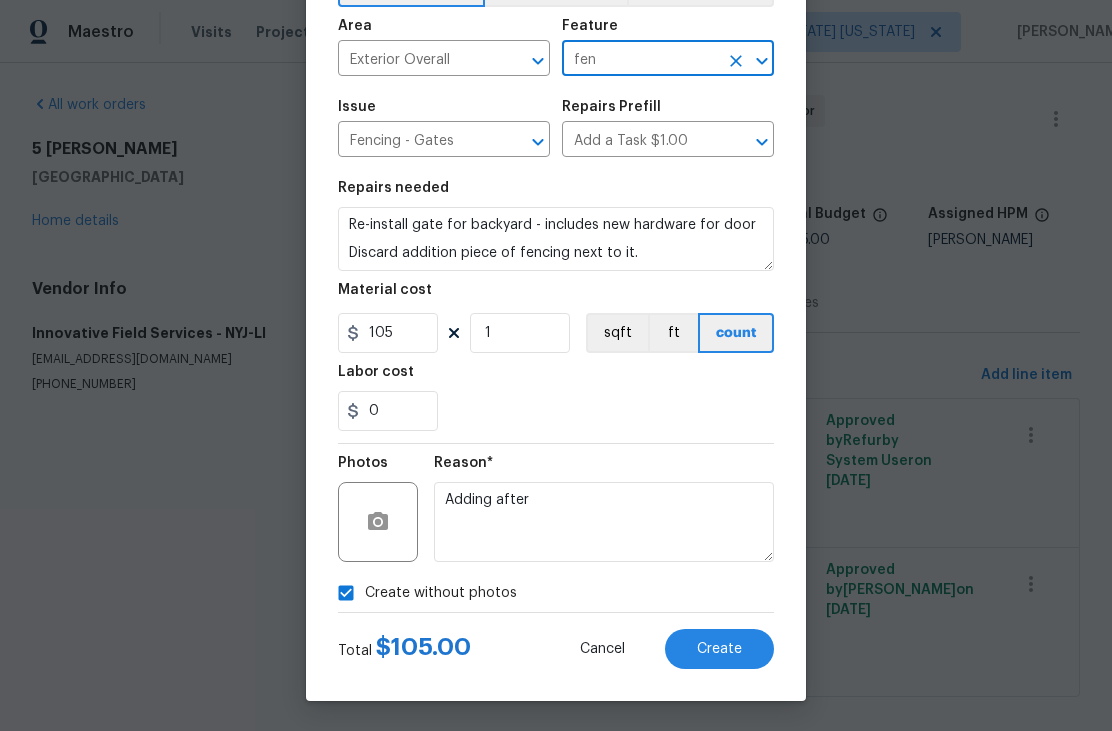 type on "Fence" 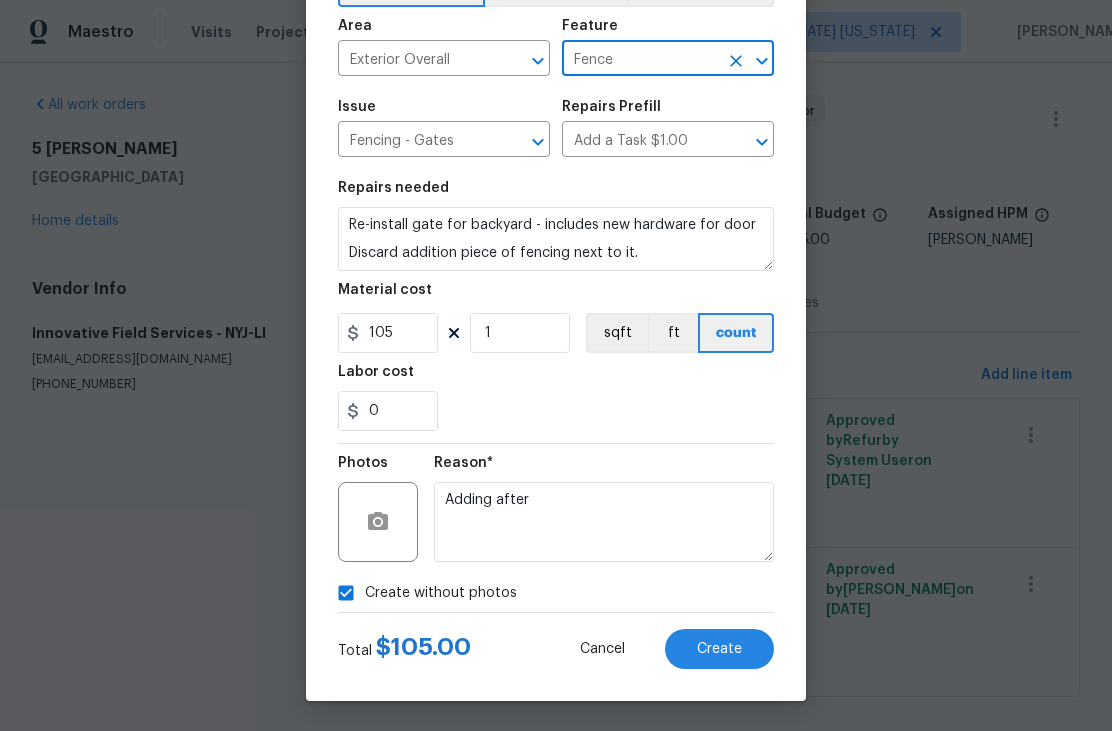 click on "Create" at bounding box center [719, 649] 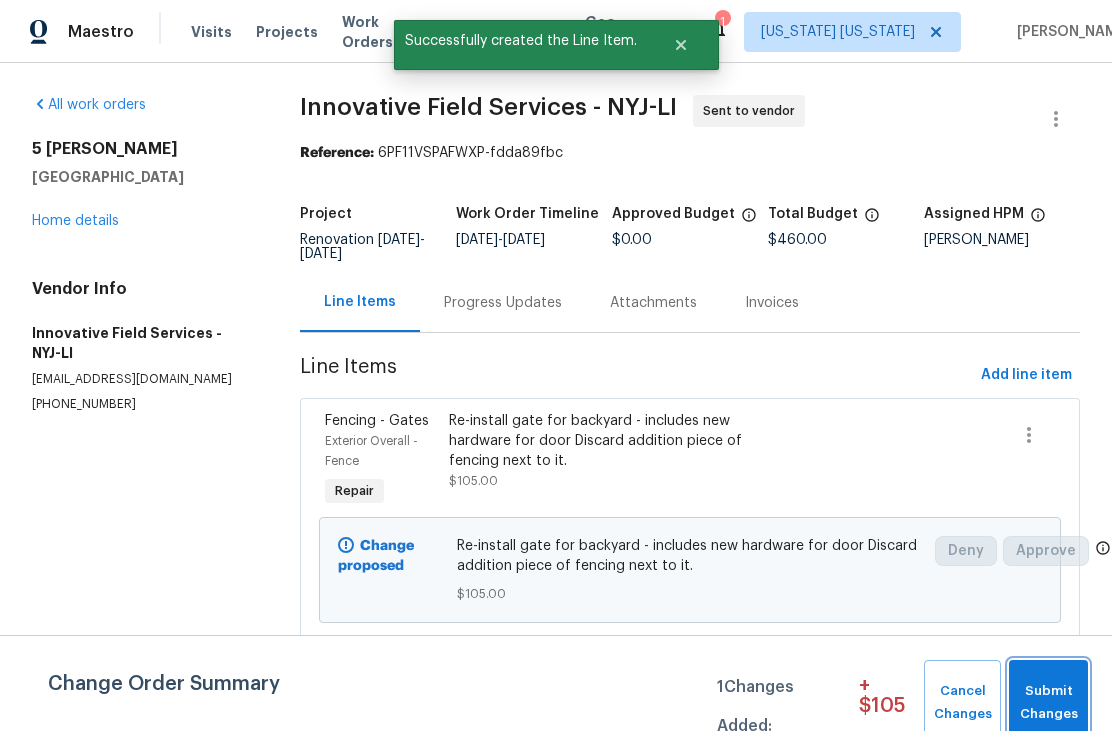 click on "Submit Changes" at bounding box center [1048, 703] 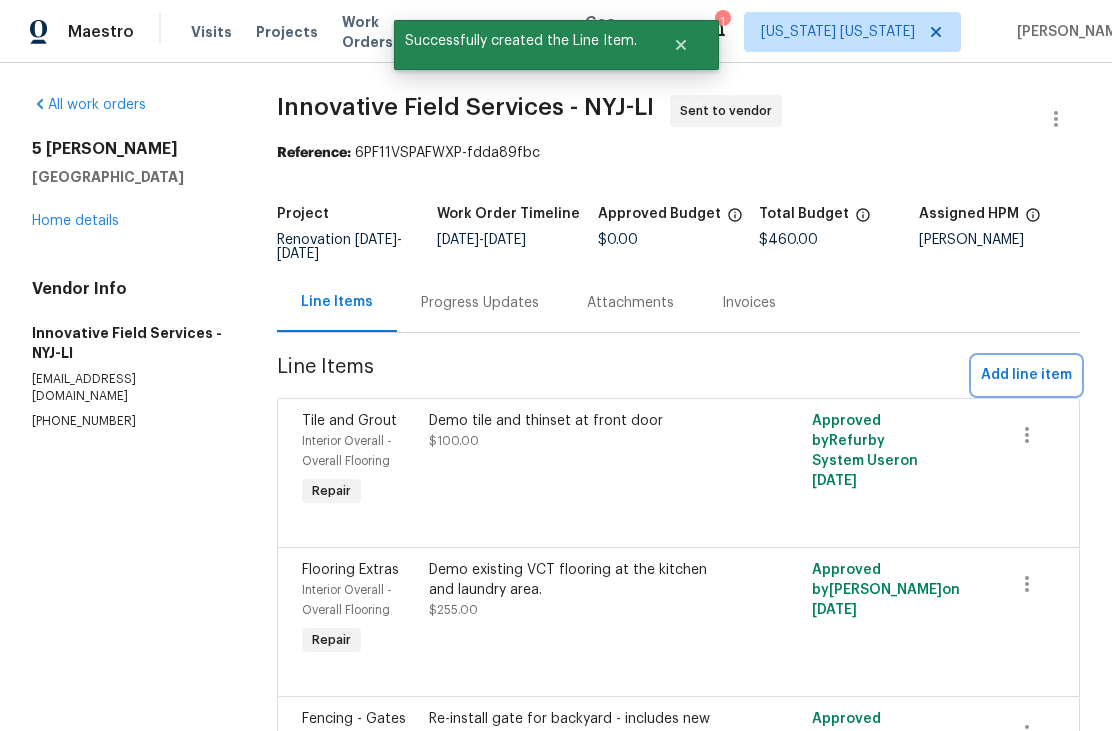 click on "Add line item" at bounding box center [1026, 375] 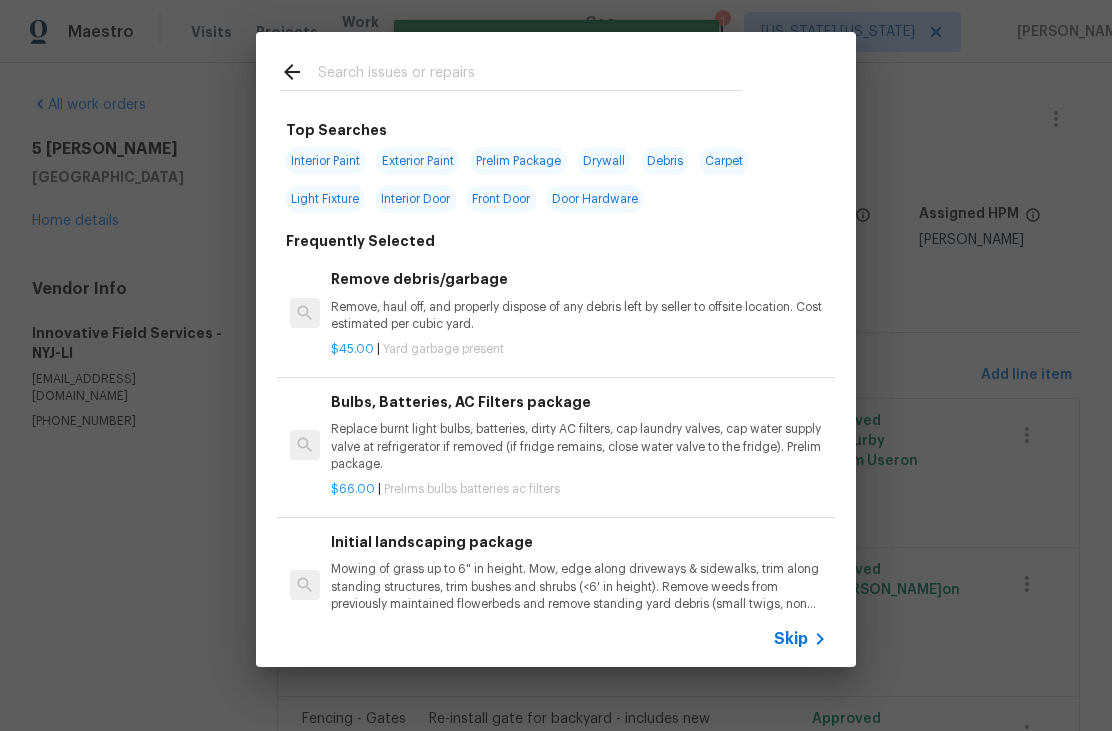 click at bounding box center (530, 75) 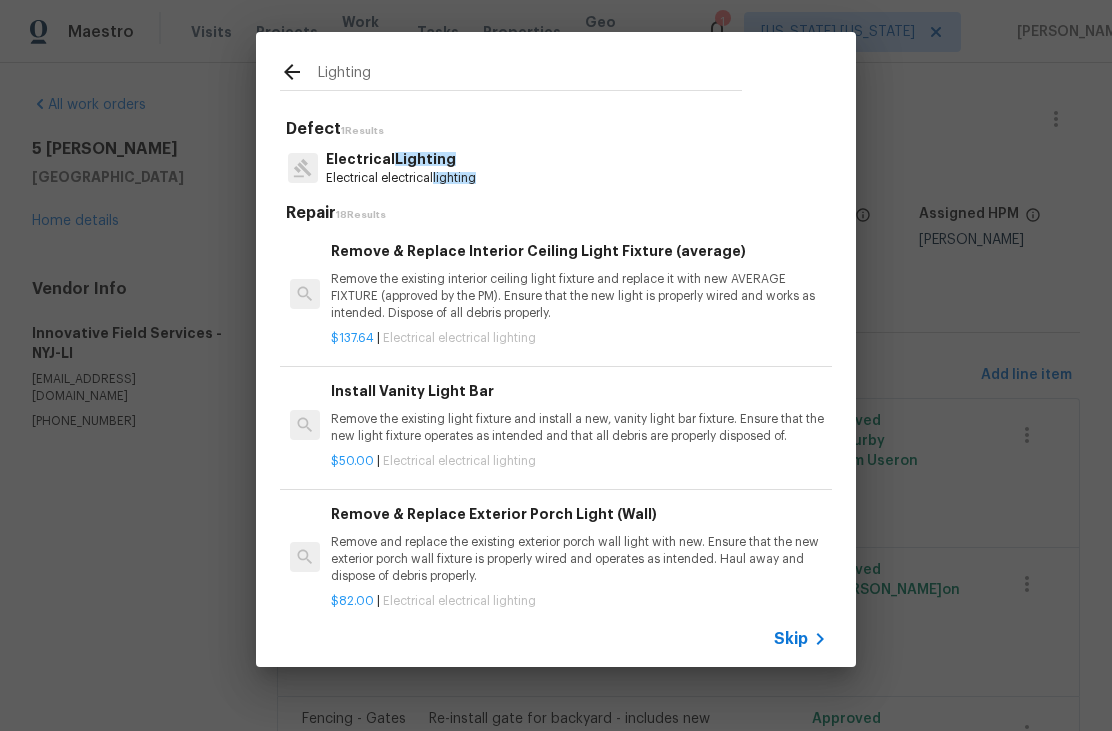 type on "Lighting" 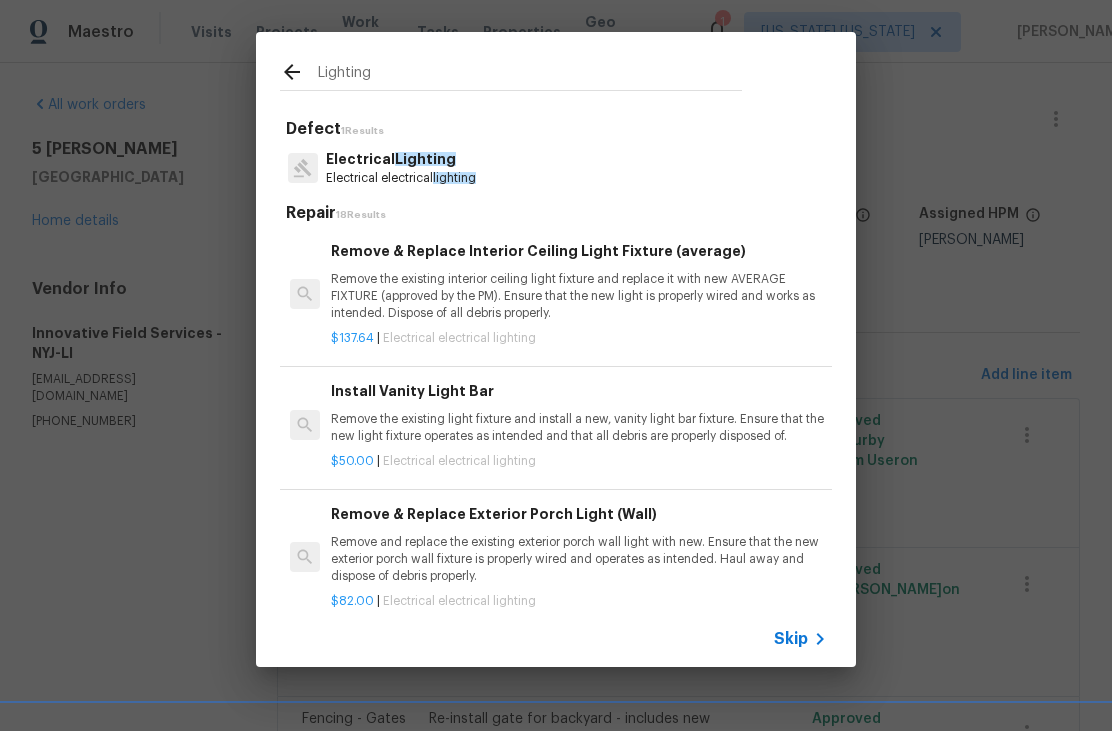 click on "Electrical  Lighting Electrical electrical  lighting" at bounding box center (556, 168) 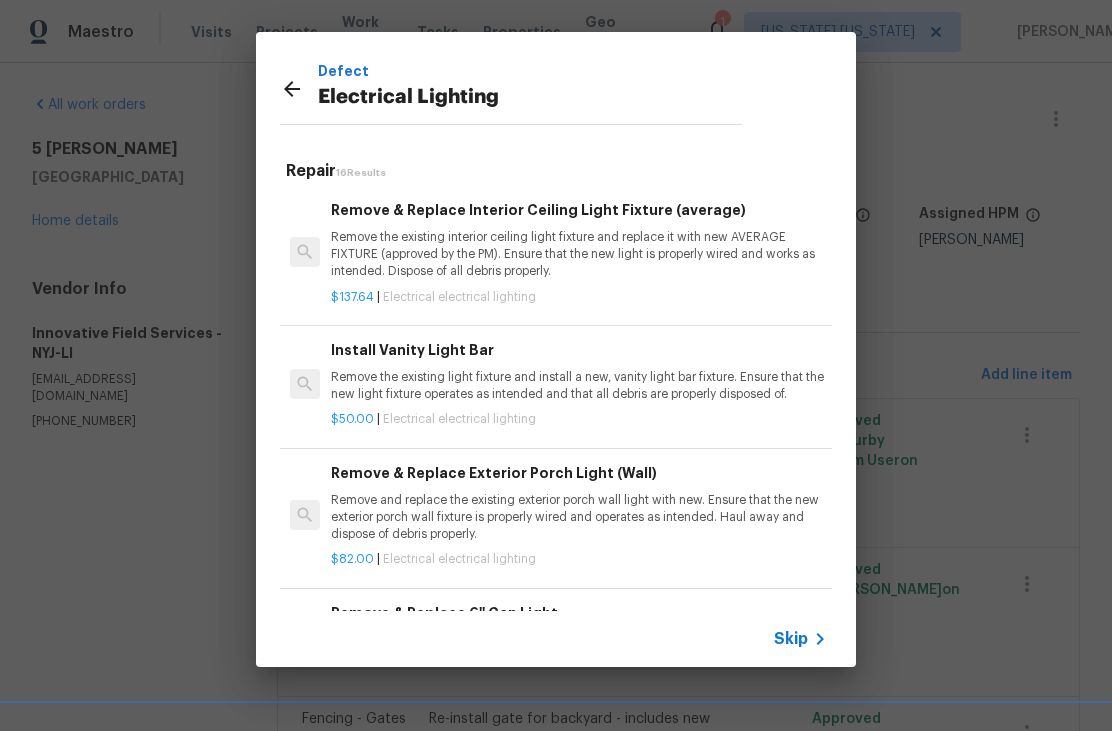 scroll, scrollTop: 0, scrollLeft: 0, axis: both 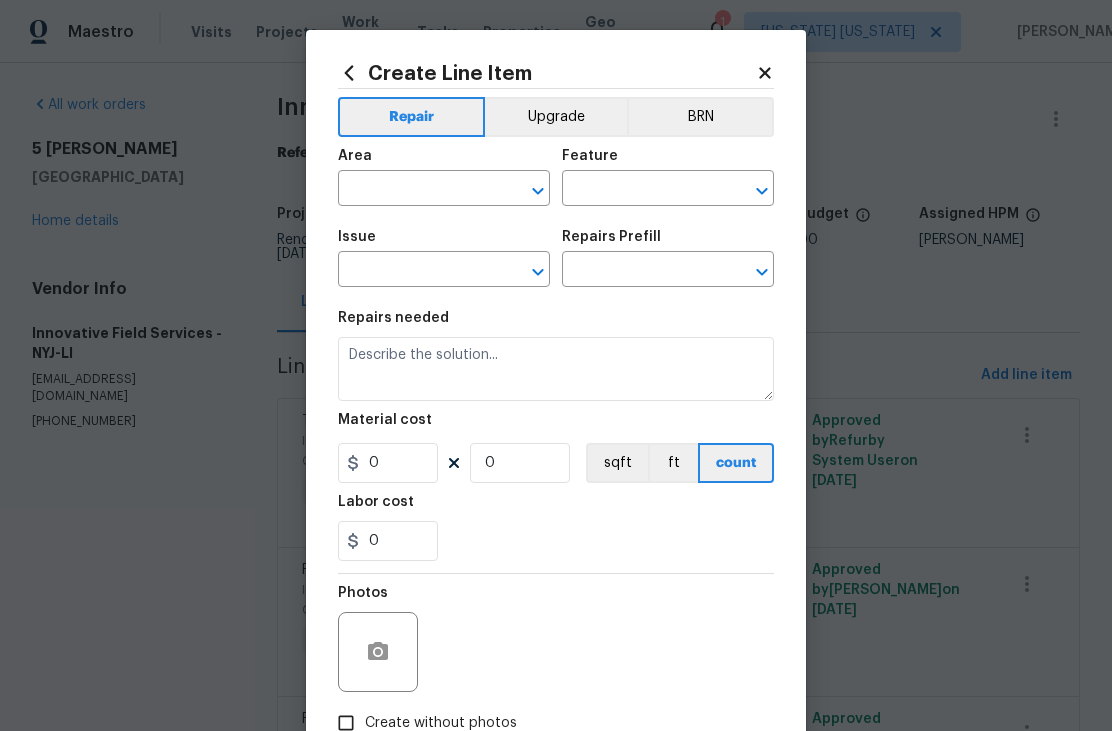 type on "Electrical Lighting" 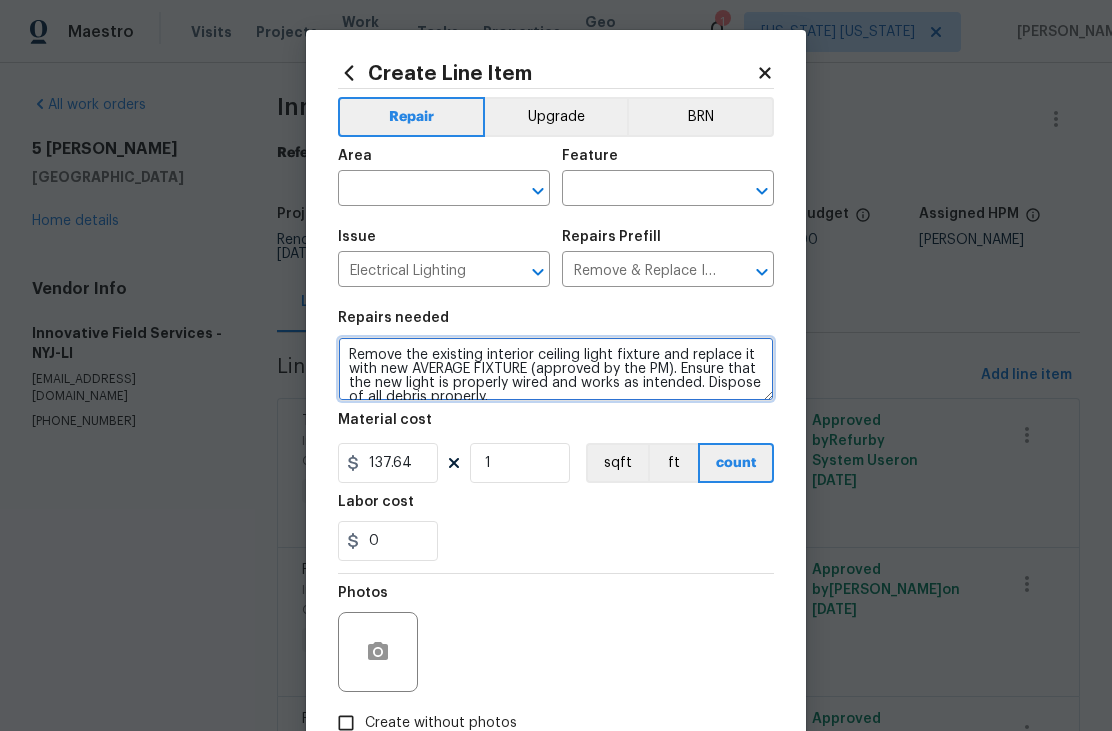 click on "Remove the existing interior ceiling light fixture and replace it with new AVERAGE FIXTURE (approved by the PM). Ensure that the new light is properly wired and works as intended. Dispose of all debris properly." at bounding box center (556, 369) 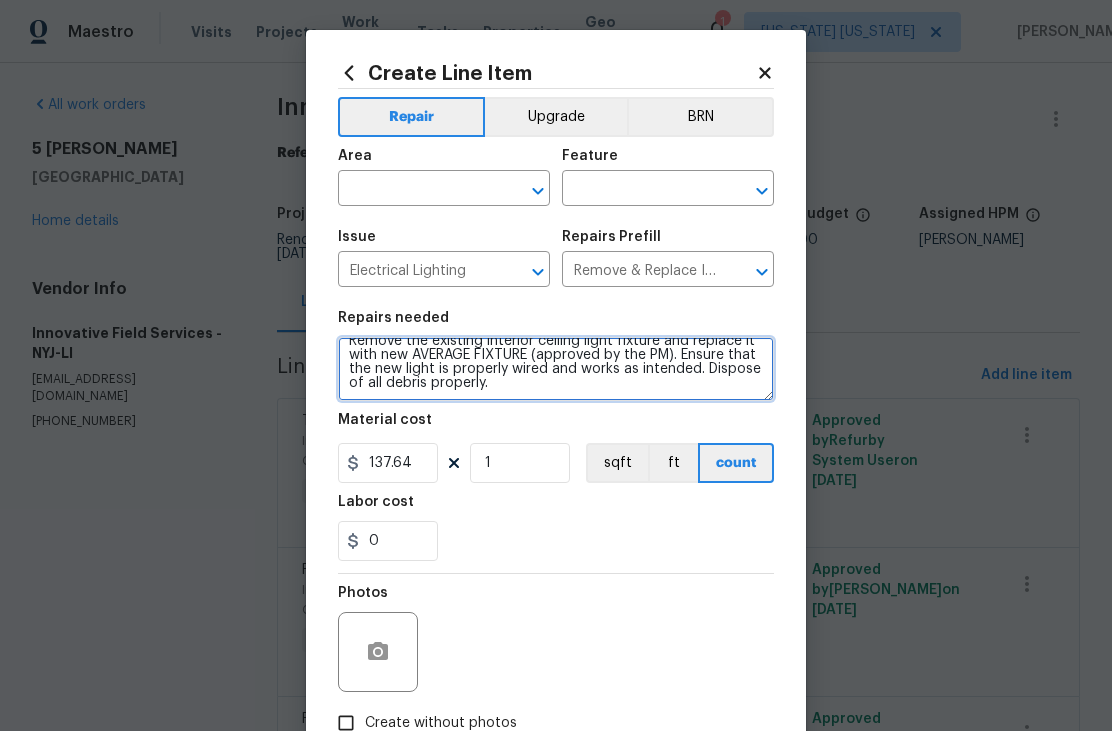 scroll, scrollTop: 14, scrollLeft: 0, axis: vertical 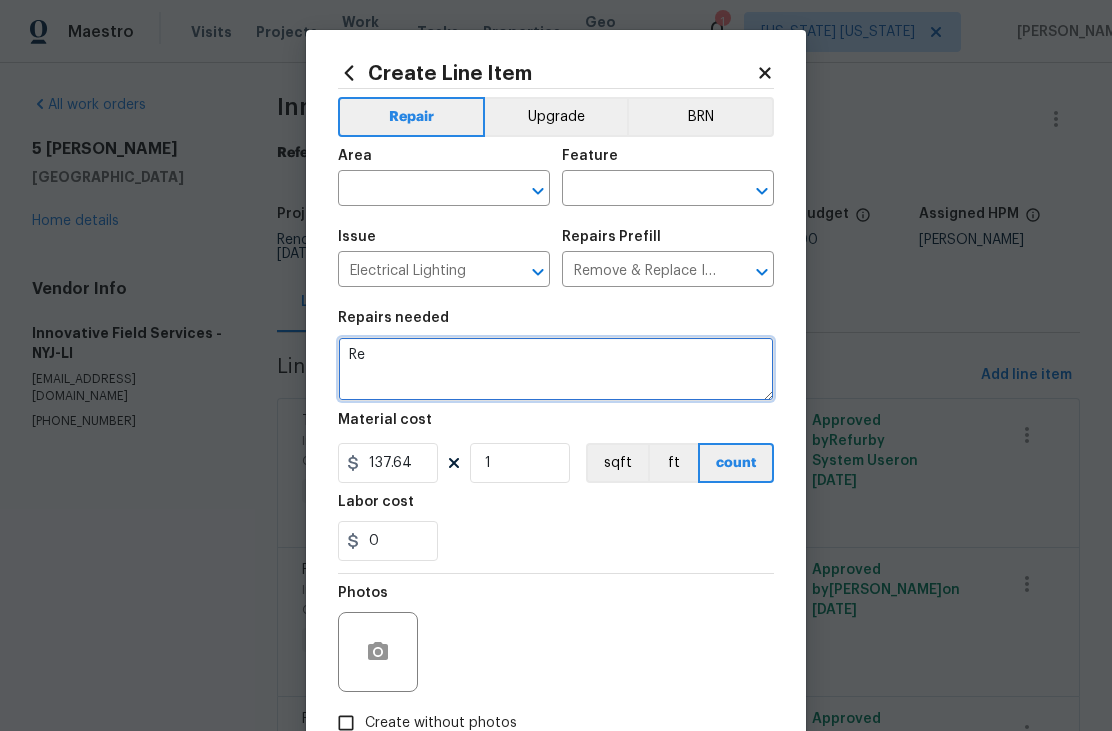 type on "R" 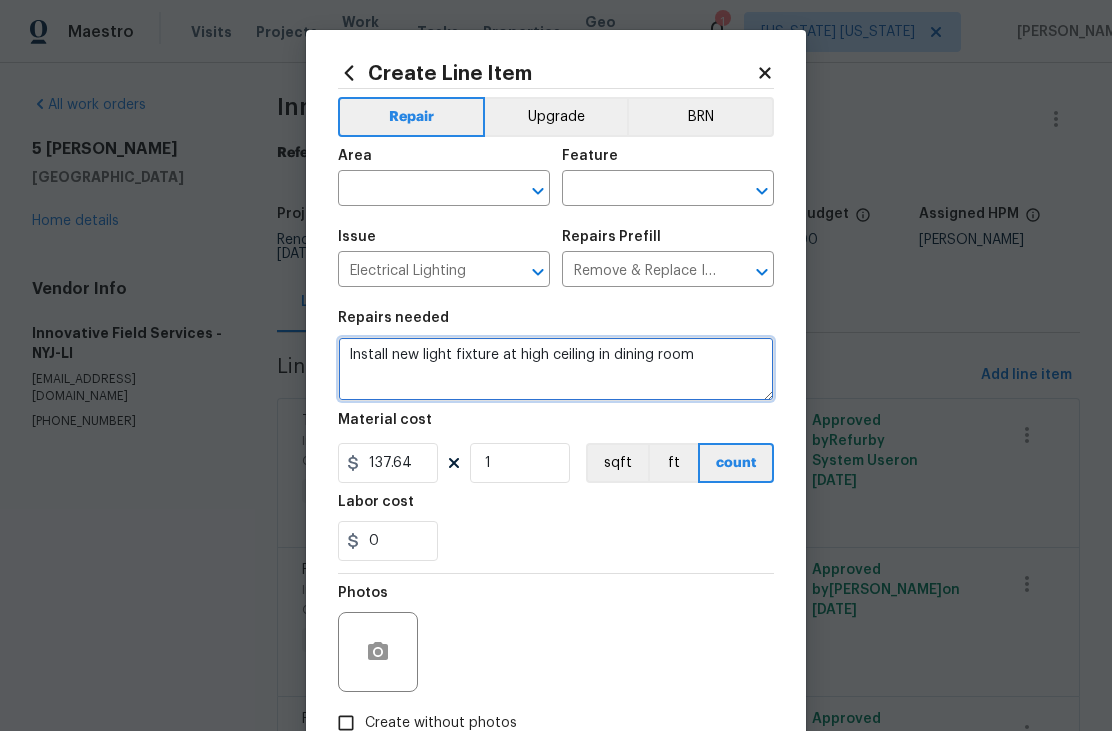 type on "Install new light fixture at high ceiling in dining room" 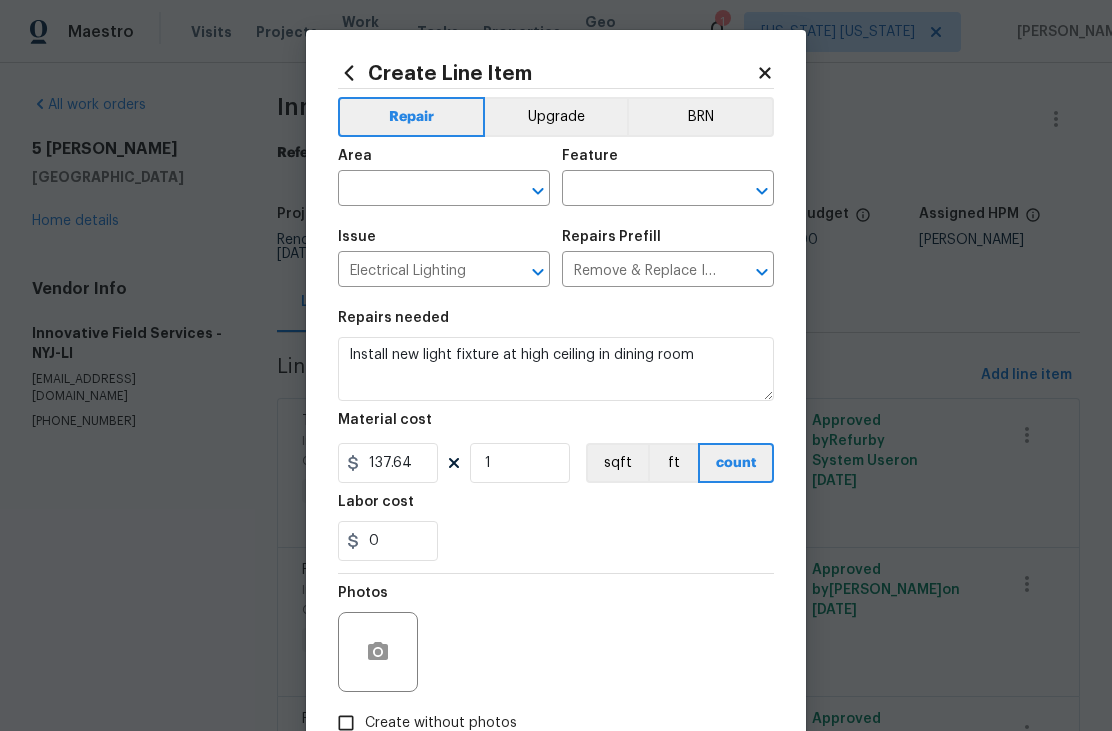 click at bounding box center (416, 190) 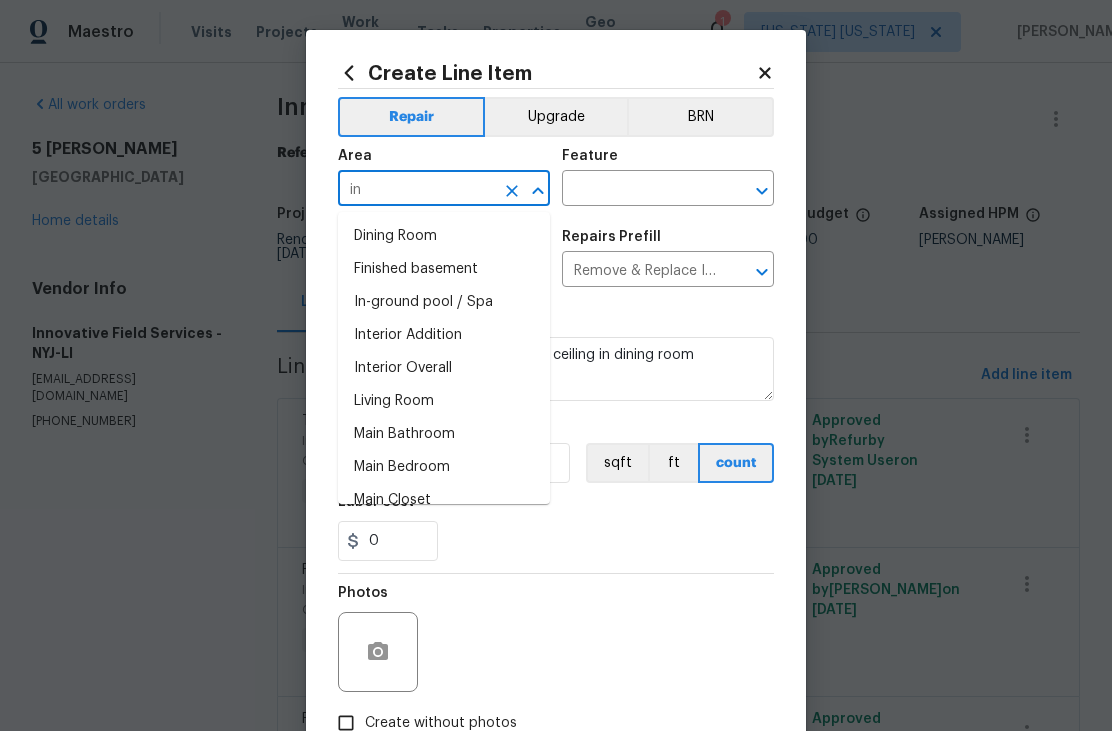 type on "i" 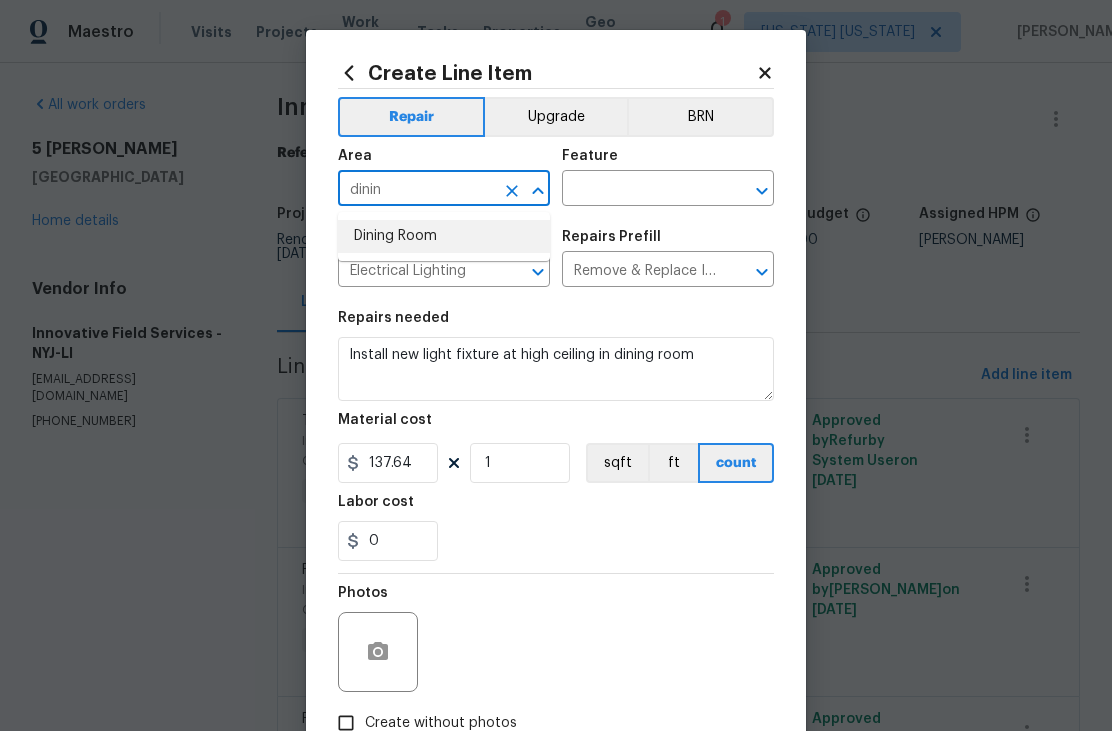 click on "Dining Room" at bounding box center [444, 236] 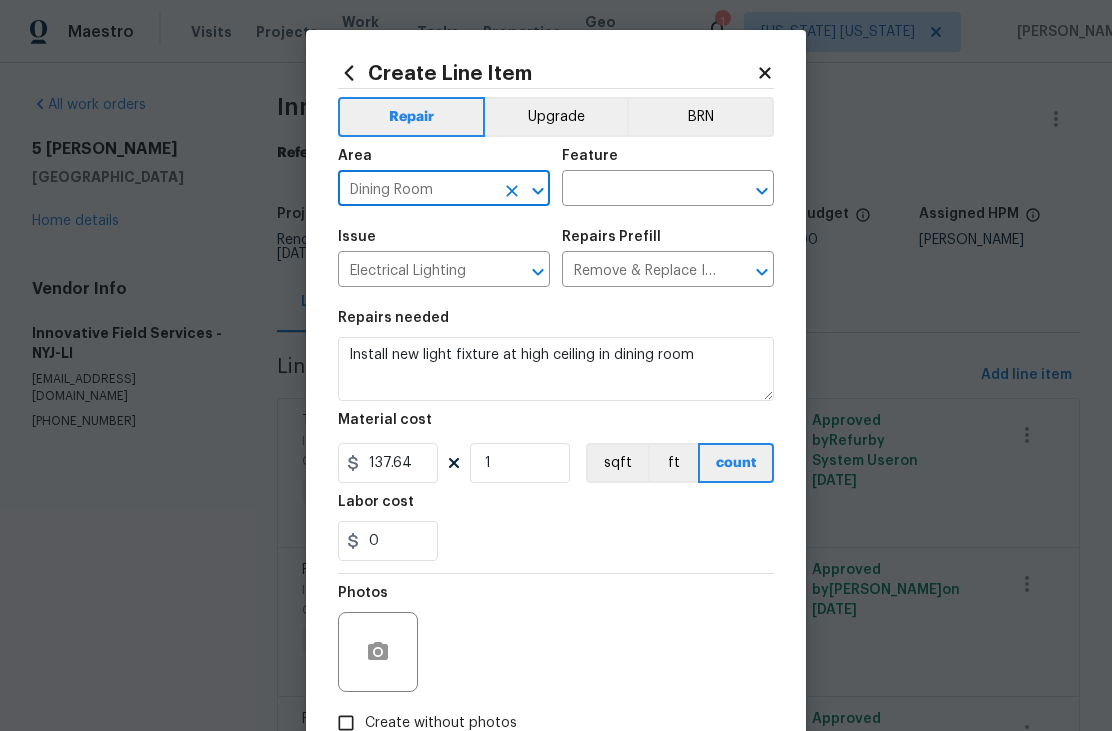 click at bounding box center [640, 190] 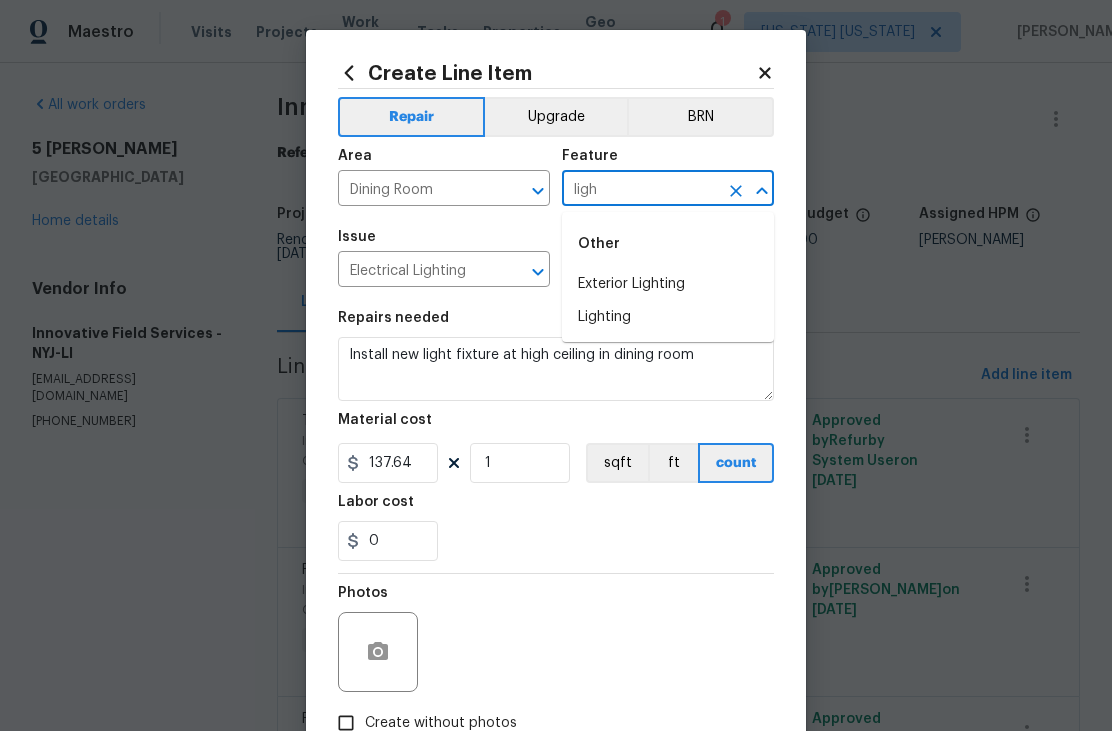 click on "Lighting" at bounding box center [668, 317] 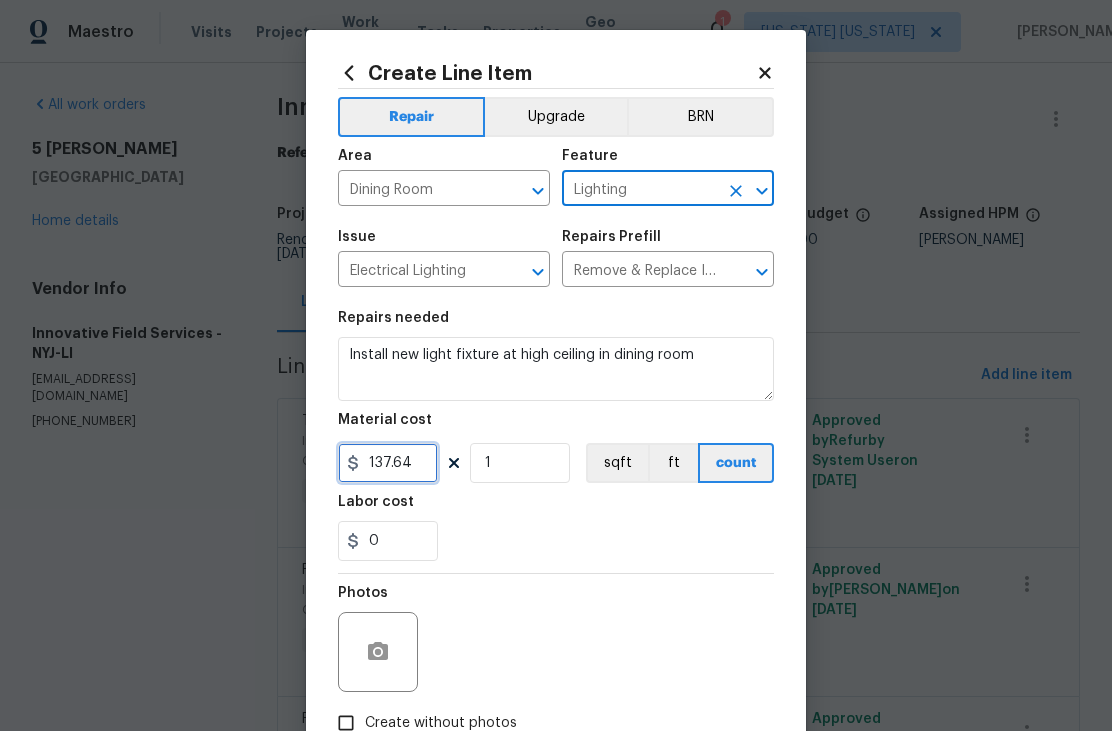 click on "137.64" at bounding box center (388, 463) 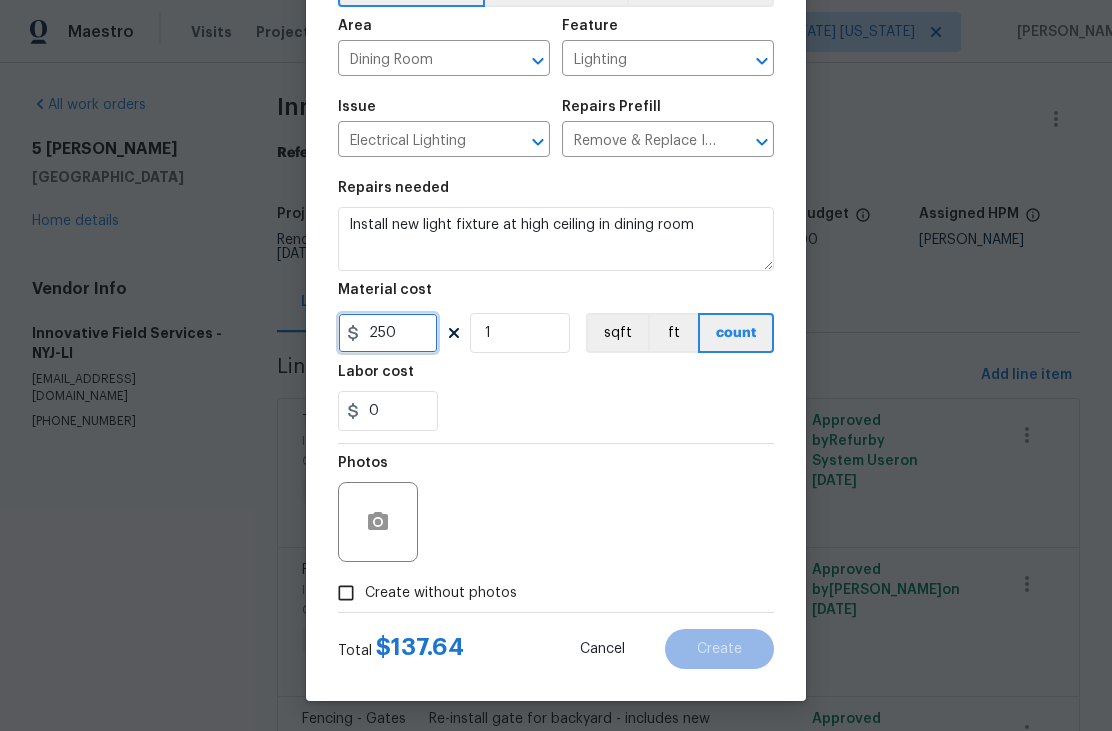 scroll, scrollTop: 133, scrollLeft: 0, axis: vertical 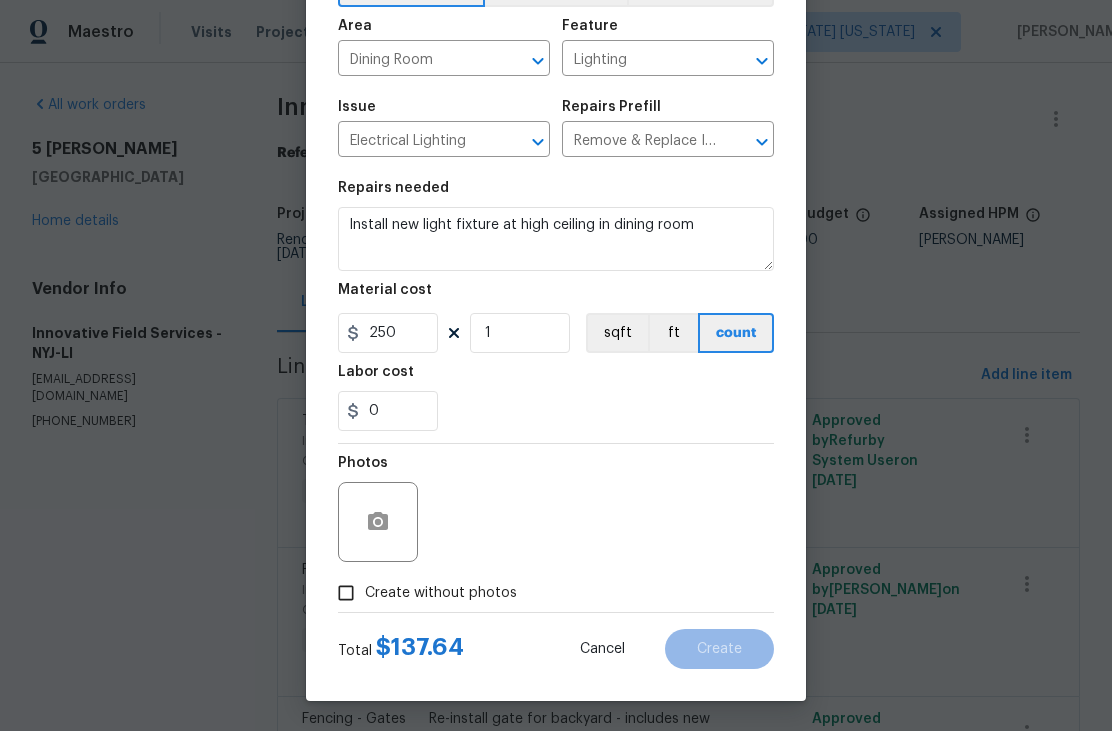 click on "Create without photos" at bounding box center (422, 593) 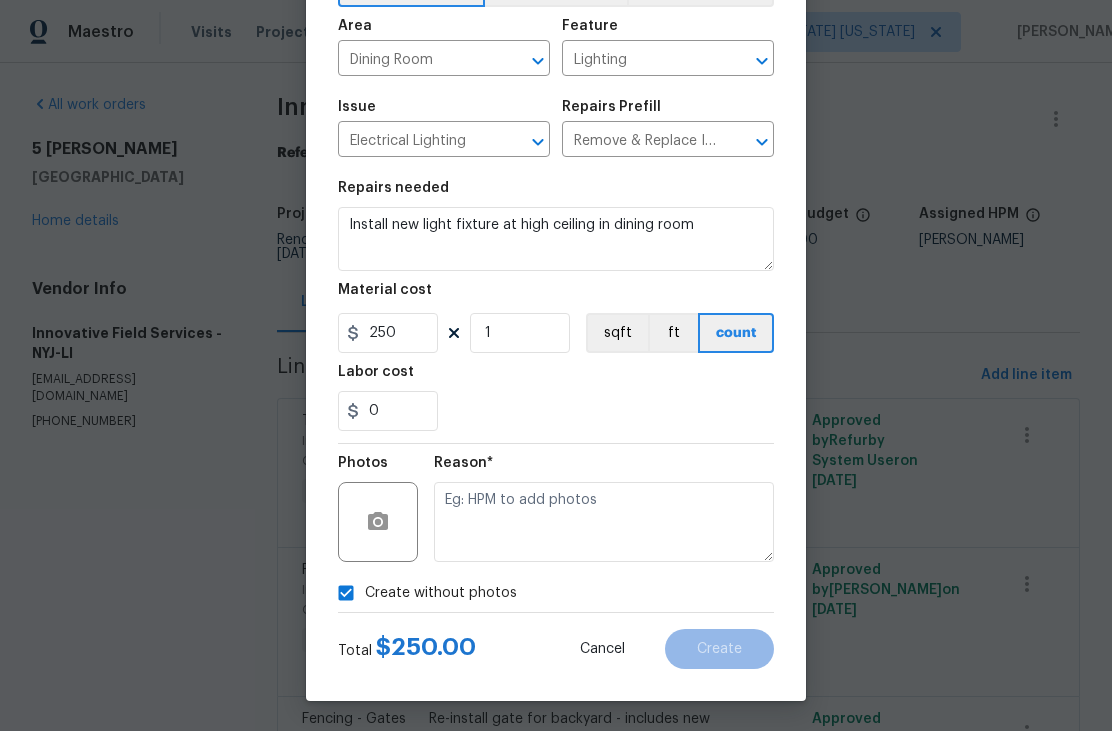 click on "Create without photos" at bounding box center (422, 593) 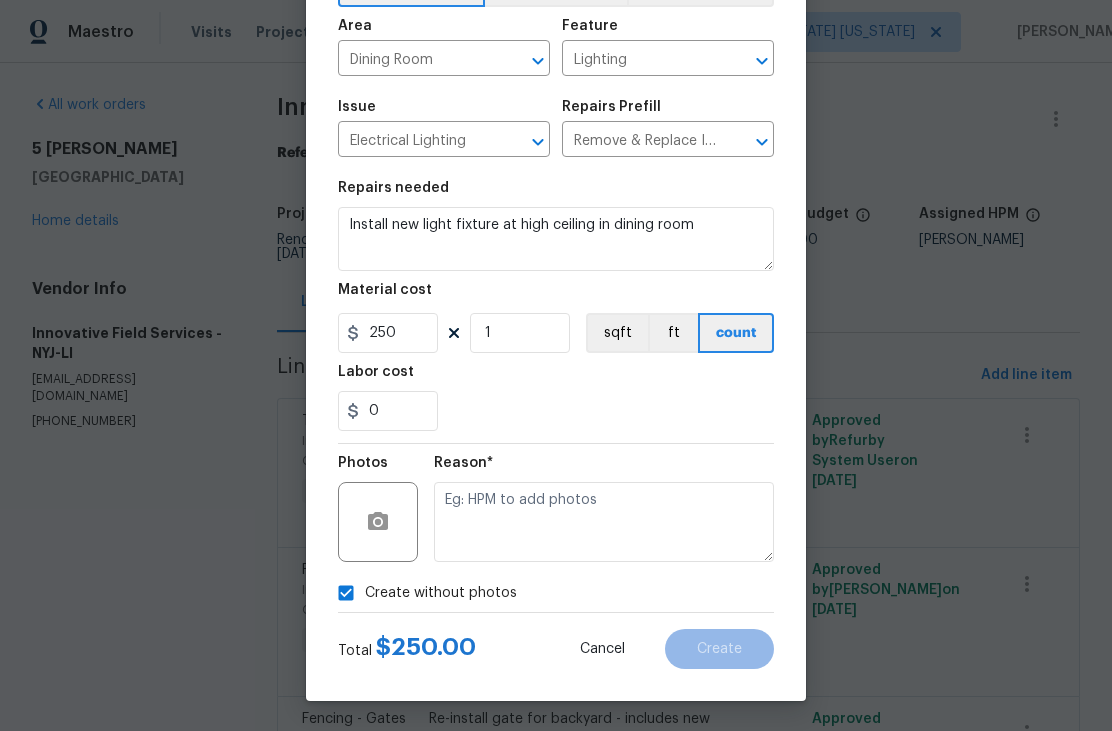 click on "Create without photos" at bounding box center [346, 593] 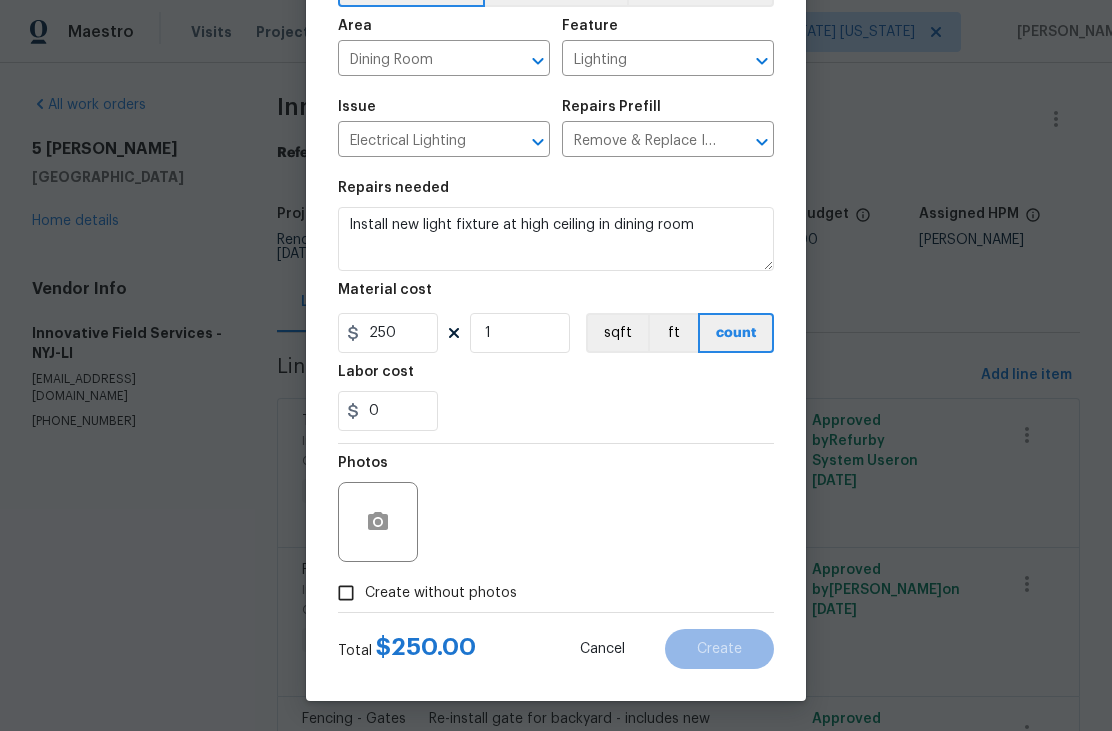 click on "Create without photos" at bounding box center (422, 593) 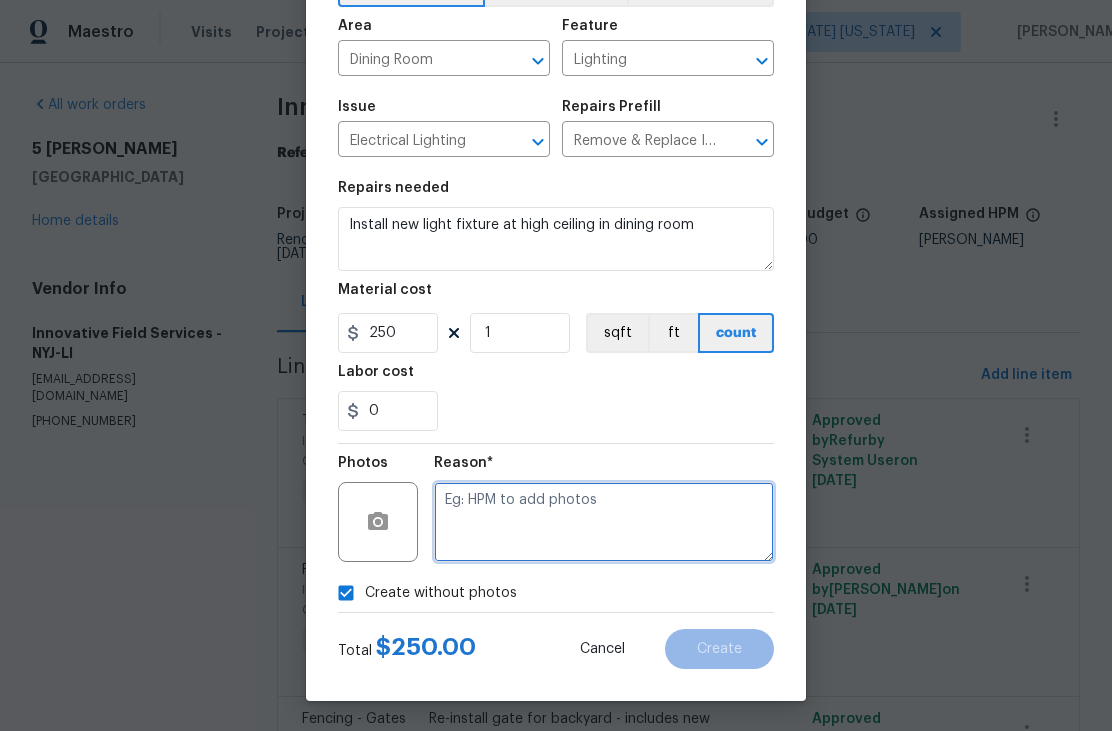 click at bounding box center [604, 522] 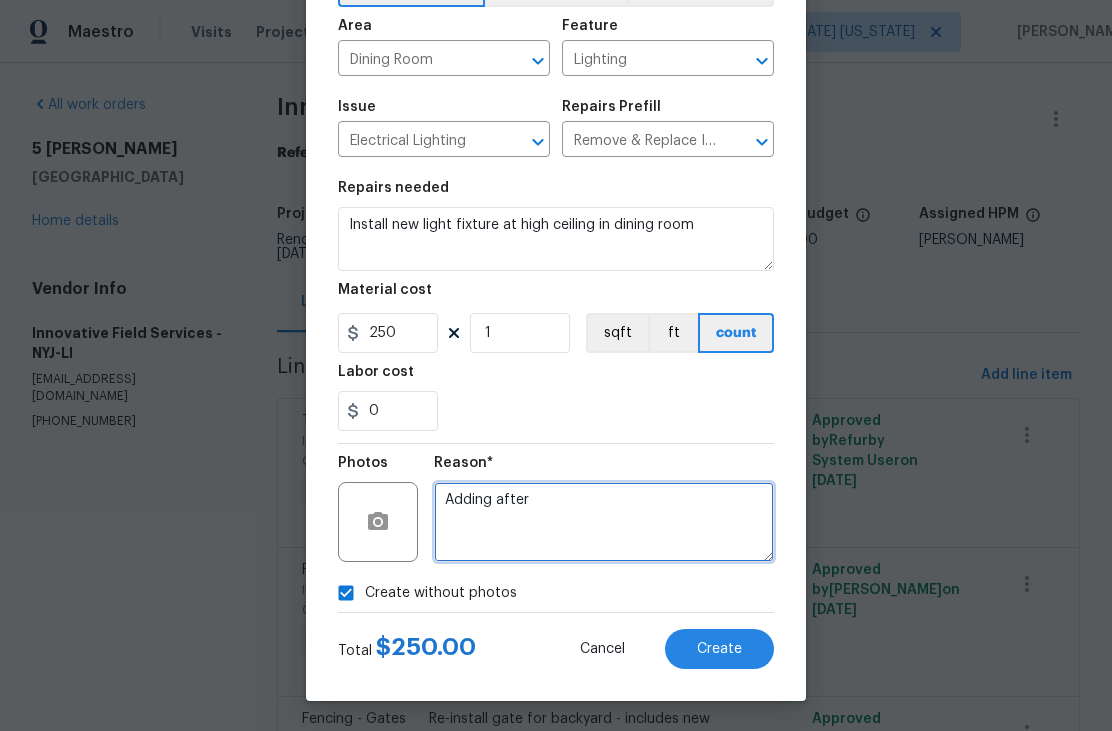 type on "Adding after" 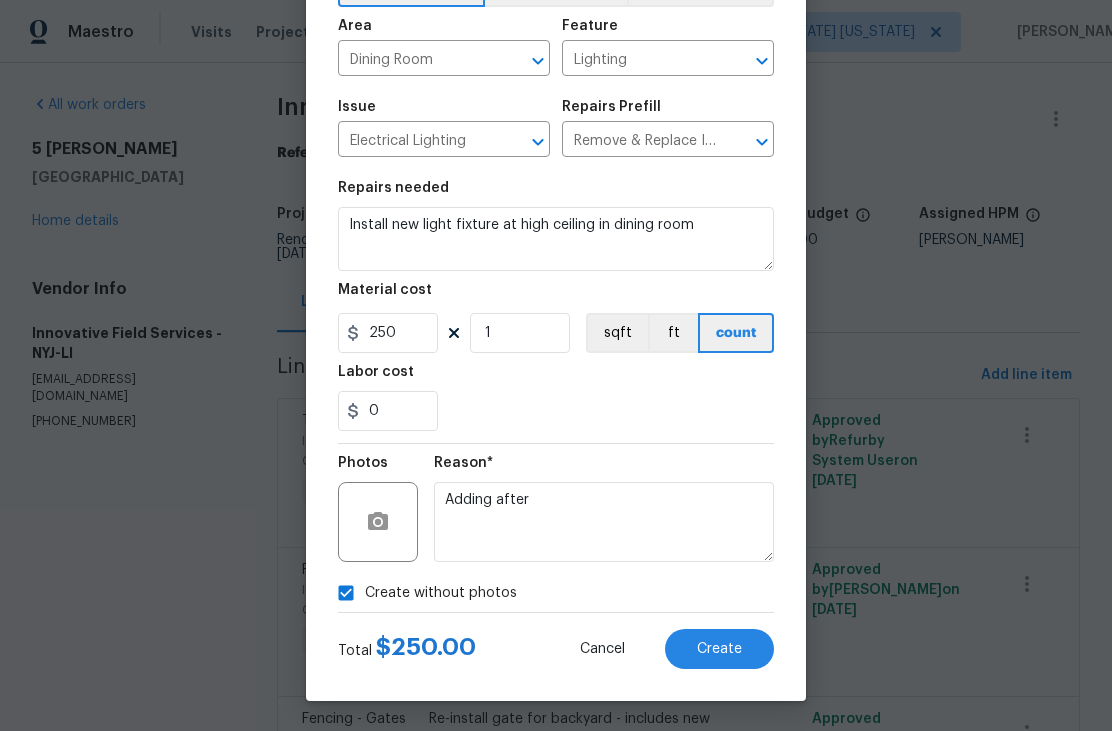 click on "Create" at bounding box center [719, 649] 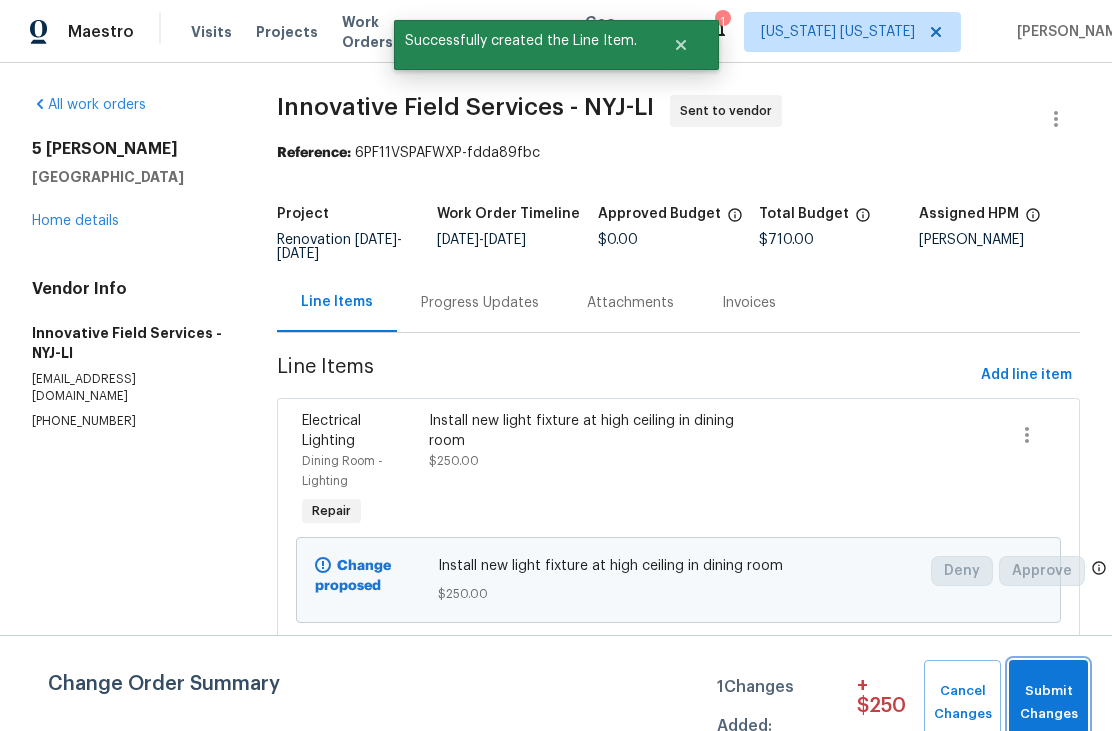 click on "Submit Changes" at bounding box center (1048, 703) 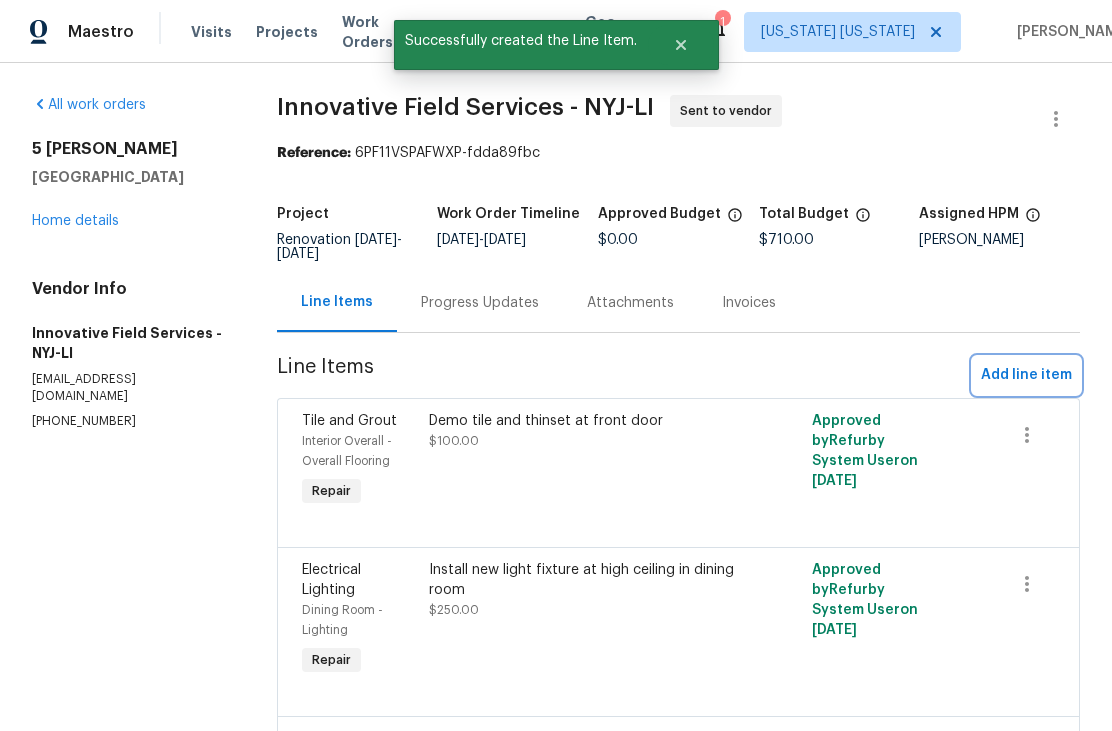 click on "Add line item" at bounding box center (1026, 375) 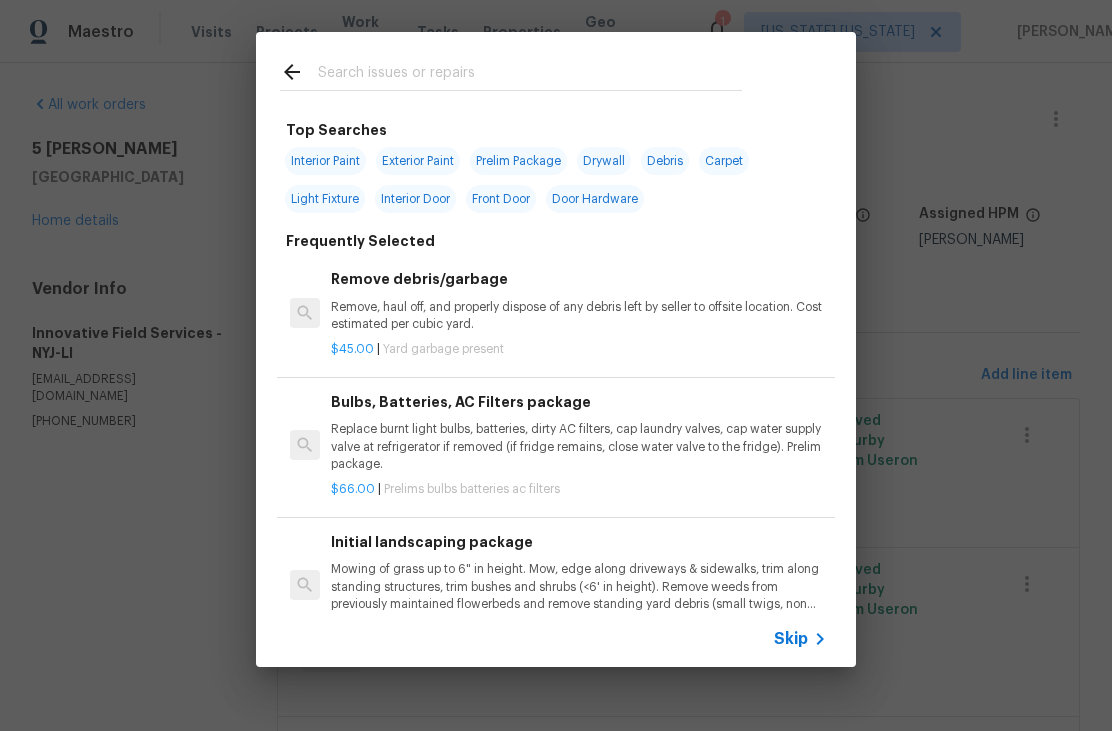 click on "Top Searches Interior Paint Exterior Paint Prelim Package Drywall Debris Carpet Light Fixture Interior Door Front Door Door Hardware Frequently Selected Remove debris/garbage Remove, haul off, and properly dispose of any debris left by seller to offsite location. Cost estimated per cubic yard. $45.00   |   Yard garbage present Bulbs, Batteries, AC Filters package Replace burnt light bulbs, batteries, dirty AC filters, cap laundry valves, cap water supply valve at refrigerator if removed (if fridge remains, close water valve to the fridge). Prelim package. $66.00   |   Prelims bulbs batteries ac filters Initial landscaping package Mowing of grass up to 6" in height. Mow, edge along driveways & sidewalks, trim along standing structures, trim bushes and shrubs (<6' in height). Remove weeds from previously maintained flowerbeds and remove standing yard debris (small twigs, non seasonal falling leaves).  Use leaf blower to remove clippings from hard surfaces." $200.00   |   Prelims landscaping $10.00   |   $75.00" at bounding box center (556, 349) 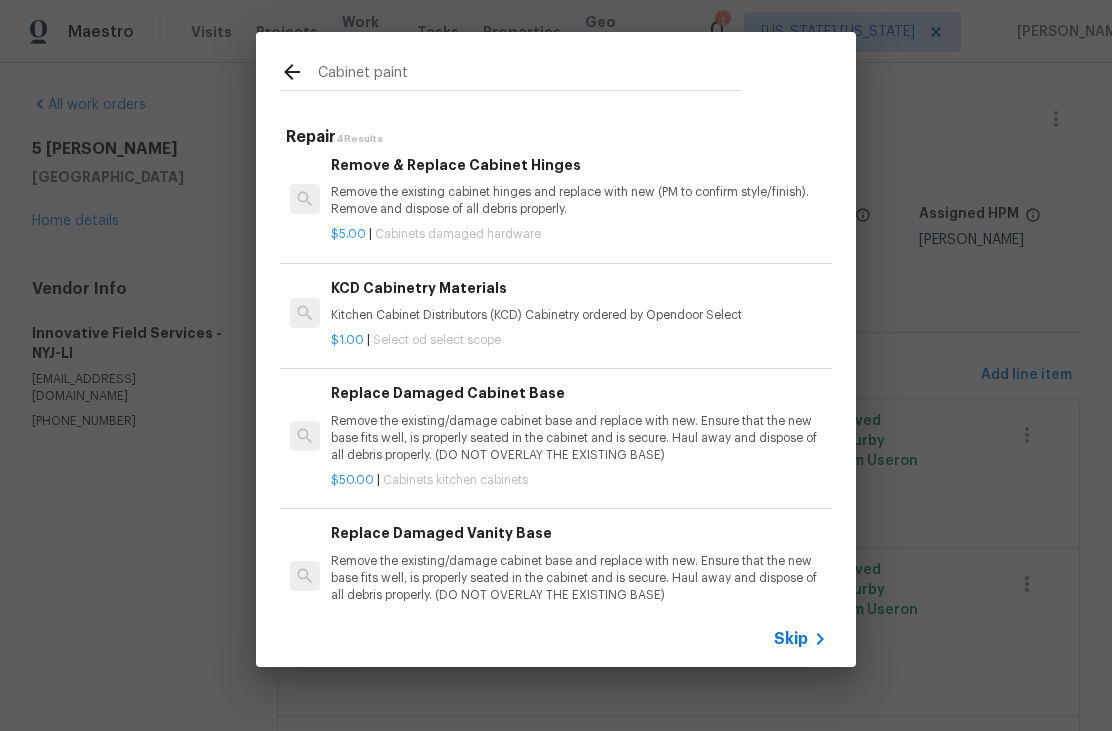 scroll, scrollTop: 8, scrollLeft: 0, axis: vertical 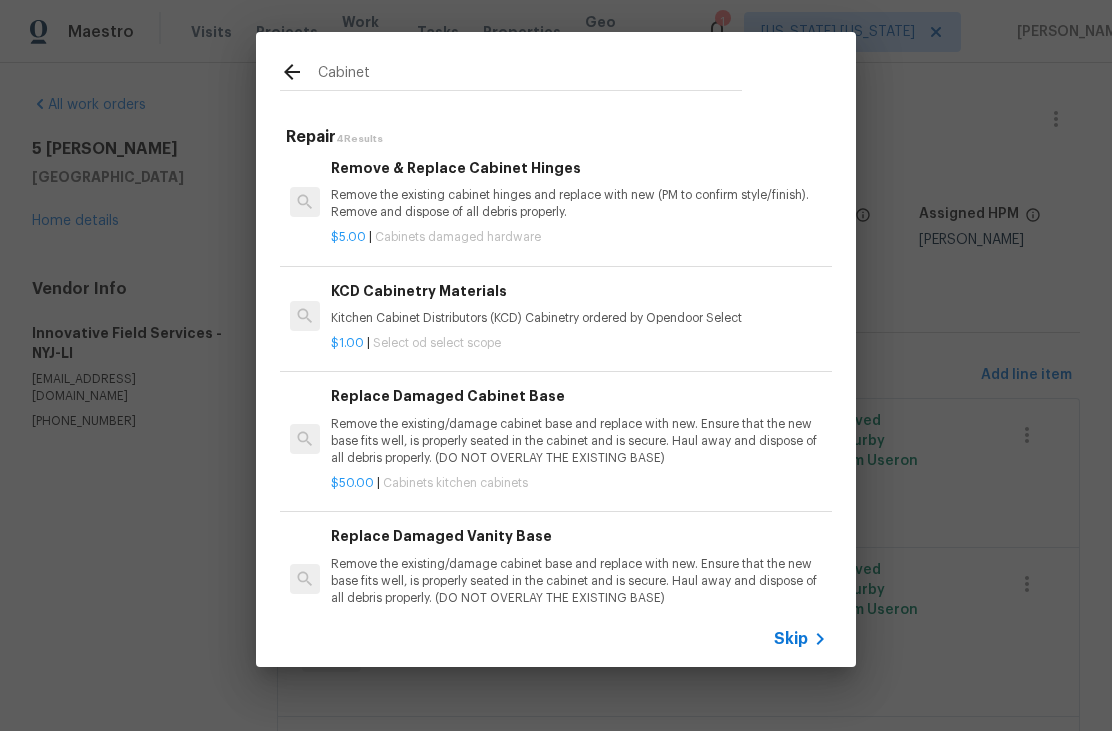 type on "Cabinet" 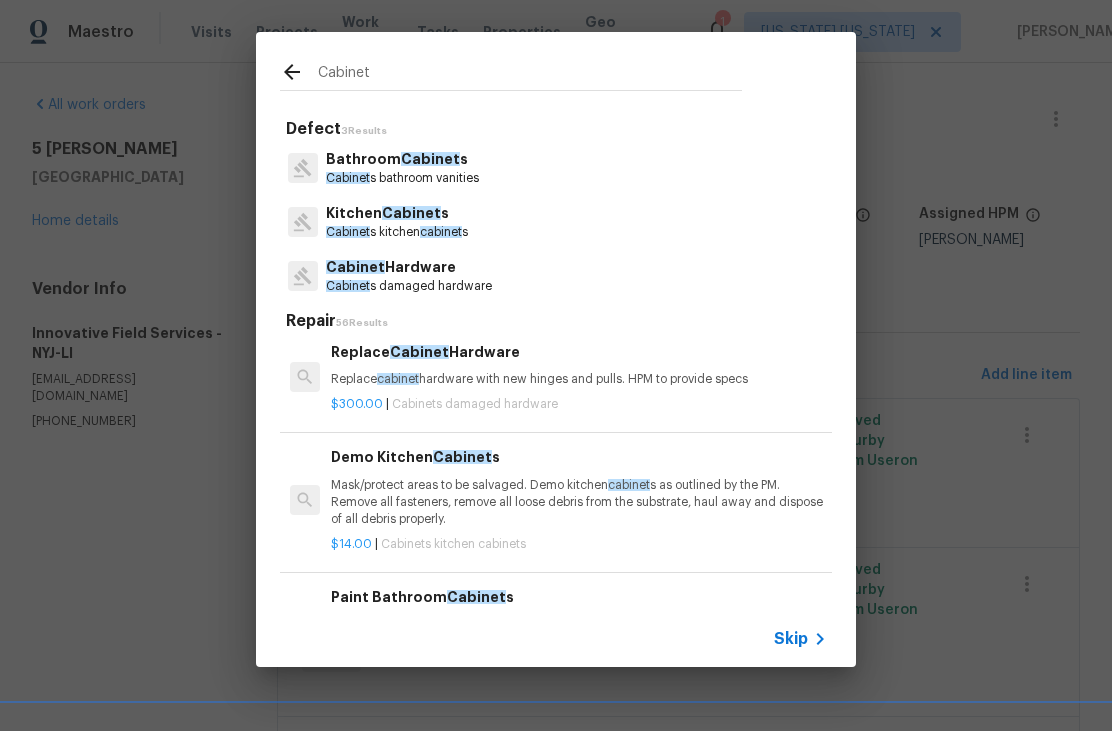 click on "Cabinet" at bounding box center [411, 213] 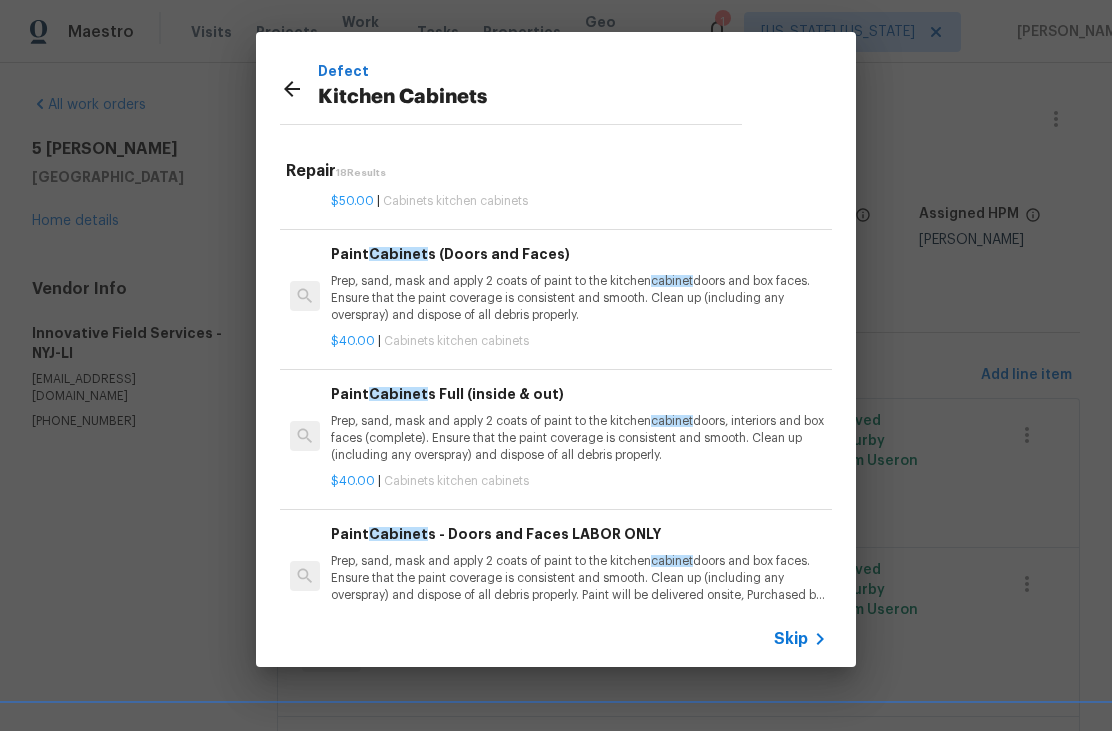 scroll, scrollTop: 1350, scrollLeft: 0, axis: vertical 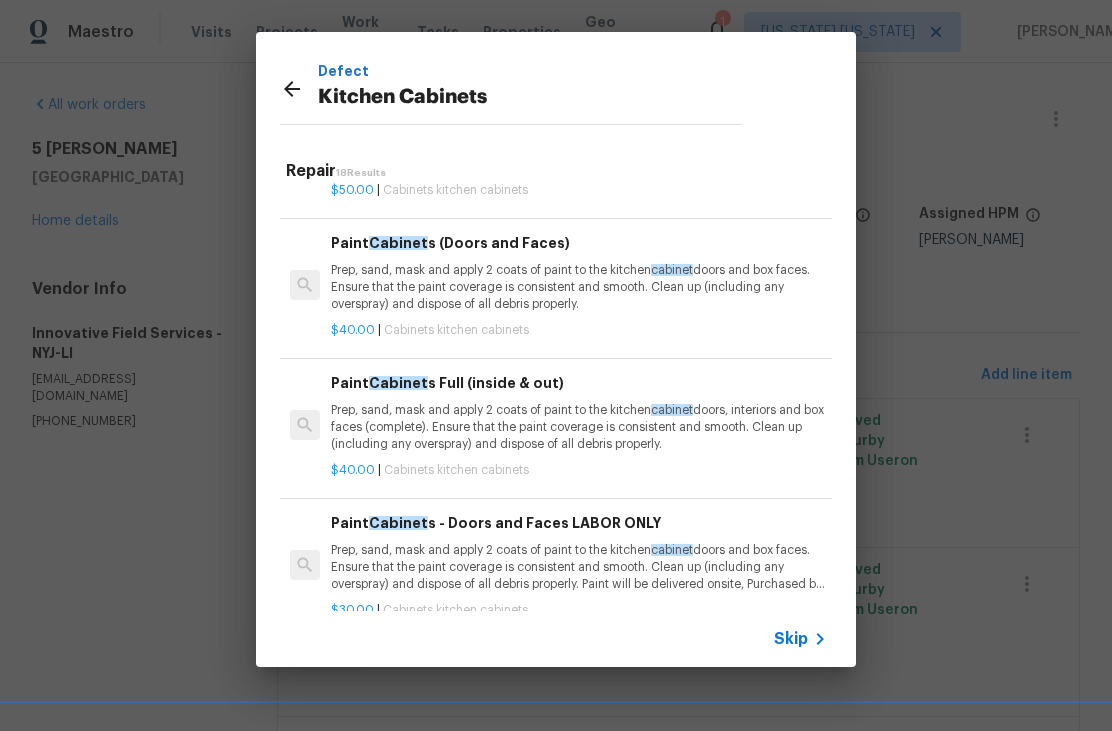 click on "Prep, sand, mask and apply 2 coats of paint to the kitchen  cabinet  doors and box faces. Ensure that the paint coverage is consistent and smooth. Clean up (including any overspray) and dispose of all debris properly." at bounding box center (579, 287) 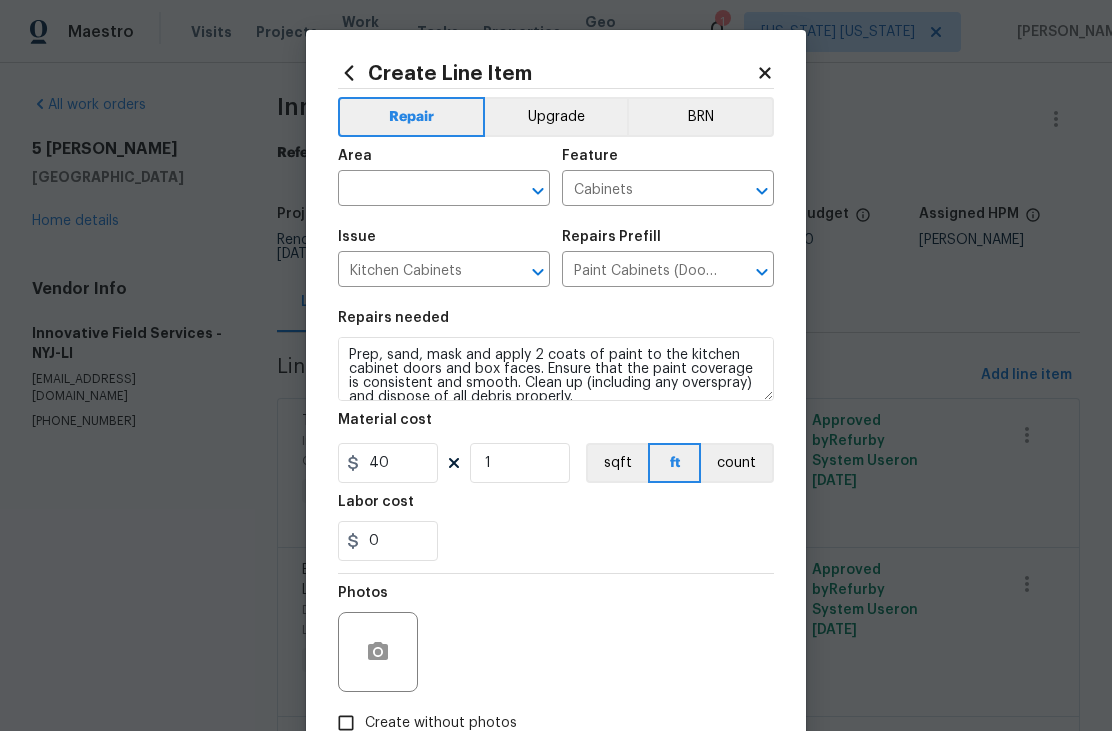 click at bounding box center (416, 190) 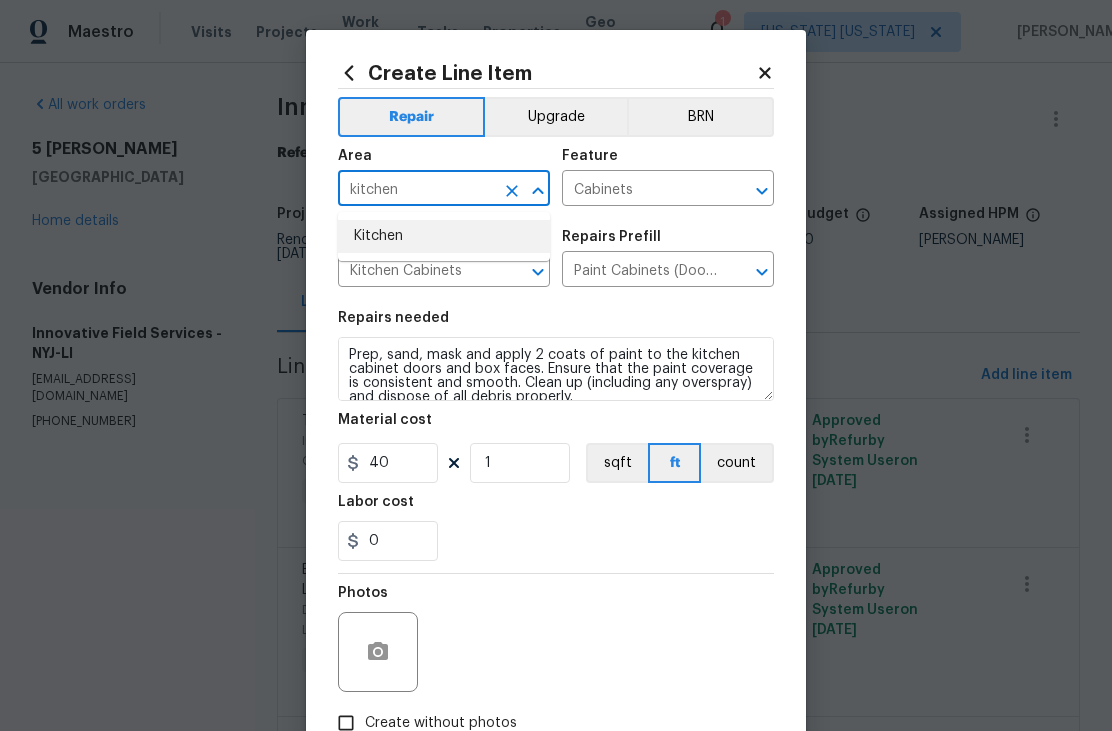 click on "Kitchen" at bounding box center [444, 236] 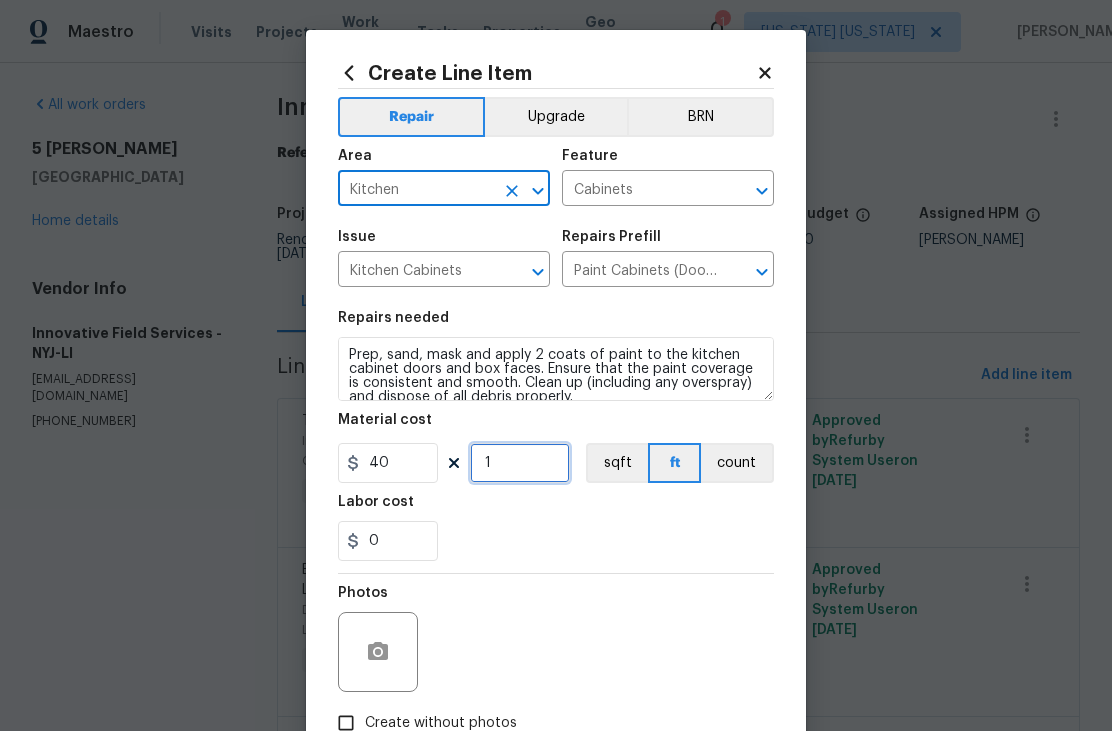 click on "1" at bounding box center [520, 463] 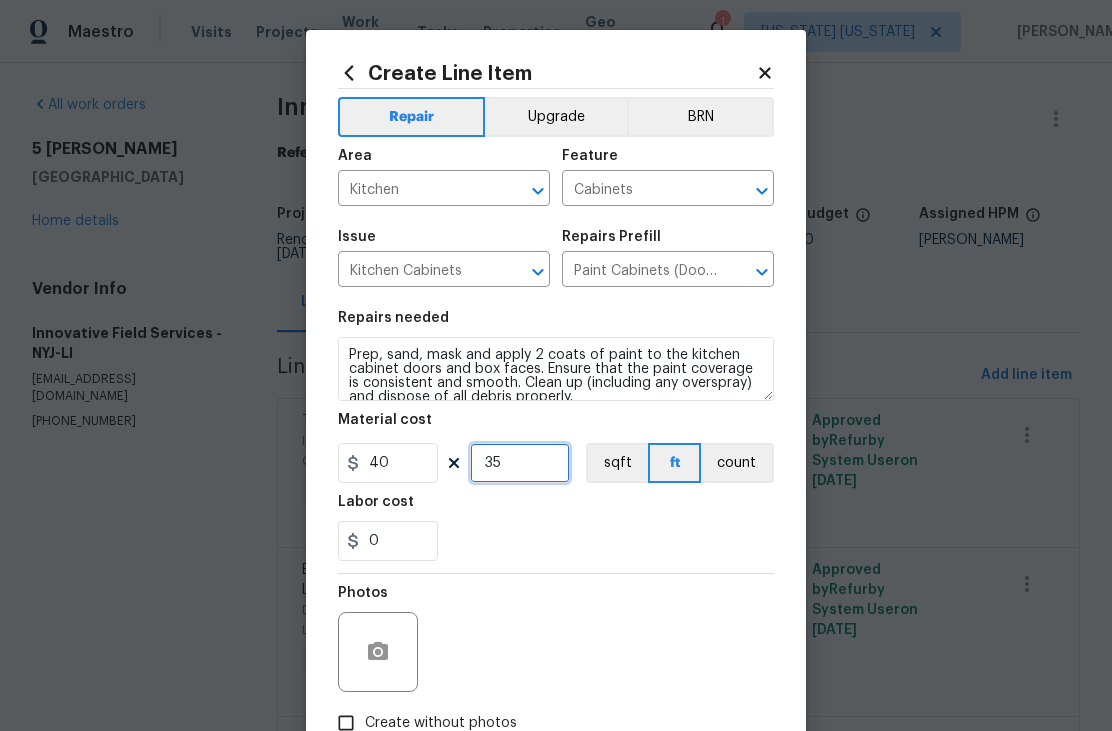type on "35" 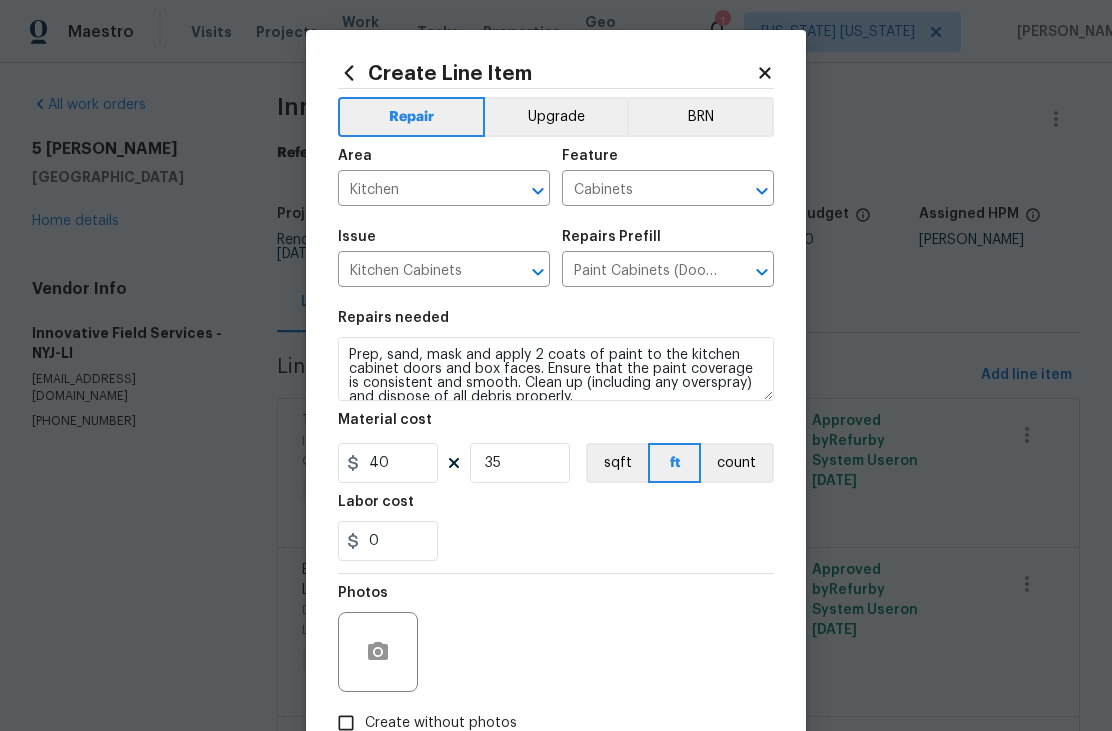 click on "Photos" at bounding box center [556, 639] 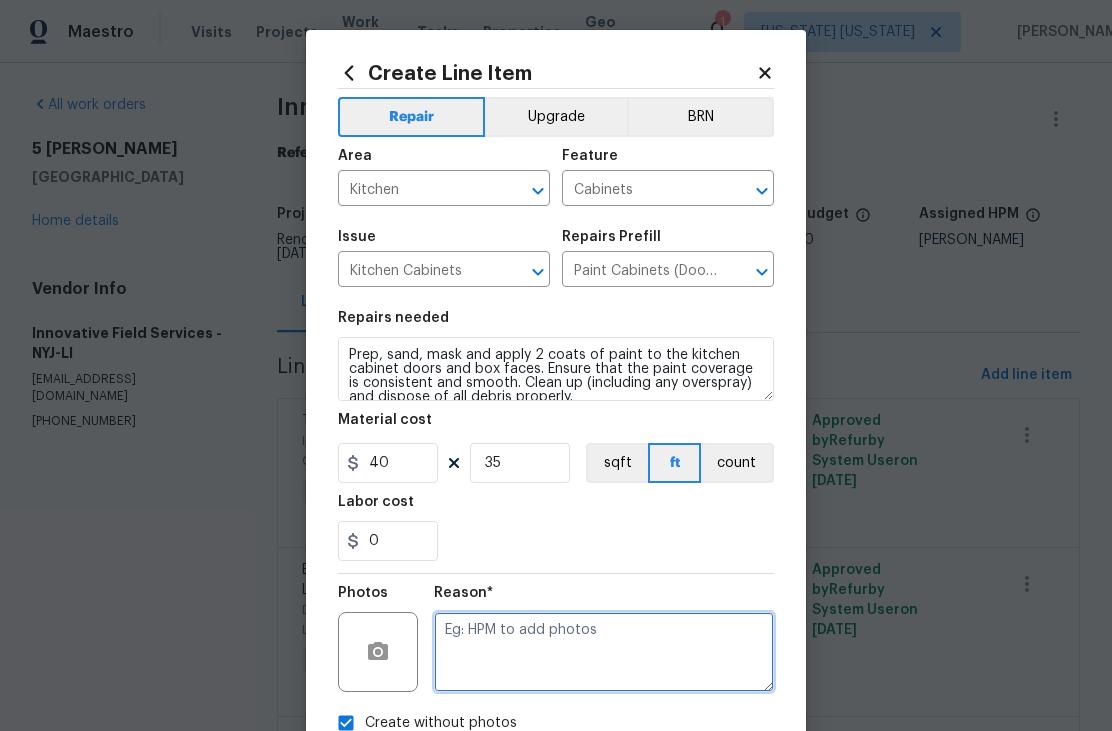 click at bounding box center (604, 652) 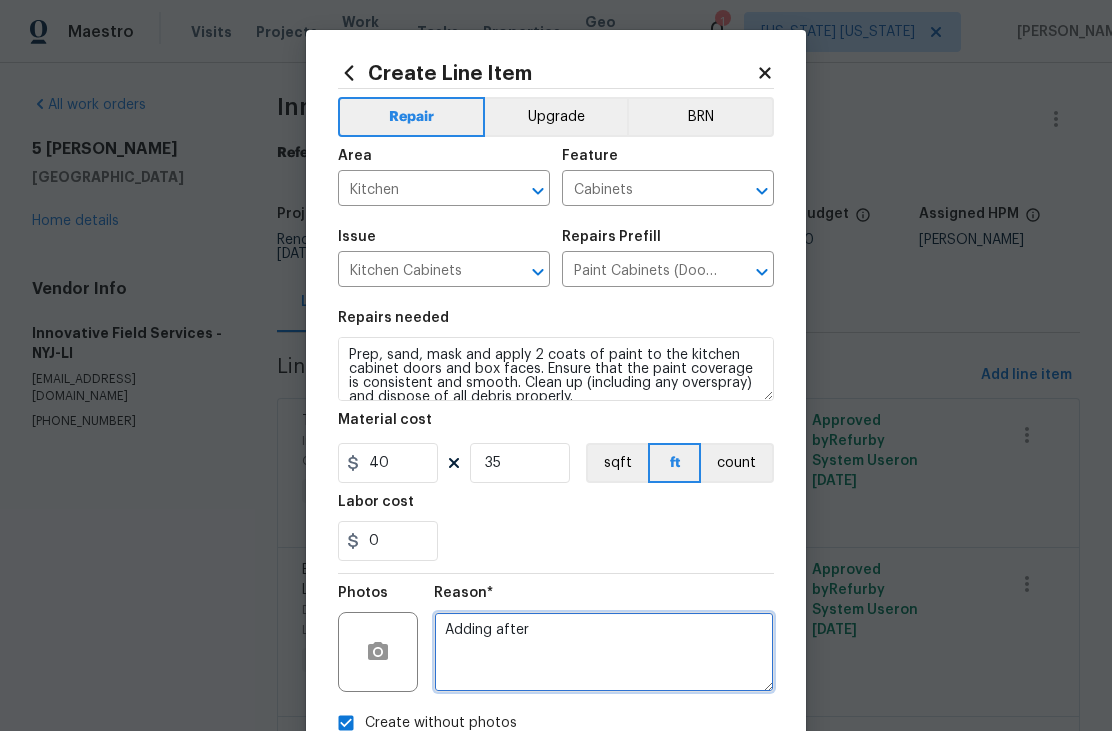 type on "Adding after" 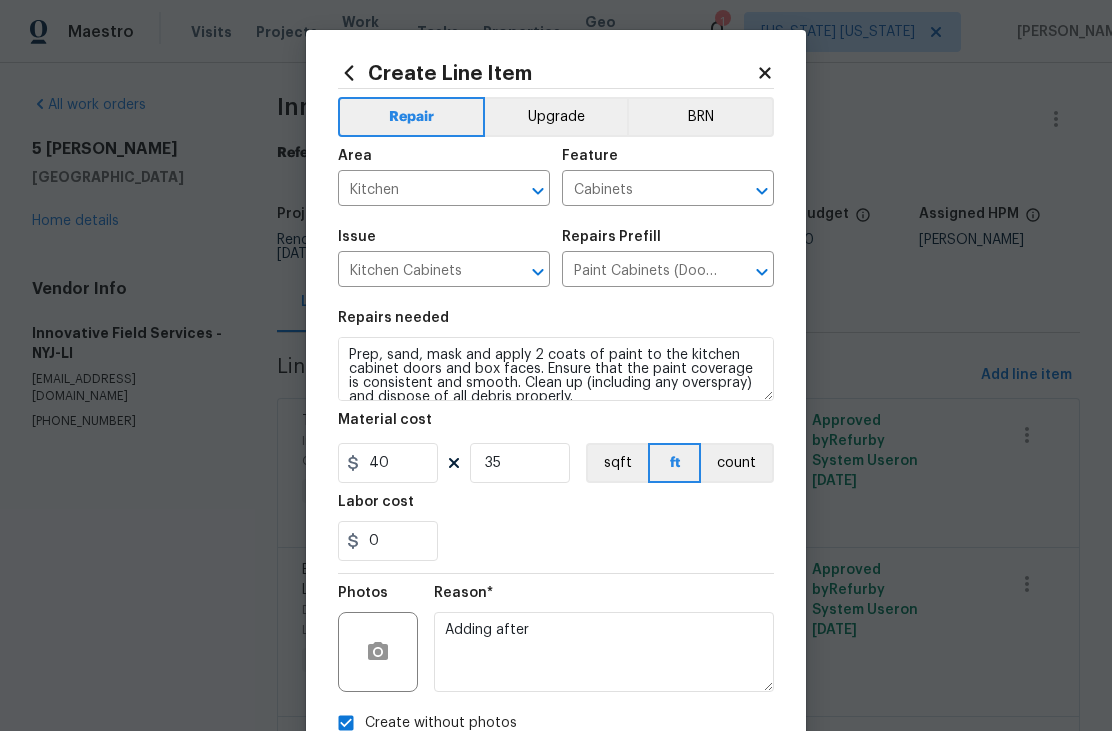 click on "Upgrade" at bounding box center [556, 117] 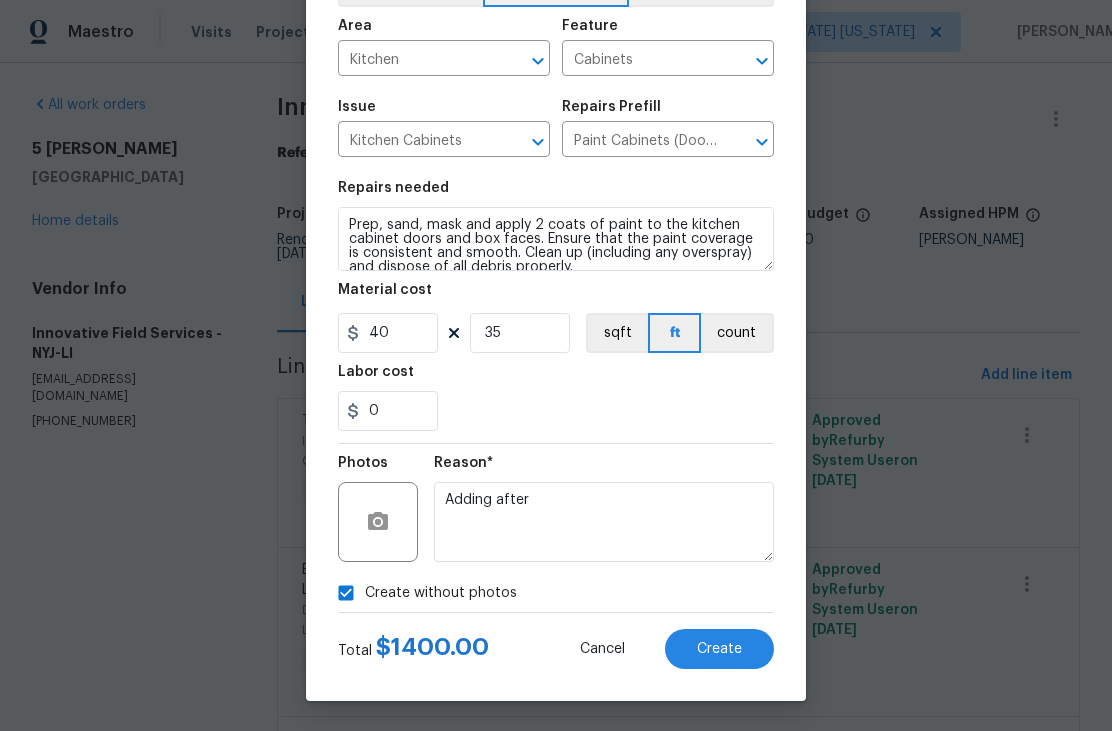 scroll, scrollTop: 134, scrollLeft: 0, axis: vertical 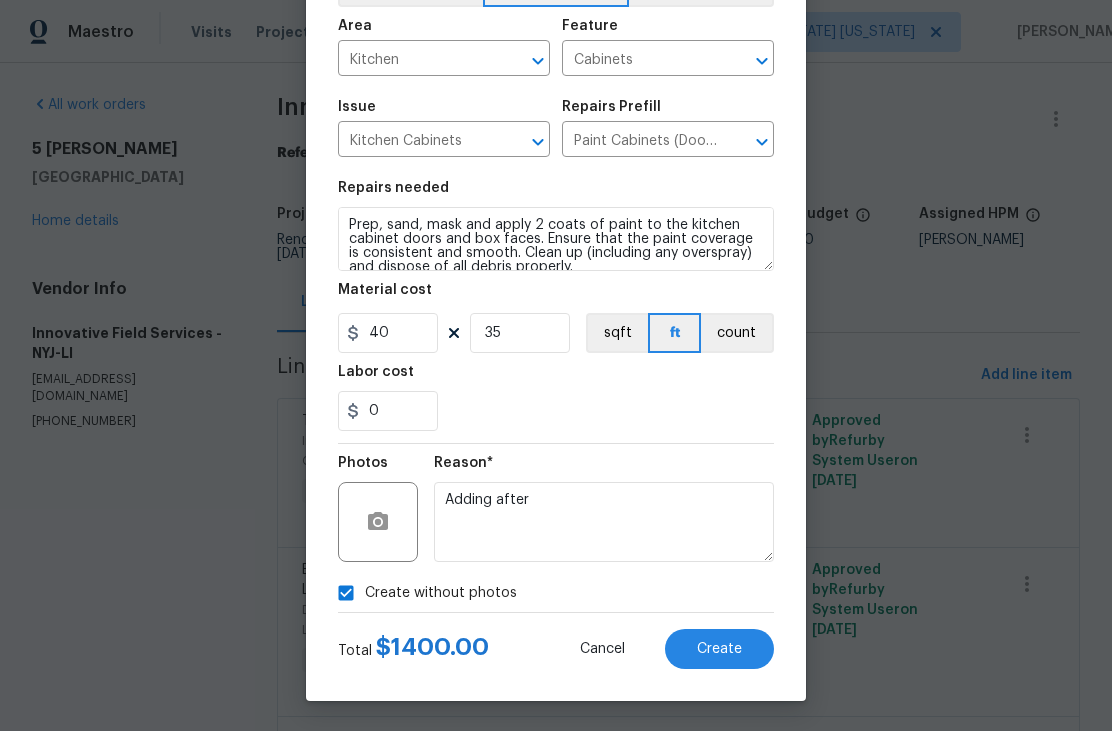 click on "Create" at bounding box center (719, 649) 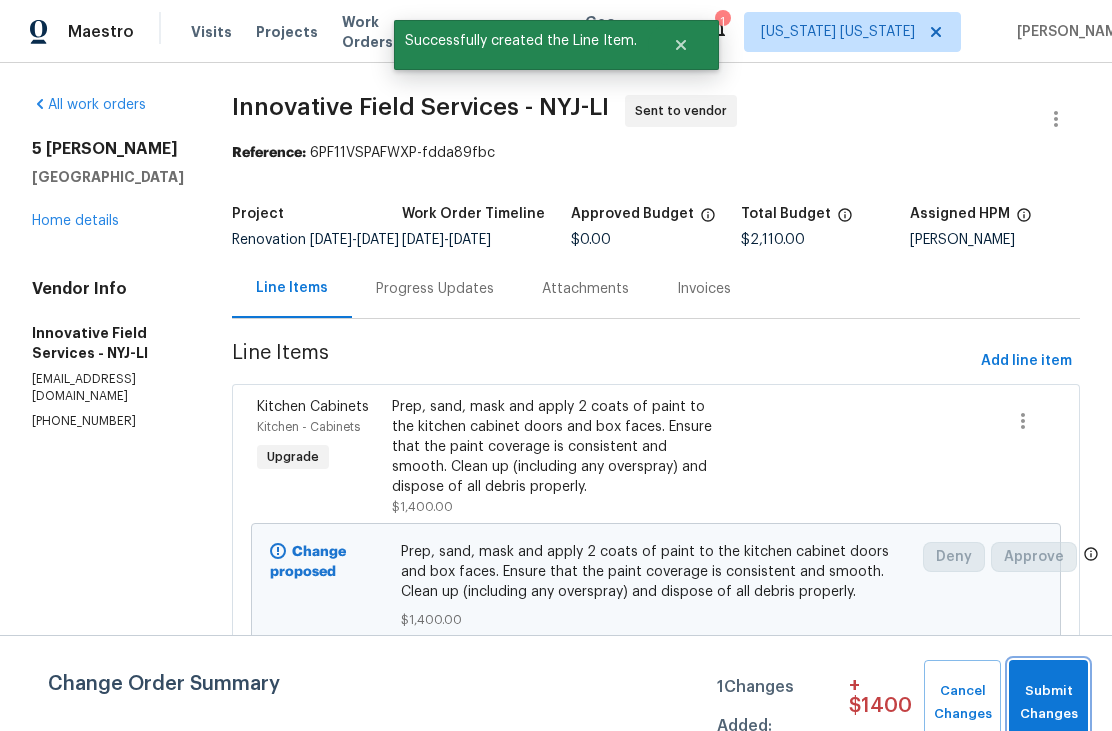 click on "Submit Changes" at bounding box center (1048, 703) 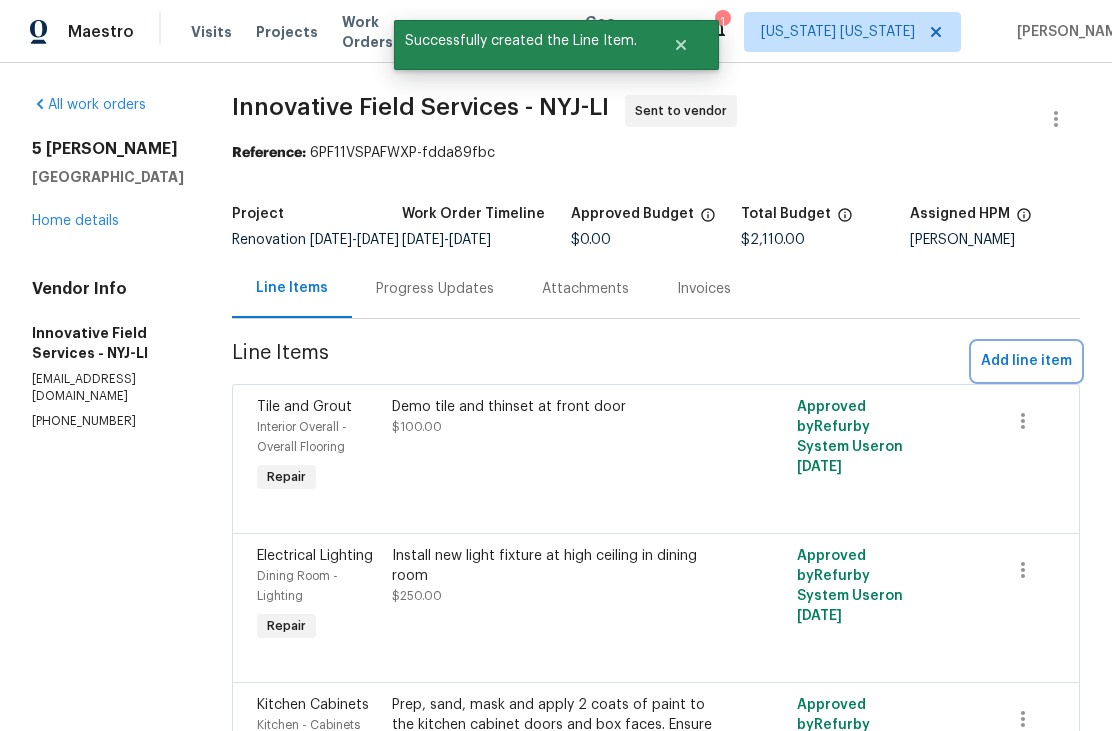 click on "Add line item" at bounding box center [1026, 361] 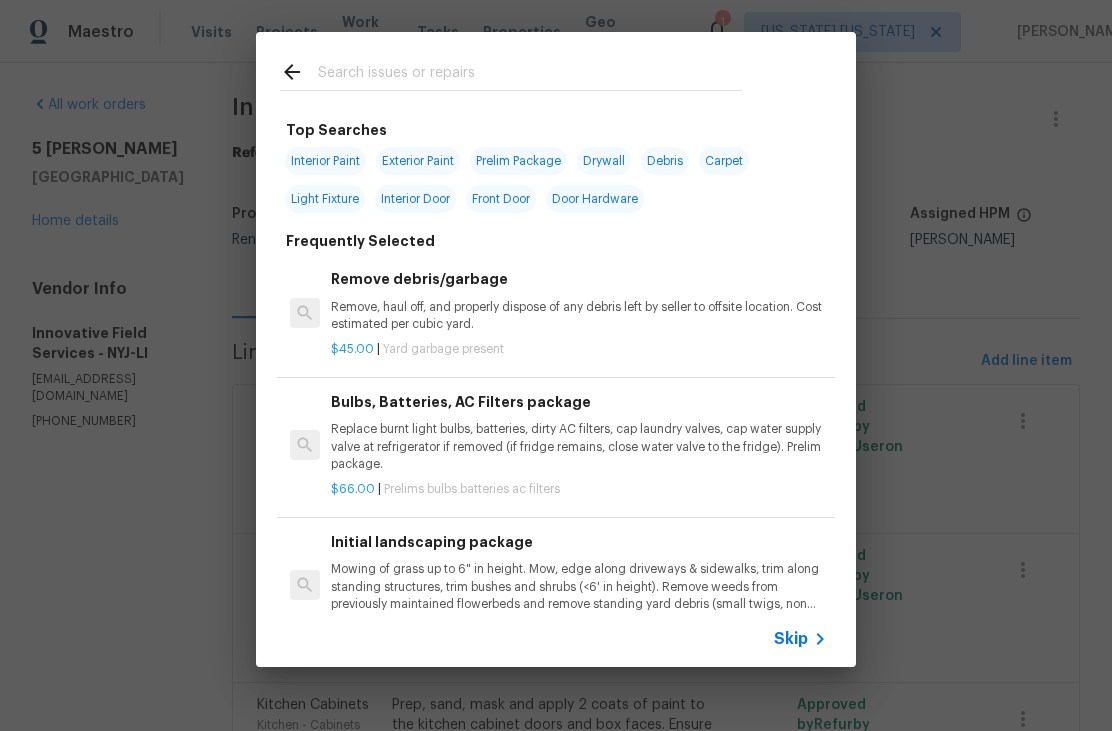 click at bounding box center (530, 75) 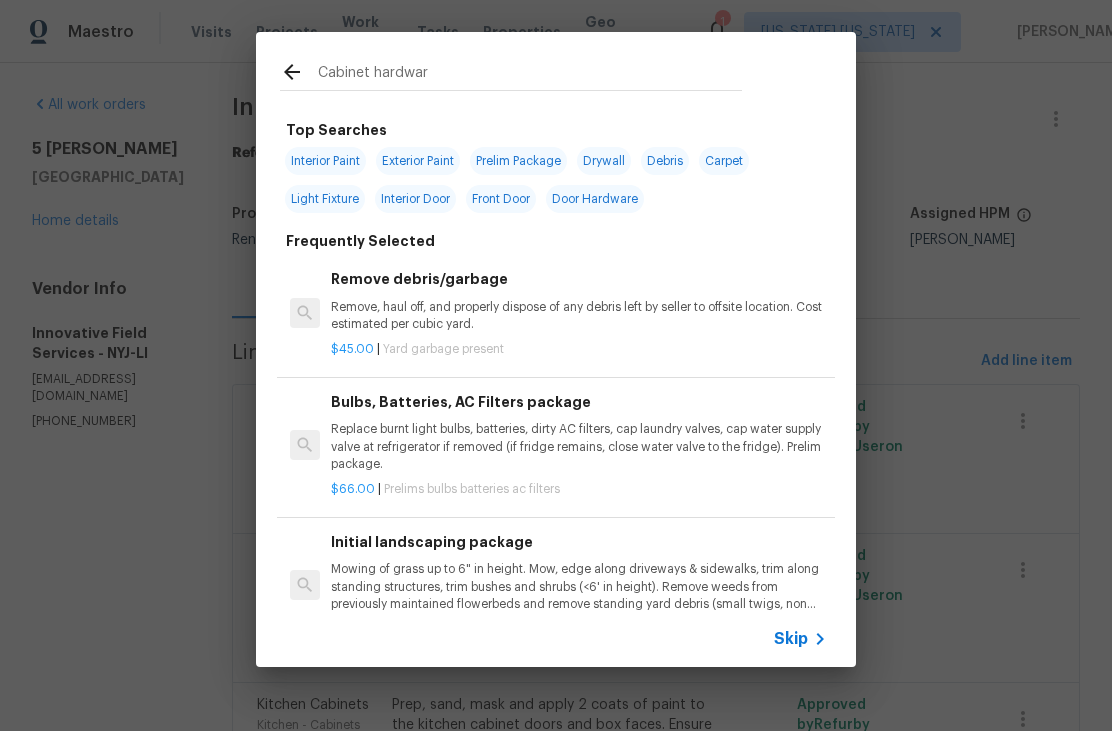 type on "Cabinet hardware" 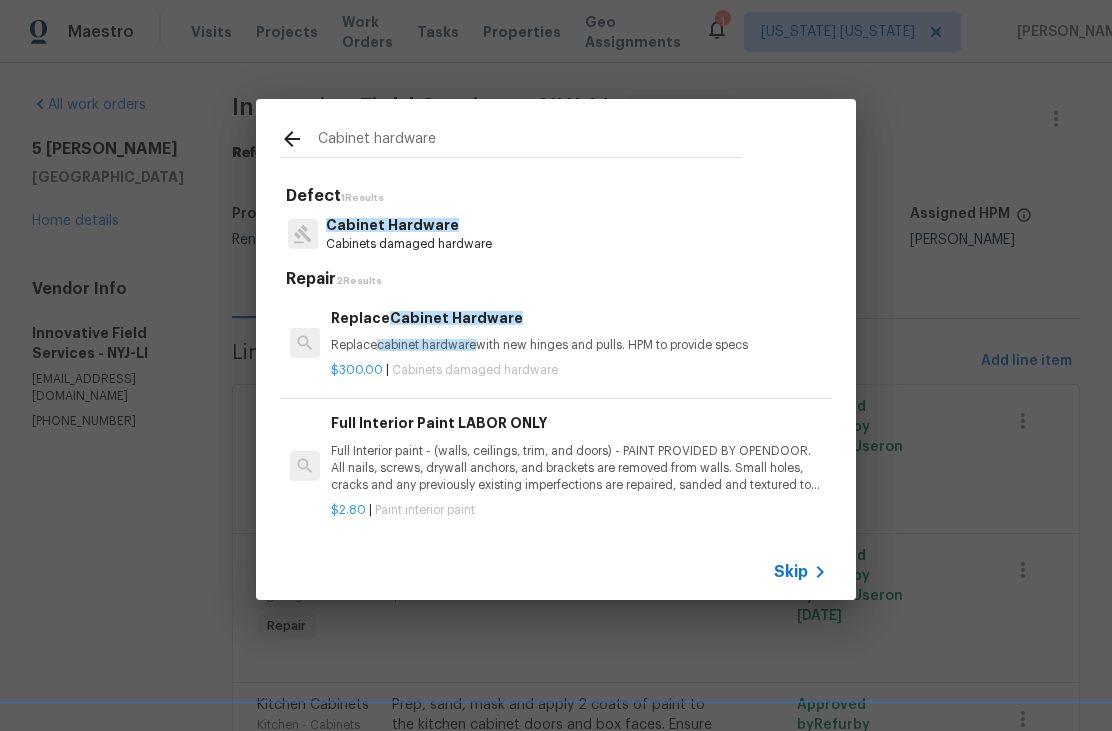click on "$300.00   |   Cabinets damaged hardware" at bounding box center [579, 366] 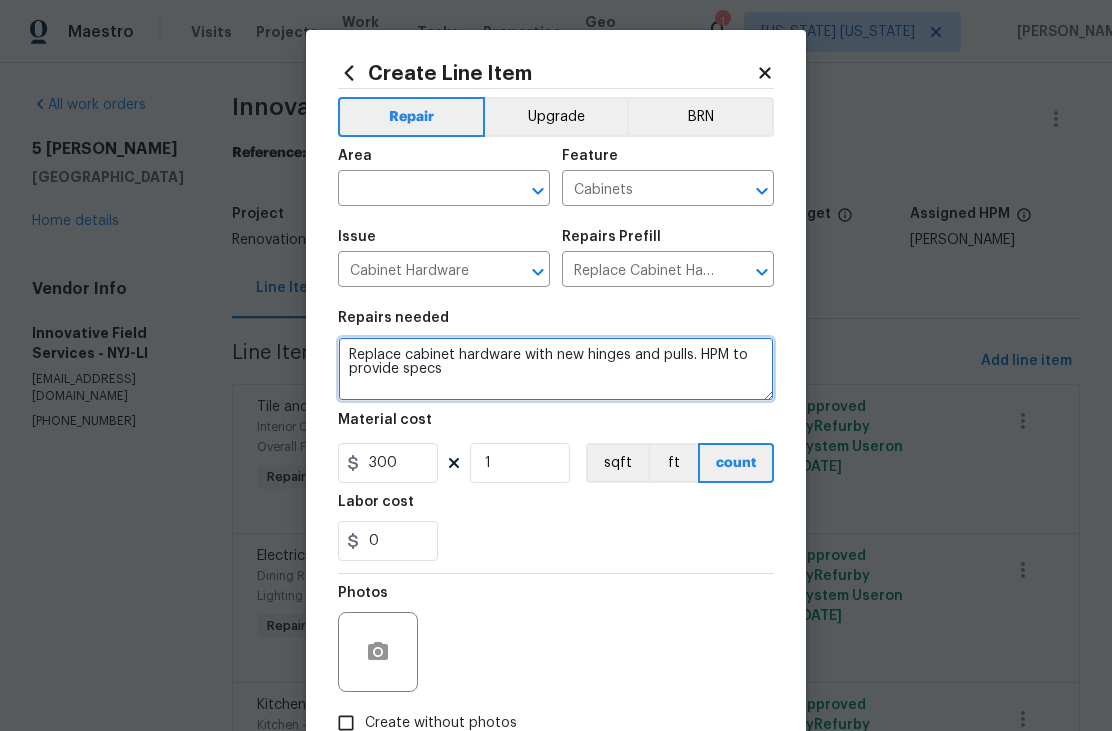 click on "Replace cabinet hardware with new hinges and pulls. HPM to provide specs" at bounding box center (556, 369) 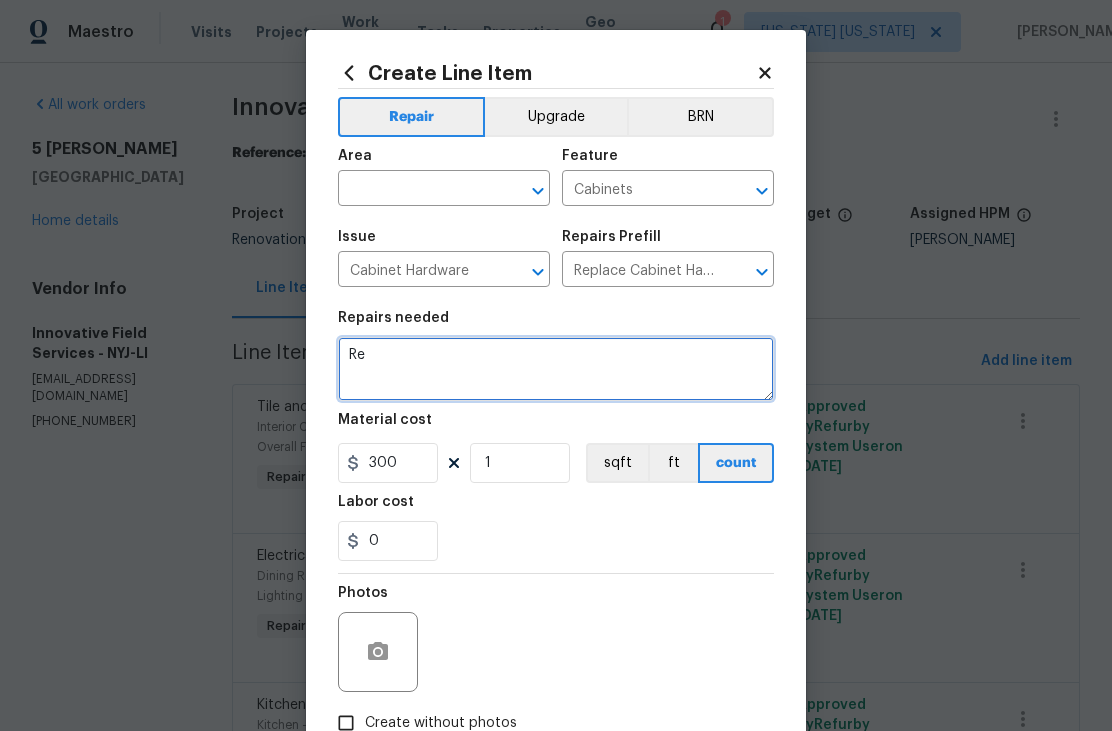 type on "R" 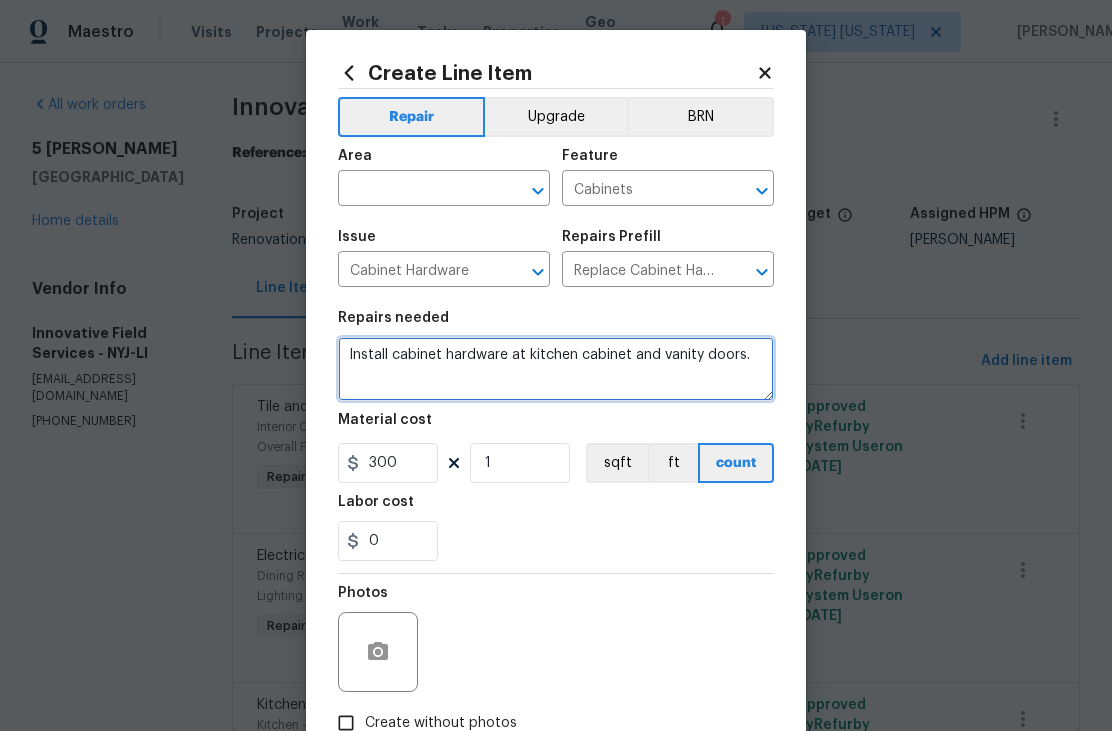 type on "Install cabinet hardware at kitchen cabinet and vanity doors." 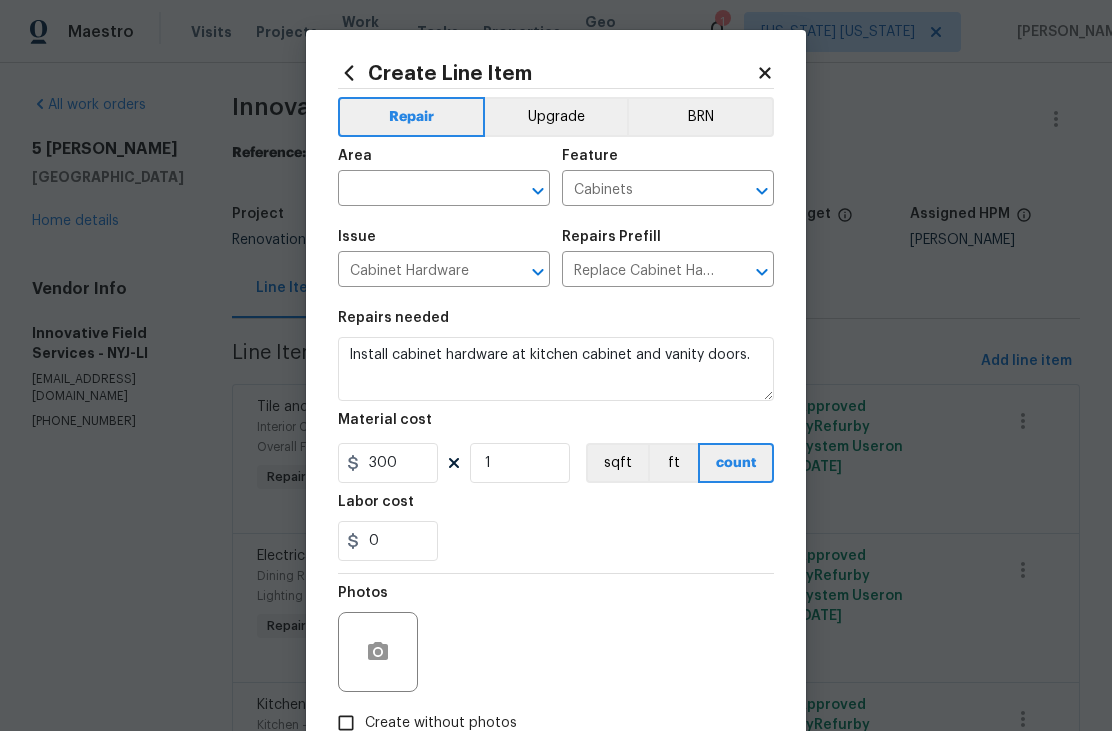 click on "Upgrade" at bounding box center (556, 117) 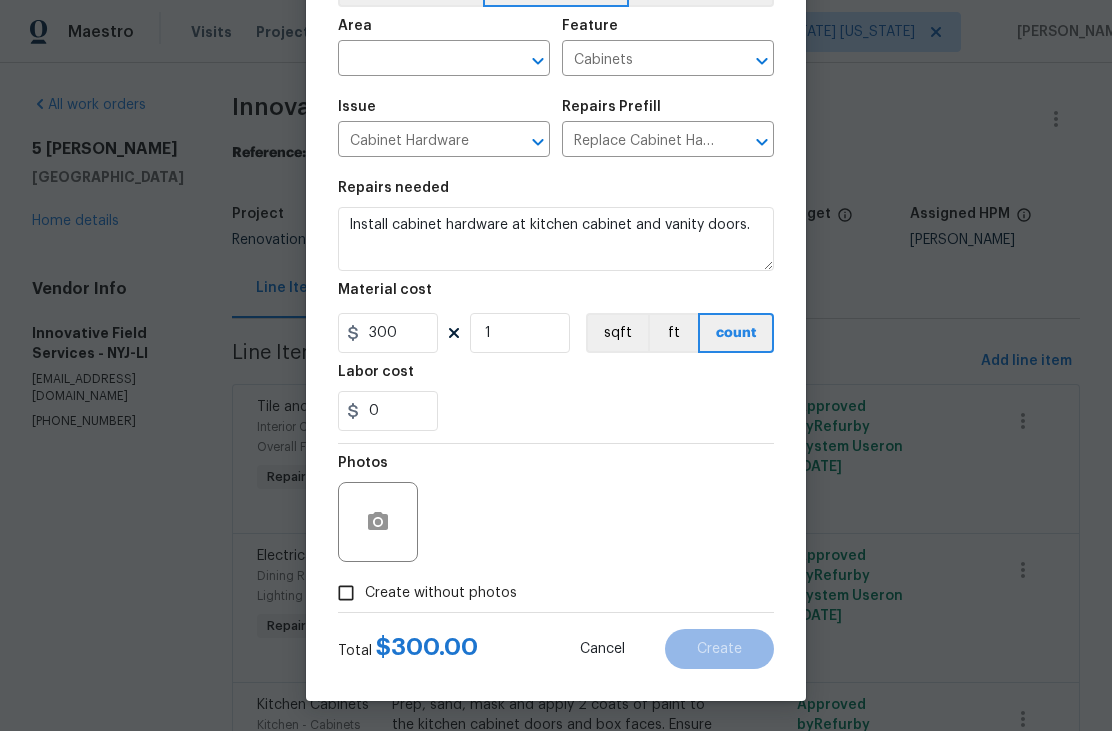 scroll, scrollTop: 132, scrollLeft: 0, axis: vertical 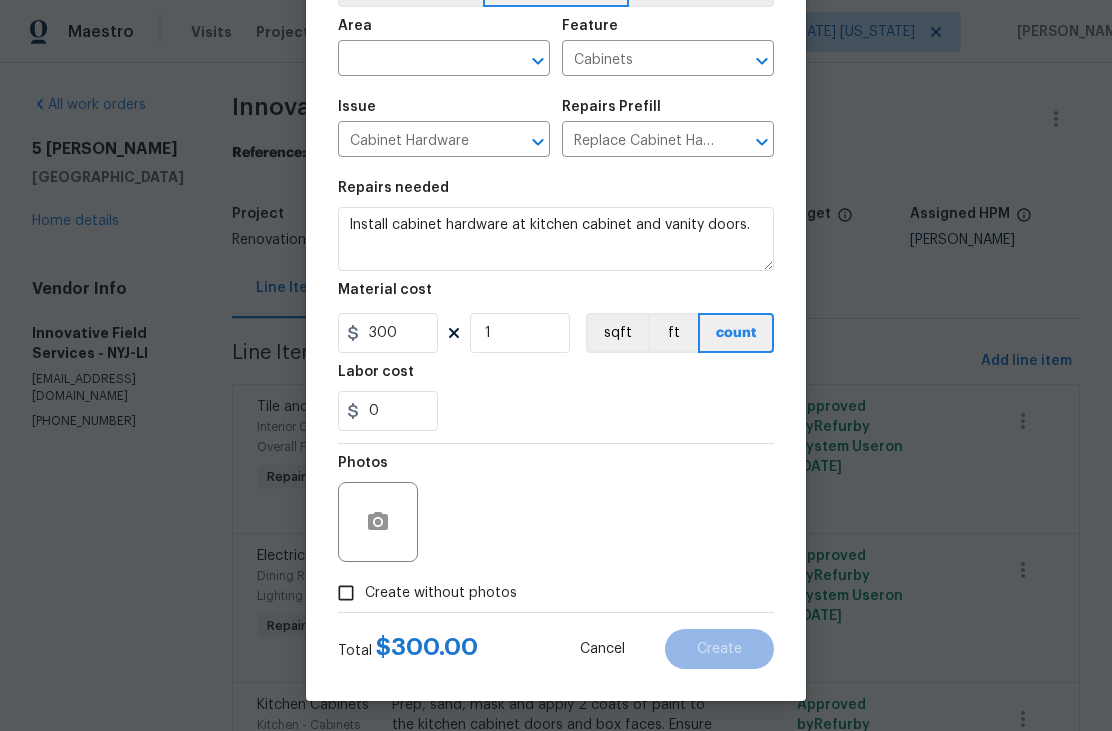 click on "Create without photos" at bounding box center [441, 593] 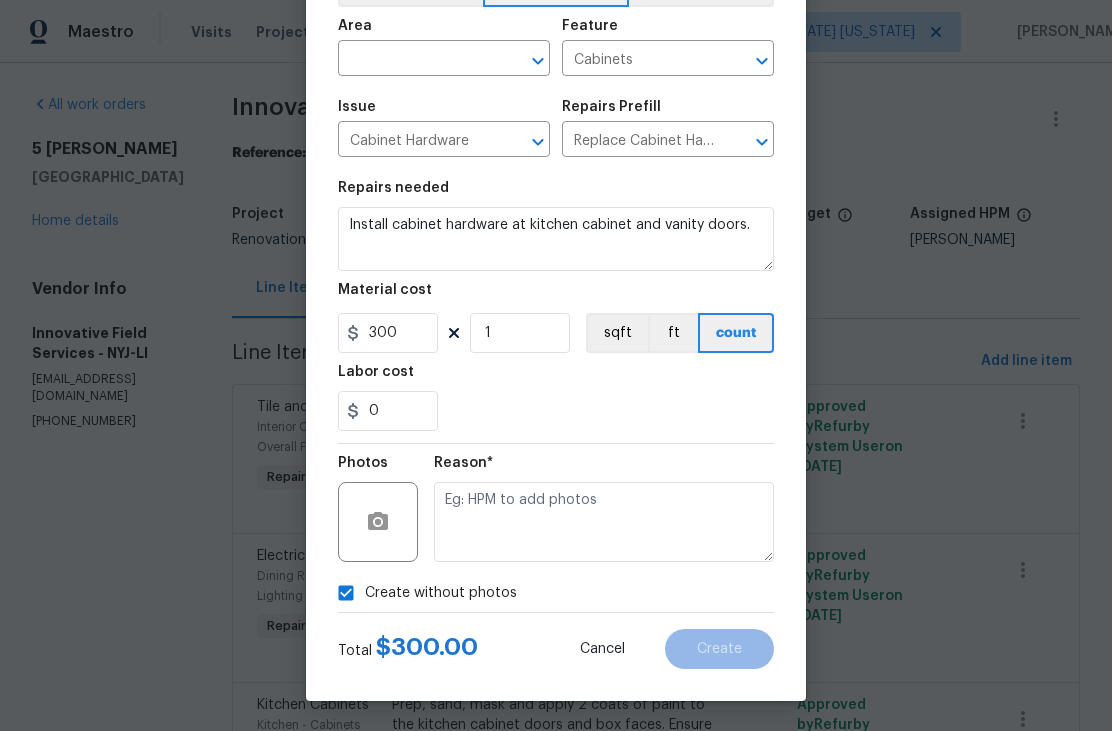 click on "Create without photos" at bounding box center (441, 593) 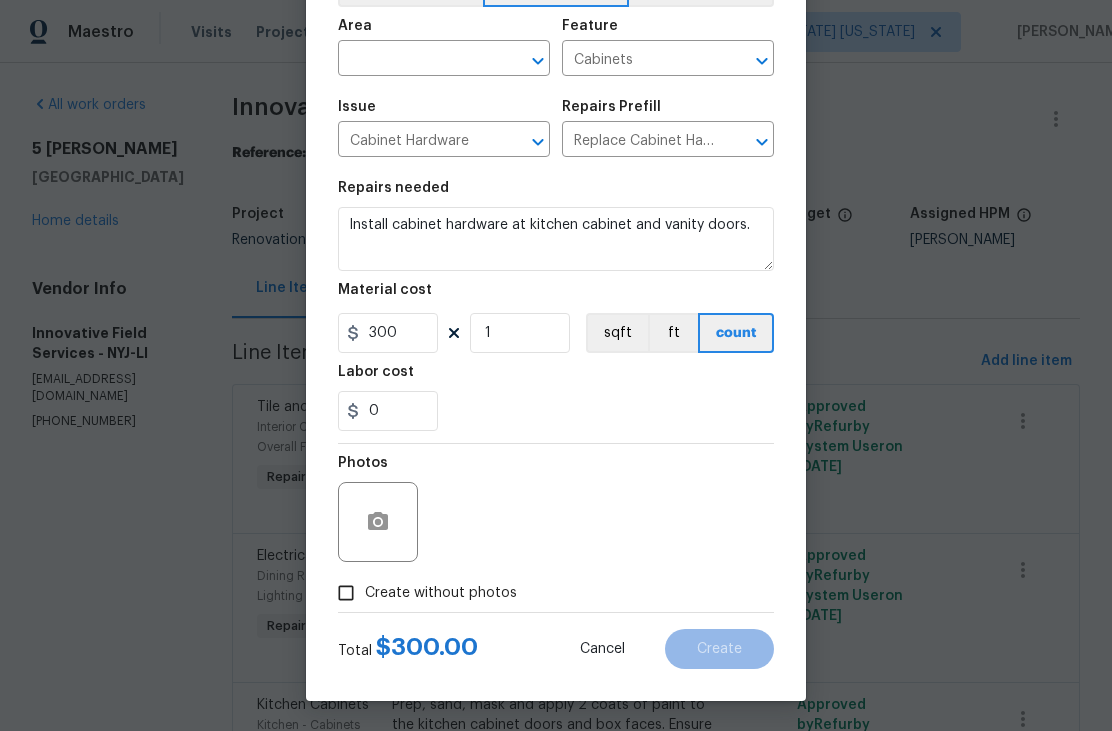 click on "Create without photos" at bounding box center [556, 593] 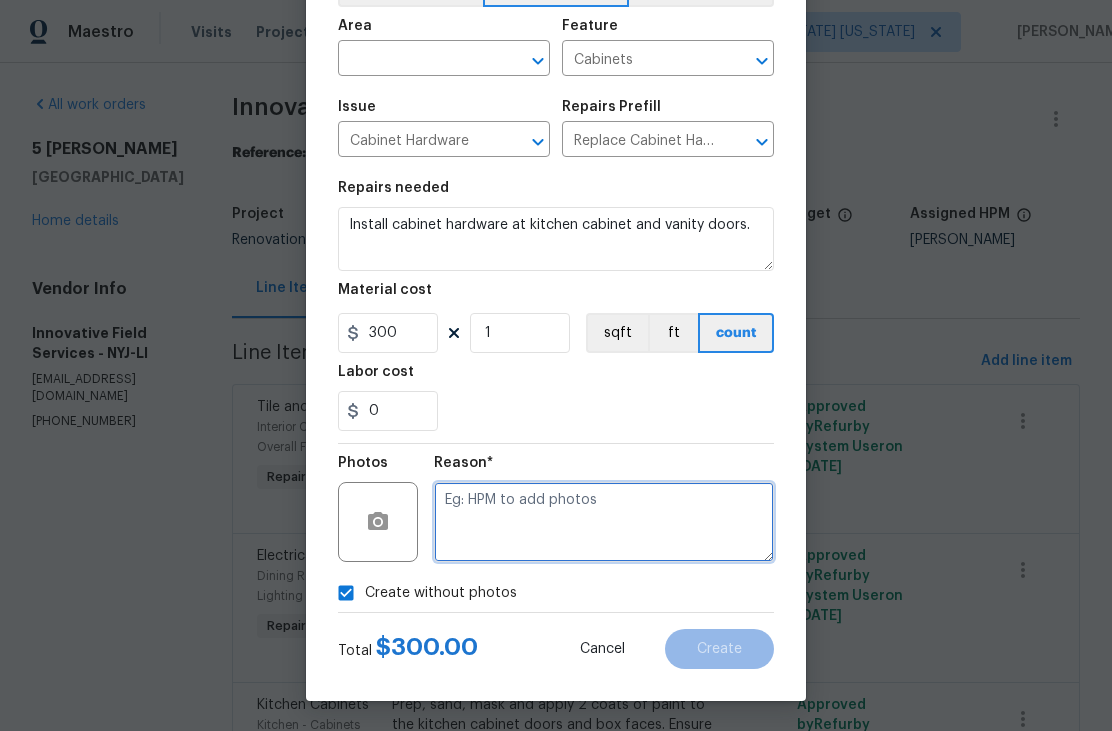 click at bounding box center (604, 522) 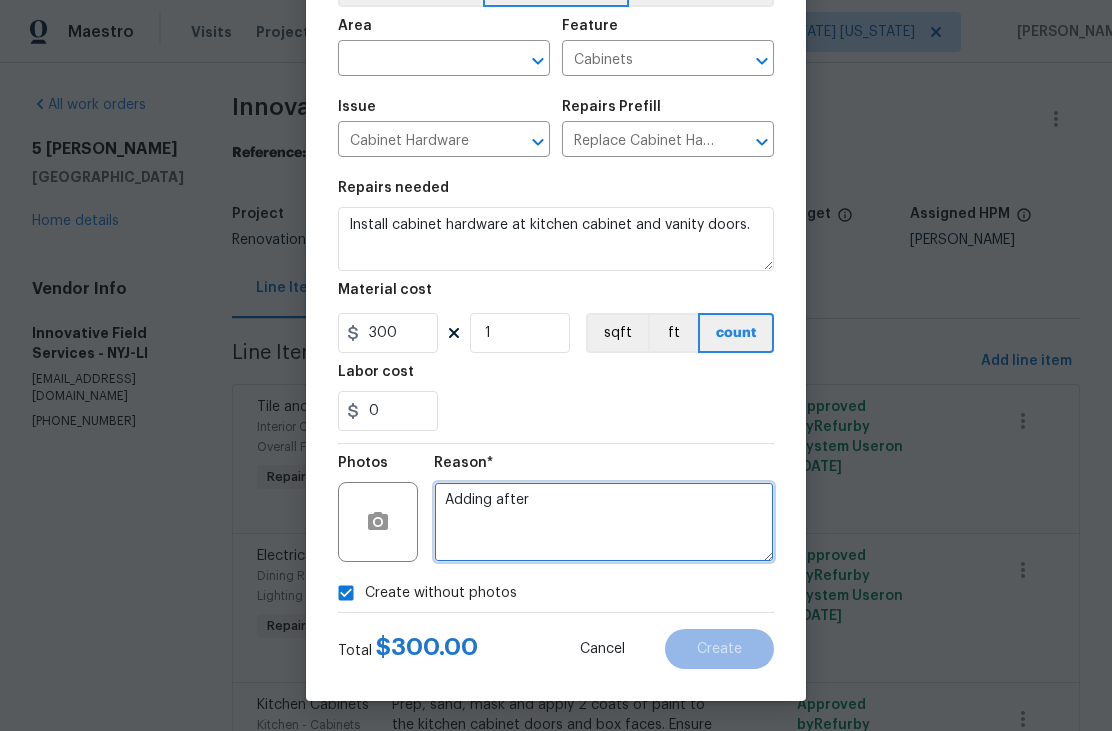 type on "Adding after" 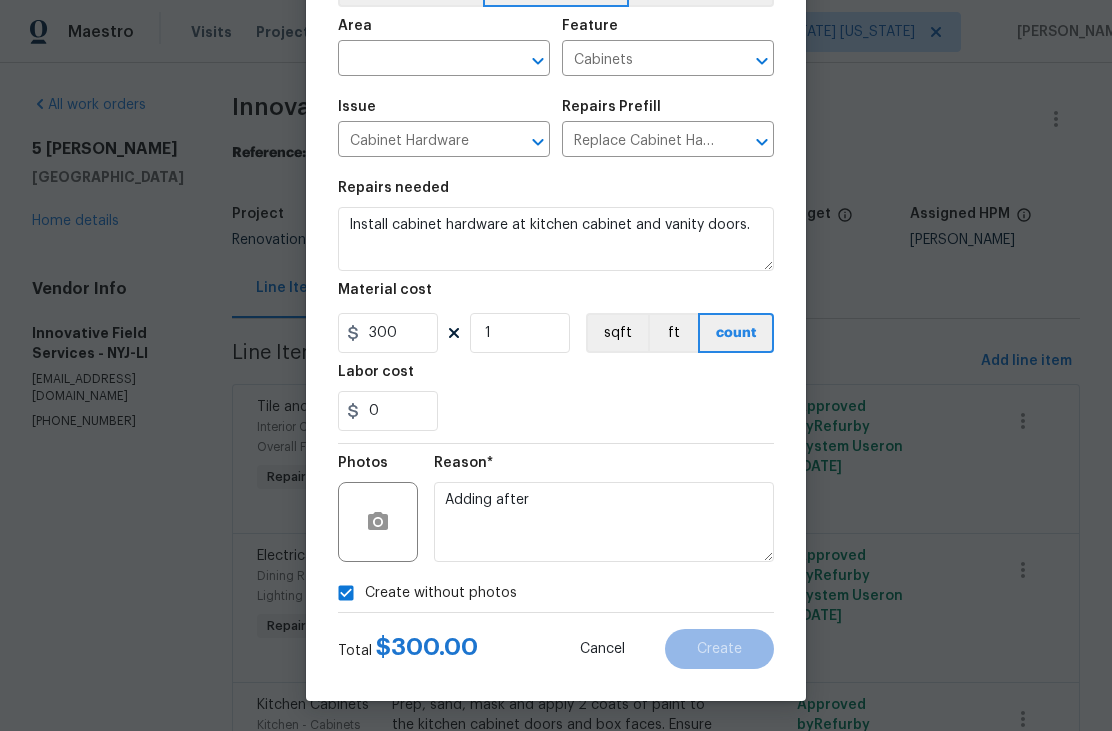 click at bounding box center (556, 443) 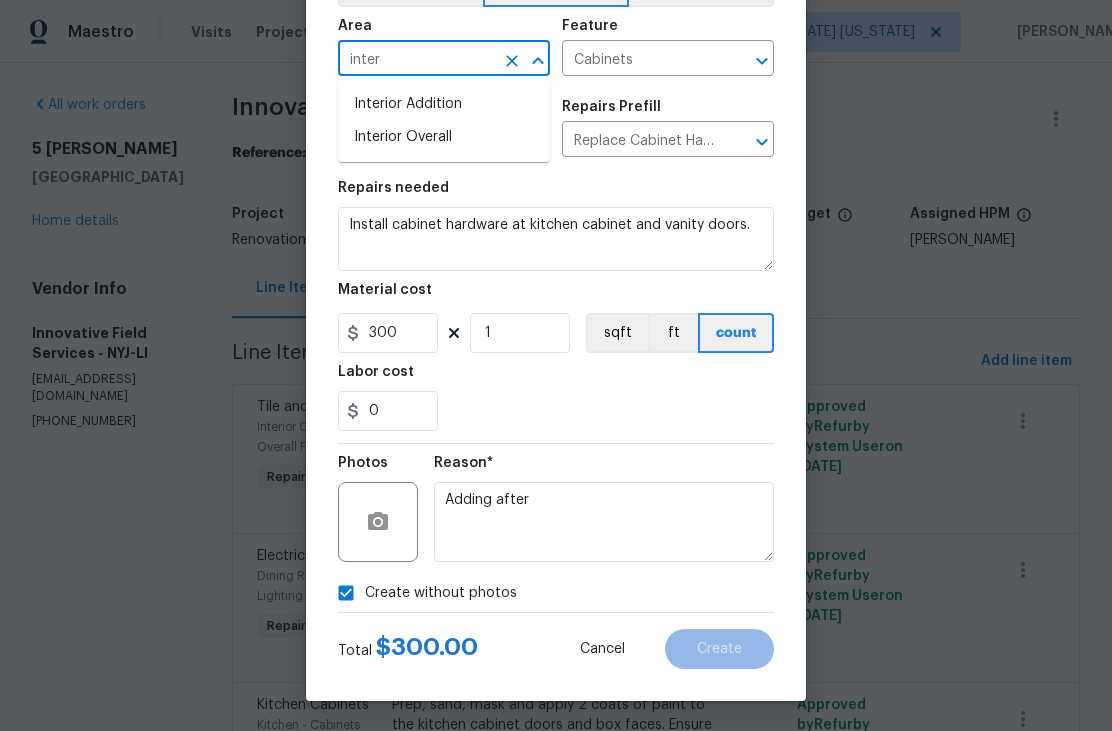 click on "Interior Addition" at bounding box center (444, 104) 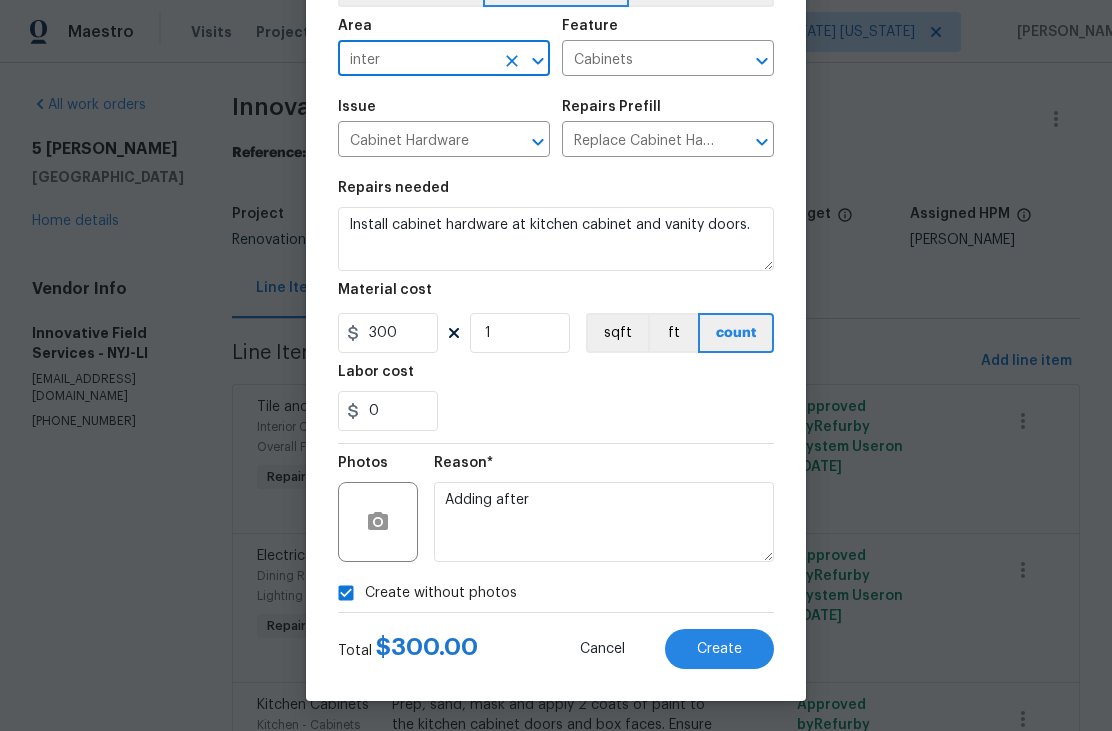 type on "Interior Addition" 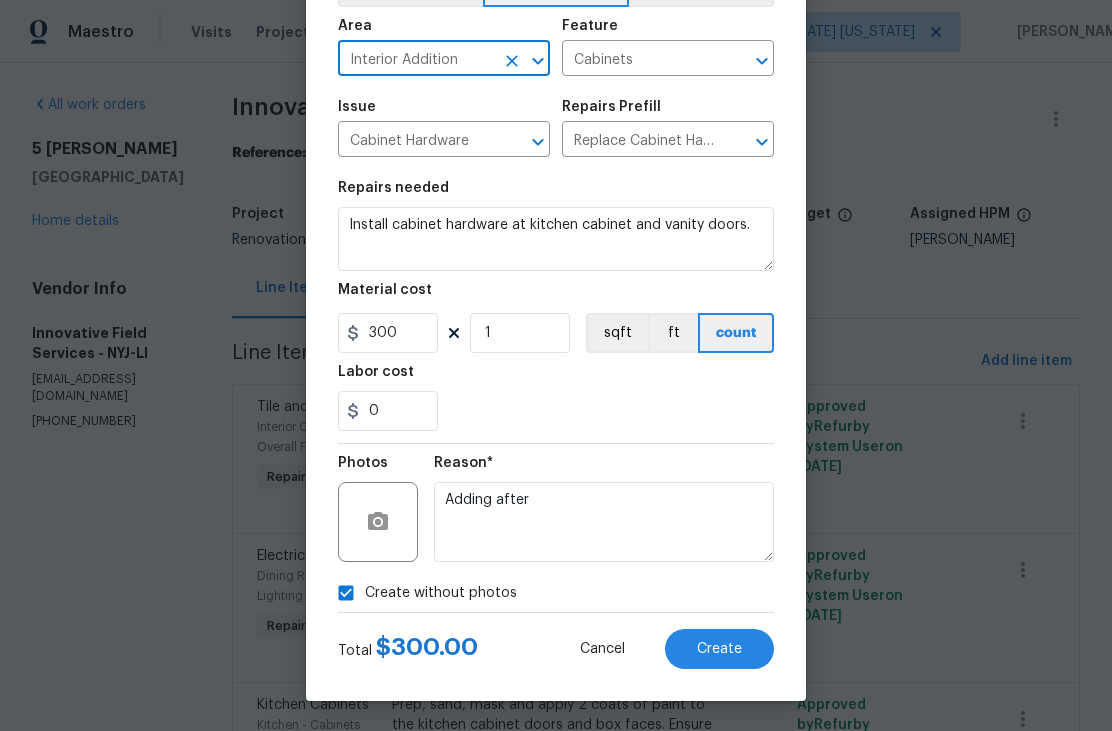 click 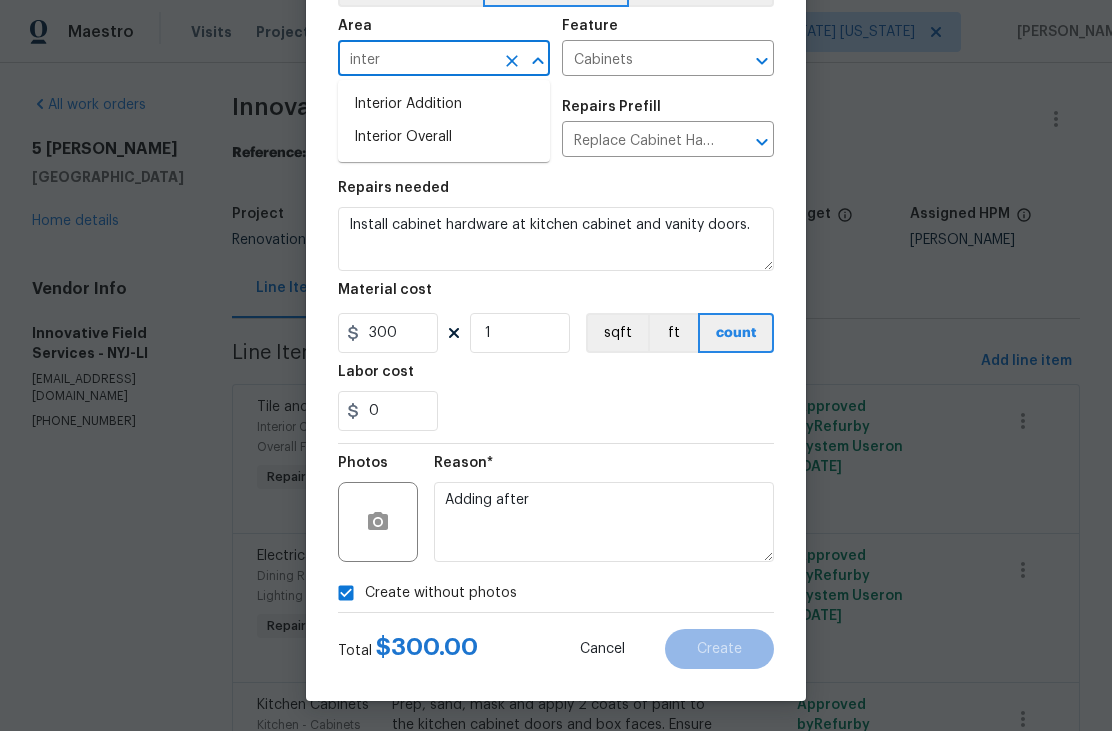 click on "Interior Overall" at bounding box center [444, 137] 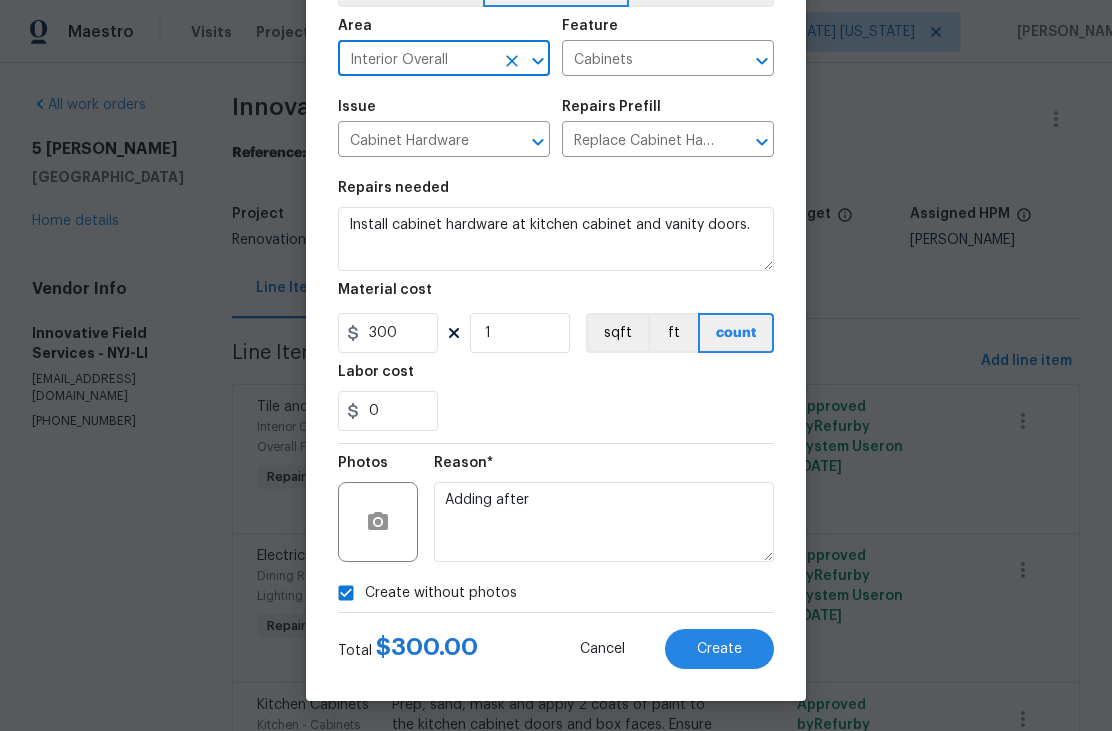 click on "Create" at bounding box center (719, 649) 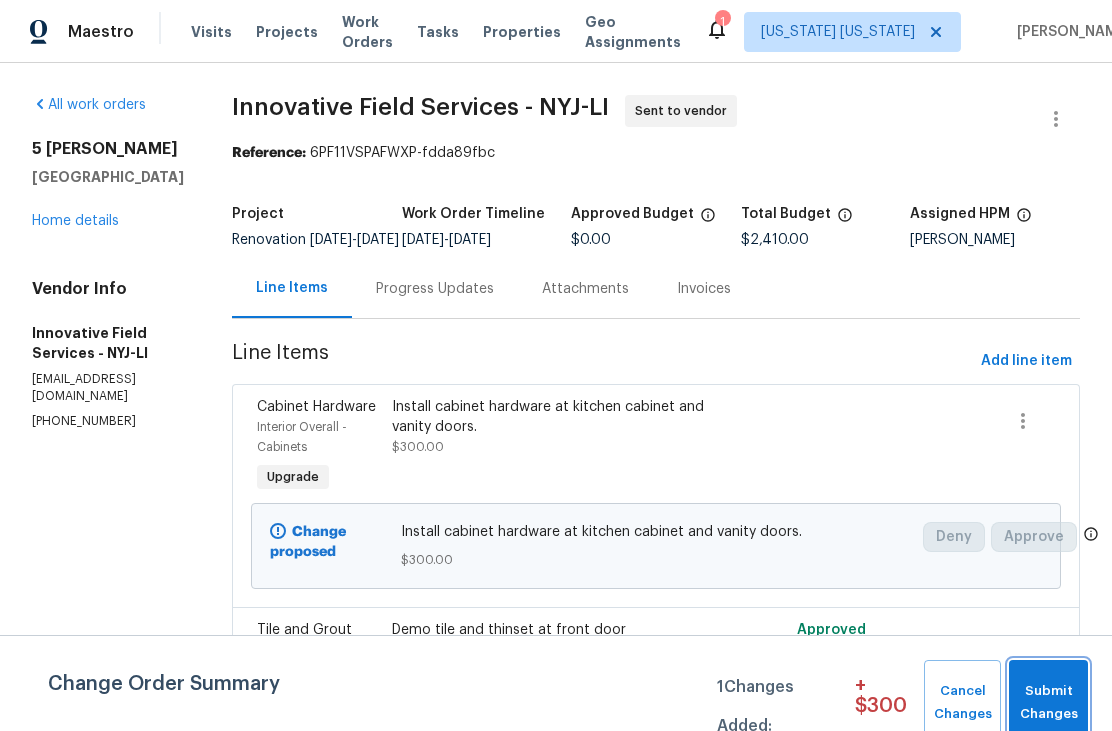 click on "Submit Changes" at bounding box center [1048, 703] 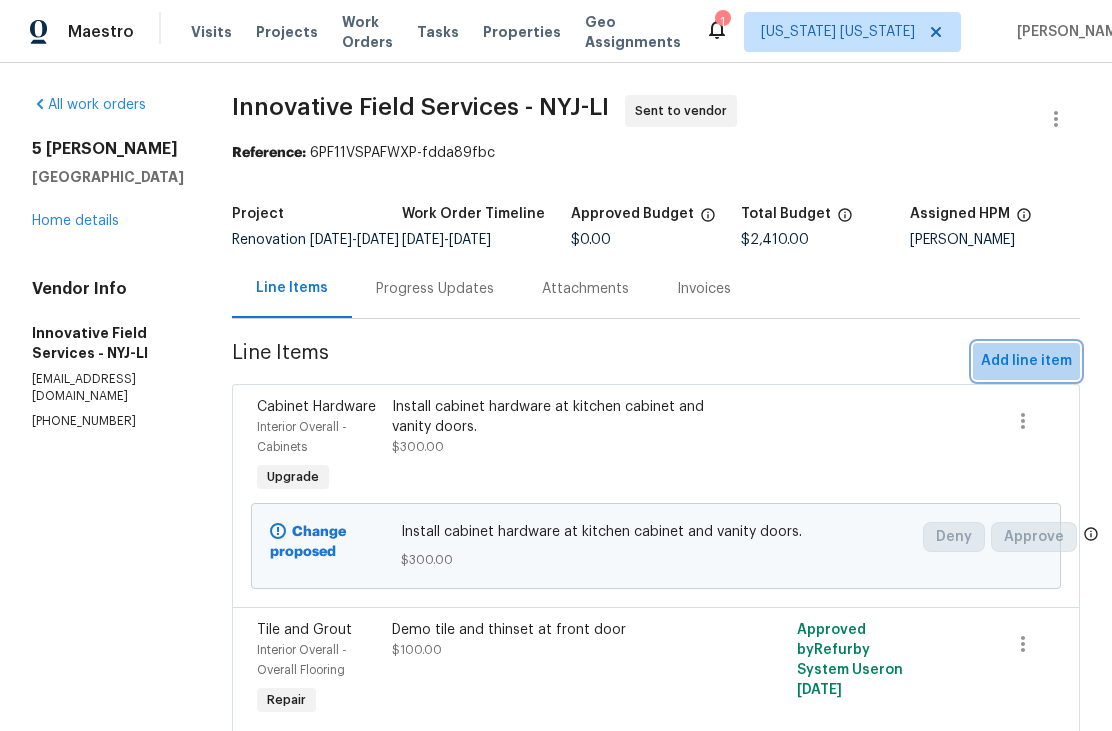 click on "Add line item" at bounding box center [1026, 361] 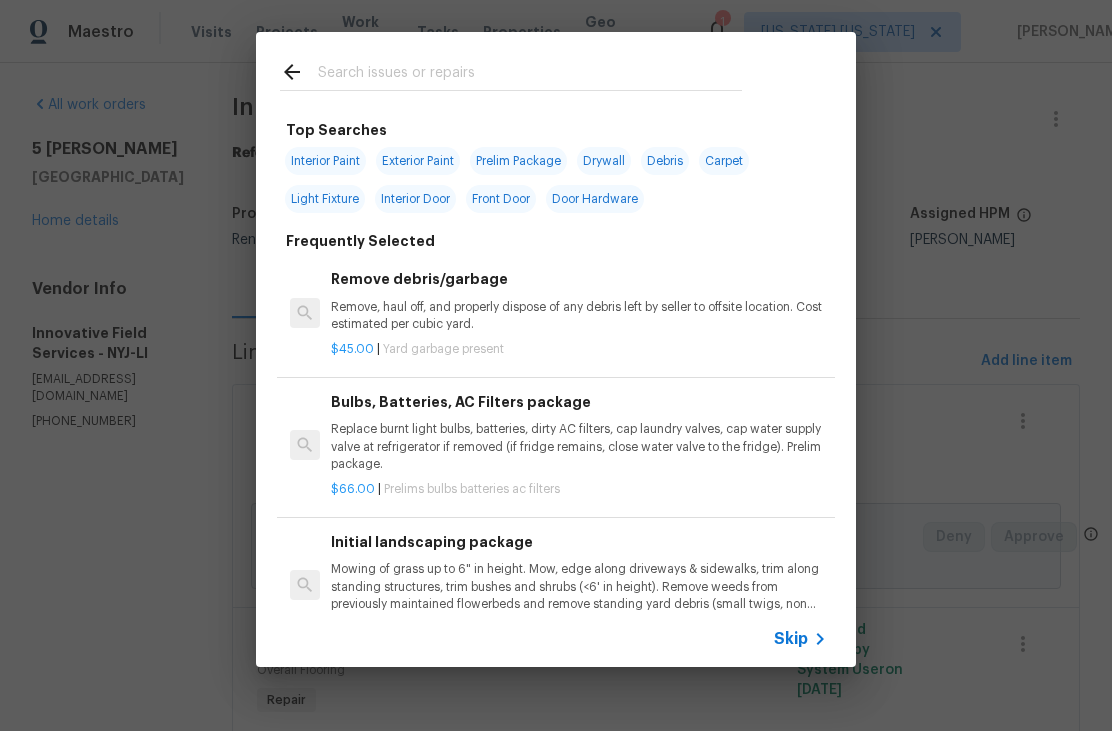click on "Top Searches Interior Paint Exterior Paint Prelim Package Drywall Debris Carpet Light Fixture Interior Door Front Door Door Hardware Frequently Selected Remove debris/garbage Remove, haul off, and properly dispose of any debris left by seller to offsite location. Cost estimated per cubic yard. $45.00   |   Yard garbage present Bulbs, Batteries, AC Filters package Replace burnt light bulbs, batteries, dirty AC filters, cap laundry valves, cap water supply valve at refrigerator if removed (if fridge remains, close water valve to the fridge). Prelim package. $66.00   |   Prelims bulbs batteries ac filters Initial landscaping package Mowing of grass up to 6" in height. Mow, edge along driveways & sidewalks, trim along standing structures, trim bushes and shrubs (<6' in height). Remove weeds from previously maintained flowerbeds and remove standing yard debris (small twigs, non seasonal falling leaves).  Use leaf blower to remove clippings from hard surfaces." $200.00   |   Prelims landscaping $10.00   |   $75.00" at bounding box center (556, 349) 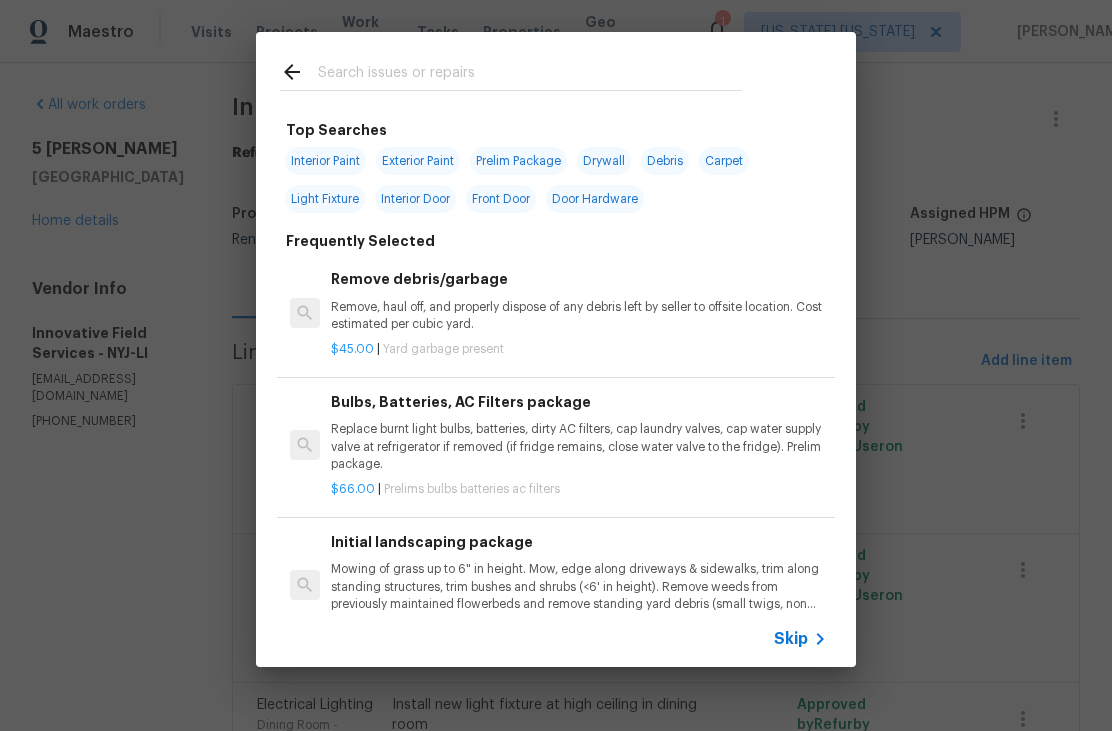 click at bounding box center [530, 75] 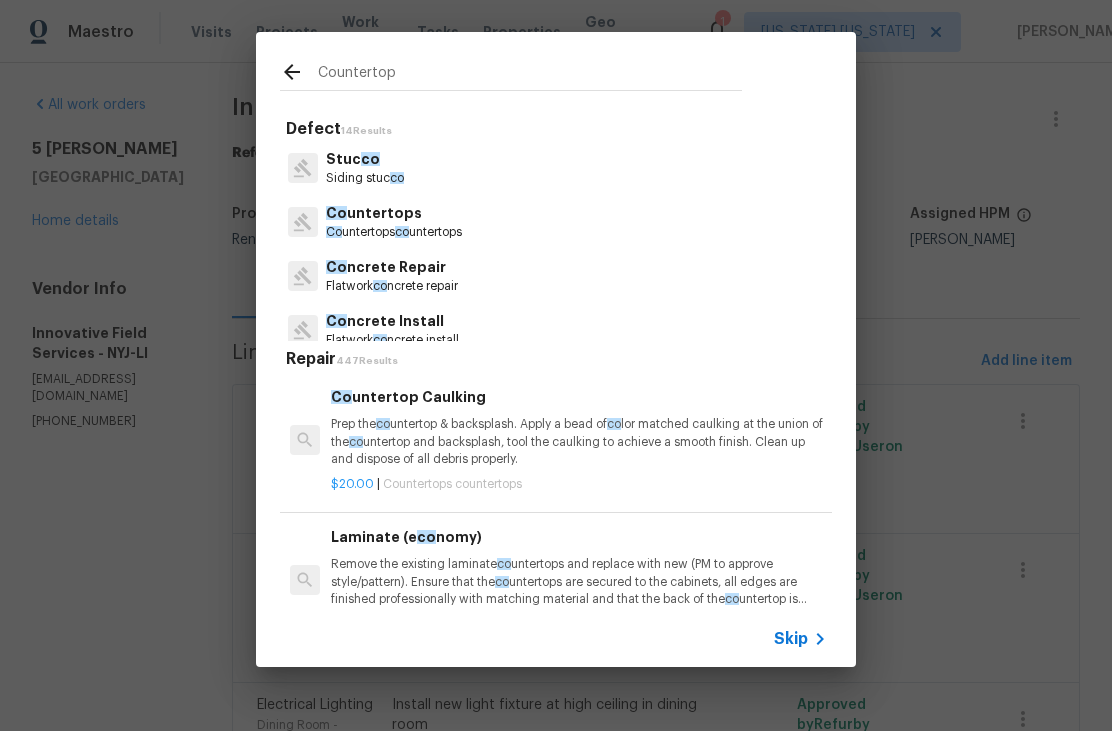 type on "Countertops" 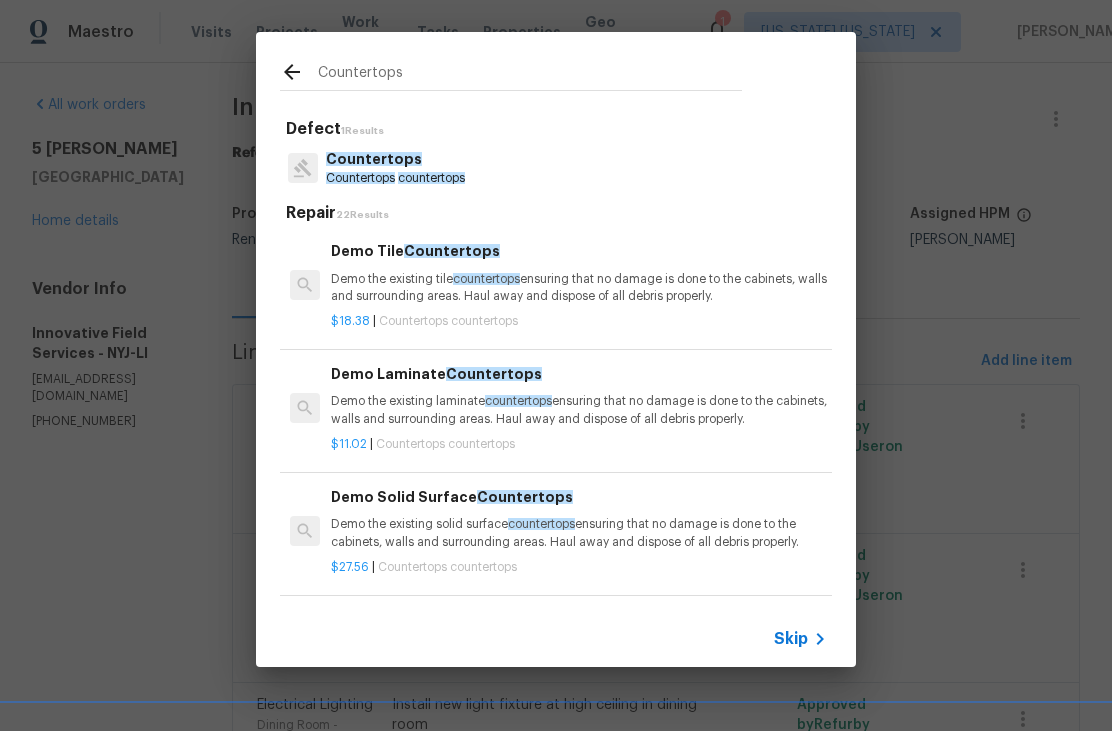 click on "Countertops" at bounding box center (395, 159) 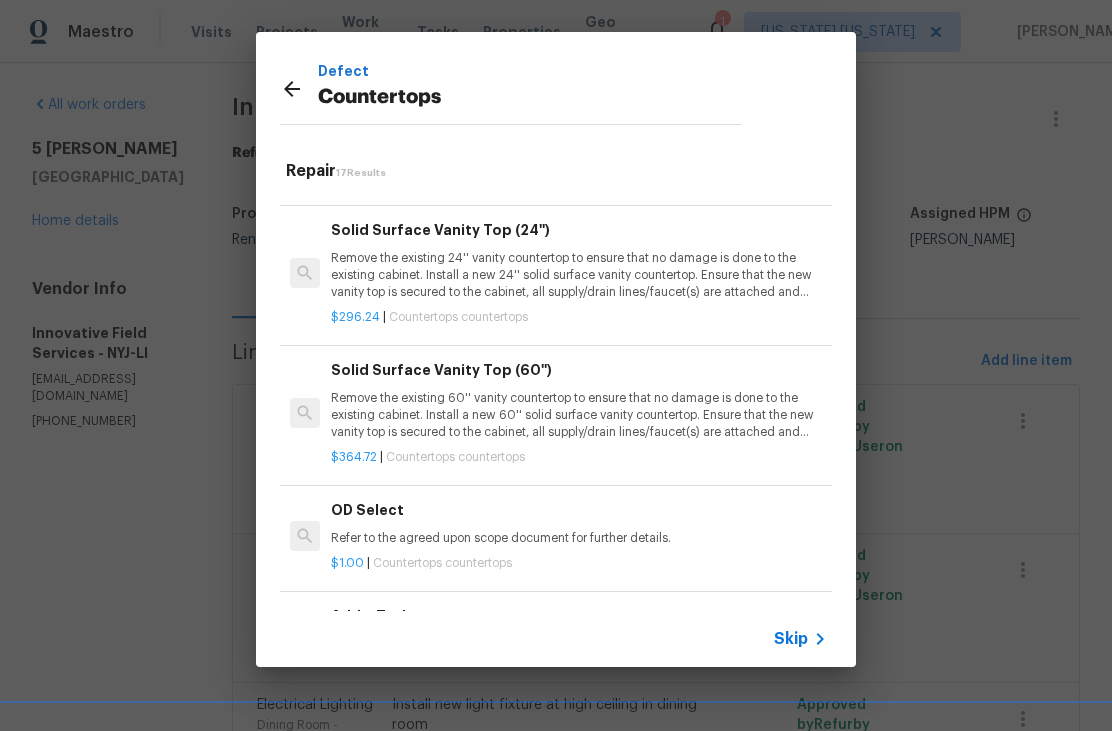 scroll, scrollTop: 1730, scrollLeft: 0, axis: vertical 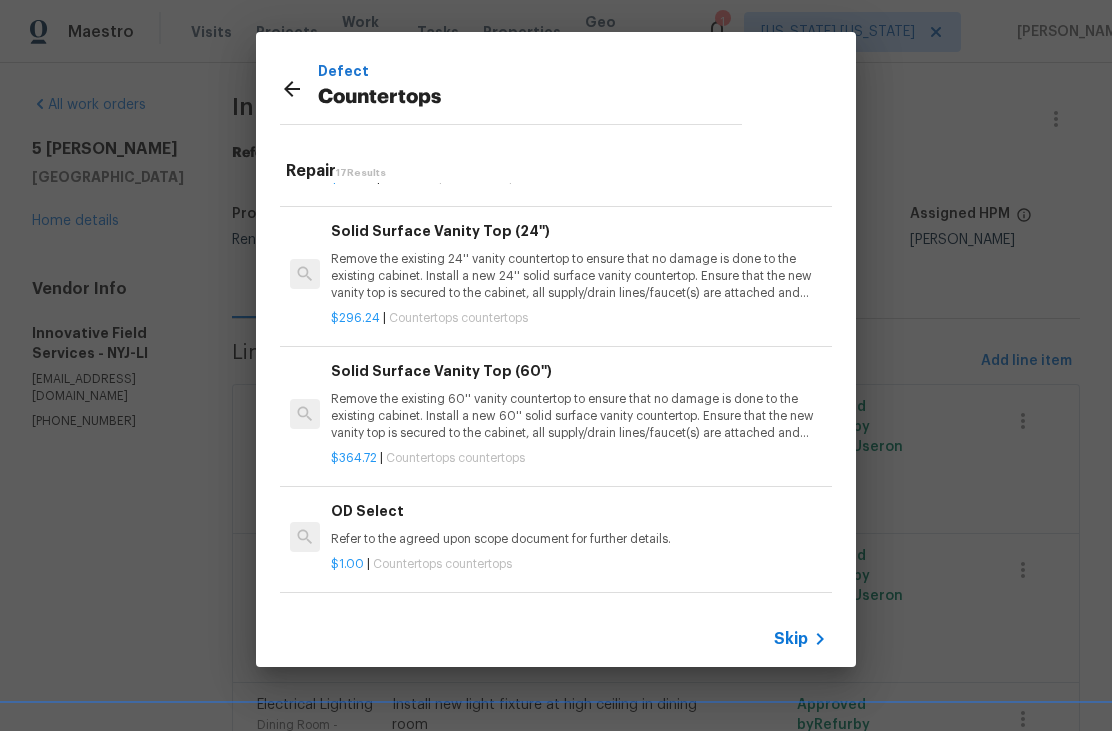 click on "Add a Task" at bounding box center (579, 617) 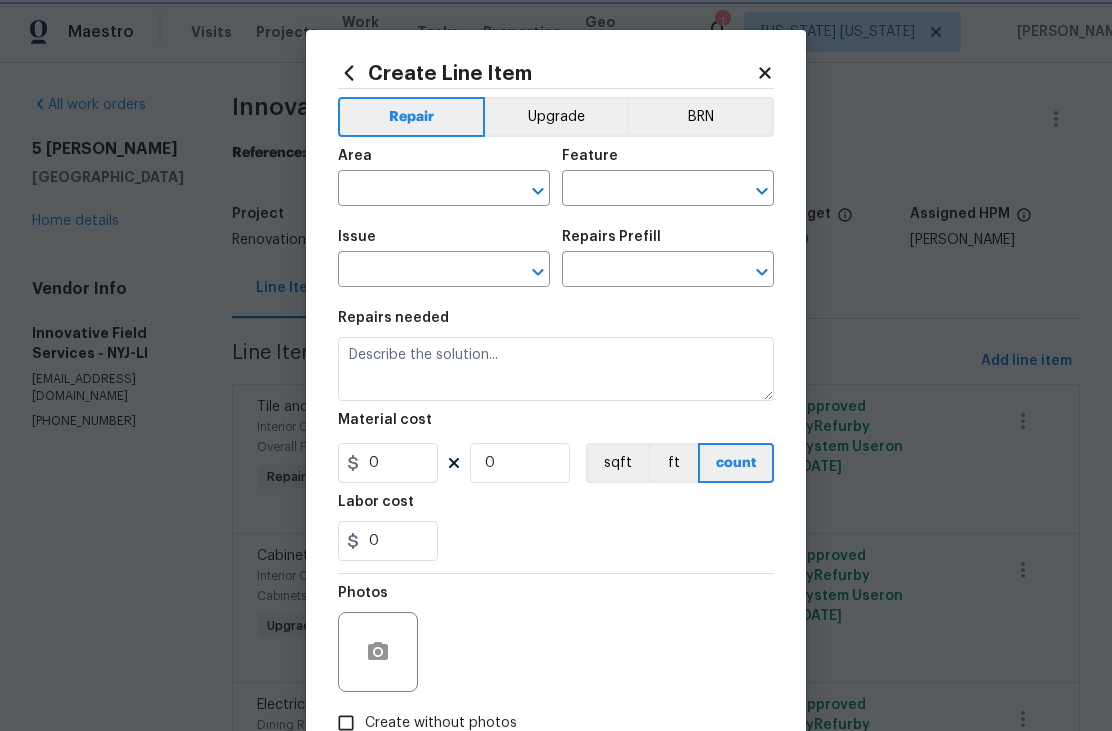 type on "Countertops" 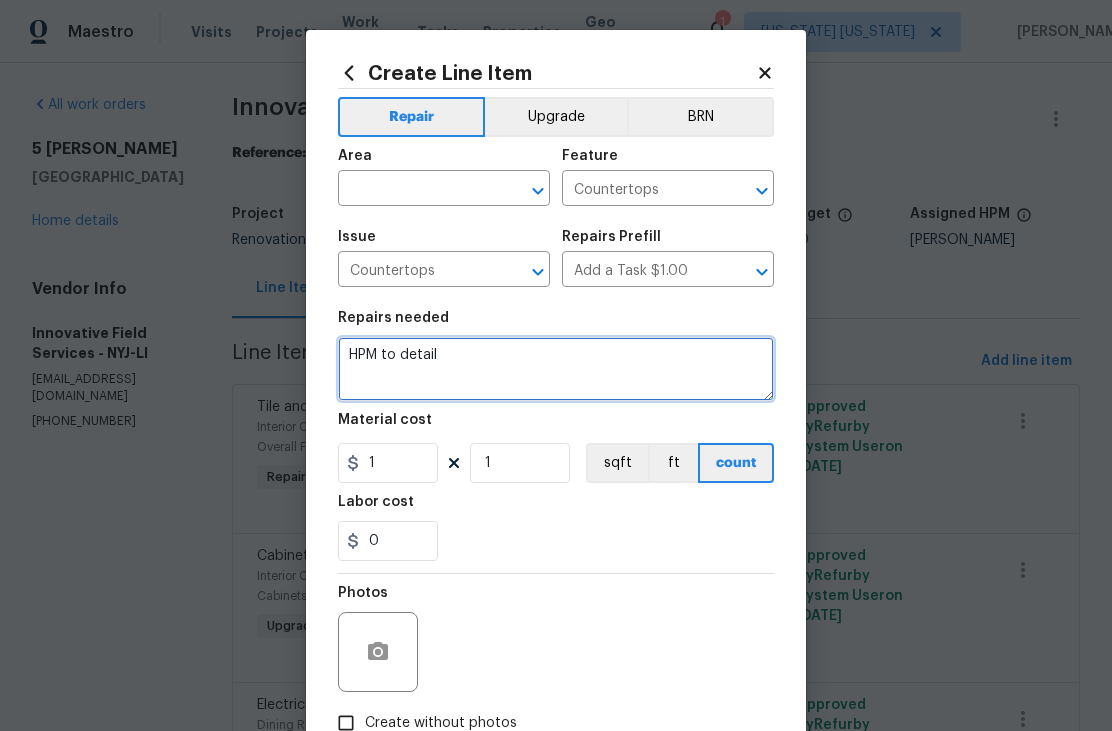click on "HPM to detail" at bounding box center (556, 369) 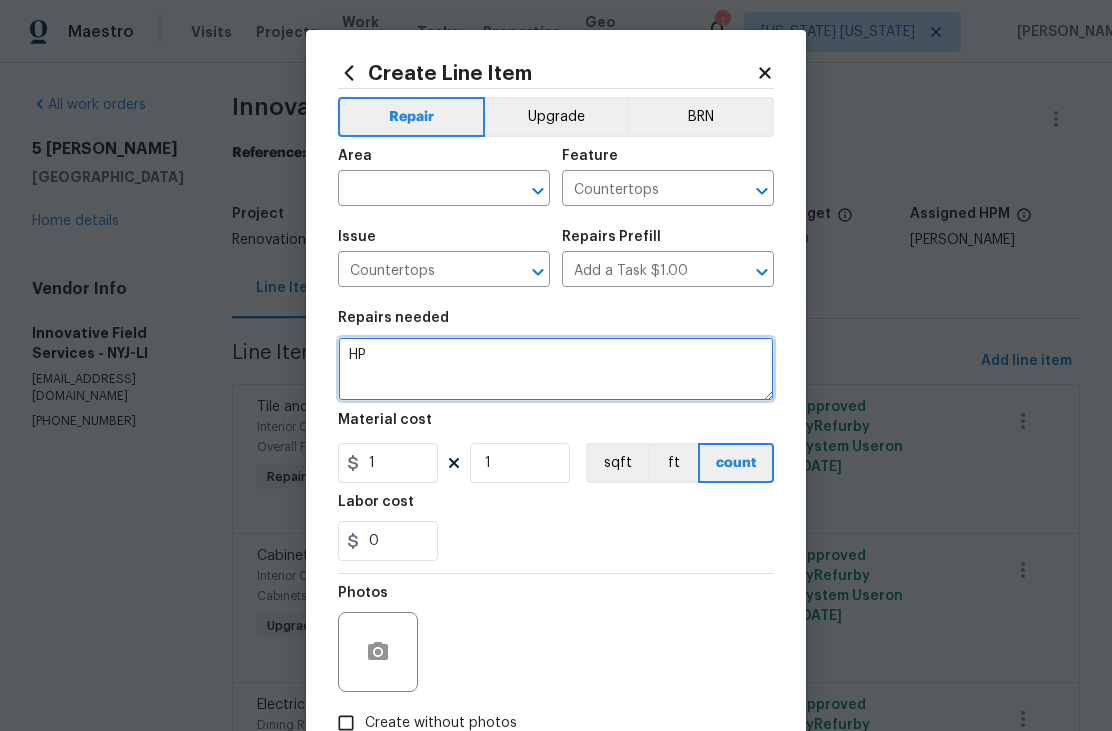 type on "H" 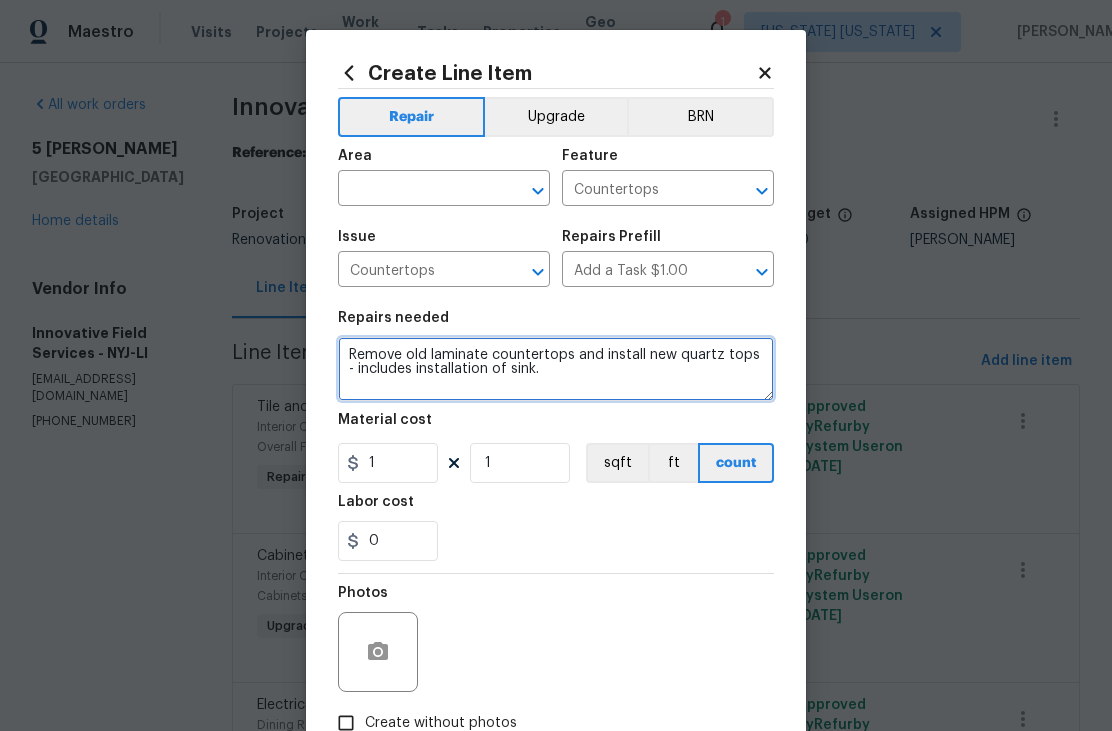 type on "Remove old laminate countertops and install new quartz tops - includes installation of sink." 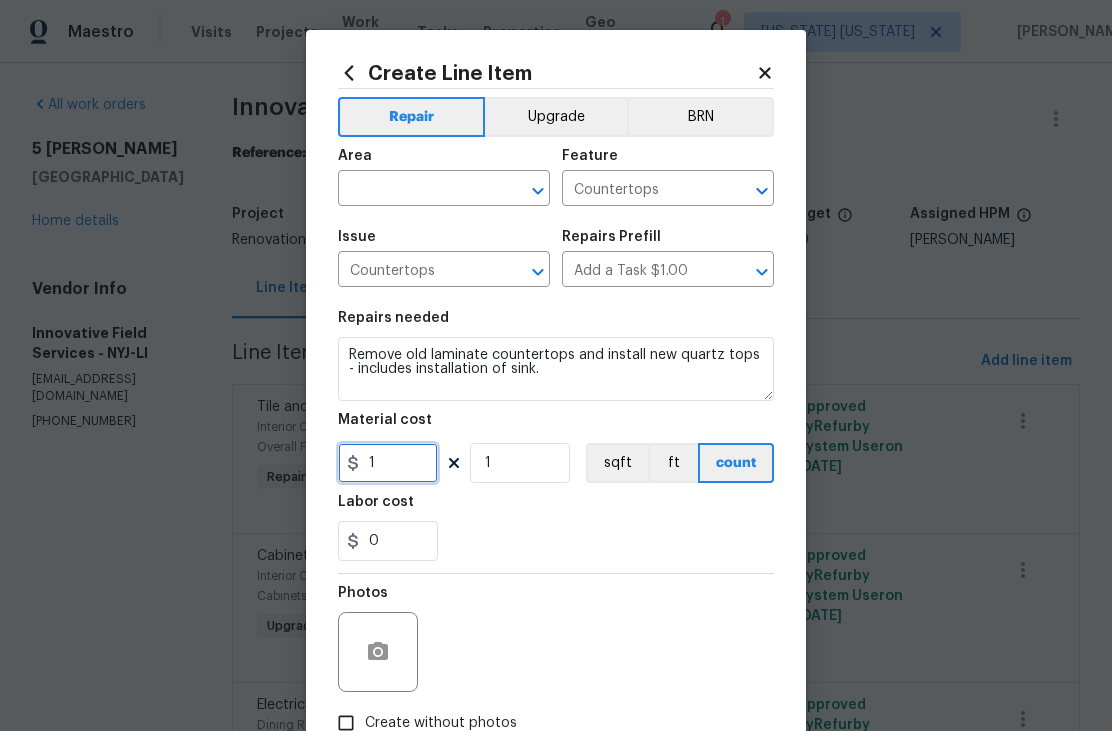 click on "1" at bounding box center (388, 463) 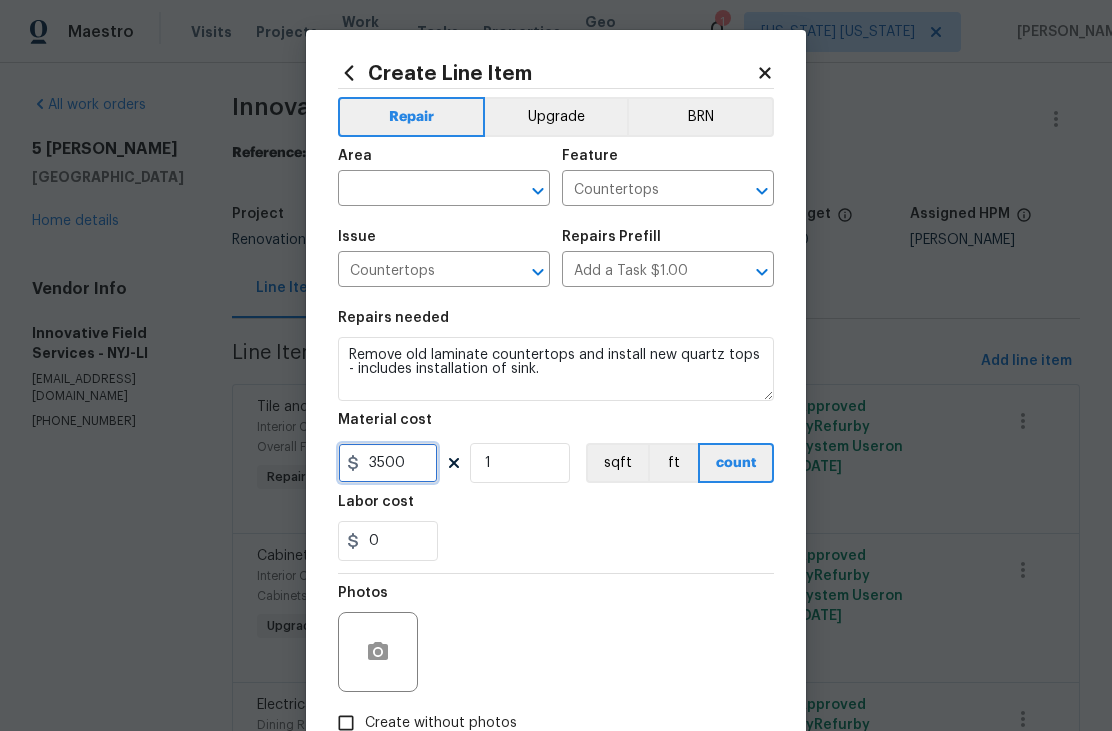 type on "3500" 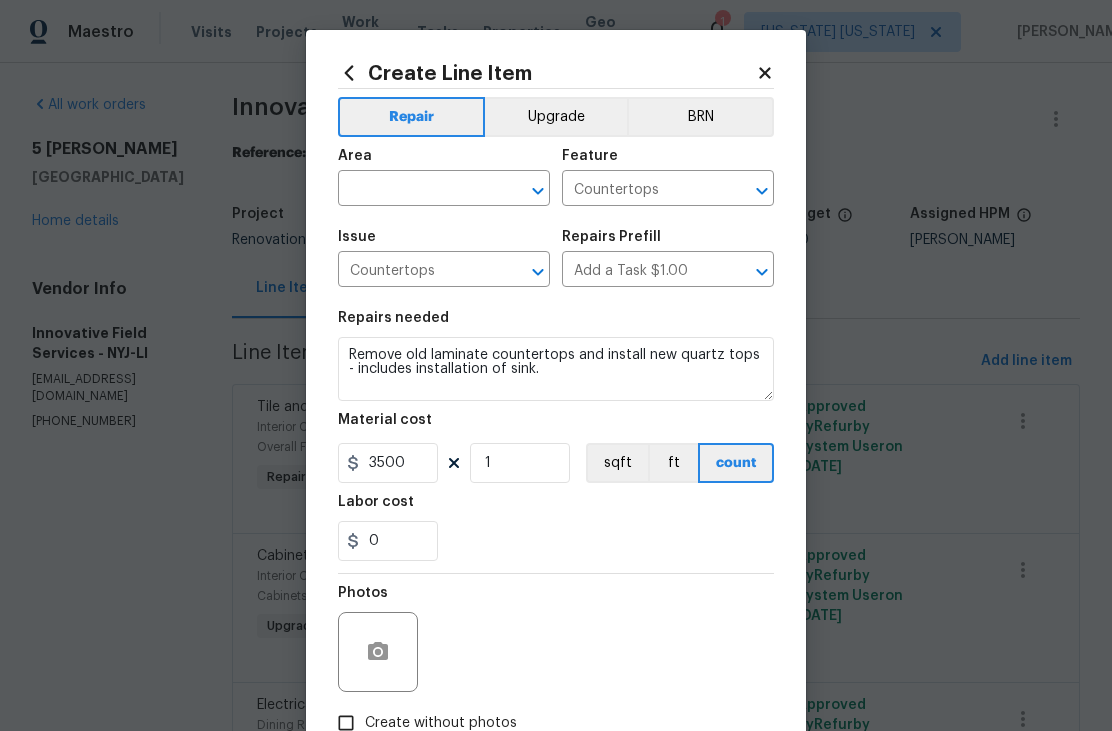 click at bounding box center [416, 190] 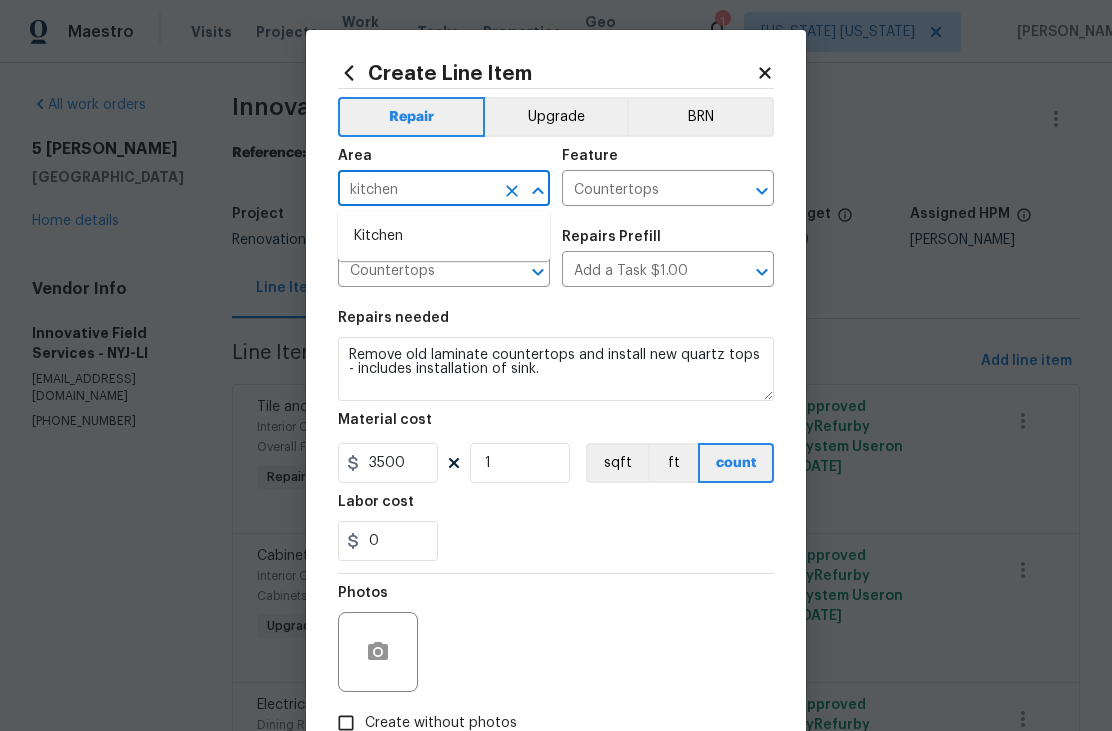 type on "kitchen" 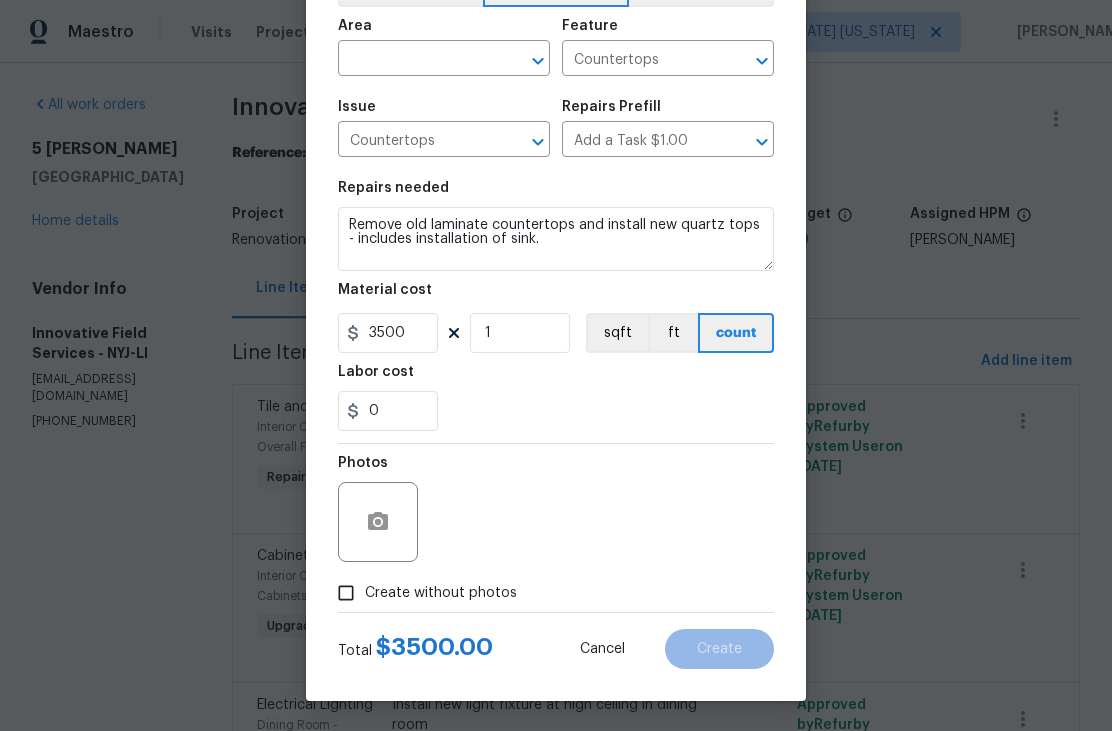 scroll, scrollTop: 134, scrollLeft: 0, axis: vertical 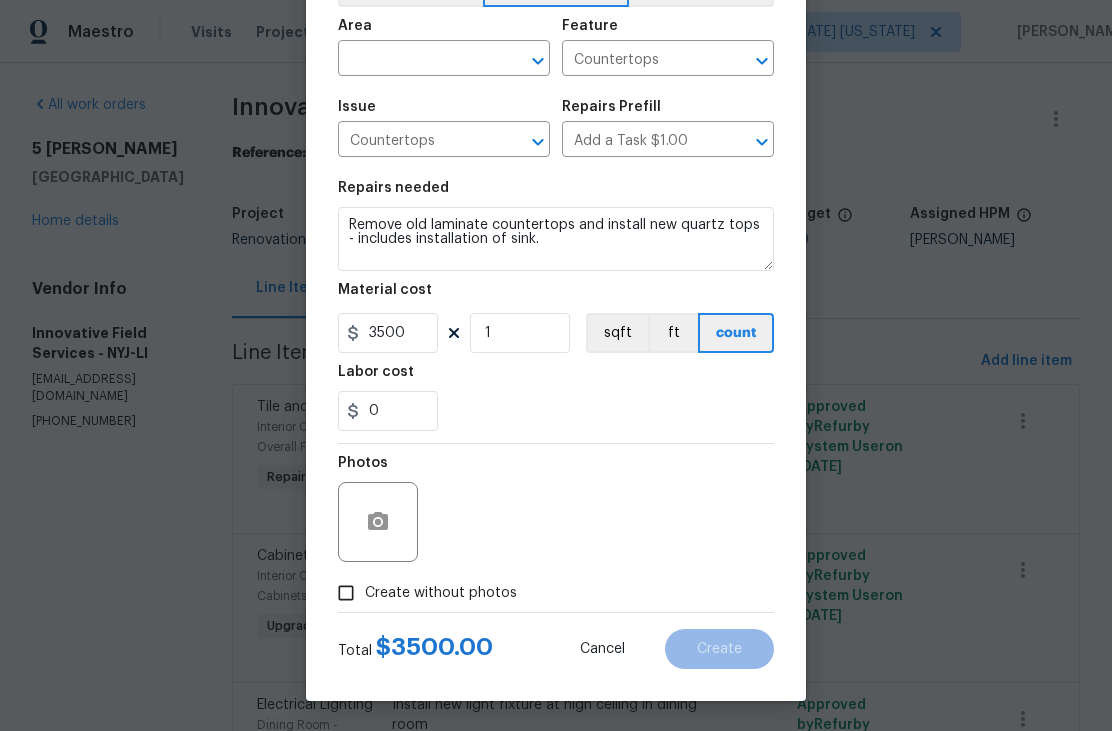 click on "Create without photos" at bounding box center [441, 593] 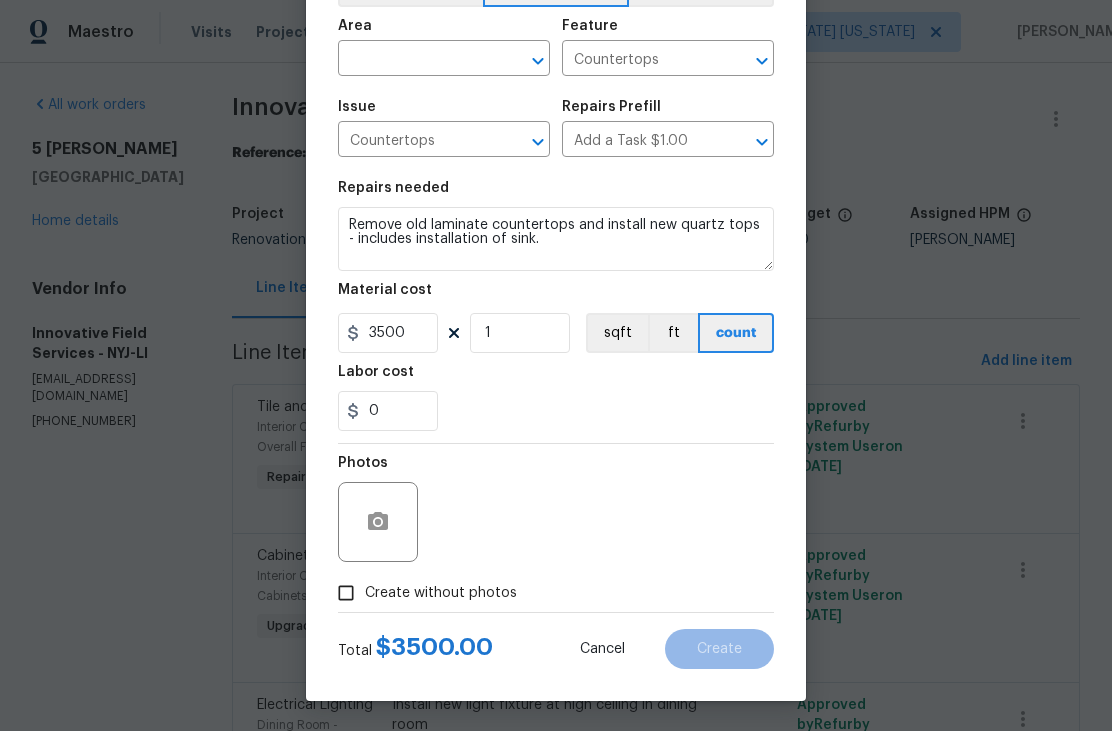 click on "Create without photos" at bounding box center (346, 593) 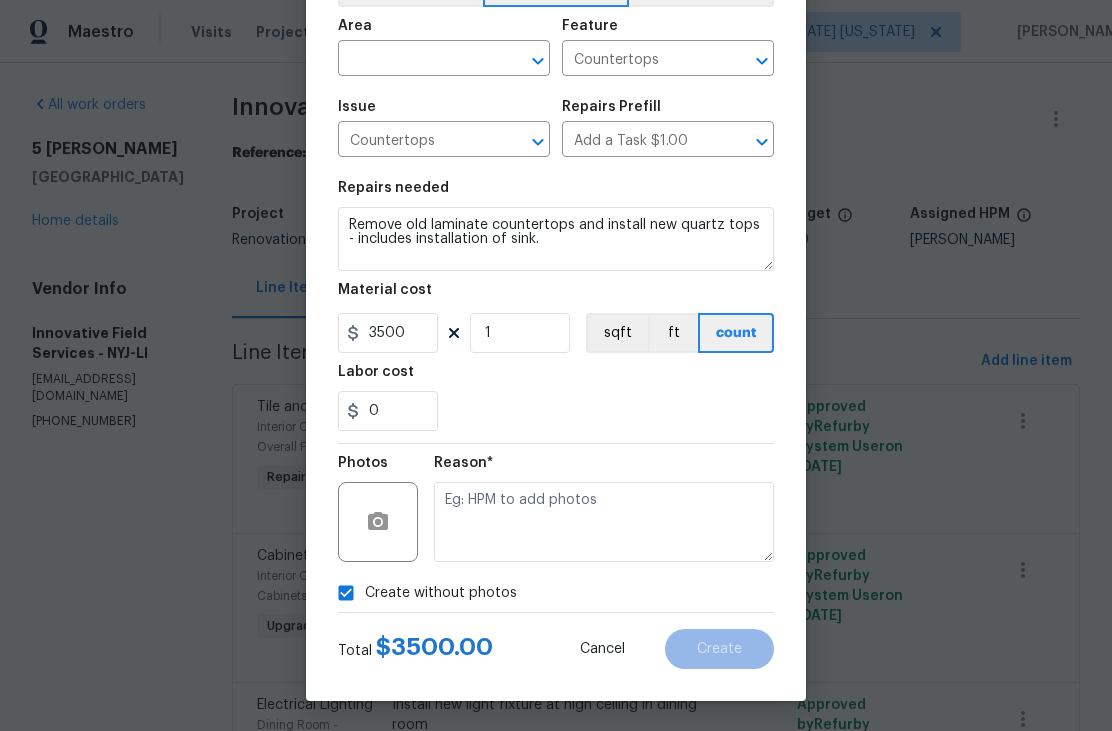 click at bounding box center (604, 522) 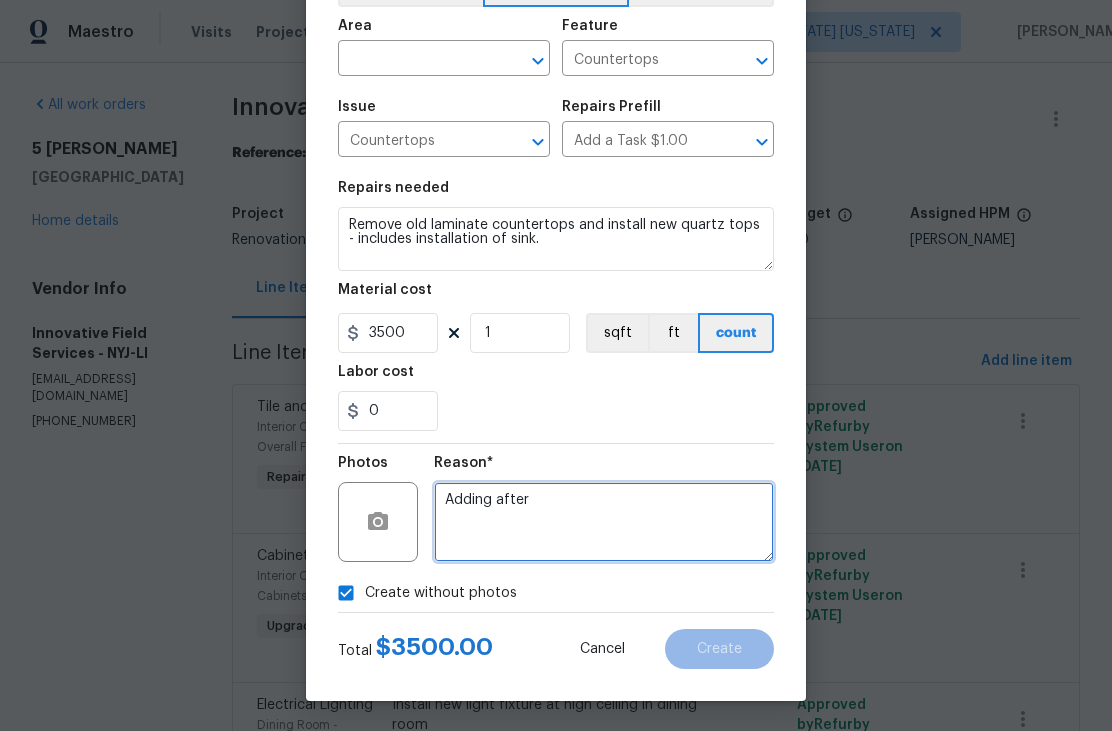 type on "Adding after" 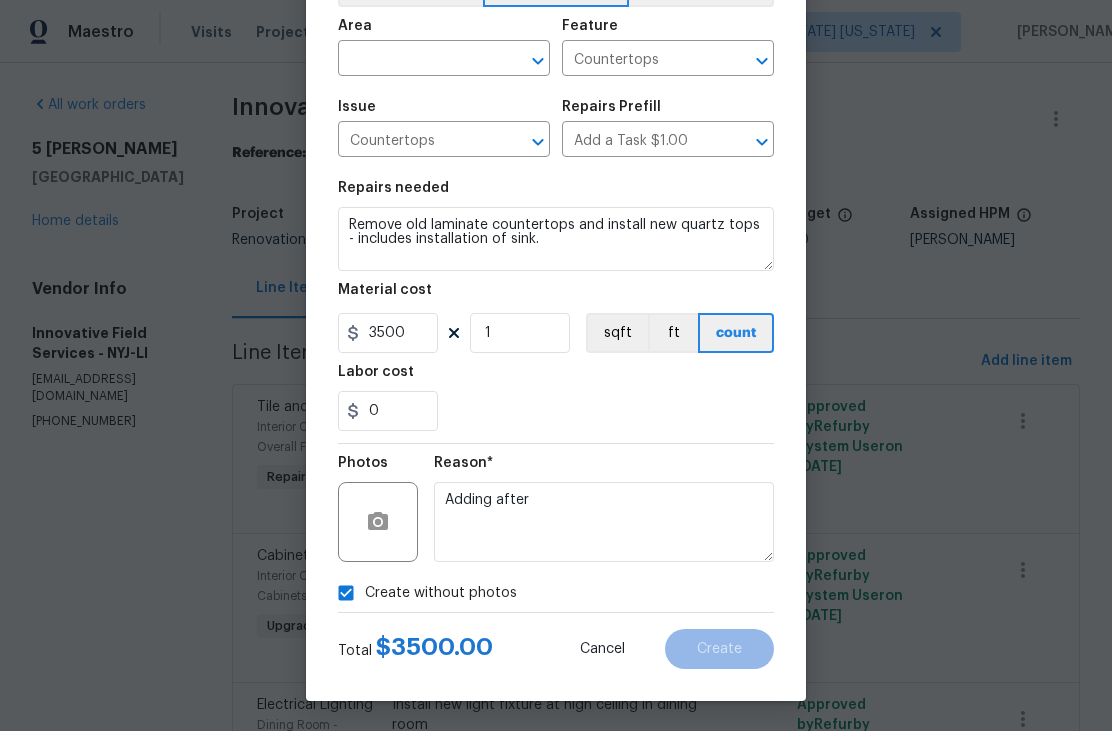 click on "Reason* Adding after" at bounding box center [604, 509] 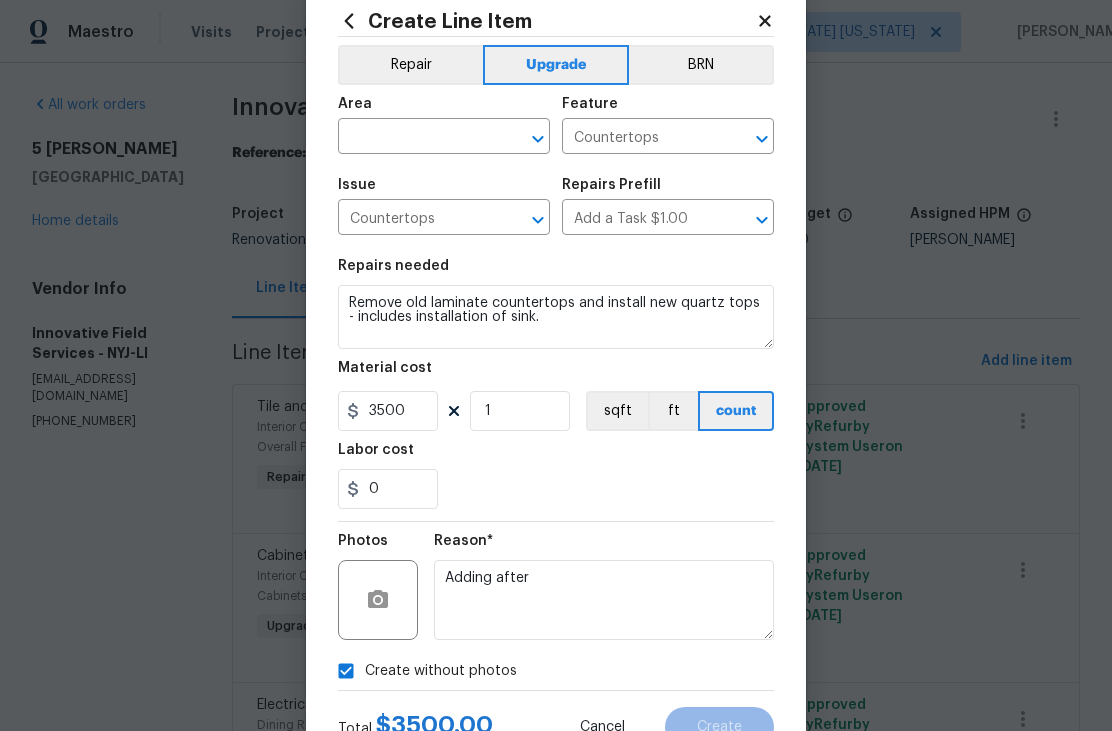 scroll, scrollTop: 49, scrollLeft: 0, axis: vertical 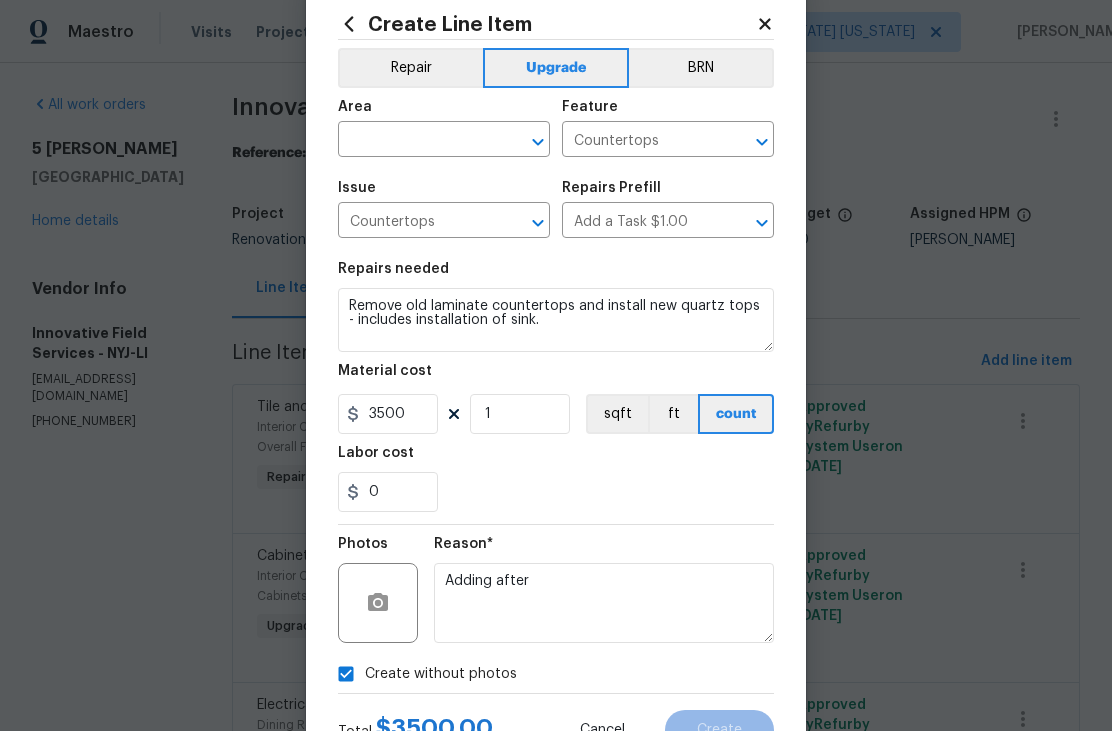 click at bounding box center [416, 141] 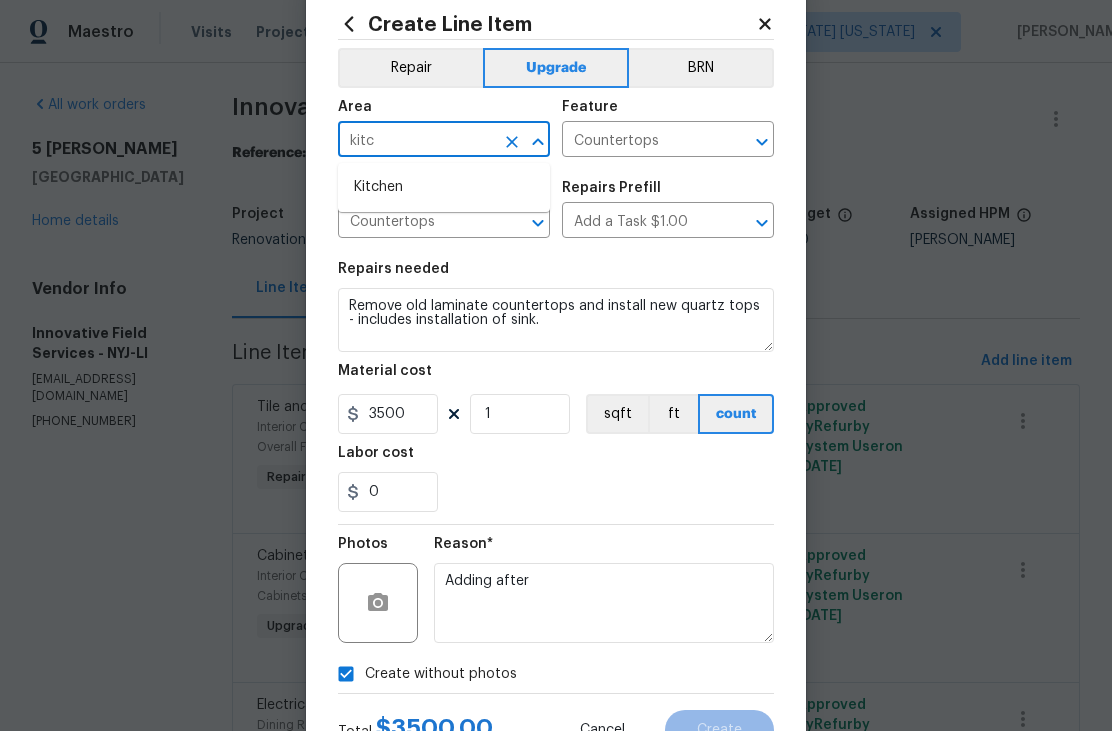 click on "Kitchen" at bounding box center (444, 187) 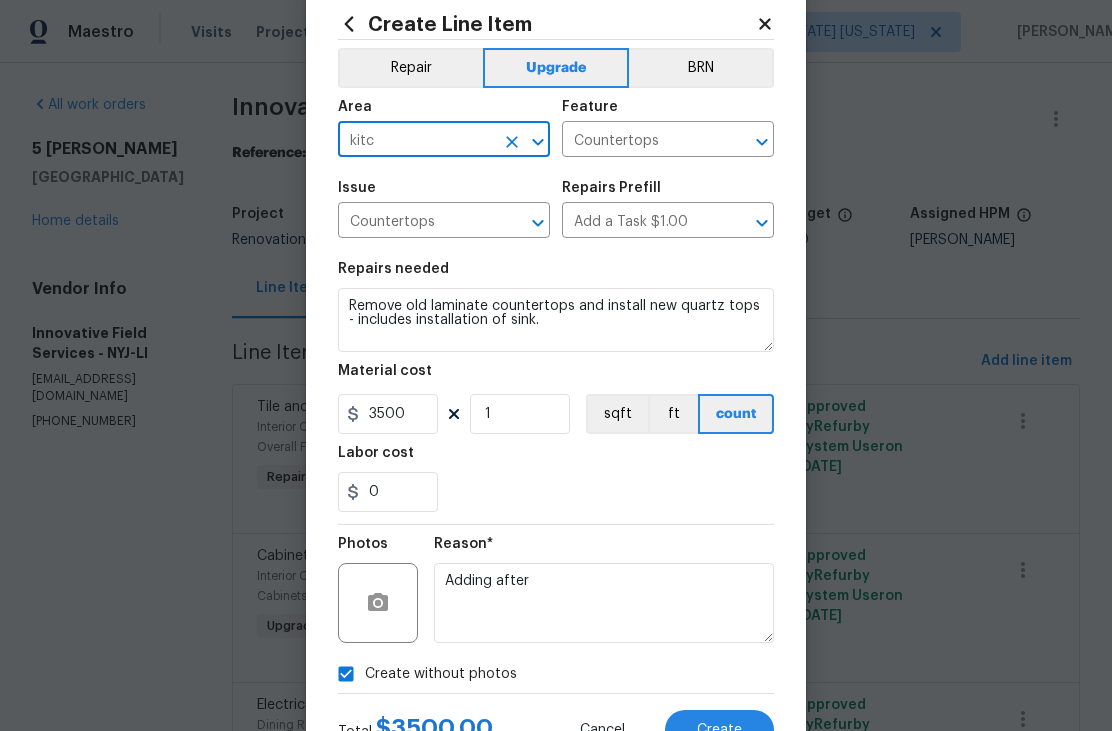 type on "Kitchen" 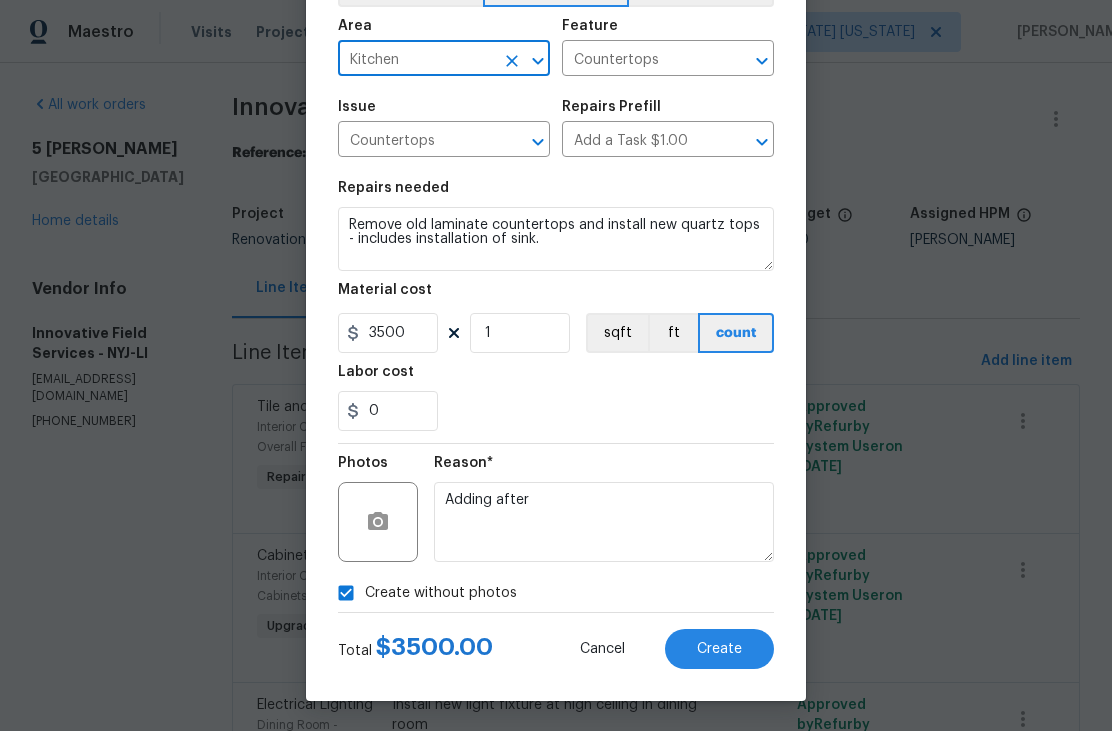 scroll, scrollTop: 134, scrollLeft: 0, axis: vertical 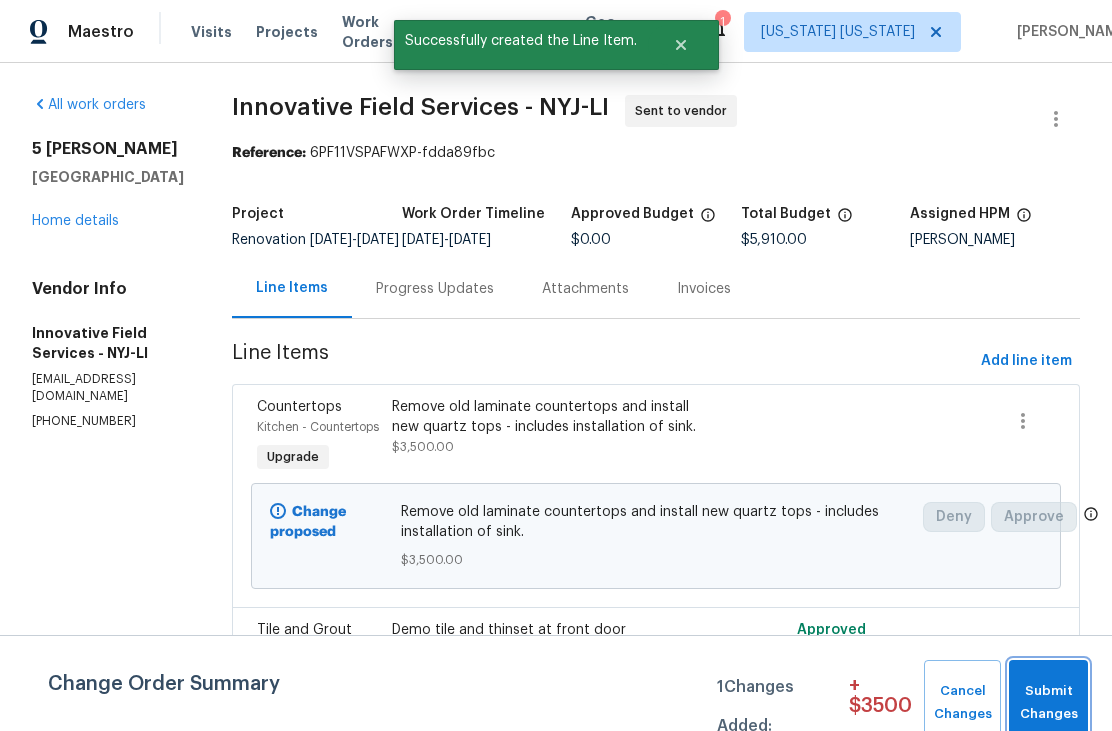 click on "Submit Changes" at bounding box center [1048, 703] 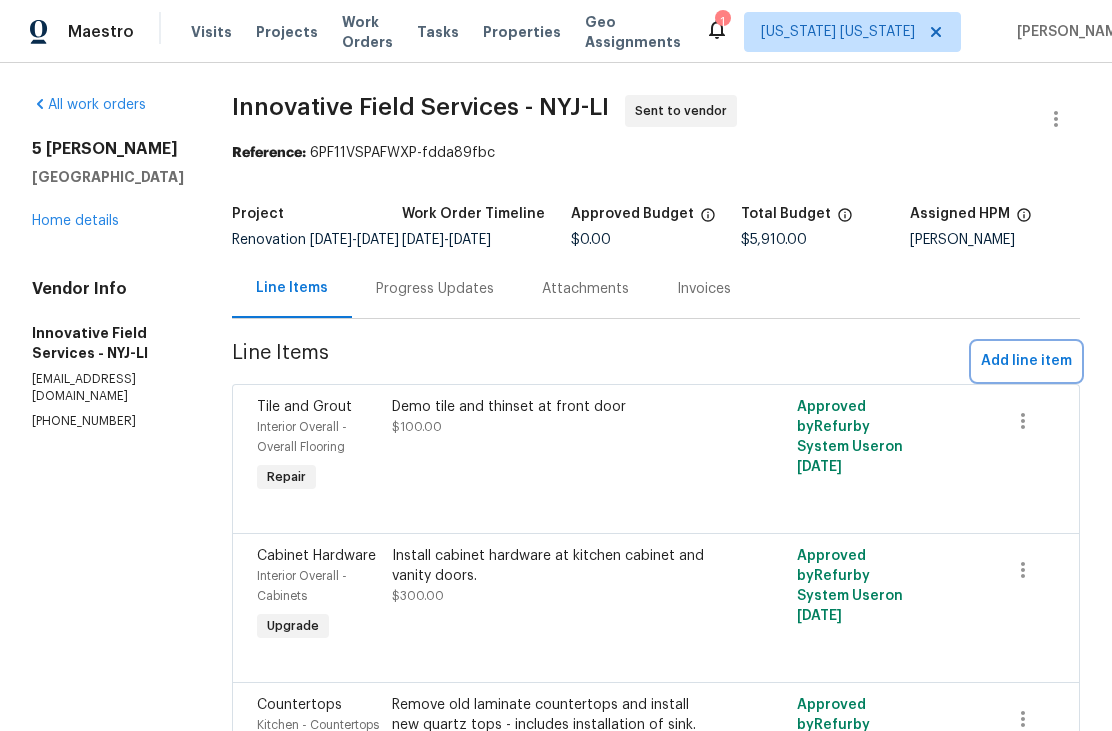 click on "Add line item" at bounding box center (1026, 361) 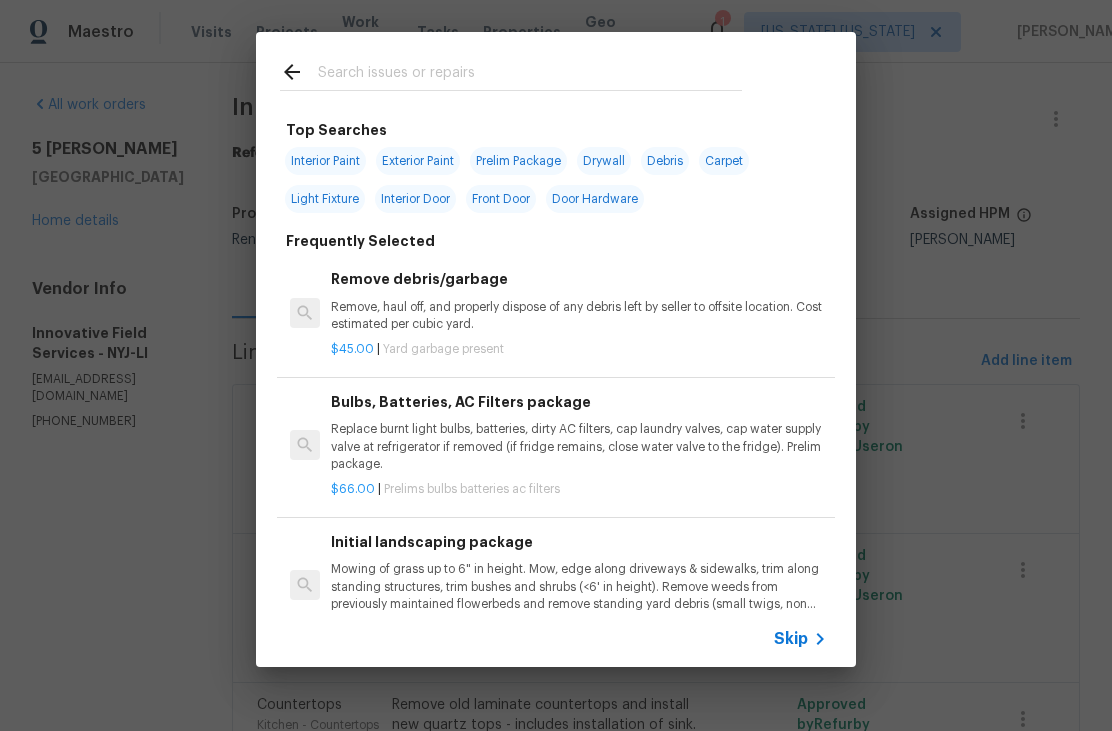 click at bounding box center [530, 75] 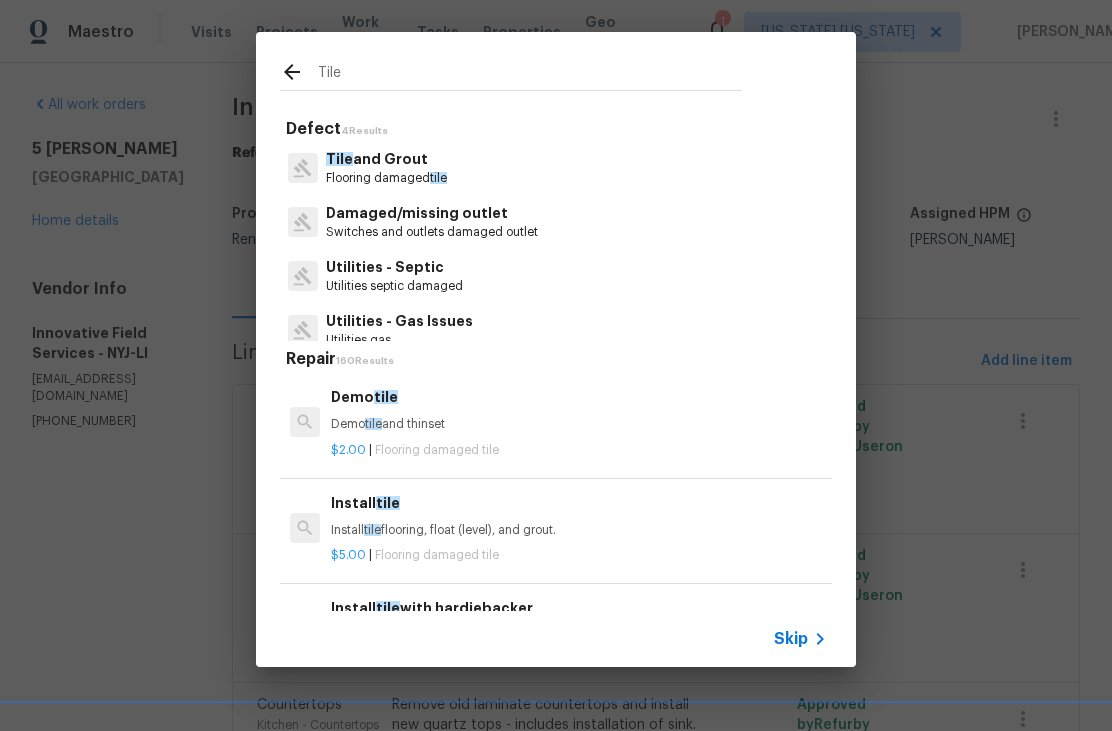 click on "Tile  and Grout Flooring damaged  tile" at bounding box center [556, 168] 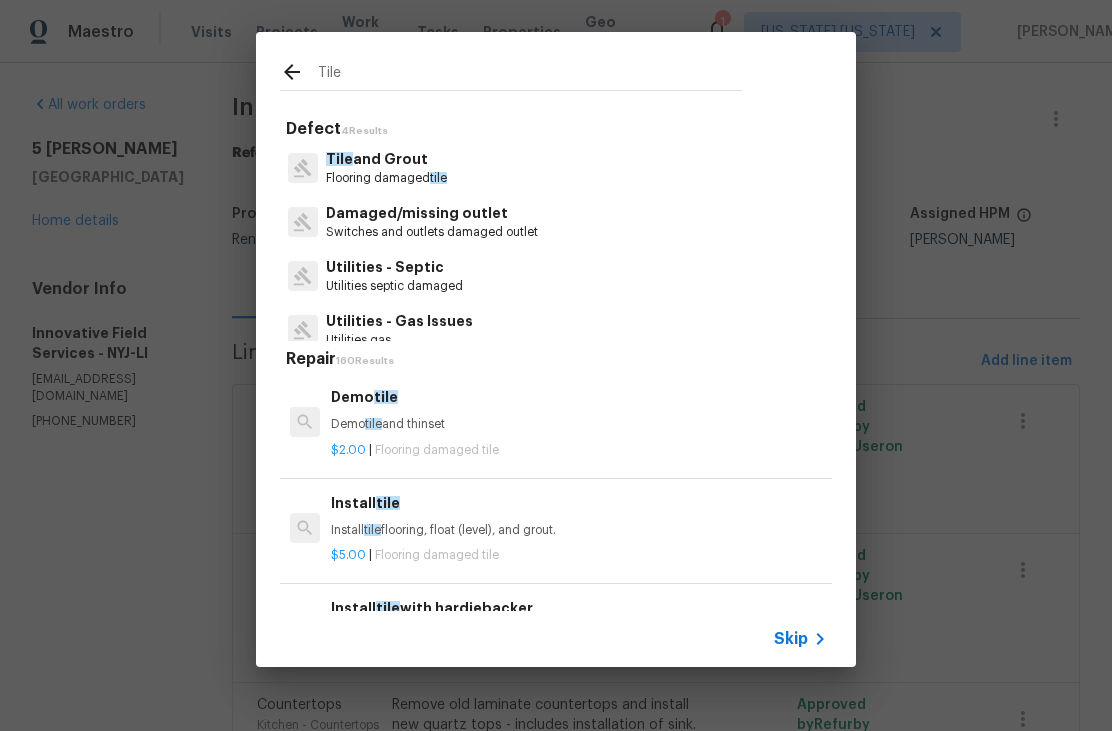 click on "Tile" at bounding box center [530, 75] 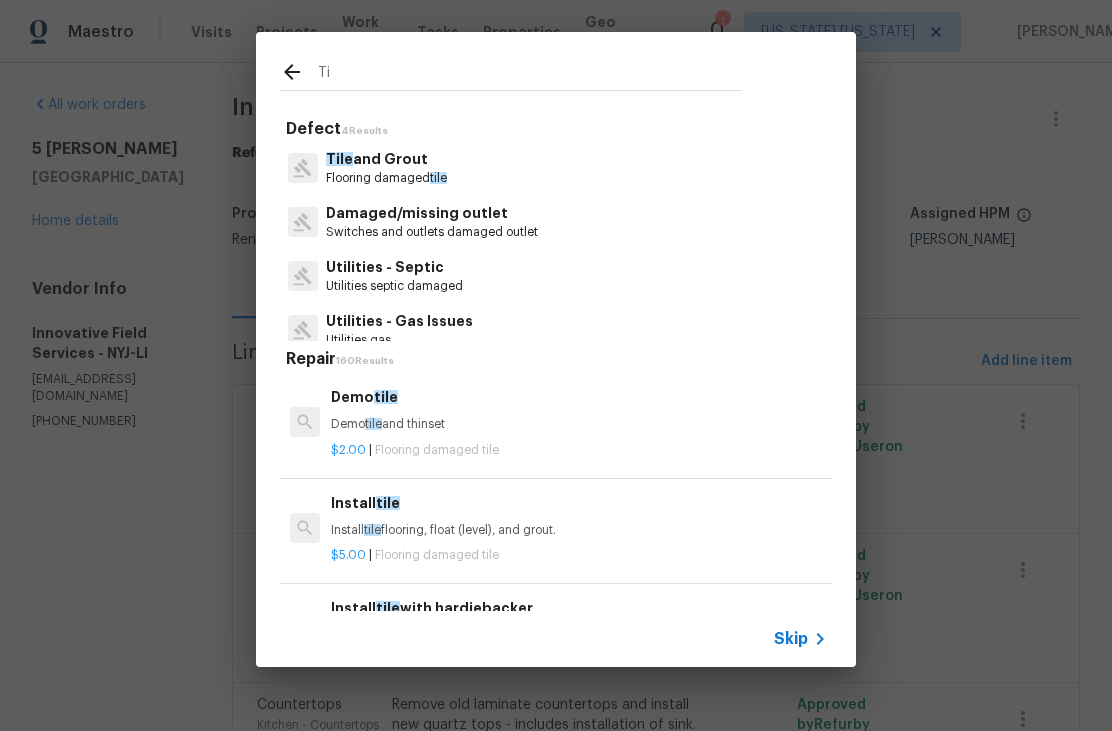 type on "T" 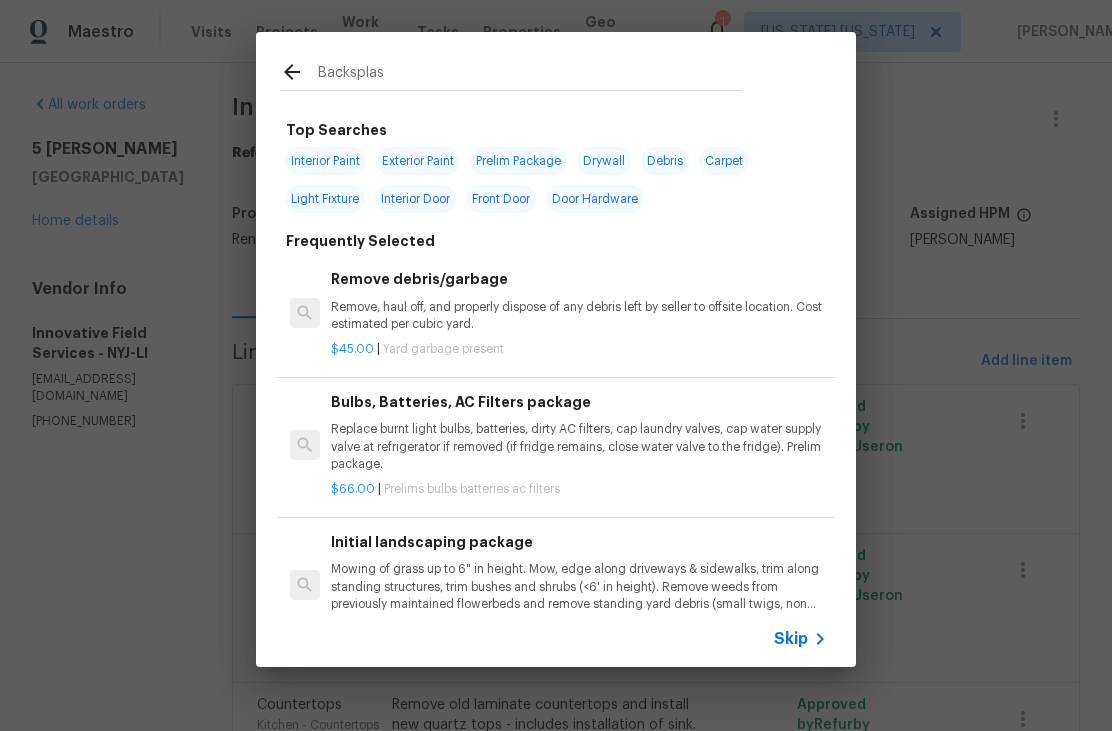 type on "Backsplash" 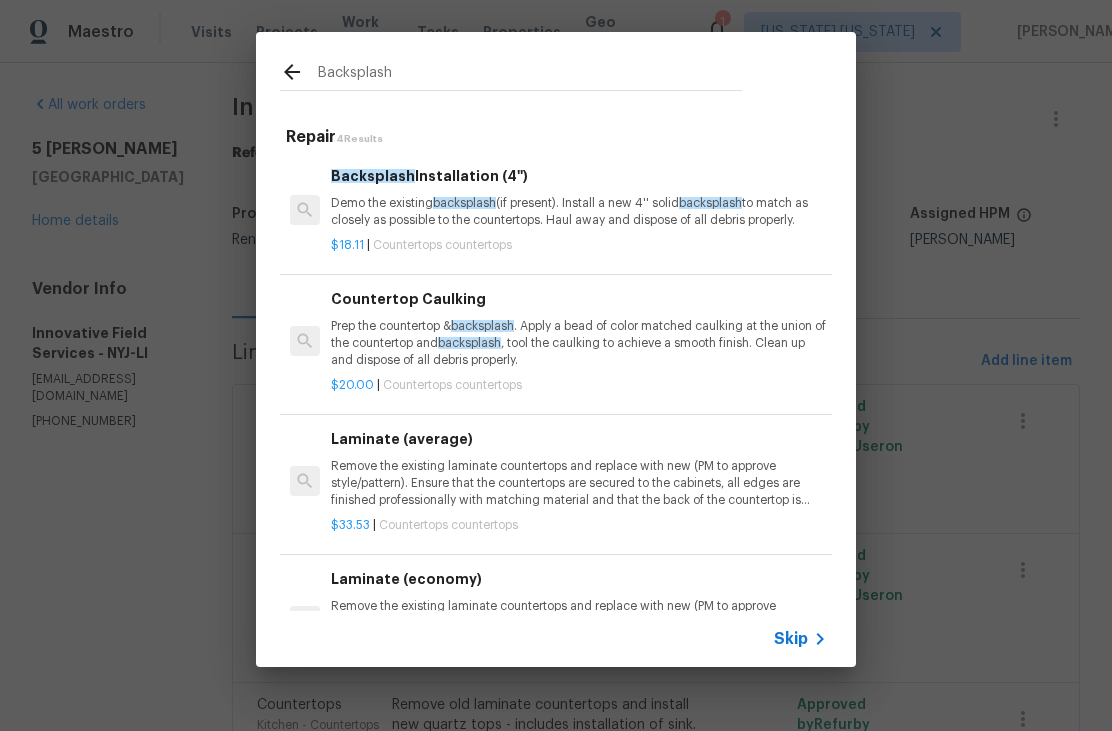 scroll, scrollTop: 0, scrollLeft: 0, axis: both 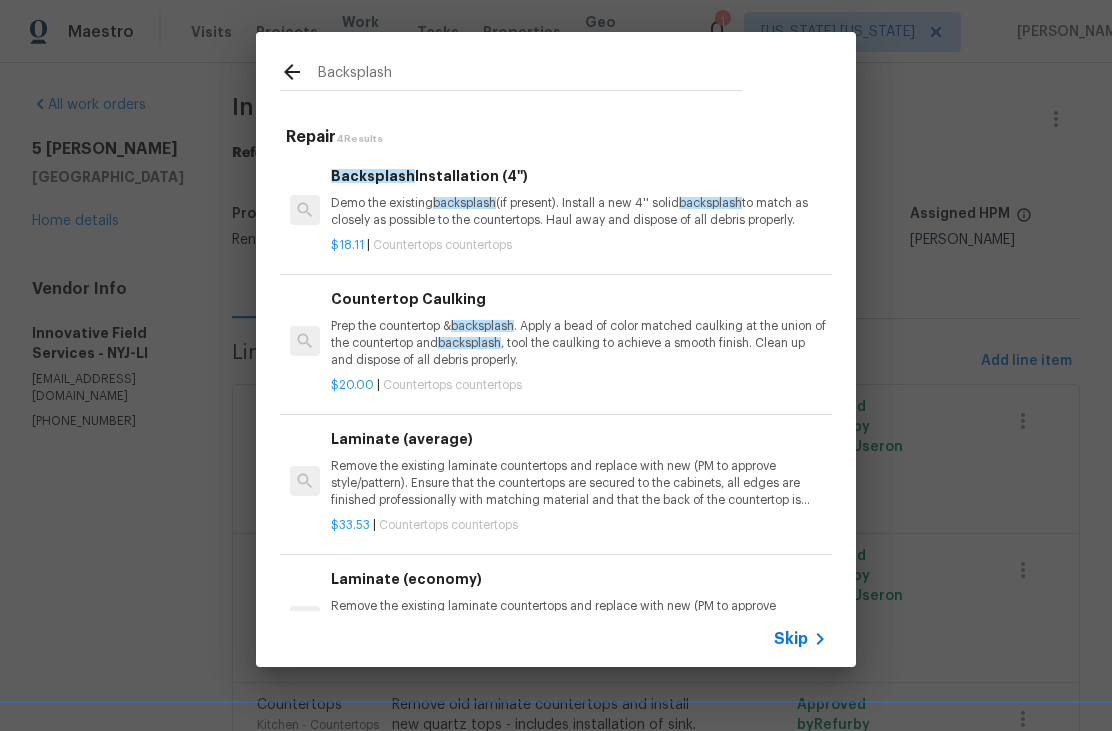 click on "Demo the existing  backsplash  (if present). Install a new 4'' solid  backsplash  to match as closely as possible to the countertops. Haul away and dispose of all debris properly." at bounding box center [579, 212] 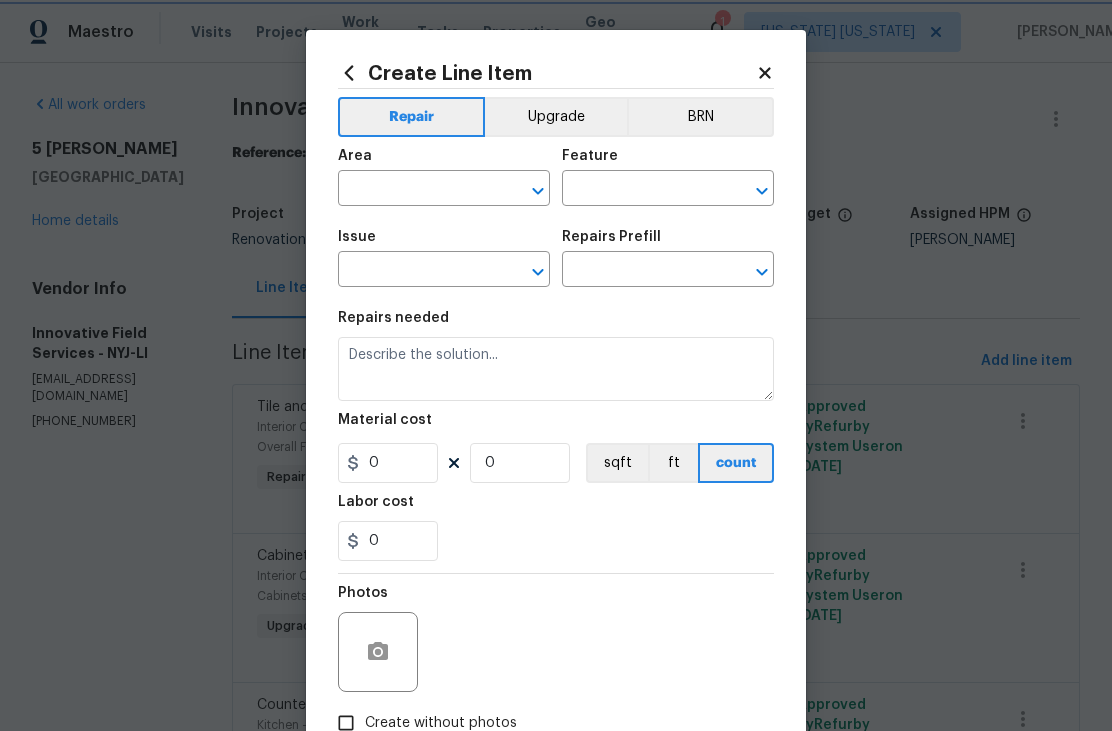type on "Countertops" 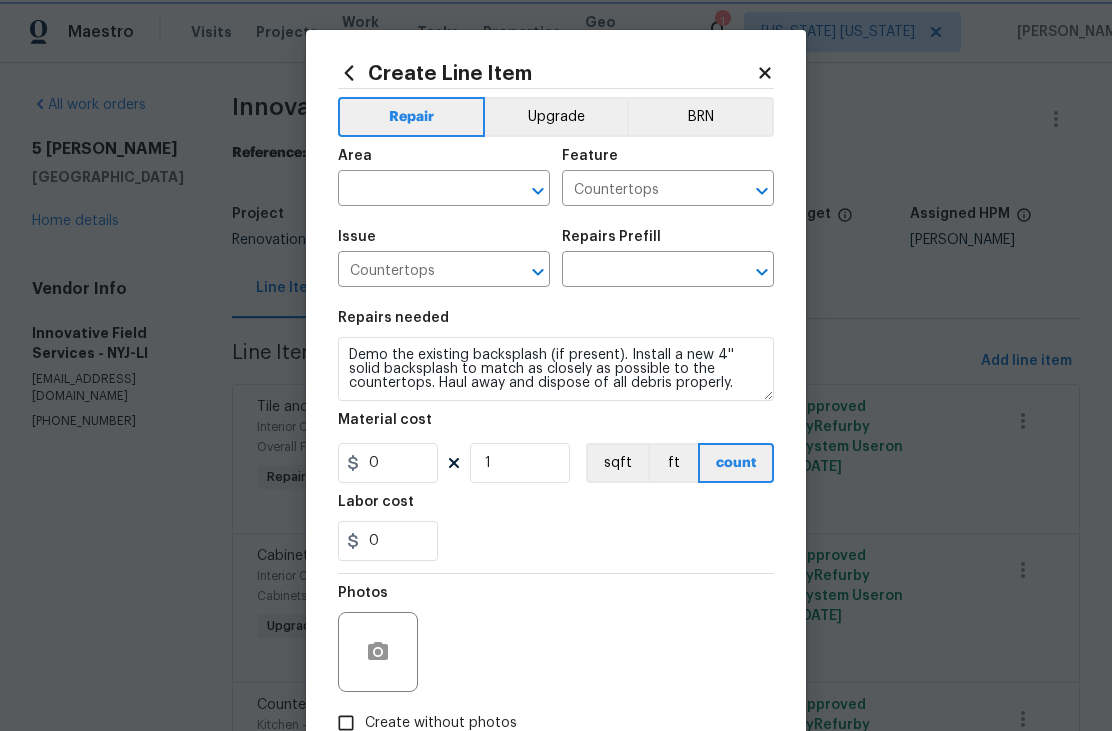type on "Backsplash Installation (4'') $18.11" 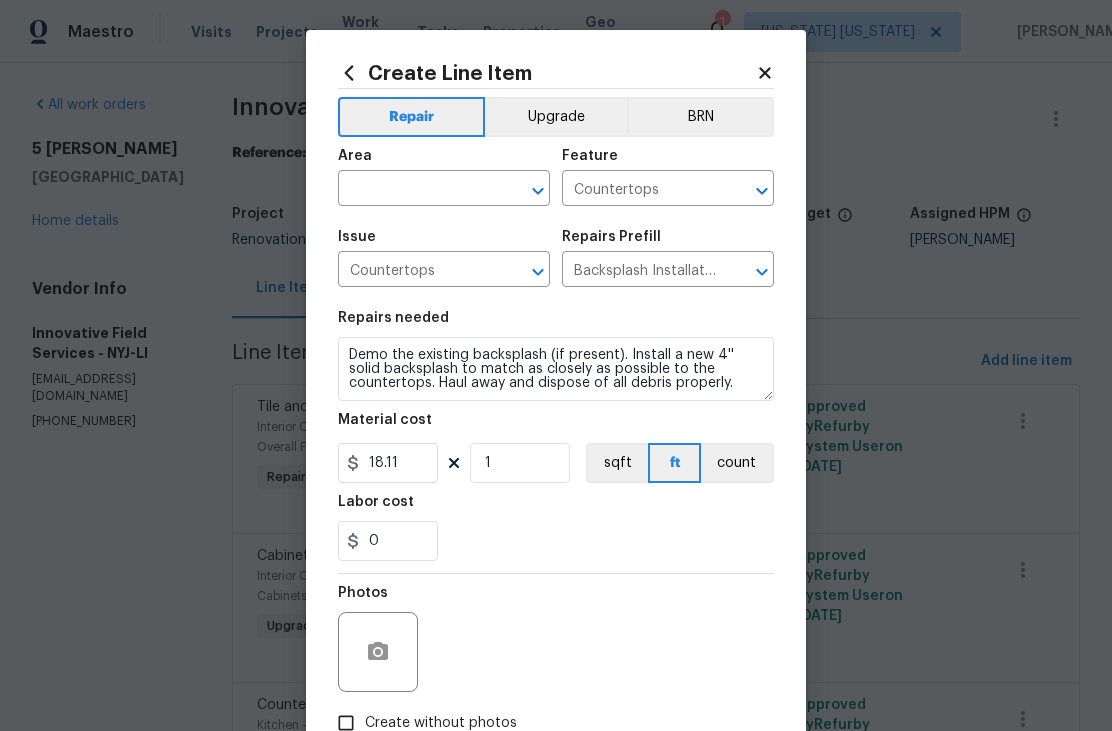 click 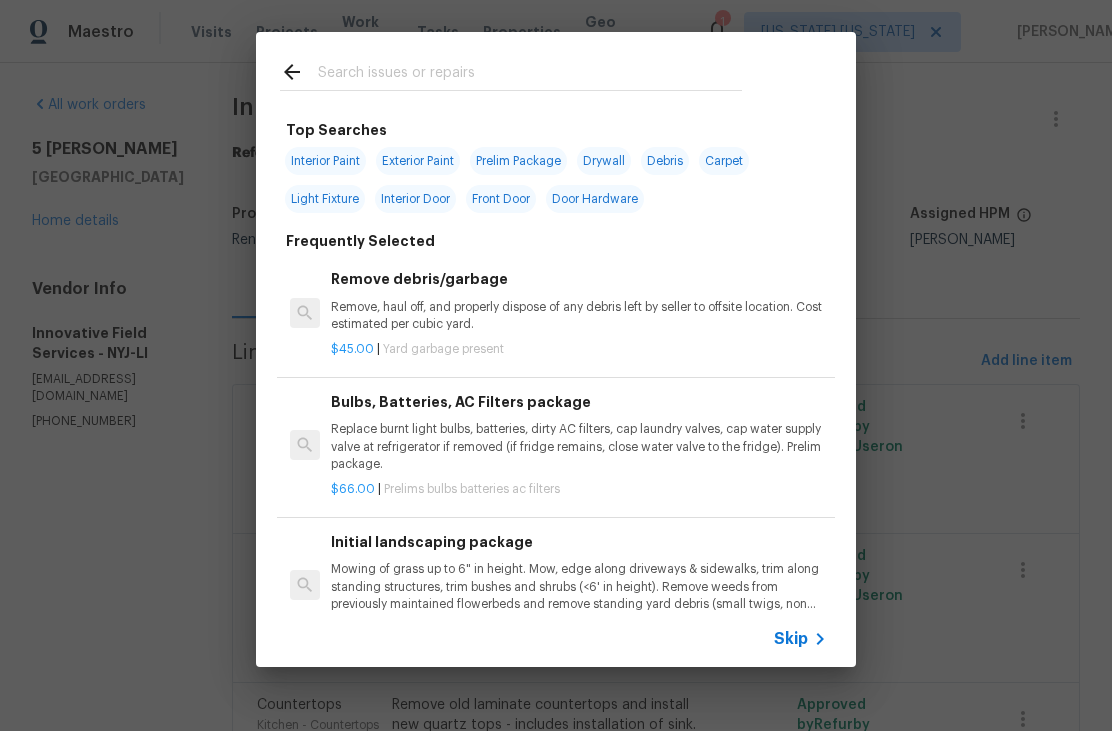 click at bounding box center (530, 75) 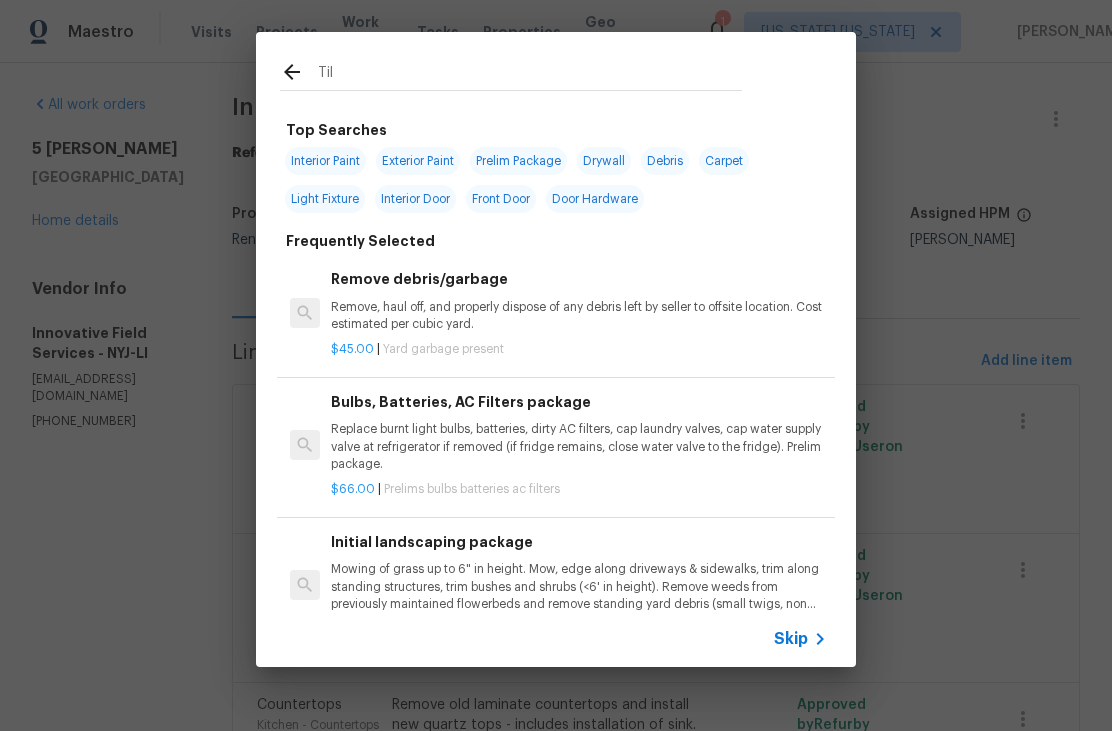 type on "Tile" 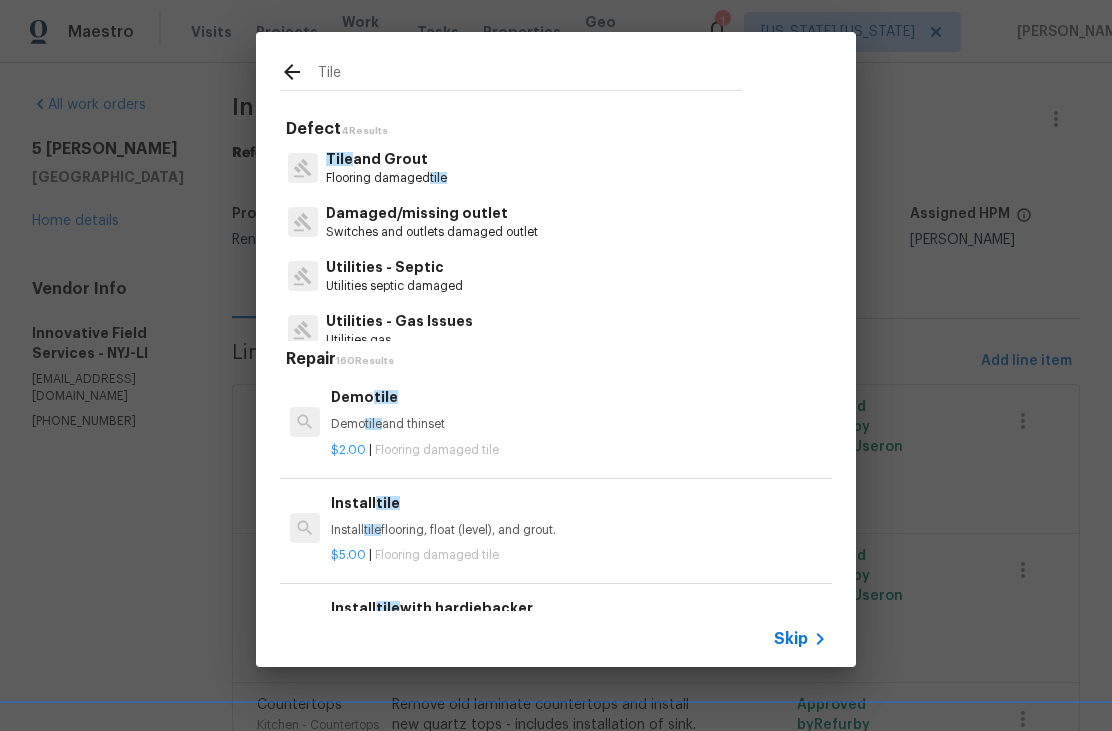 click on "Tile  and Grout" at bounding box center (386, 159) 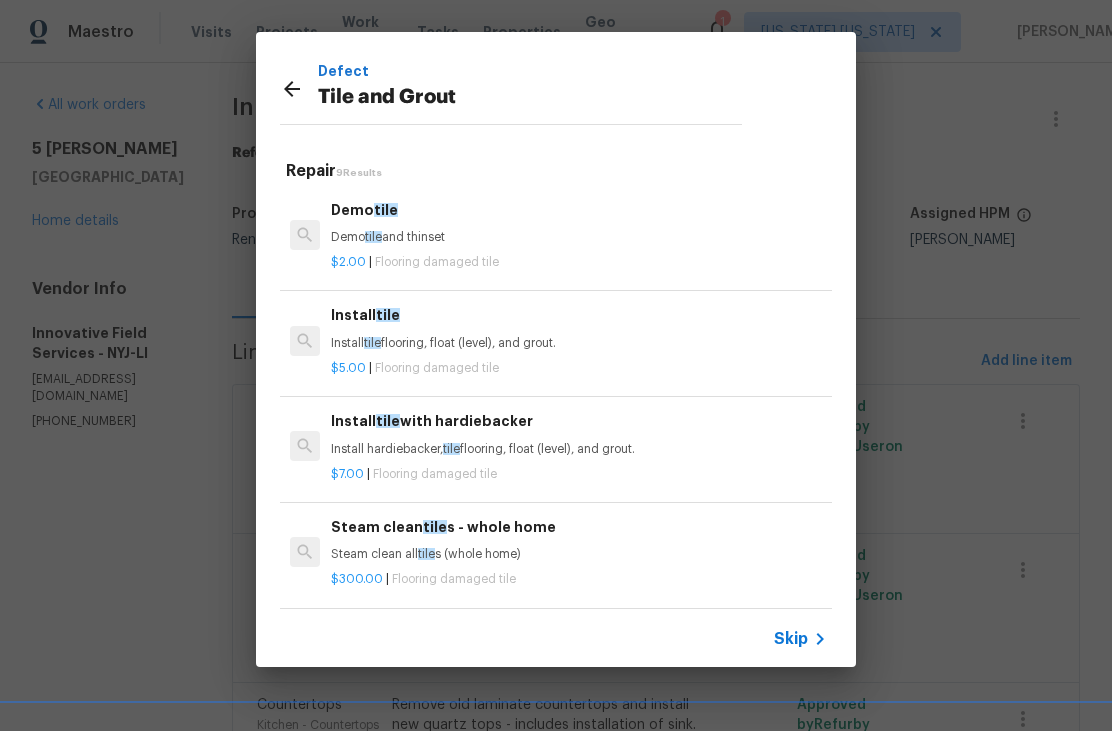 scroll, scrollTop: 0, scrollLeft: 0, axis: both 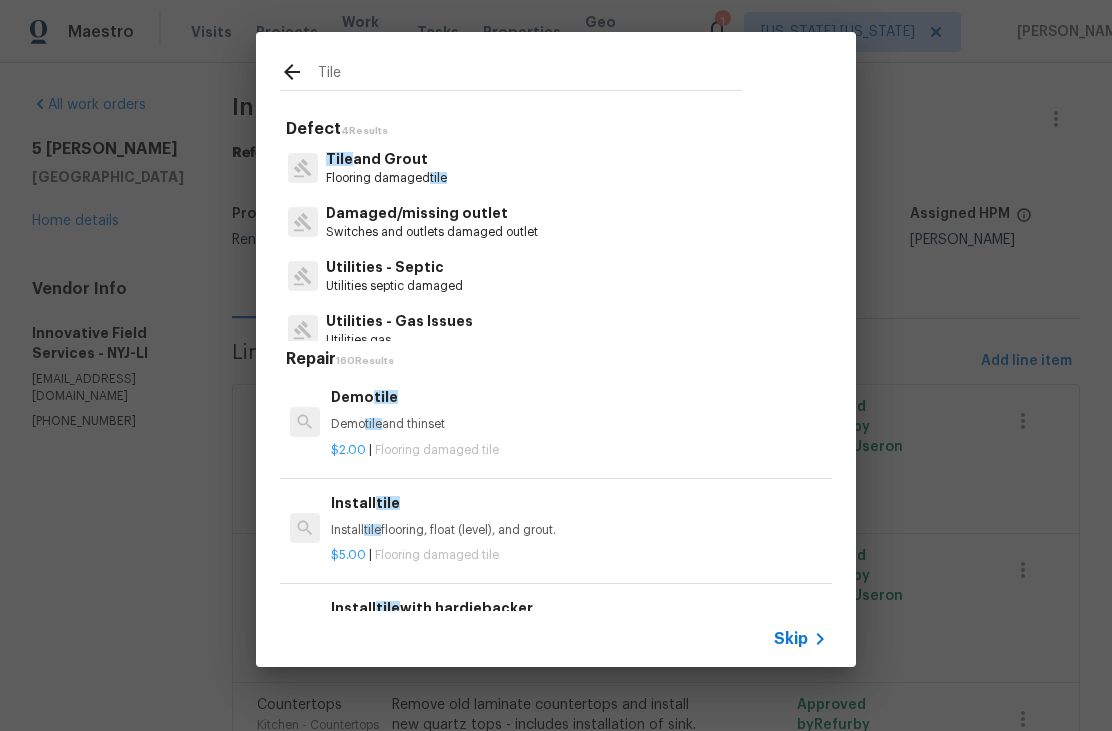 click on "Tile" at bounding box center (530, 75) 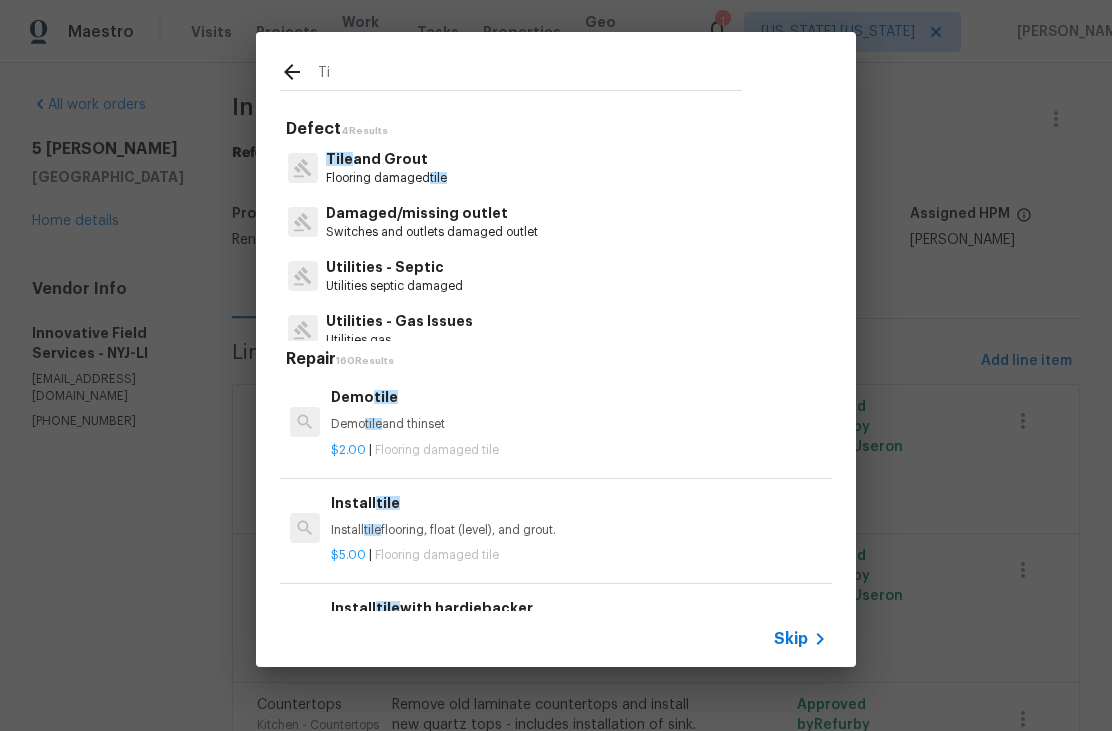 type on "T" 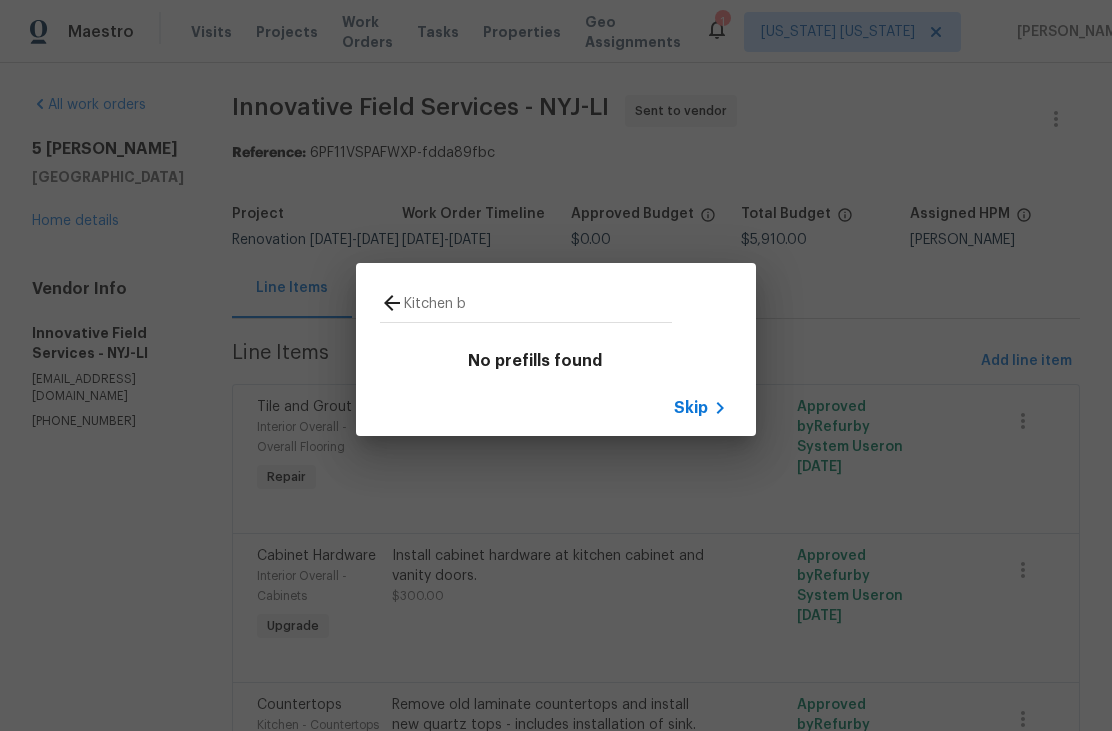 type on "Kitchen" 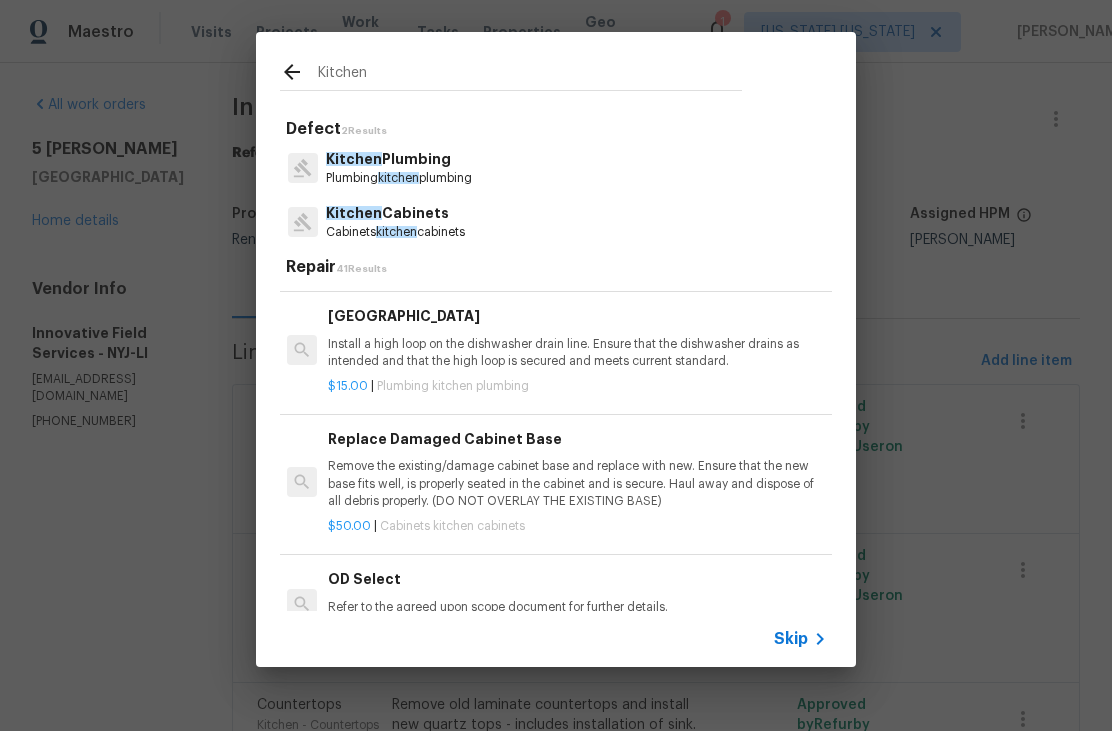 scroll, scrollTop: 3500, scrollLeft: 3, axis: both 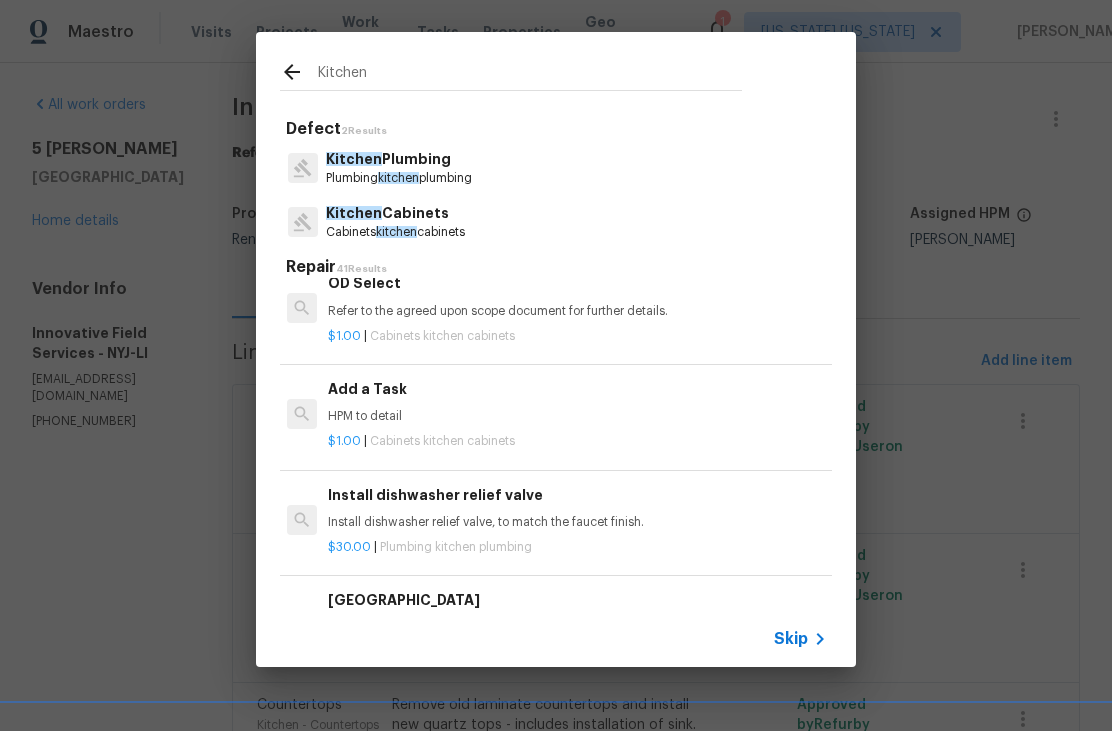 click on "HPM to detail" at bounding box center (576, 416) 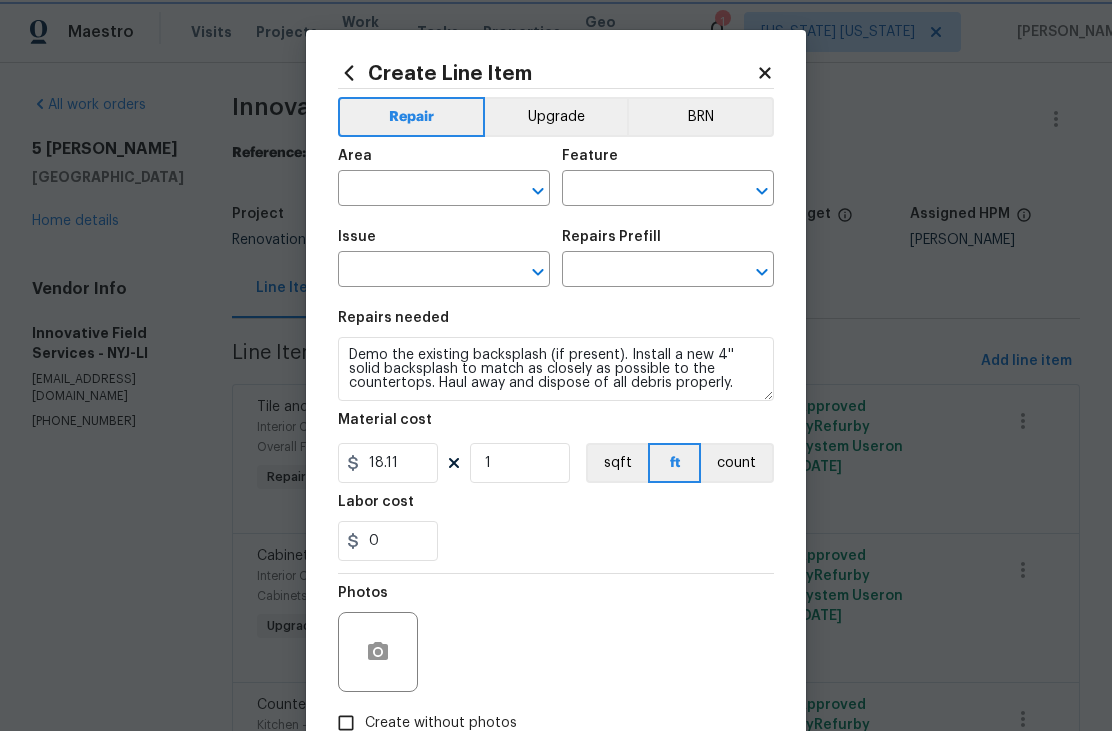 type on "Cabinets" 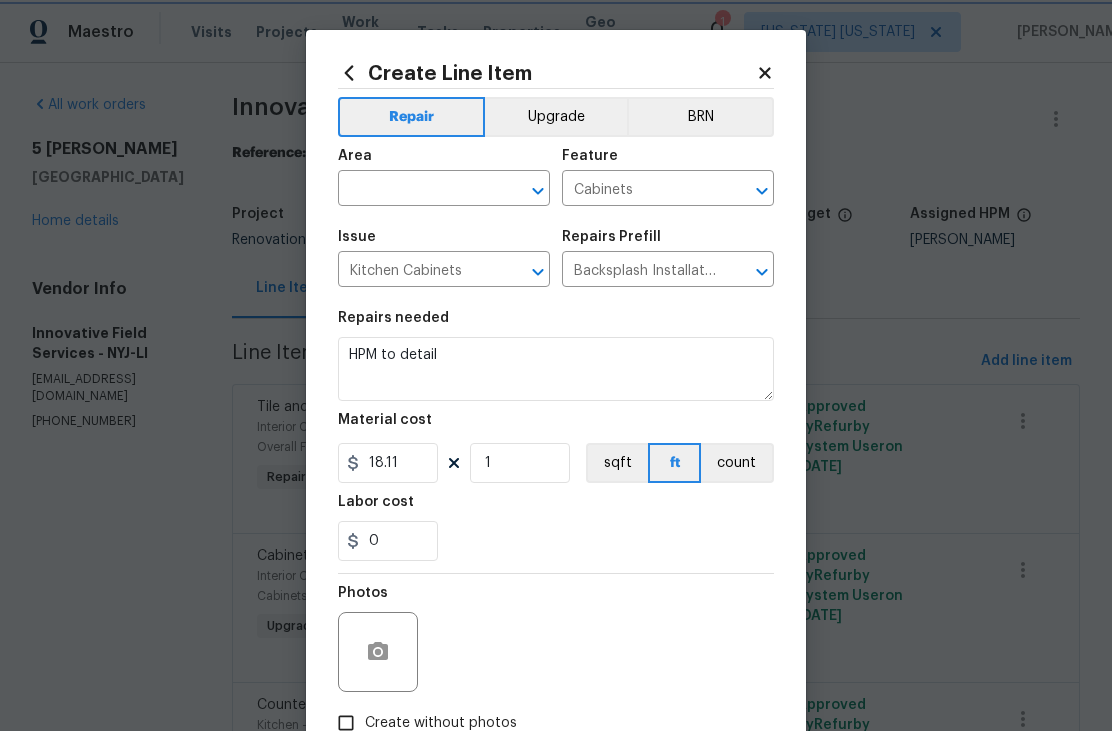 type on "Add a Task $1.00" 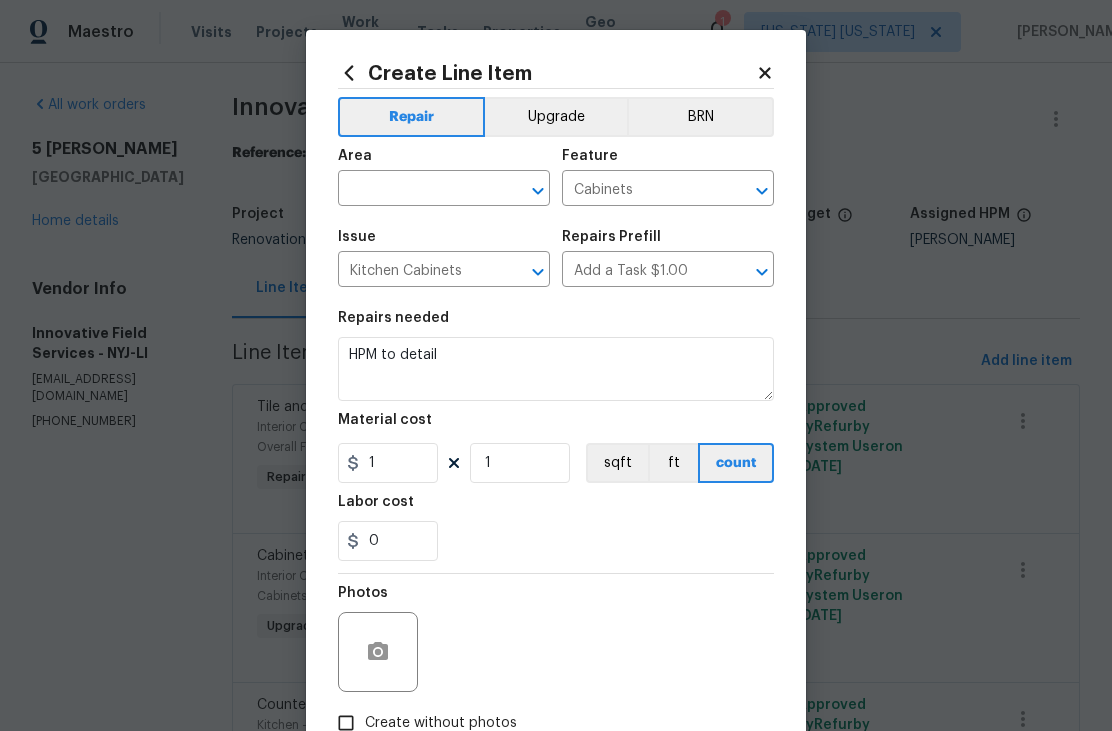 click on "HPM to detail" at bounding box center (556, 369) 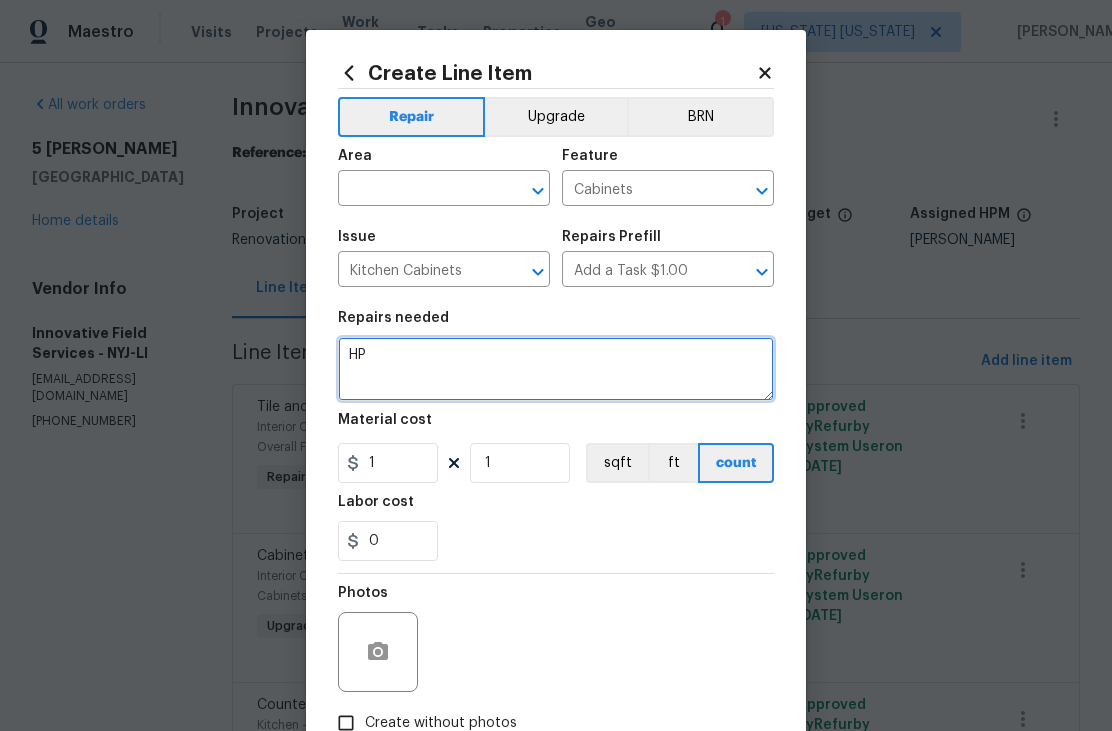 type on "H" 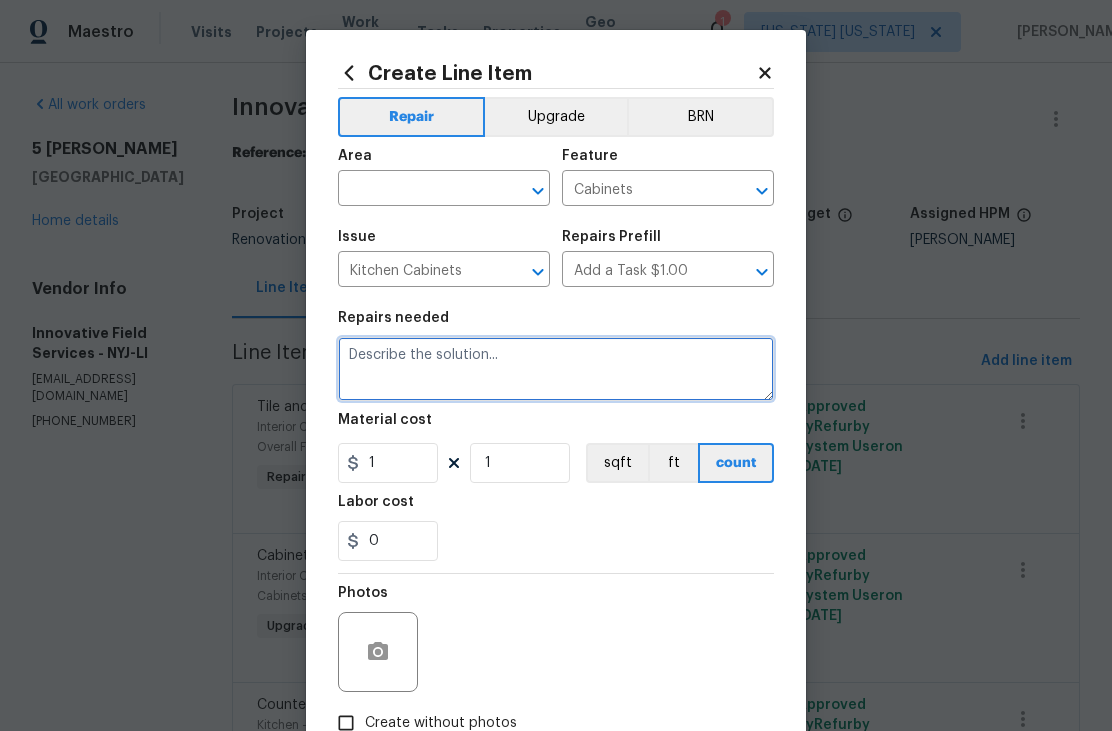 click 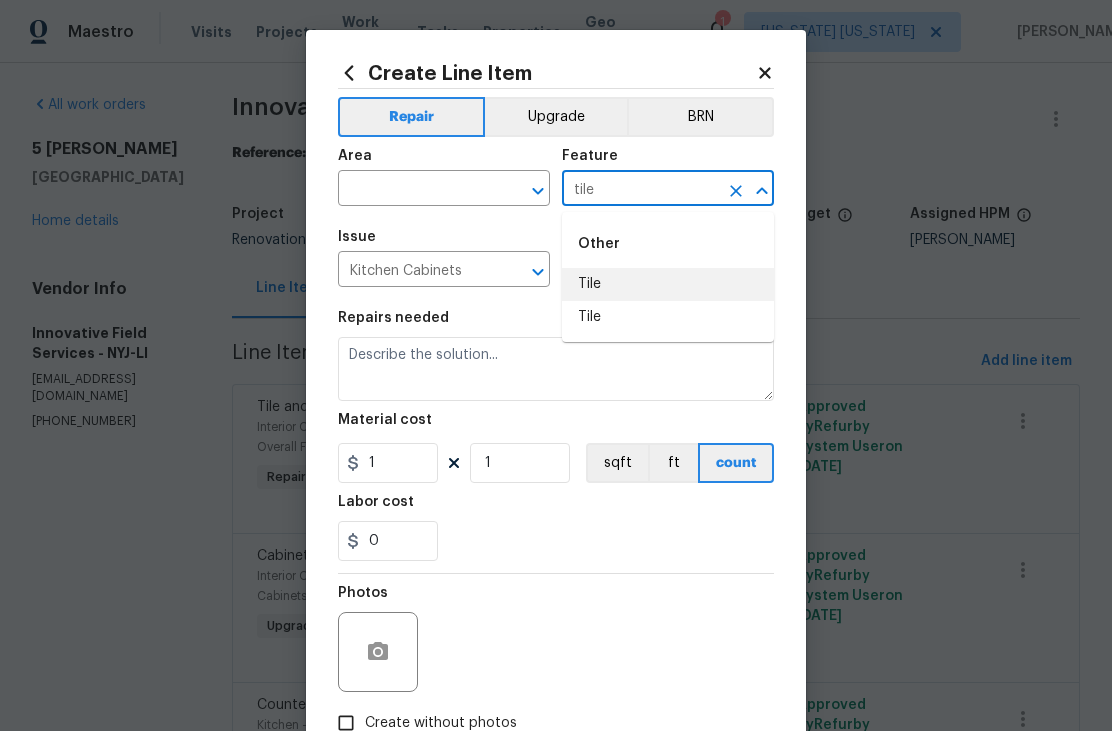 click on "Tile" at bounding box center (668, 284) 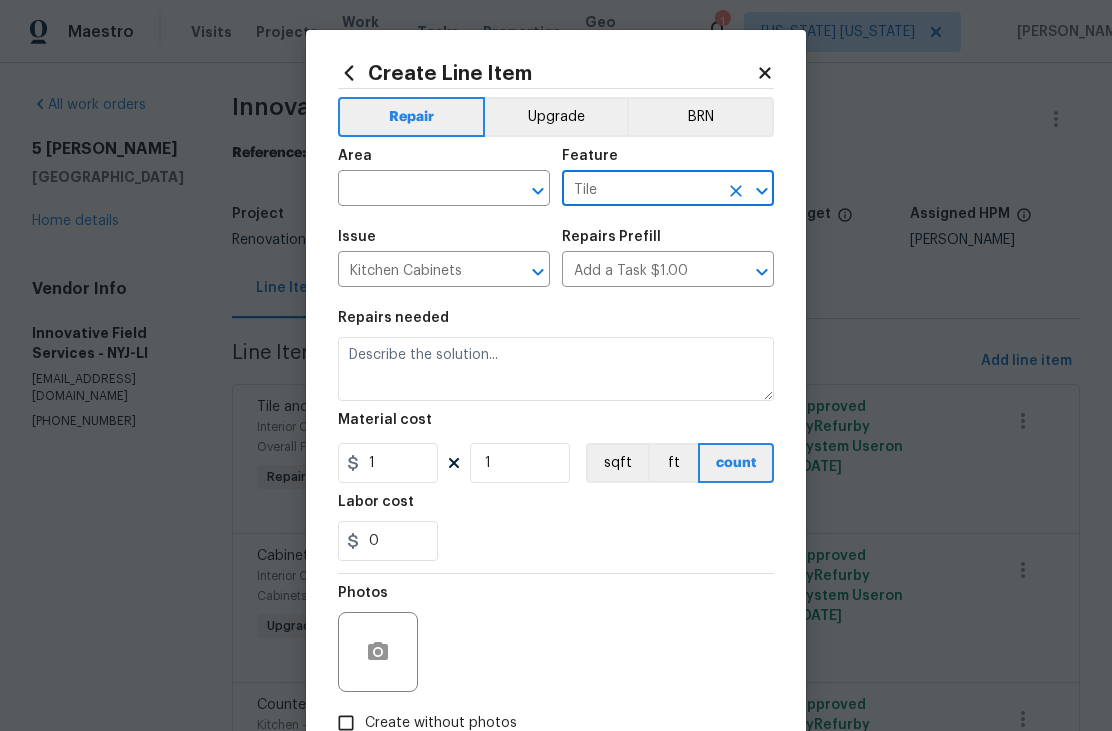 click 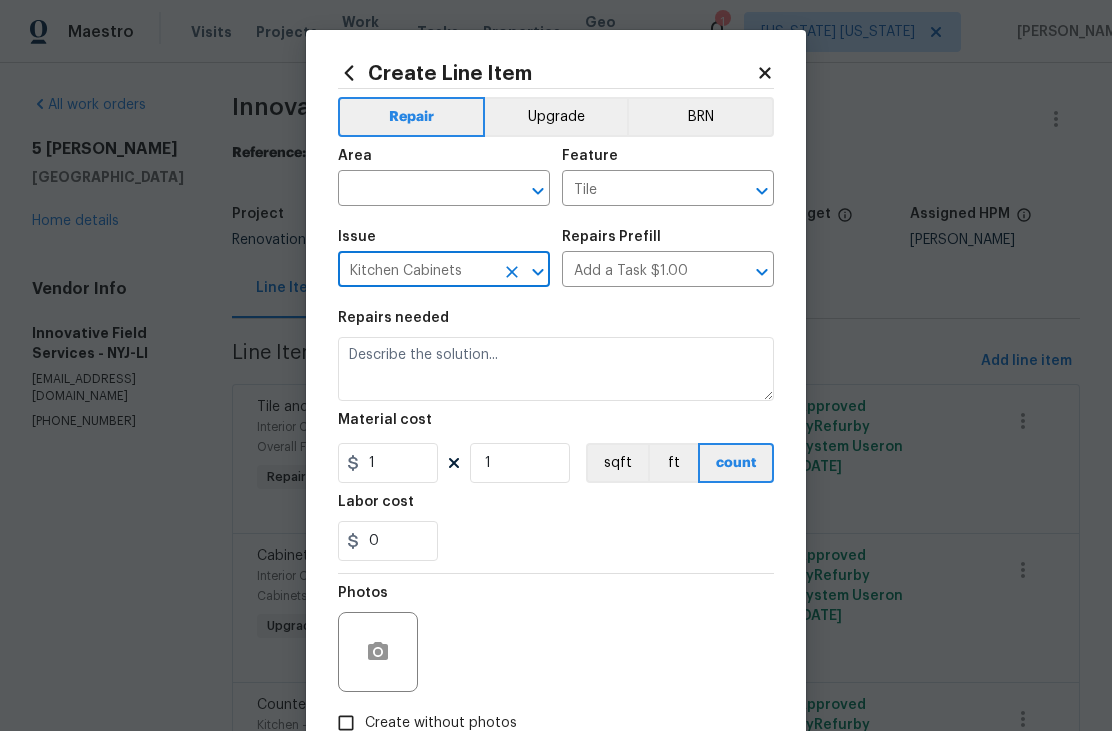 type 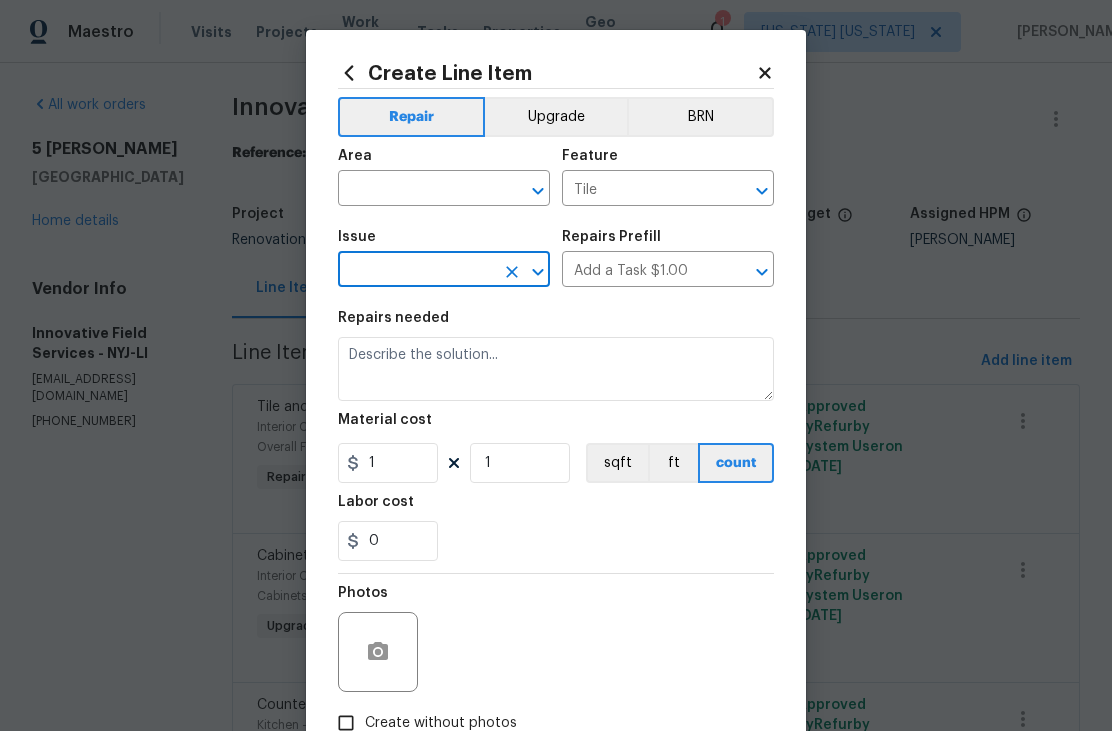 type 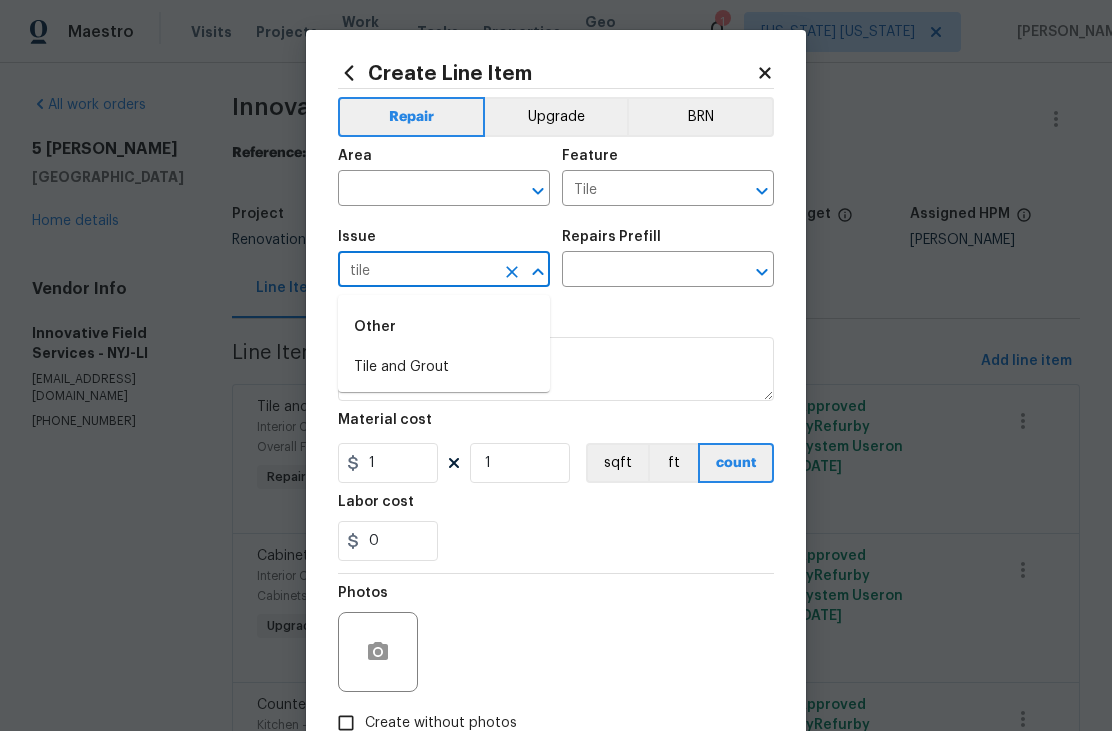 click on "Tile and Grout" at bounding box center [444, 367] 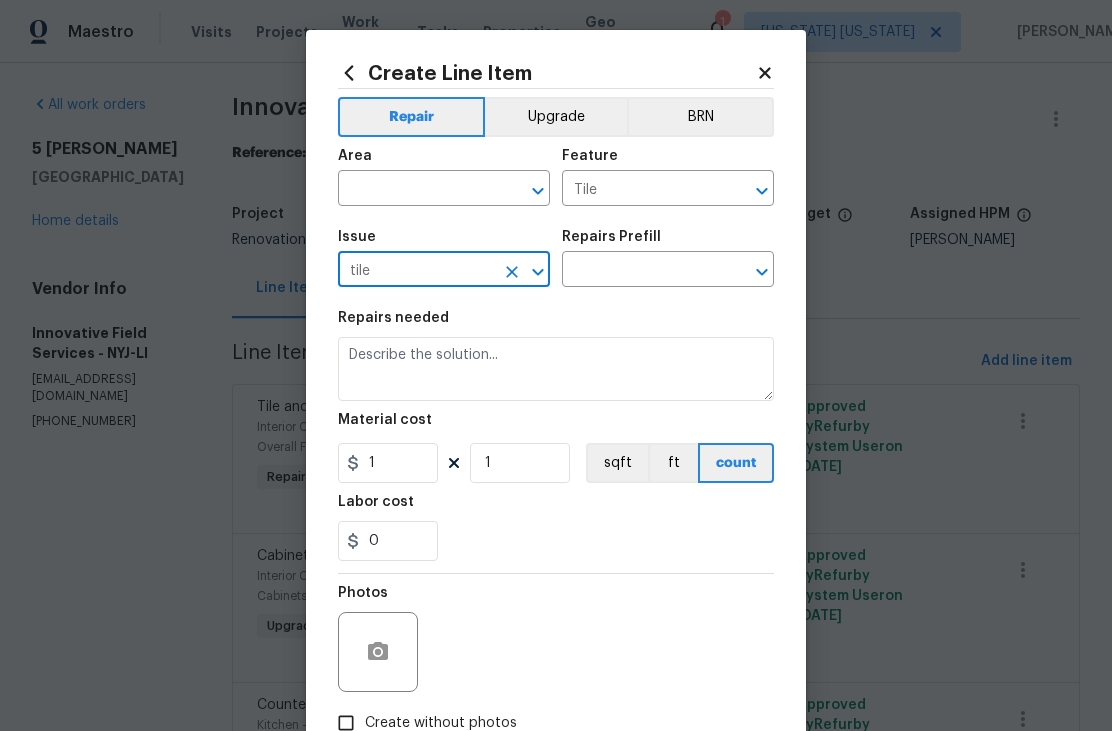 type on "Tile and Grout" 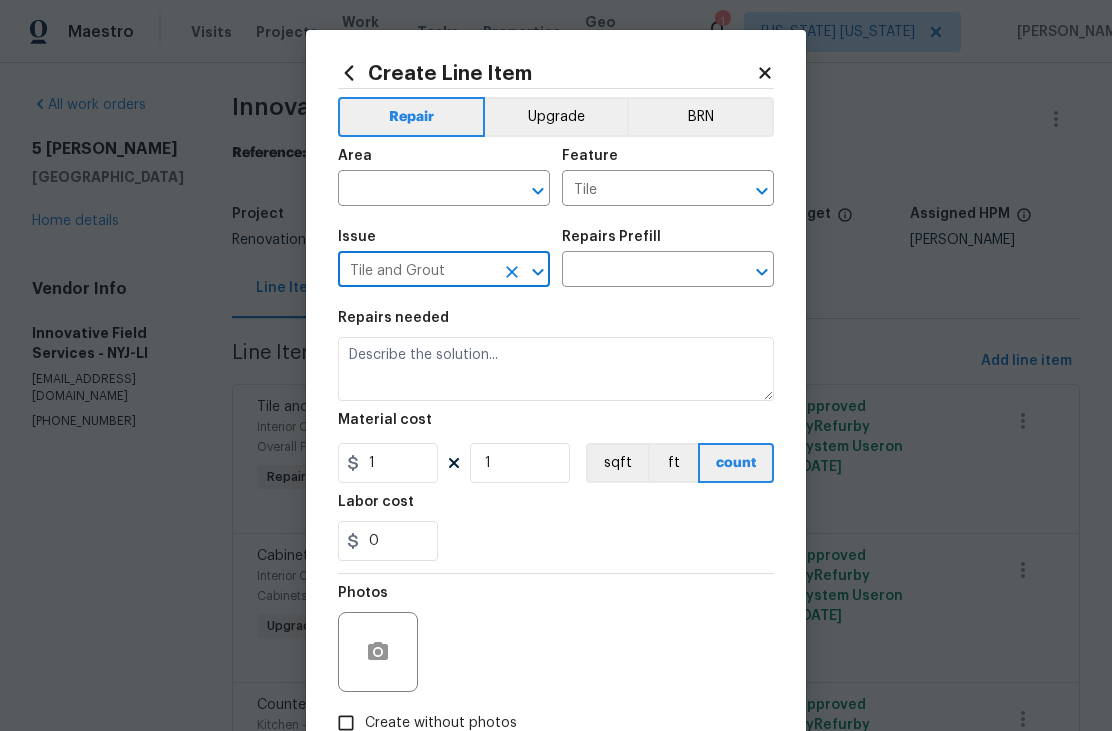 click at bounding box center (640, 271) 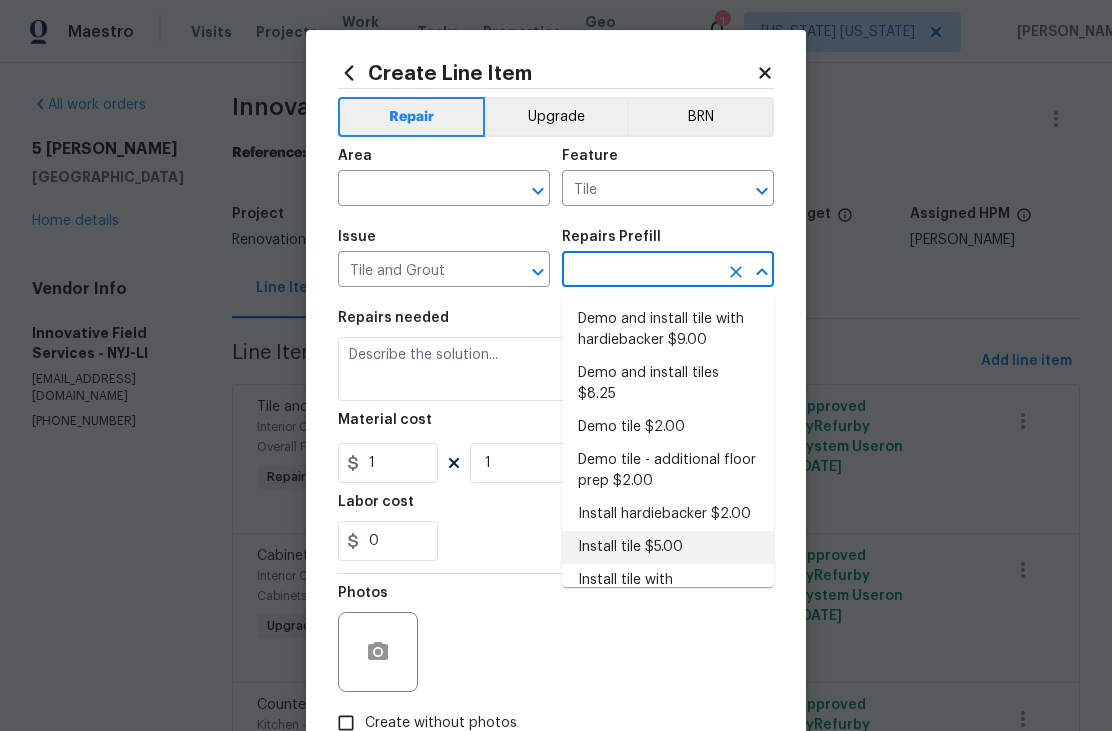 click on "Install tile $5.00" at bounding box center [668, 547] 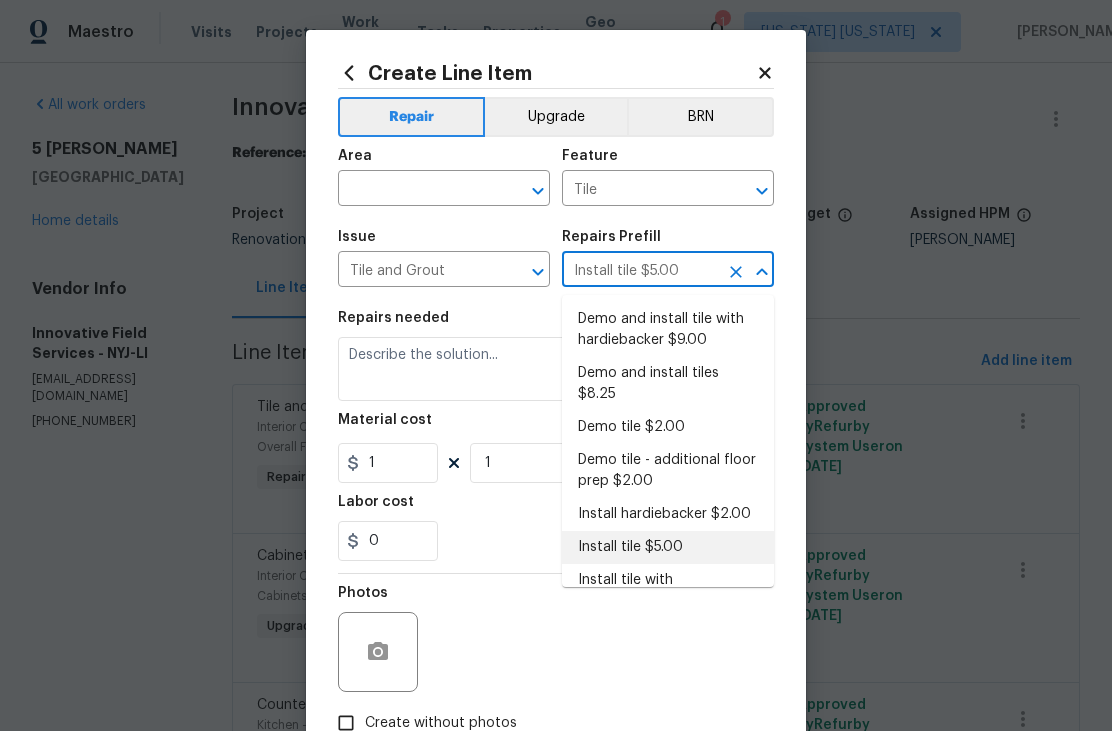 type on "Overall Flooring" 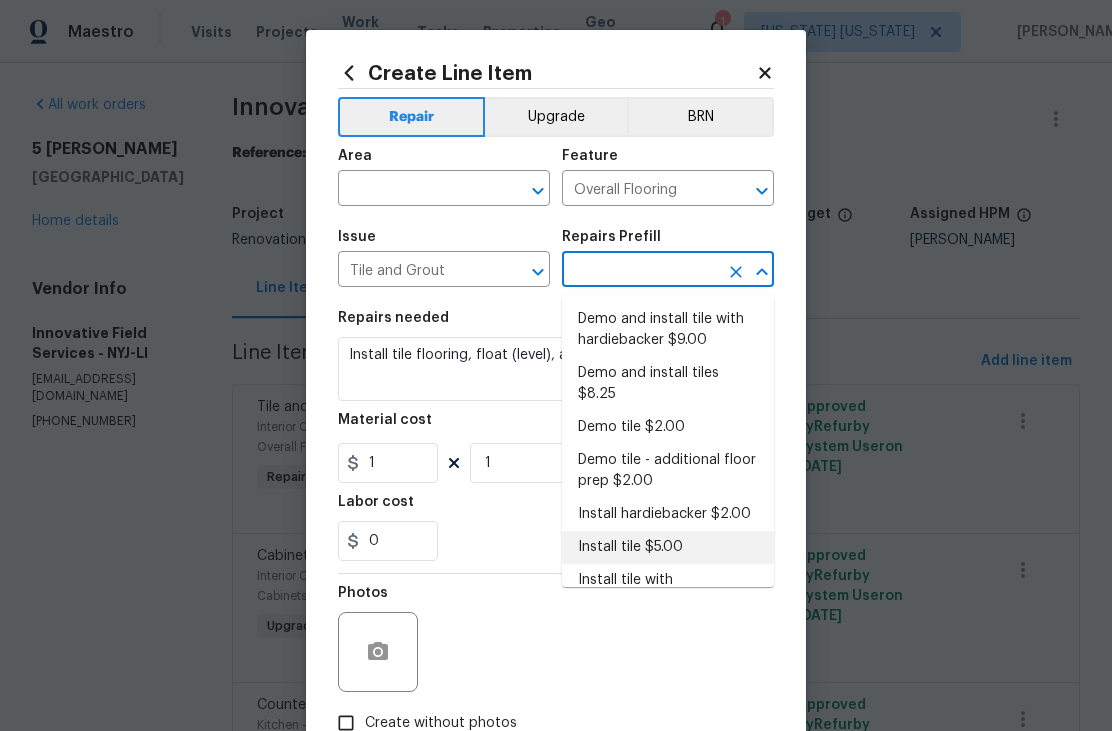 type on "Install tile $5.00" 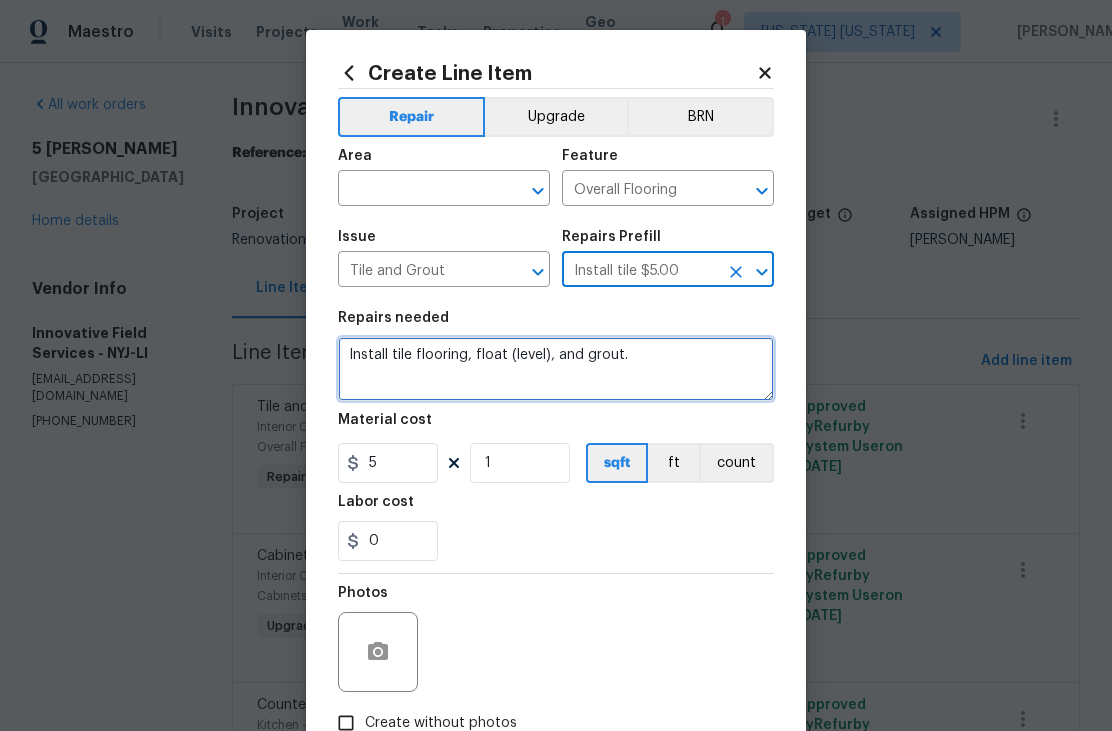 click on "Install tile flooring, float (level), and grout." at bounding box center [556, 369] 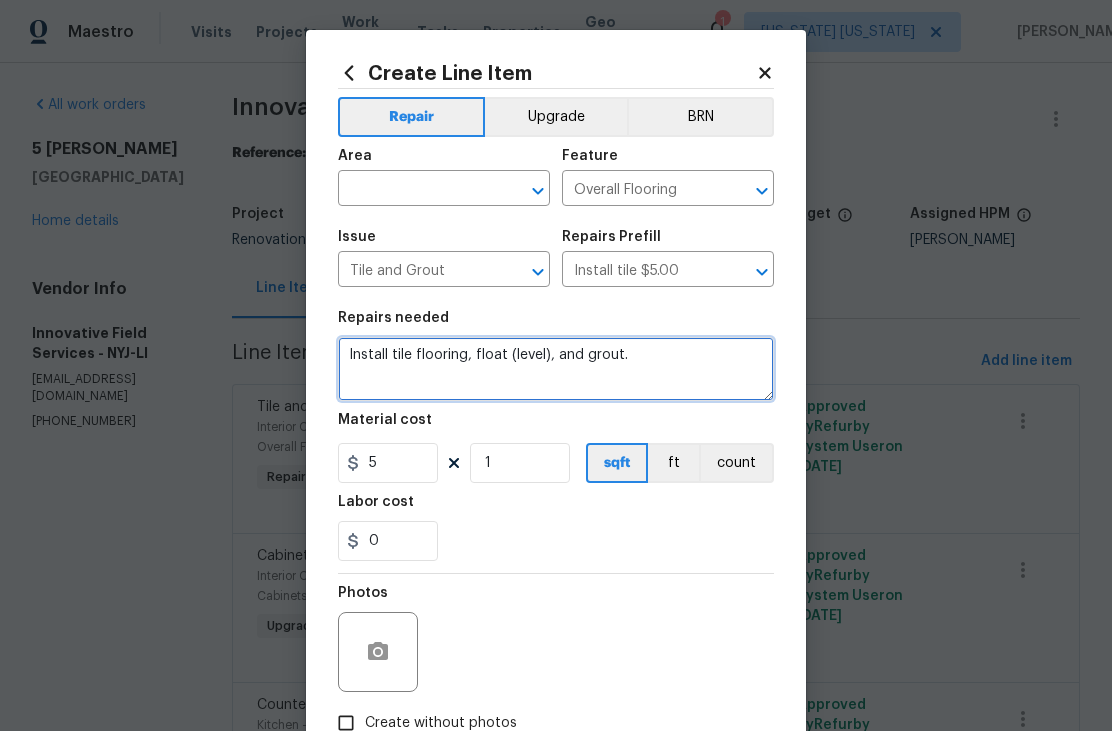 click on "Install tile flooring, float (level), and grout." at bounding box center (556, 369) 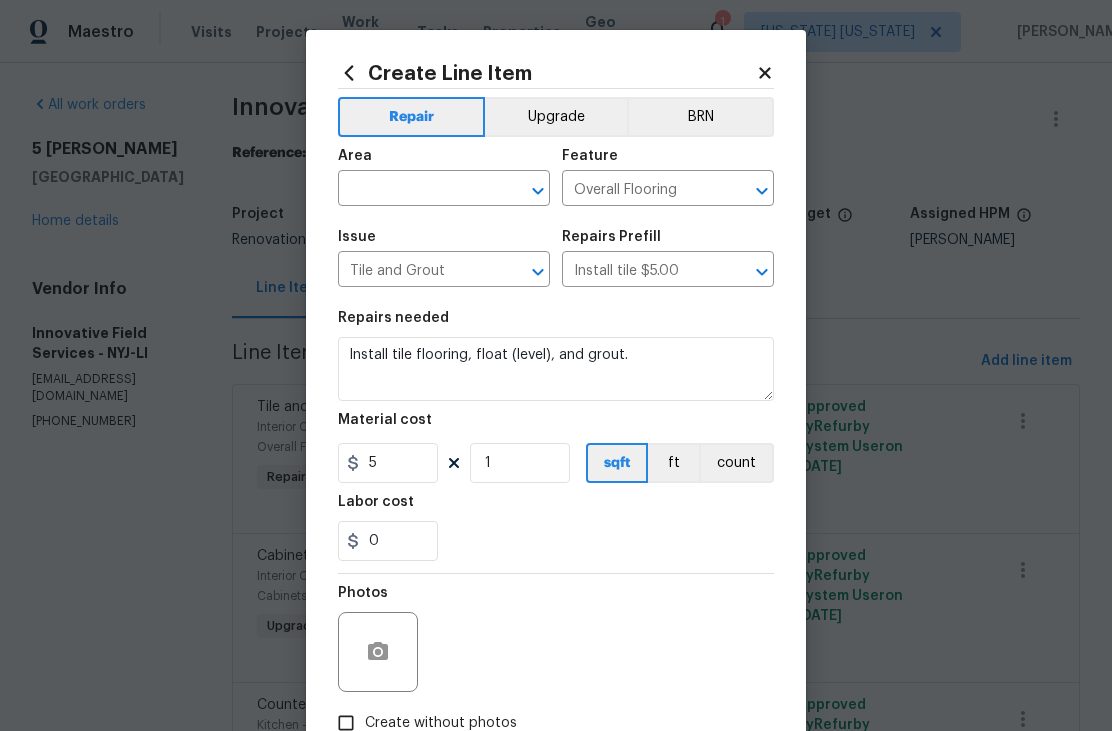 click on "Install tile $5.00" at bounding box center (640, 271) 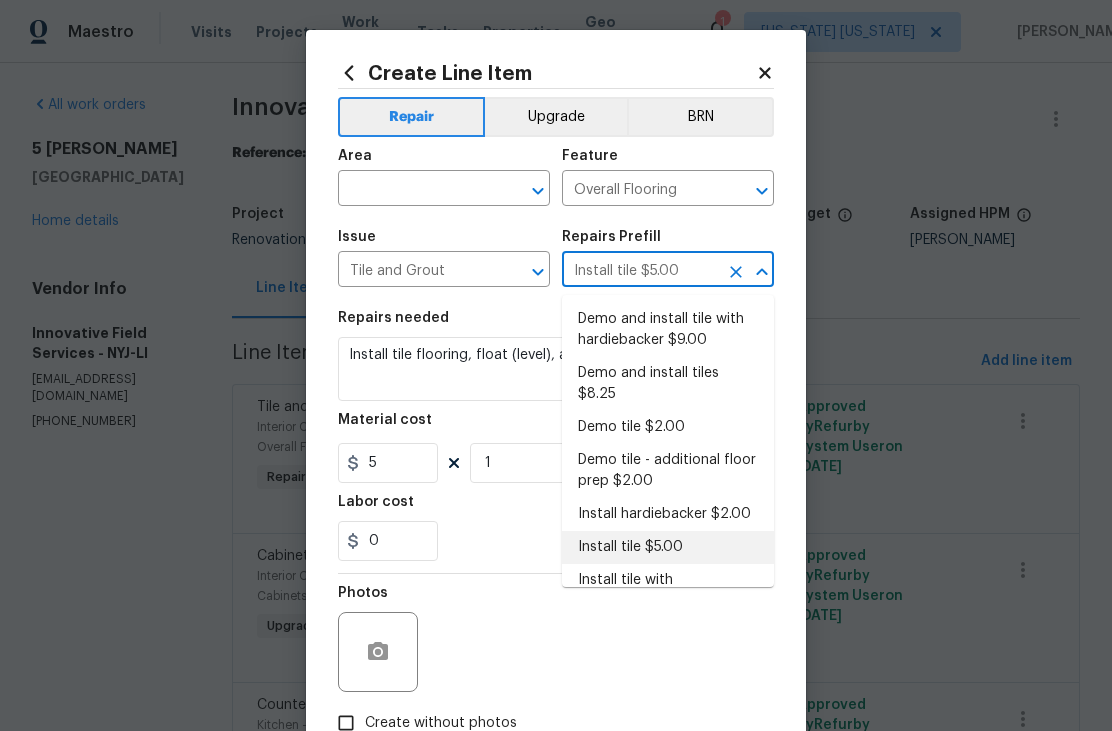scroll, scrollTop: 0, scrollLeft: 0, axis: both 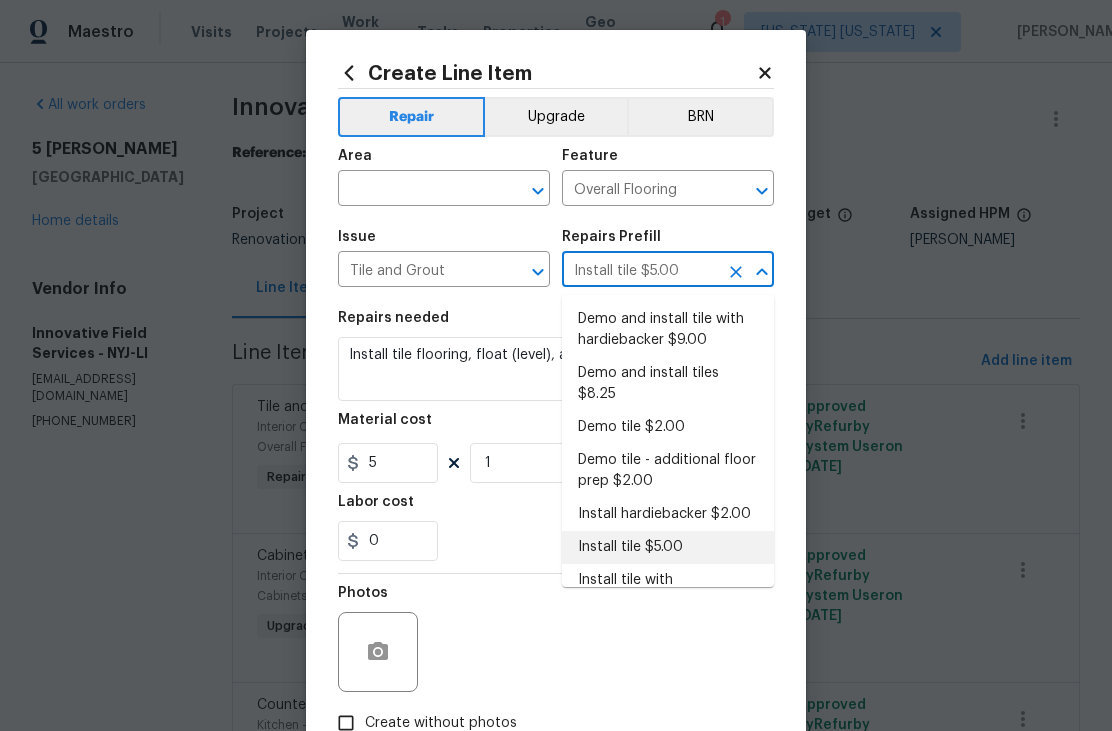 click on "Install tile $5.00" at bounding box center [668, 547] 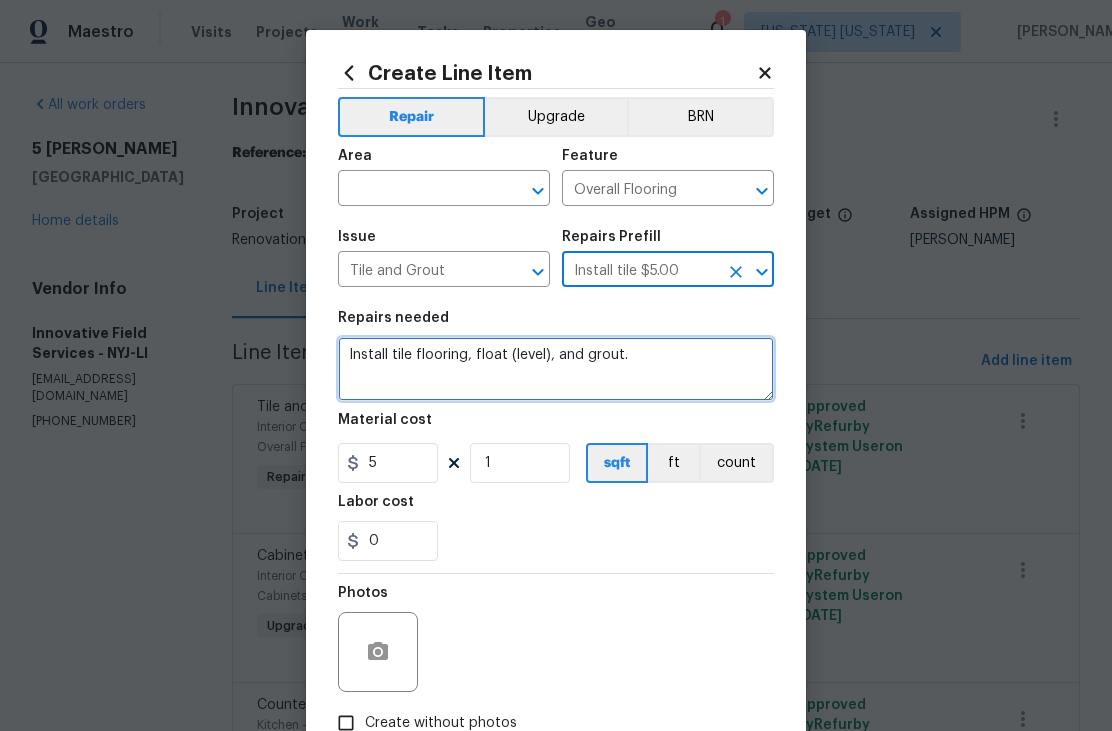 click on "Install tile flooring, float (level), and grout." at bounding box center [556, 369] 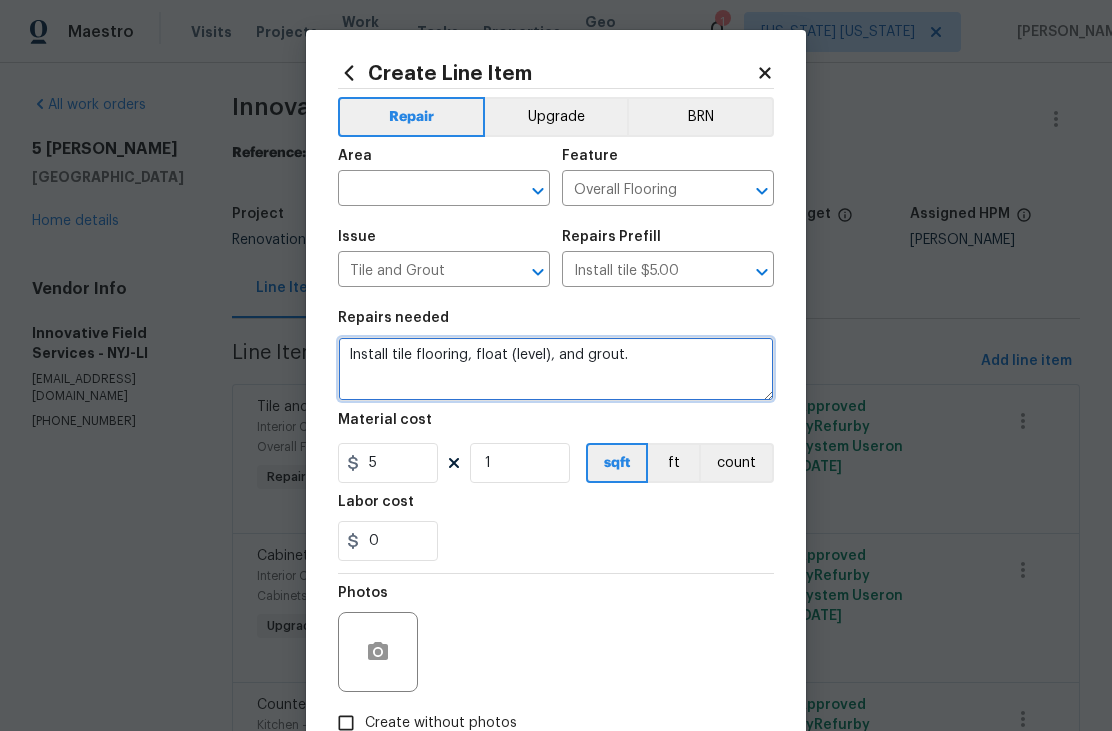 click on "Install tile flooring, float (level), and grout." at bounding box center [556, 369] 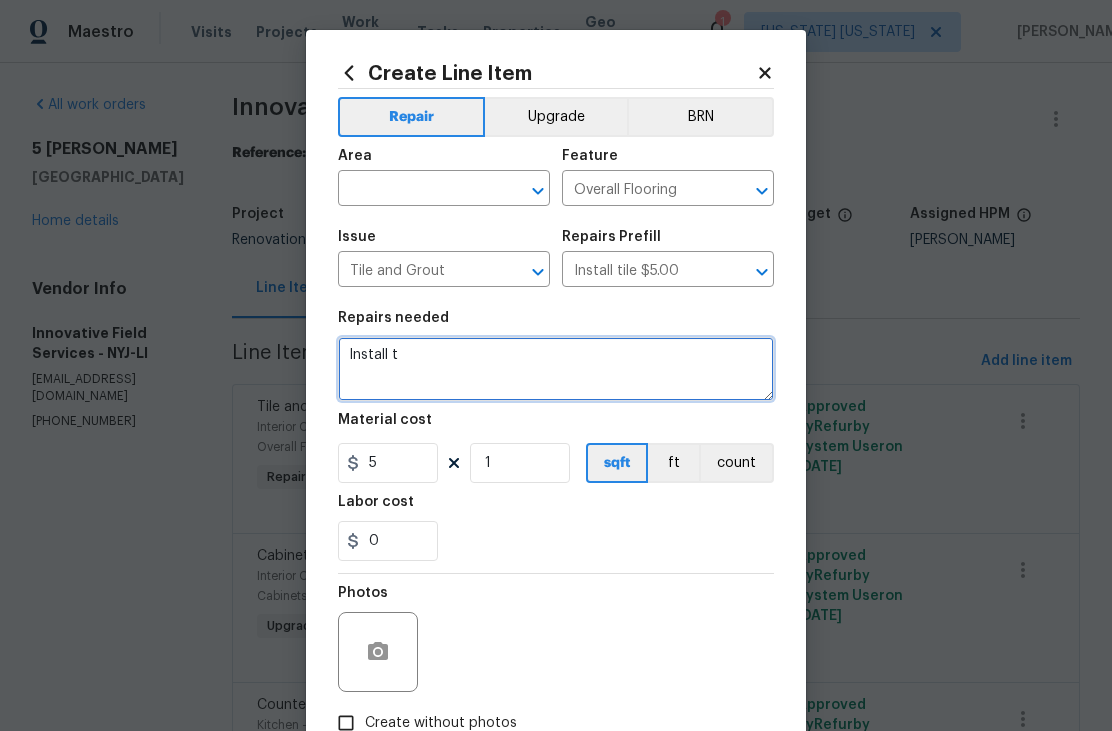 type on "Install t" 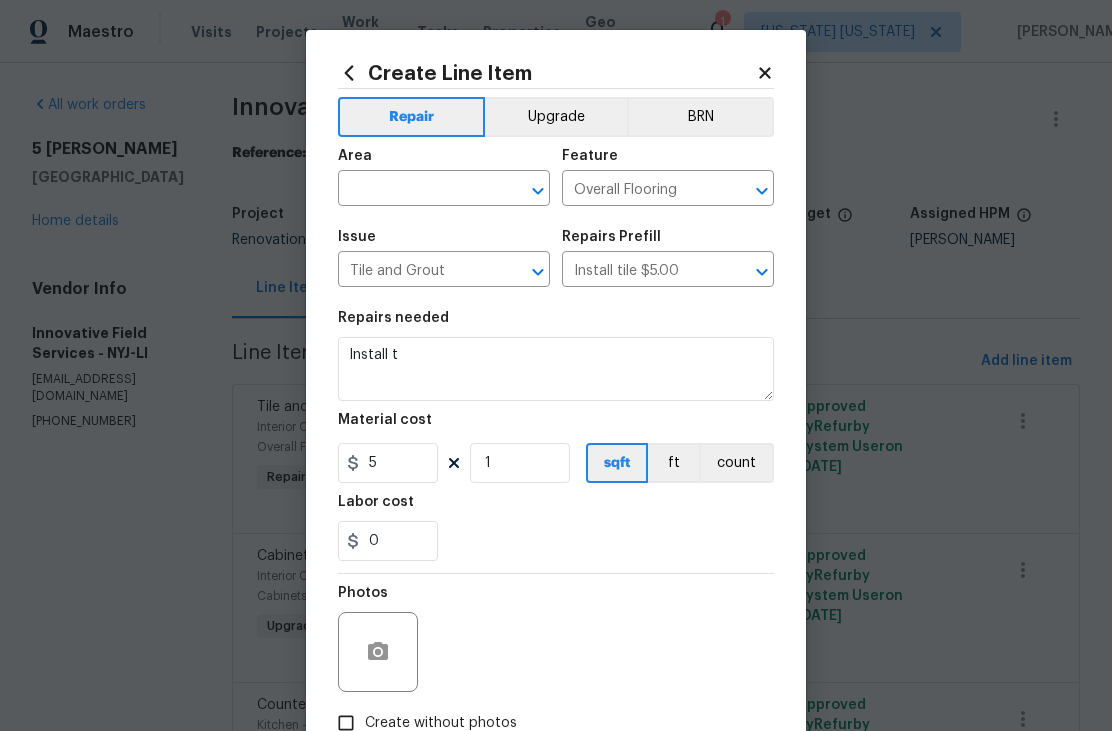 click on "Overall Flooring" at bounding box center (640, 190) 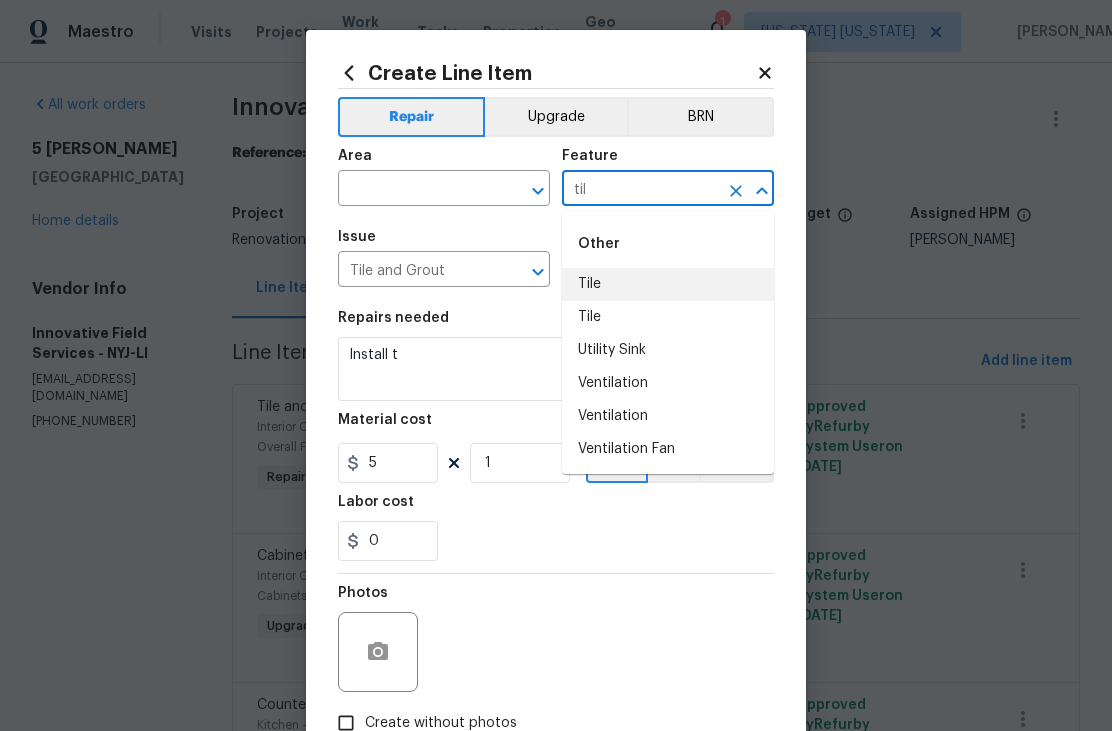 click on "Tile" at bounding box center [668, 284] 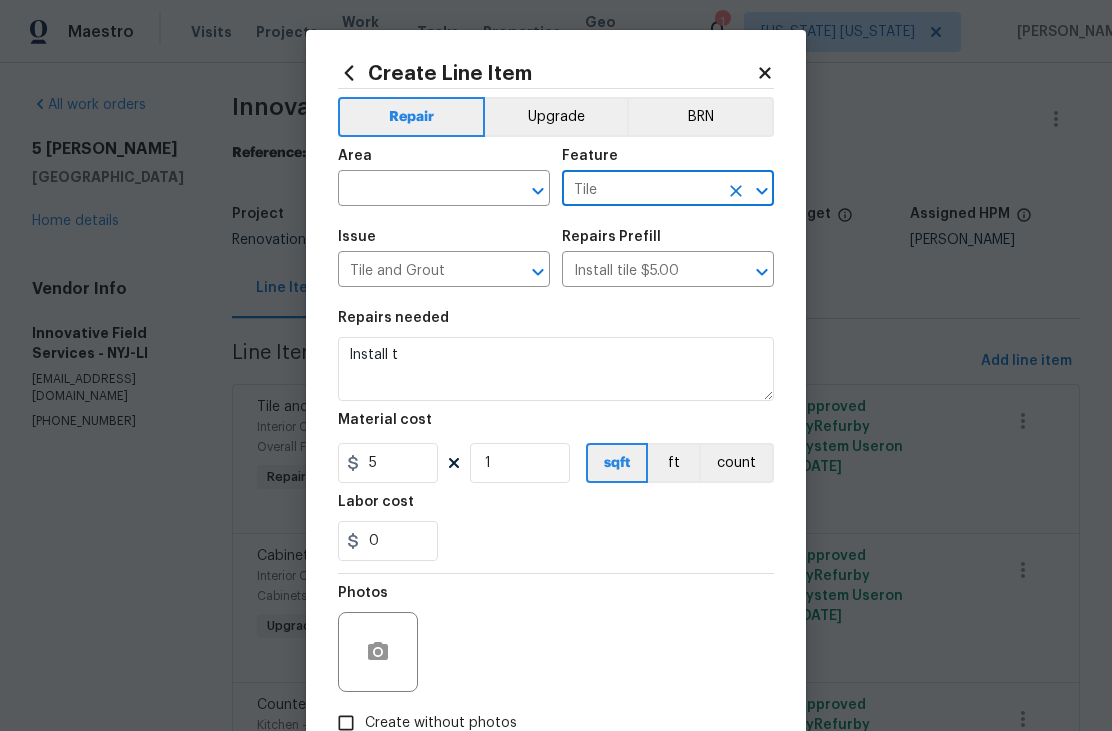 click on "Install t" at bounding box center (556, 369) 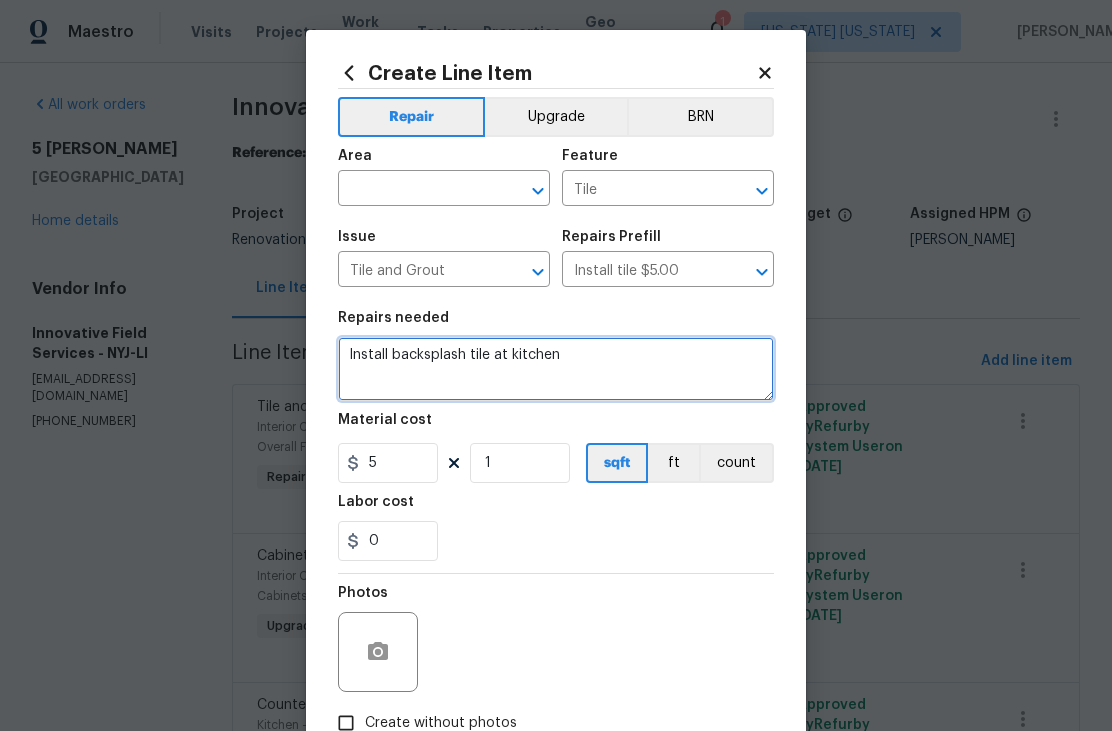 type on "Install backsplash tile at kitchen" 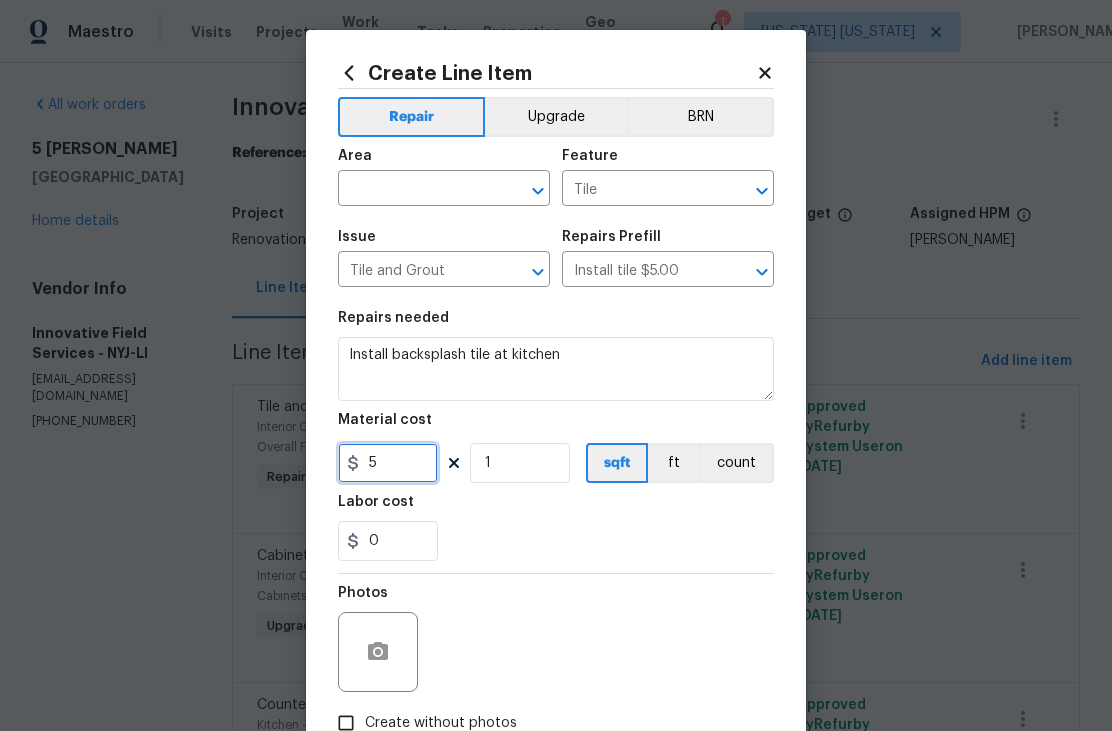 click on "5" at bounding box center (388, 463) 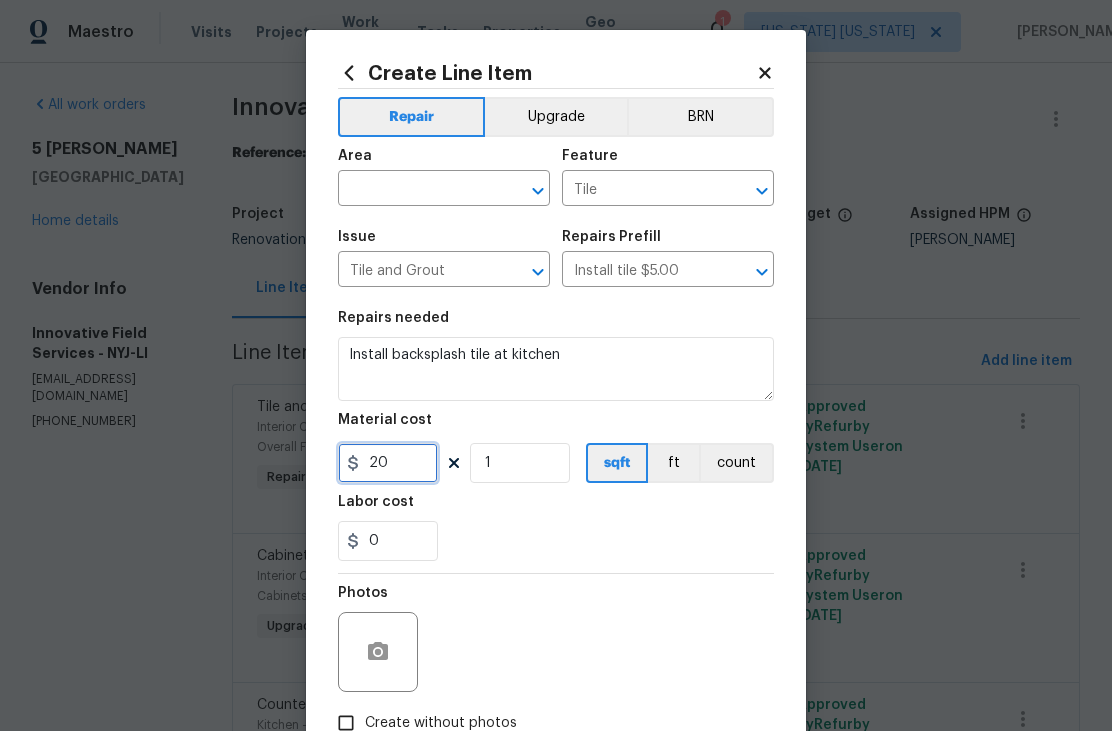 type on "20" 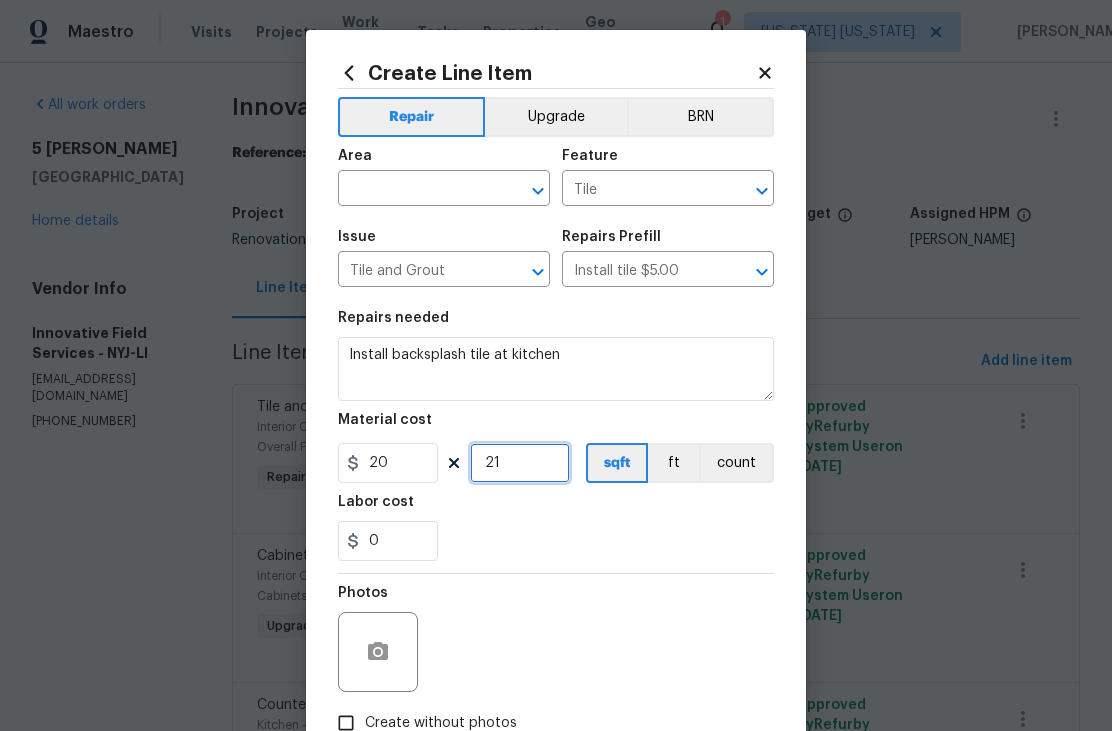 type on "21" 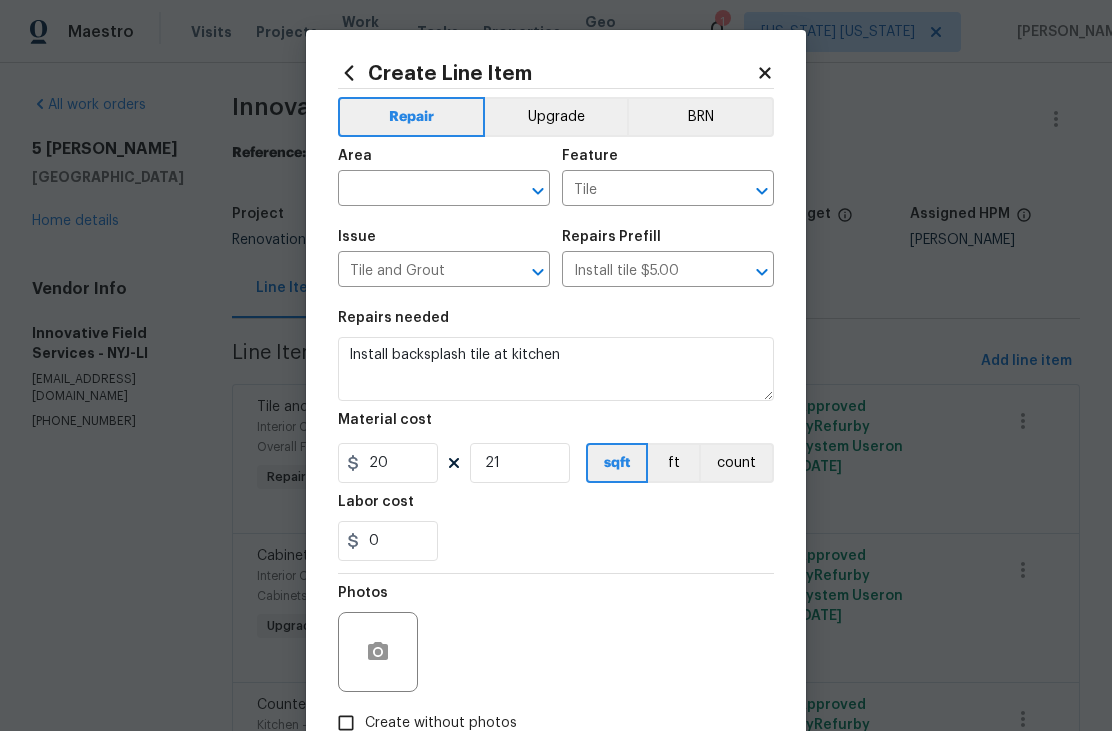 click on "Upgrade" at bounding box center [556, 117] 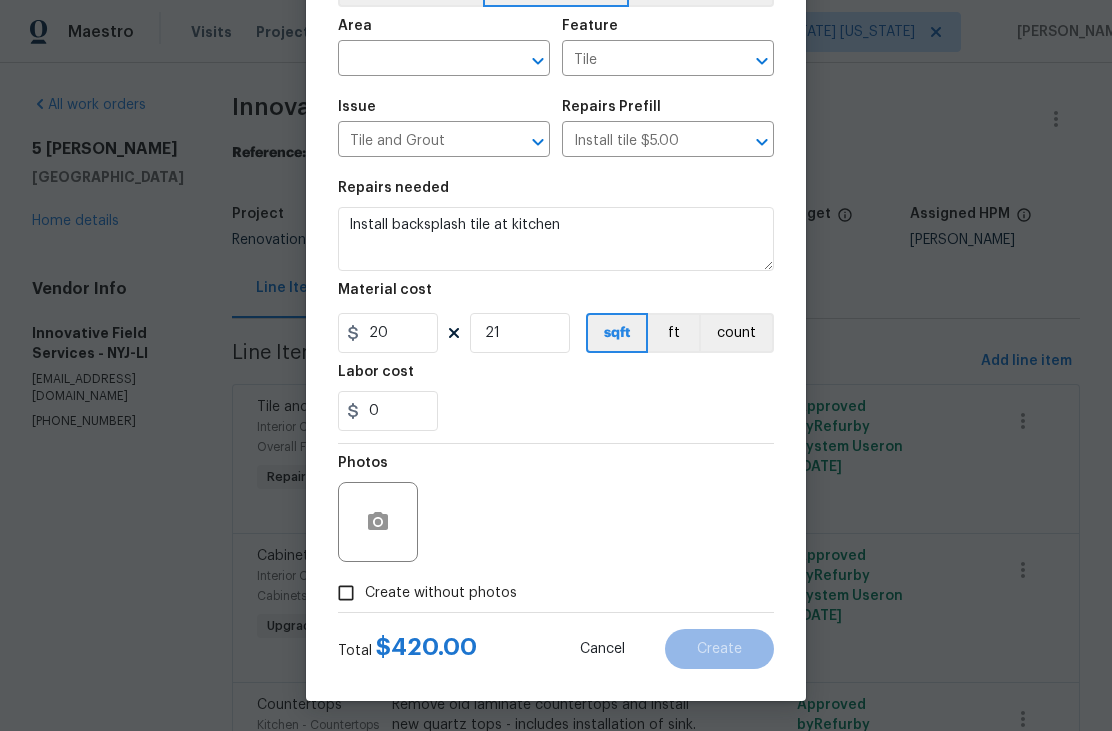 scroll, scrollTop: 134, scrollLeft: 0, axis: vertical 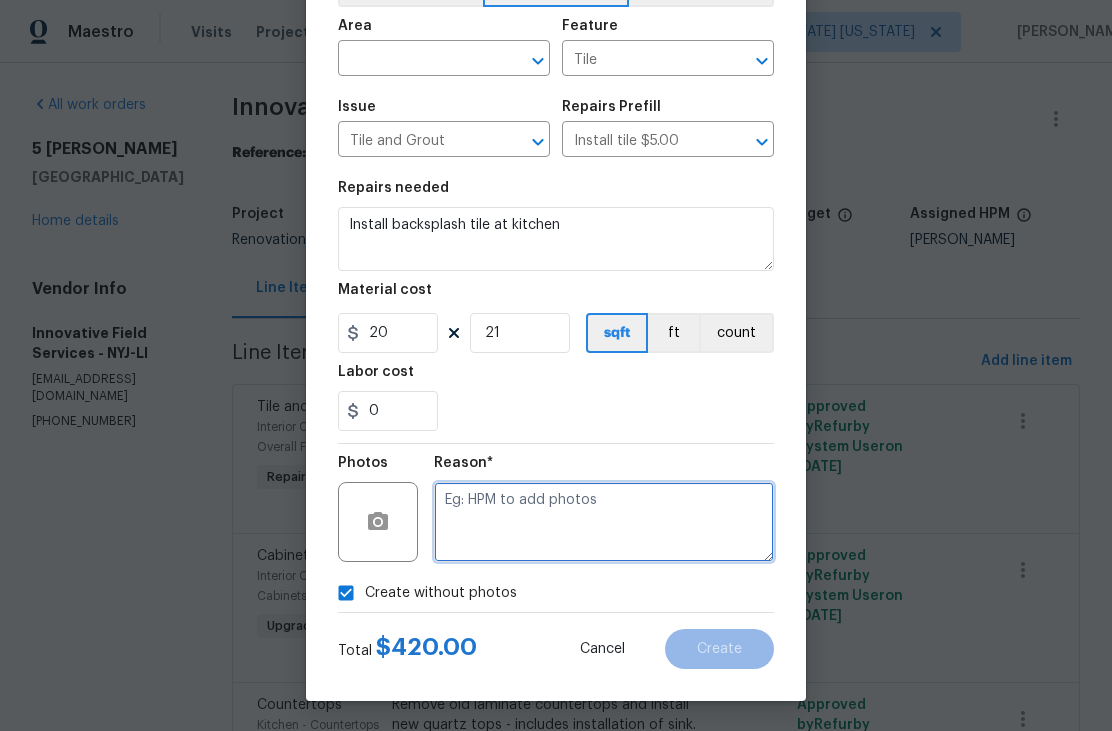 click at bounding box center [604, 522] 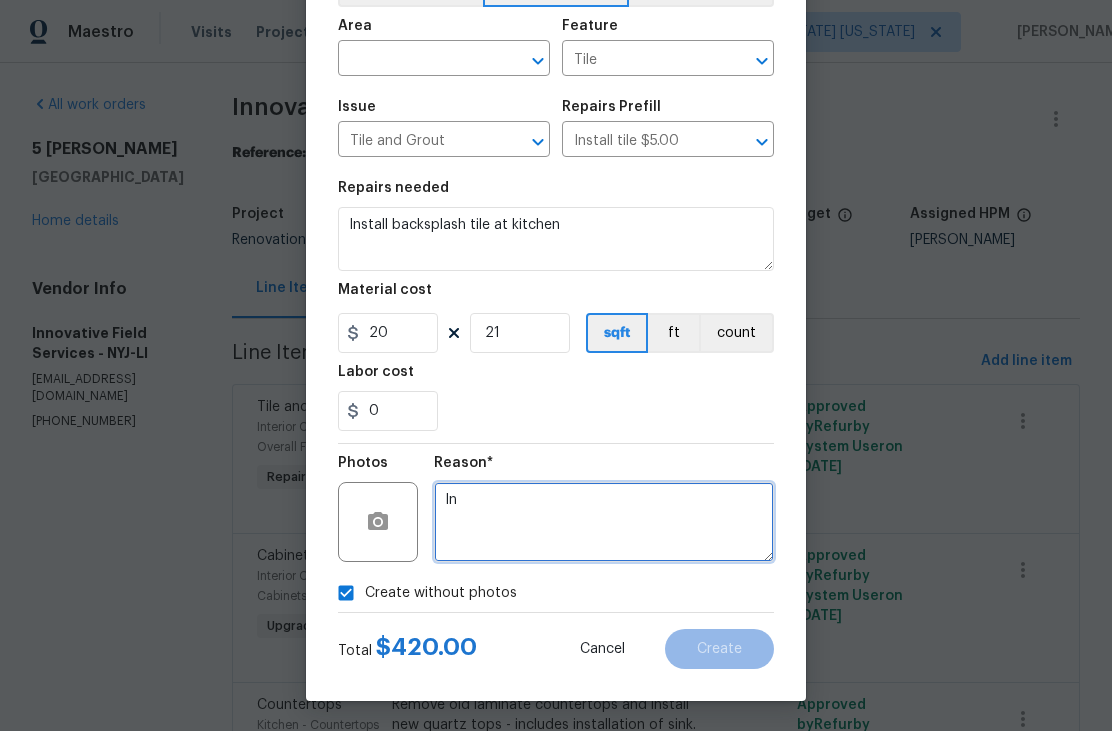 type on "I" 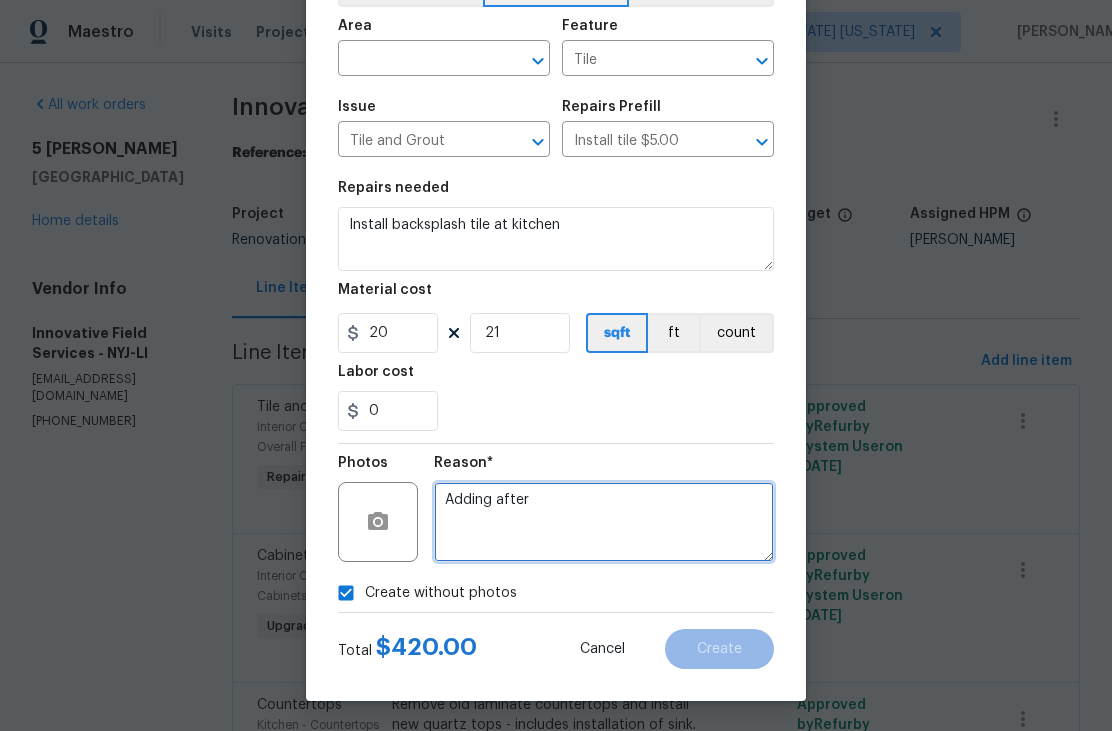 type on "Adding after" 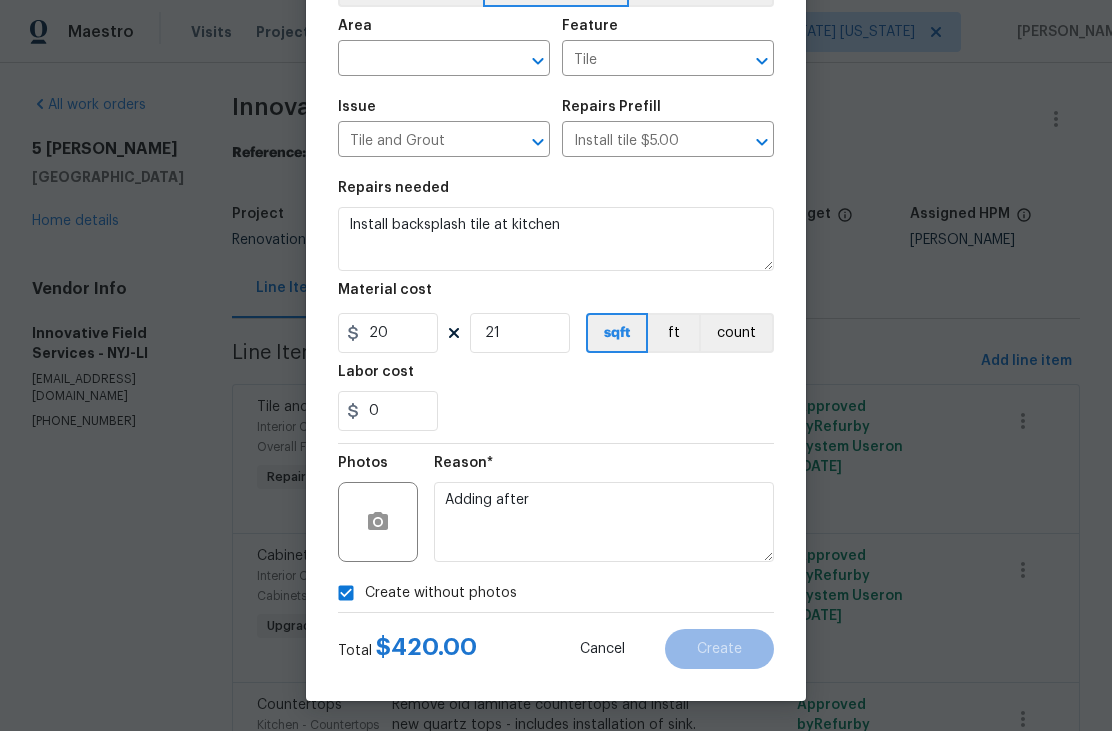 click at bounding box center (416, 60) 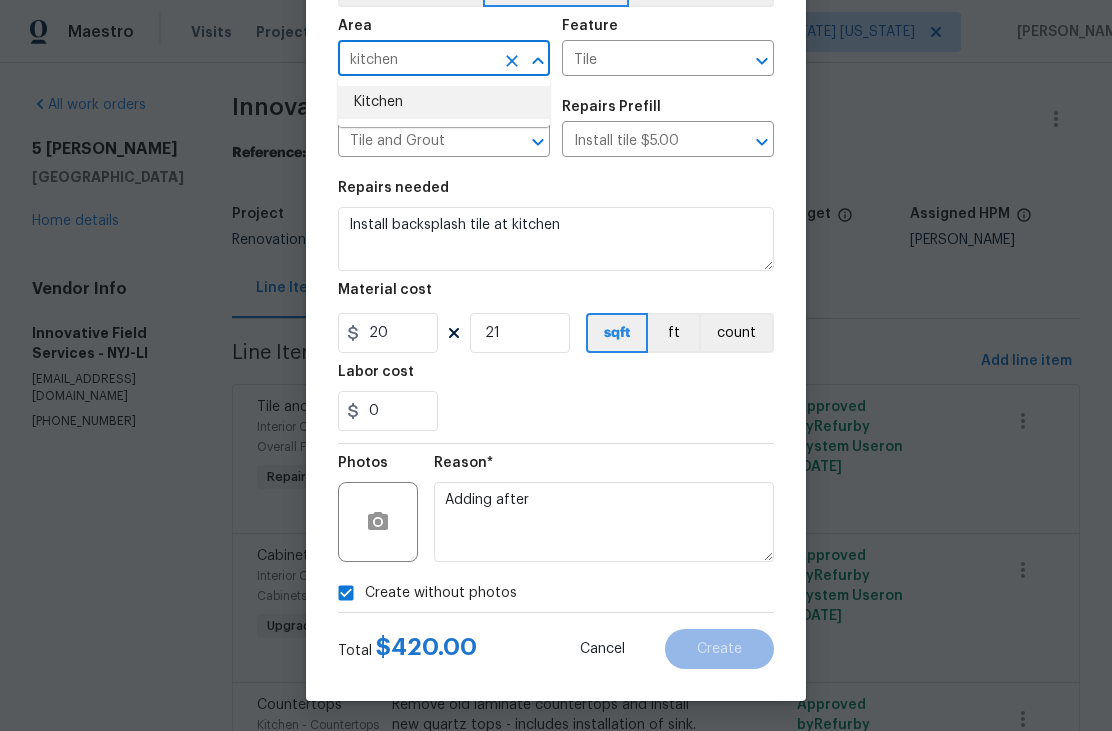 click on "Kitchen" at bounding box center (444, 102) 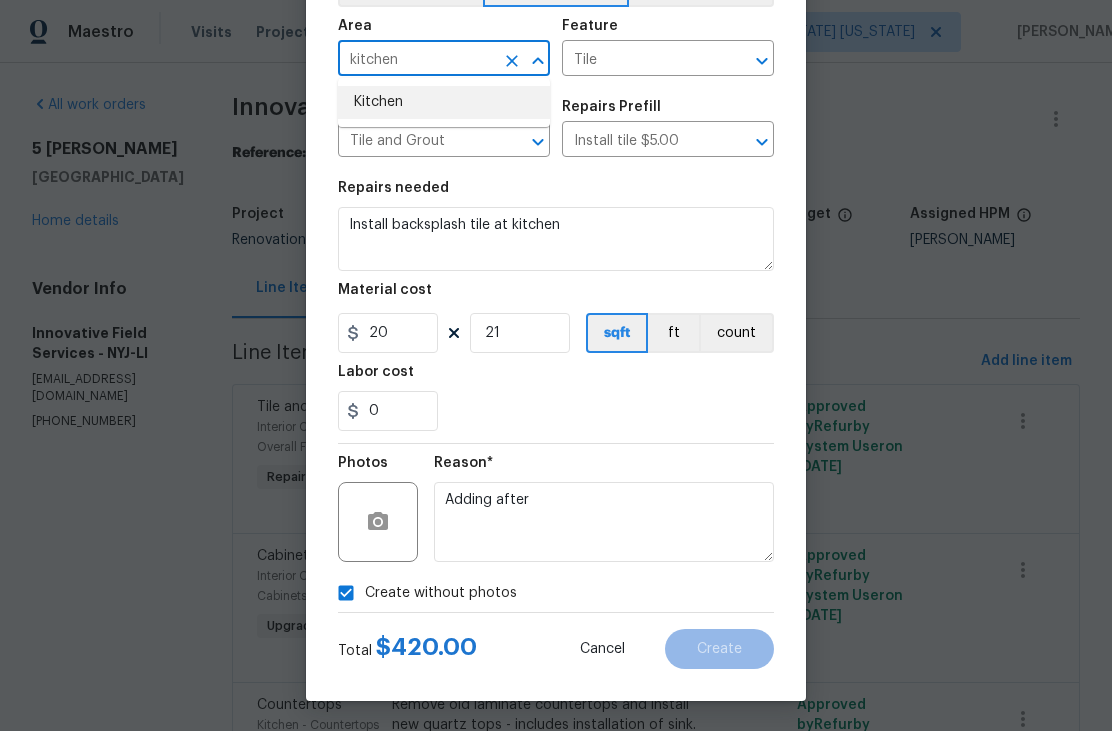 type on "Kitchen" 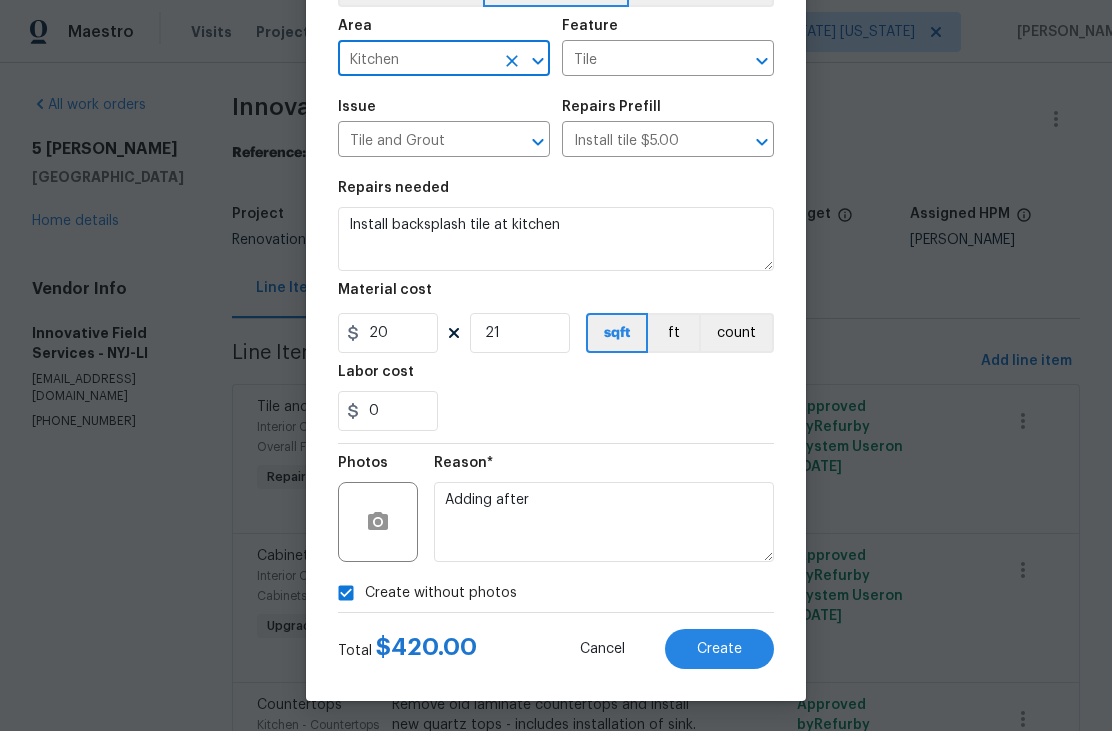 click on "Create" at bounding box center [719, 649] 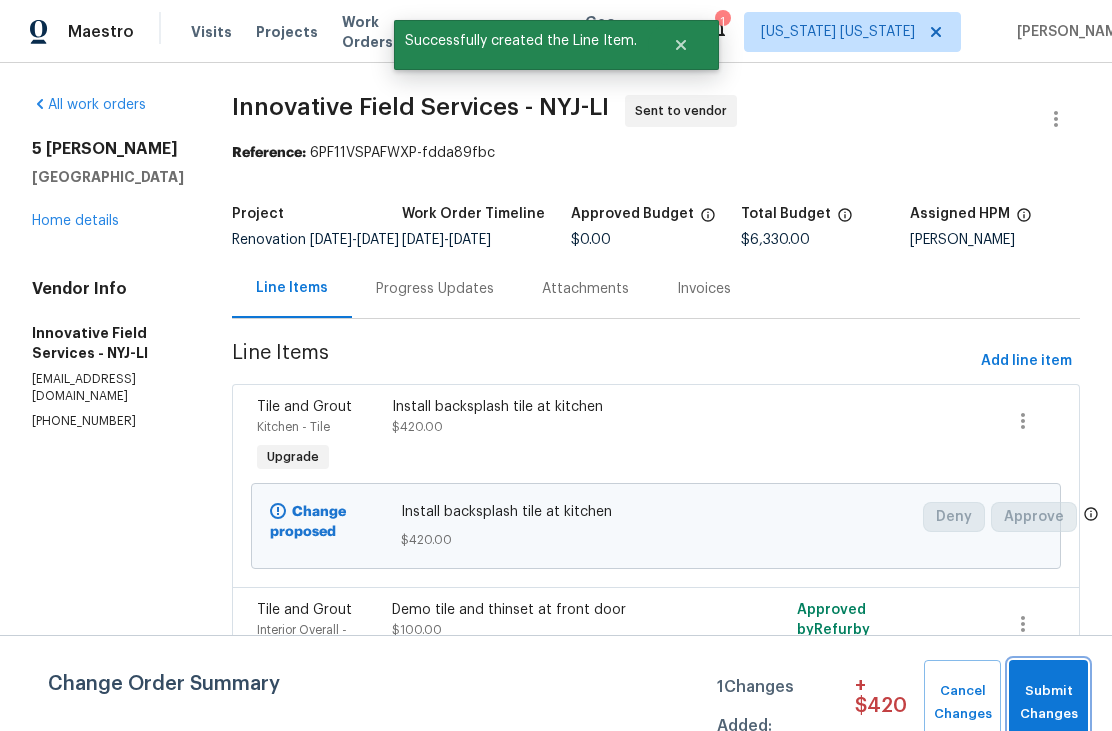 click on "Submit Changes" at bounding box center [1048, 703] 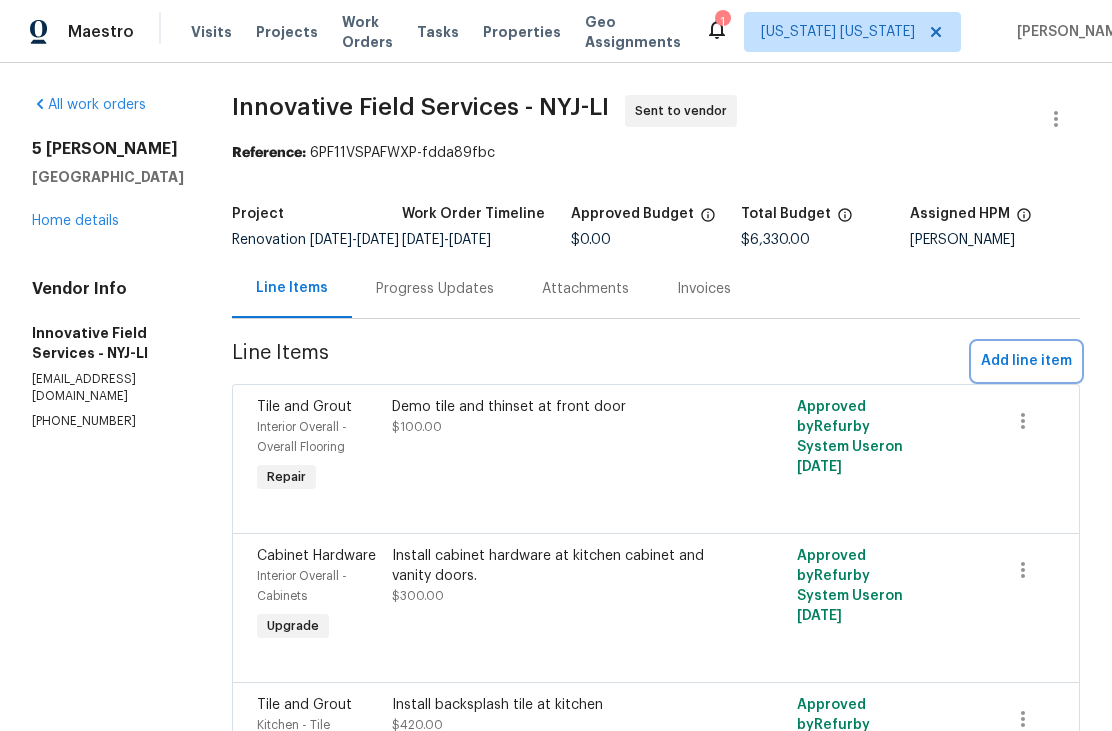 click on "Add line item" at bounding box center (1026, 361) 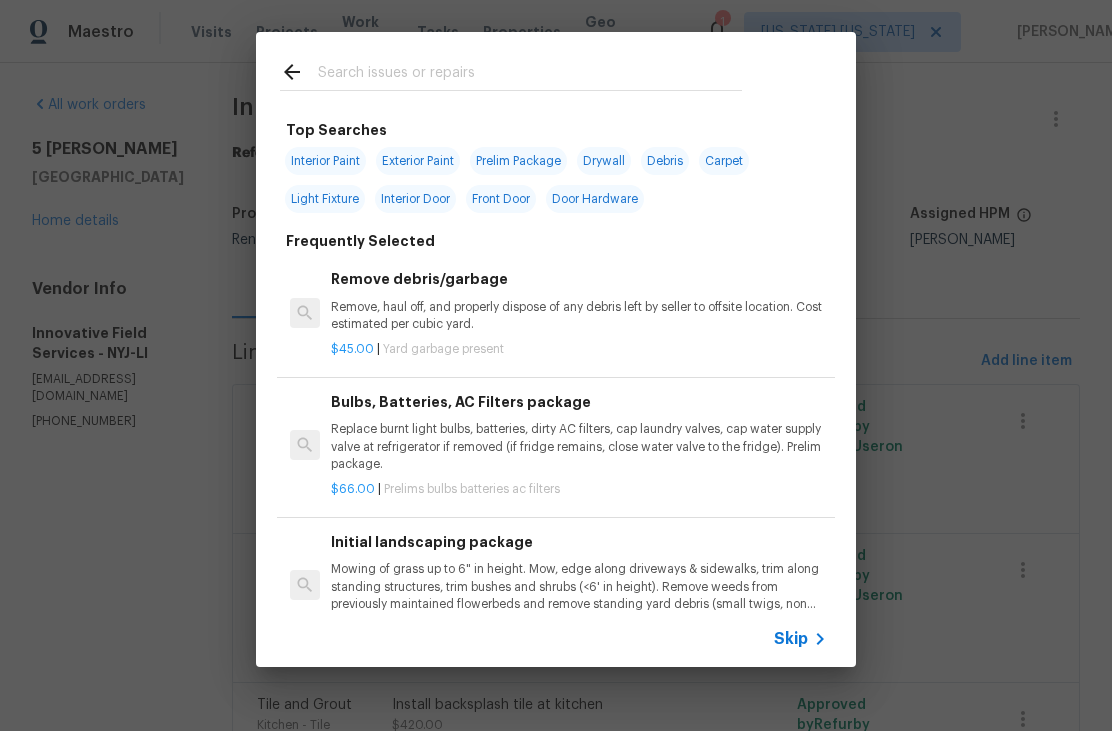 click at bounding box center [511, 71] 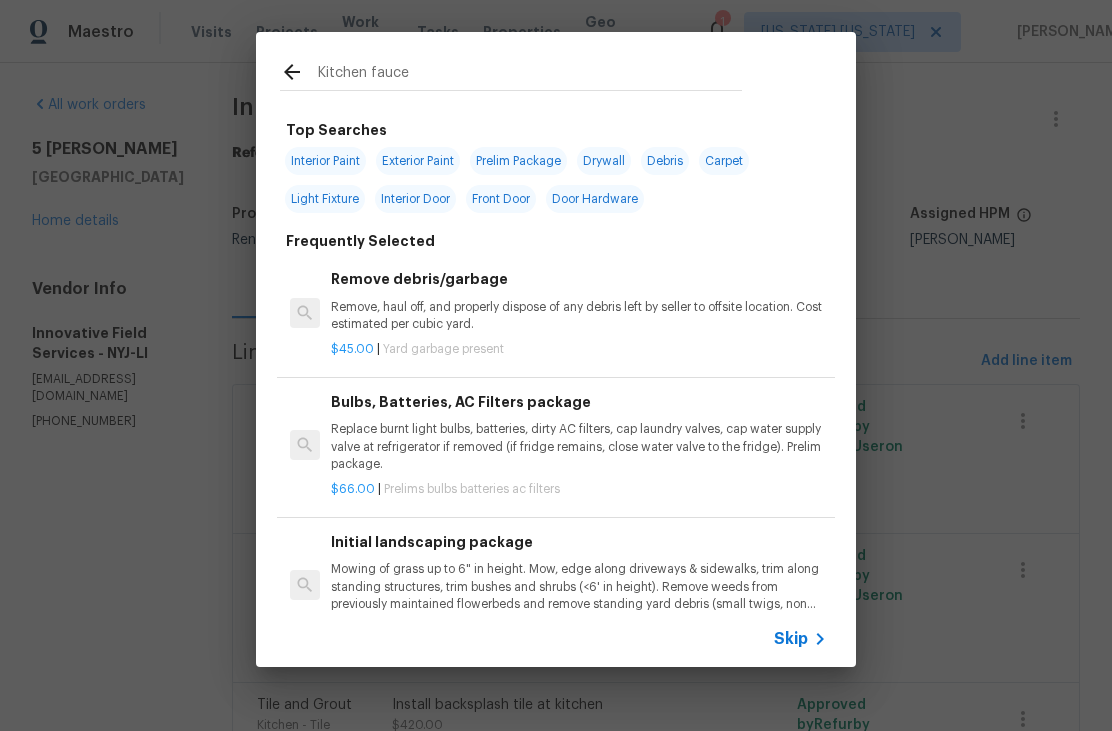 type on "Kitchen faucet" 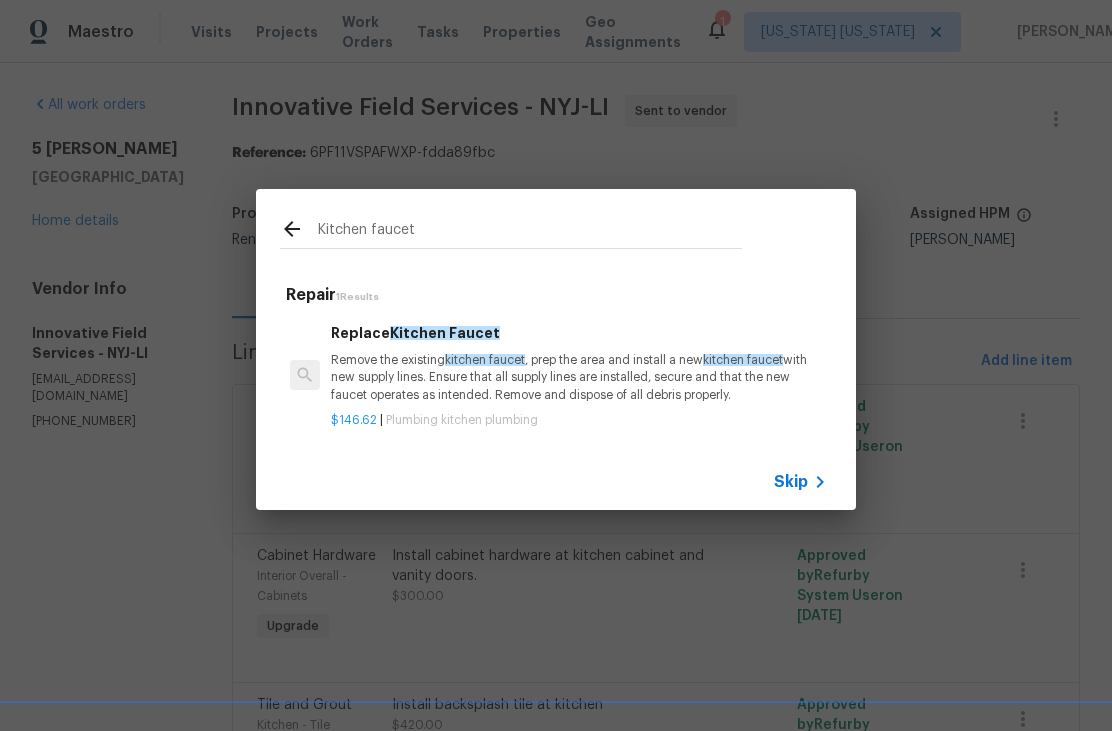 click on "Remove the existing  kitchen faucet , prep the area and install a new  kitchen faucet  with new supply lines. Ensure that all supply lines are installed, secure and that the new faucet operates as intended. Remove and dispose of all debris properly." at bounding box center (579, 377) 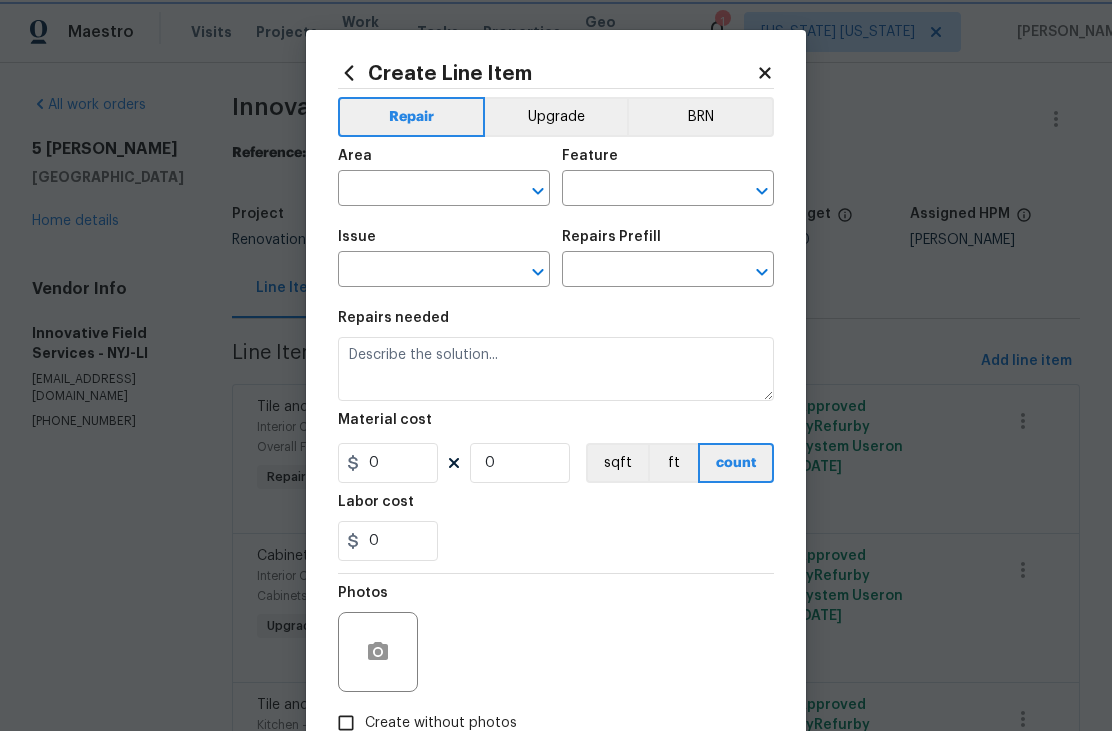 type on "Plumbing" 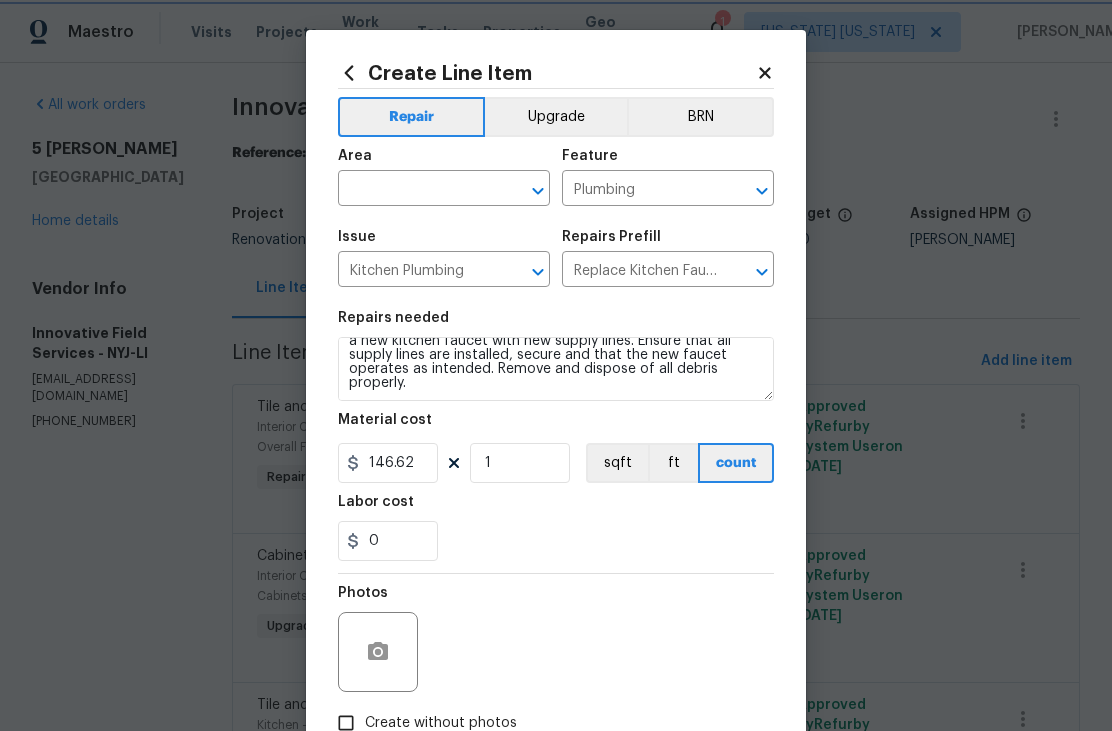 scroll, scrollTop: 28, scrollLeft: 0, axis: vertical 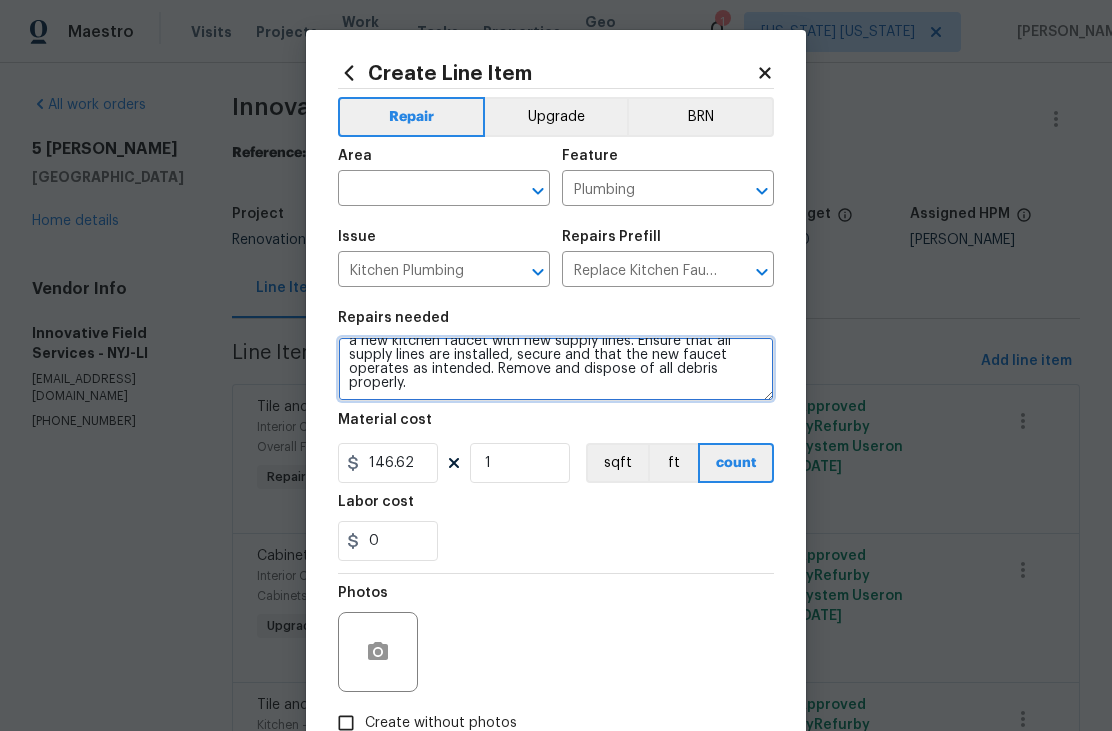 click on "Remove the existing kitchen faucet, prep the area and install a new kitchen faucet with new supply lines. Ensure that all supply lines are installed, secure and that the new faucet operates as intended. Remove and dispose of all debris properly." at bounding box center (556, 369) 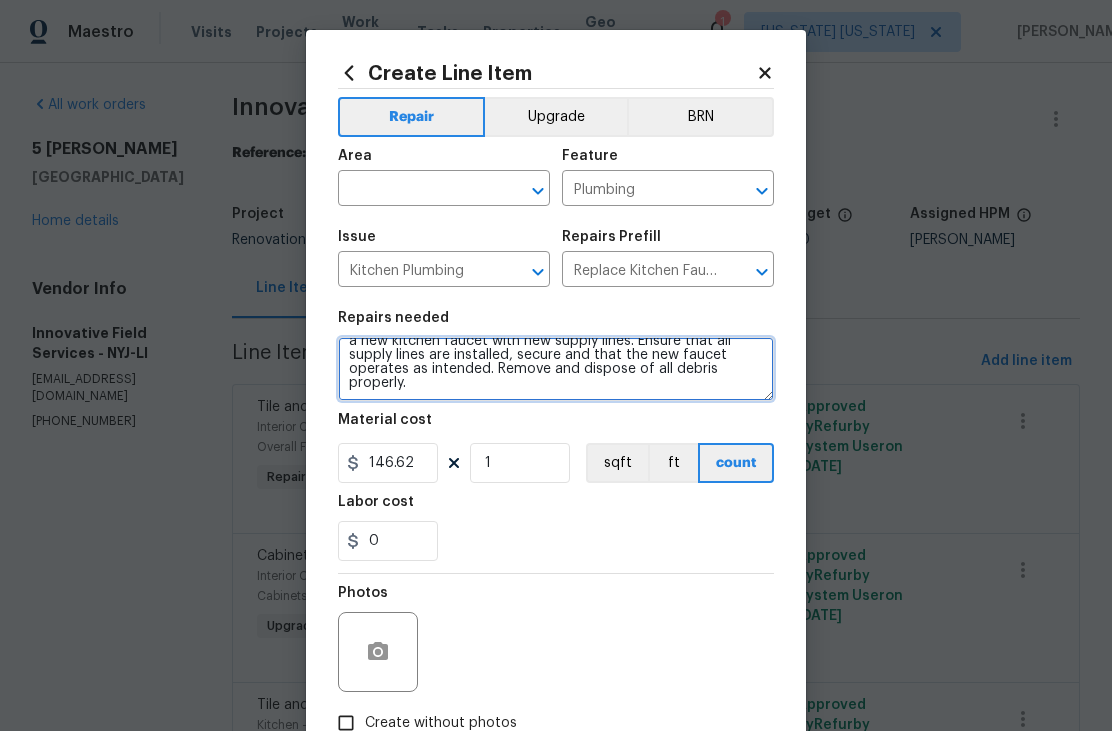 scroll, scrollTop: 0, scrollLeft: 0, axis: both 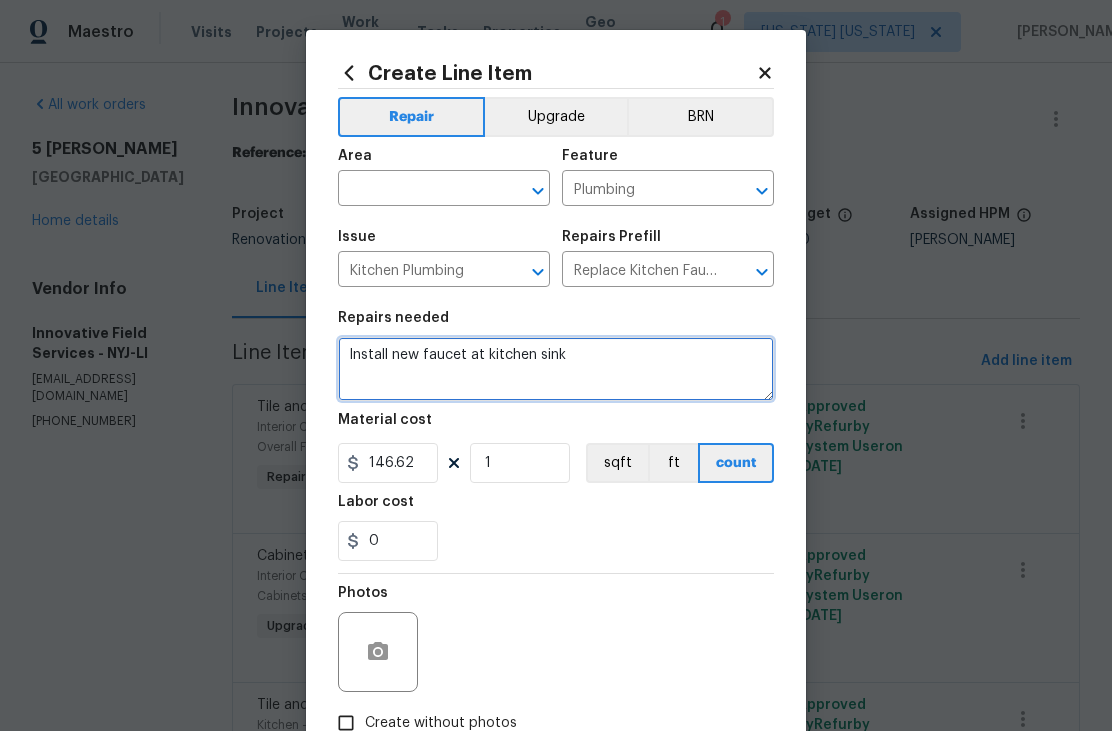 type on "Install new faucet at kitchen sink" 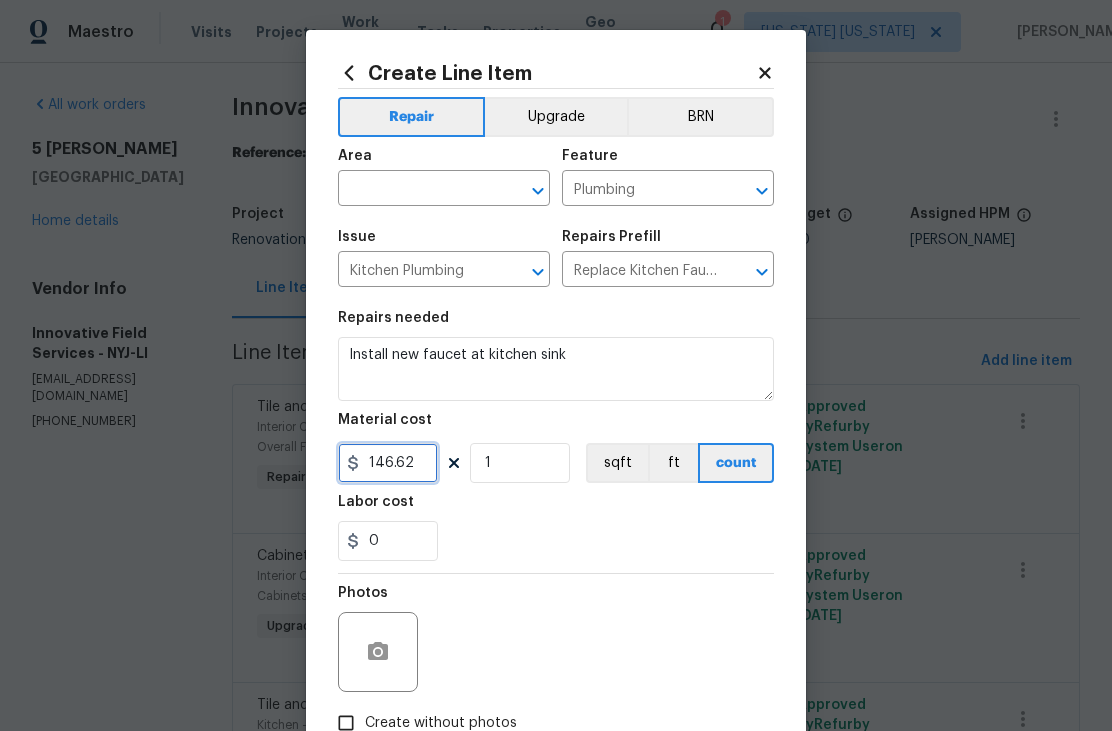 click on "146.62" at bounding box center [388, 463] 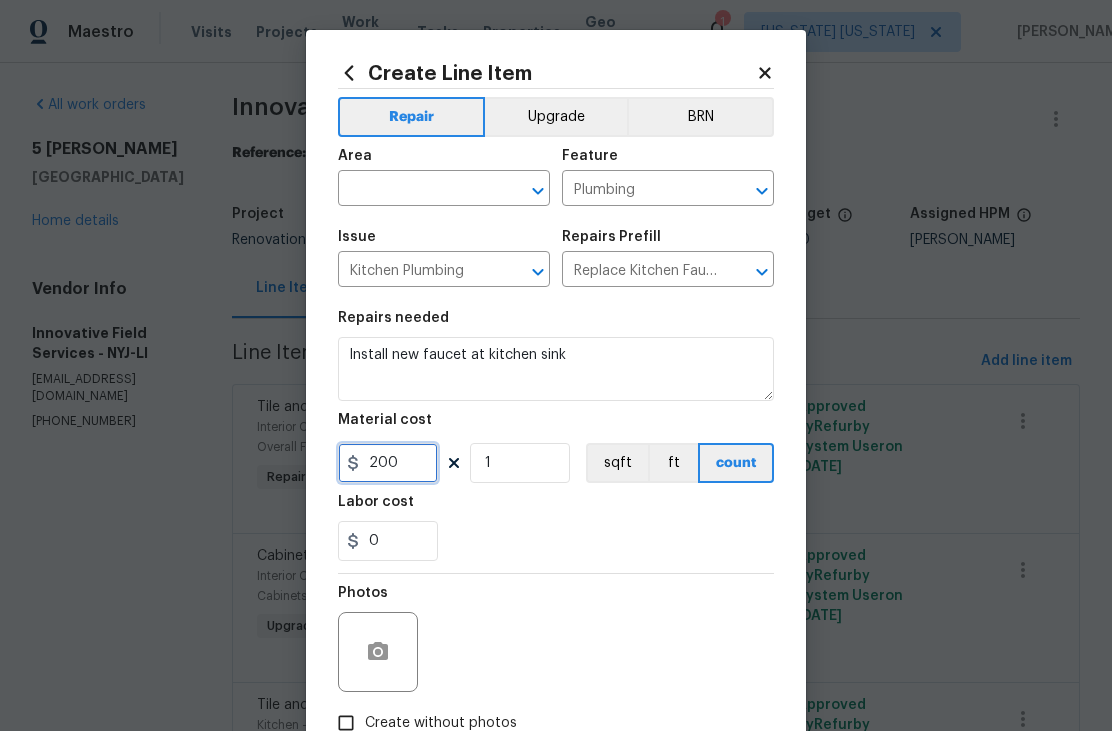 type on "200" 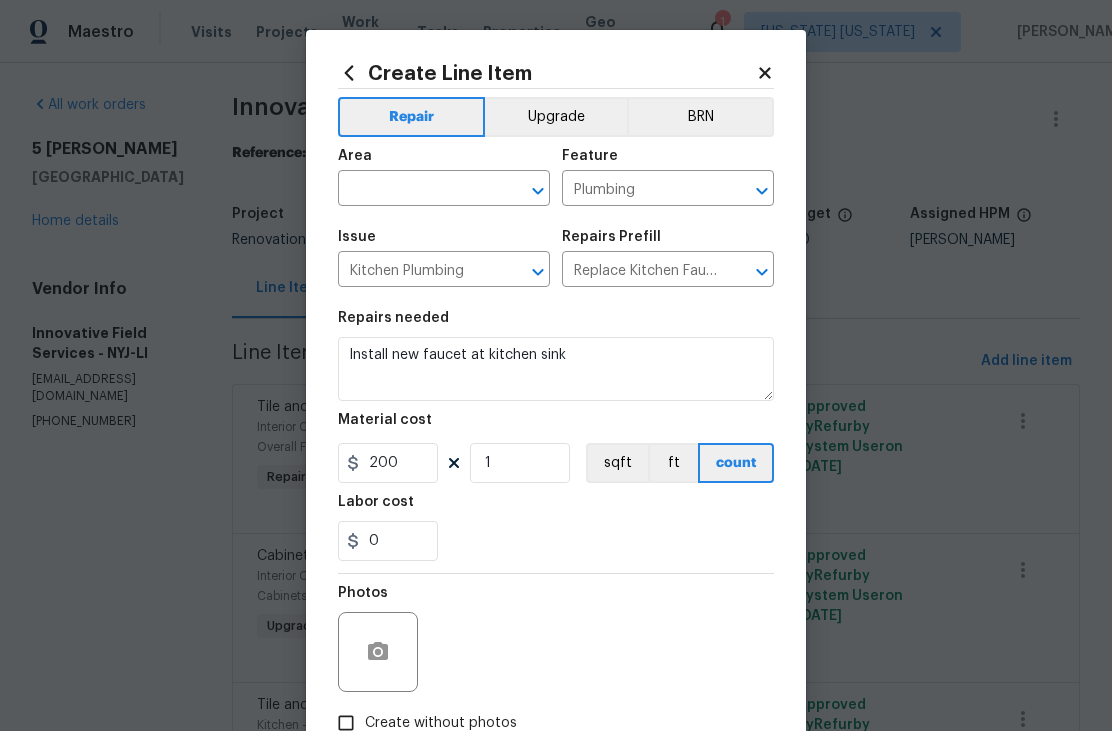 click on "Upgrade" at bounding box center [556, 117] 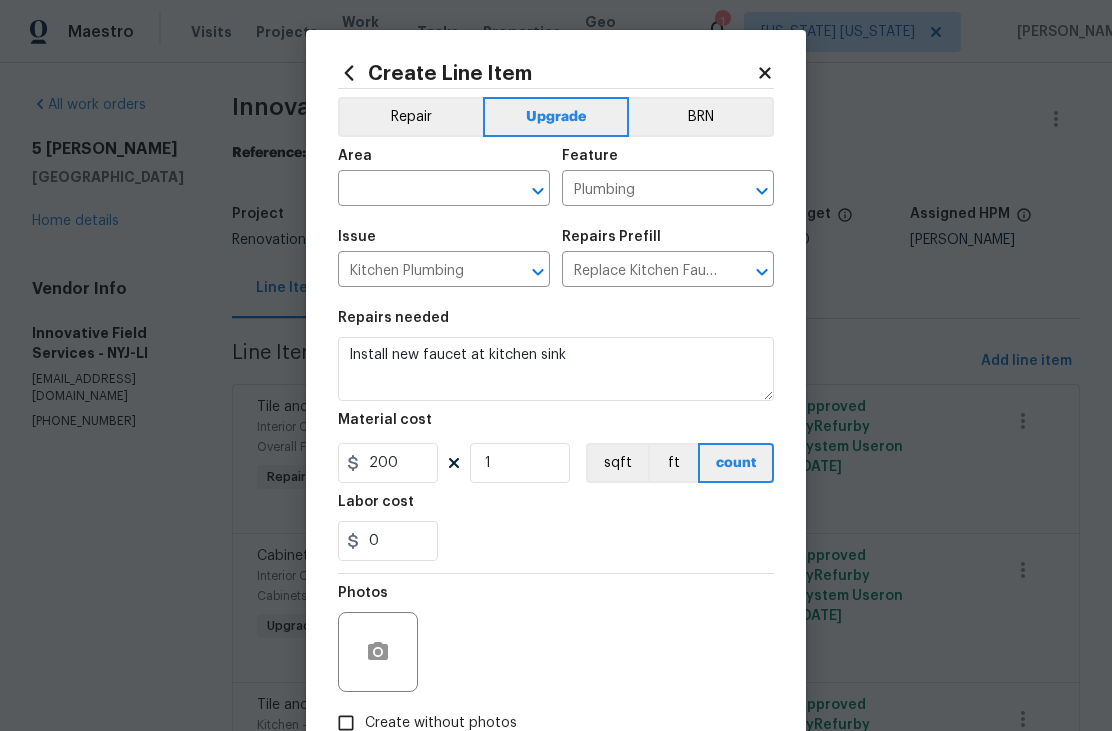 click at bounding box center (416, 190) 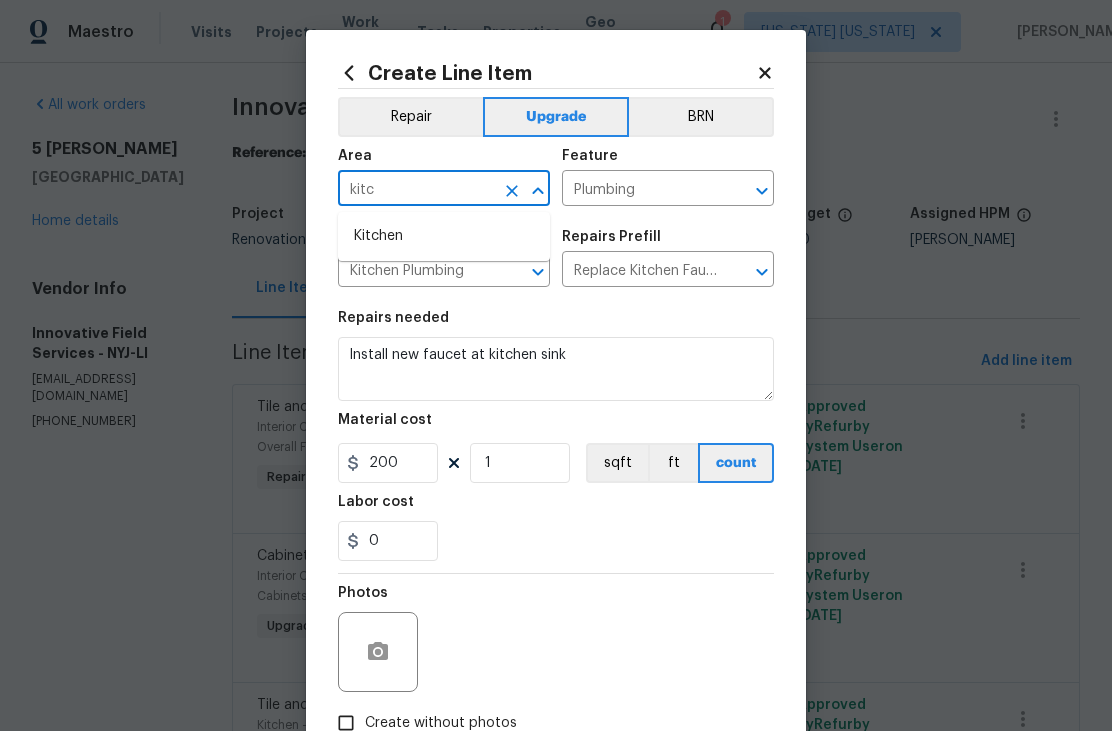 click on "Kitchen" at bounding box center [444, 236] 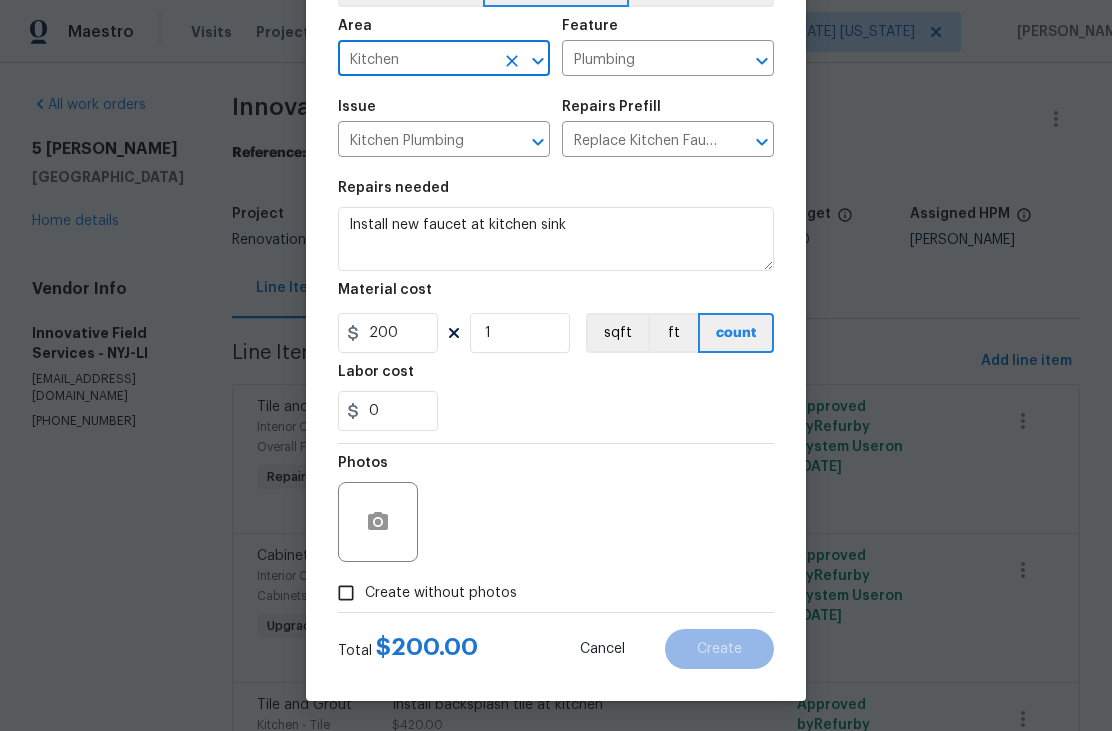 scroll, scrollTop: 134, scrollLeft: 0, axis: vertical 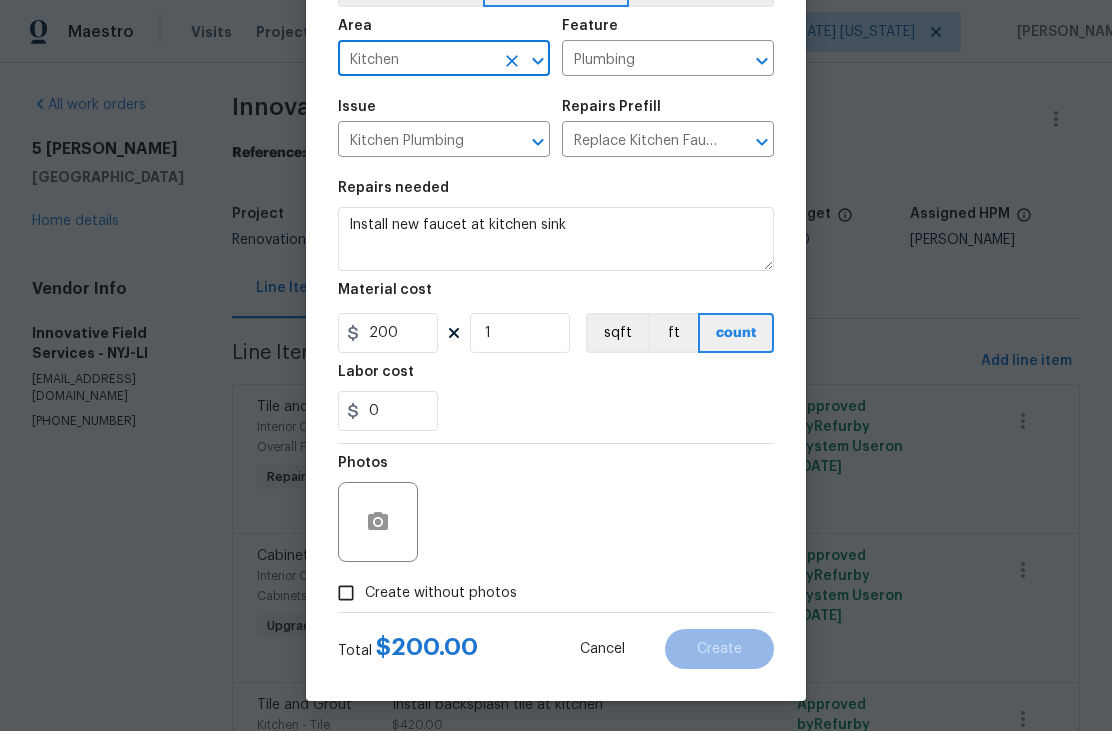 click on "Create without photos" at bounding box center (441, 593) 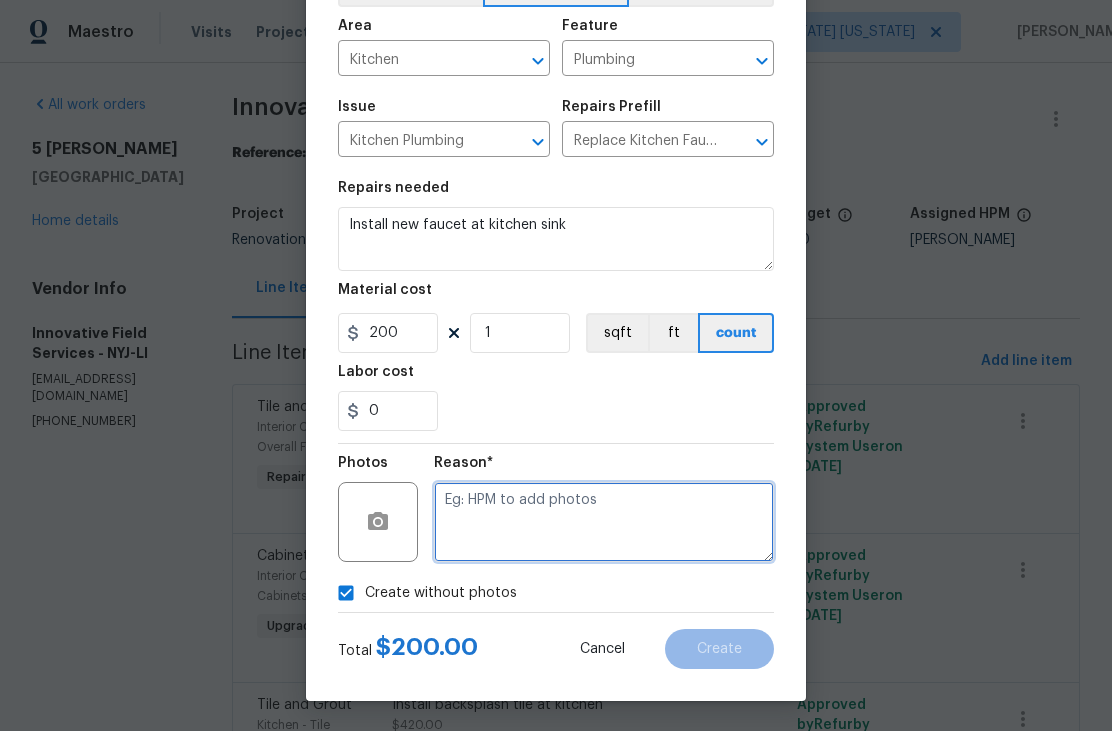 click at bounding box center (604, 522) 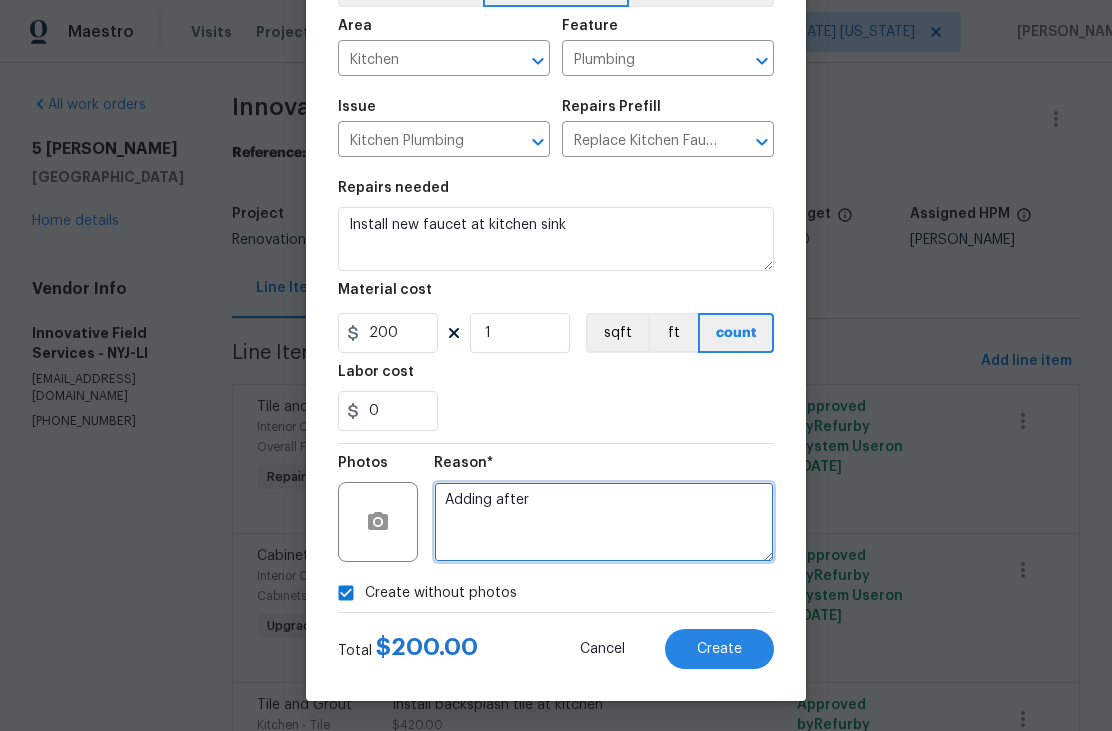 type on "Adding after" 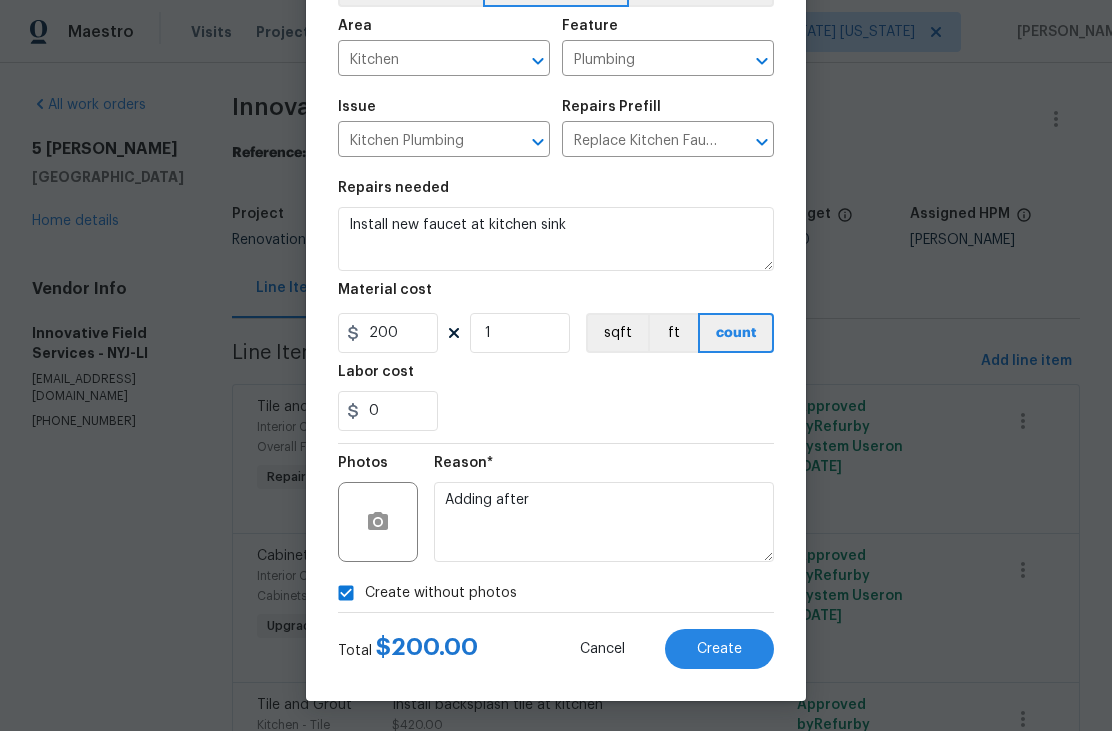 click on "Create" at bounding box center (719, 649) 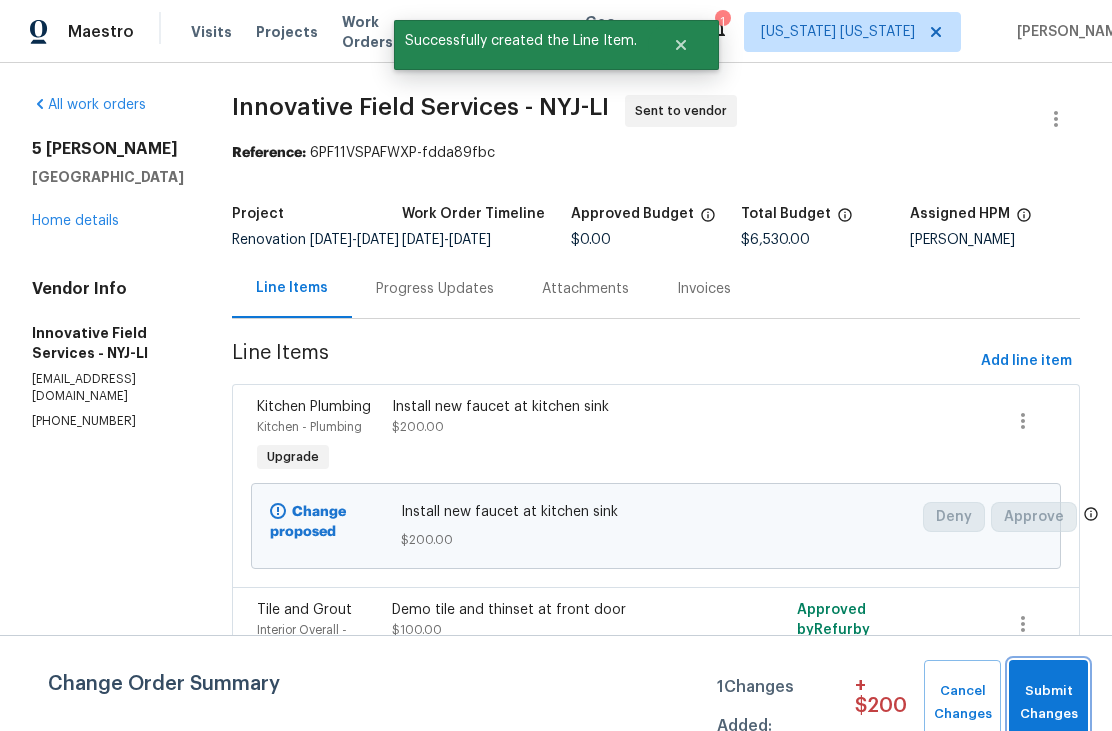 click on "Submit Changes" at bounding box center [1048, 703] 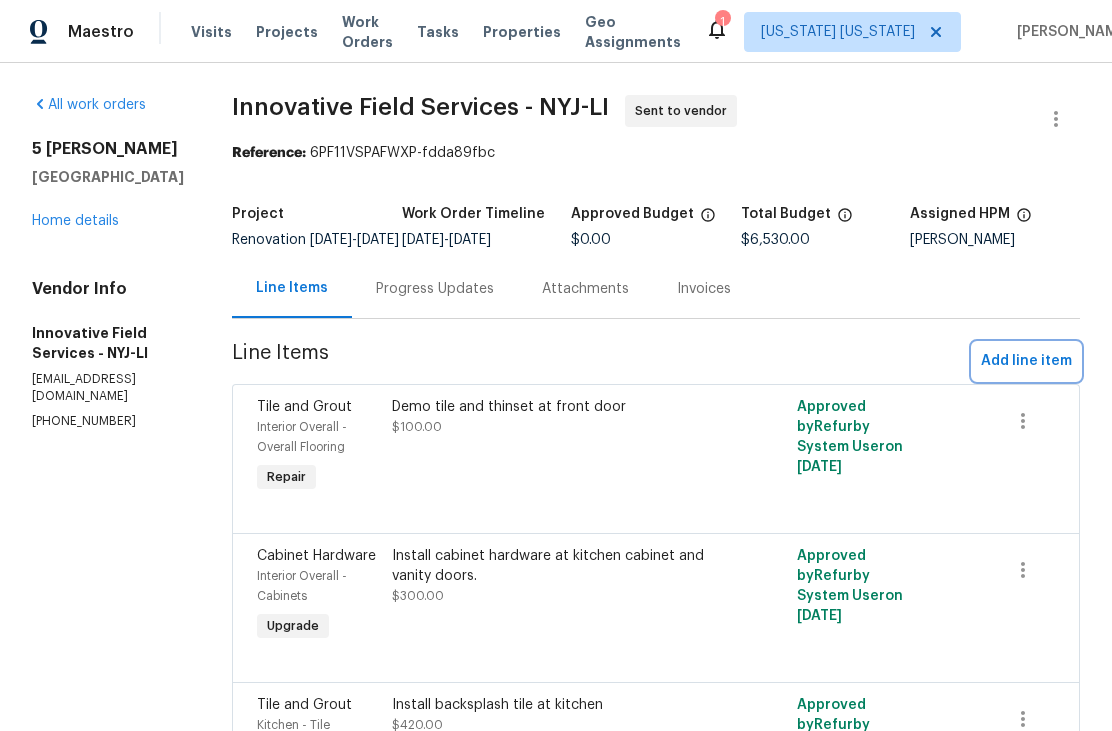 click on "Add line item" at bounding box center (1026, 361) 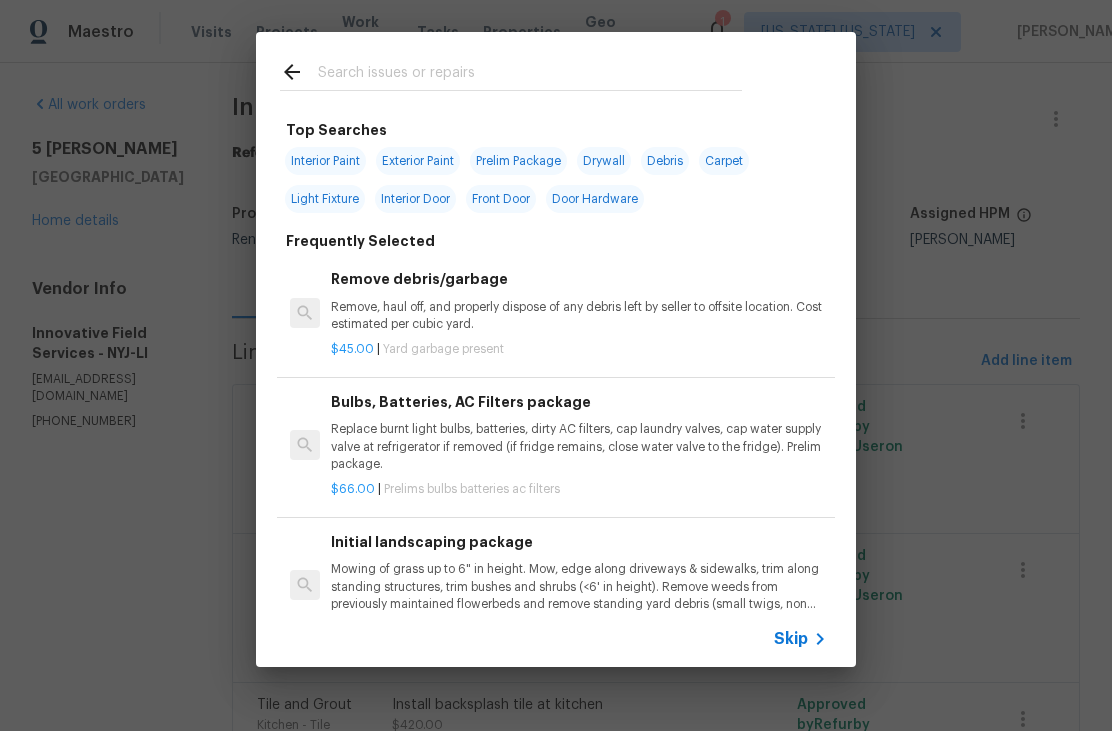 click at bounding box center (530, 75) 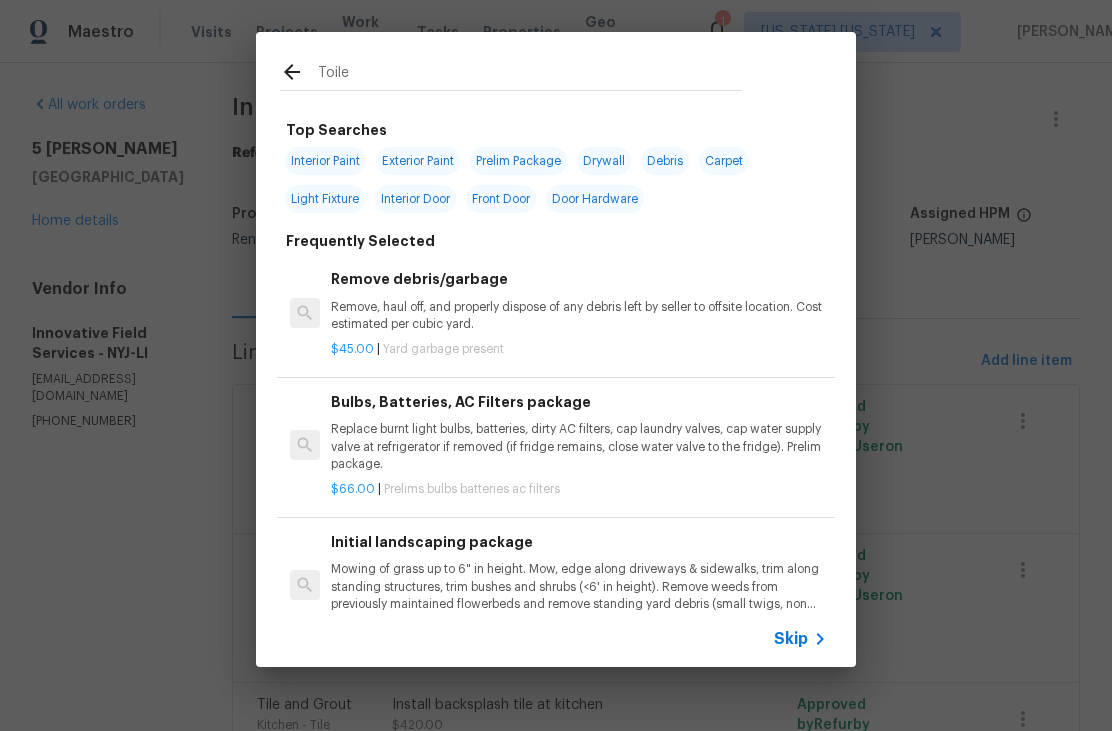 type on "Toilet" 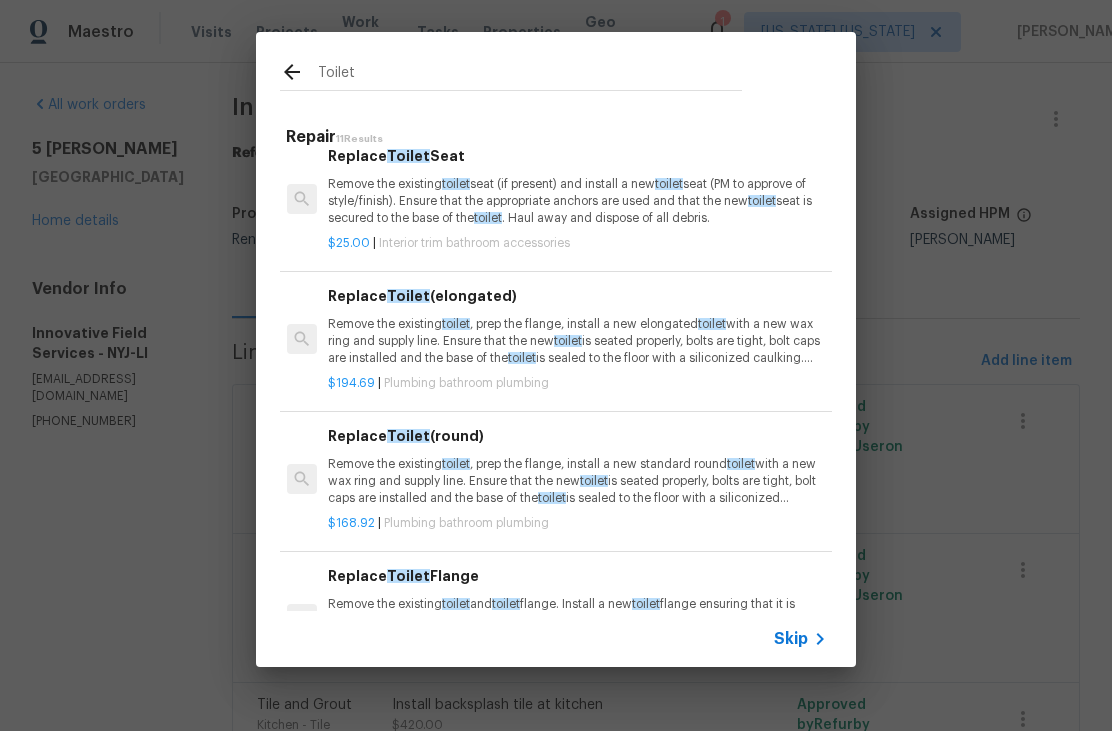 scroll, scrollTop: 372, scrollLeft: 3, axis: both 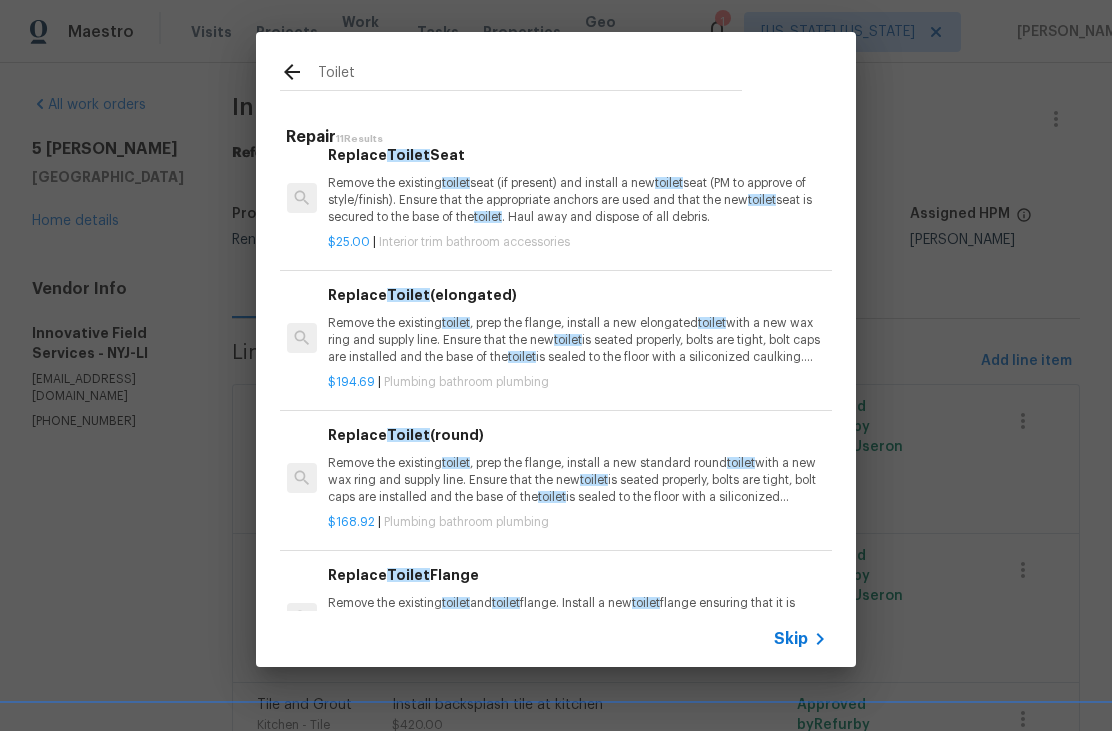click on "Remove the existing  toilet , prep the flange, install a new standard round  toilet  with a new wax ring and supply line. Ensure that the new  toilet  is seated properly, bolts are tight, bolt caps are installed and the base of the  toilet  is sealed to the floor with a siliconized caulking. Haul away and dispose of all debris properly." at bounding box center (576, 480) 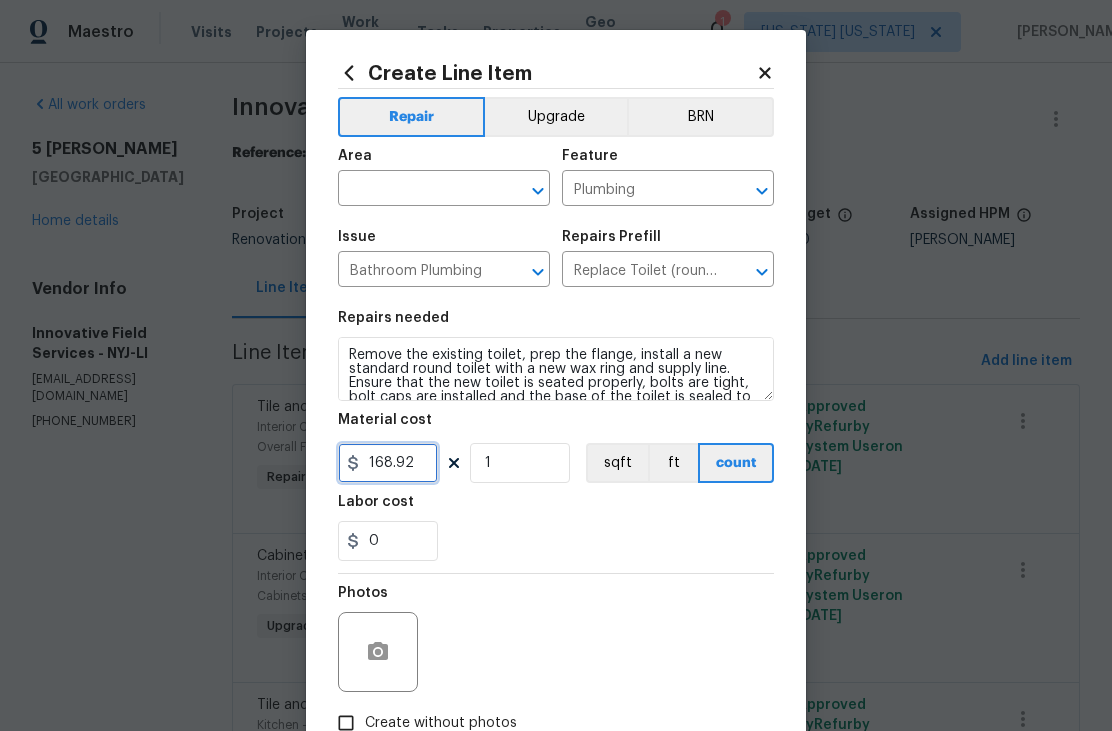 click on "168.92" at bounding box center (388, 463) 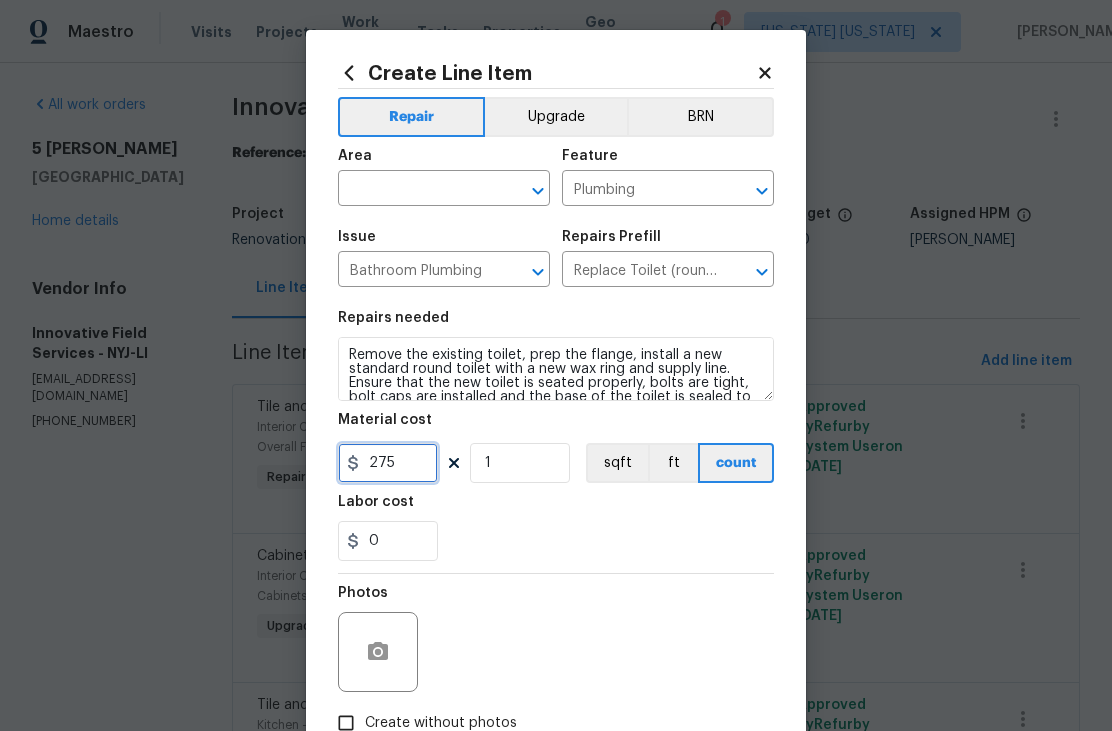 type on "275" 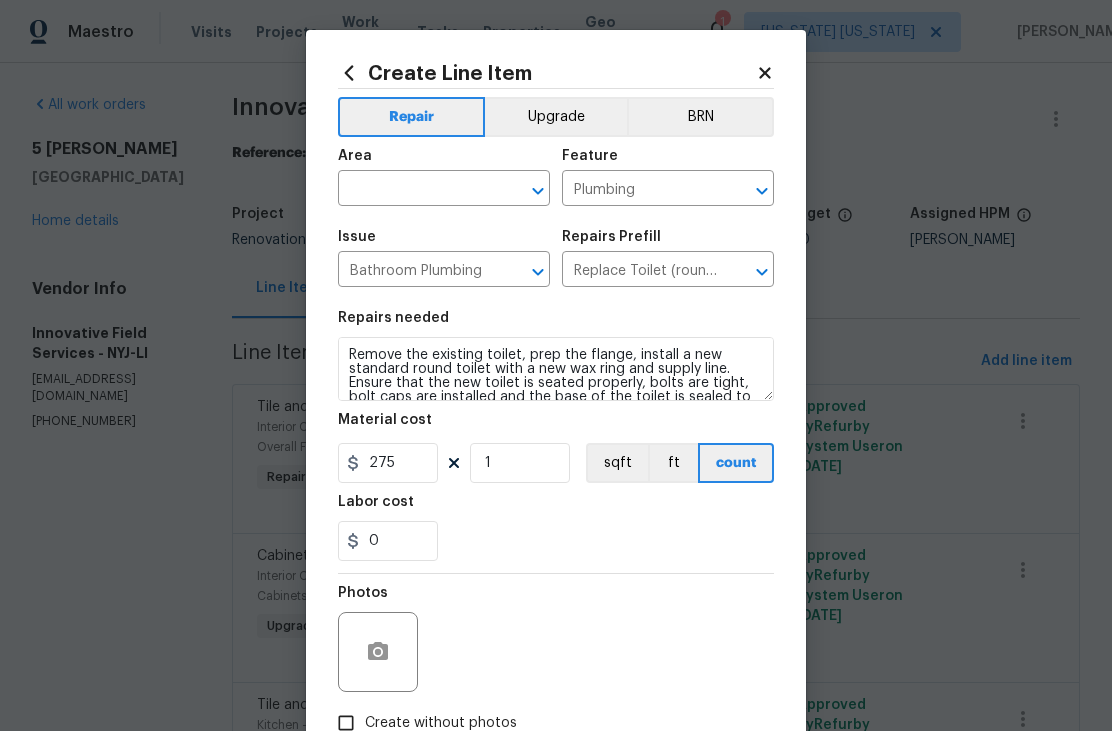 click at bounding box center (416, 190) 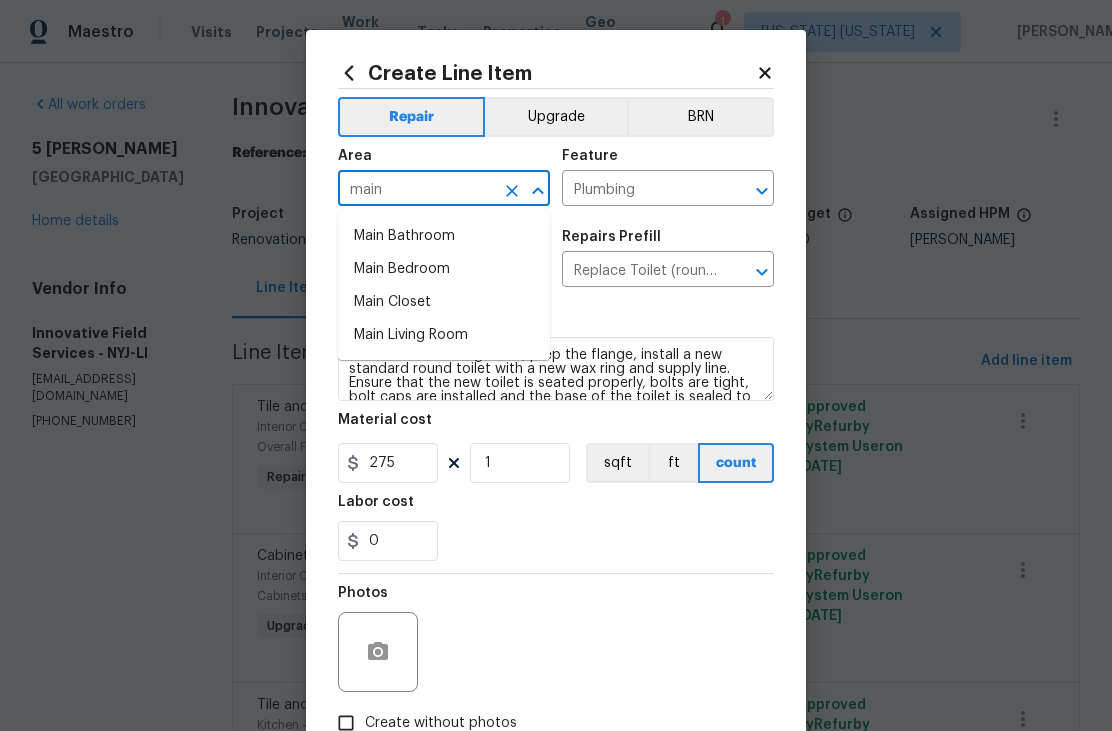 click on "Main Bathroom" at bounding box center (444, 236) 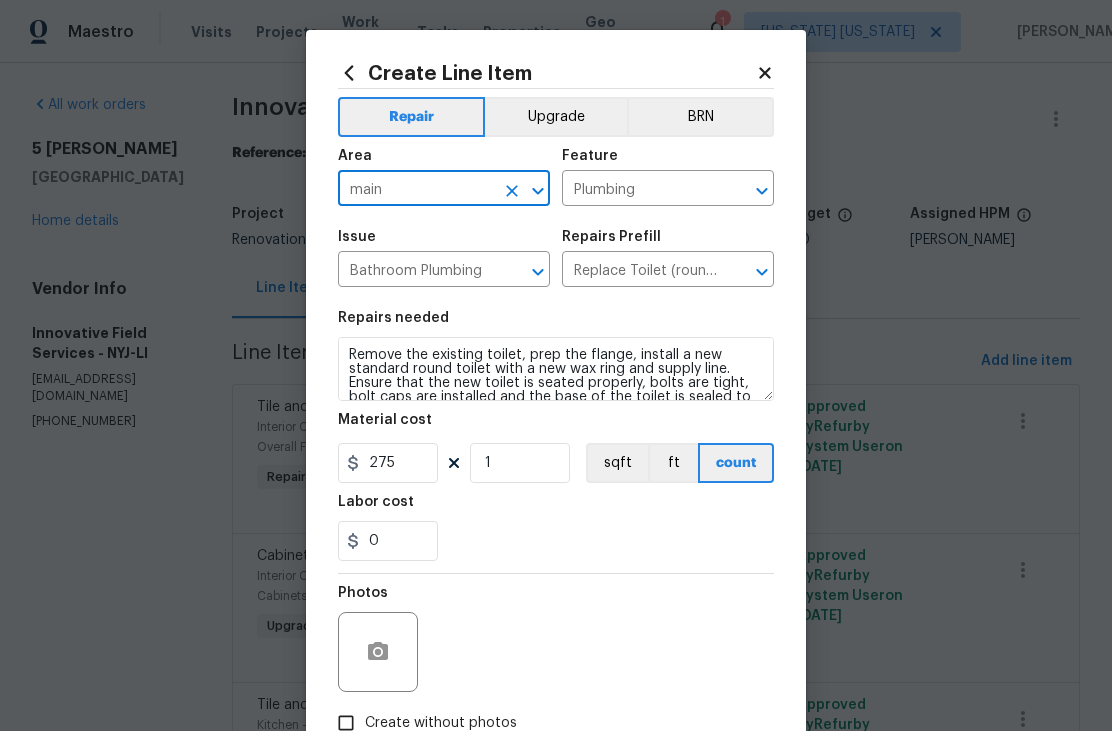 type on "Main Bathroom" 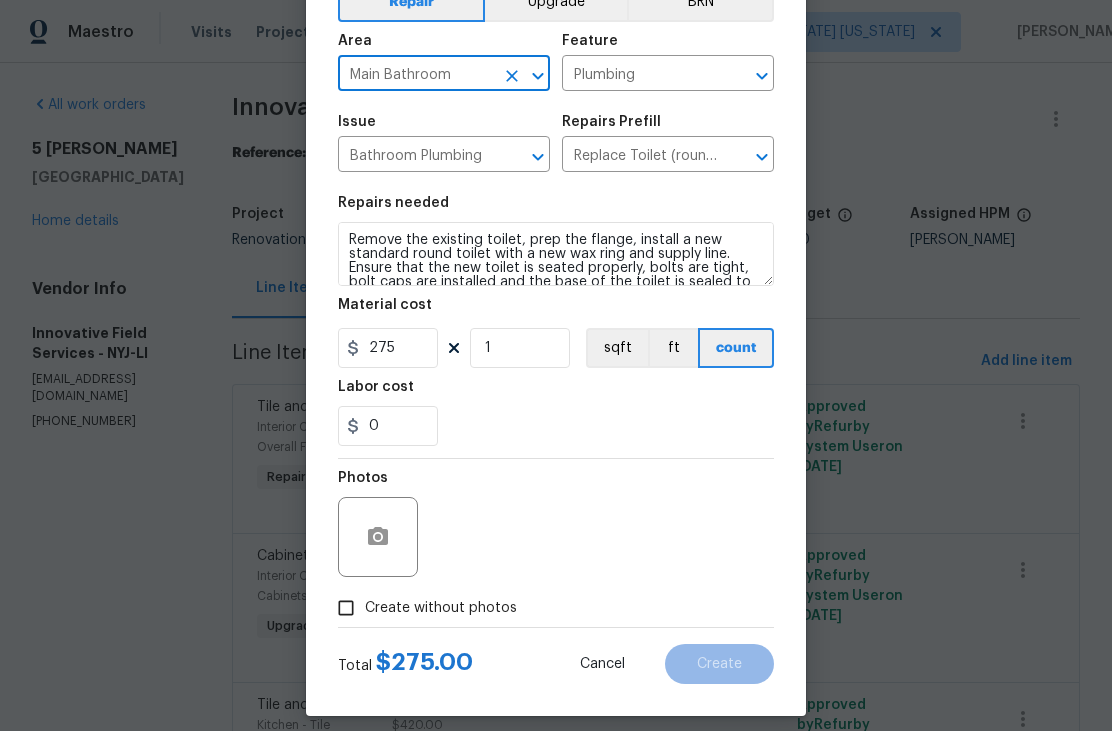 scroll, scrollTop: 120, scrollLeft: 0, axis: vertical 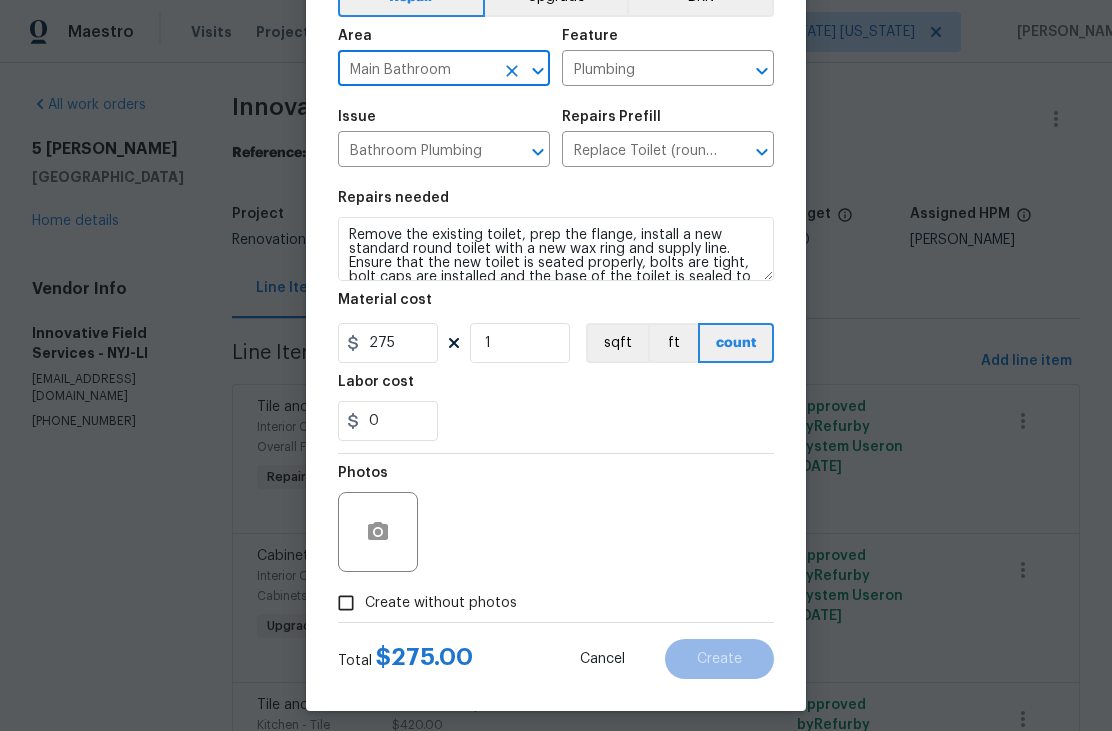 click on "Create without photos" at bounding box center [422, 603] 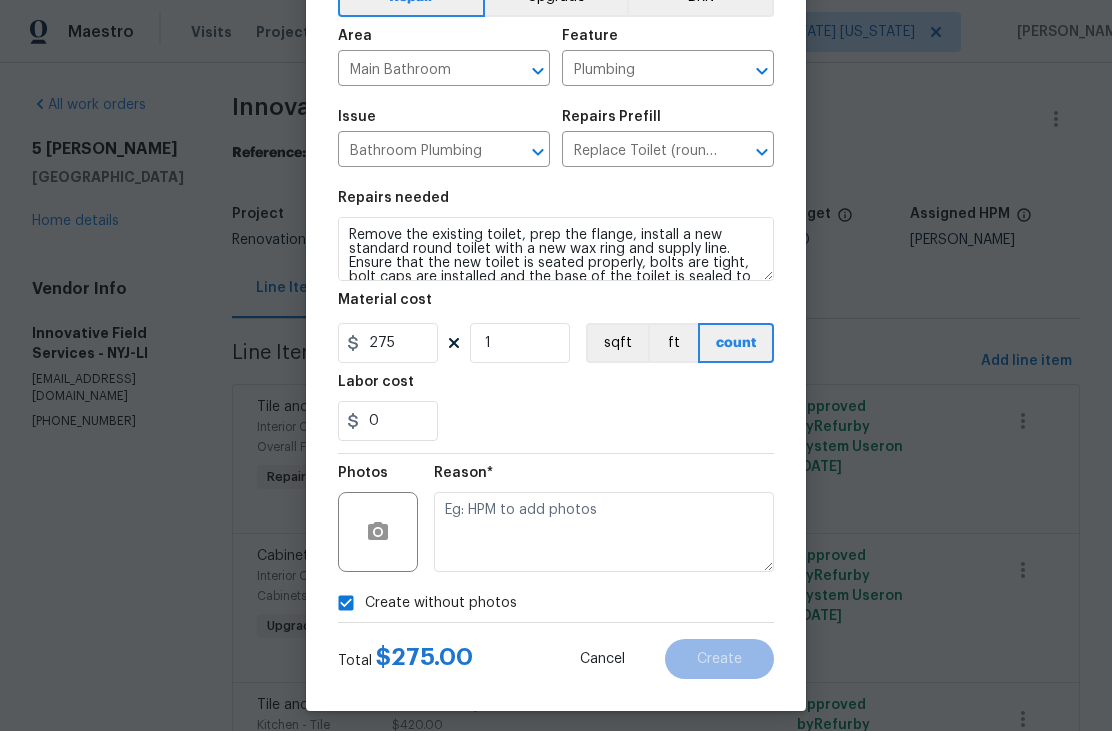 click on "Create without photos" at bounding box center [441, 603] 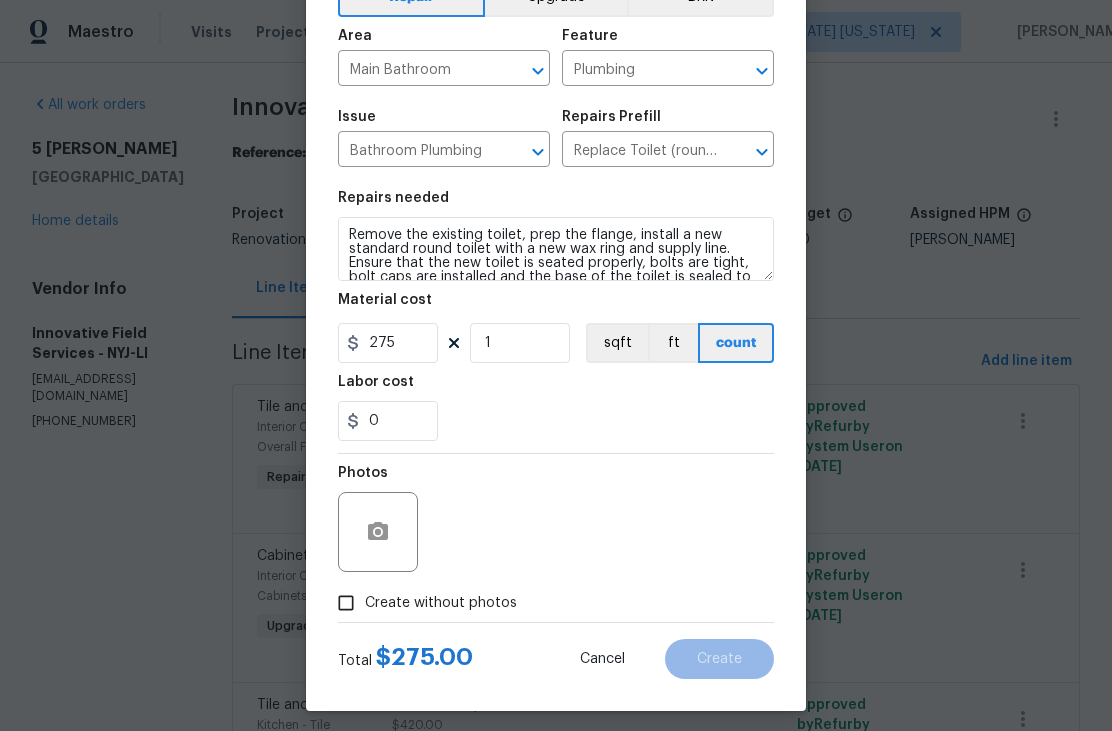 click on "Create without photos" at bounding box center [441, 603] 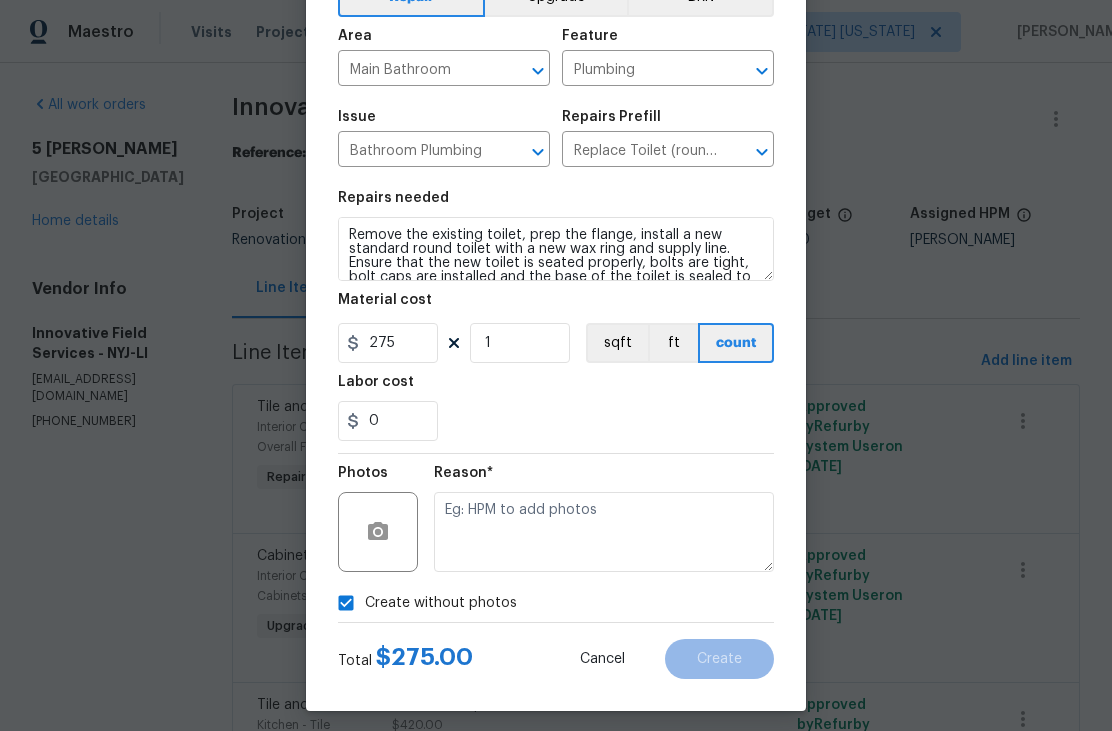 click at bounding box center [604, 532] 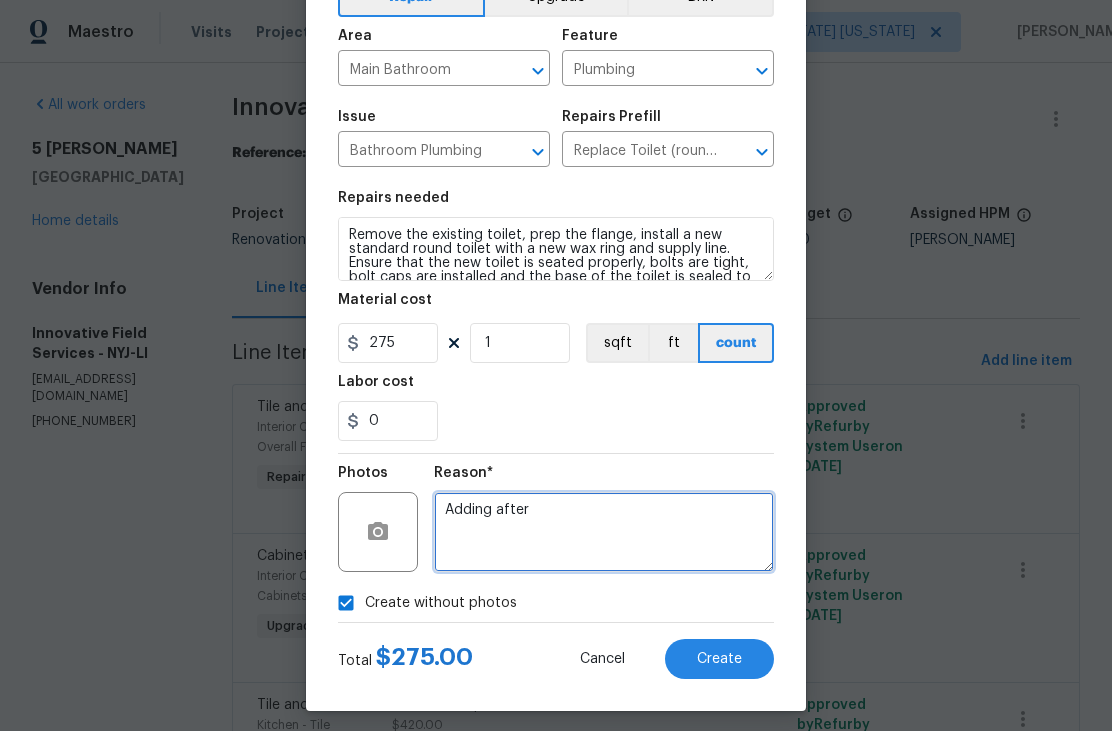 type on "Adding after" 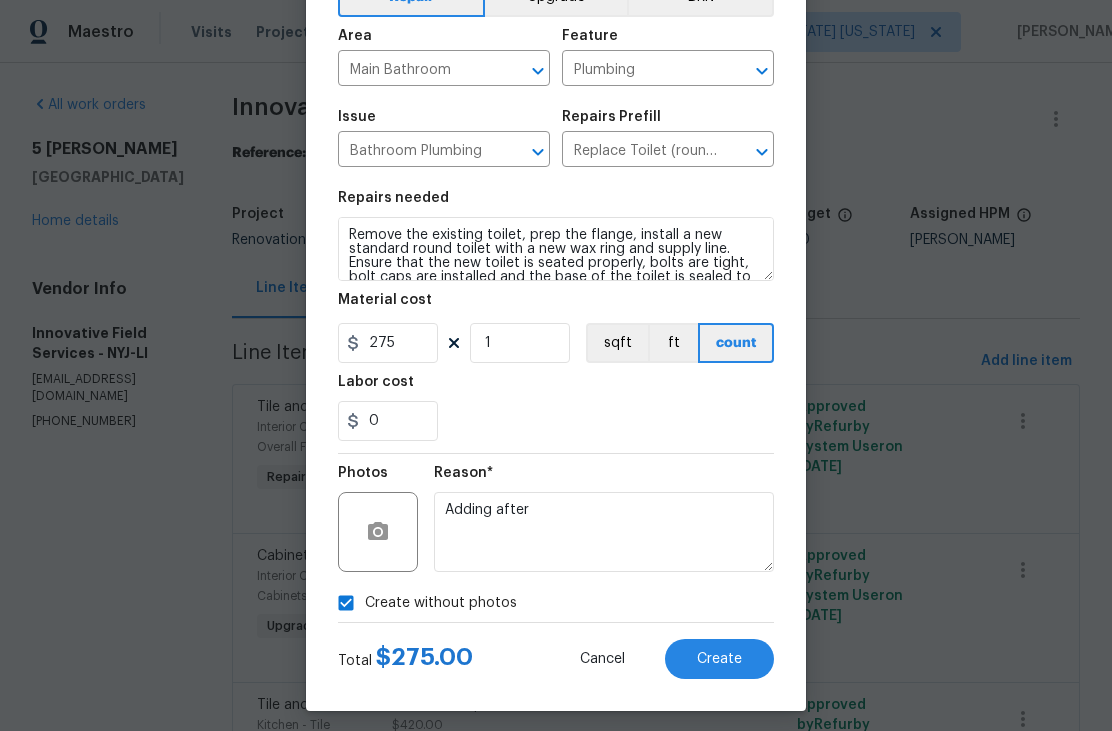 click on "Create" at bounding box center (719, 659) 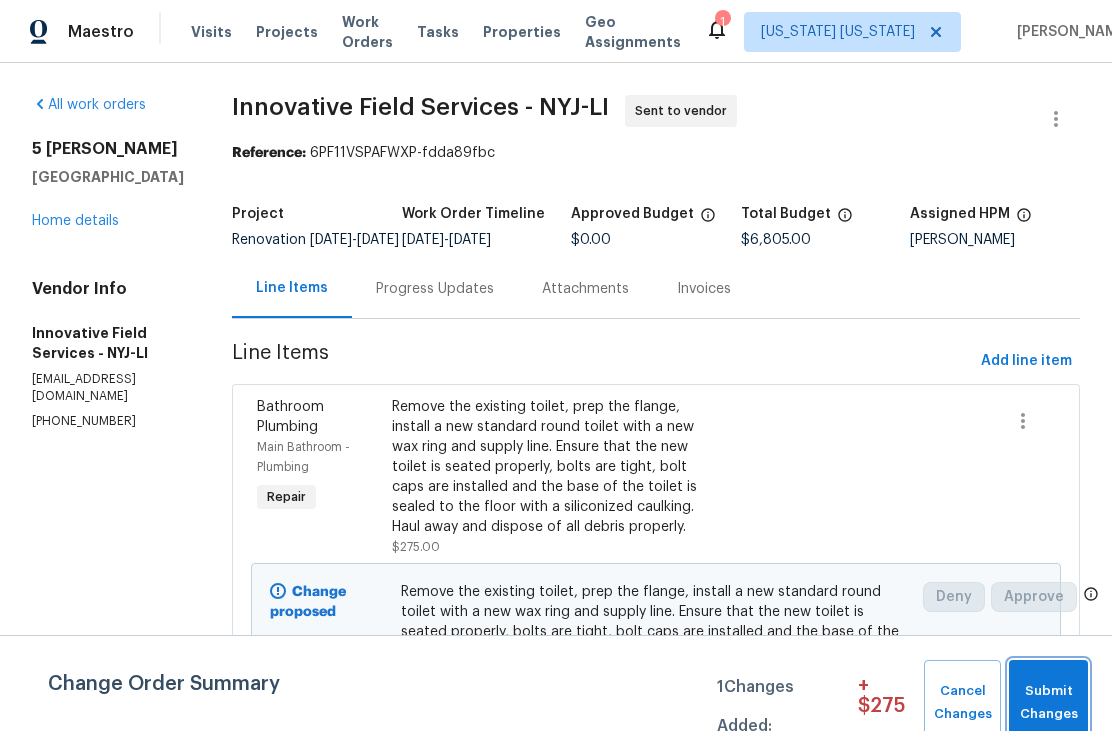 click on "Submit Changes" at bounding box center (1048, 703) 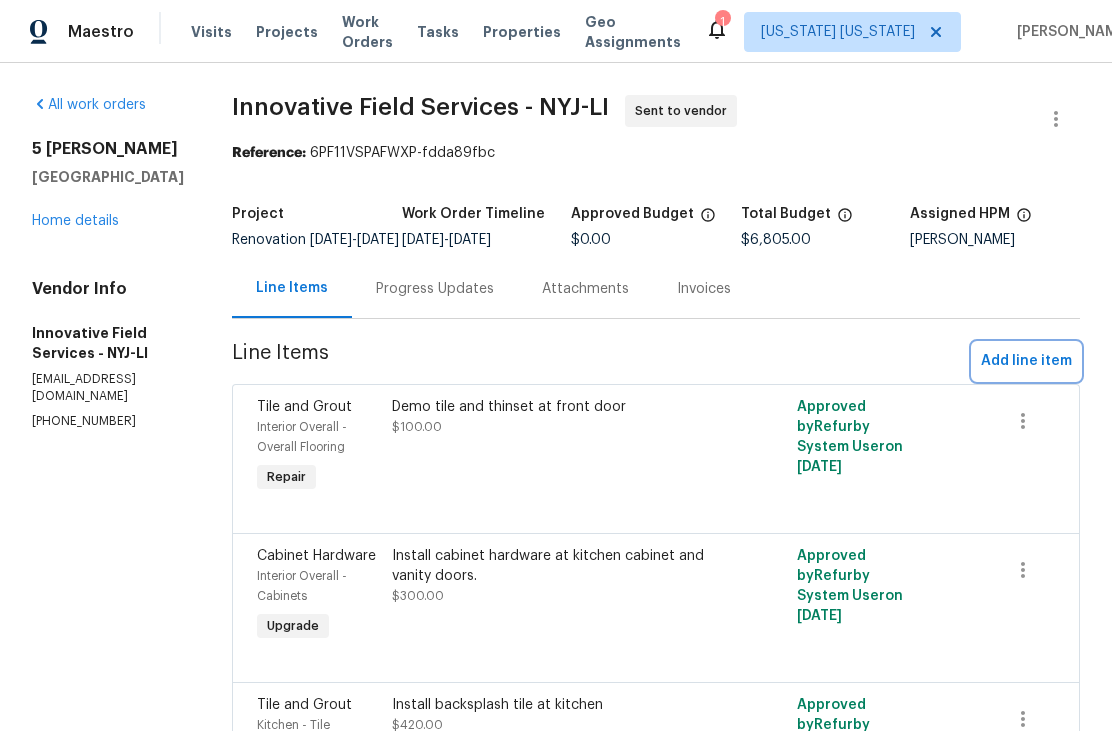 click on "Add line item" at bounding box center [1026, 361] 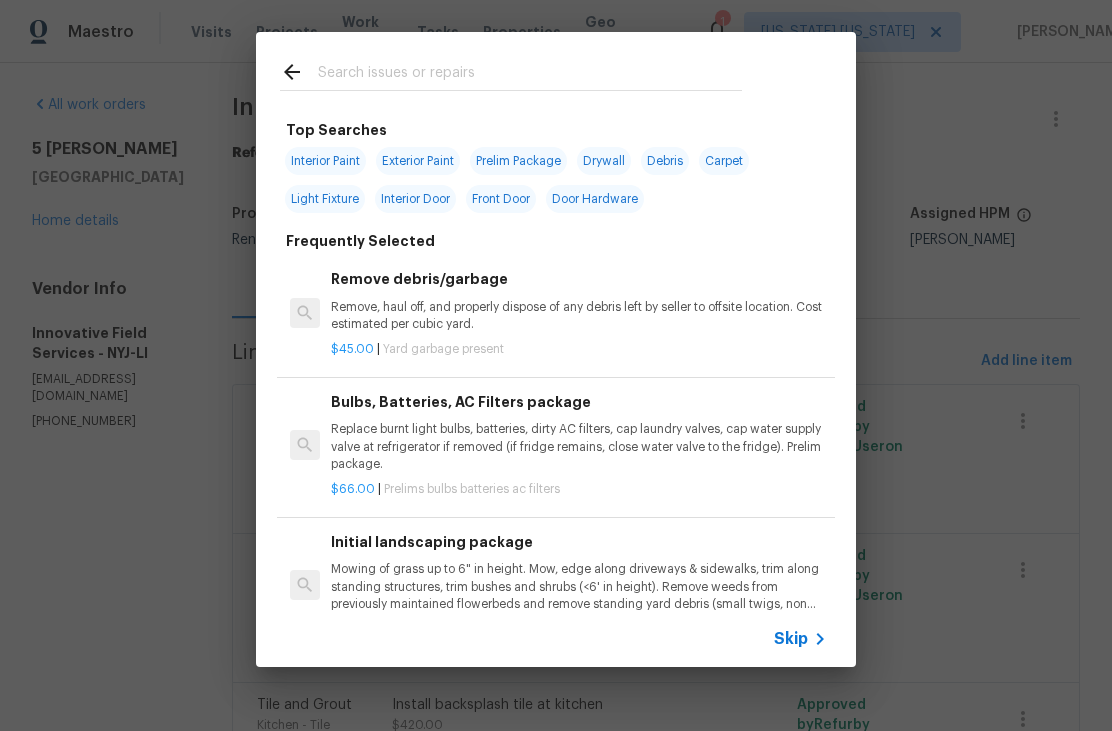 click at bounding box center (530, 75) 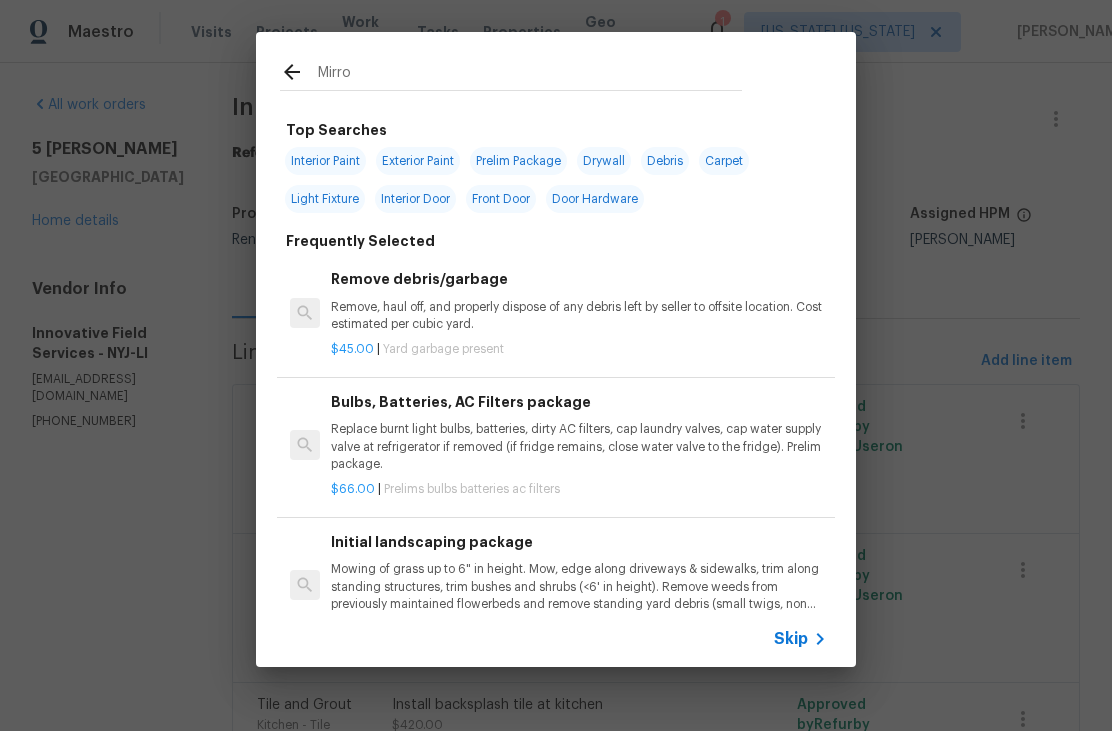 type on "Mirror" 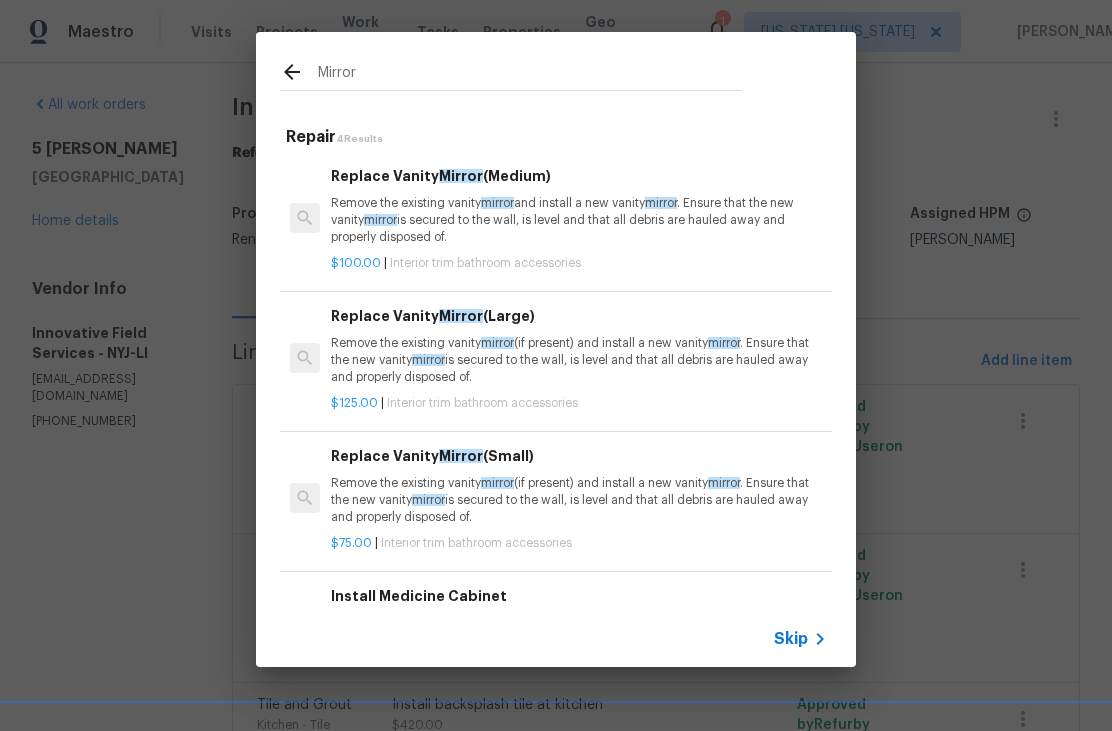 click on "Remove the existing vanity  mirror  (if present) and install a new vanity  mirror . Ensure that the new vanity  mirror  is secured to the wall, is level and that all debris are hauled away and properly disposed of." at bounding box center (579, 360) 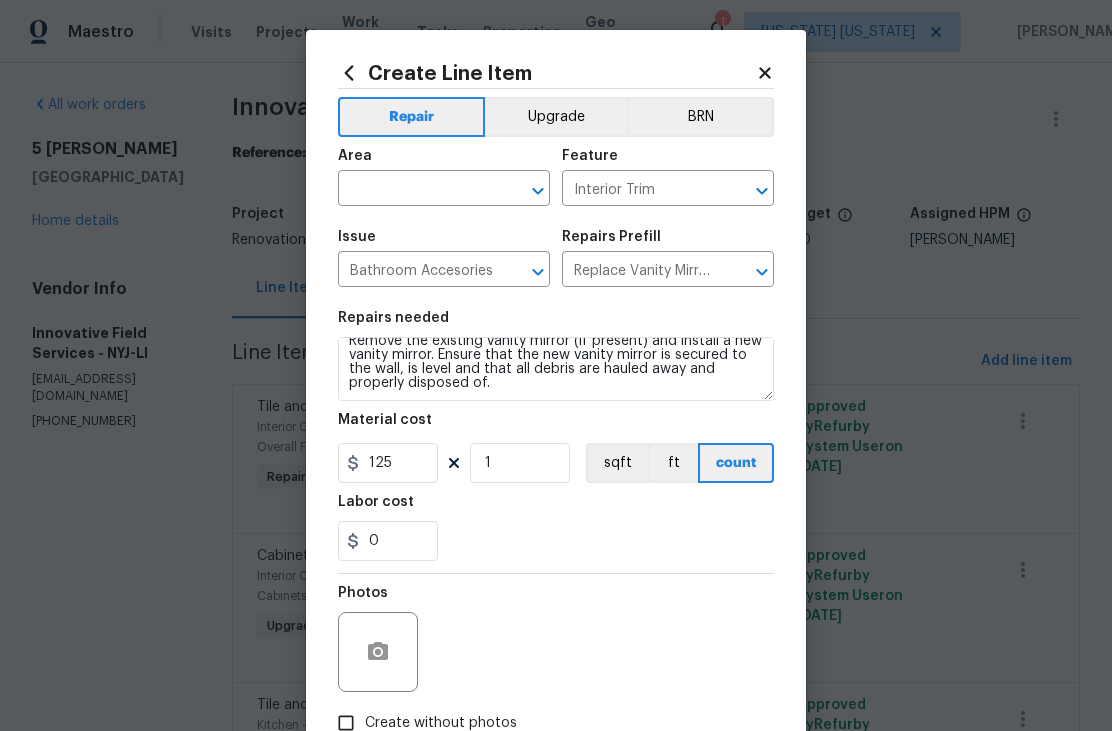 scroll, scrollTop: 14, scrollLeft: 0, axis: vertical 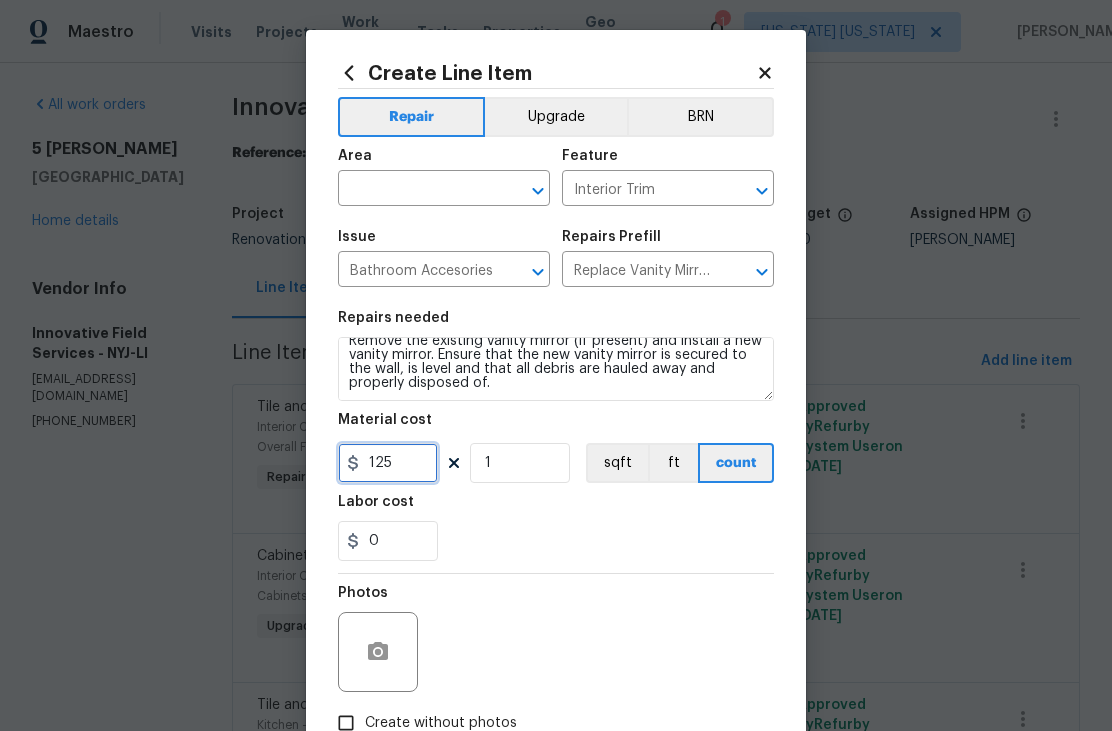 click on "125" at bounding box center [388, 463] 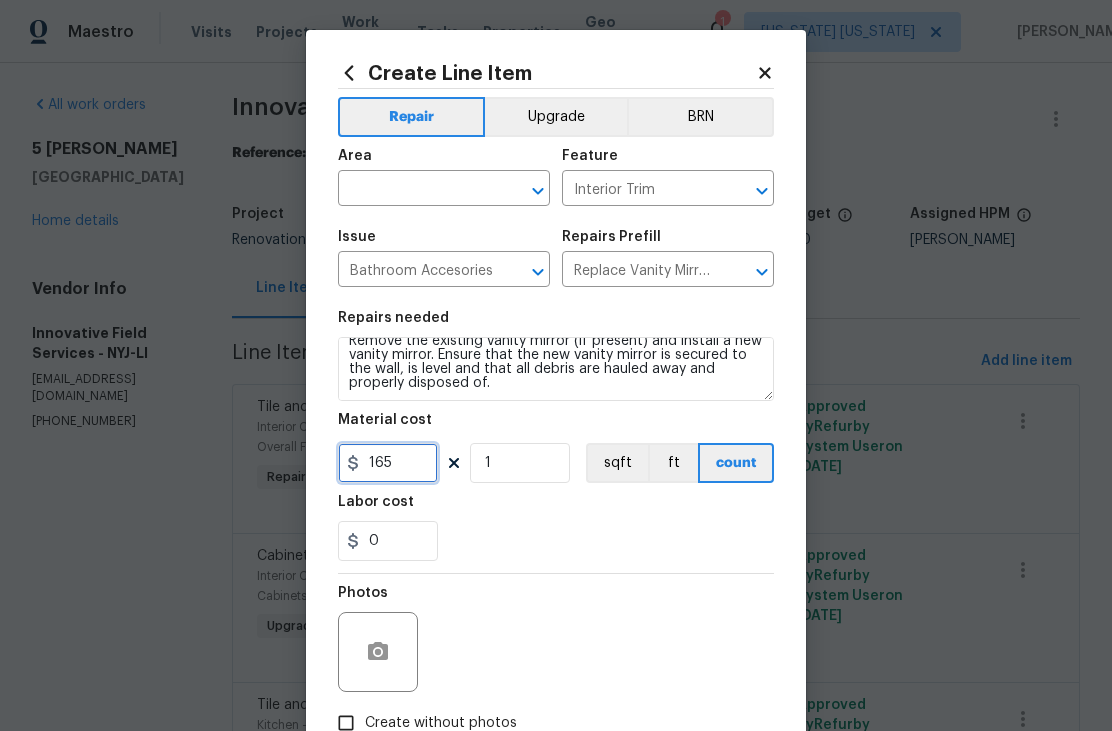 type on "165" 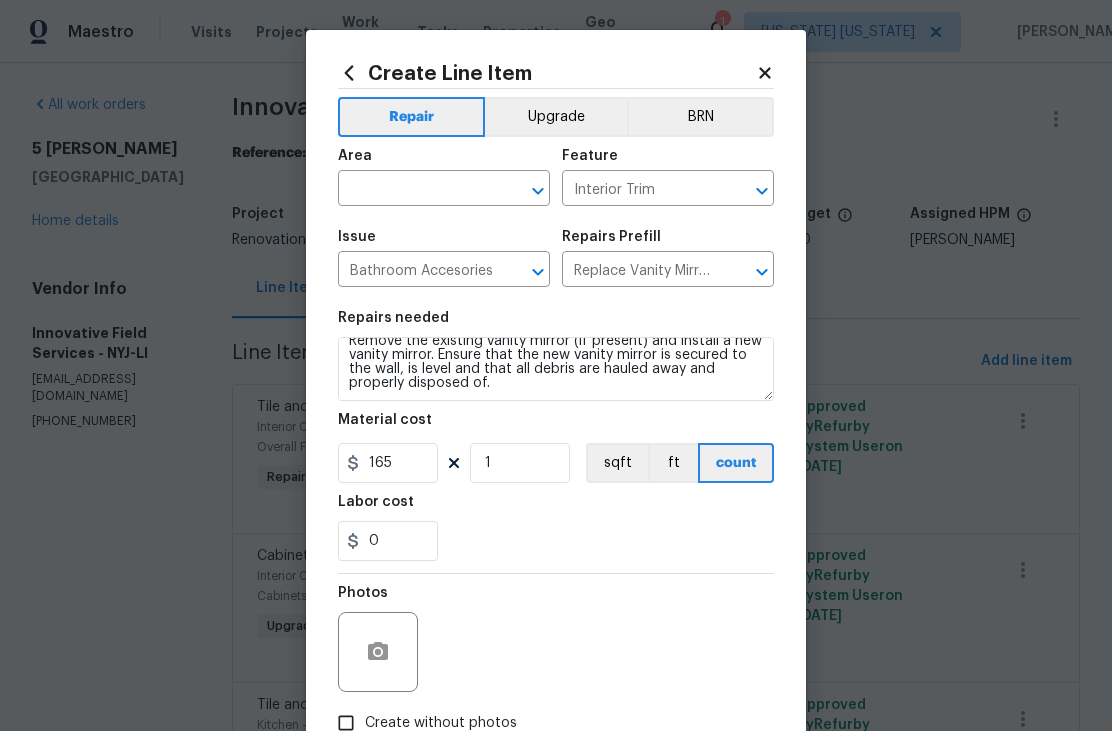 click at bounding box center [416, 190] 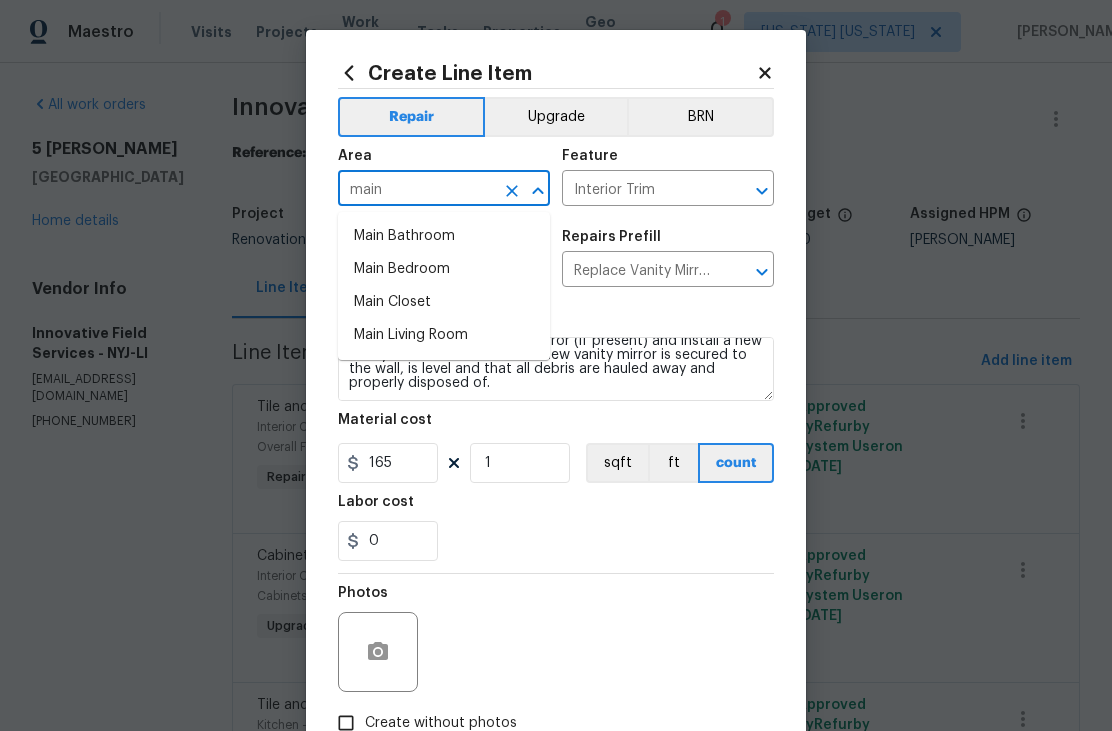 click on "Main Bathroom" at bounding box center (444, 236) 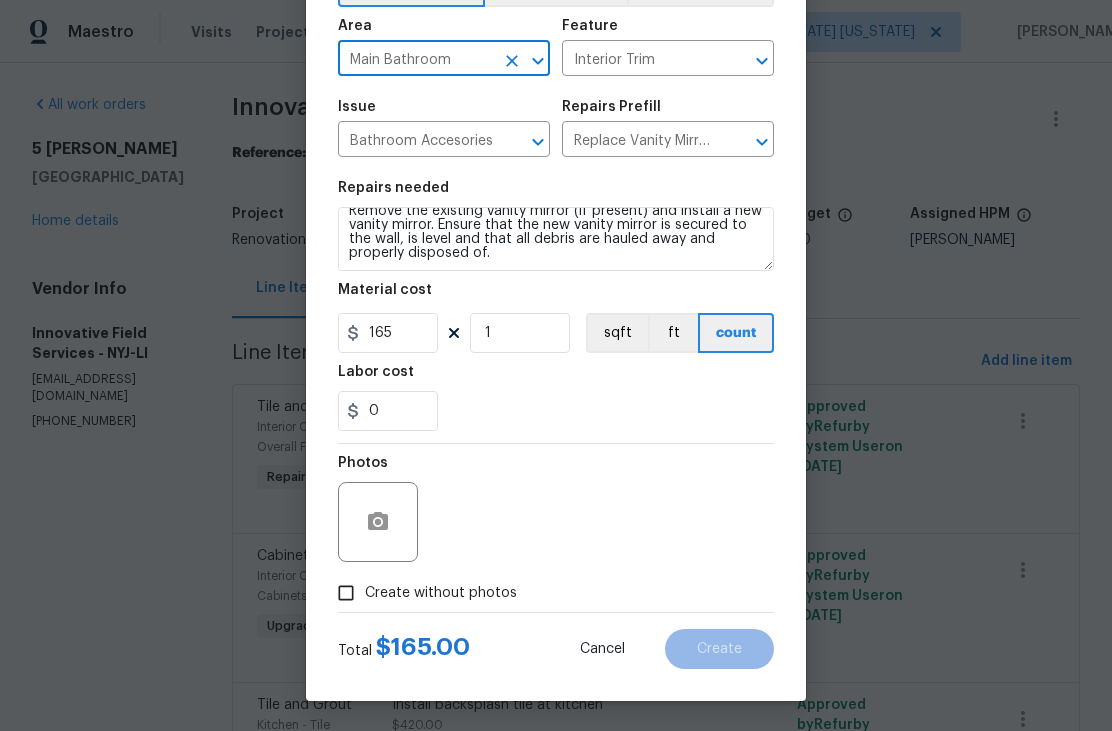 scroll, scrollTop: 128, scrollLeft: 0, axis: vertical 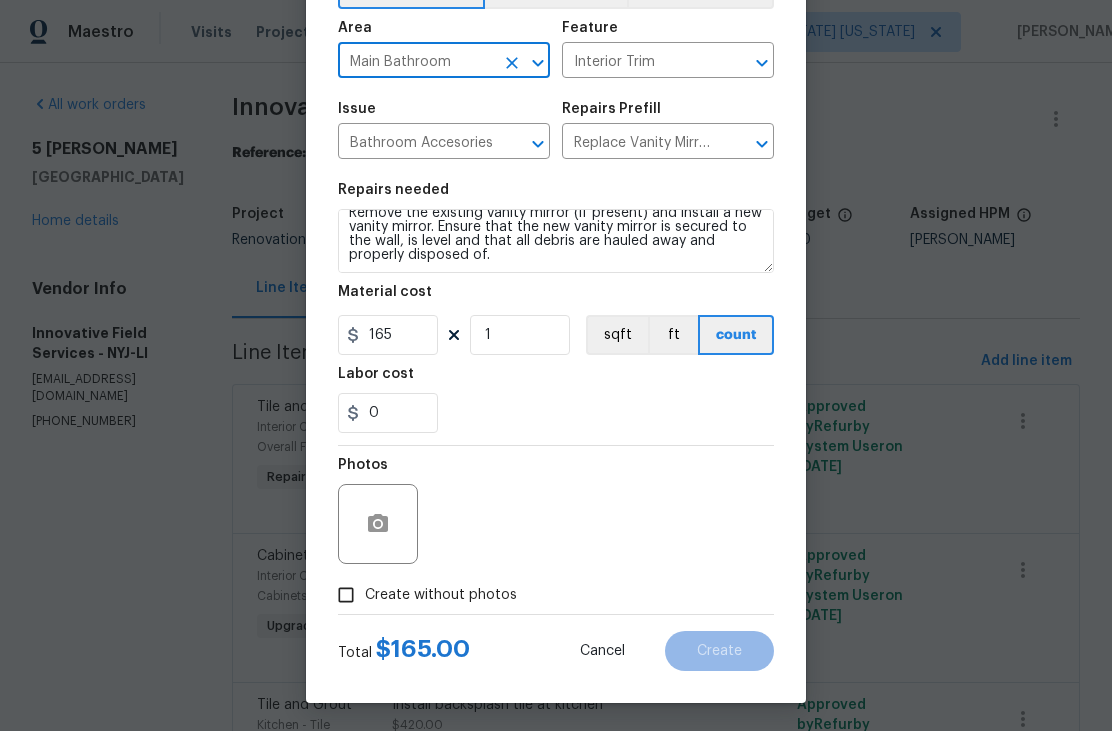 click on "Create without photos" at bounding box center [441, 595] 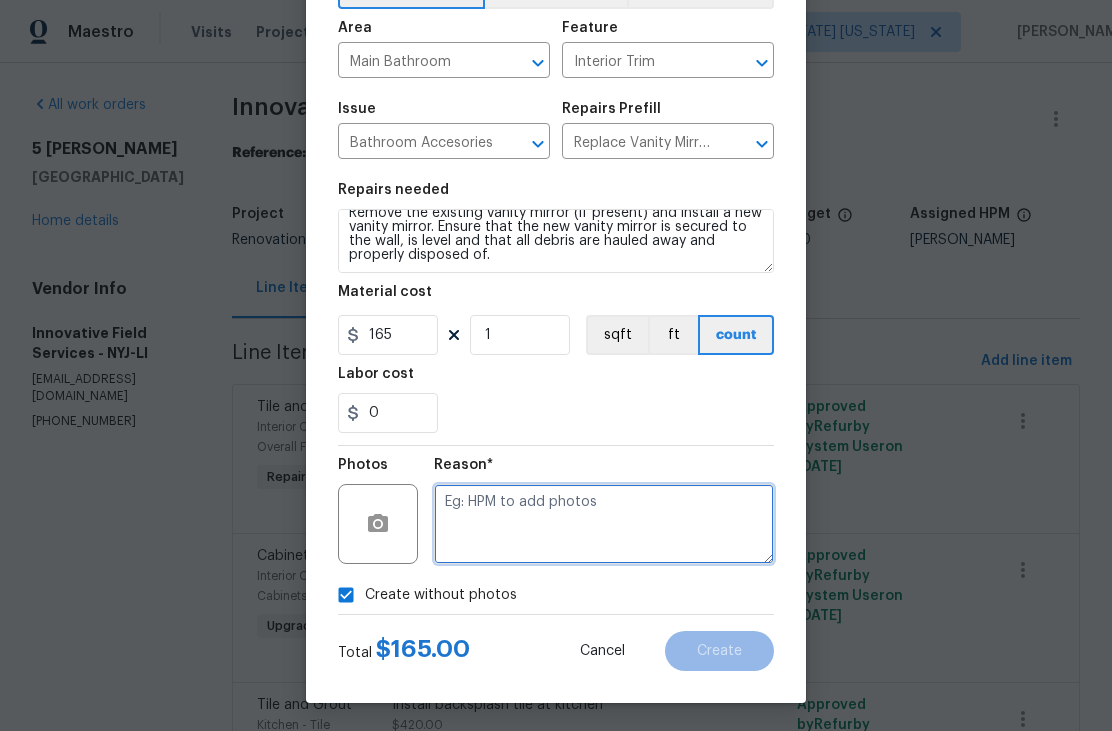 click at bounding box center [604, 524] 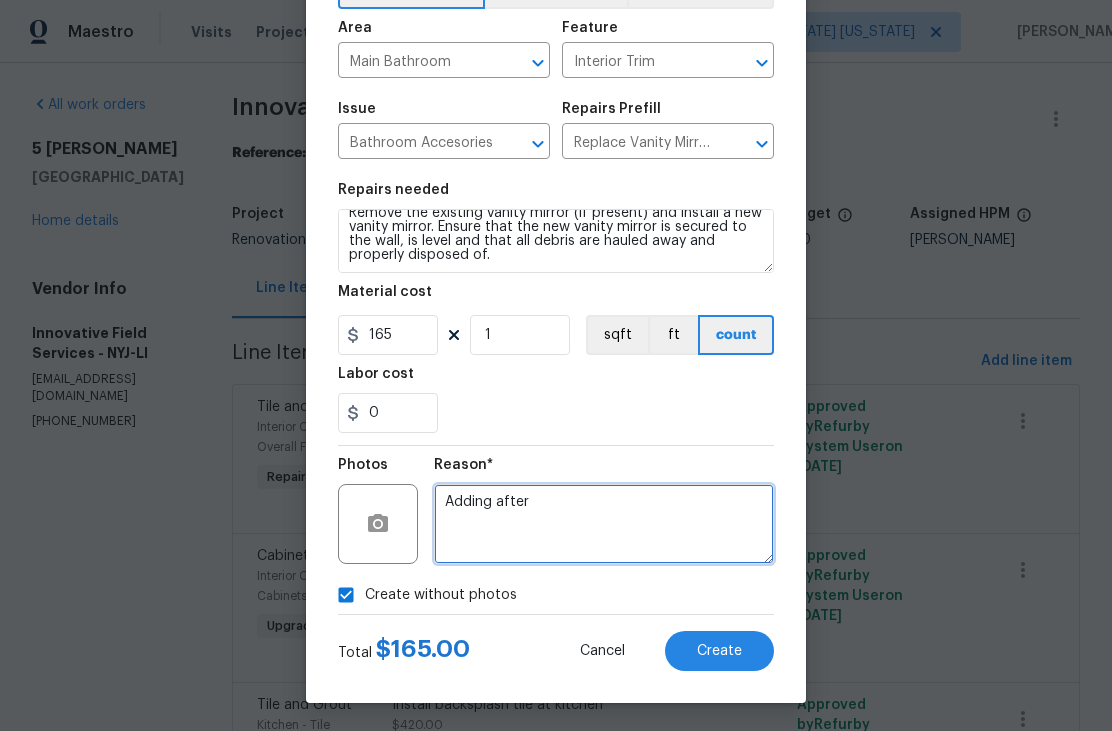 type on "Adding after" 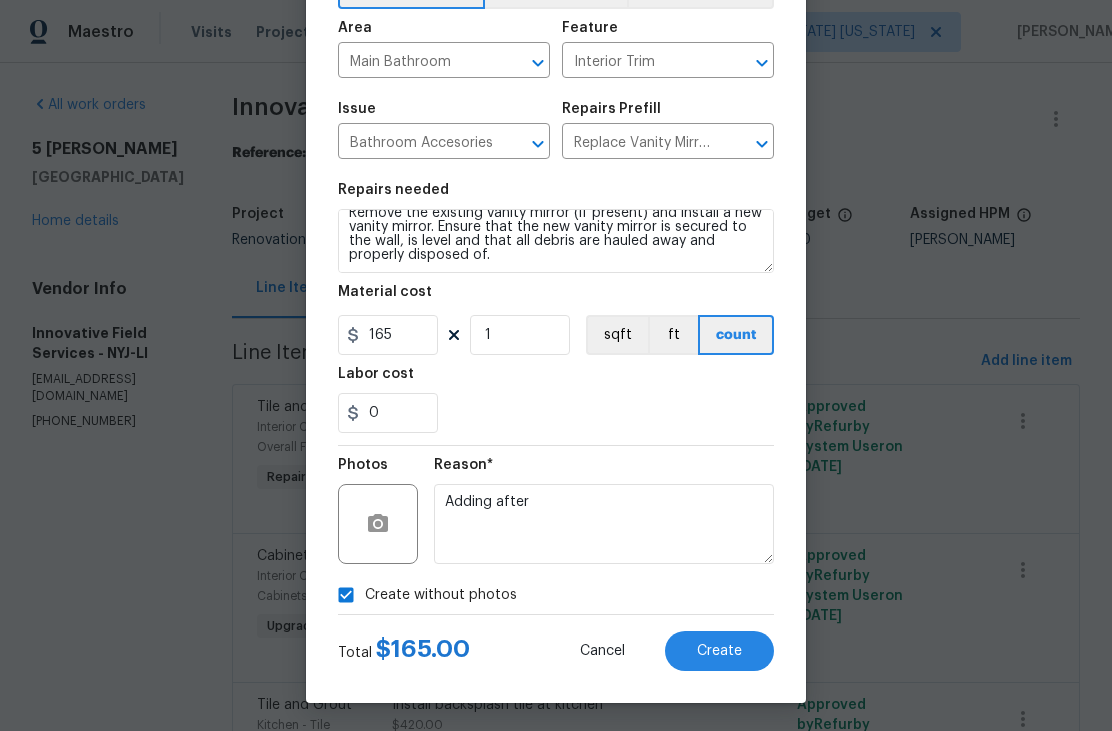click on "Create" at bounding box center (719, 651) 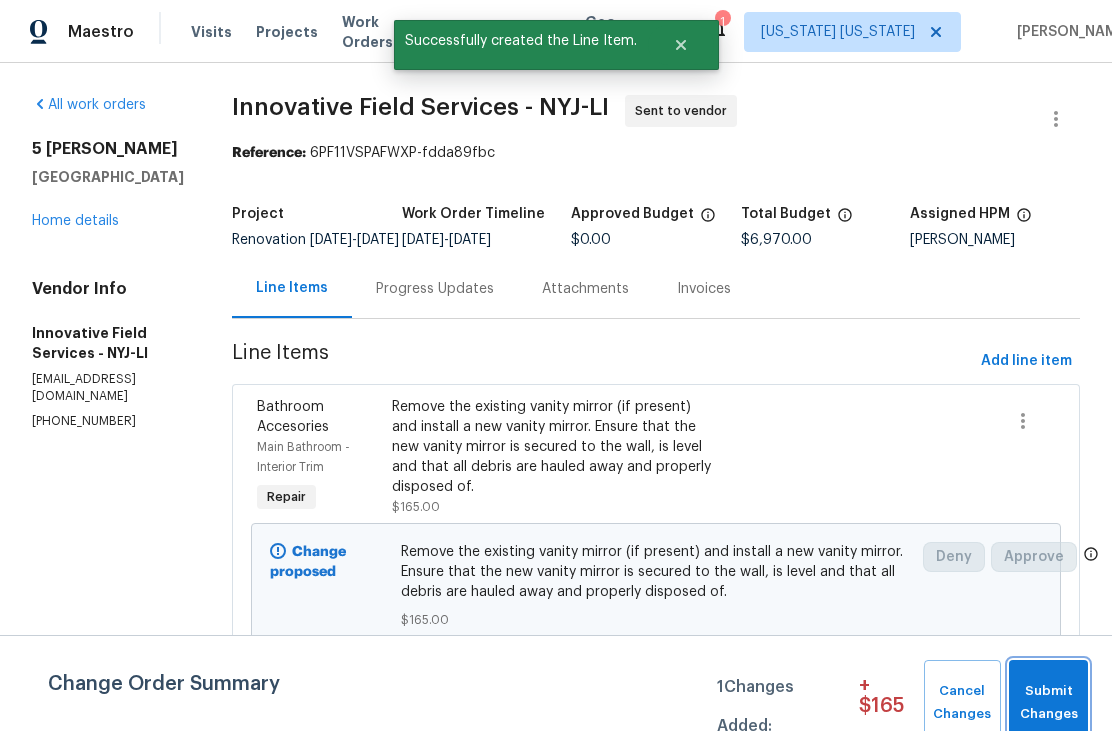 click on "Submit Changes" at bounding box center [1048, 703] 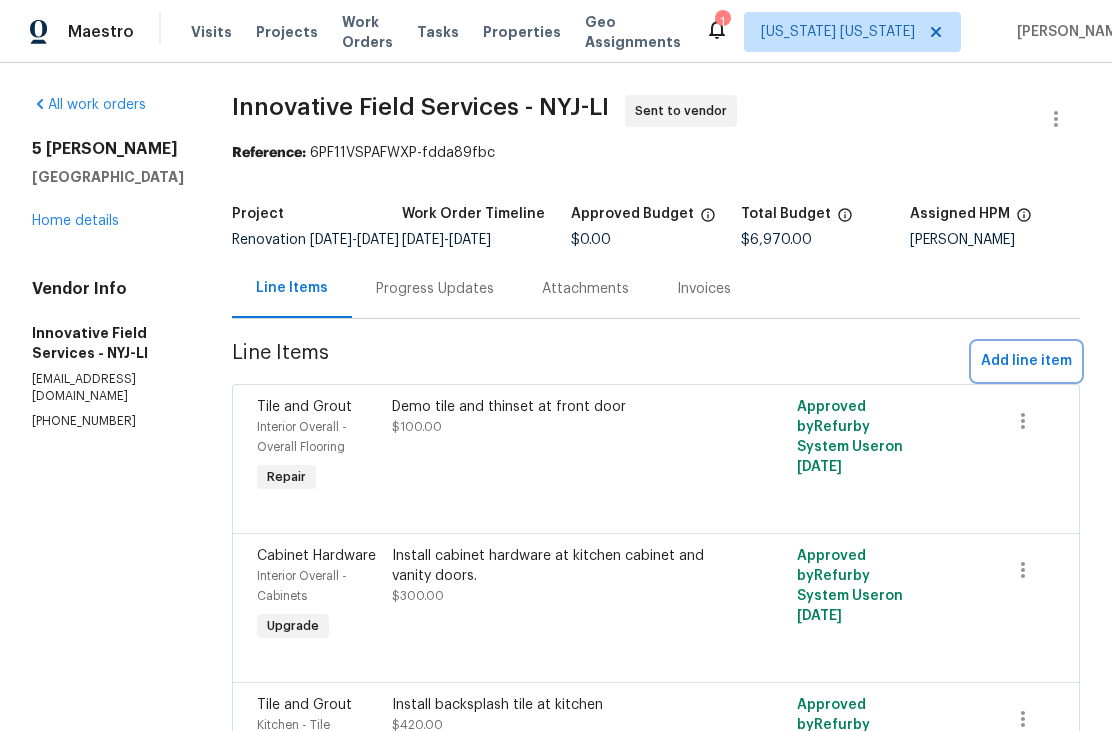 click on "Add line item" at bounding box center [1026, 361] 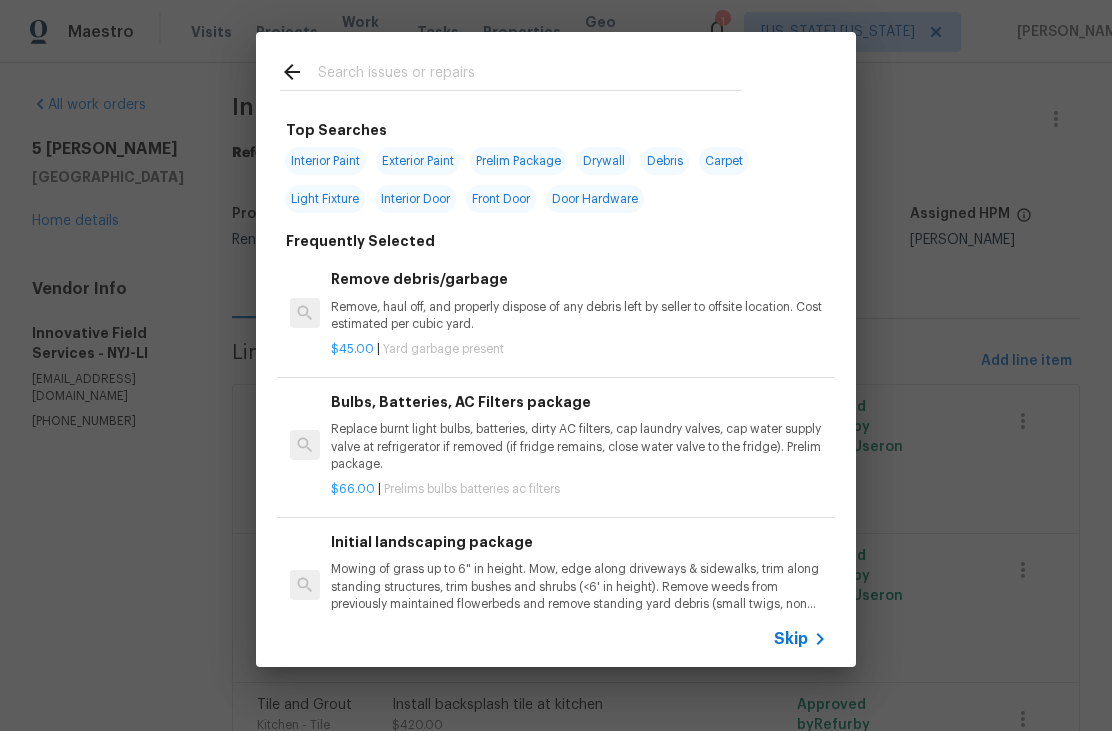 click at bounding box center (530, 75) 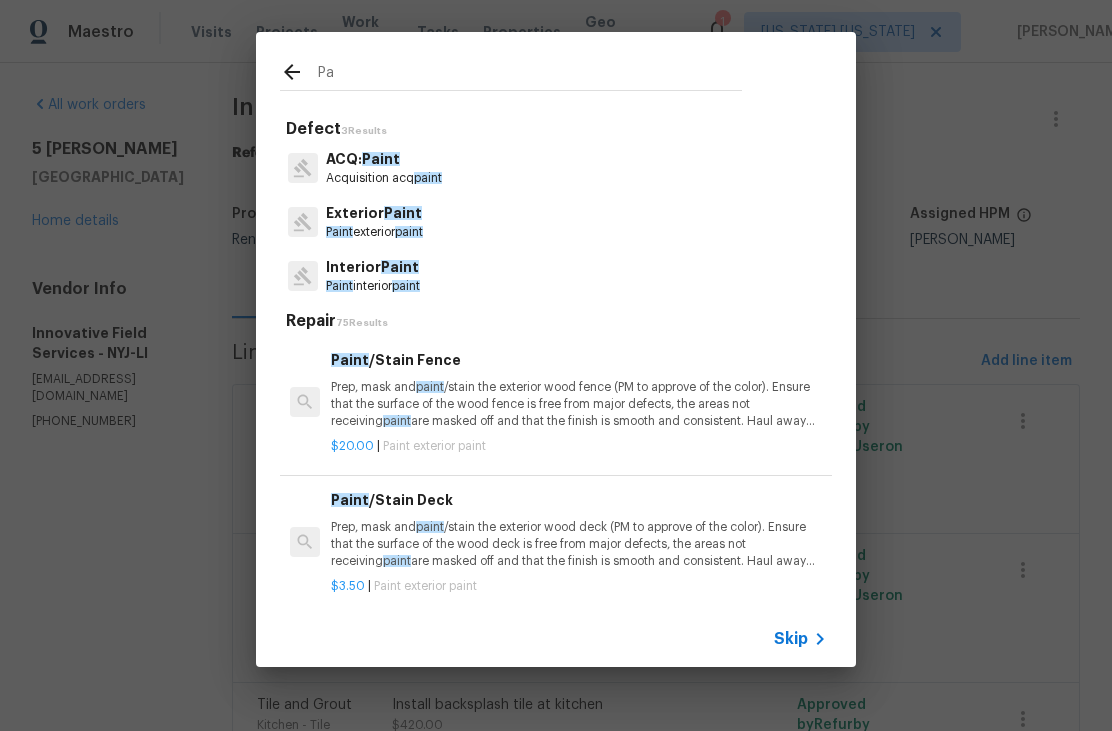 type on "P" 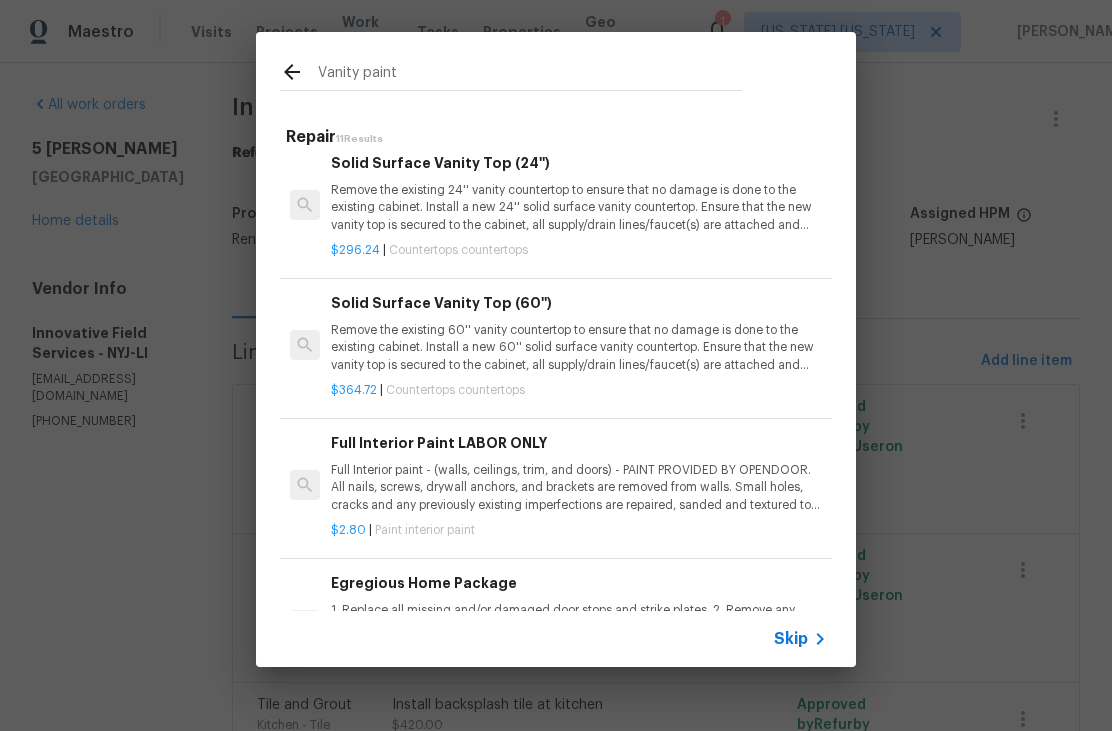 scroll, scrollTop: 522, scrollLeft: -1, axis: both 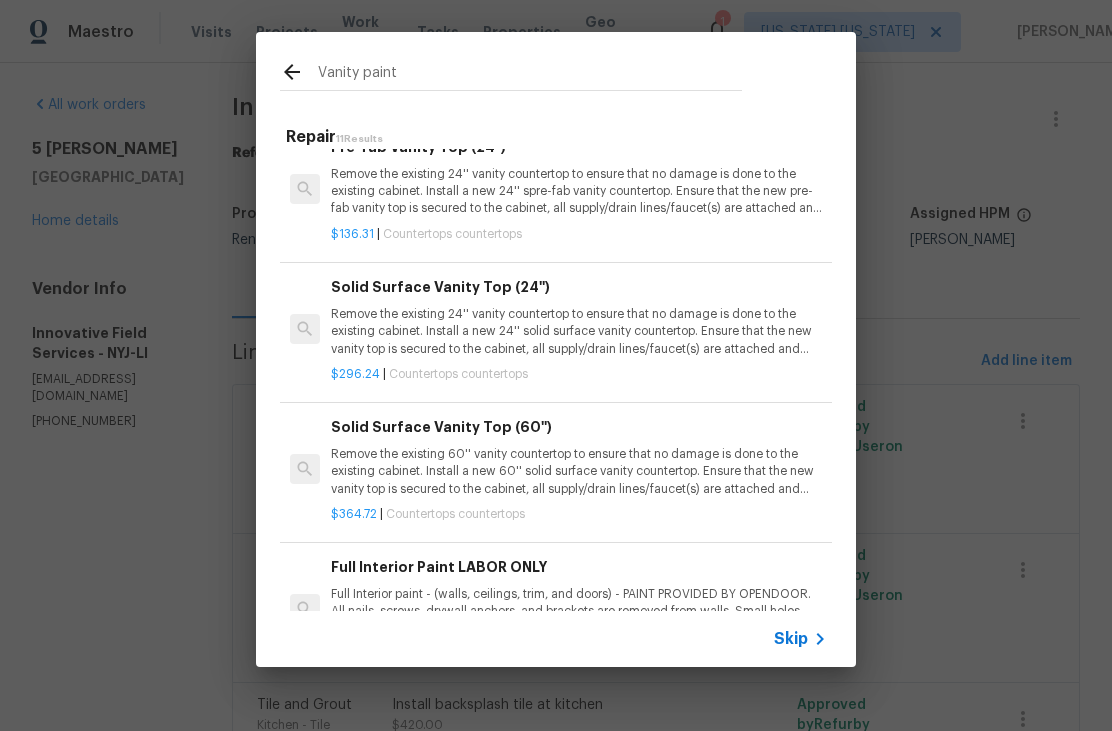click on "Vanity paint" at bounding box center [530, 75] 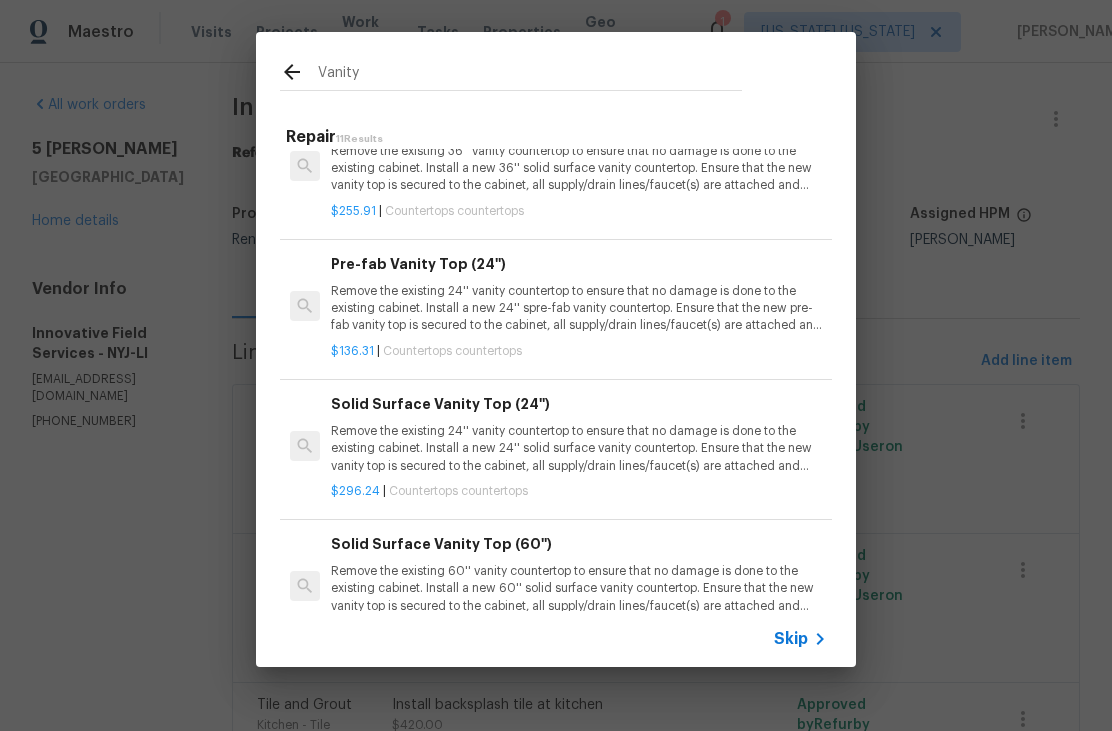 scroll, scrollTop: 331, scrollLeft: 0, axis: vertical 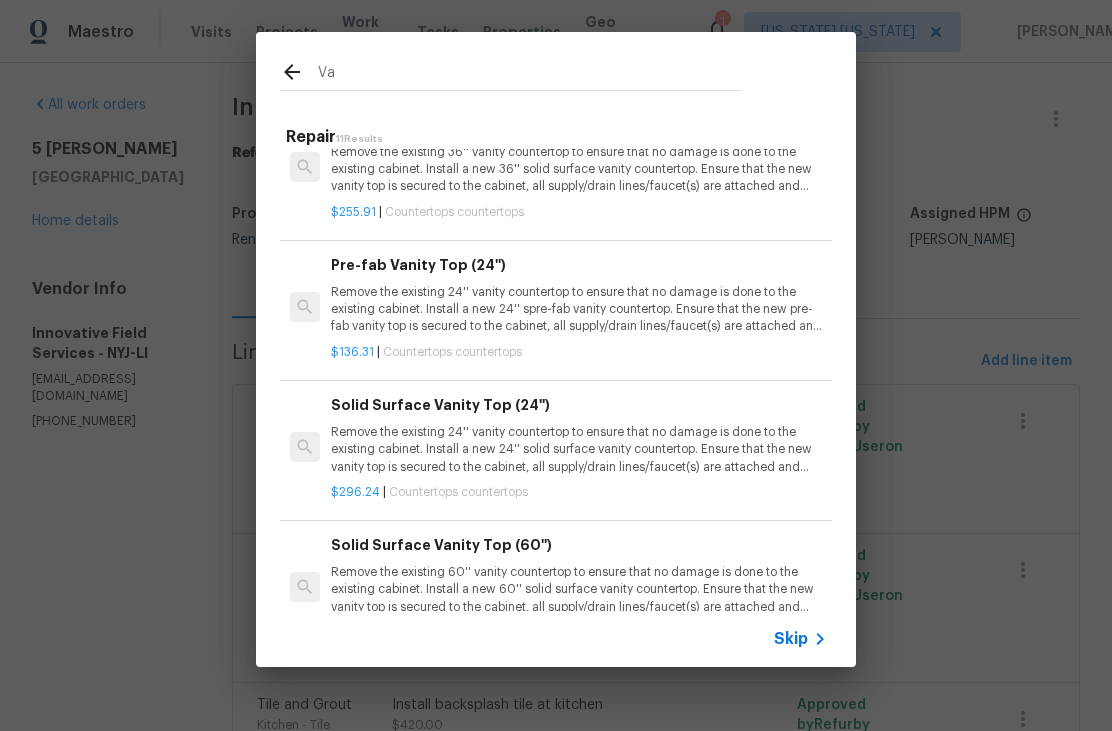 type on "V" 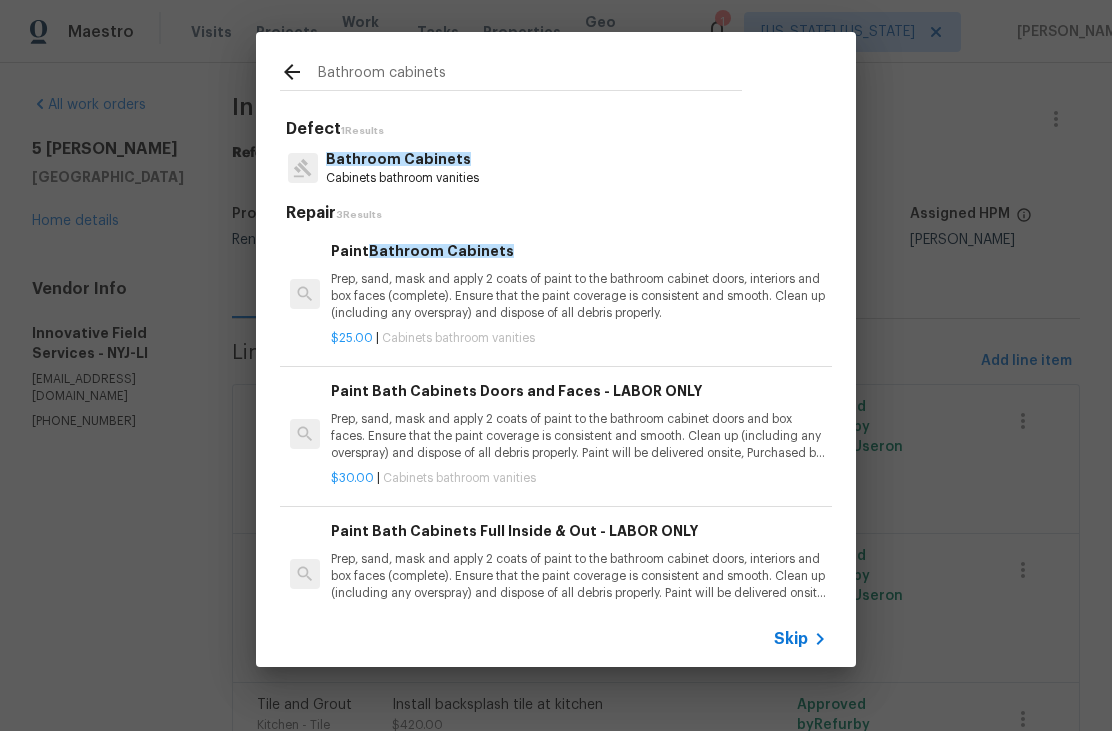 type on "Bathroom cabinets" 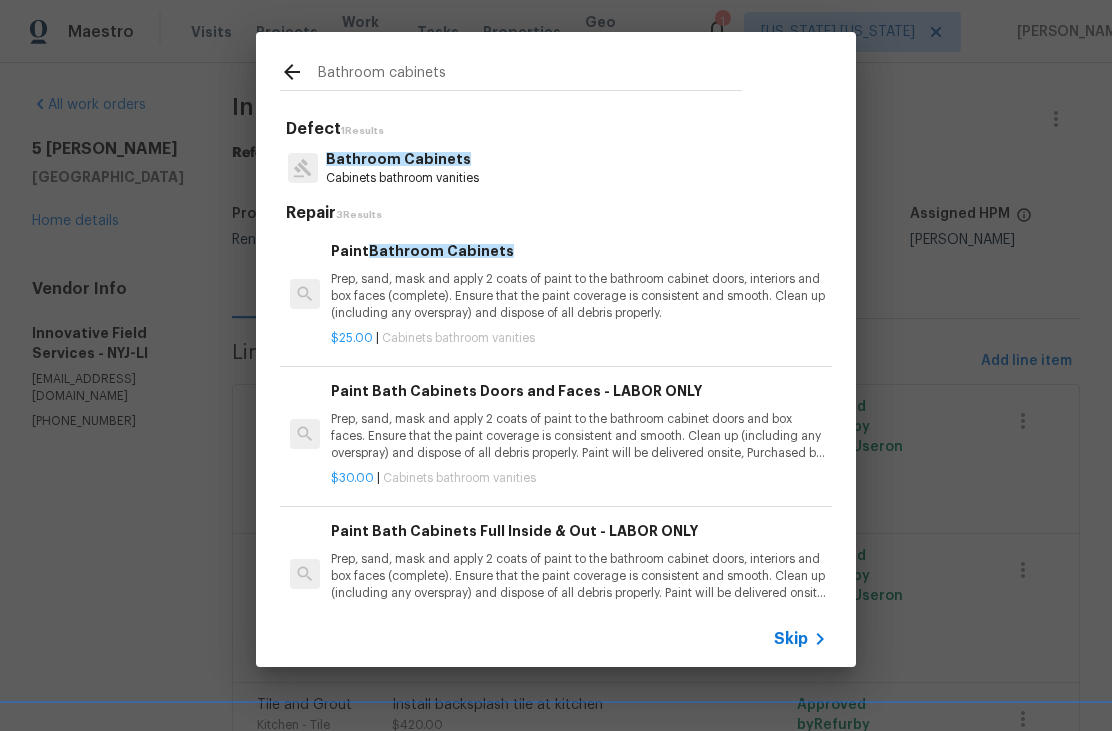 click on "Bathroom Cabinets Cabinets bathroom vanities" at bounding box center (556, 168) 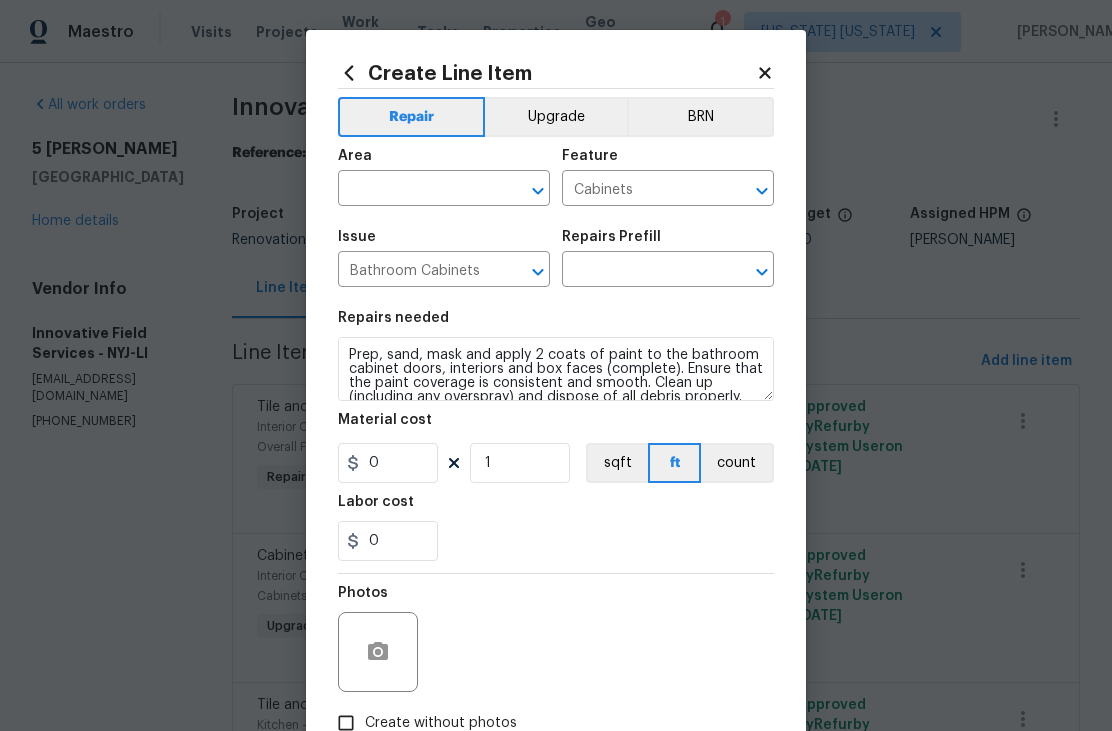 type on "Paint Bathroom Cabinets $25.00" 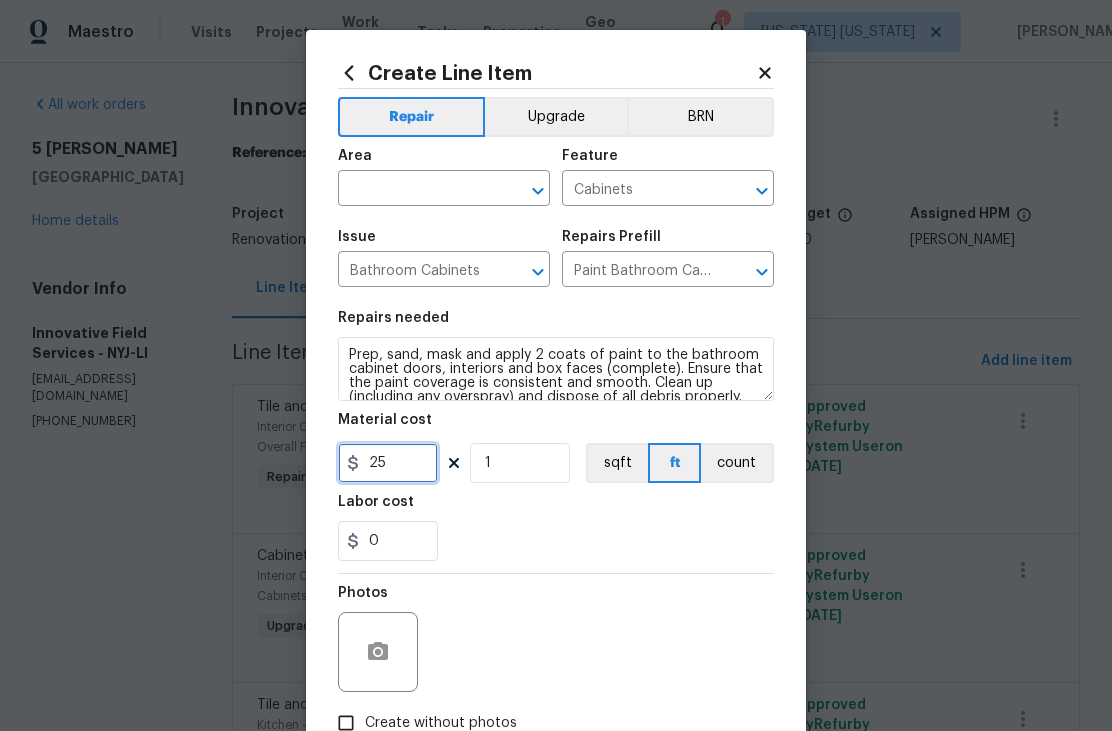 click on "25" at bounding box center (388, 463) 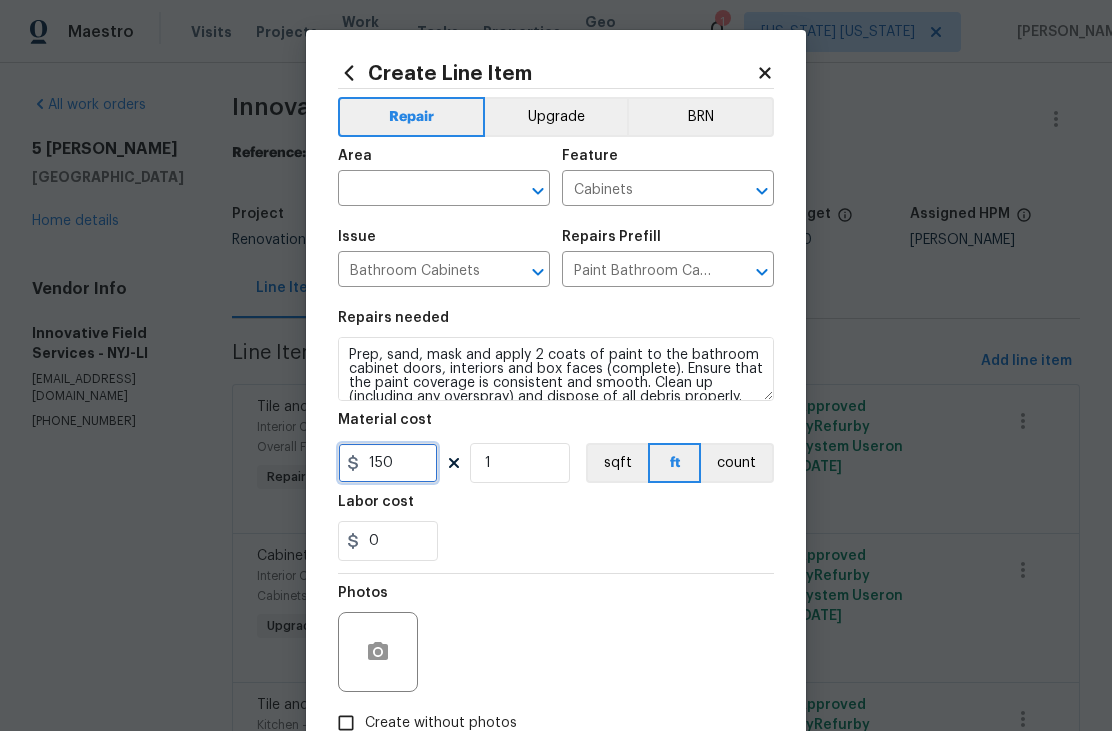 type on "150" 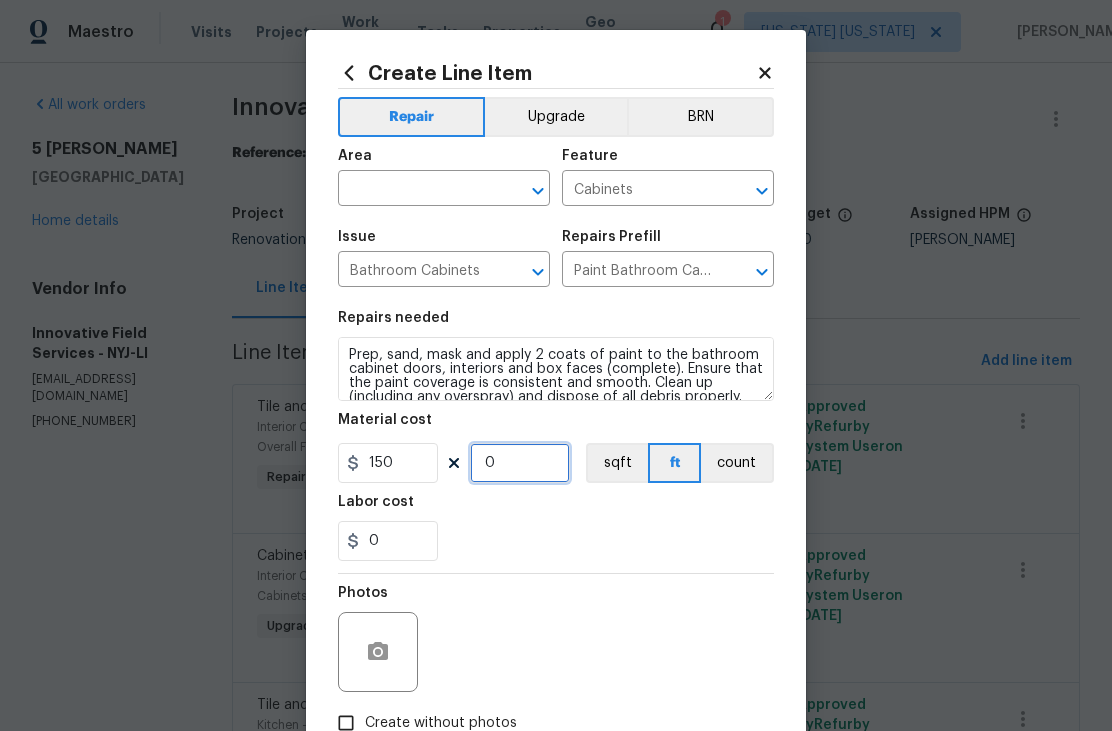 type on "2" 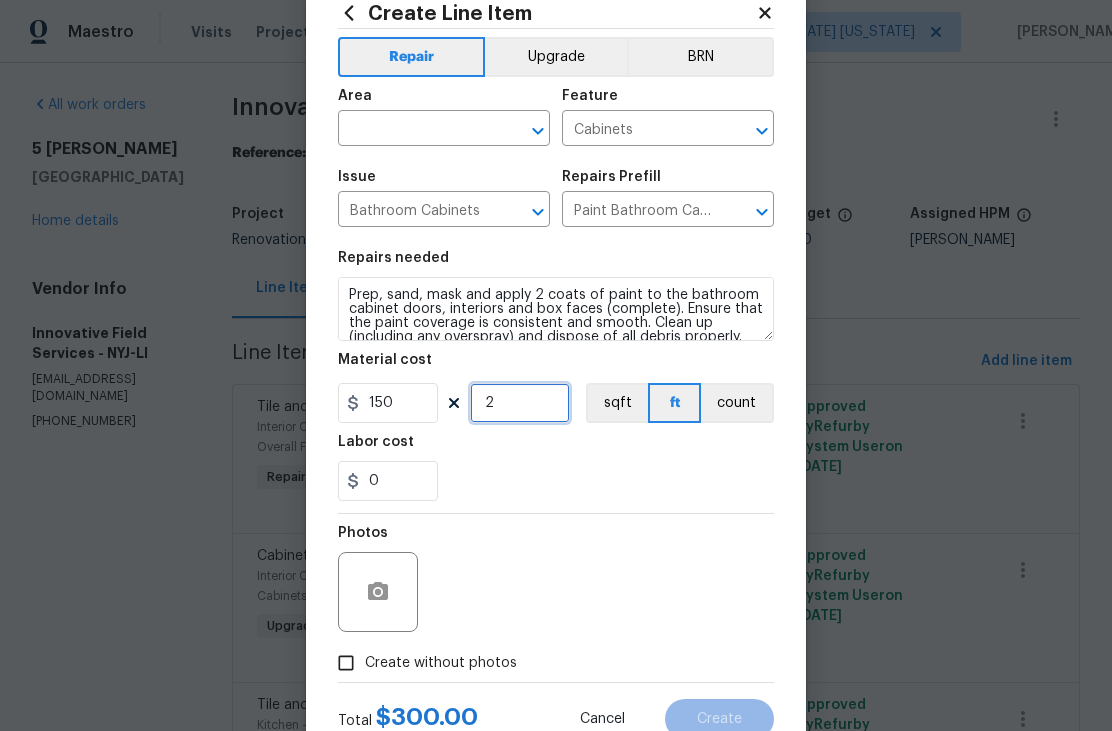 scroll, scrollTop: 115, scrollLeft: 0, axis: vertical 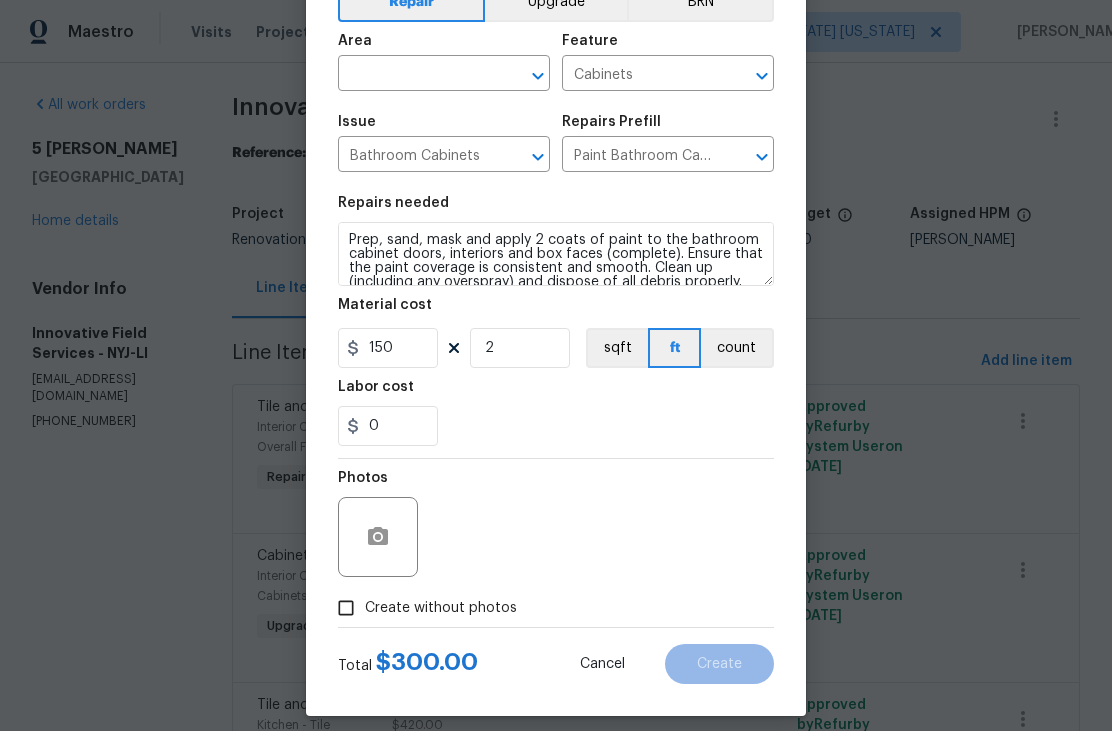 click on "Create without photos" at bounding box center (422, 608) 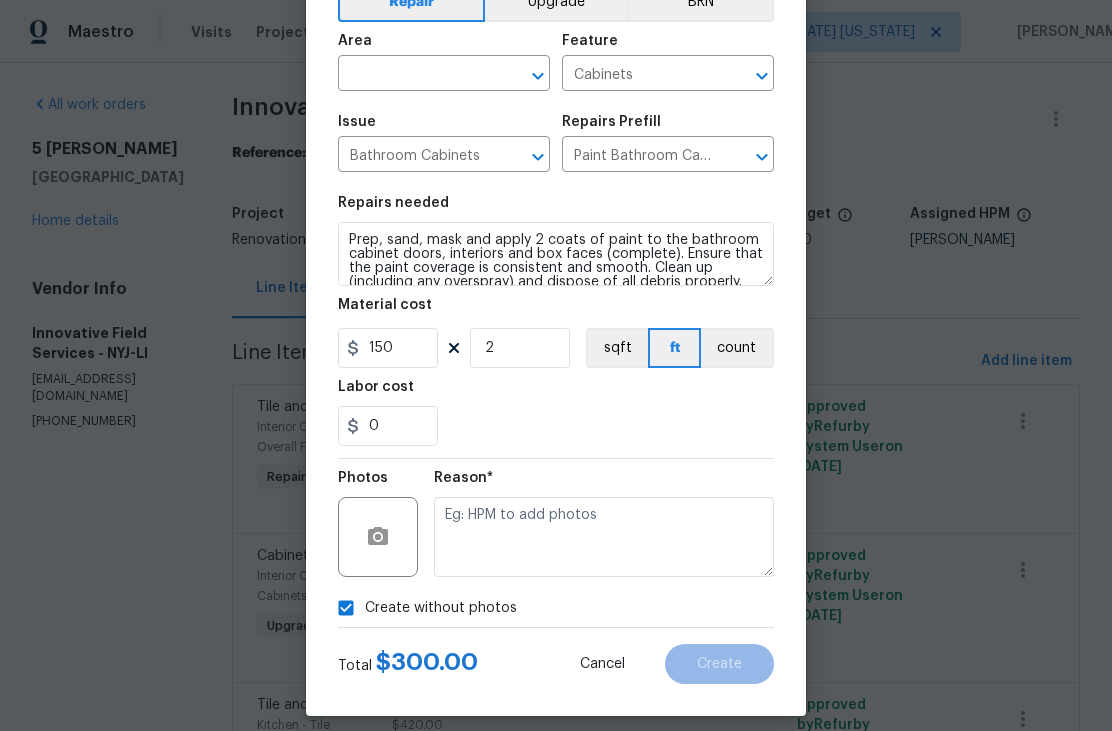 click on "Create without photos" at bounding box center (441, 608) 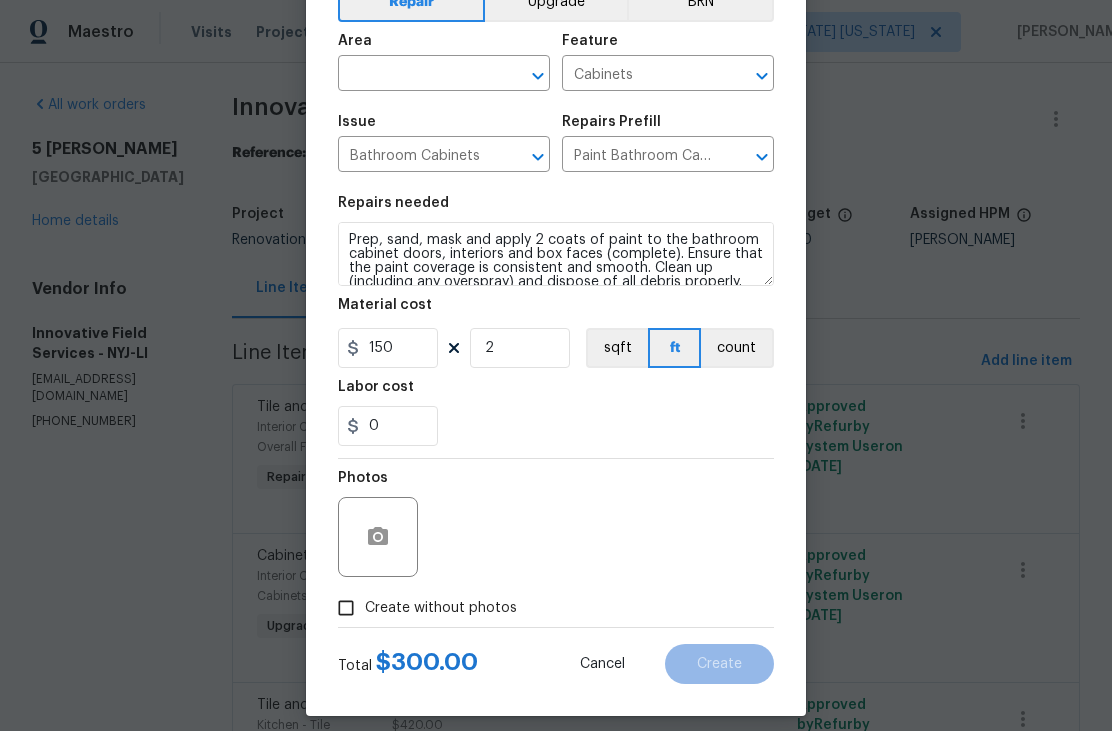 click on "Create without photos" at bounding box center (441, 608) 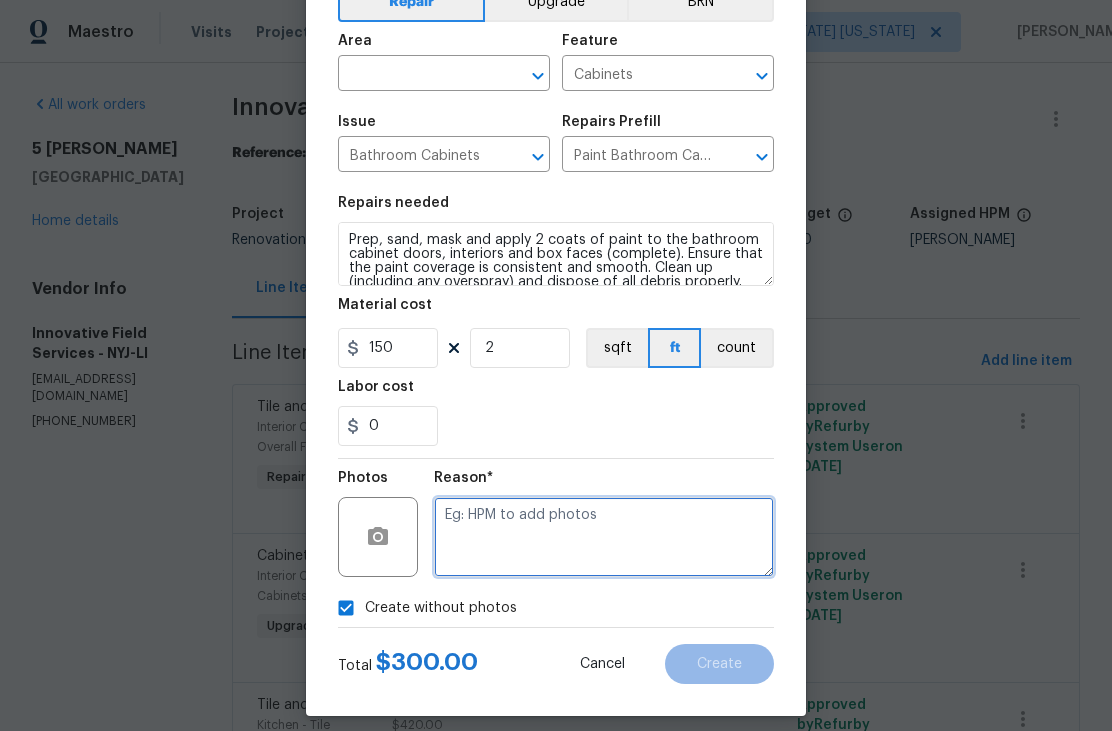 click at bounding box center (604, 537) 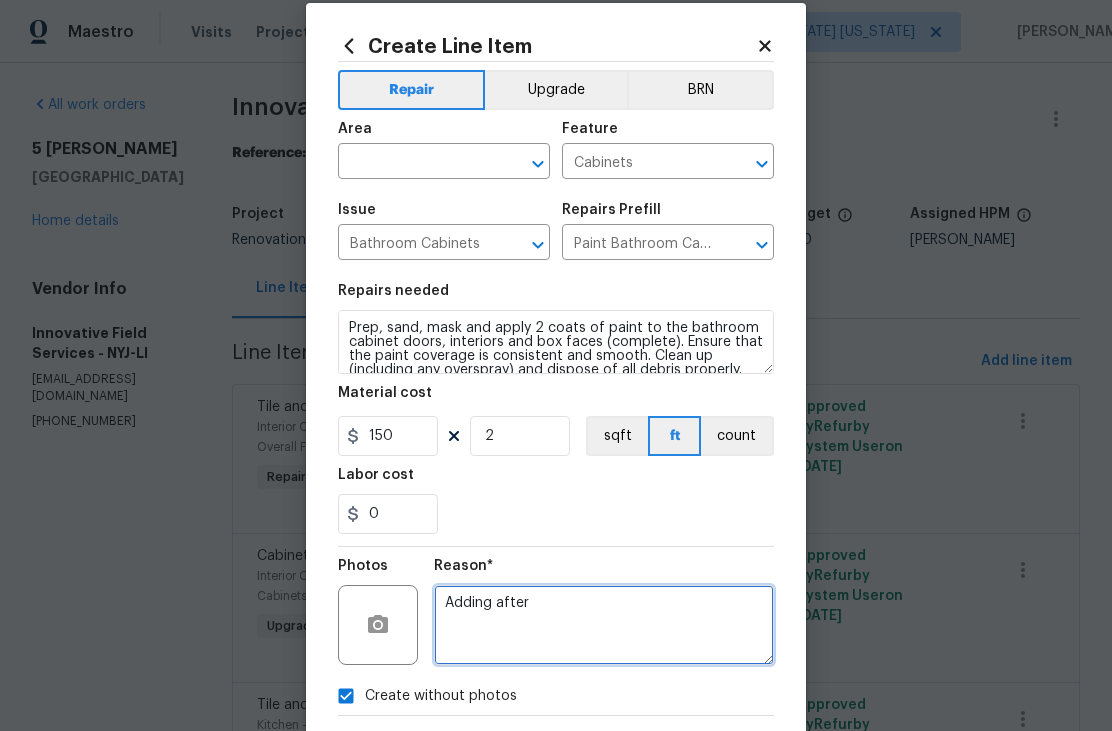 scroll, scrollTop: 21, scrollLeft: 0, axis: vertical 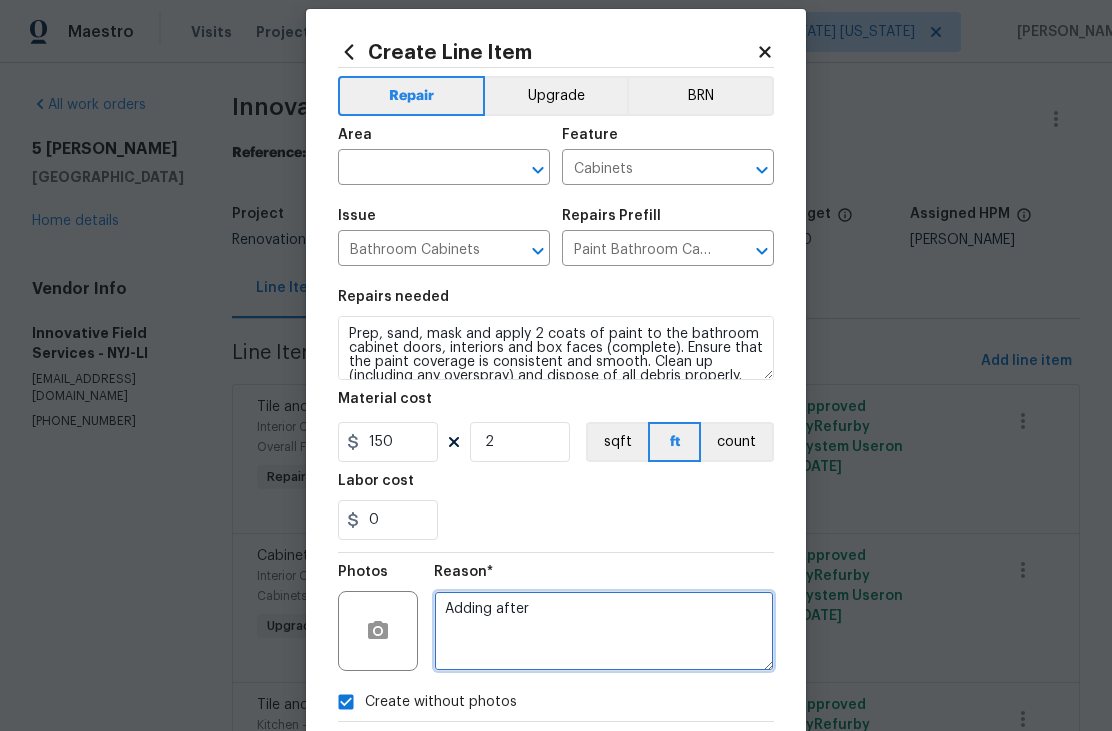 type on "Adding after" 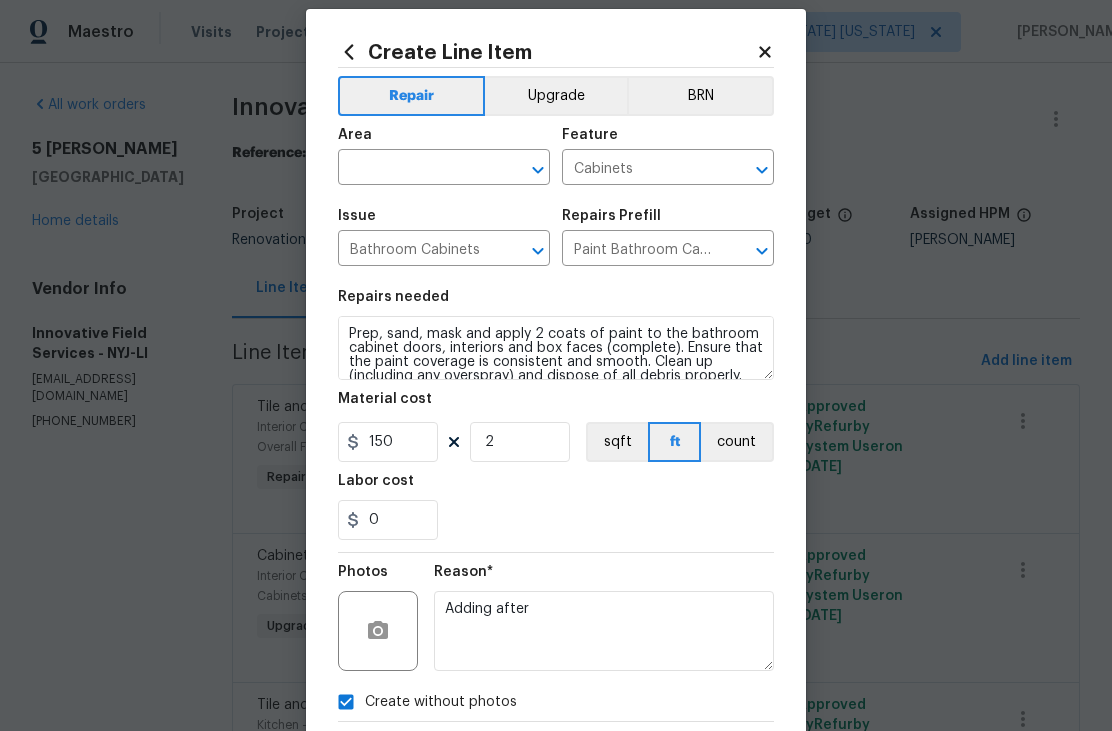 click at bounding box center [416, 169] 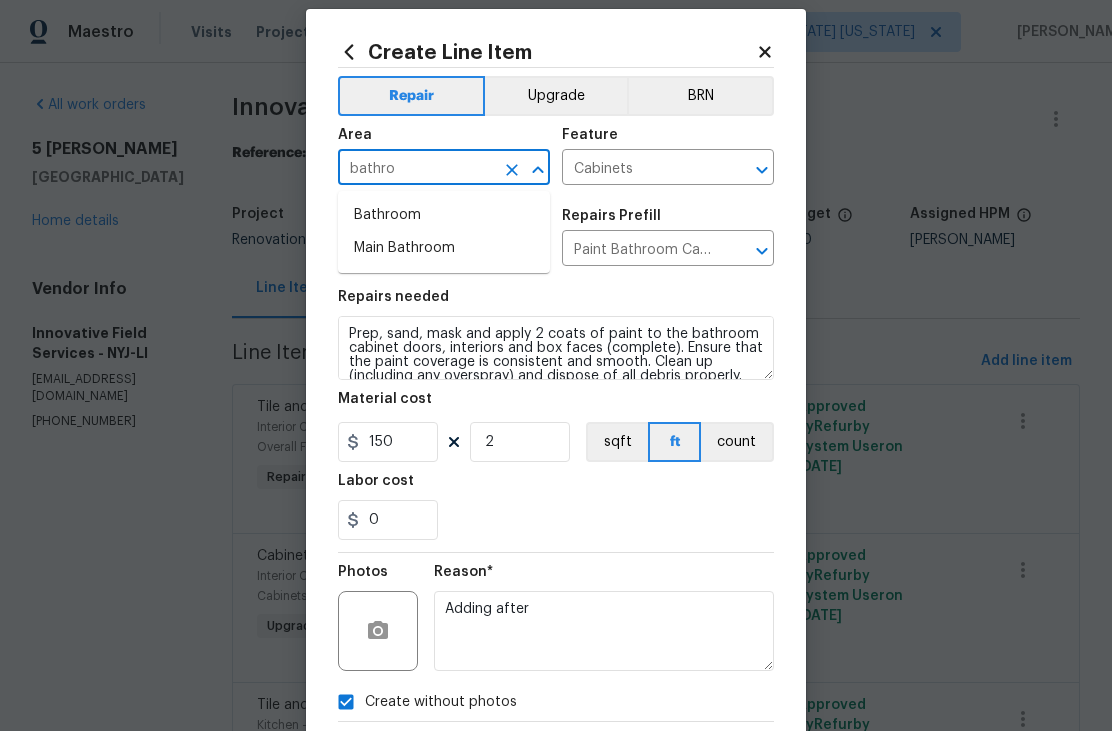 click on "Bathroom" at bounding box center (444, 215) 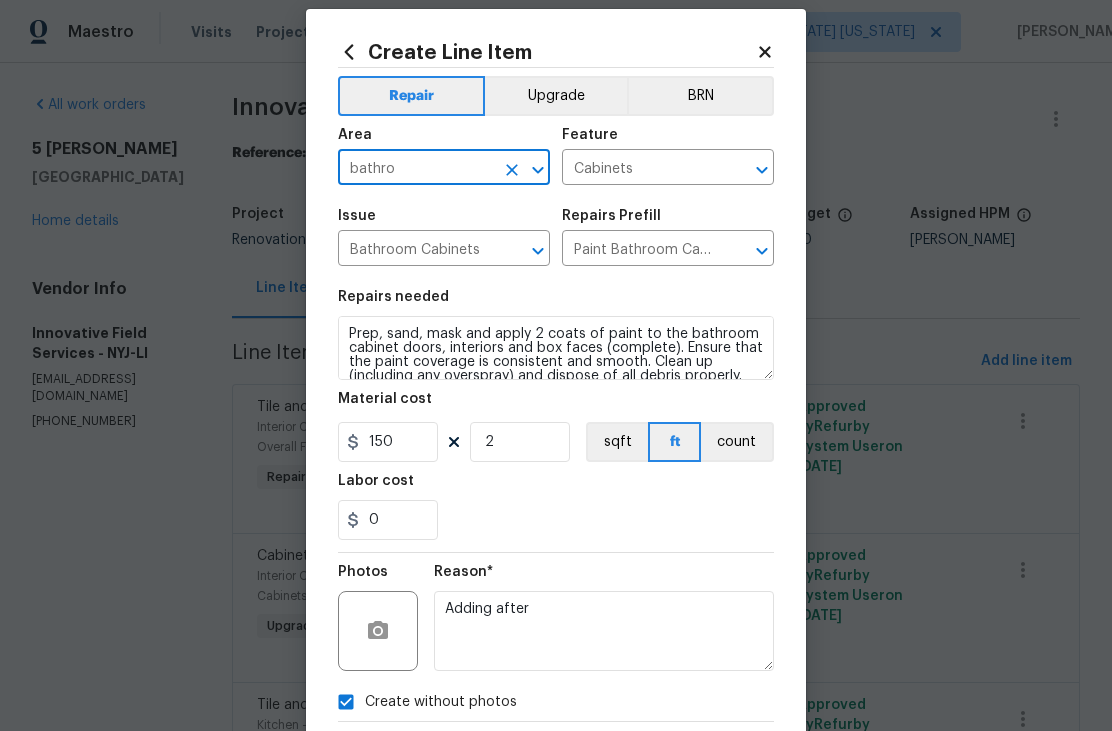 type on "Bathroom" 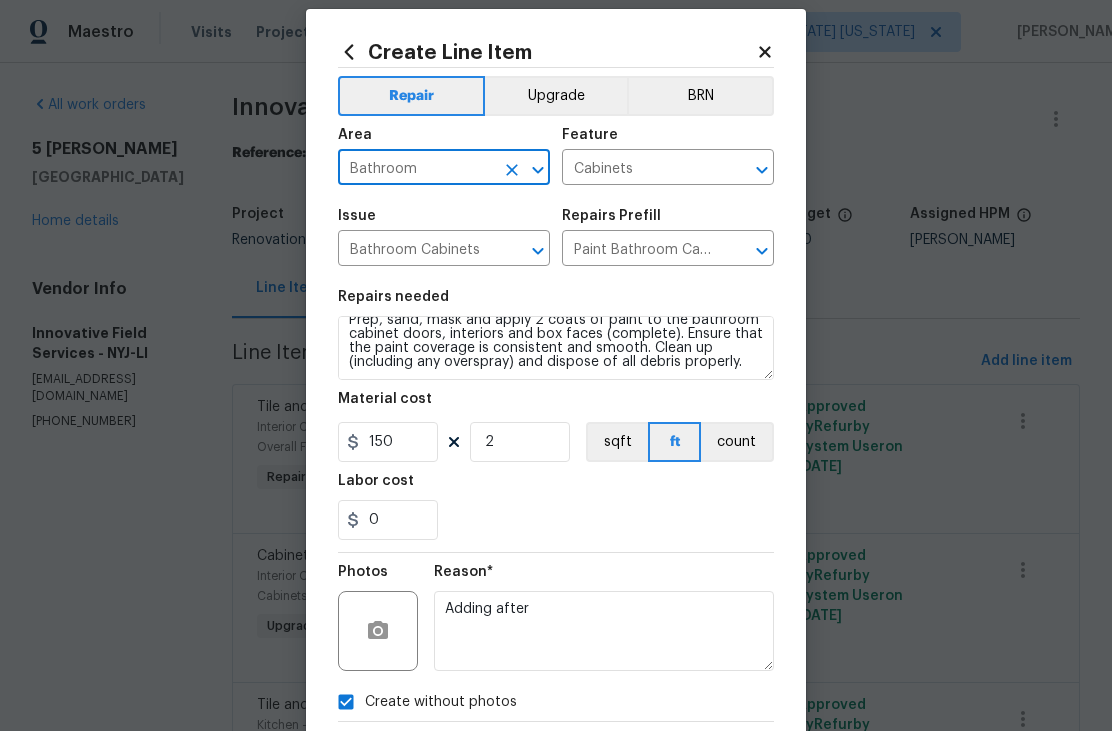 scroll, scrollTop: 14, scrollLeft: 0, axis: vertical 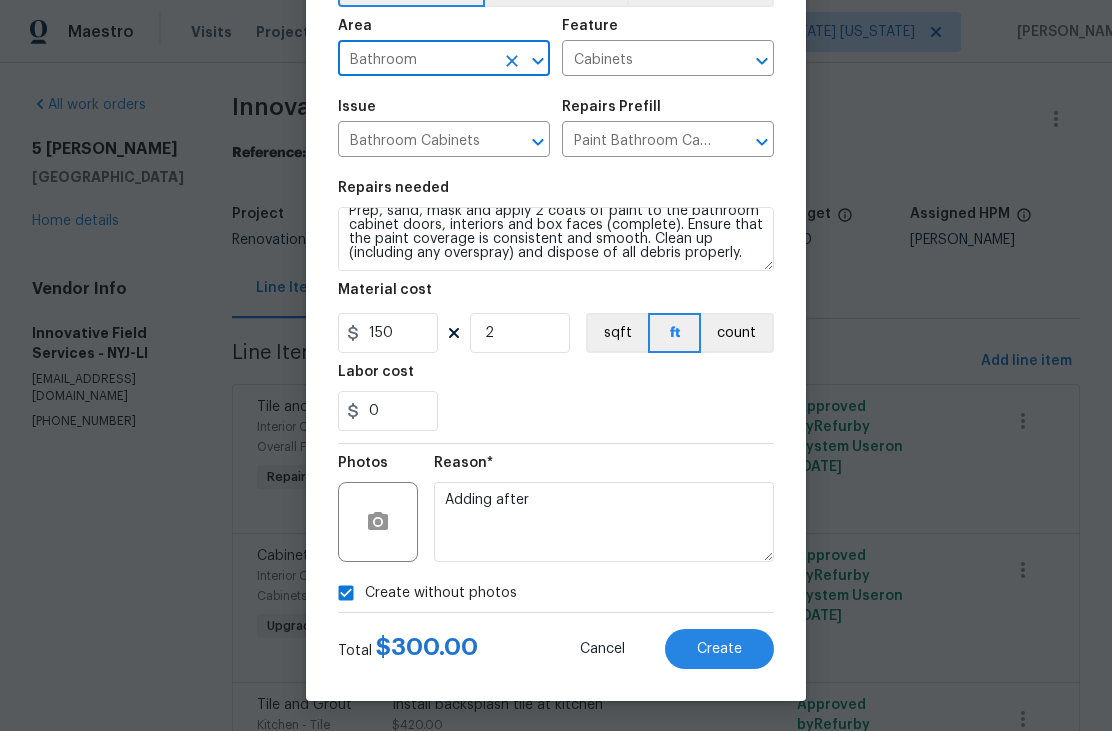 click on "Create" at bounding box center [719, 649] 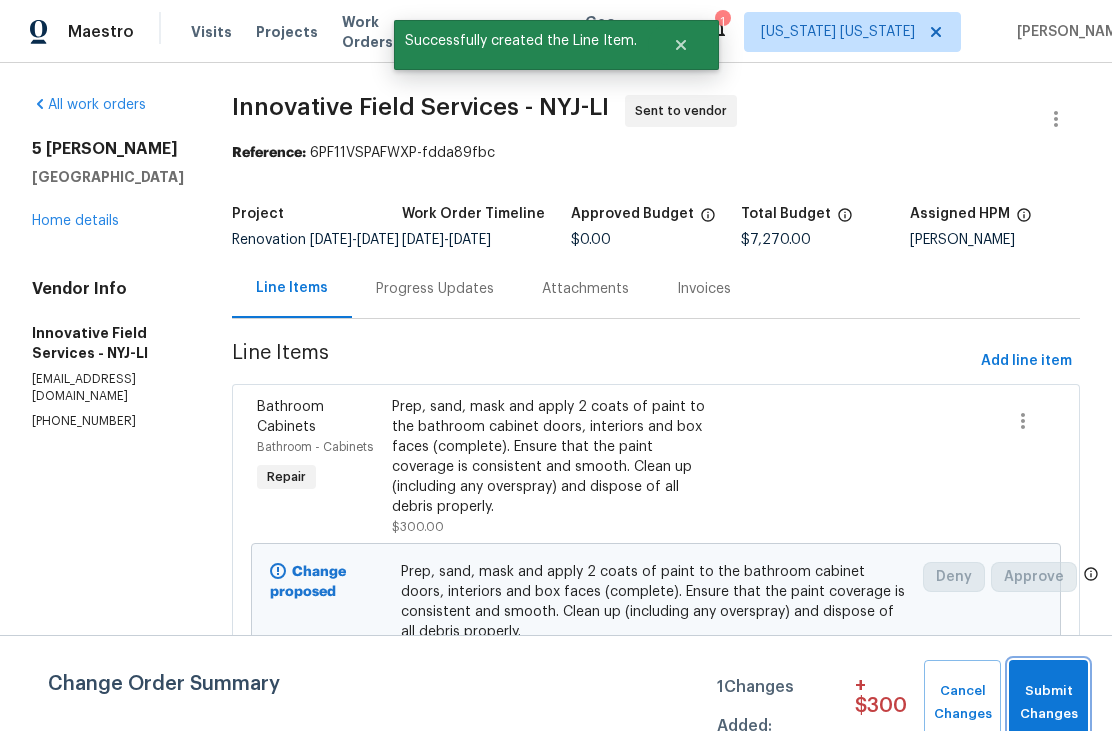 click on "Submit Changes" at bounding box center (1048, 703) 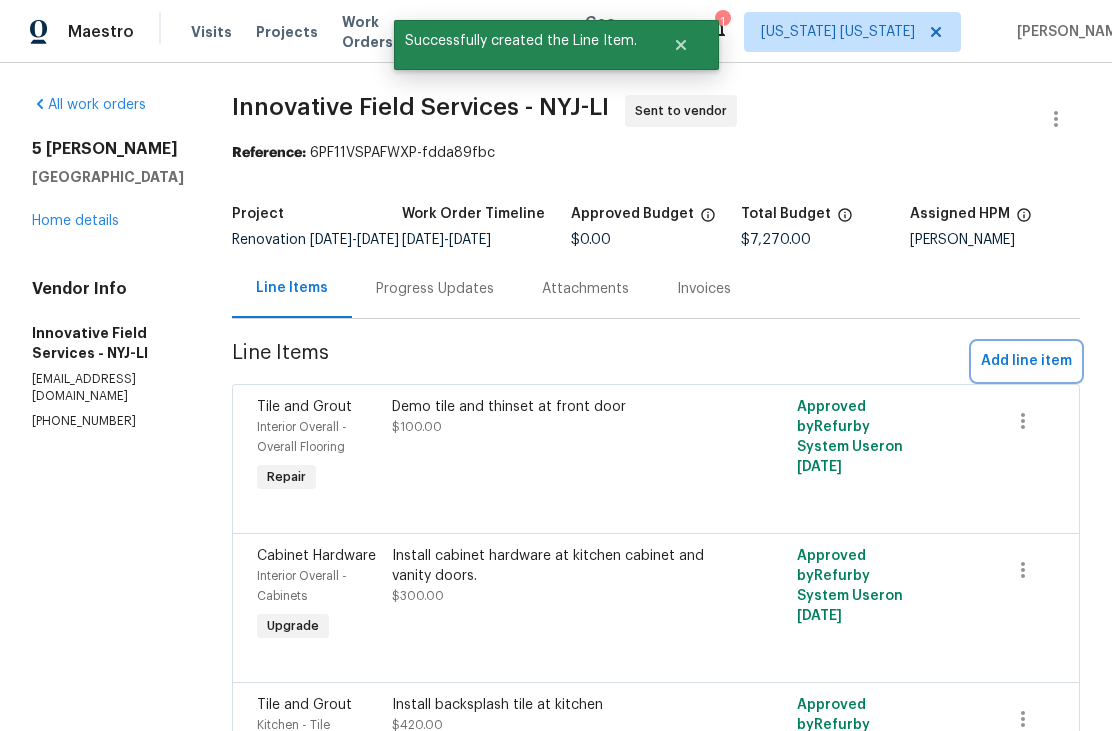 click on "Add line item" at bounding box center [1026, 361] 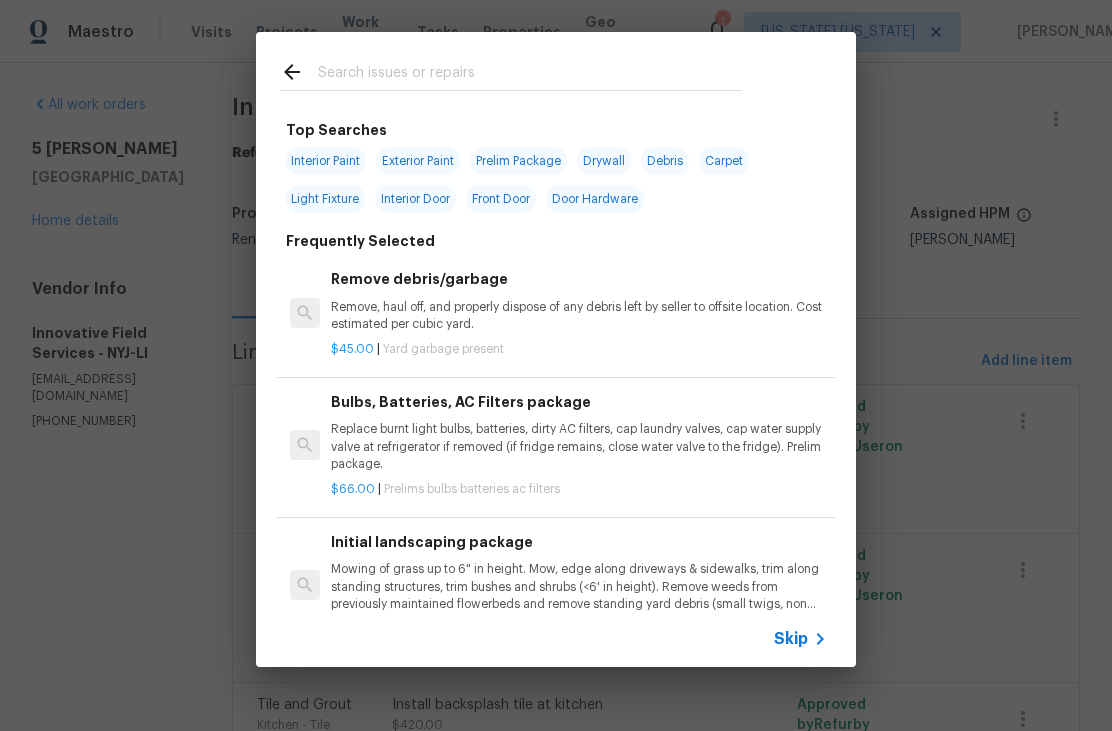 click at bounding box center (530, 75) 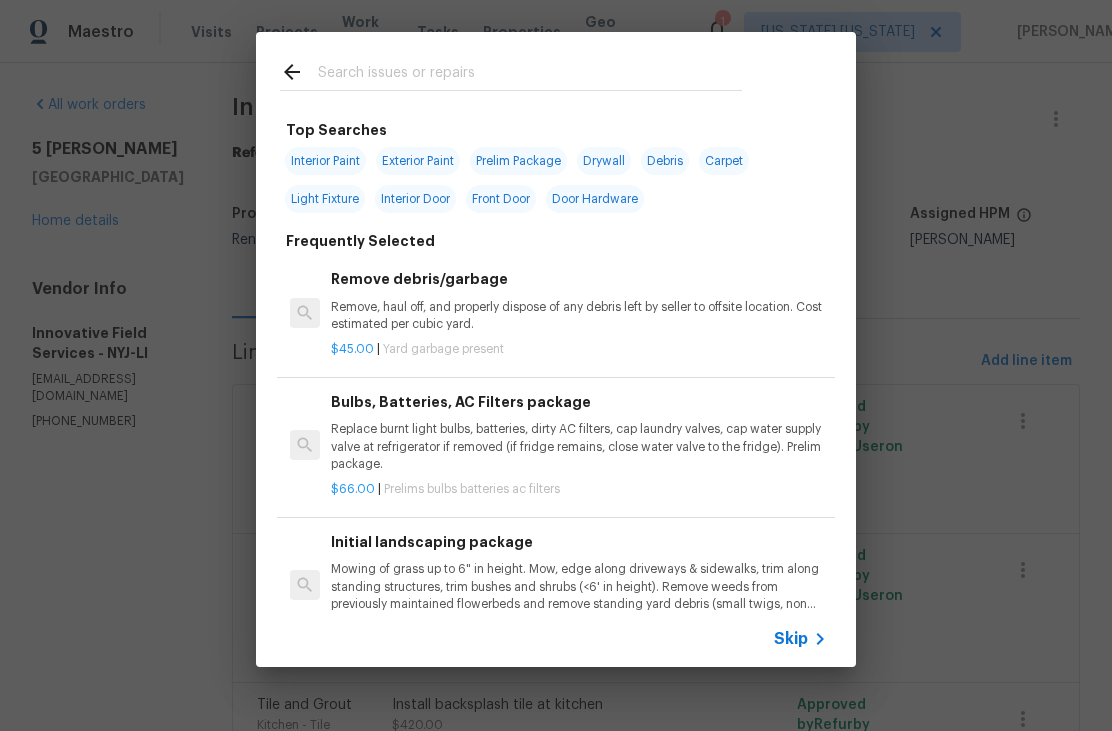 type on "M" 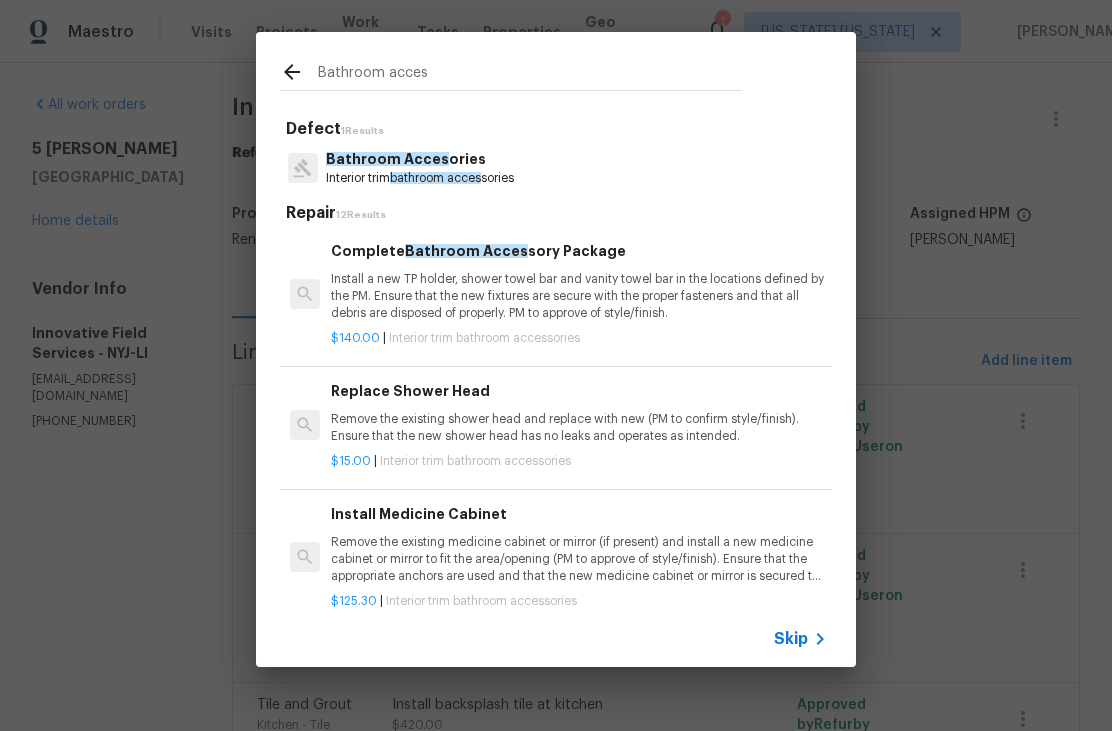 type on "Bathroom acces" 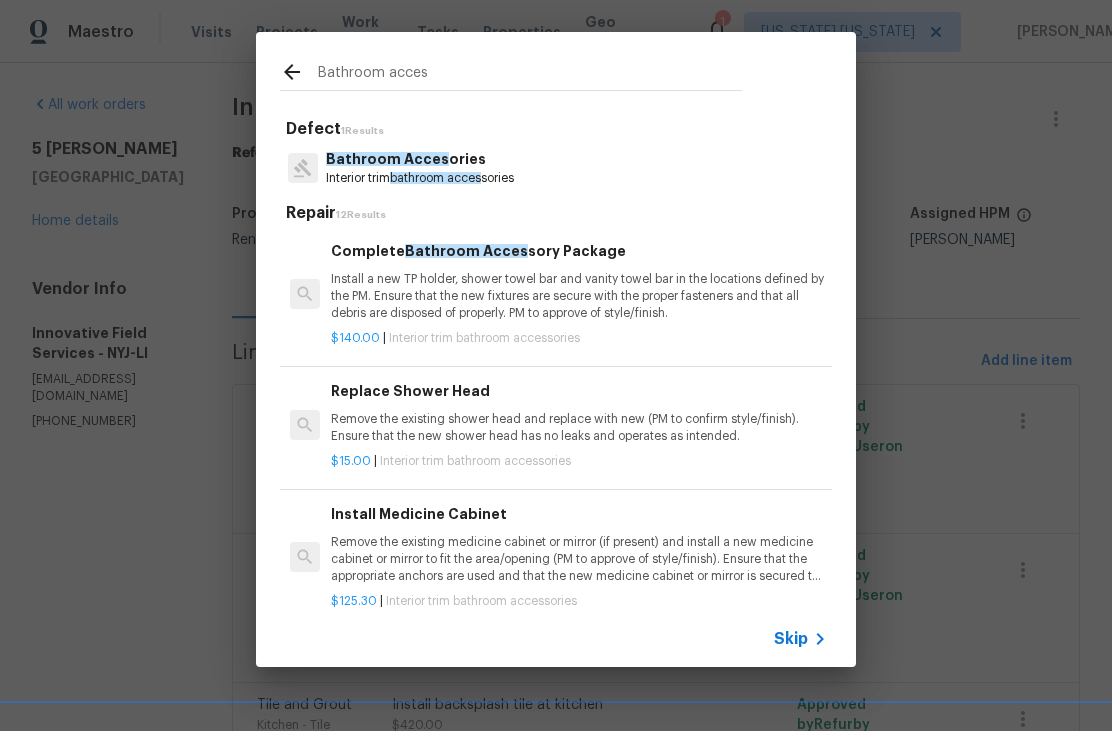 click on "Bathroom Acces ories Interior trim  bathroom acces sories" at bounding box center [556, 168] 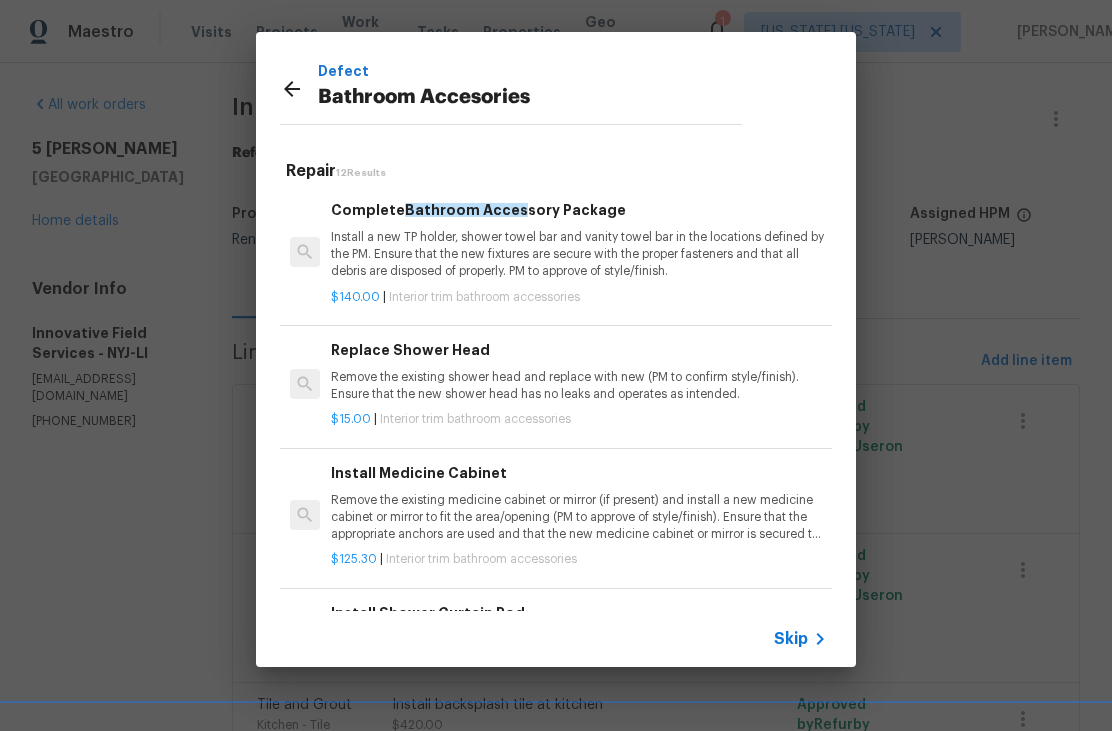 click on "Install a new TP holder, shower towel bar and vanity towel bar in the locations defined by the PM. Ensure that the new fixtures are secure with the proper fasteners and that all debris are disposed of properly. PM to approve of style/finish." at bounding box center [579, 254] 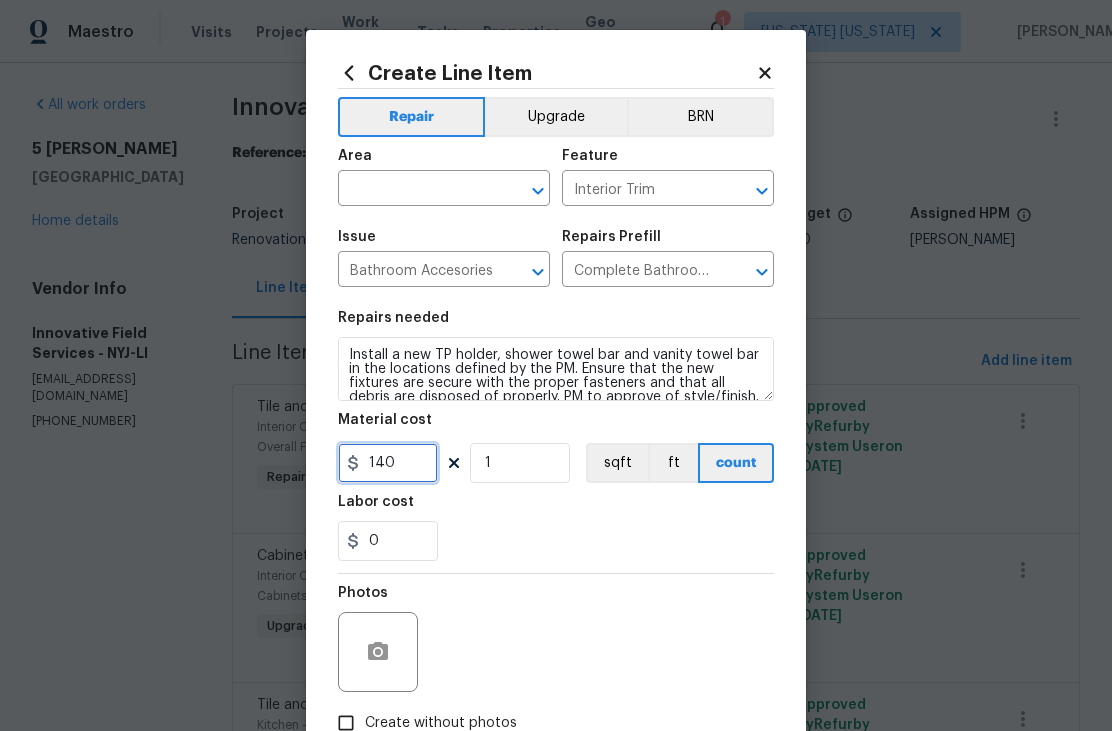 click on "140" at bounding box center (388, 463) 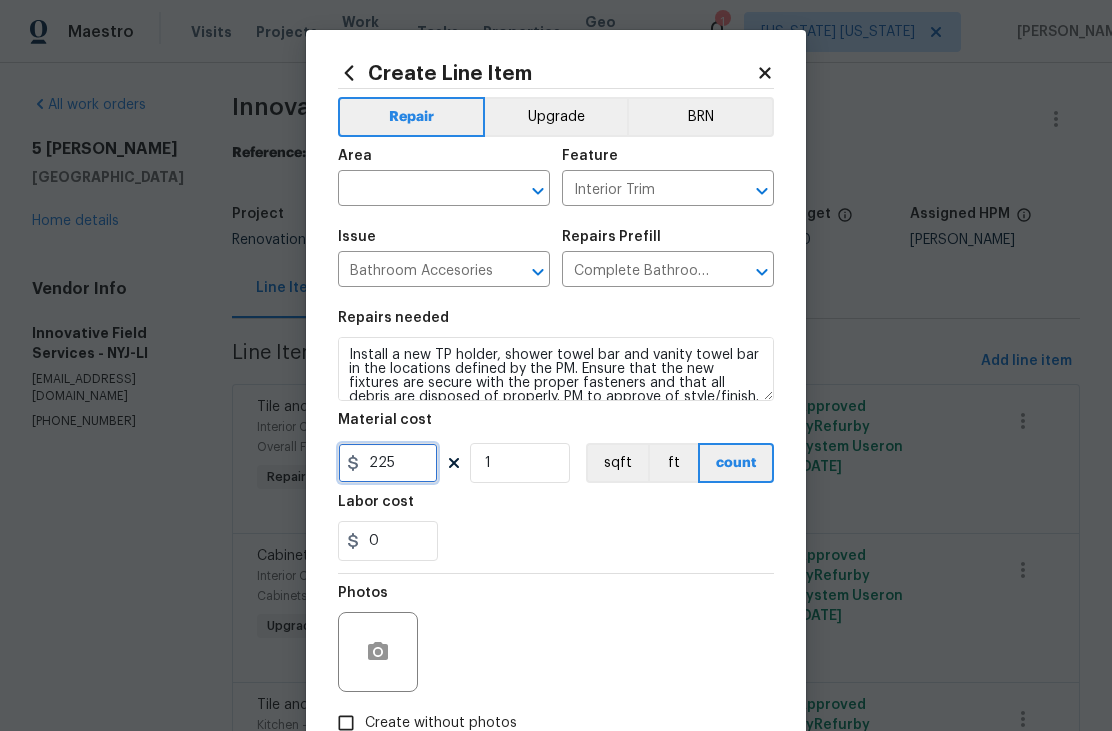 type on "225" 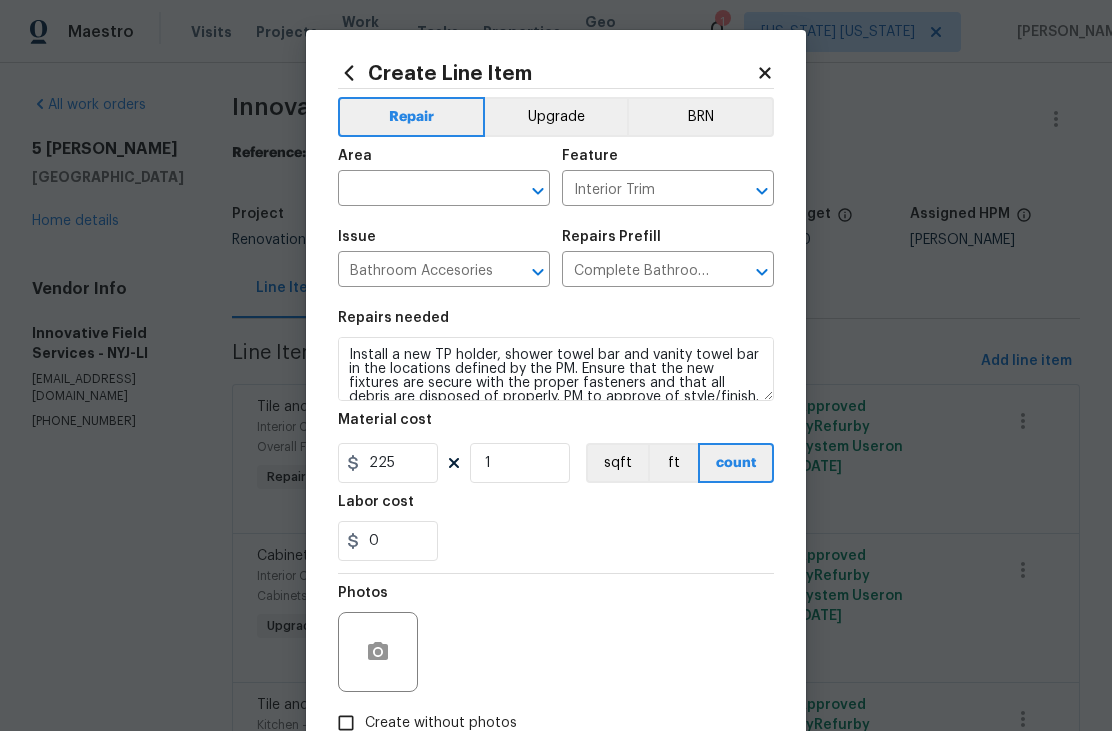click at bounding box center [416, 190] 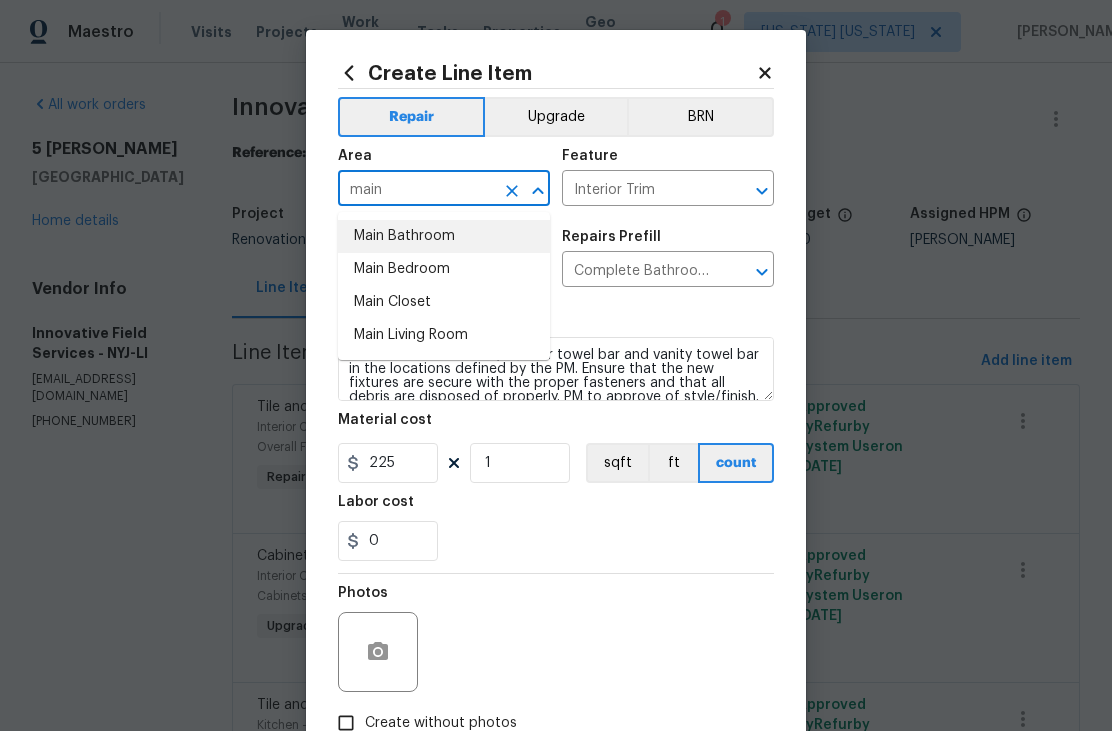 click on "Main Bathroom" at bounding box center [444, 236] 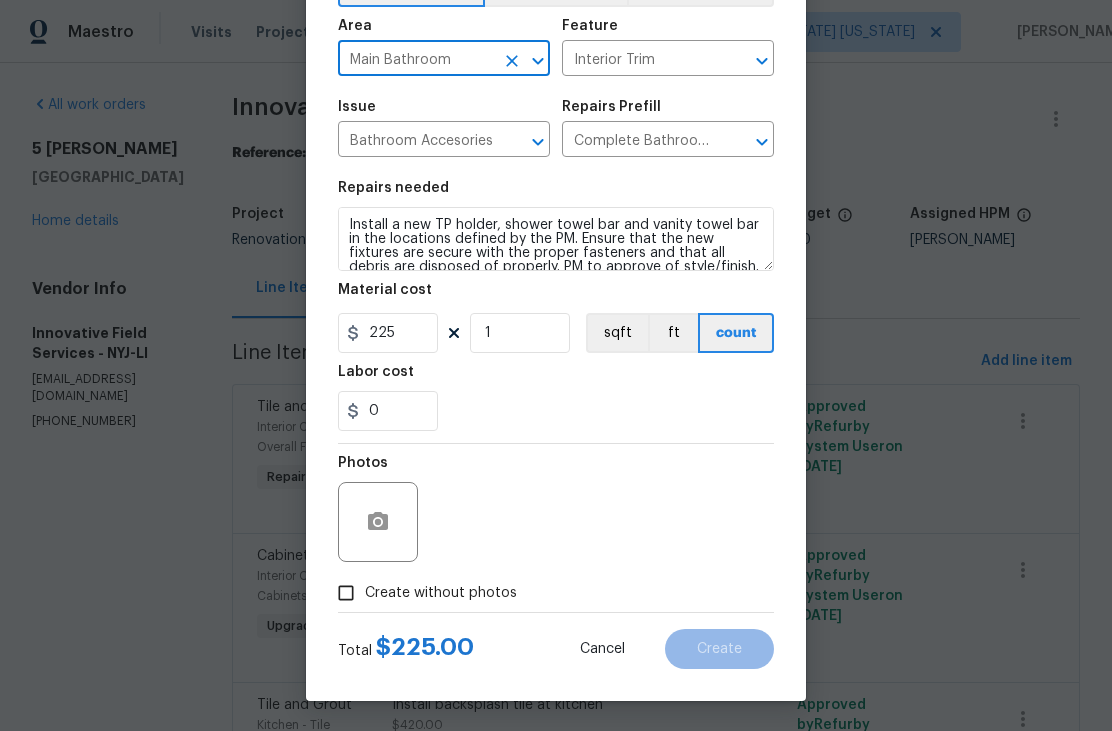 scroll, scrollTop: 134, scrollLeft: 0, axis: vertical 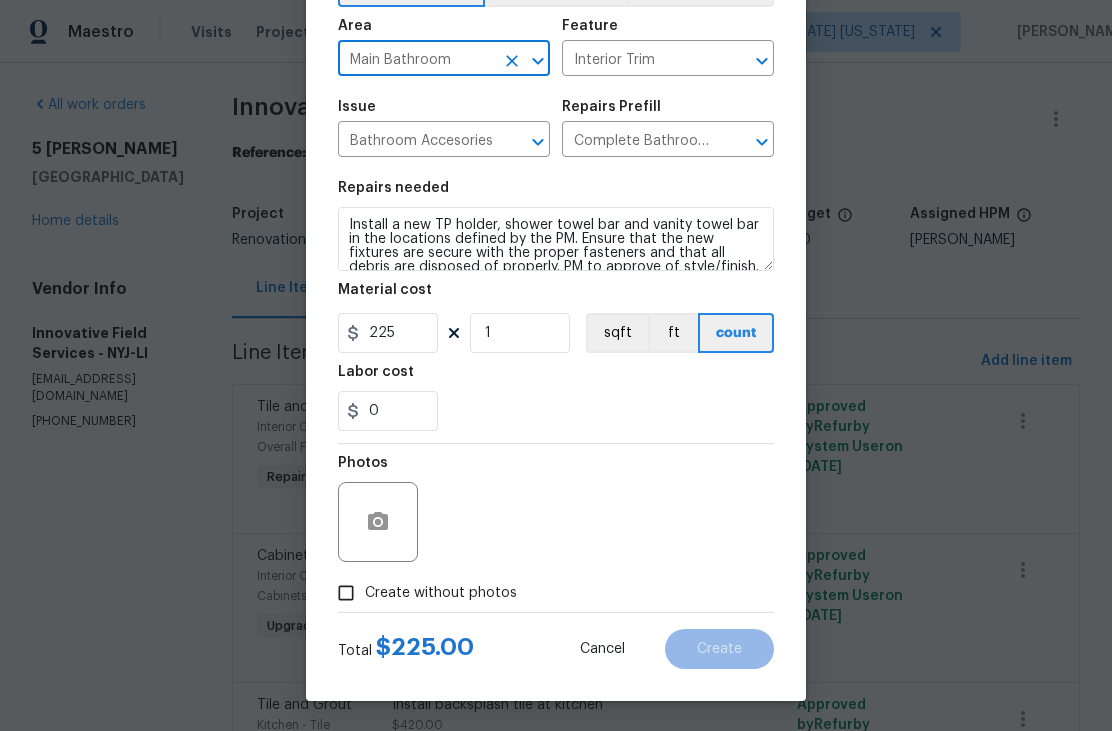 click on "Create without photos" at bounding box center [441, 593] 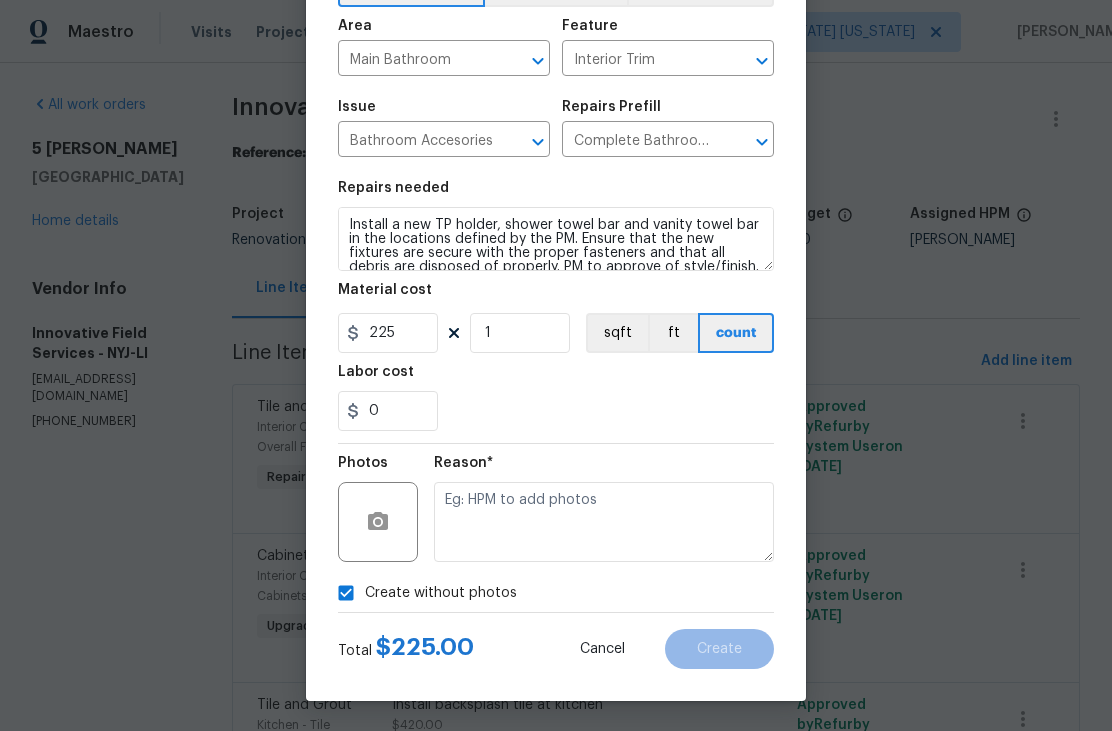 click on "Create without photos" at bounding box center (441, 593) 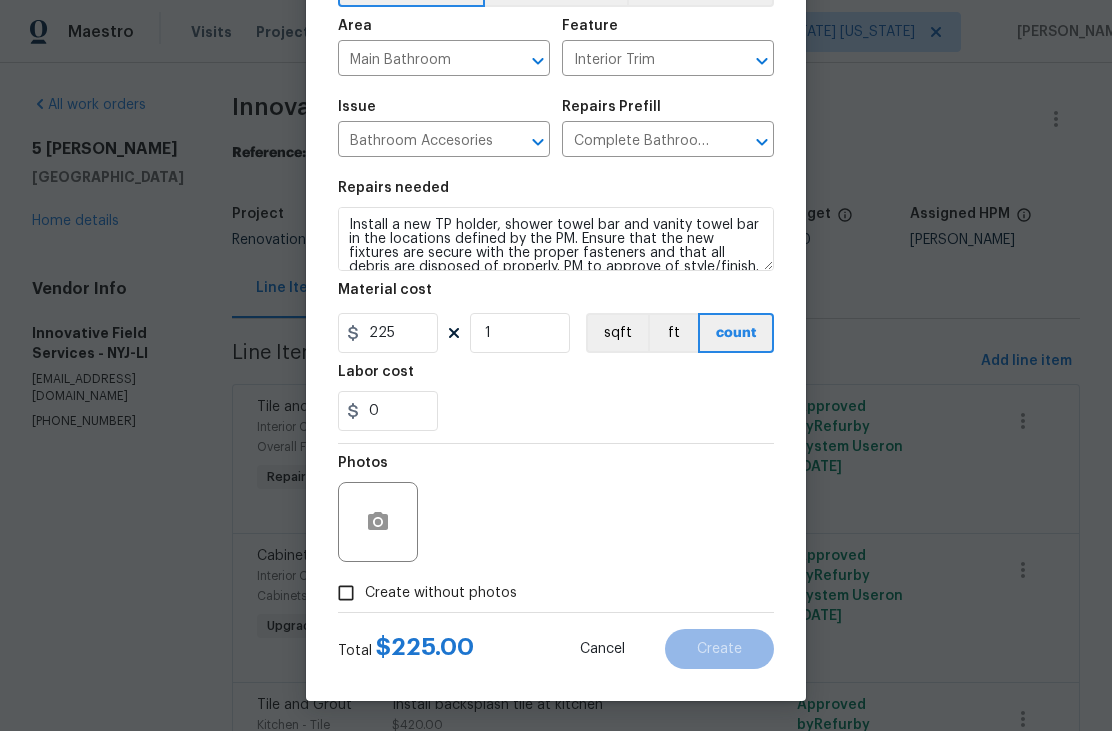 click on "Create without photos" at bounding box center [441, 593] 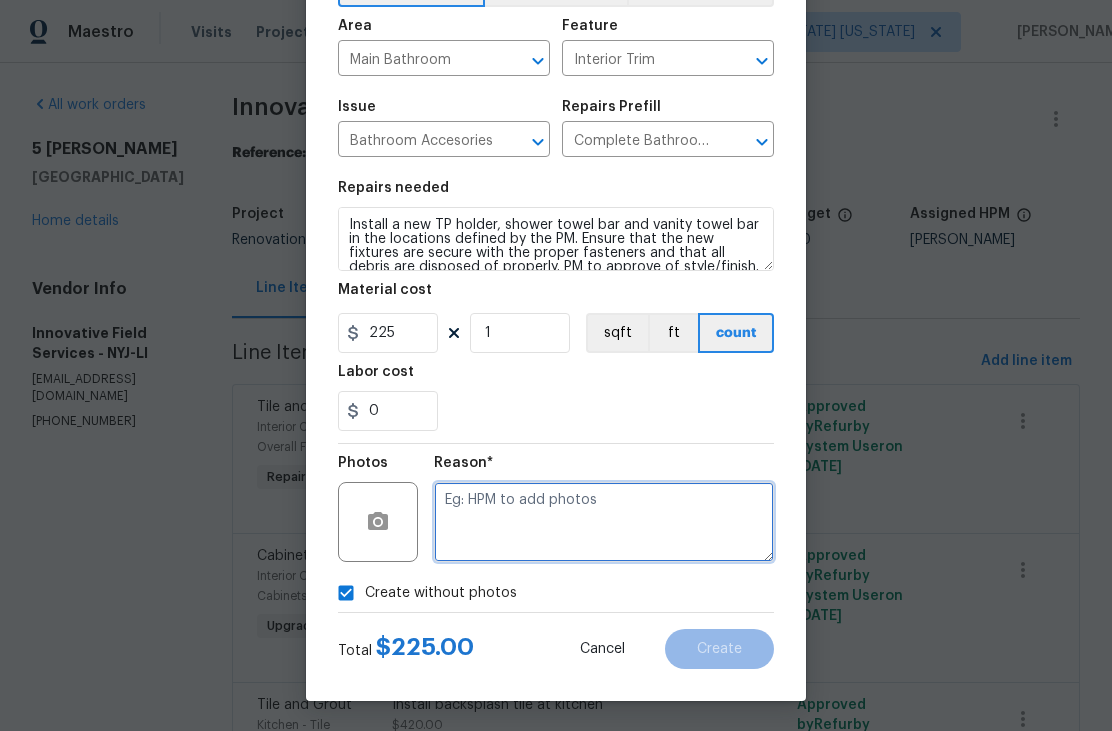 click at bounding box center [604, 522] 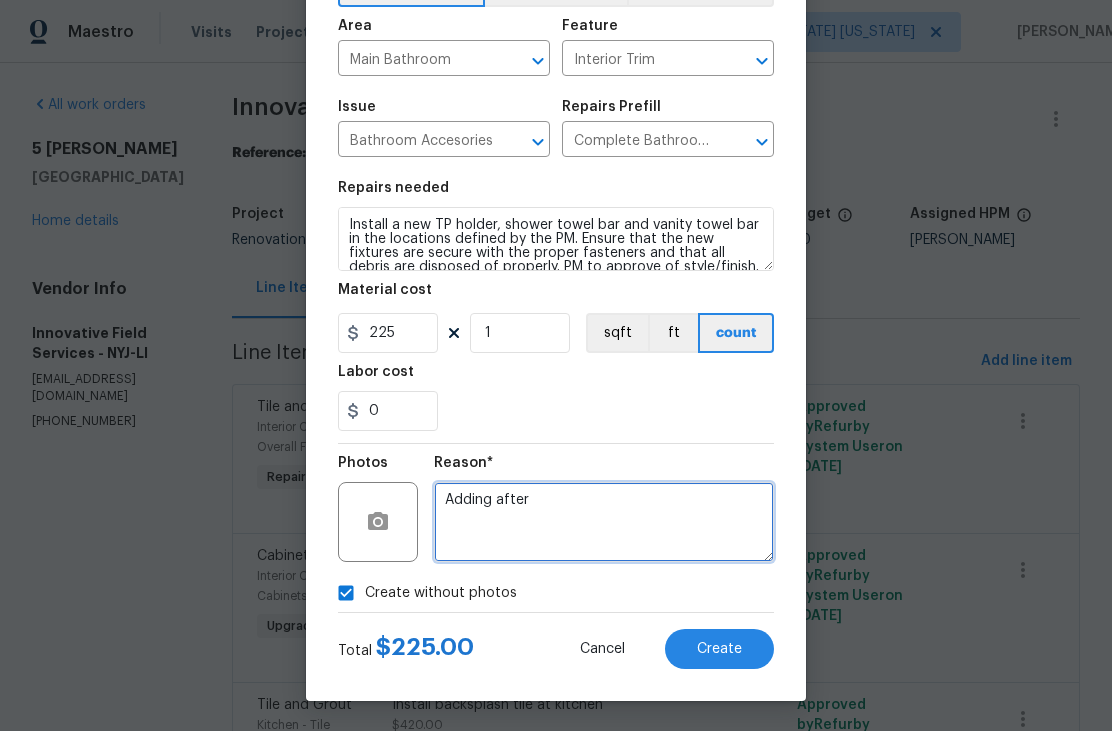 type on "Adding after" 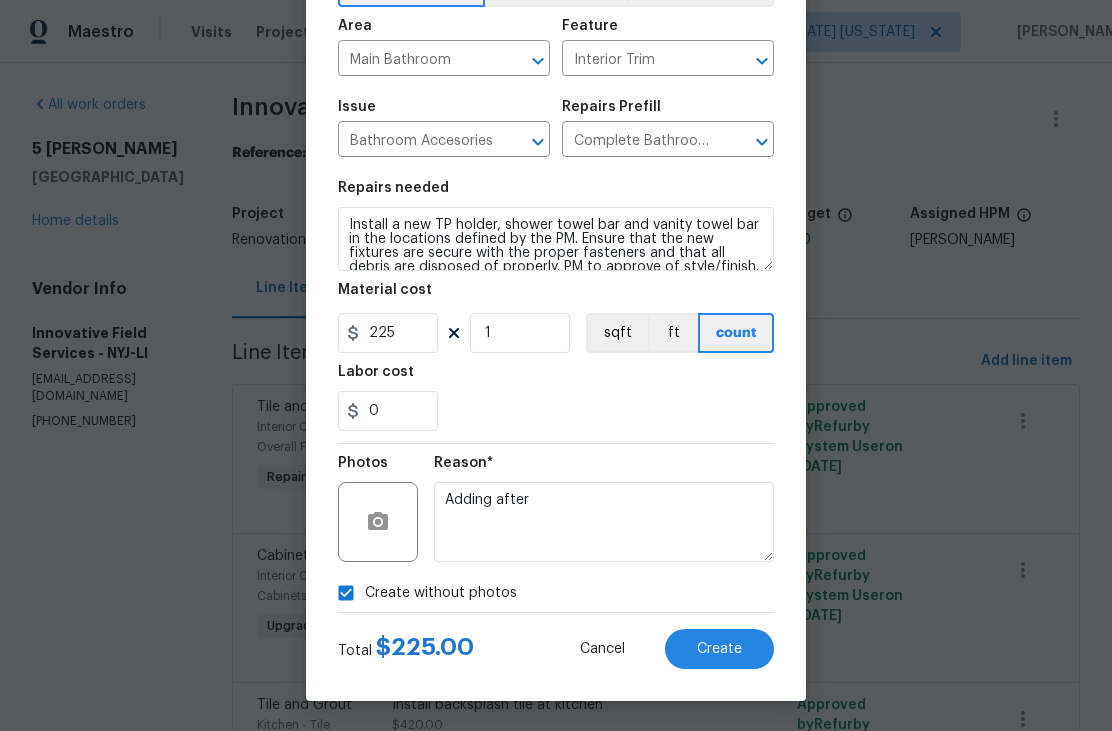 click on "Create" at bounding box center (719, 649) 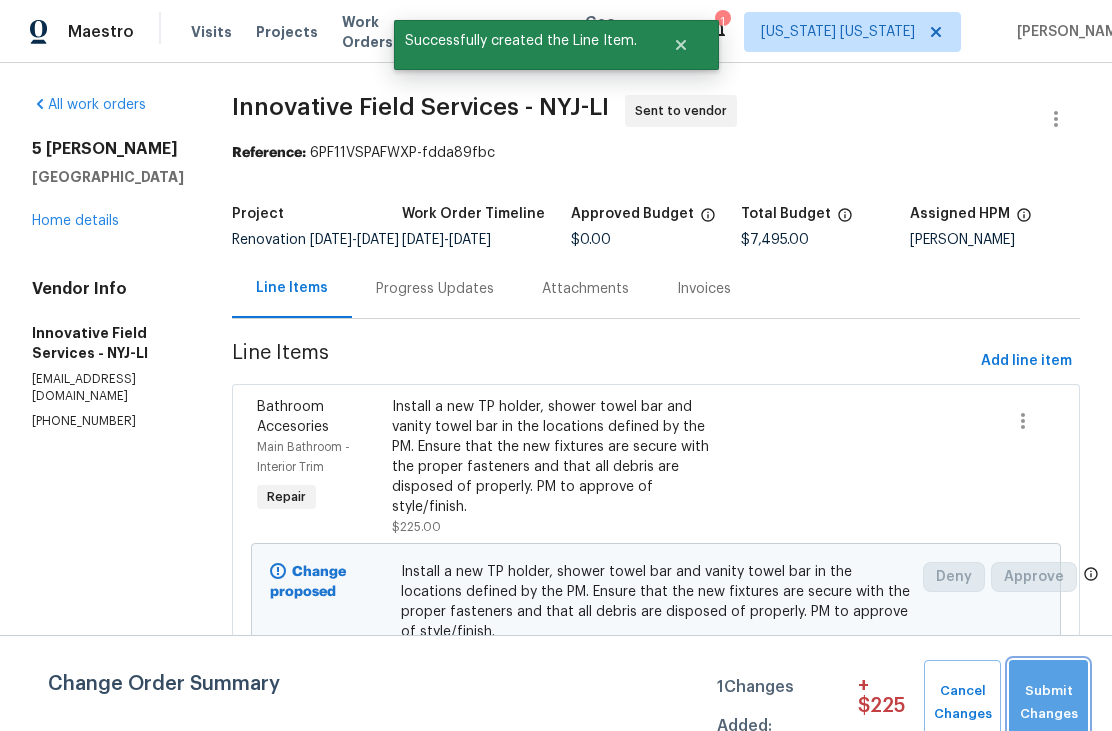 click on "Submit Changes" at bounding box center (1048, 703) 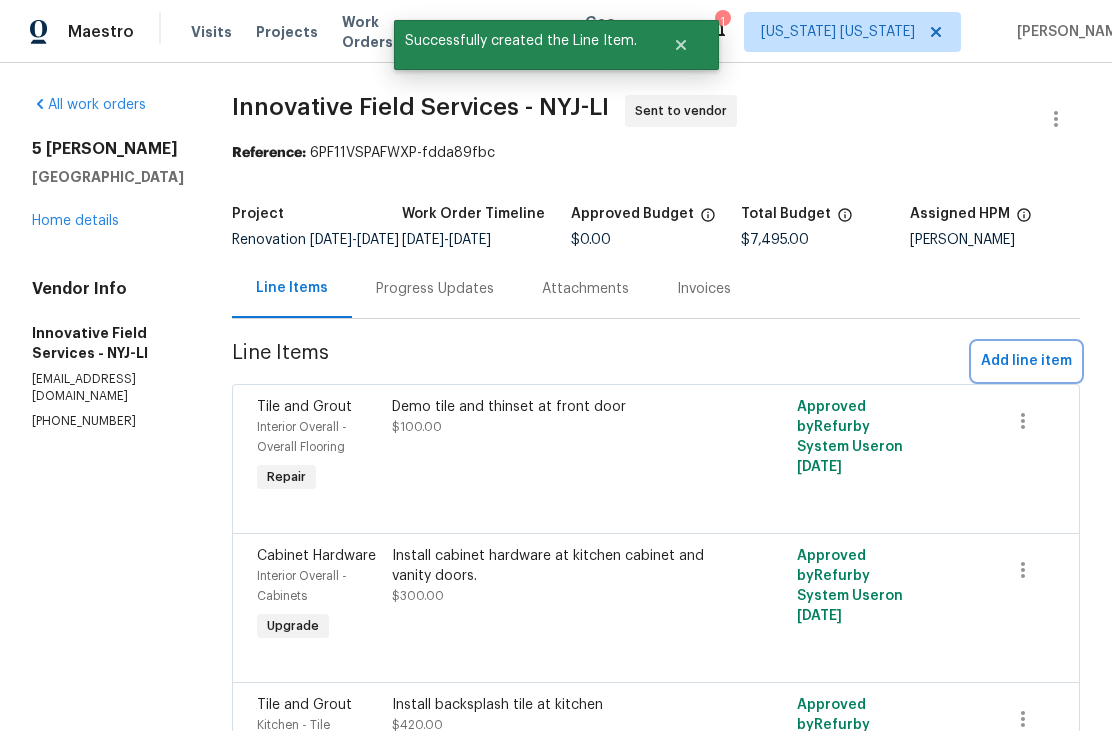click on "Add line item" at bounding box center (1026, 361) 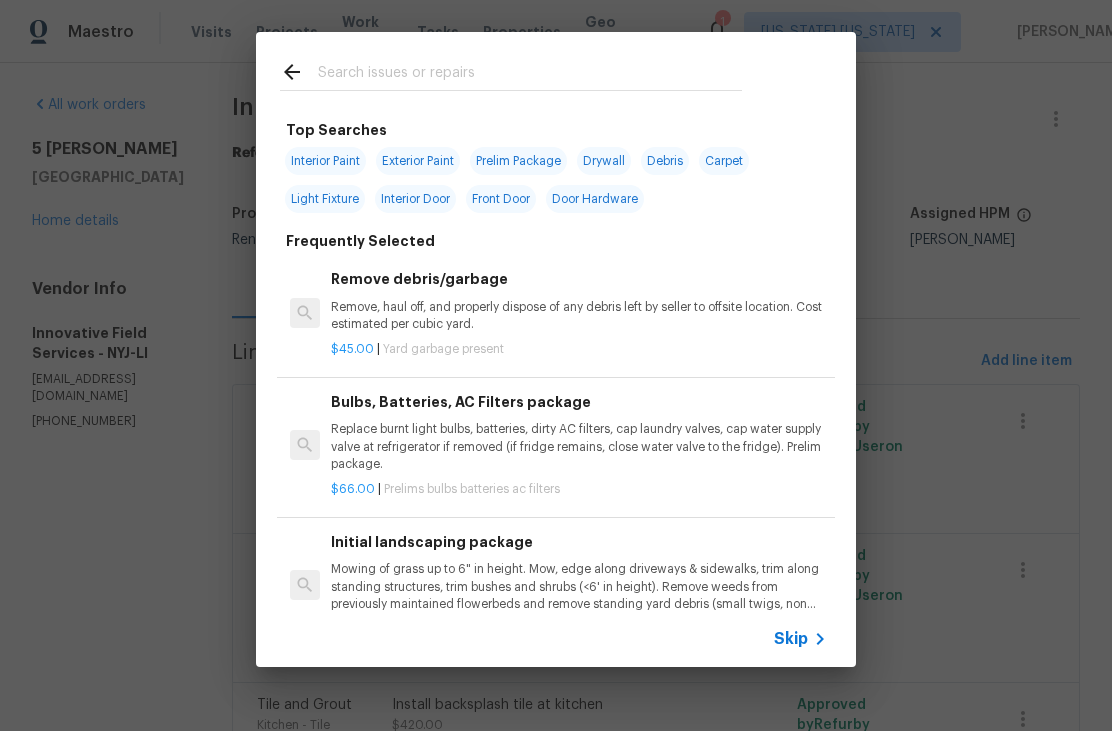 click at bounding box center (530, 75) 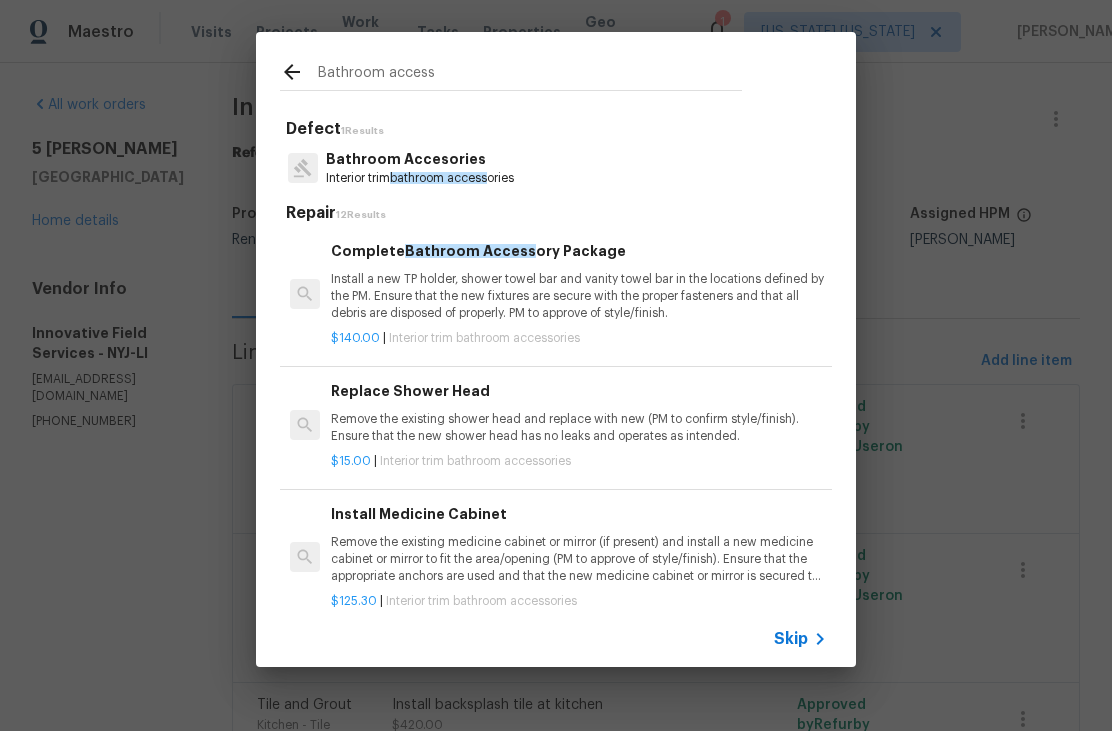type on "Bathroom access" 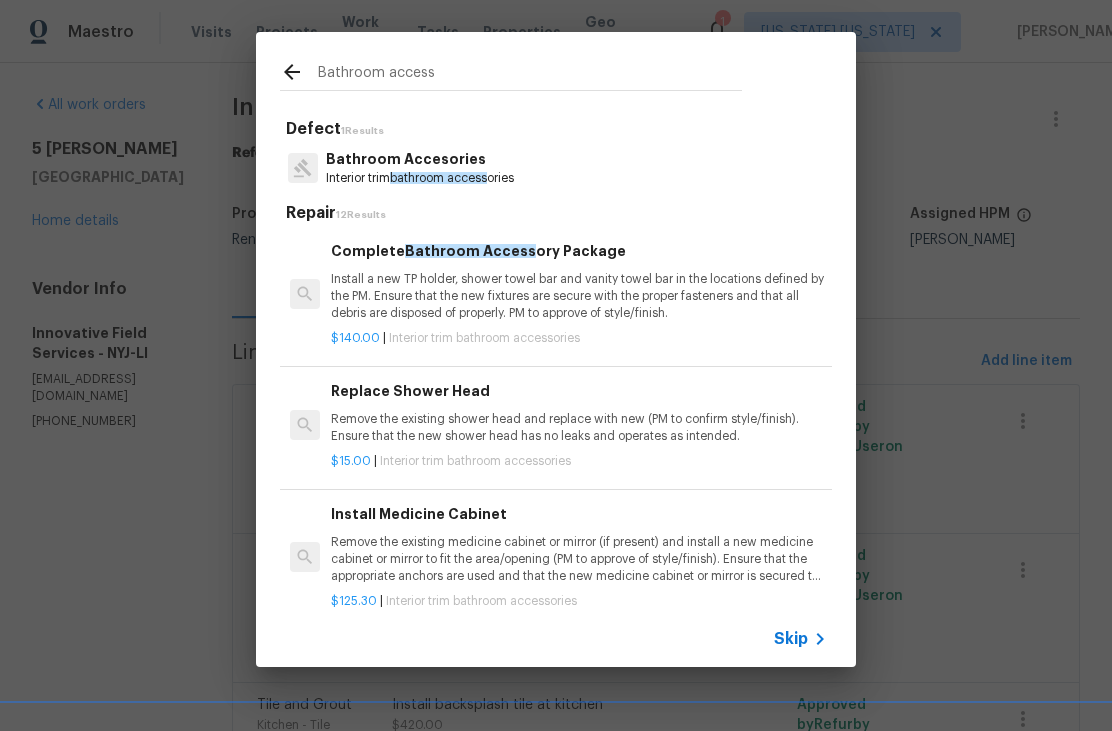 click on "Bathroom Accesories Interior trim  bathroom access ories" at bounding box center [556, 168] 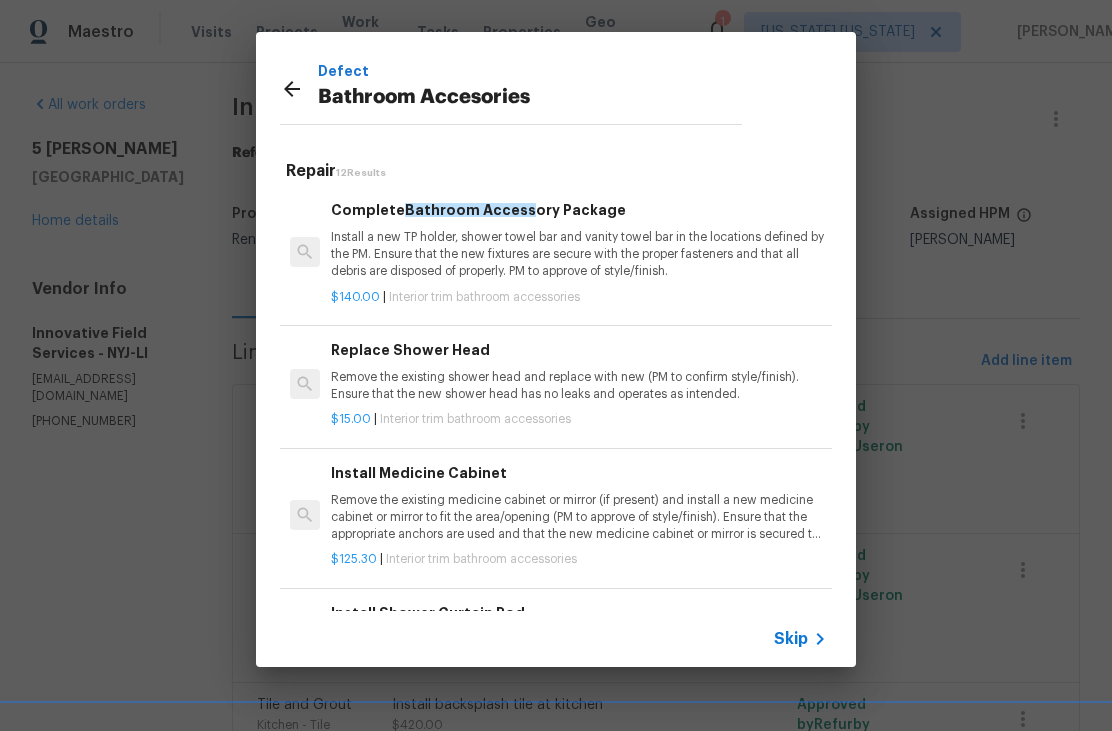 click on "Install a new TP holder, shower towel bar and vanity towel bar in the locations defined by the PM. Ensure that the new fixtures are secure with the proper fasteners and that all debris are disposed of properly. PM to approve of style/finish." at bounding box center [579, 254] 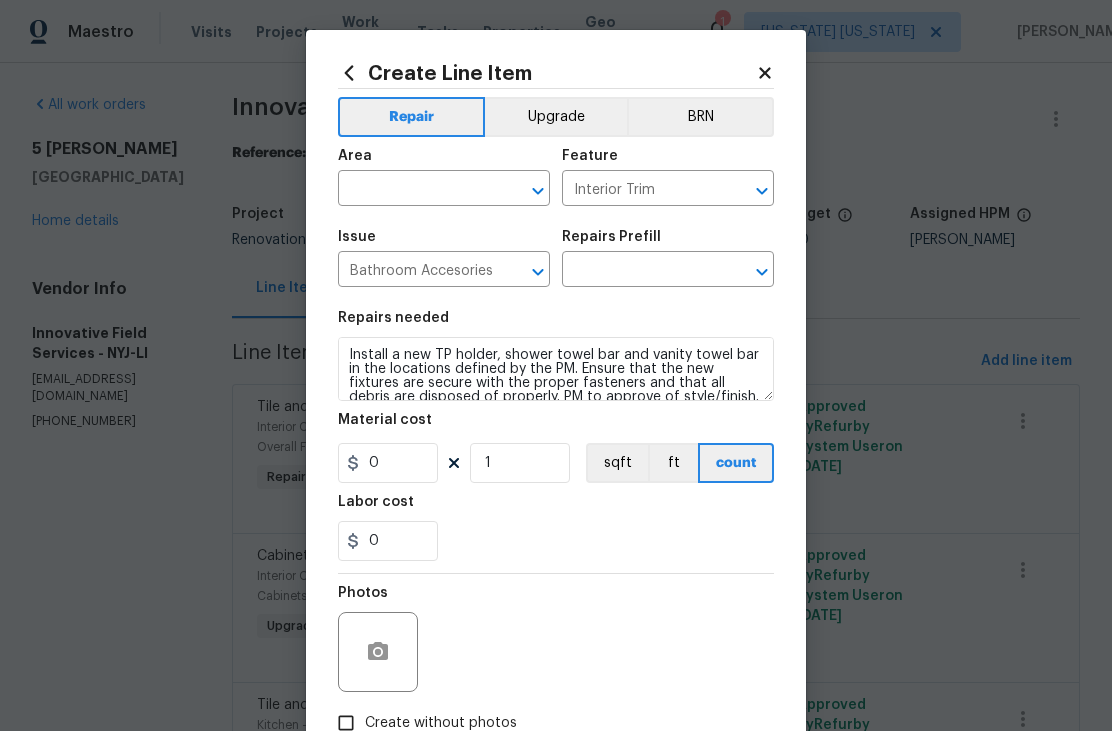 type on "Complete Bathroom Accessory Package $140.00" 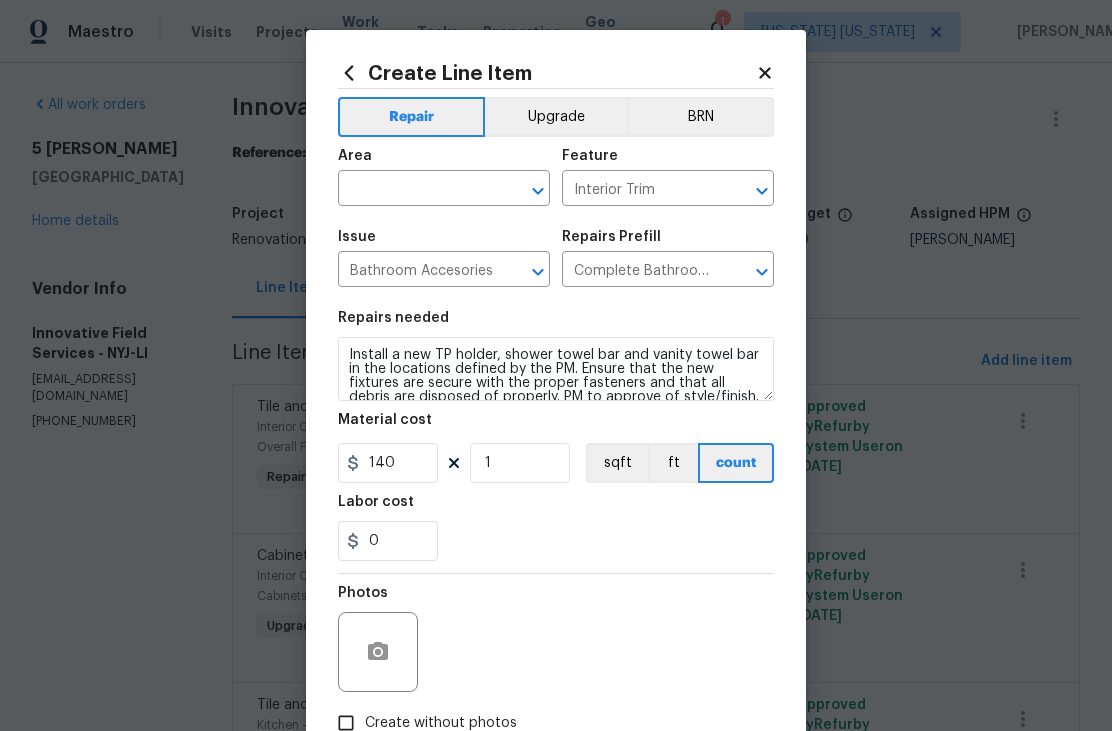 scroll, scrollTop: -1, scrollLeft: 0, axis: vertical 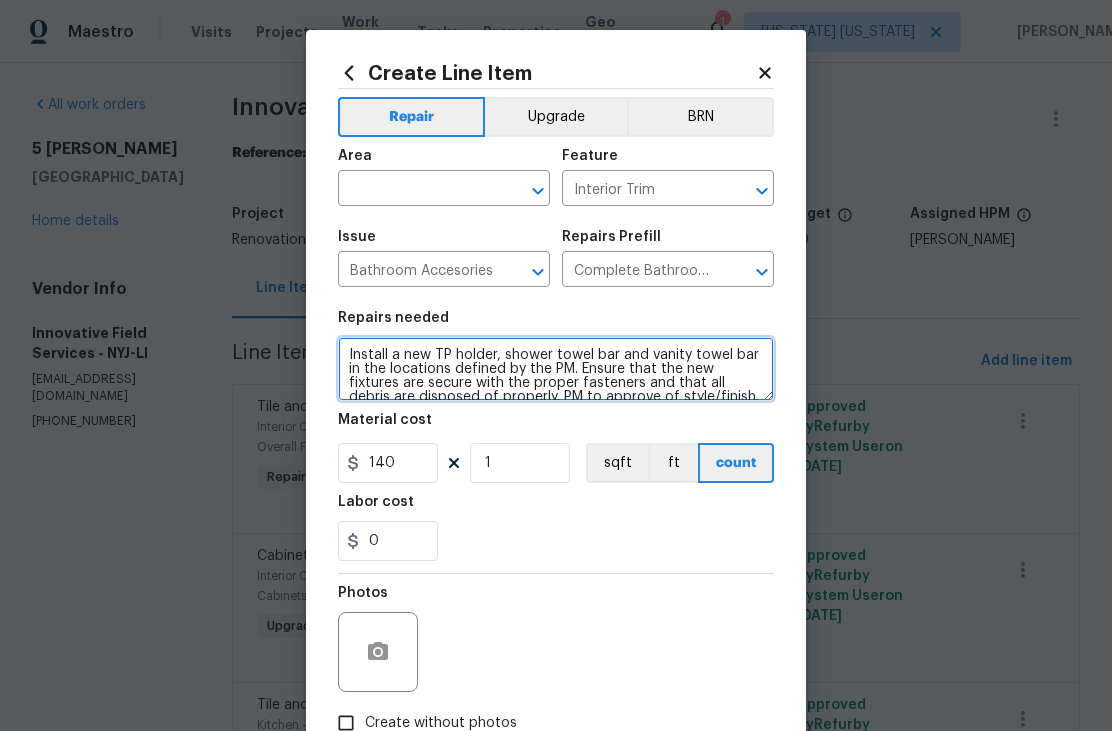 click on "Install a new TP holder, shower towel bar and vanity towel bar in the locations defined by the PM. Ensure that the new fixtures are secure with the proper fasteners and that all debris are disposed of properly. PM to approve of style/finish." at bounding box center (556, 369) 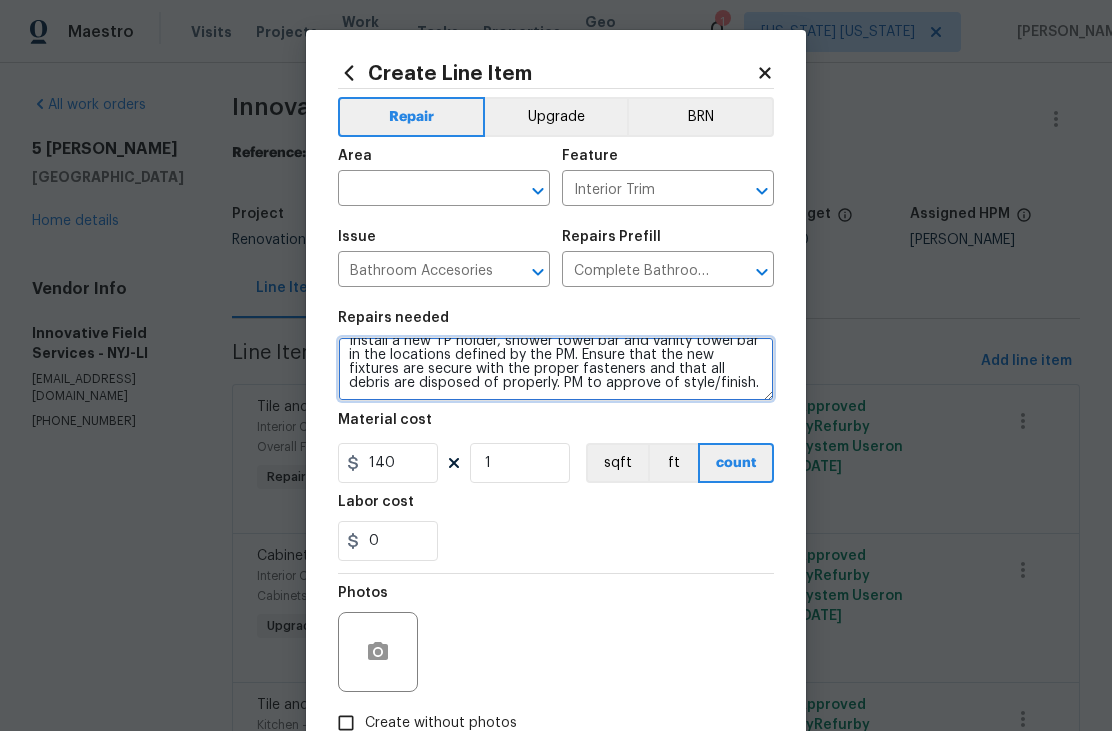 scroll, scrollTop: 14, scrollLeft: 0, axis: vertical 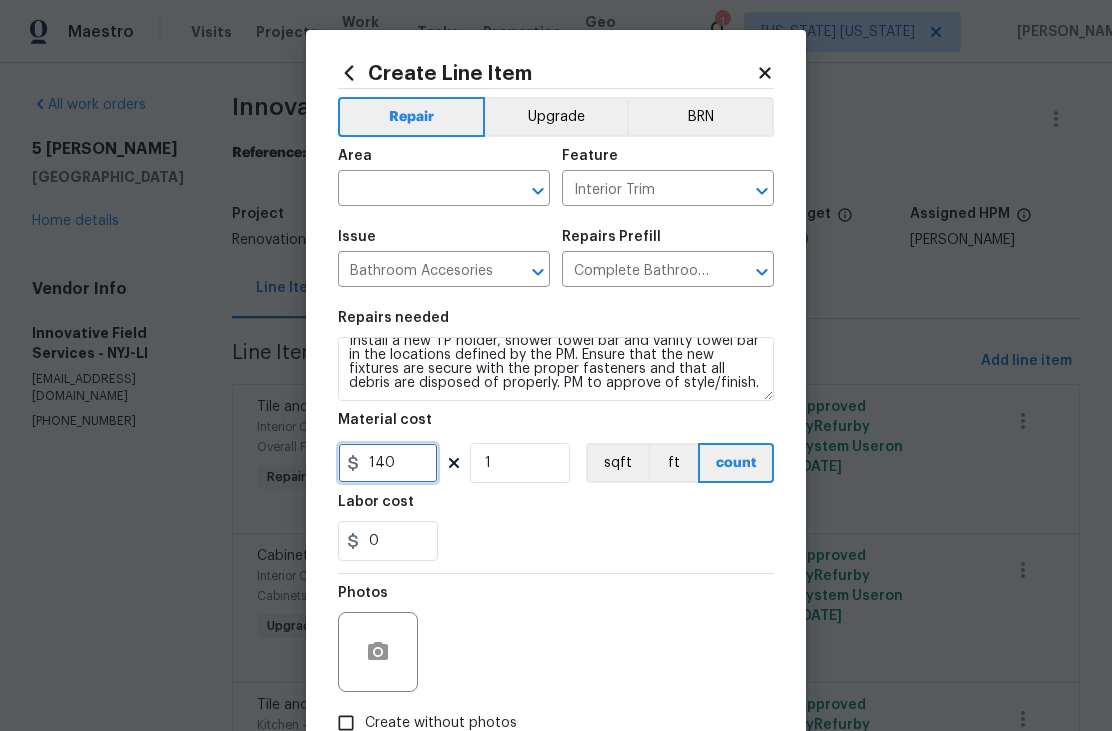 click on "140" at bounding box center (388, 463) 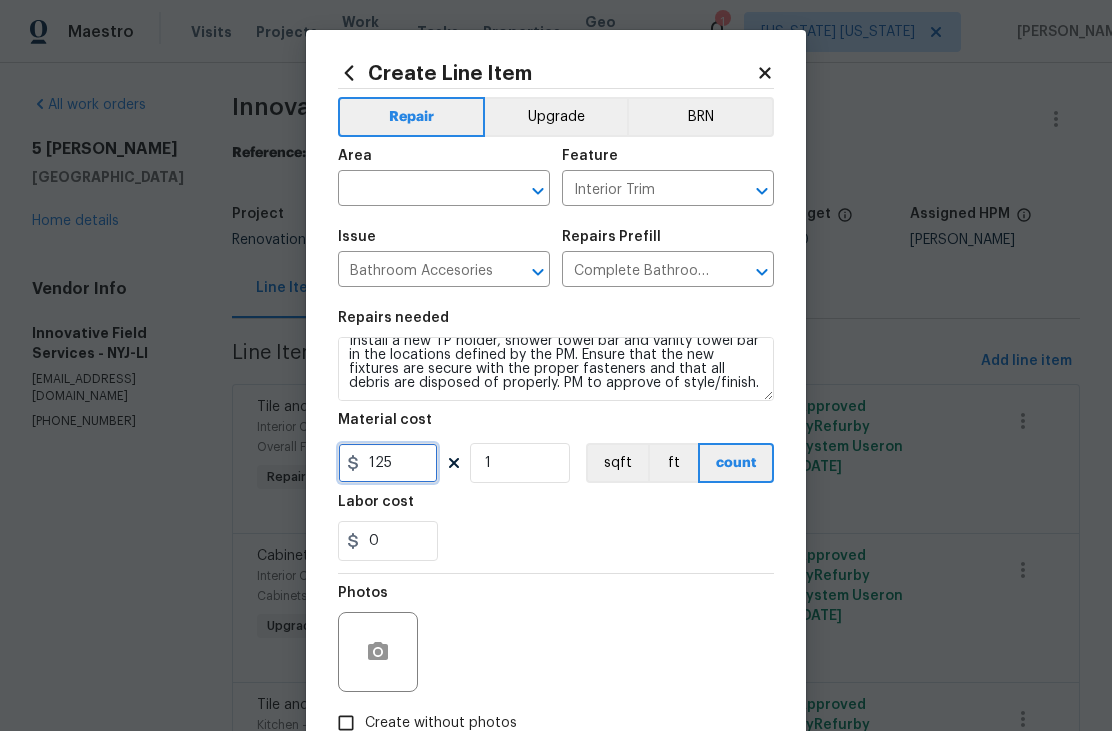 type on "125" 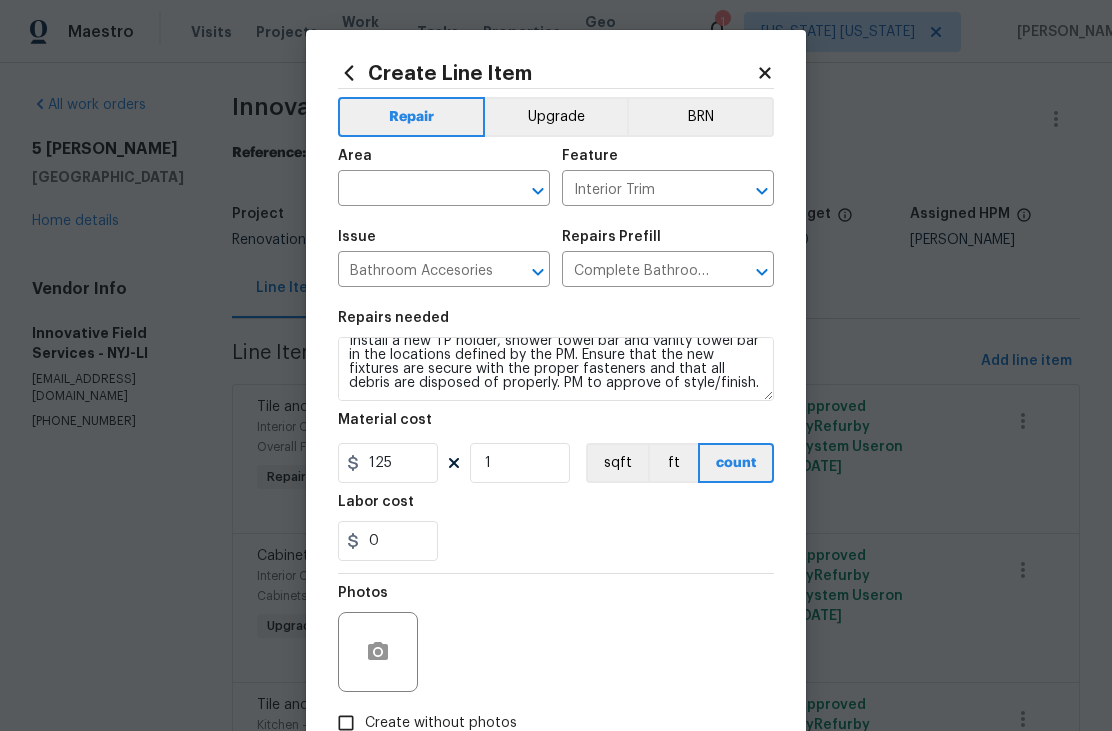 click at bounding box center (416, 190) 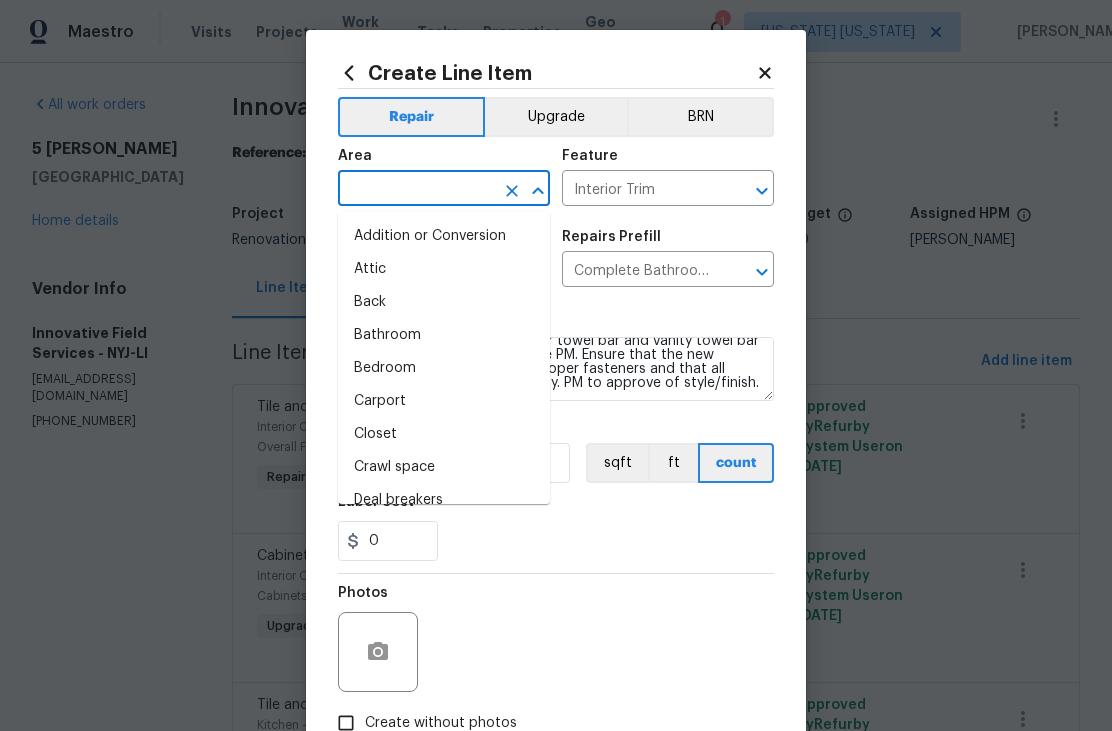 type on "m" 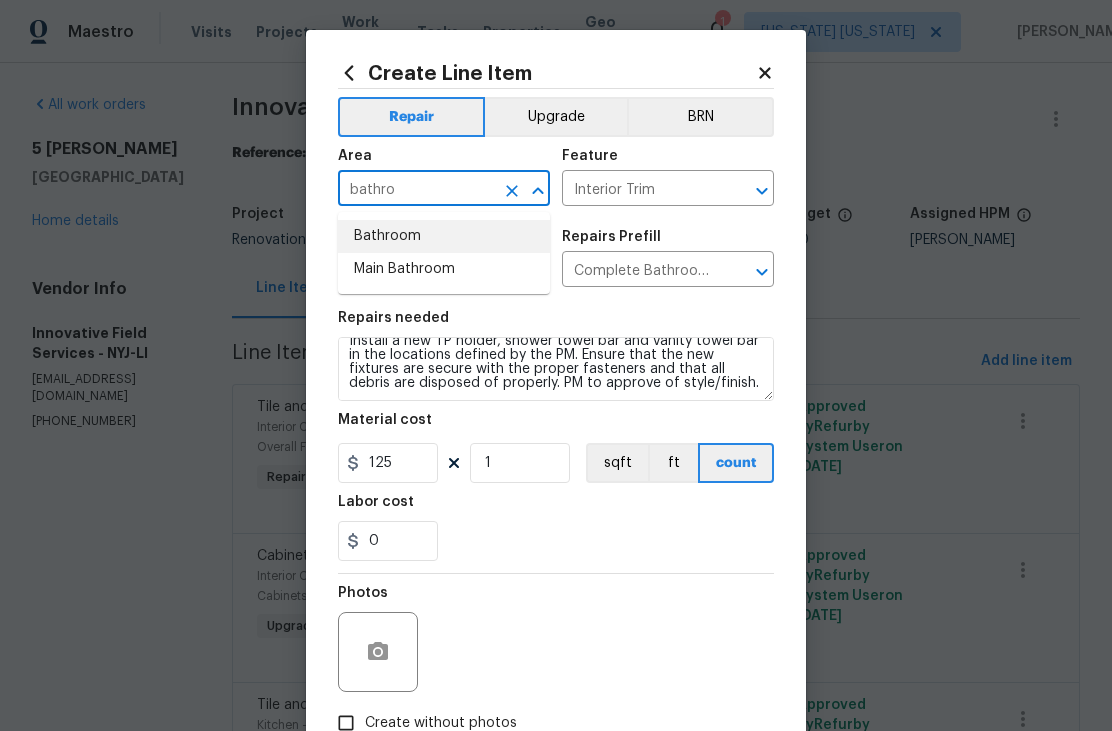 click on "Bathroom" at bounding box center (444, 236) 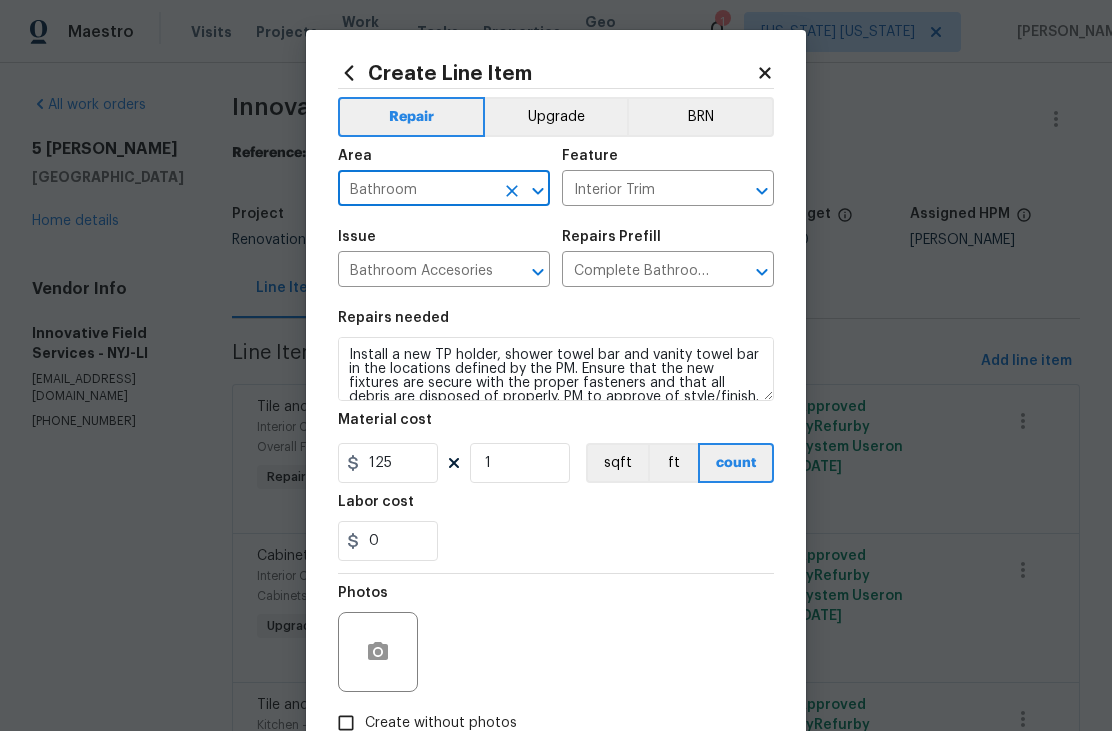 scroll, scrollTop: 0, scrollLeft: 0, axis: both 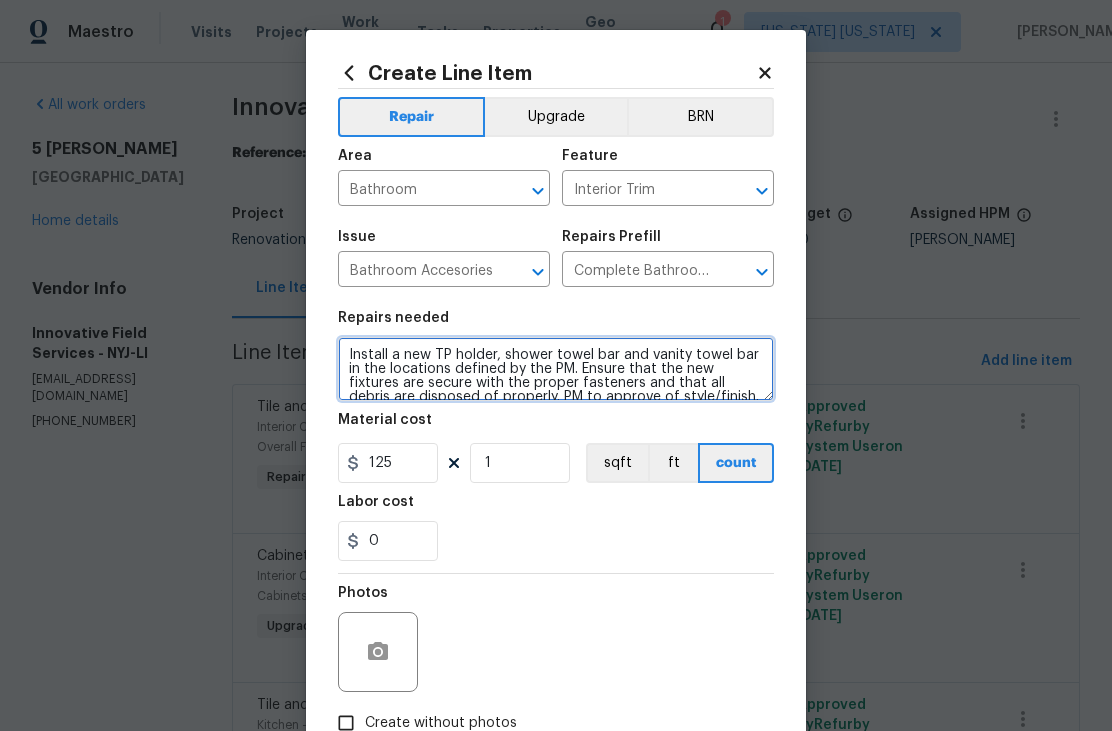 click on "Install a new TP holder, shower towel bar and vanity towel bar in the locations defined by the PM. Ensure that the new fixtures are secure with the proper fasteners and that all debris are disposed of properly. PM to approve of style/finish." at bounding box center [556, 369] 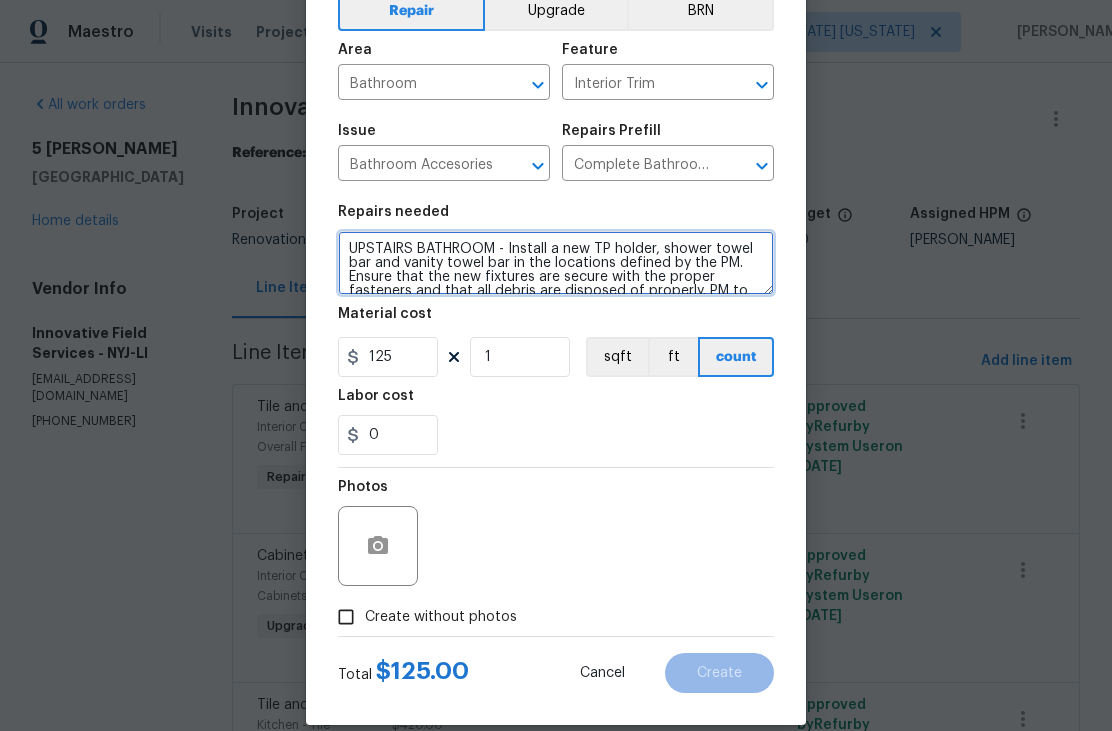 scroll, scrollTop: 108, scrollLeft: 0, axis: vertical 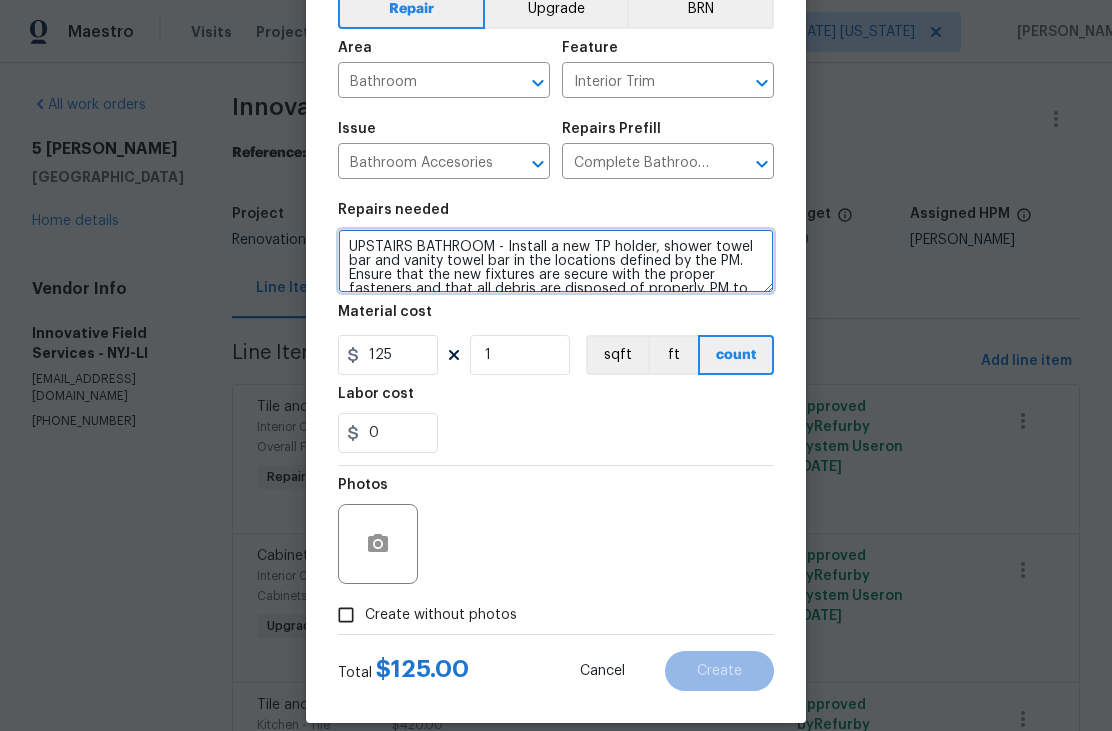 type on "UPSTAIRS BATHROOM - Install a new TP holder, shower towel bar and vanity towel bar in the locations defined by the PM. Ensure that the new fixtures are secure with the proper fasteners and that all debris are disposed of properly. PM to approve of style/finish." 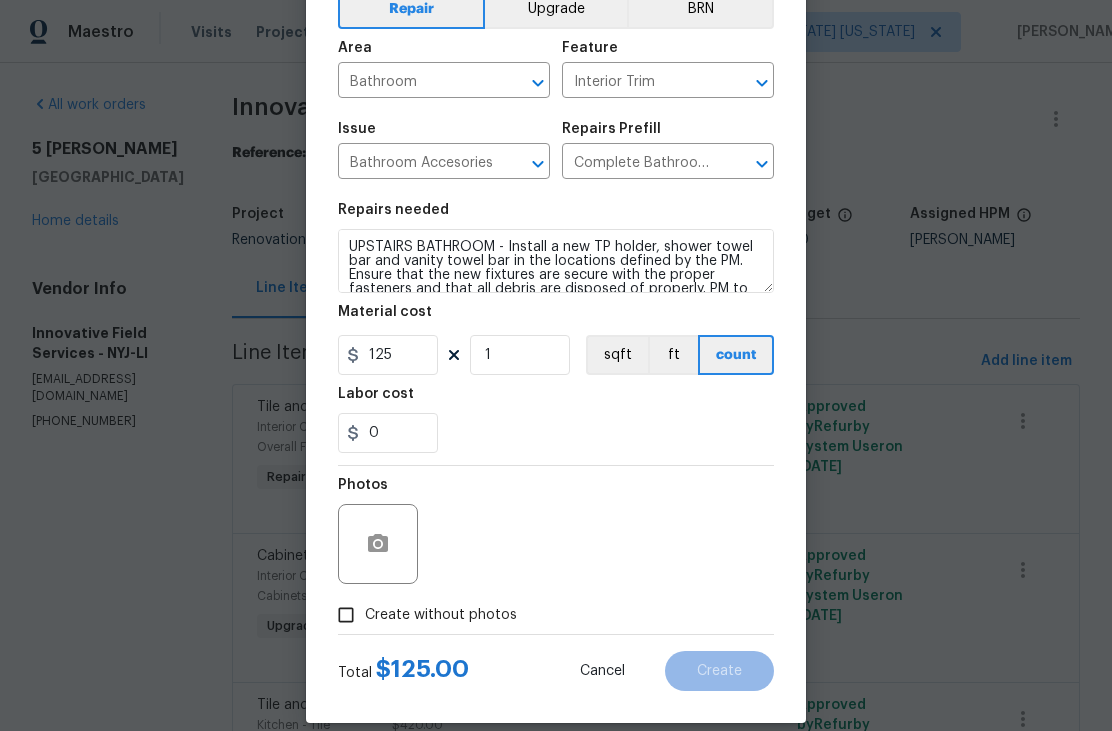 click on "Create without photos" at bounding box center [422, 615] 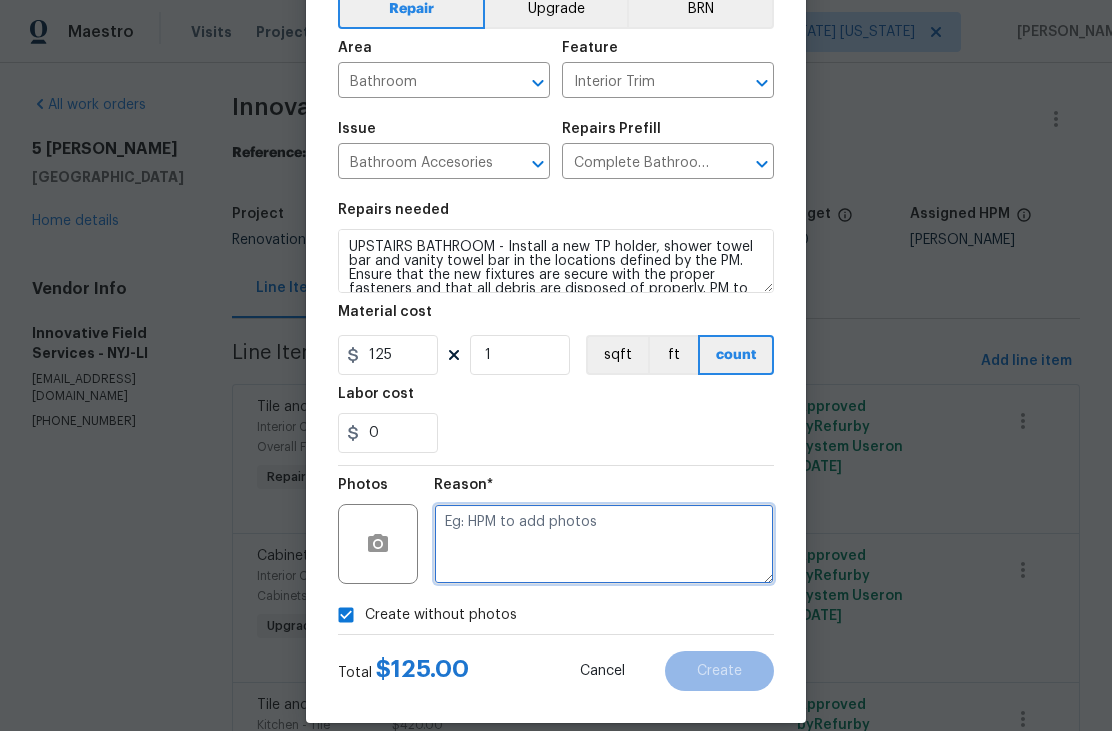 click at bounding box center [604, 544] 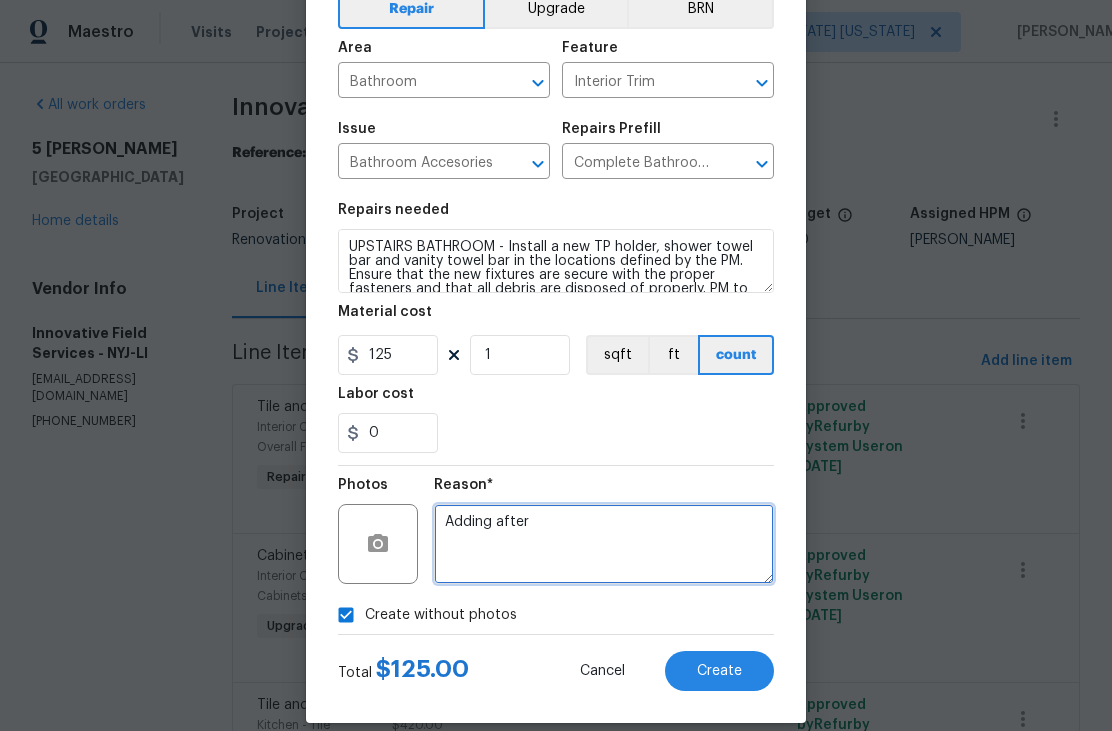 type on "Adding after" 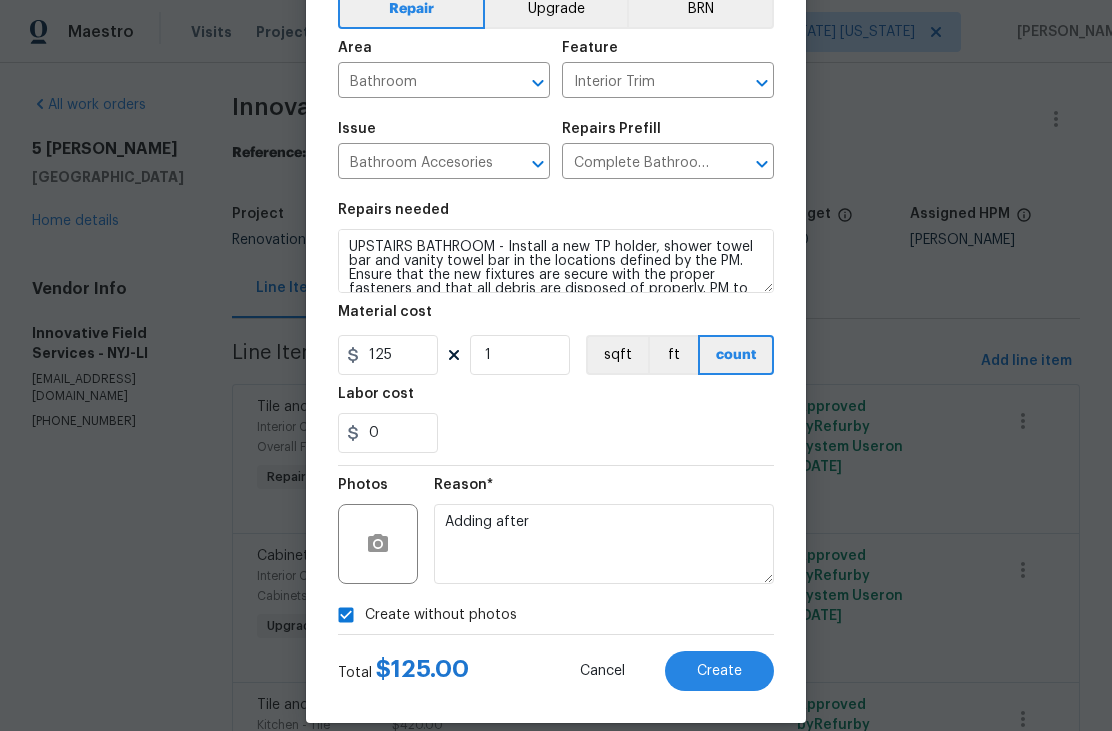 click on "Create" at bounding box center (719, 671) 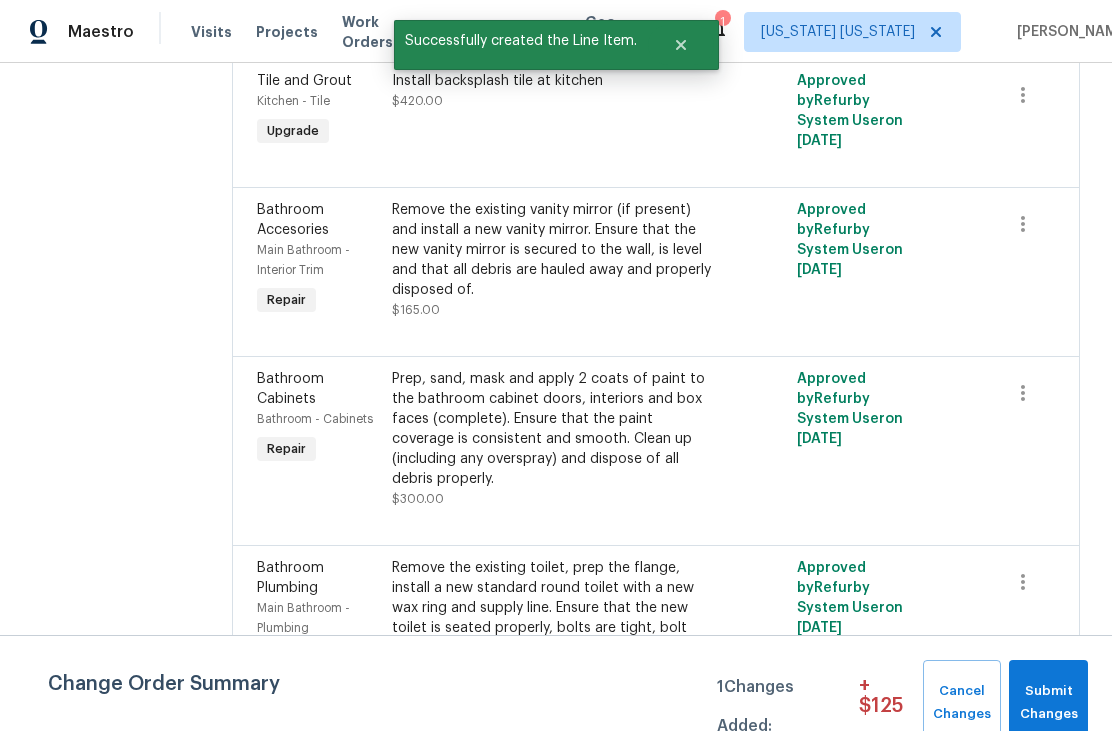 scroll, scrollTop: 979, scrollLeft: 0, axis: vertical 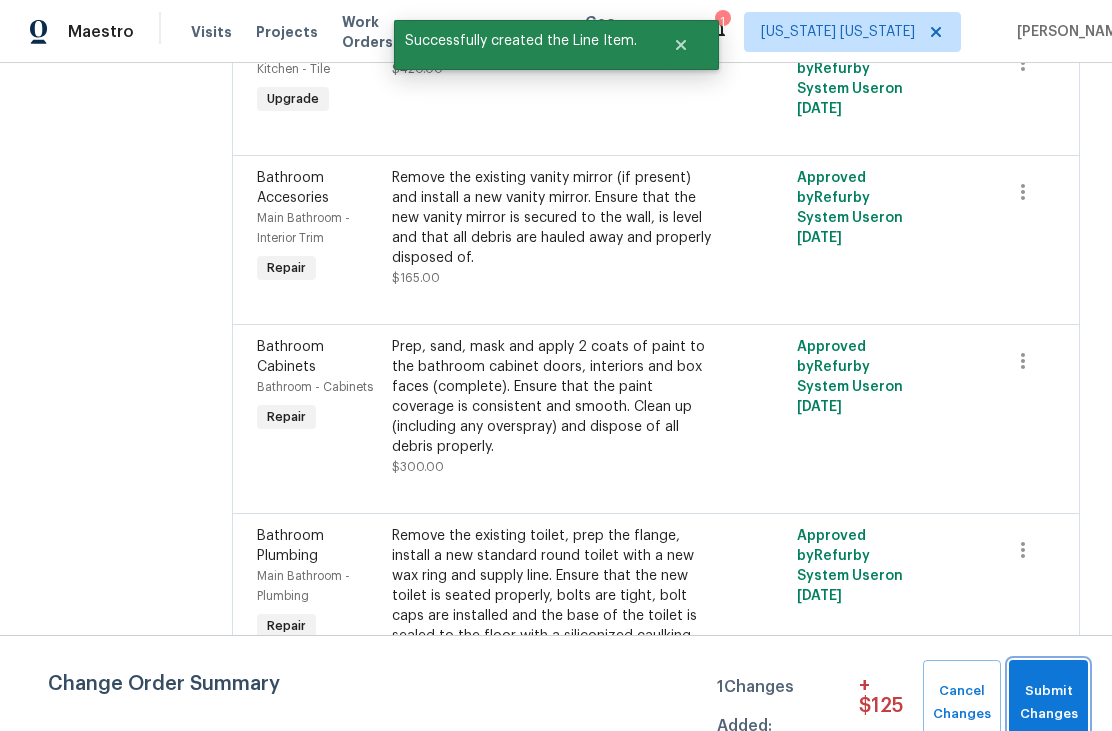 click on "Submit Changes" at bounding box center [1048, 703] 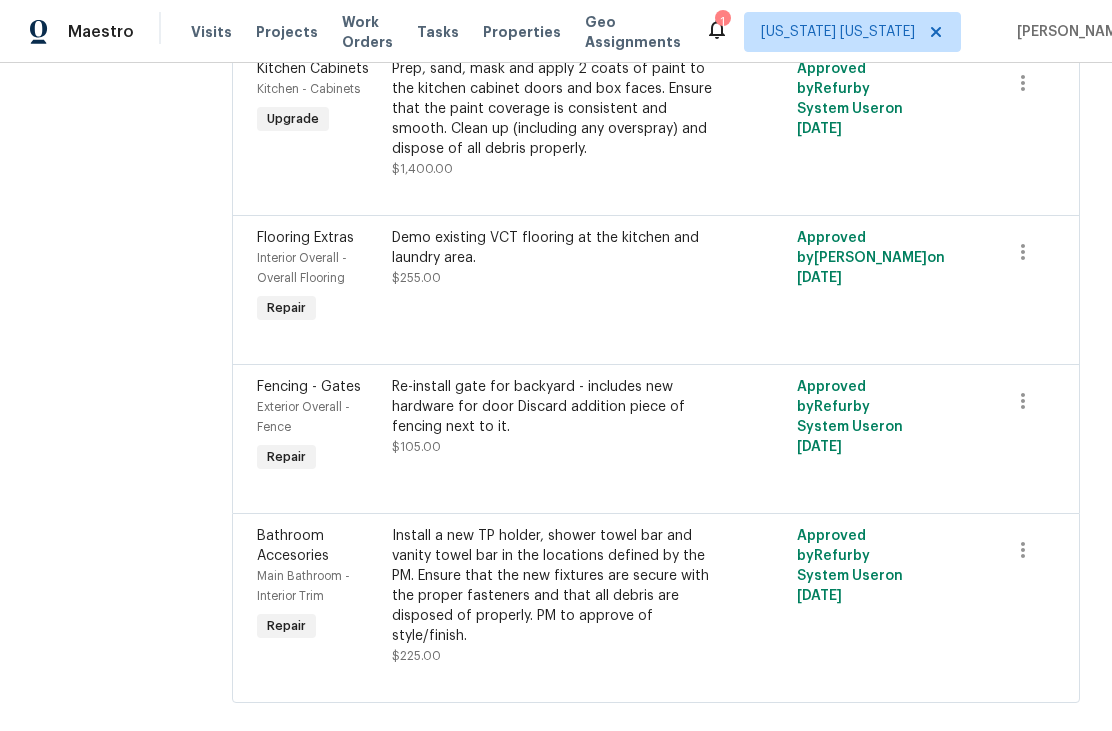 scroll, scrollTop: 1927, scrollLeft: 0, axis: vertical 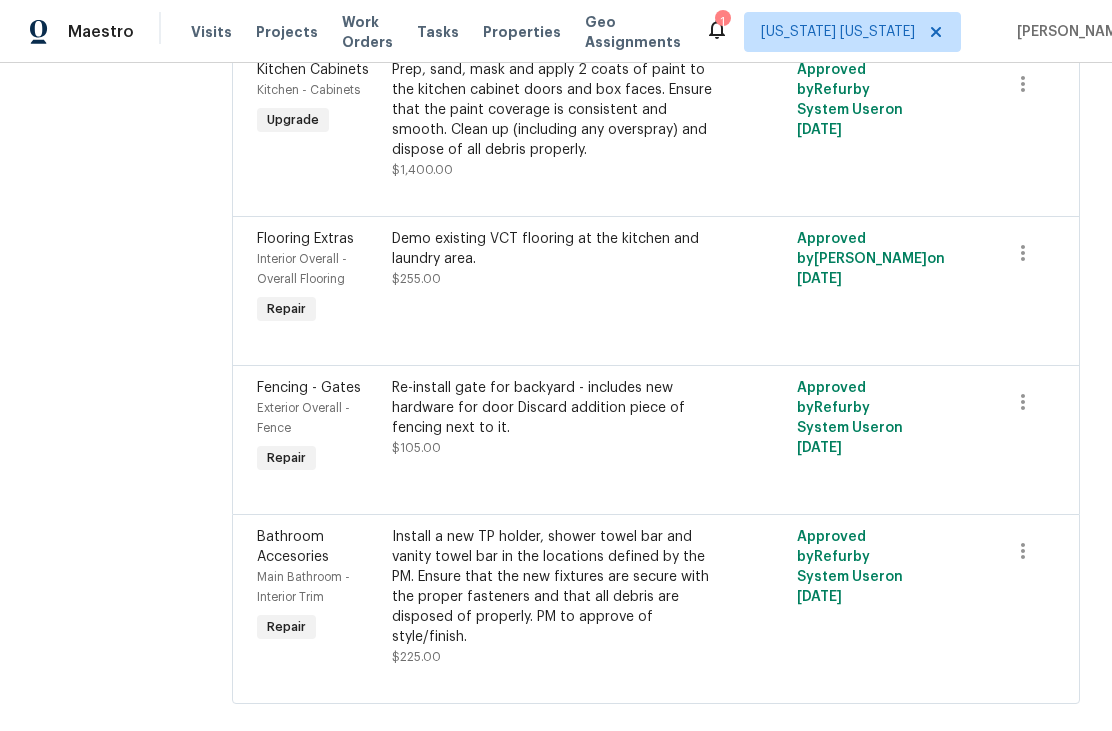 click on "Install a new TP holder, shower towel bar and vanity towel bar in the locations defined by the PM. Ensure that the new fixtures are secure with the proper fasteners and that all debris are disposed of properly. PM to approve of style/finish." at bounding box center (555, 587) 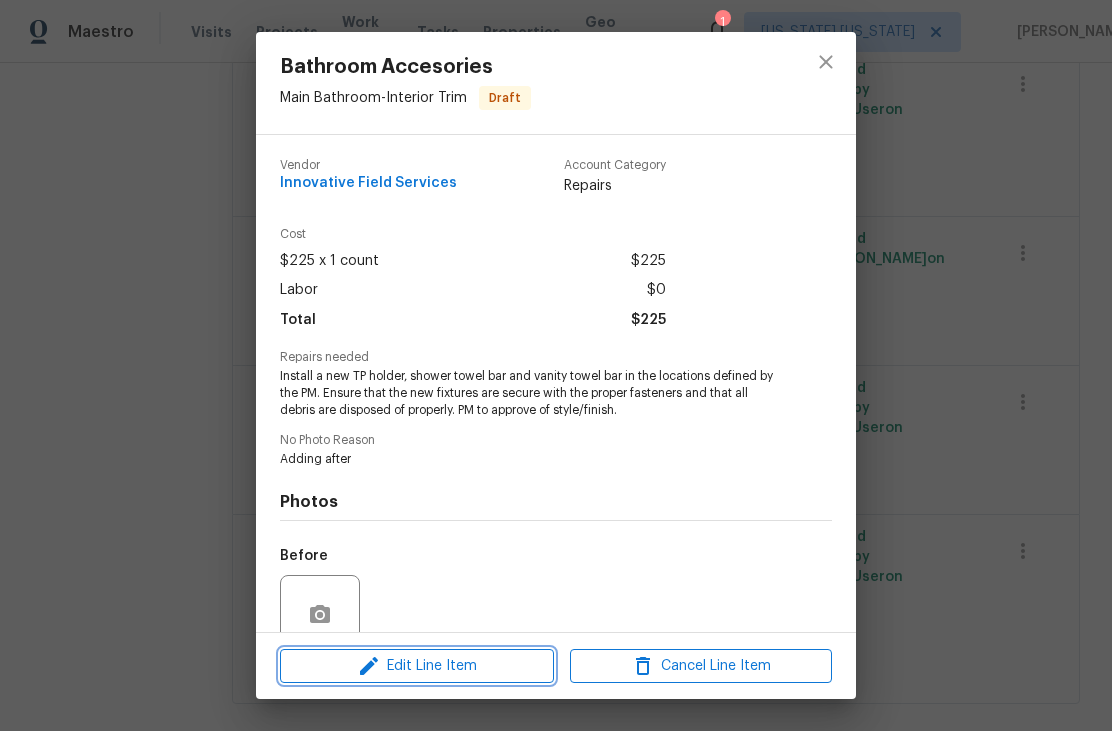 click on "Edit Line Item" at bounding box center (417, 666) 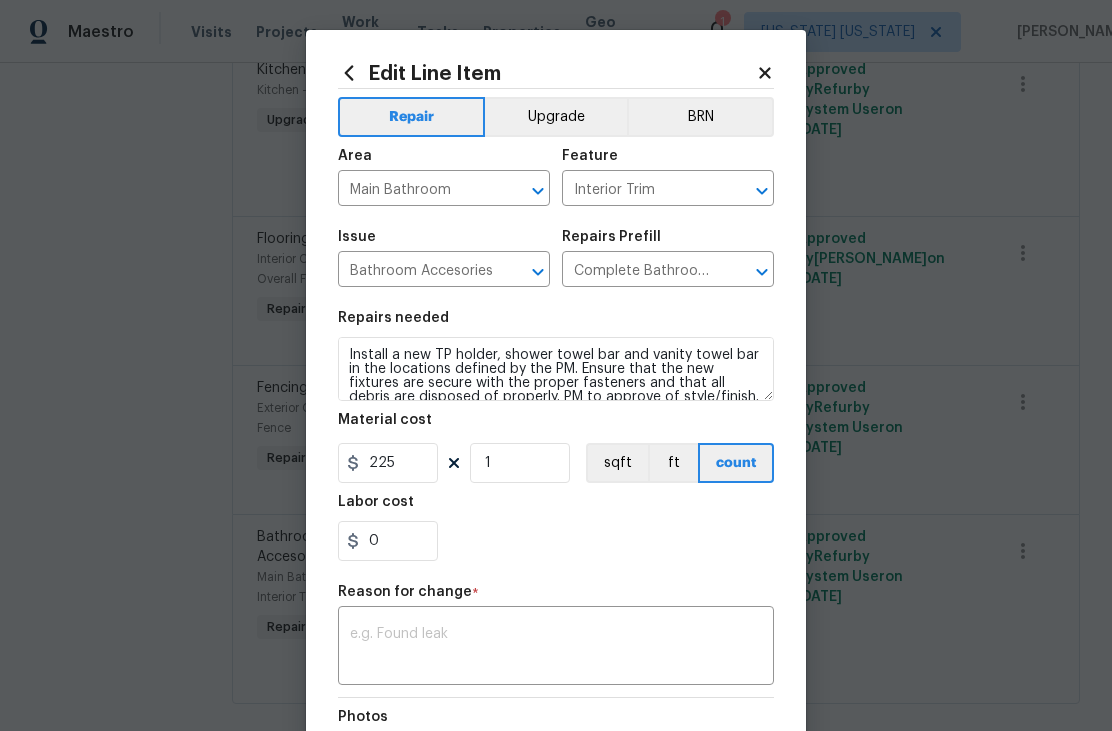 click on "Install a new TP holder, shower towel bar and vanity towel bar in the locations defined by the PM. Ensure that the new fixtures are secure with the proper fasteners and that all debris are disposed of properly. PM to approve of style/finish." at bounding box center (556, 369) 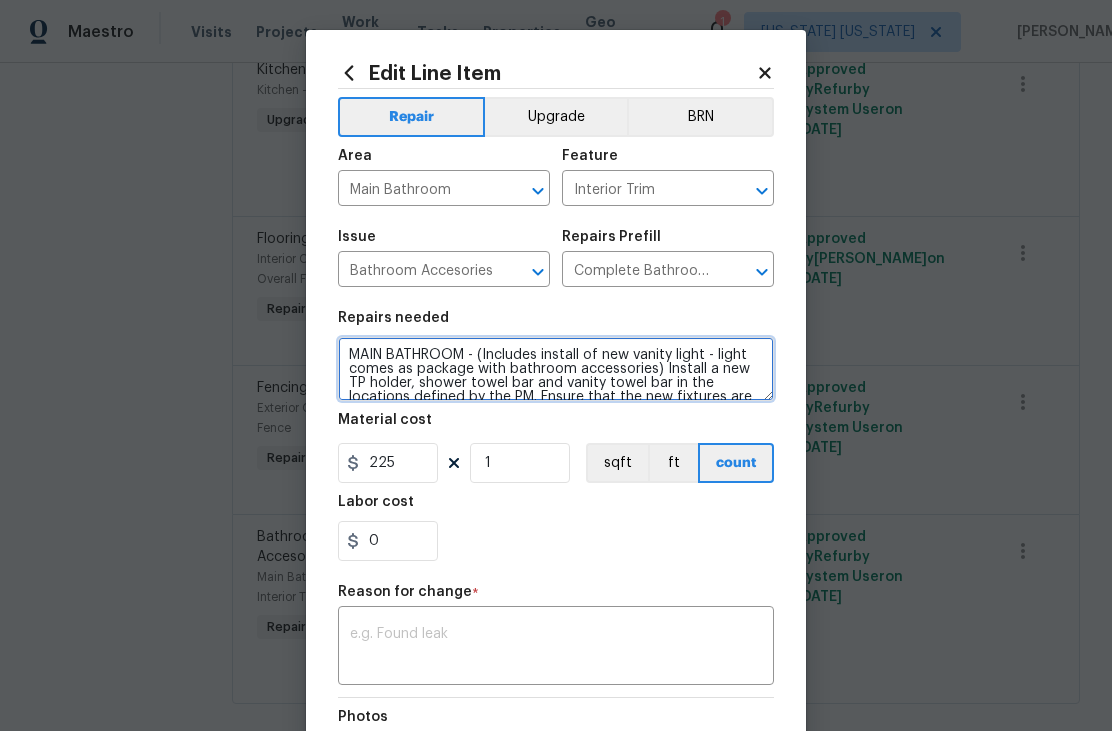 type on "MAIN BATHROOM - (Includes install of new vanity light - light comes as package with bathroom accessories) Install a new TP holder, shower towel bar and vanity towel bar in the locations defined by the PM. Ensure that the new fixtures are secure with the proper fasteners and that all debris are disposed of properly. PM to approve of style/finish." 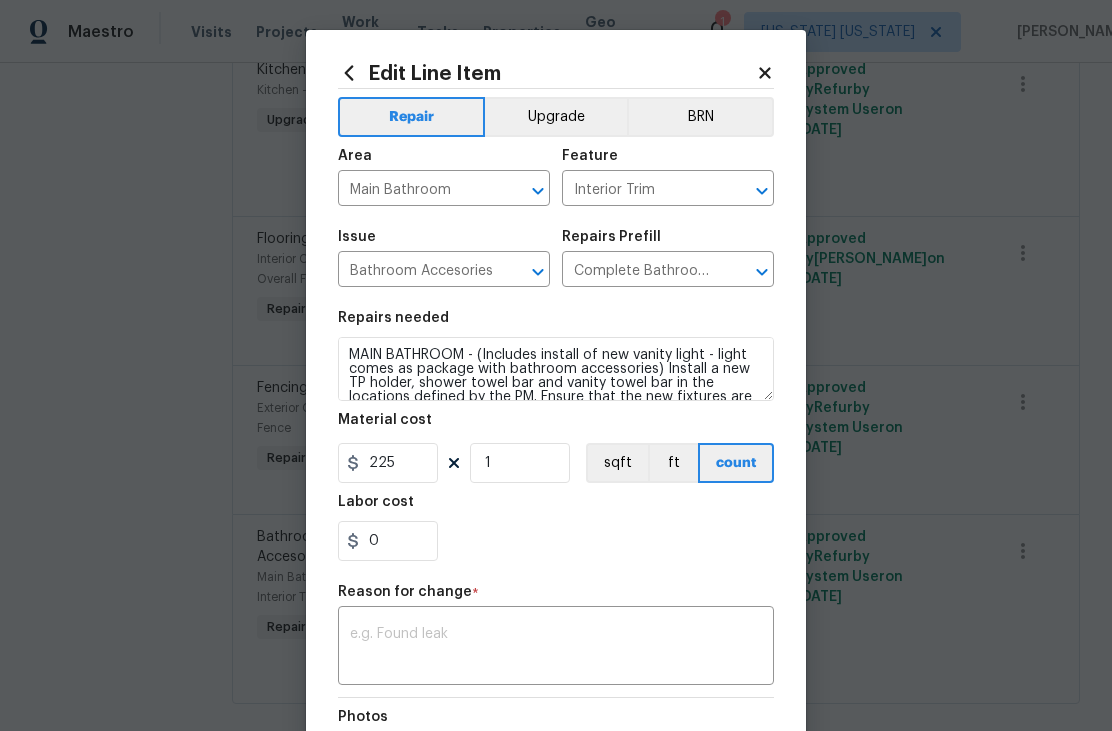click at bounding box center (556, 648) 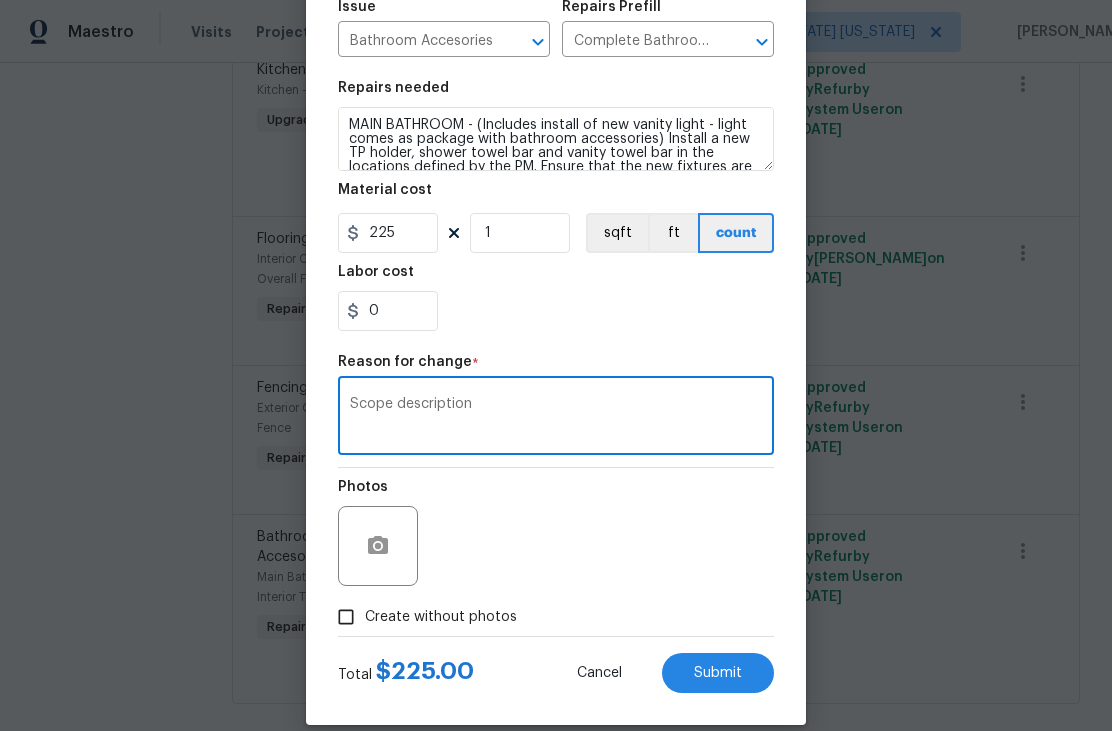 scroll, scrollTop: 237, scrollLeft: 0, axis: vertical 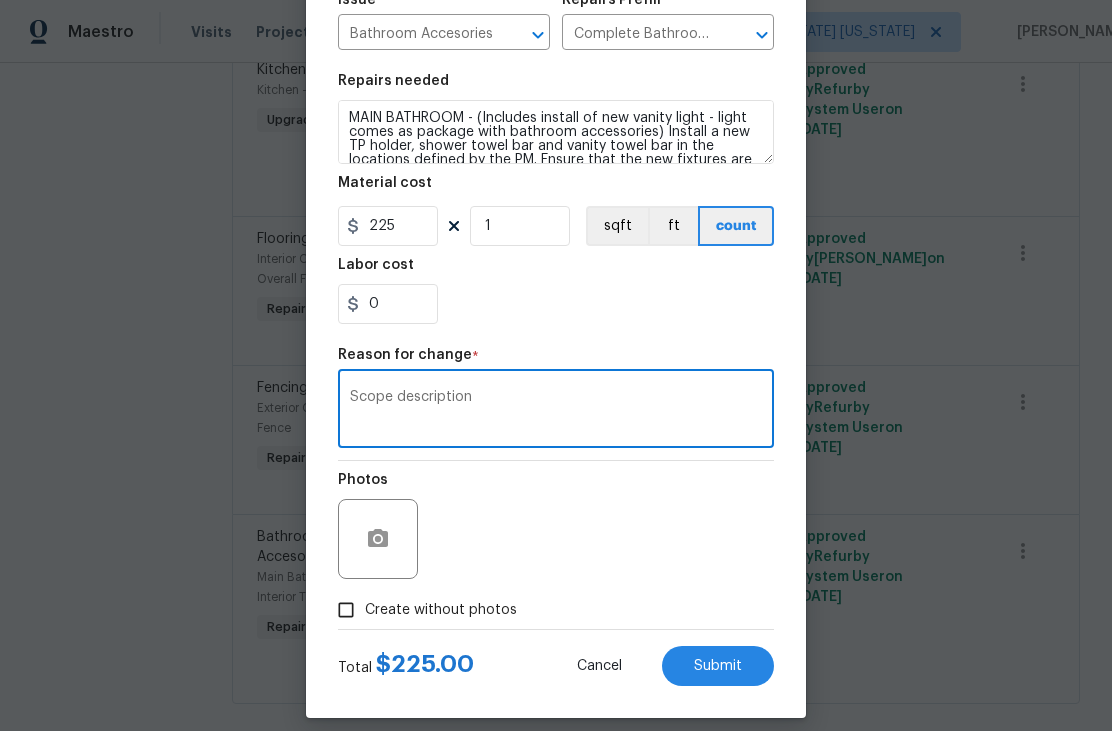 type on "Scope description" 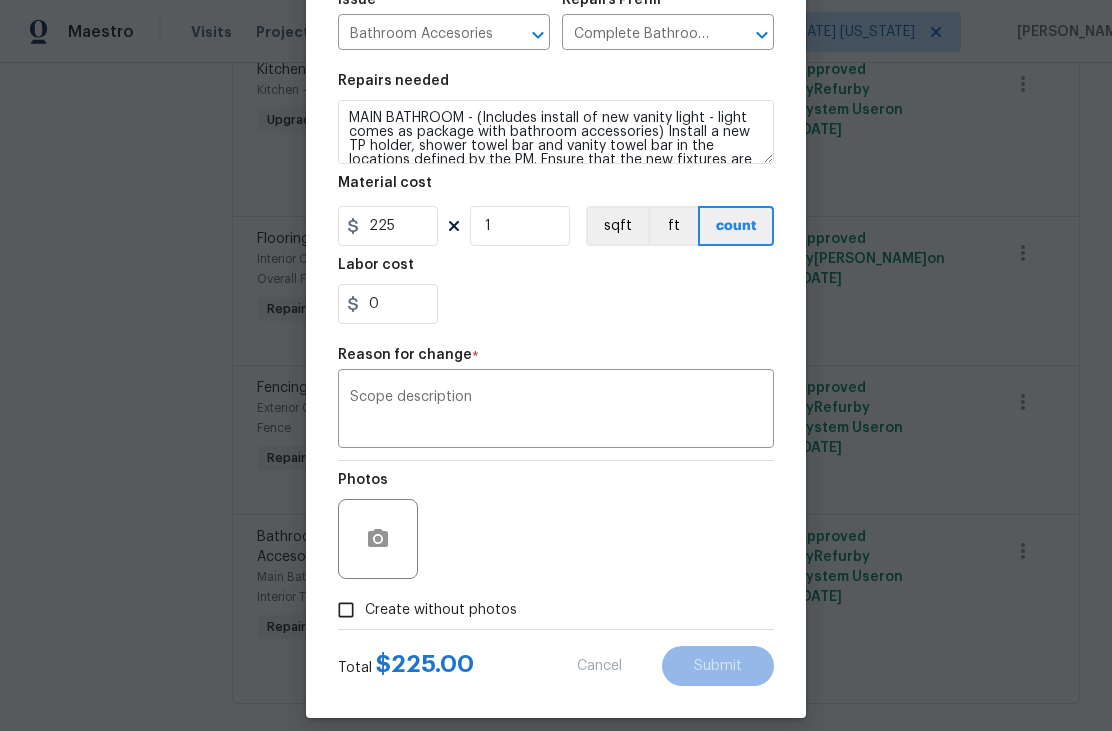 type on "Install a new TP holder, shower towel bar and vanity towel bar in the locations defined by the PM. Ensure that the new fixtures are secure with the proper fasteners and that all debris are disposed of properly. PM to approve of style/finish." 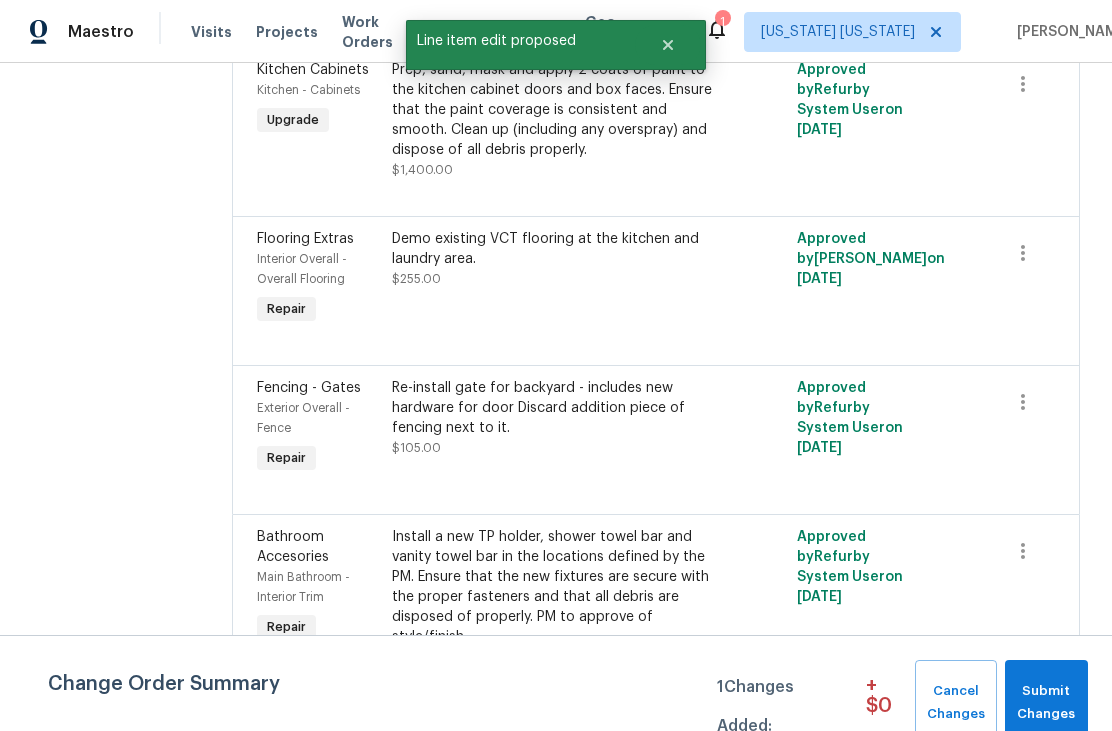 scroll, scrollTop: 0, scrollLeft: 0, axis: both 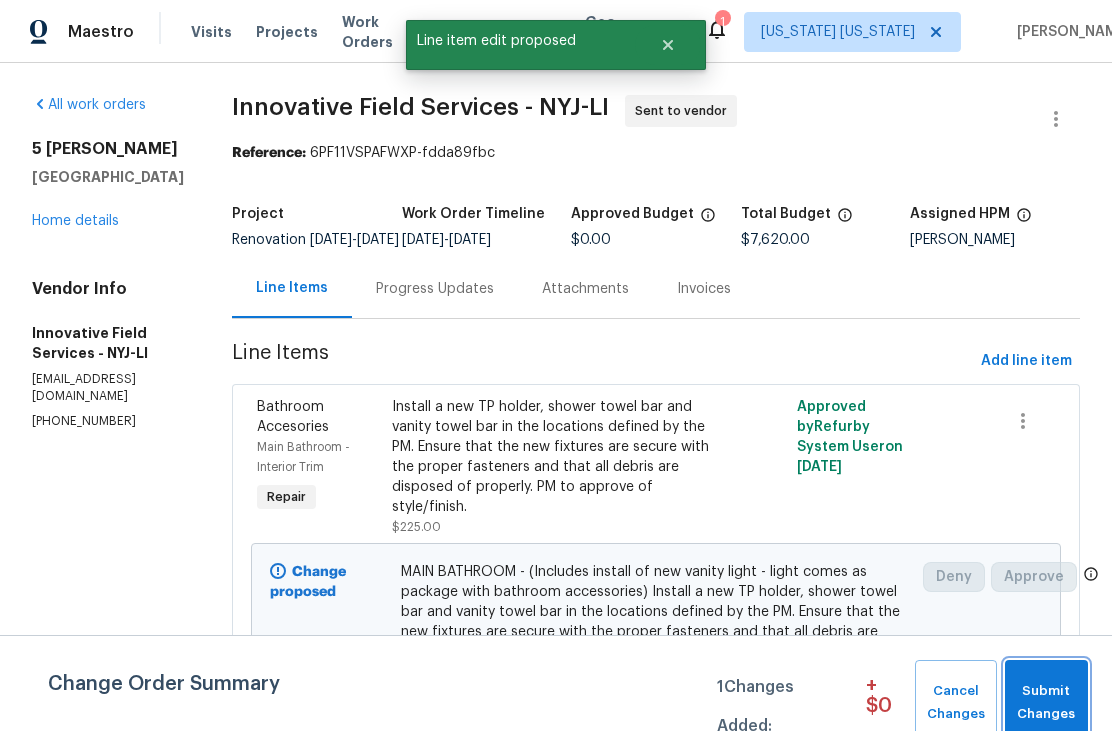 click on "Submit Changes" at bounding box center (1046, 703) 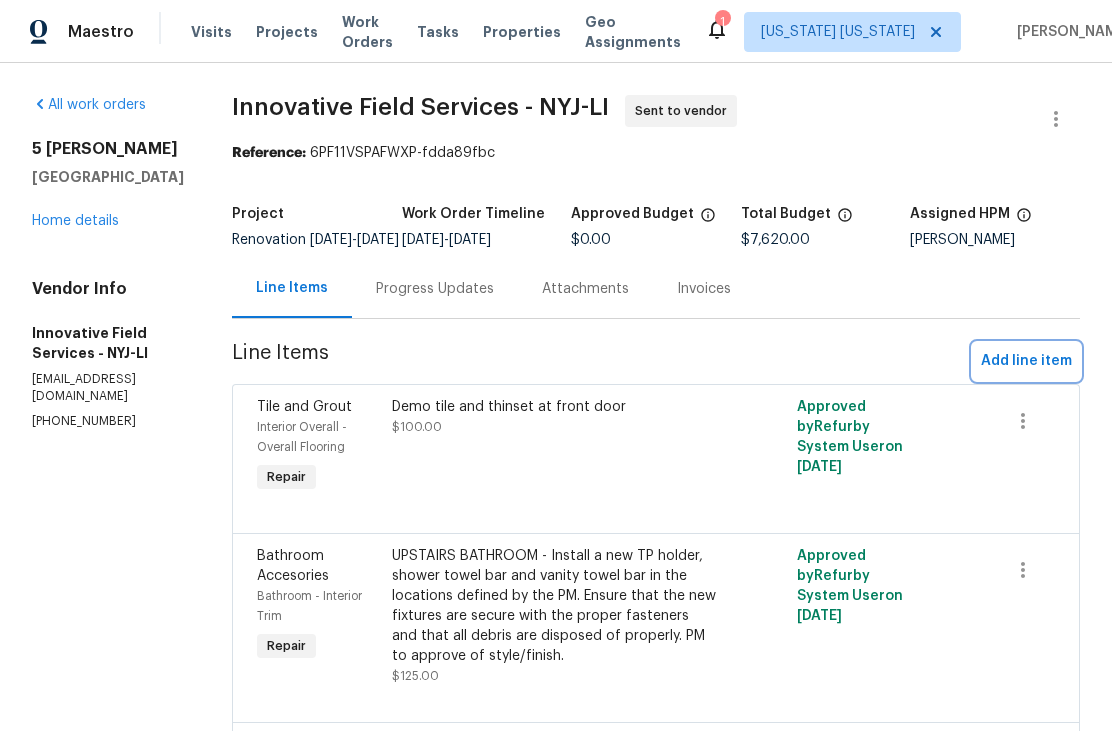 click on "Add line item" at bounding box center (1026, 361) 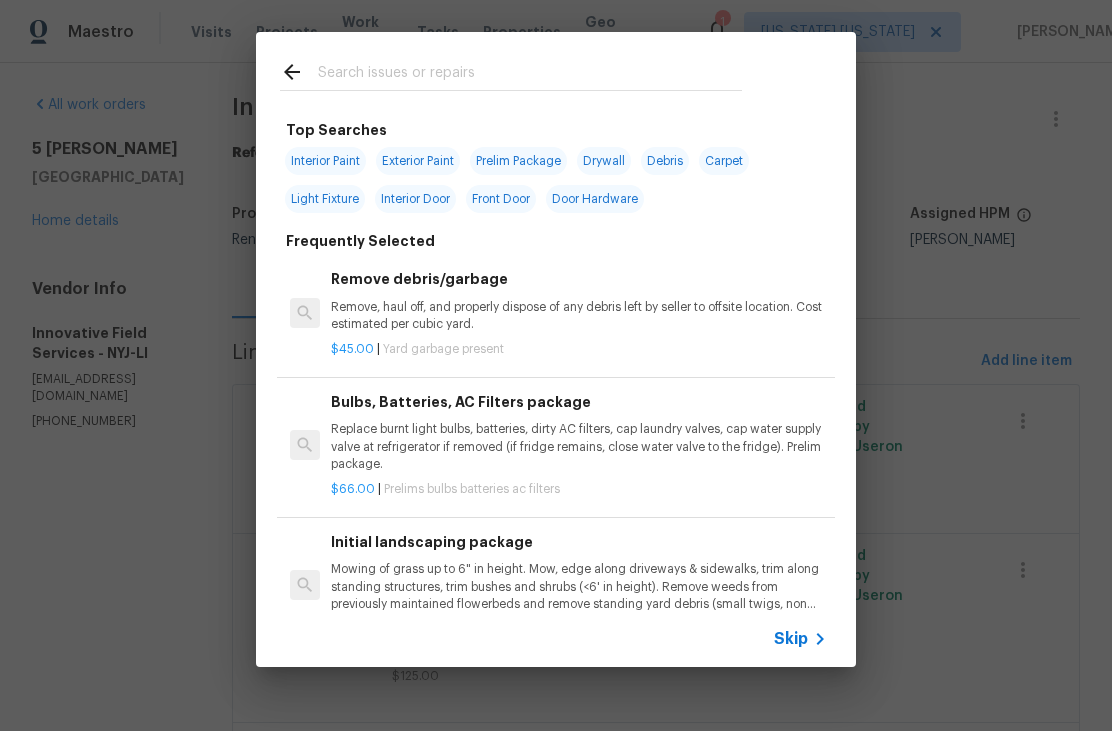 click at bounding box center [530, 75] 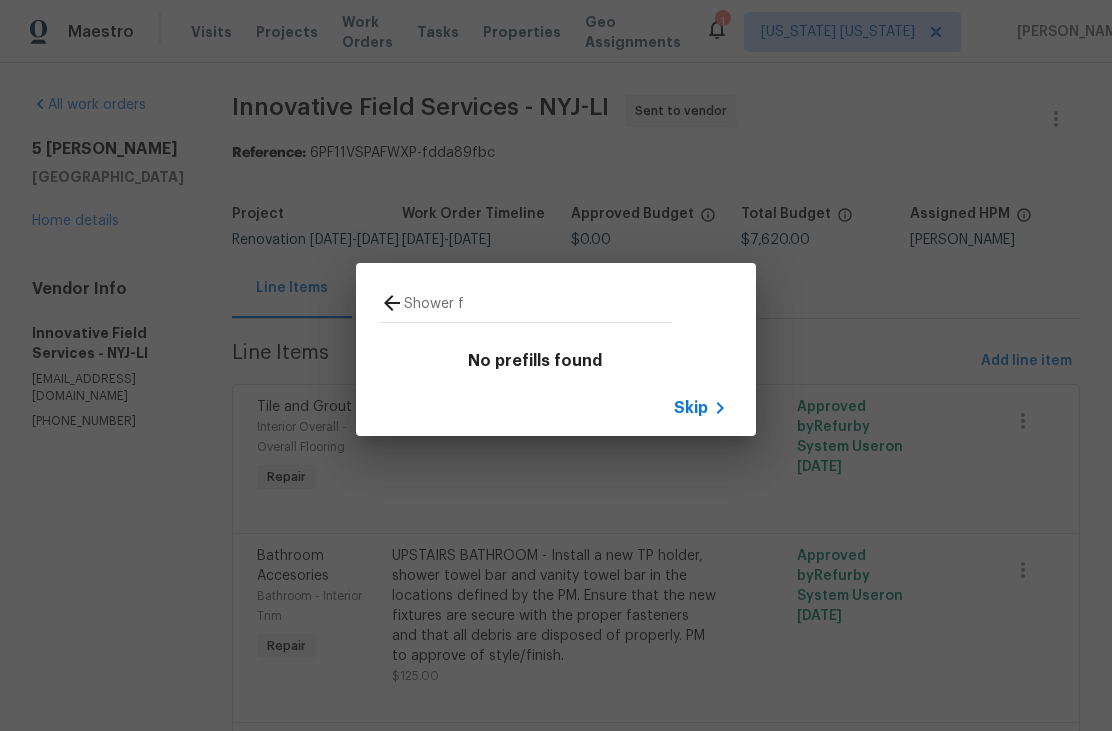 type on "Shower" 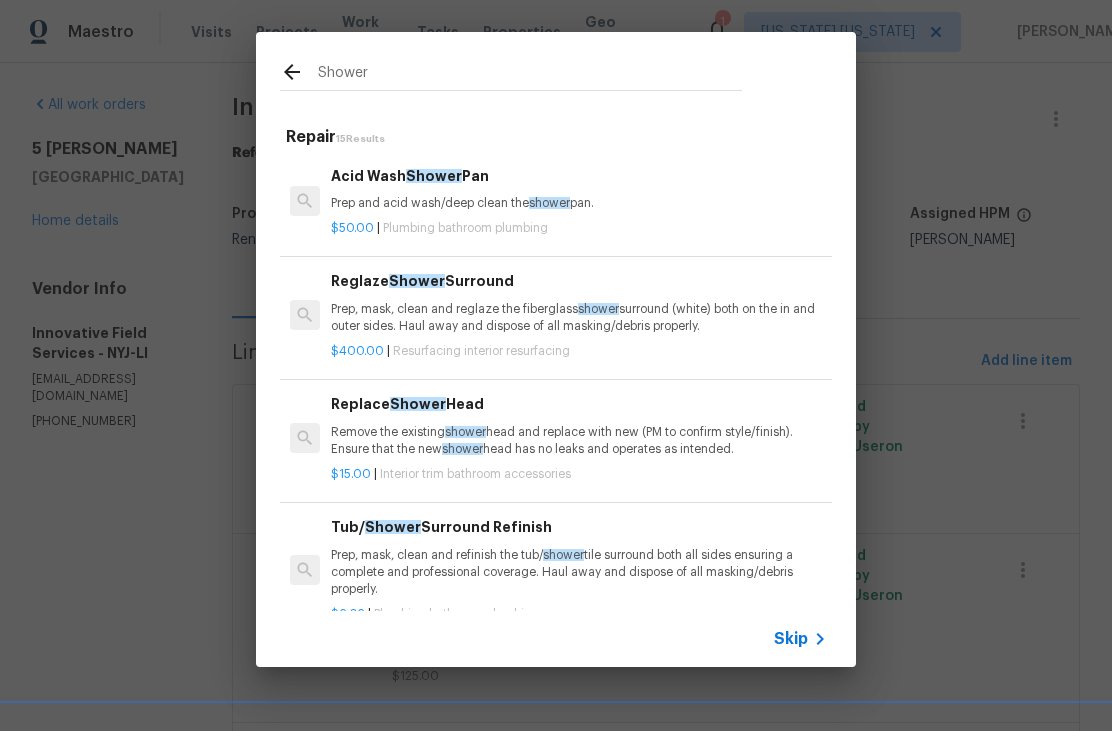 click on "Remove the existing  shower  head and replace with new (PM to confirm style/finish). Ensure that the new  shower  head has no leaks and operates as intended." at bounding box center (579, 441) 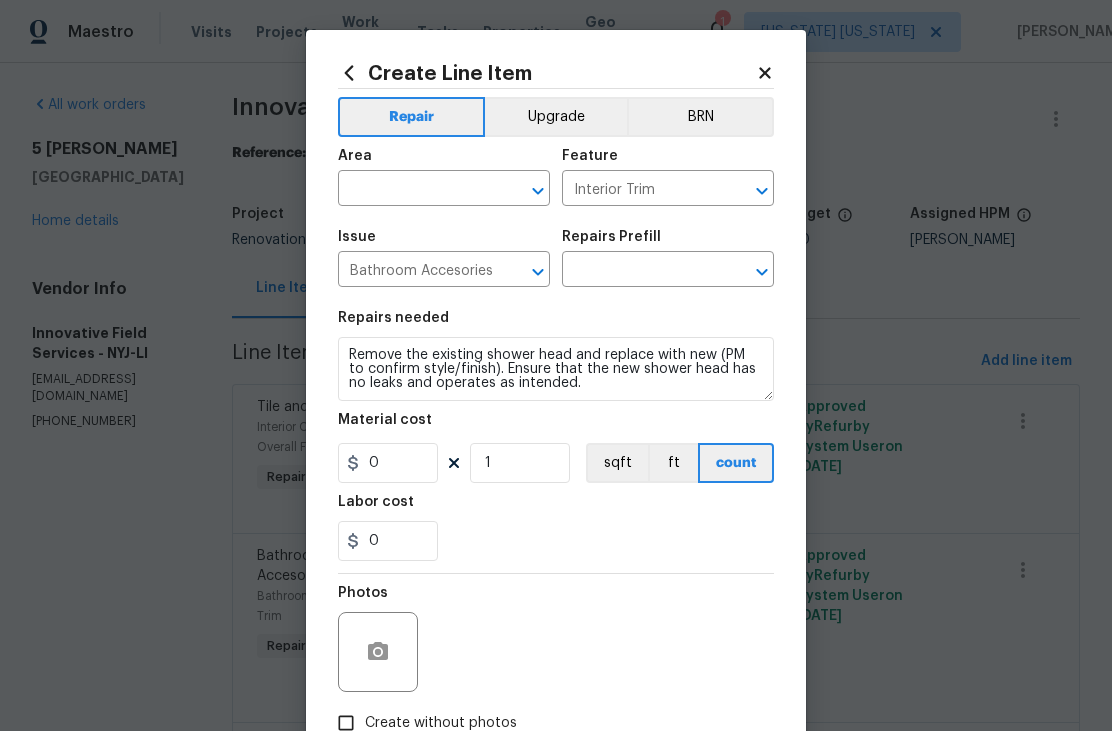 type on "Replace Shower Head $15.00" 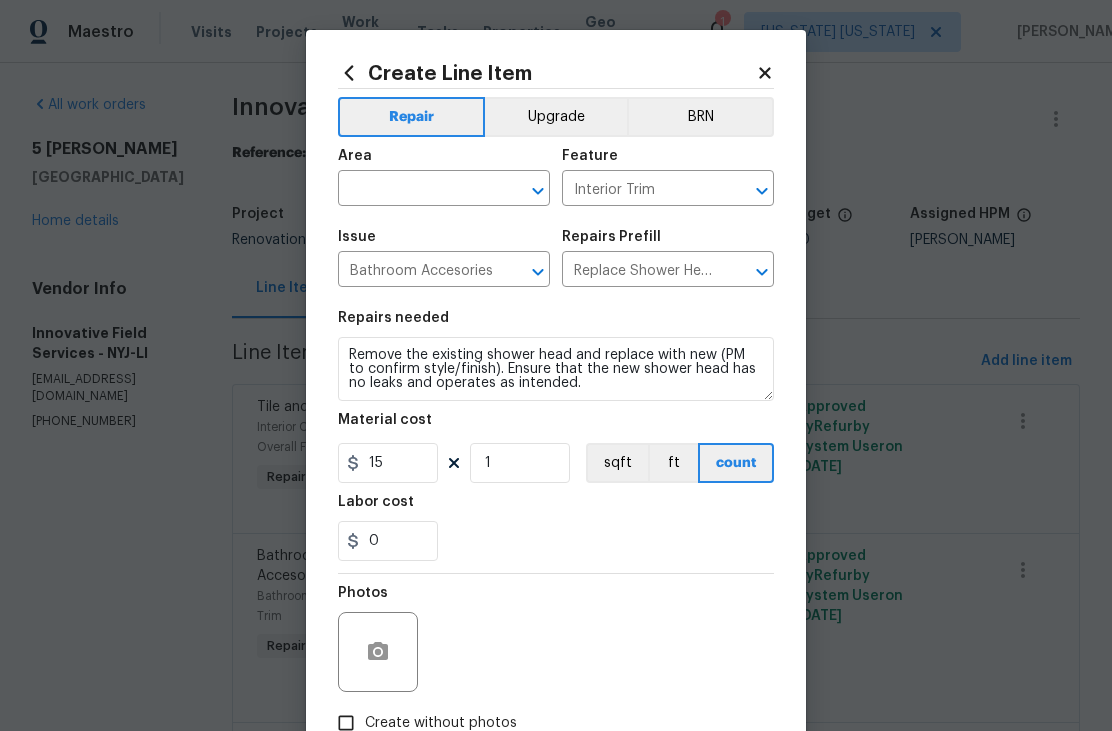 click 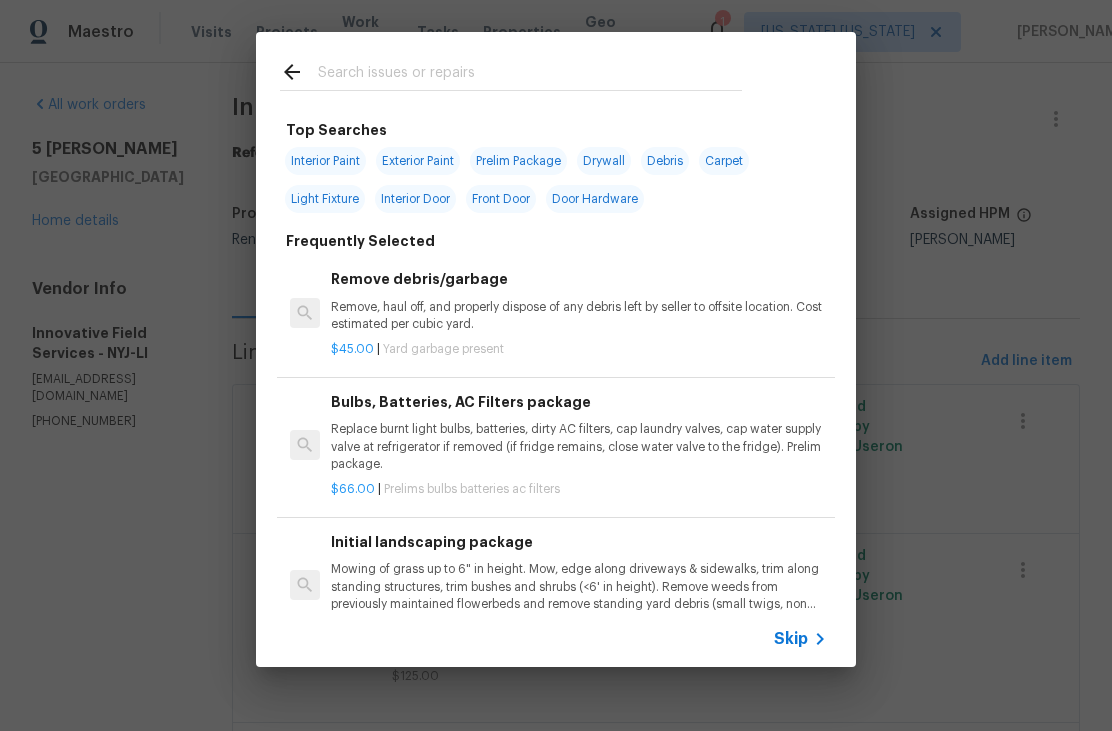 click at bounding box center (530, 75) 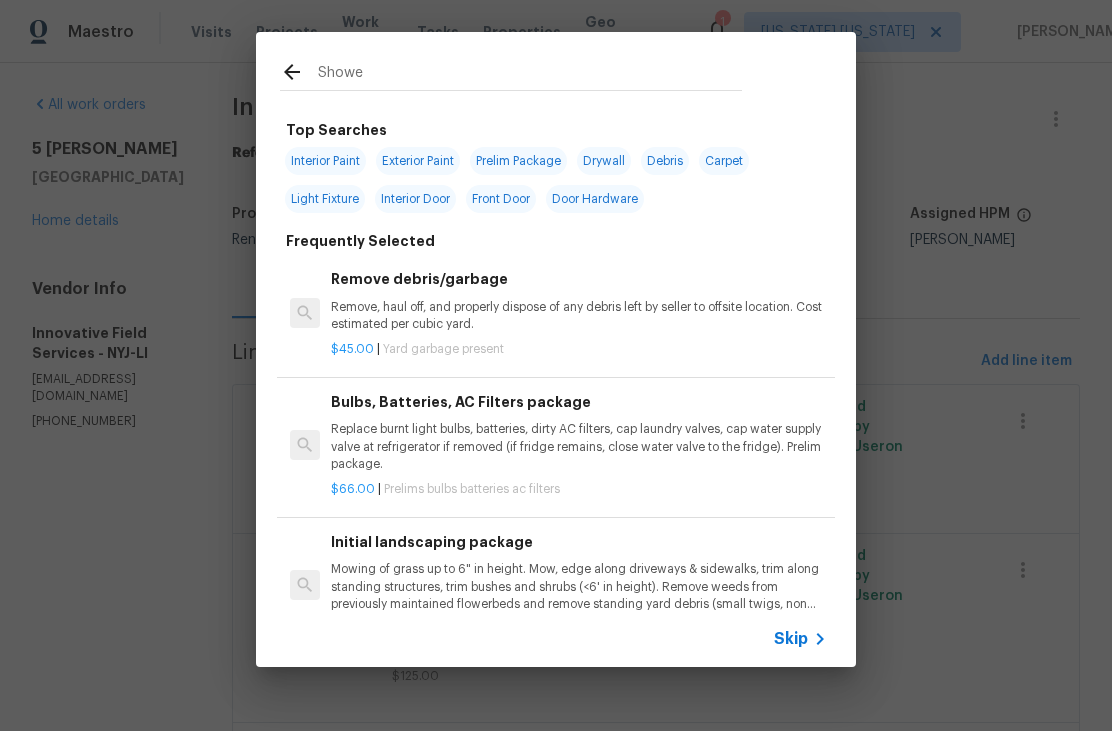 type on "Shower" 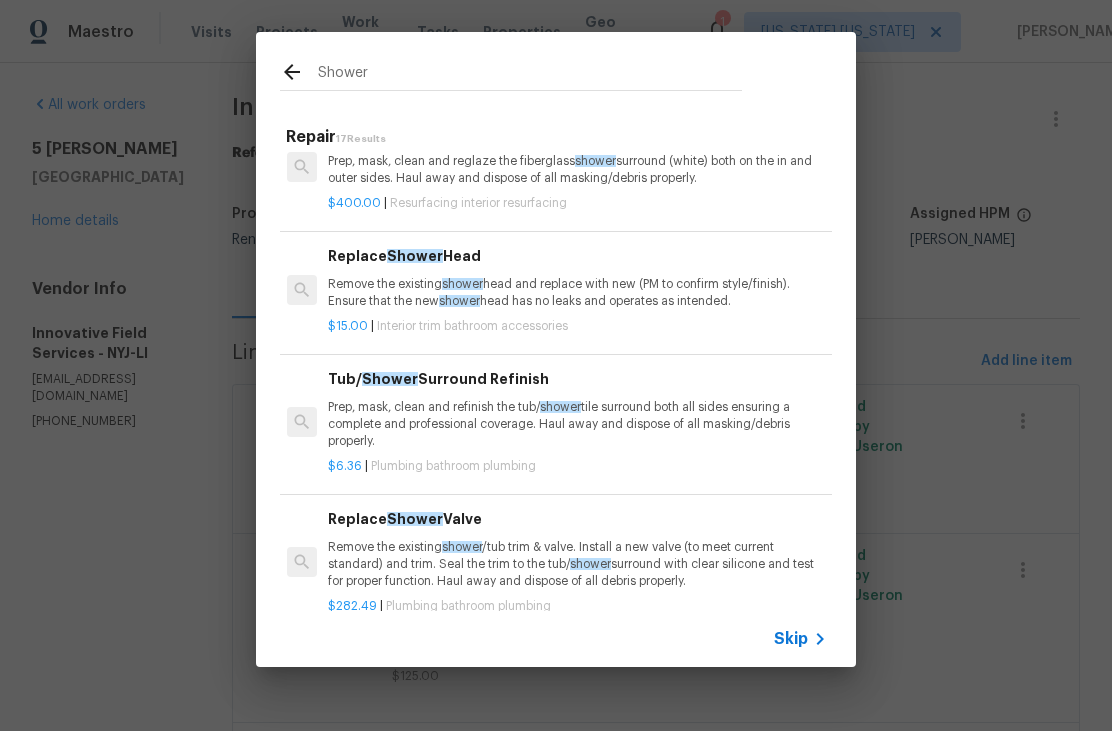 scroll, scrollTop: 149, scrollLeft: 3, axis: both 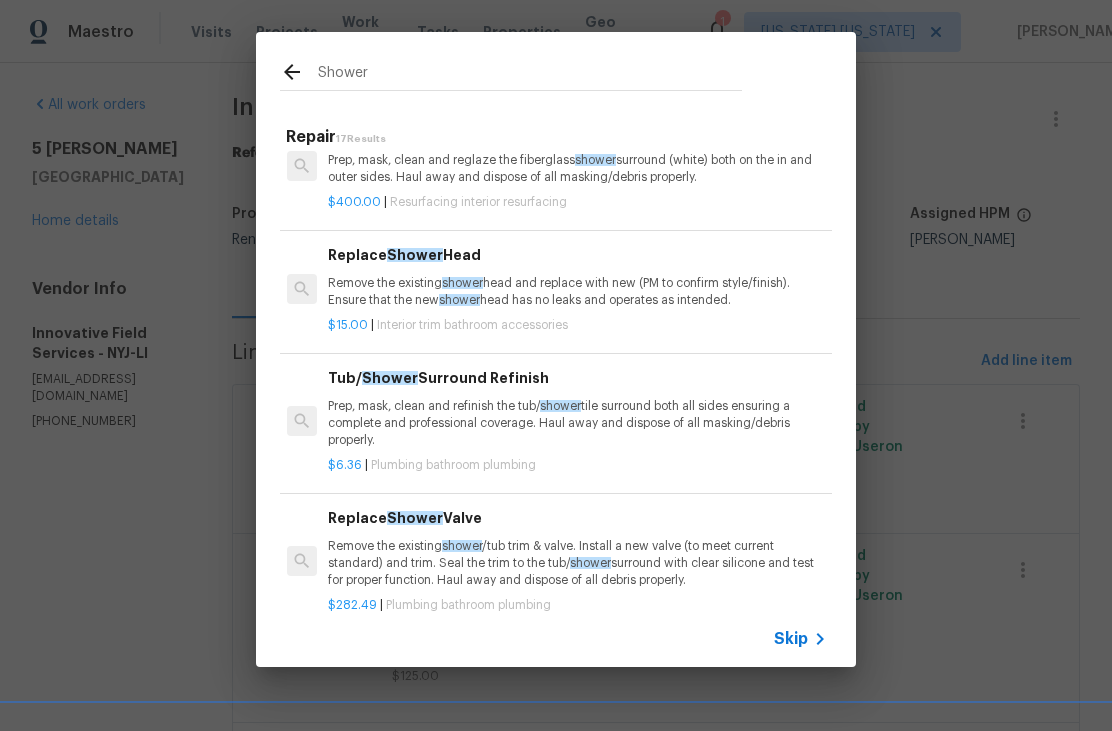 click on "Remove the existing  shower  head and replace with new (PM to confirm style/finish). Ensure that the new  shower  head has no leaks and operates as intended." at bounding box center [576, 292] 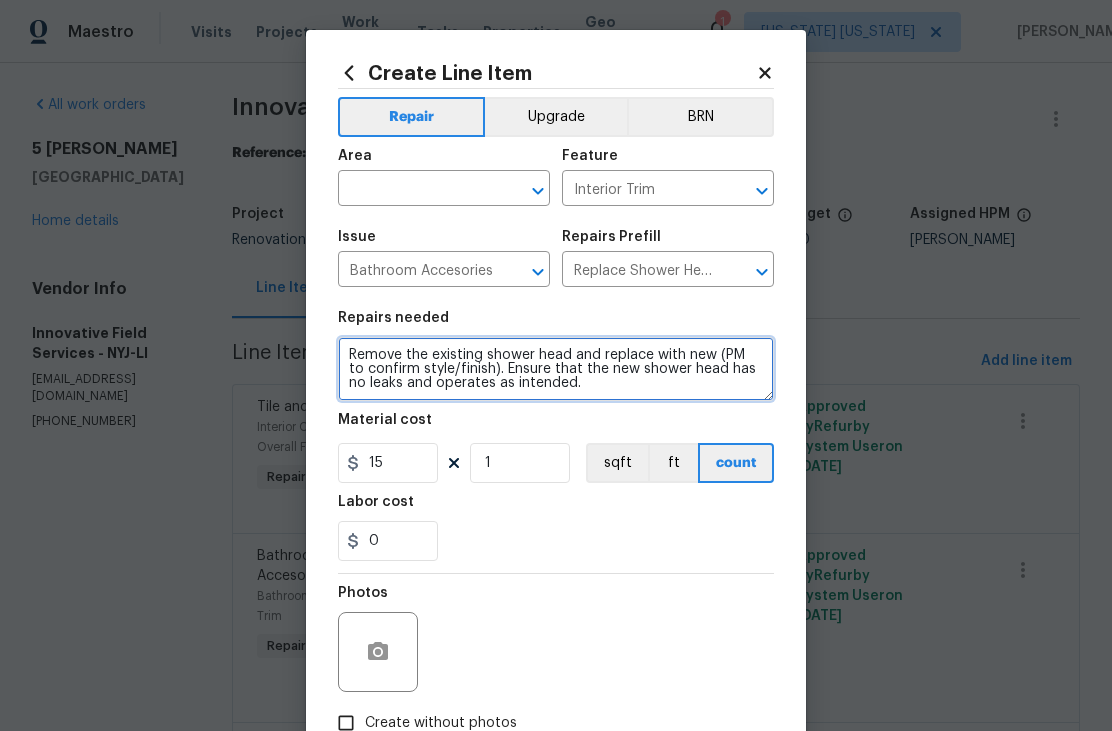 click on "Remove the existing shower head and replace with new (PM to confirm style/finish). Ensure that the new shower head has no leaks and operates as intended." at bounding box center [556, 369] 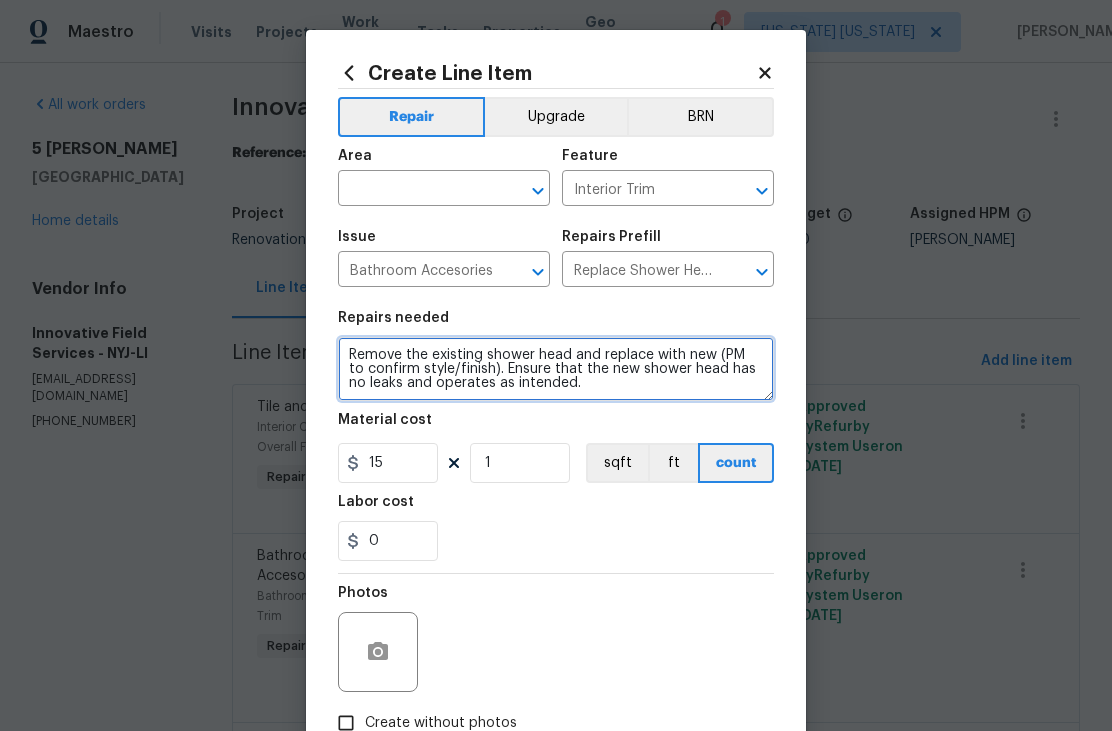 click on "Remove the existing shower head and replace with new (PM to confirm style/finish). Ensure that the new shower head has no leaks and operates as intended." at bounding box center [556, 369] 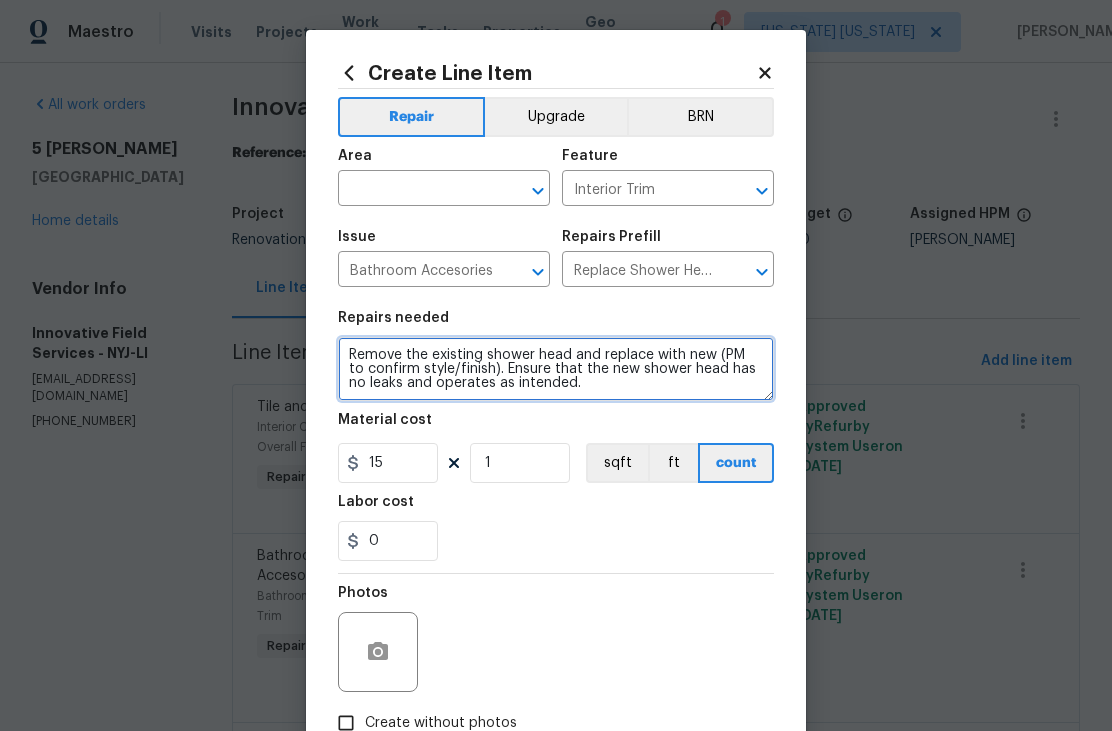 click on "Remove the existing shower head and replace with new (PM to confirm style/finish). Ensure that the new shower head has no leaks and operates as intended." at bounding box center (556, 369) 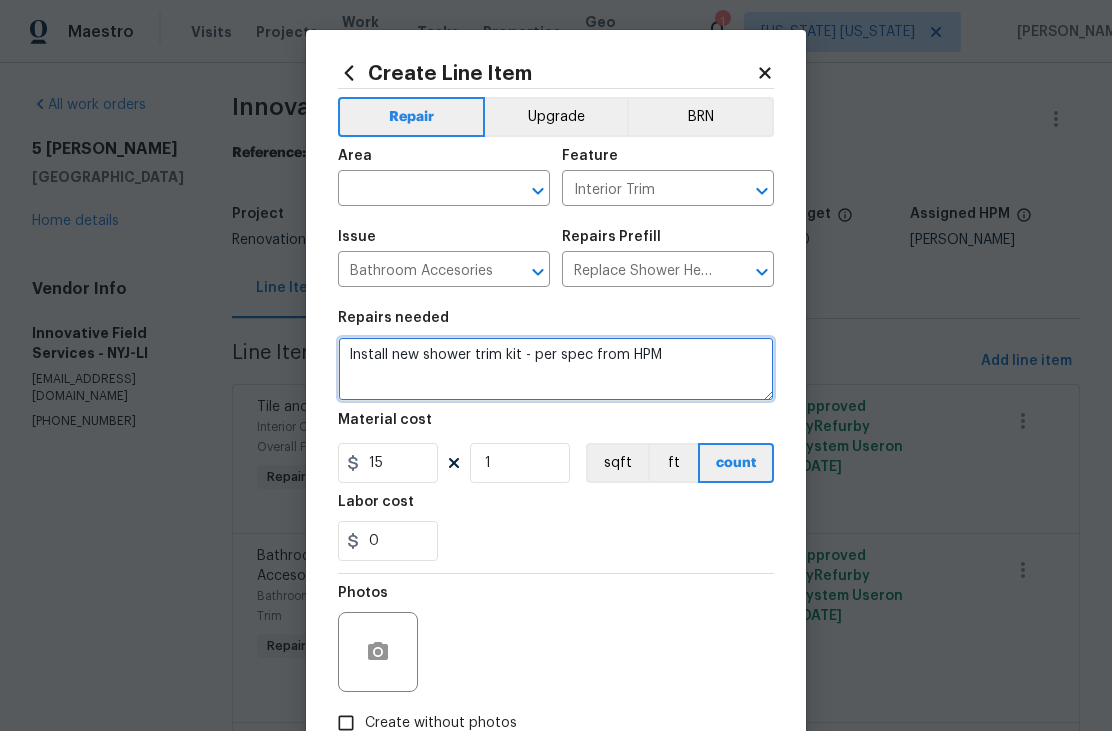 type on "Install new shower trim kit - per spec from HPM" 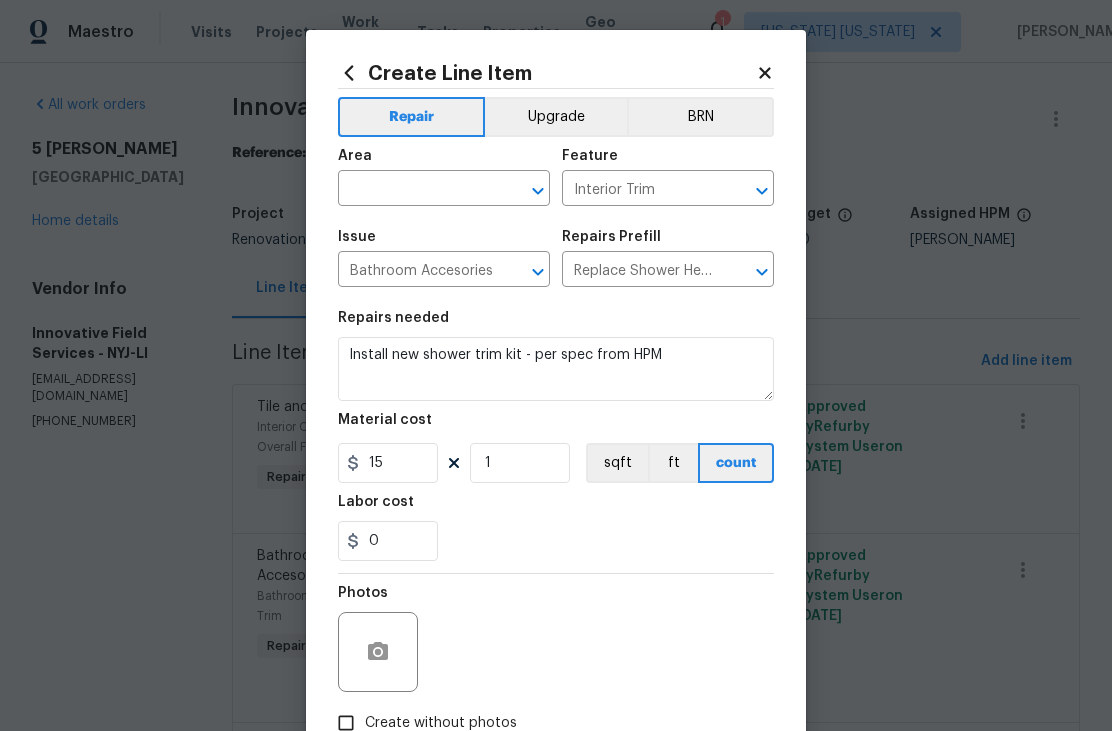 click at bounding box center [416, 190] 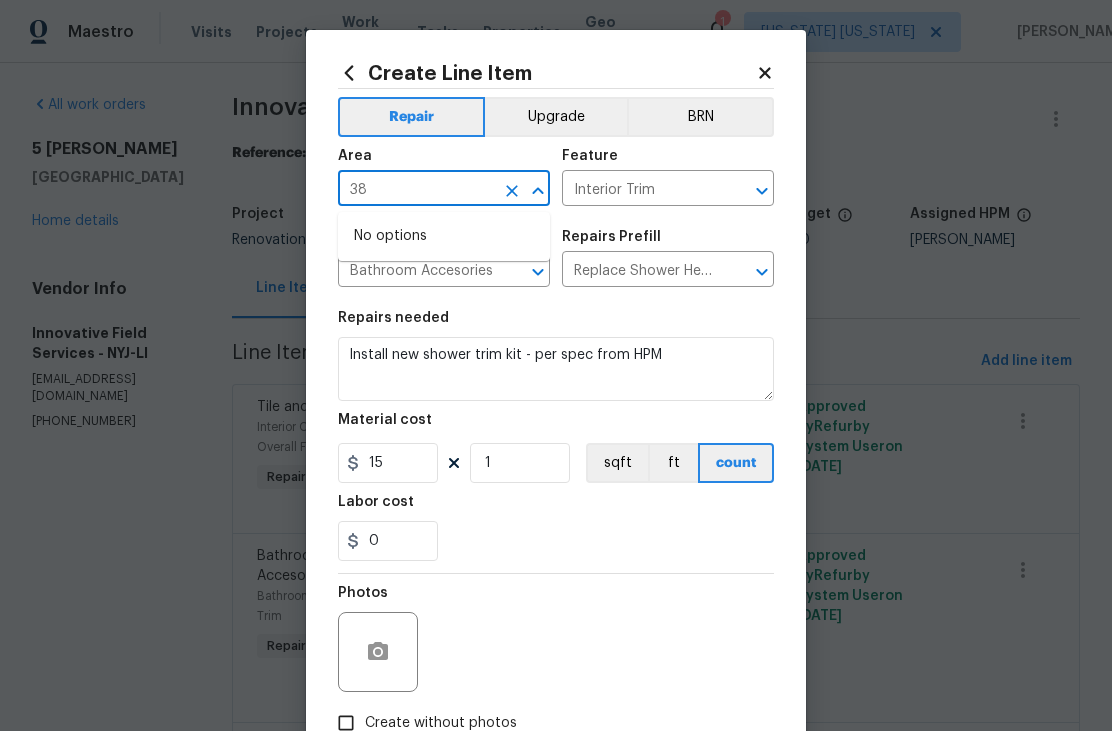 type on "3" 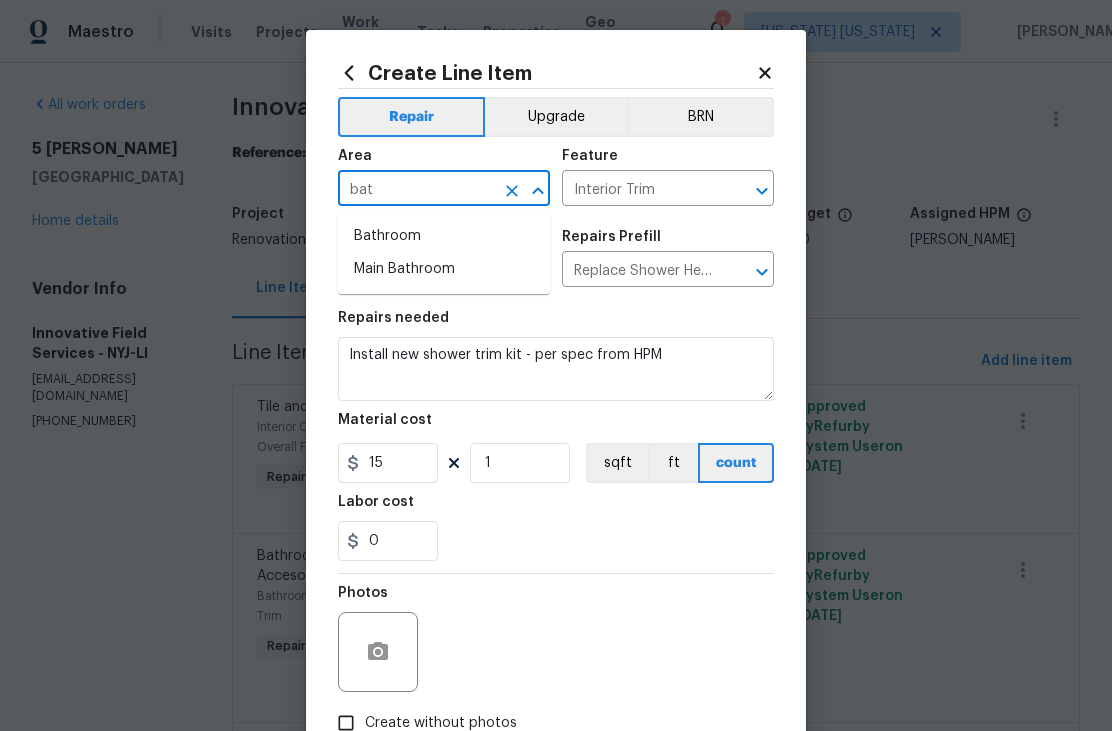 click on "Bathroom" at bounding box center (444, 236) 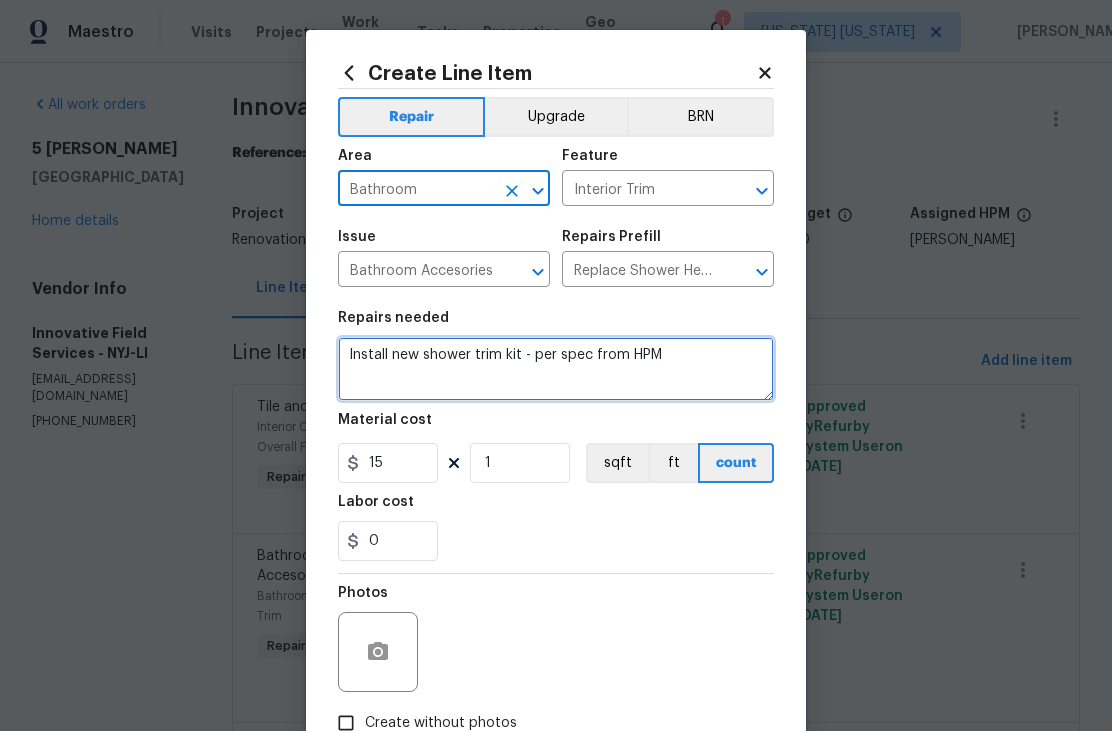 click on "Install new shower trim kit - per spec from HPM" at bounding box center (556, 369) 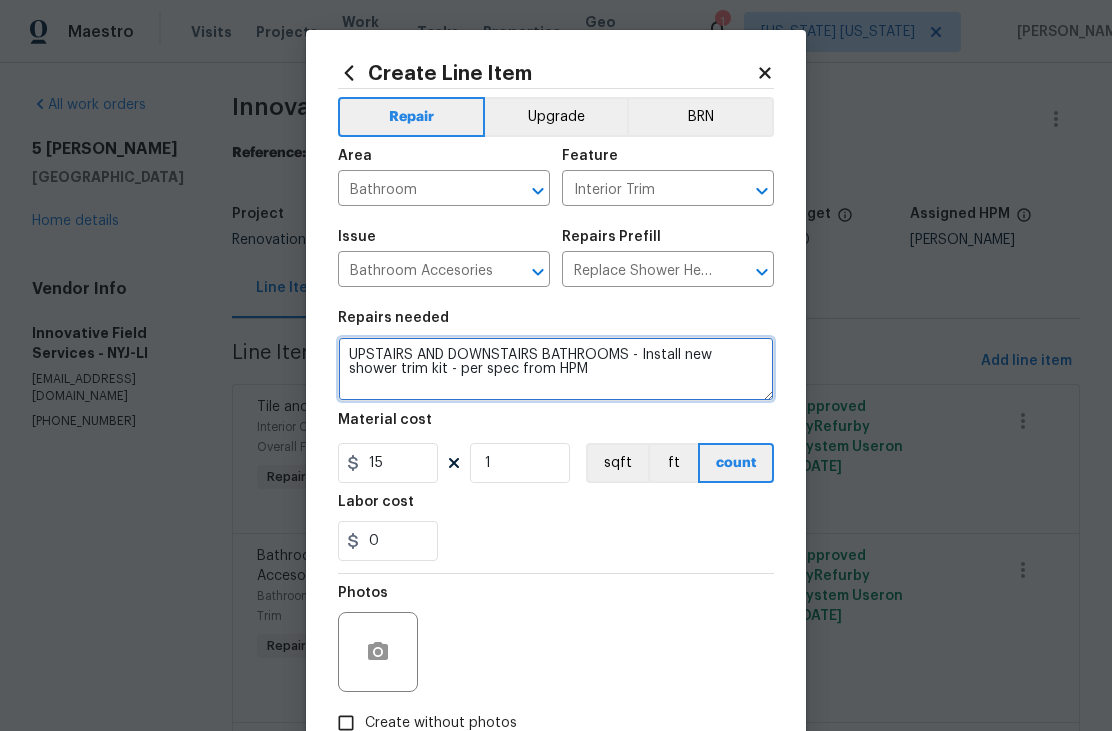 type on "UPSTAIRS AND DOWNSTAIRS BATHROOMS - Install new shower trim kit - per spec from HPM" 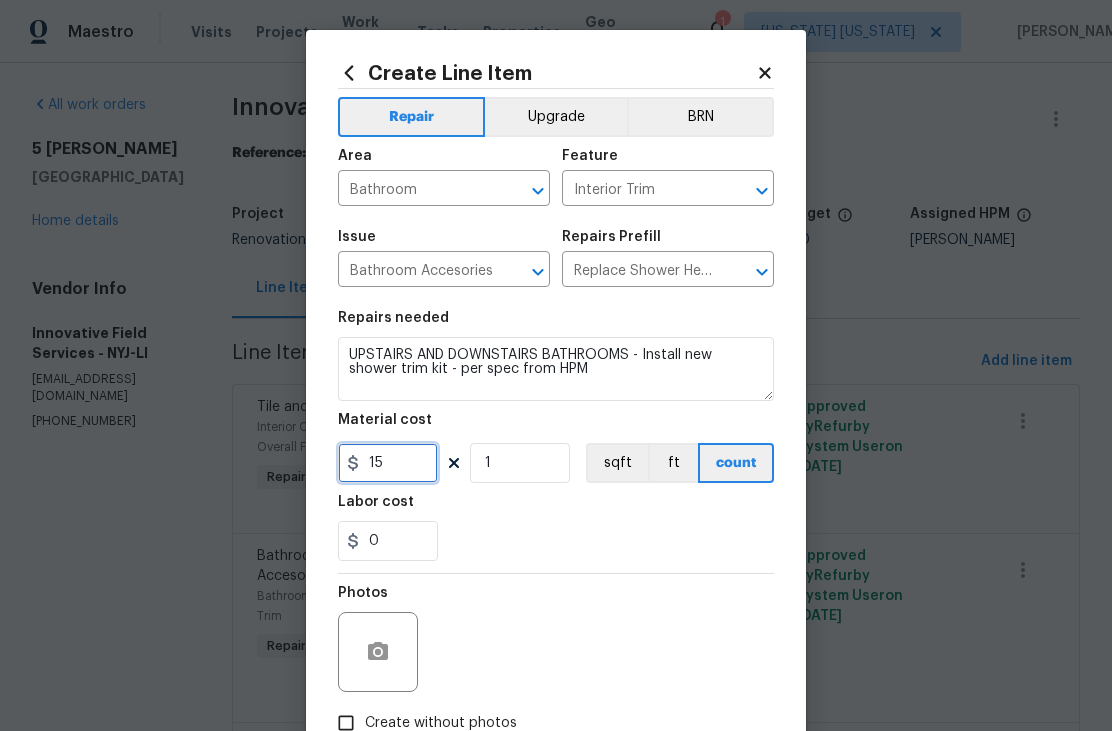 click on "15" at bounding box center [388, 463] 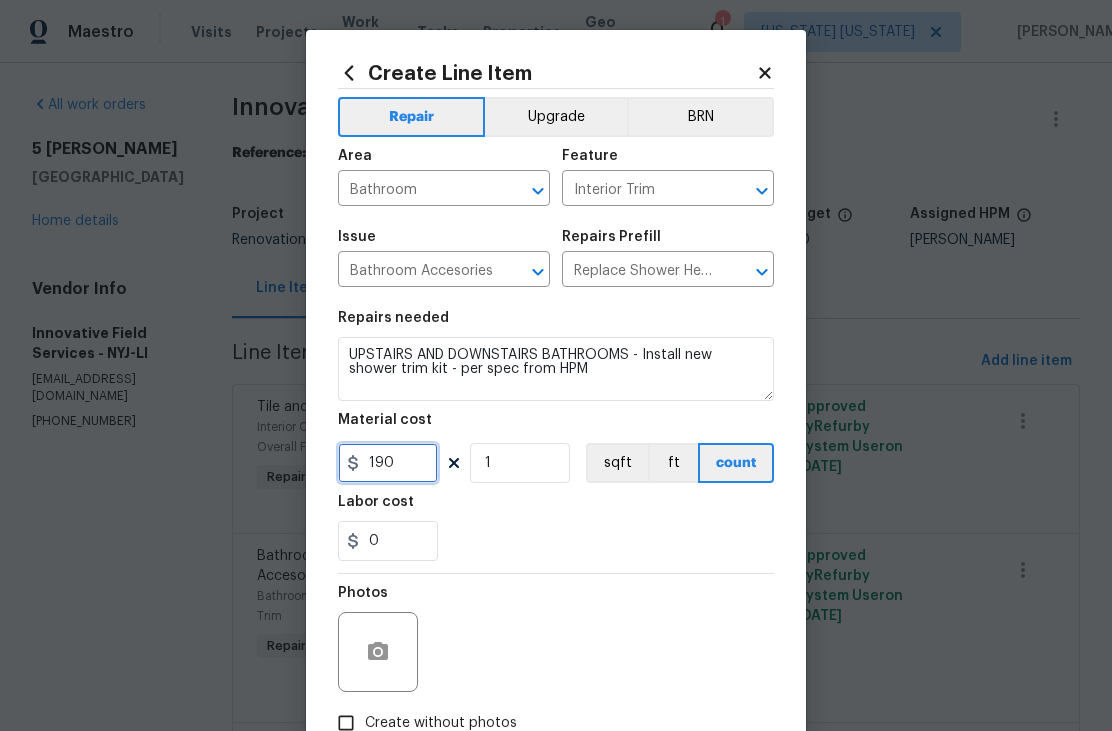 type on "190" 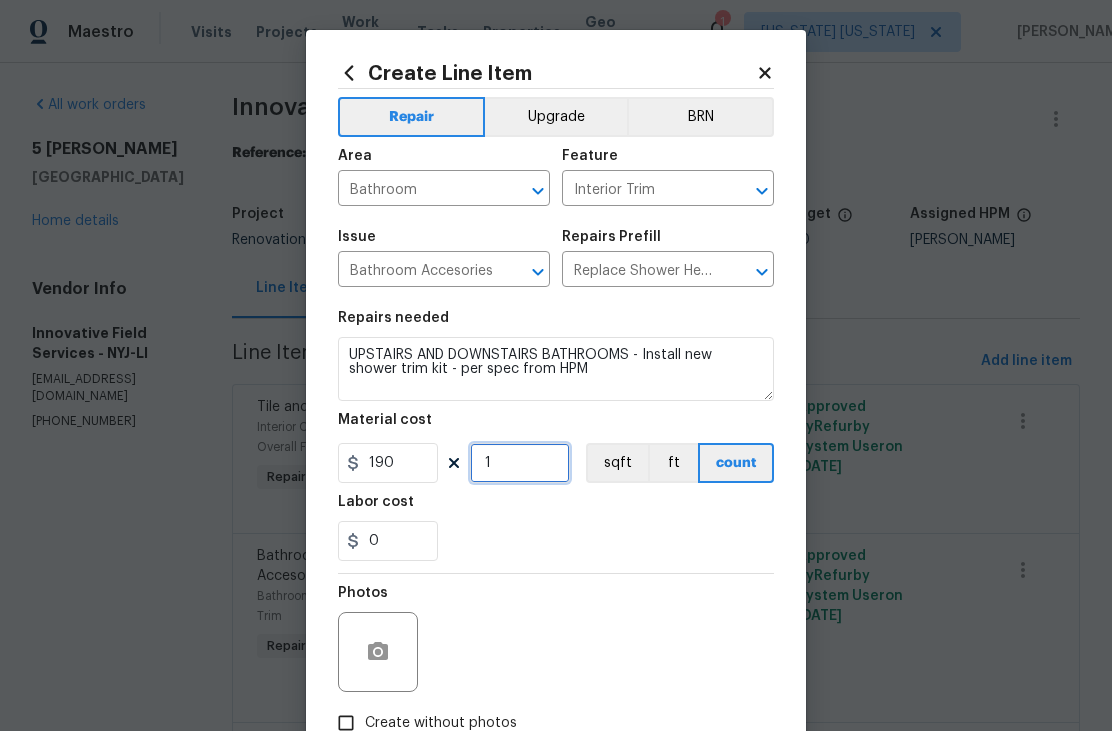 click on "1" at bounding box center [520, 463] 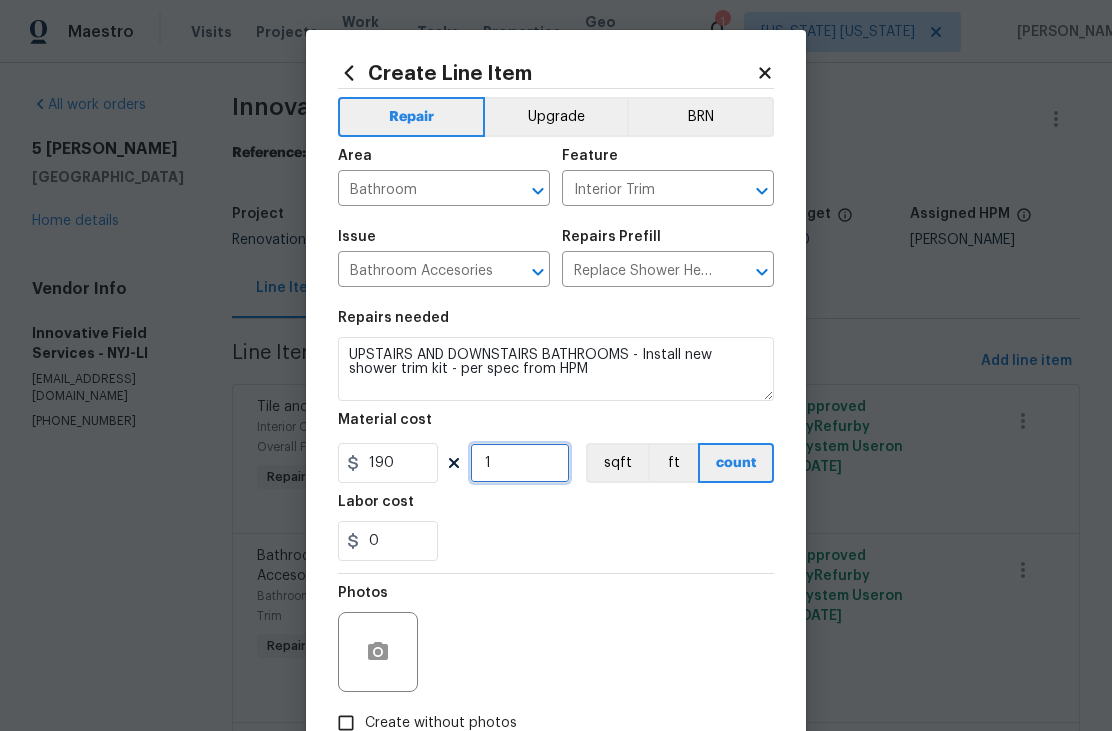 click on "1" at bounding box center (520, 463) 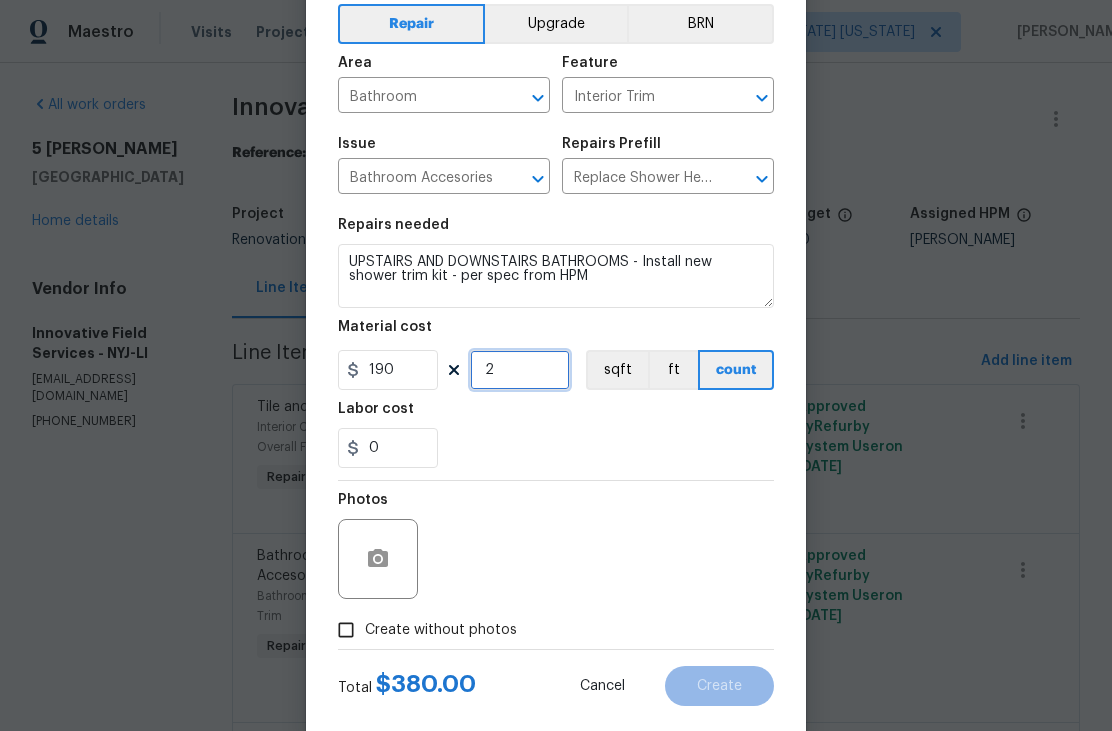scroll, scrollTop: 113, scrollLeft: 0, axis: vertical 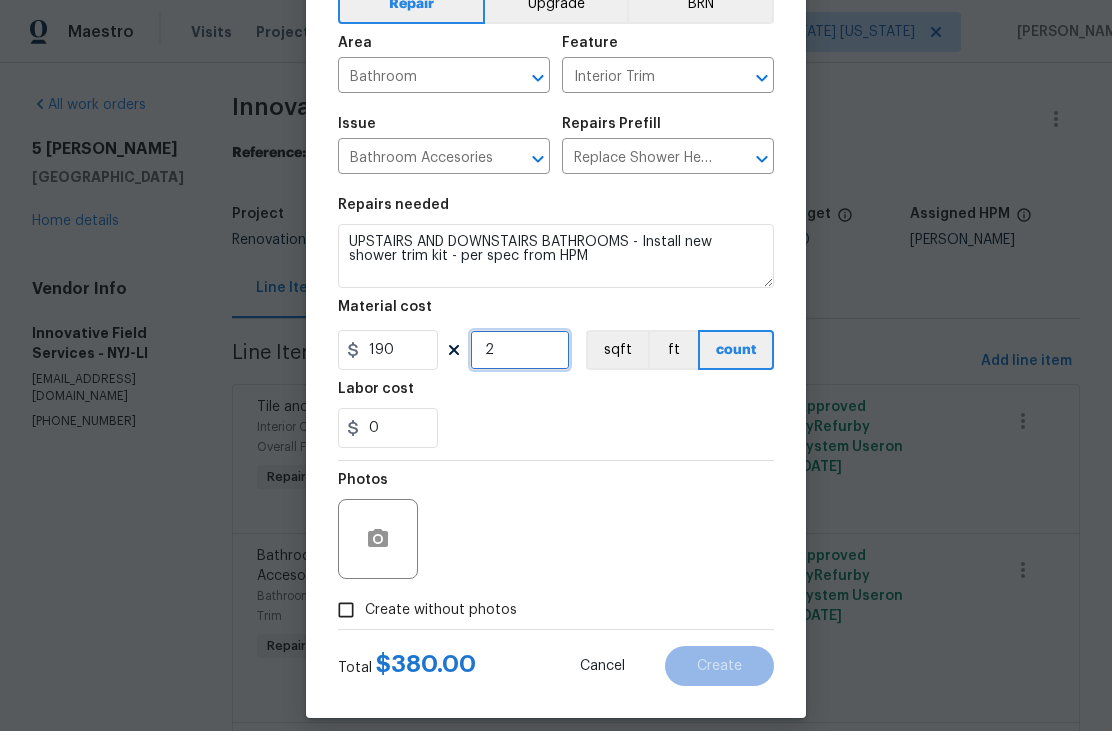 type on "2" 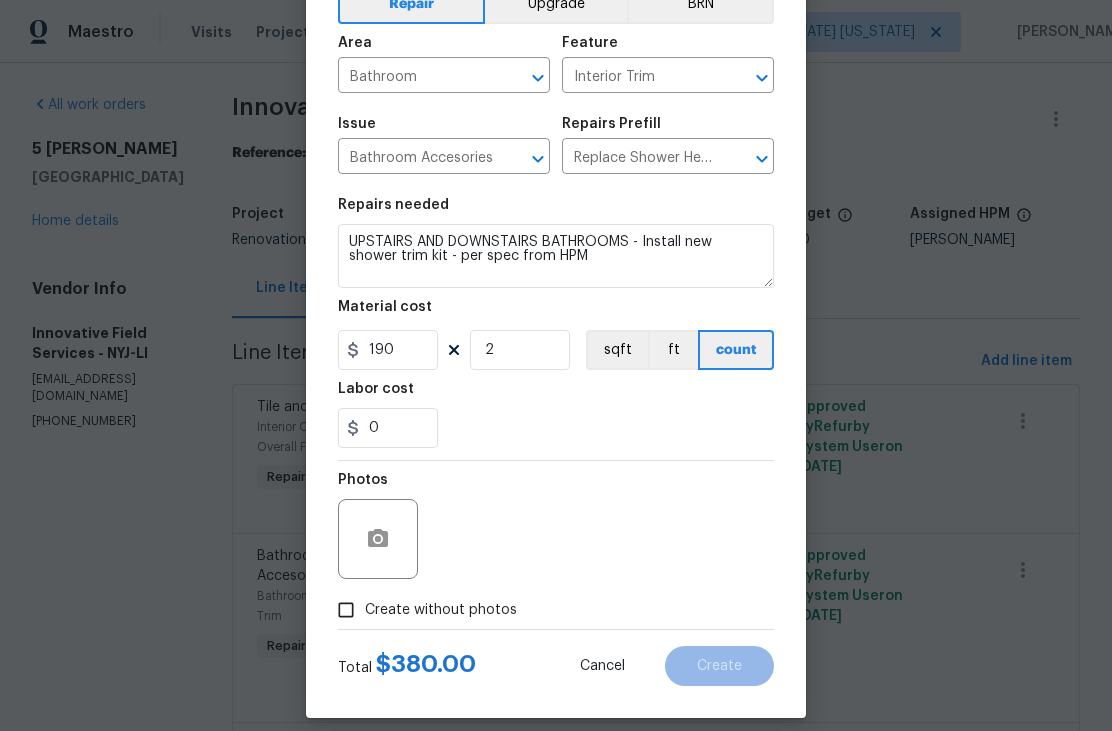 click on "Create without photos" at bounding box center [441, 610] 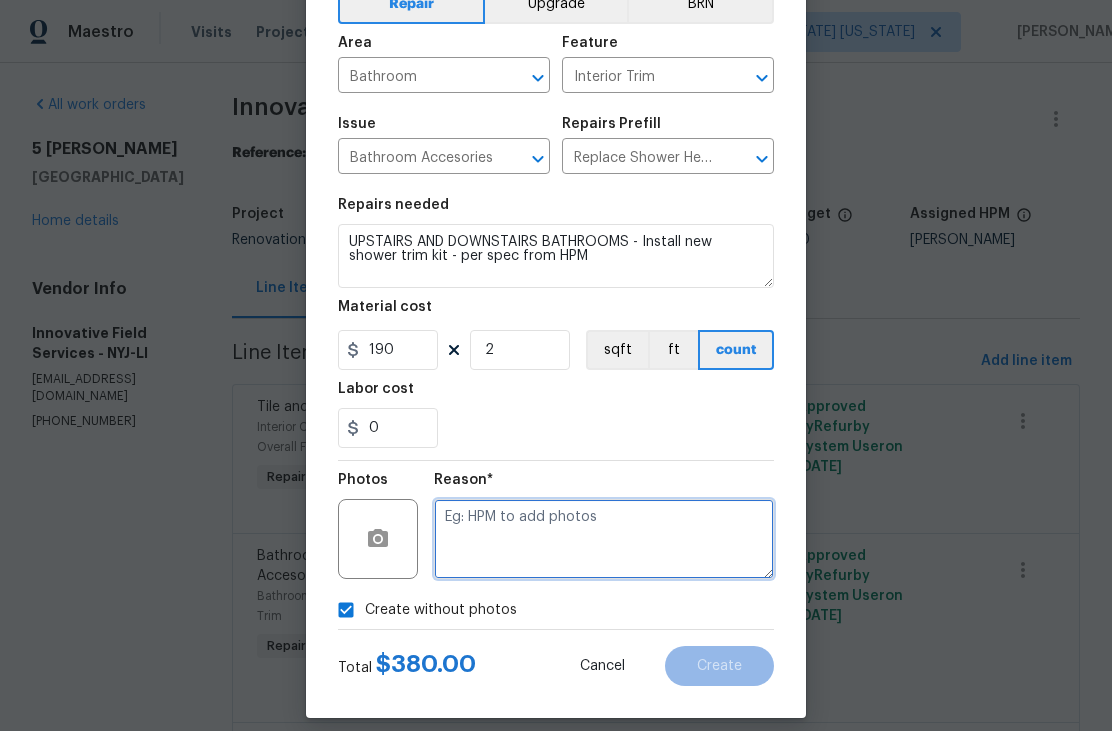 click at bounding box center (604, 539) 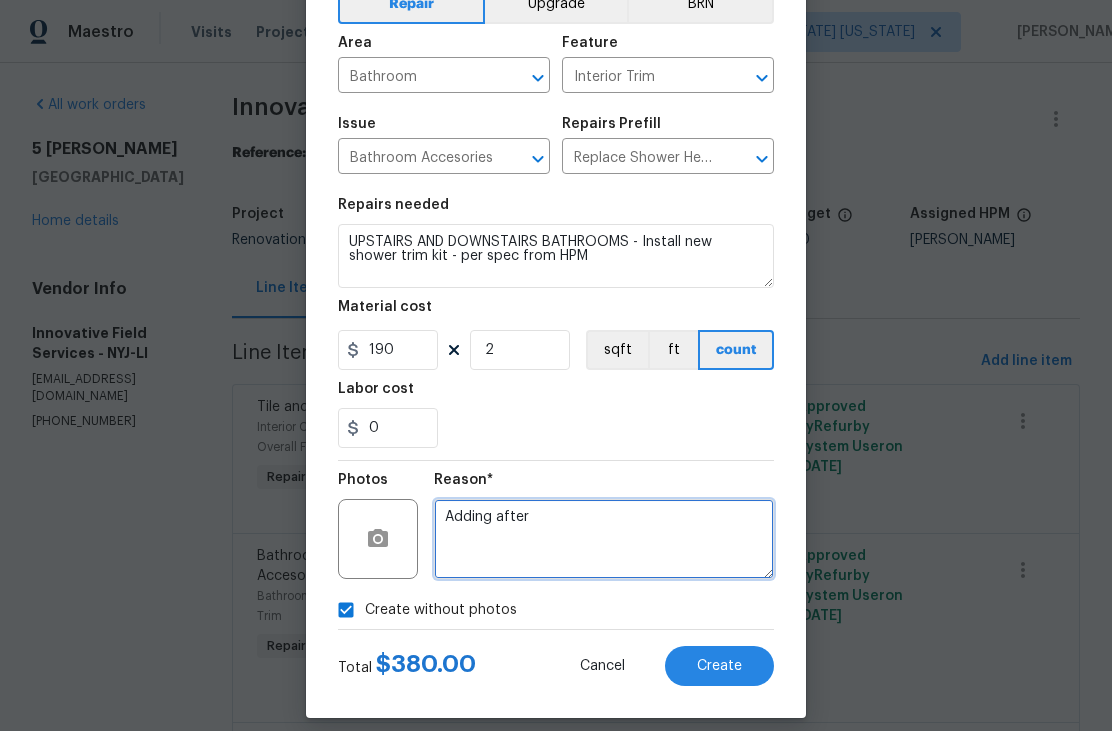 type on "Adding after" 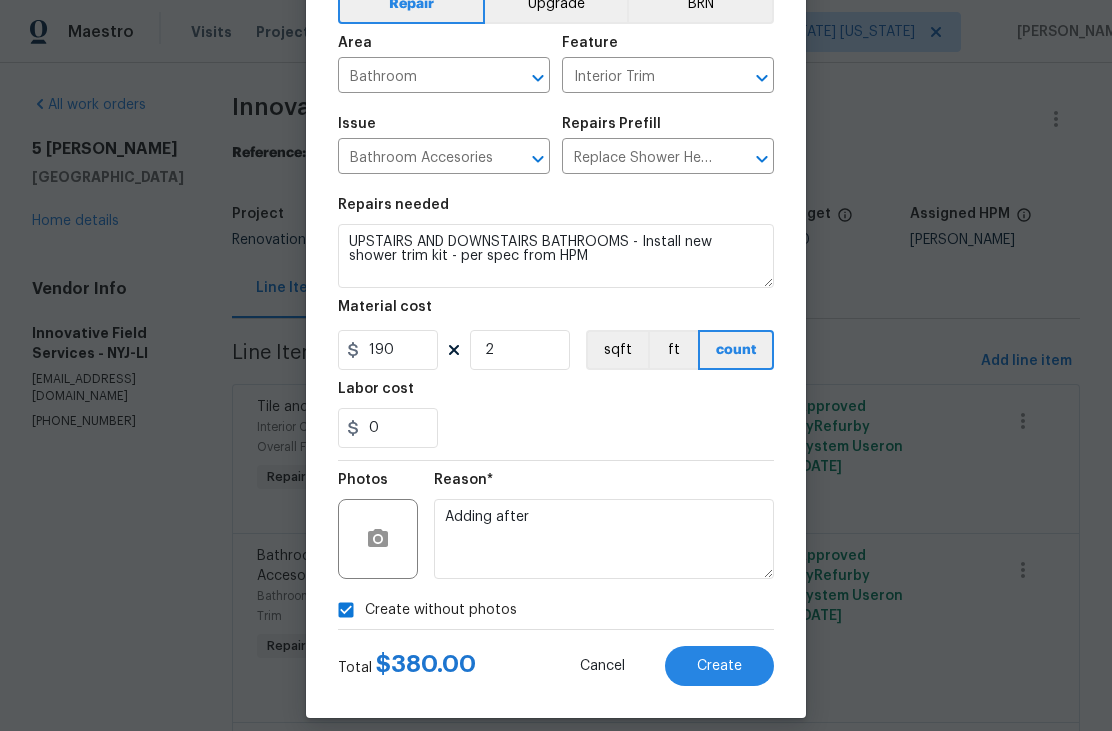 click on "Create" at bounding box center (719, 666) 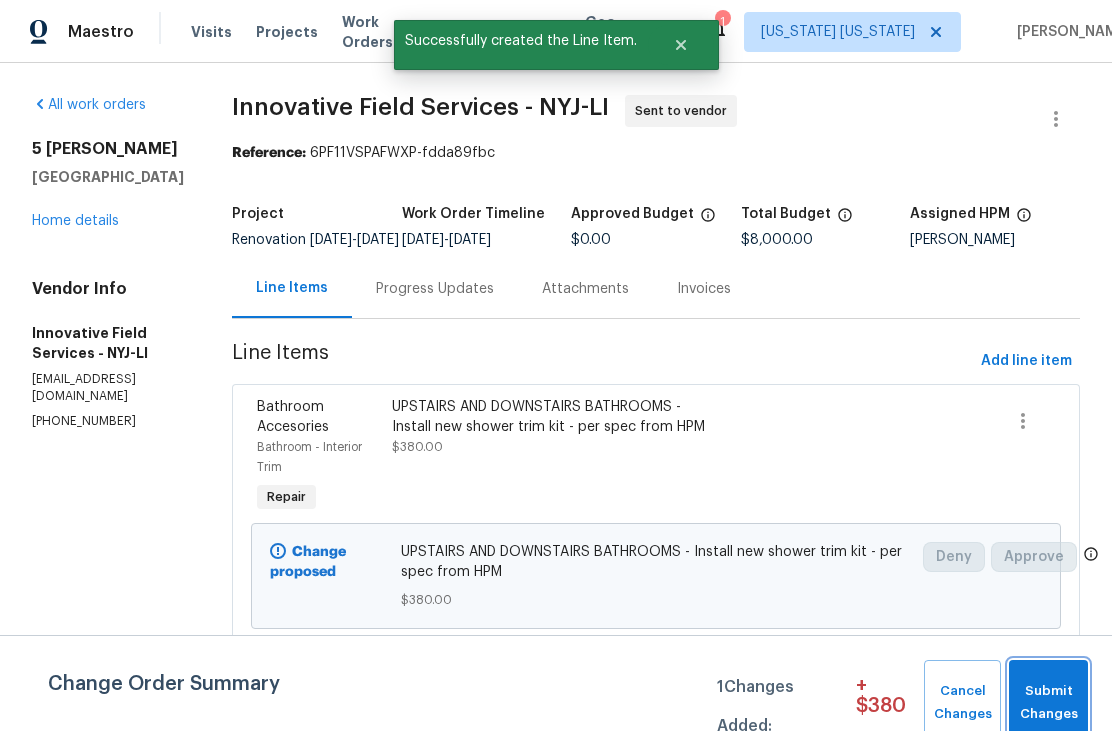 click on "Submit Changes" at bounding box center [1048, 703] 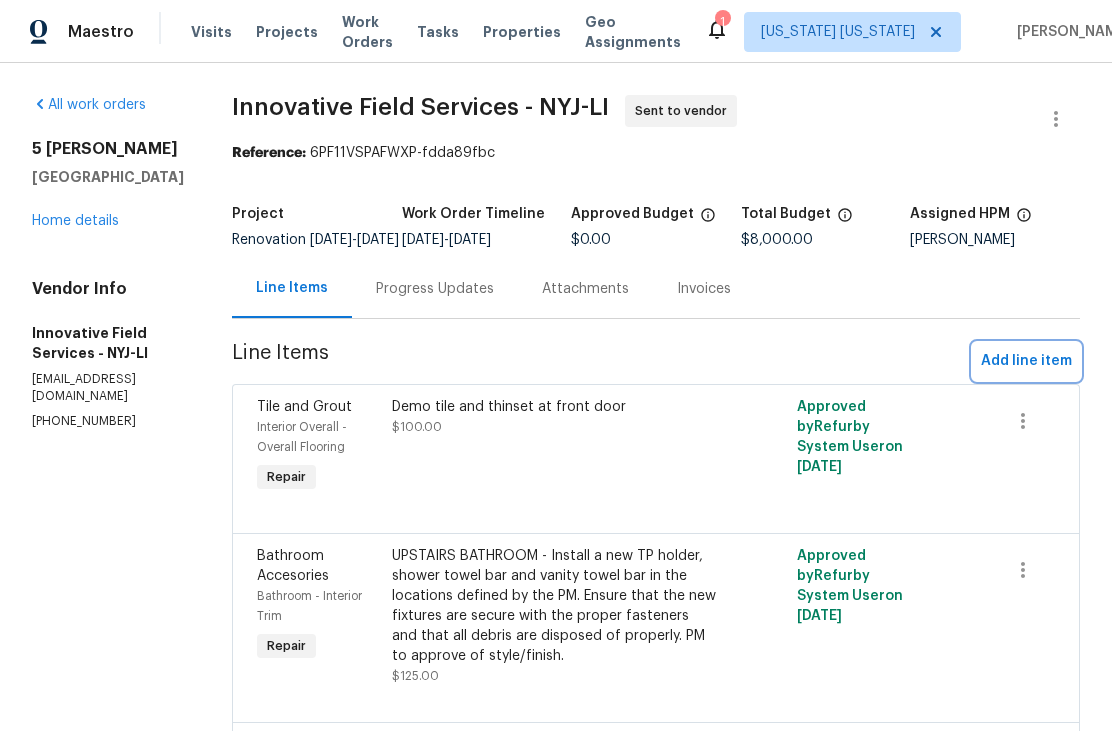 click on "Add line item" at bounding box center [1026, 361] 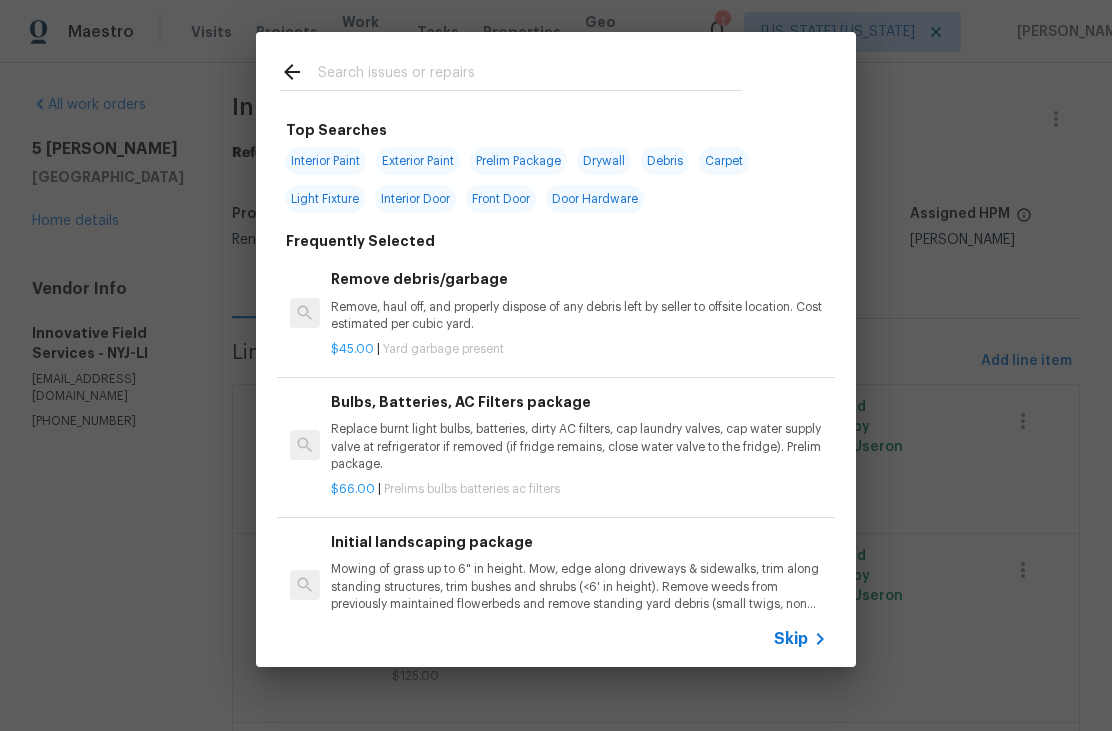 click at bounding box center (530, 75) 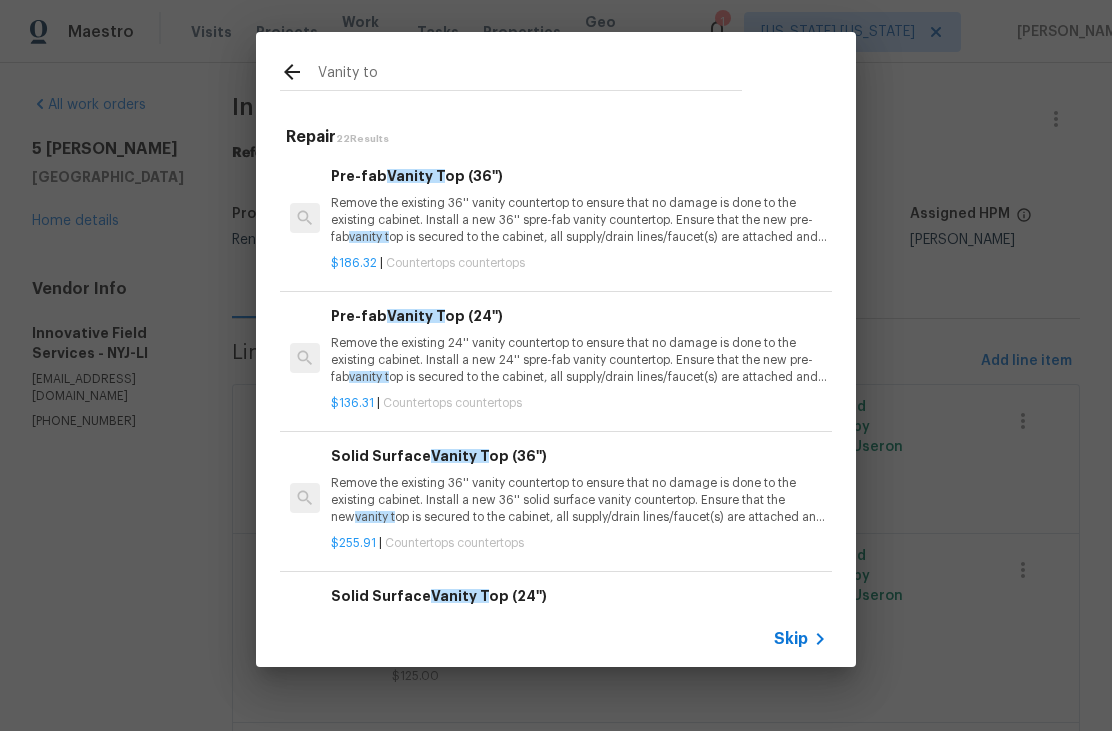 type on "Vanity top" 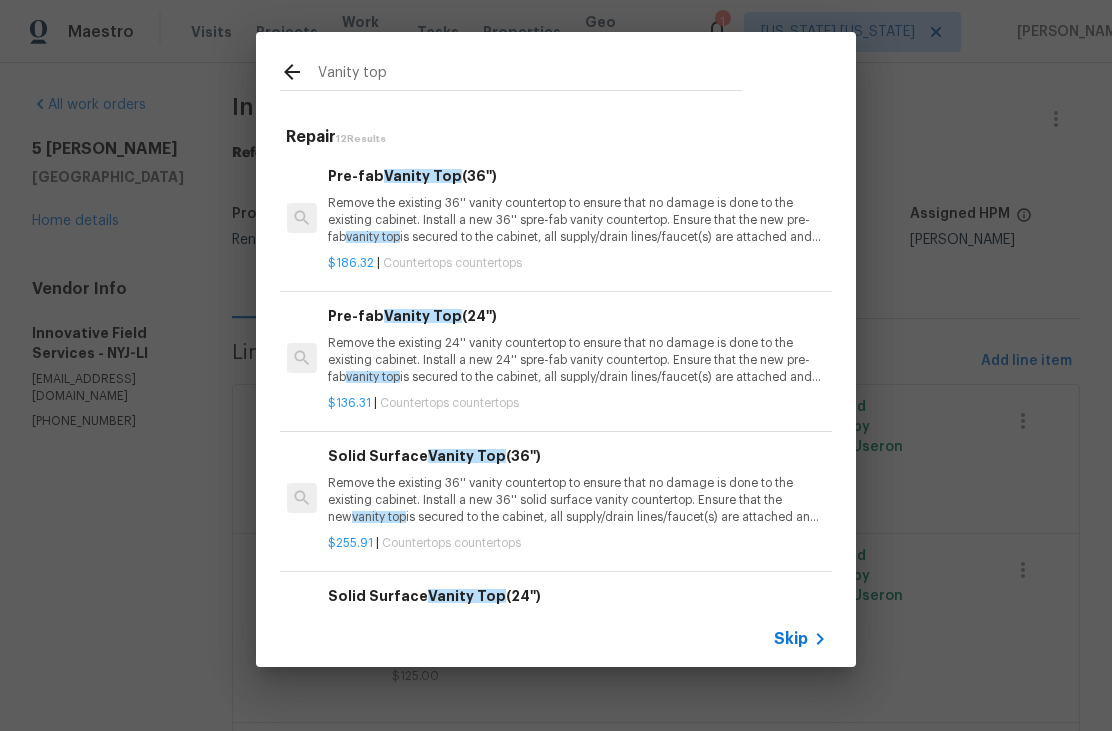 scroll, scrollTop: 0, scrollLeft: 3, axis: horizontal 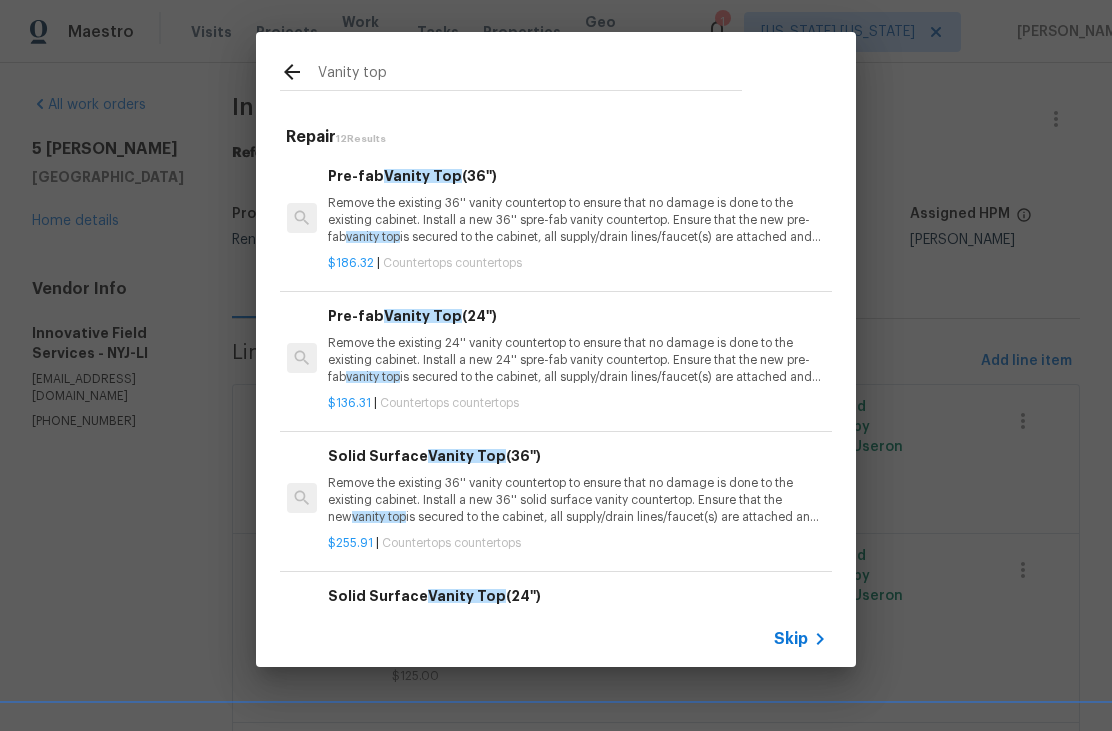 click on "Remove the existing 36'' vanity countertop to ensure that no damage is done to the existing cabinet. Install a new 36'' spre-fab vanity countertop. Ensure that the new pre-fab  vanity top  is secured to the cabinet, all supply/drain lines/faucet(s) are attached and operates as intended. Haul away and dispose of all debris properly." at bounding box center (576, 220) 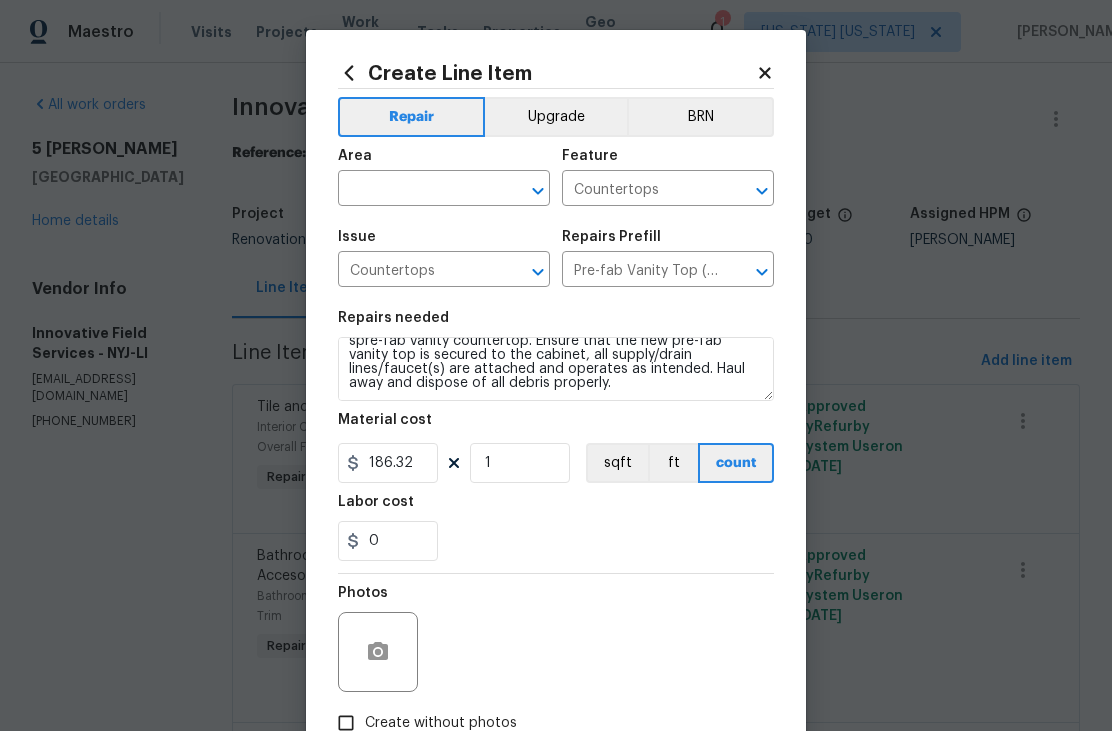 scroll, scrollTop: 42, scrollLeft: 0, axis: vertical 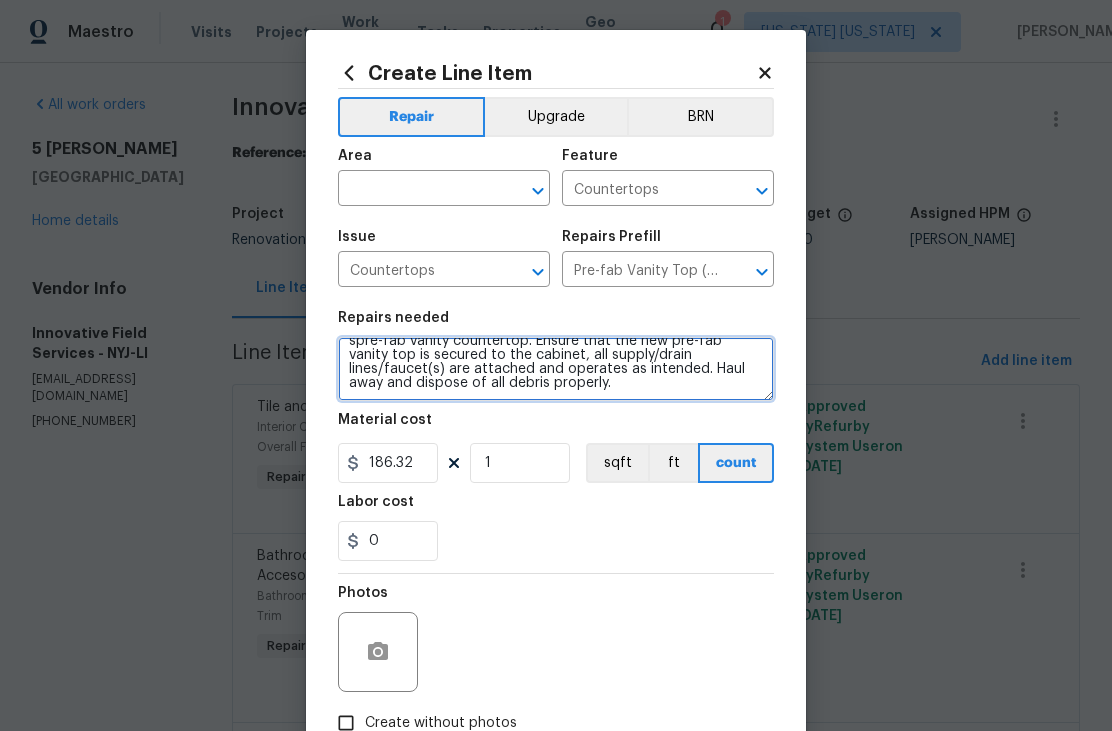 click on "Remove the existing 36'' vanity countertop to ensure that no damage is done to the existing cabinet. Install a new 36'' spre-fab vanity countertop. Ensure that the new pre-fab vanity top is secured to the cabinet, all supply/drain lines/faucet(s) are attached and operates as intended. Haul away and dispose of all debris properly." at bounding box center [556, 369] 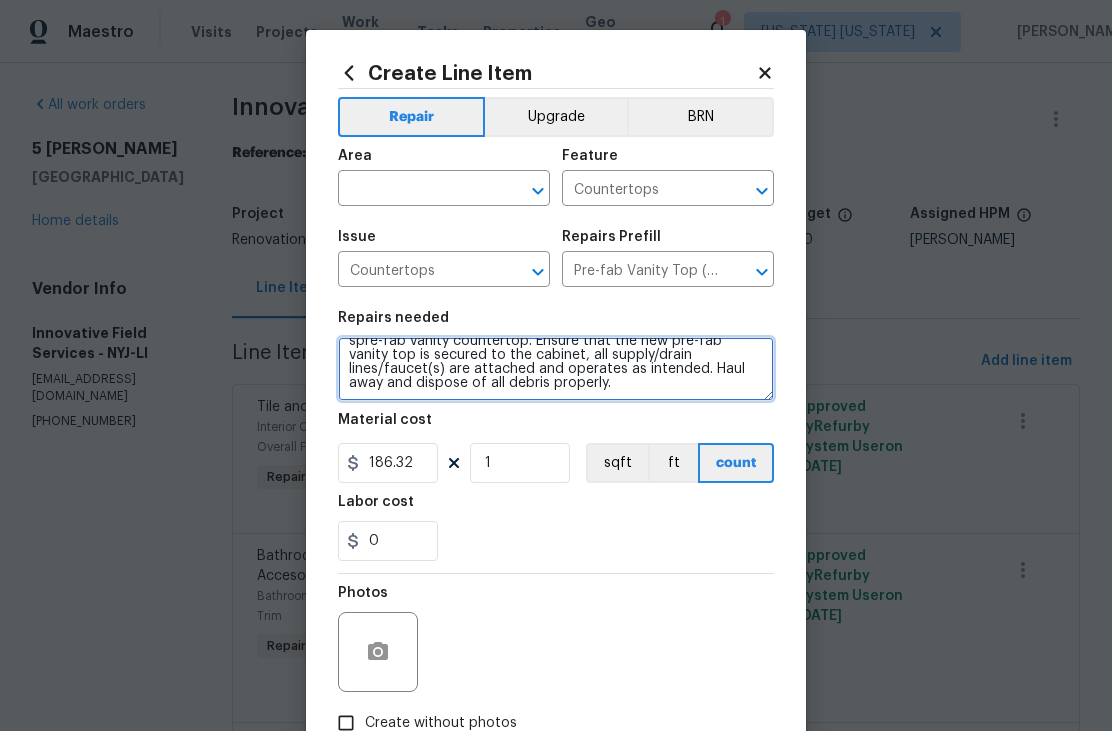 click on "Remove the existing 36'' vanity countertop to ensure that no damage is done to the existing cabinet. Install a new 36'' spre-fab vanity countertop. Ensure that the new pre-fab vanity top is secured to the cabinet, all supply/drain lines/faucet(s) are attached and operates as intended. Haul away and dispose of all debris properly." at bounding box center (556, 369) 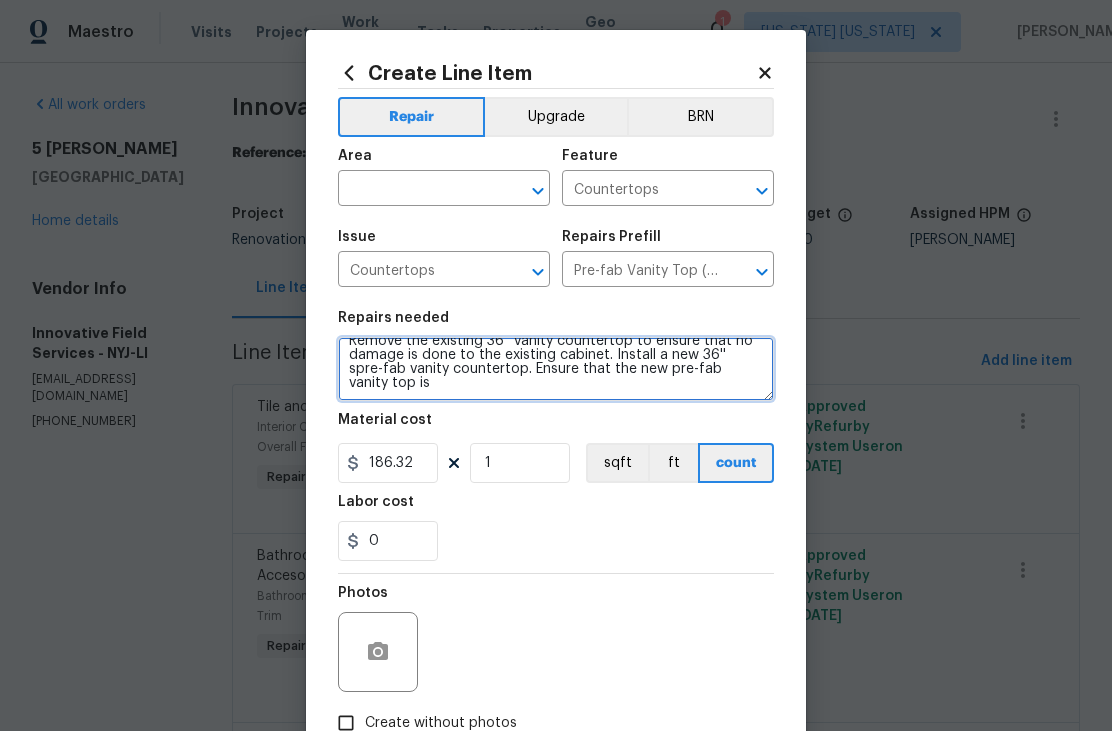 scroll, scrollTop: 0, scrollLeft: 0, axis: both 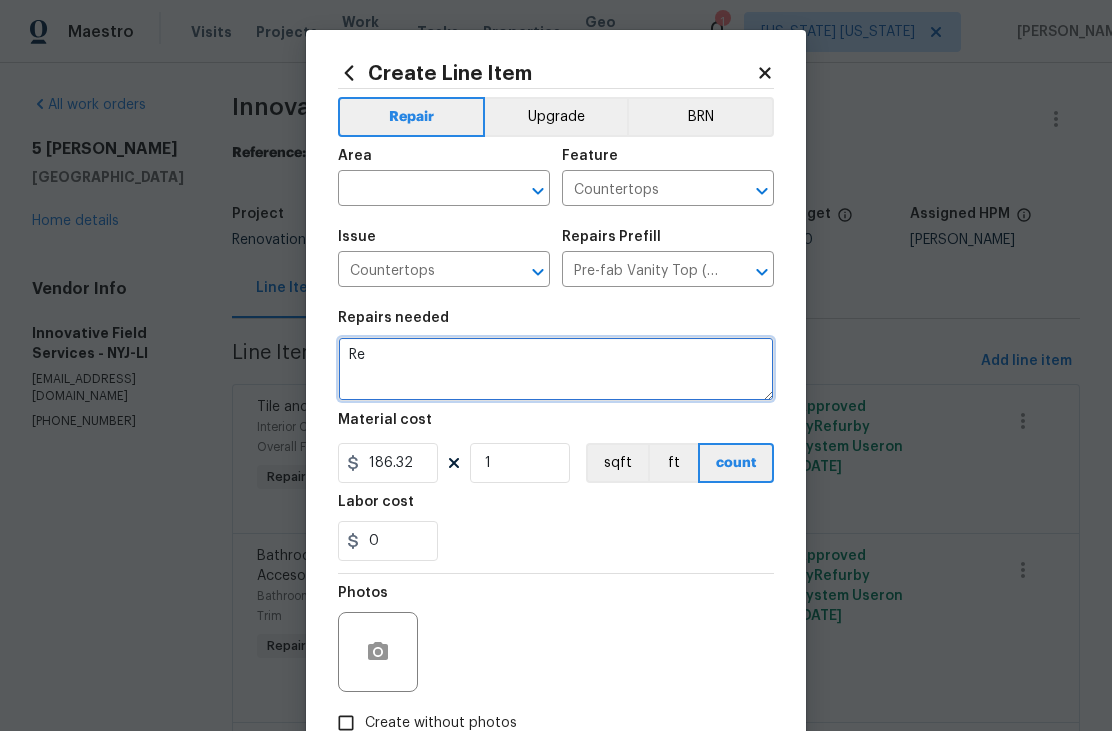 type on "R" 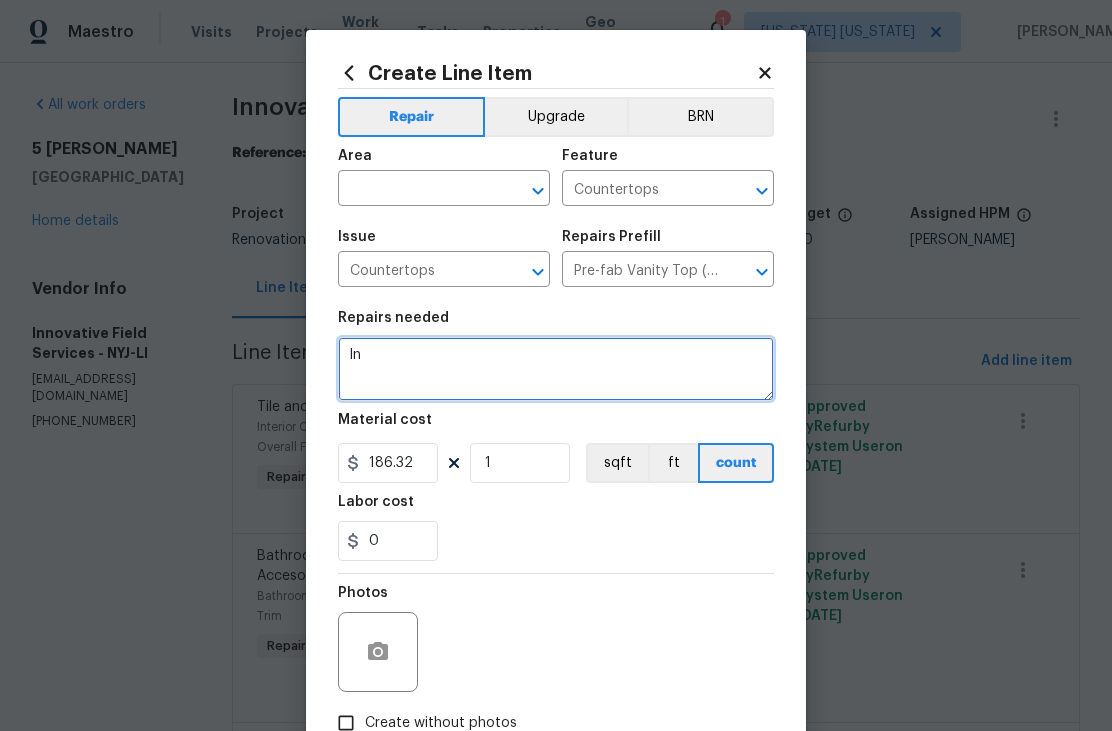 type on "I" 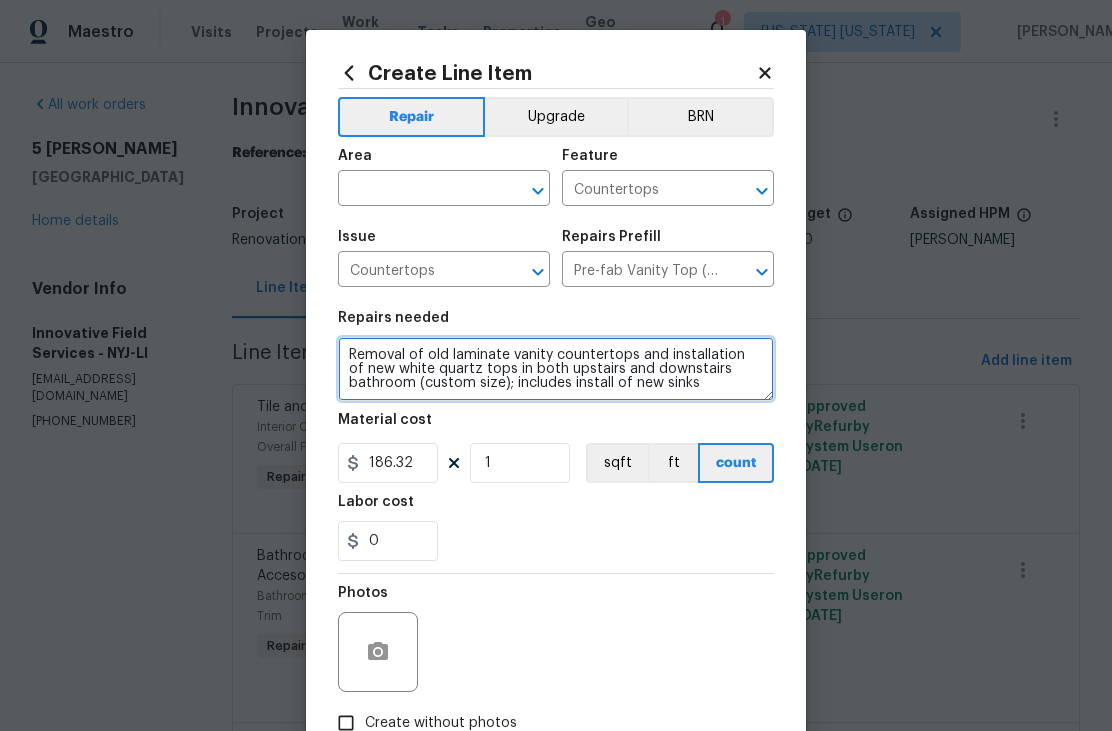 type on "Removal of old laminate vanity countertops and installation of new white quartz tops in both upstairs and downstairs bathroom (custom size); includes install of new sinks" 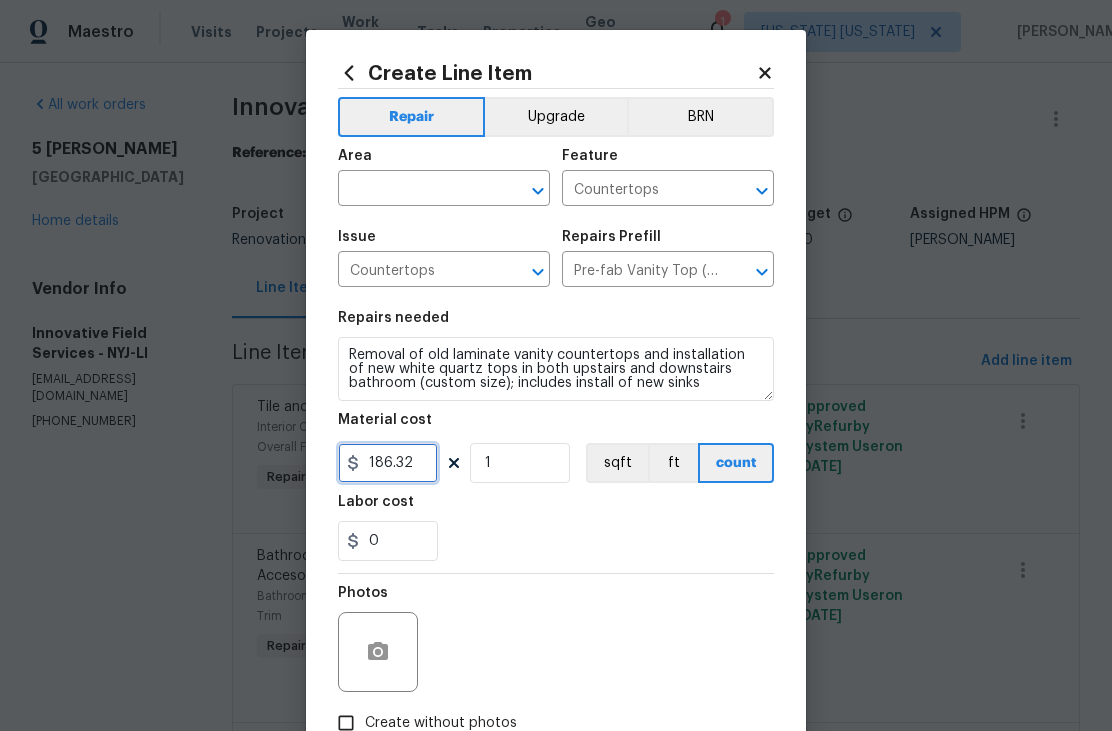 click on "186.32" at bounding box center (388, 463) 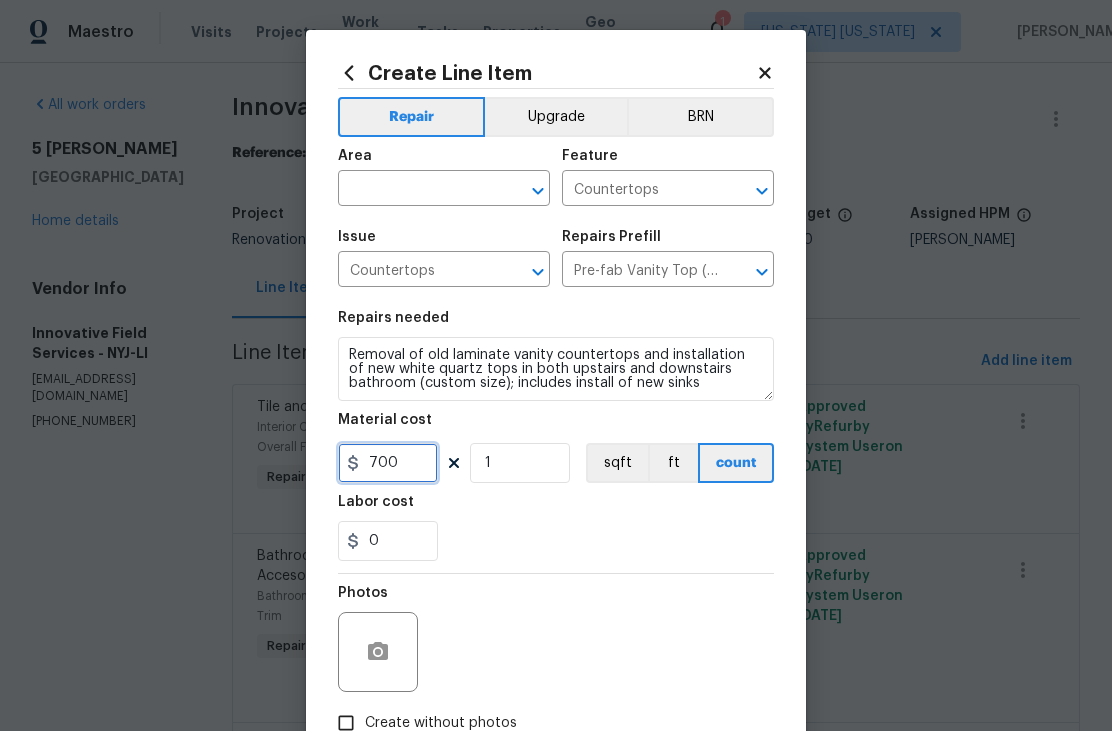 type on "700" 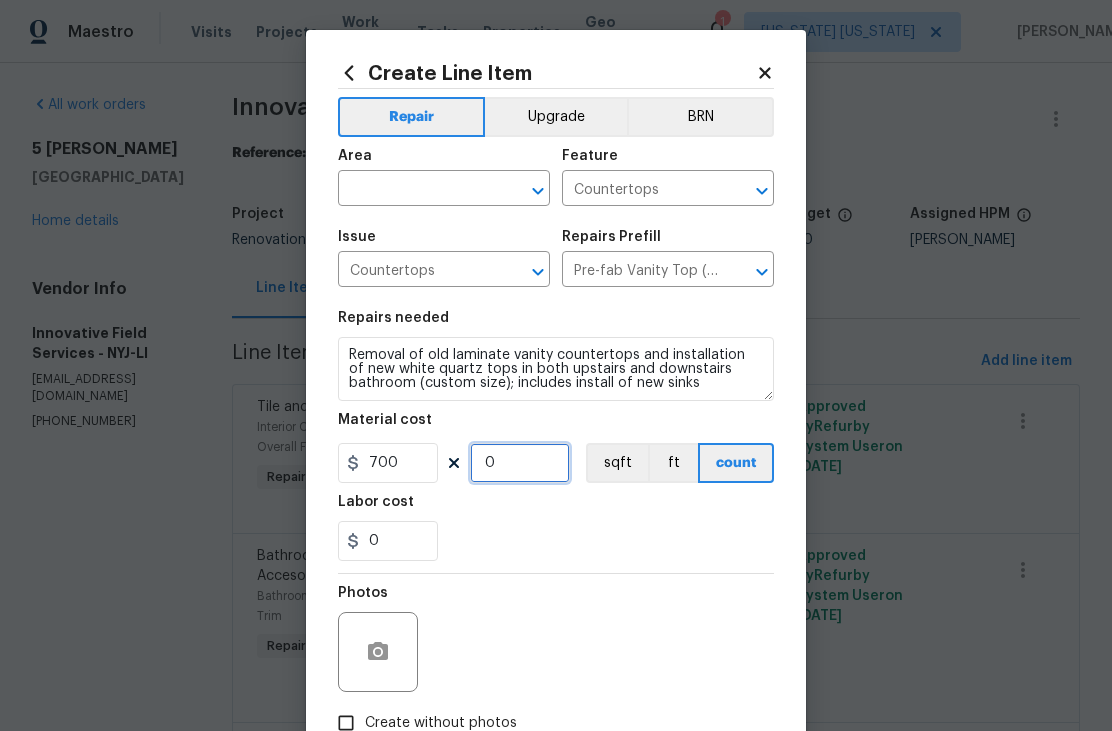type on "2" 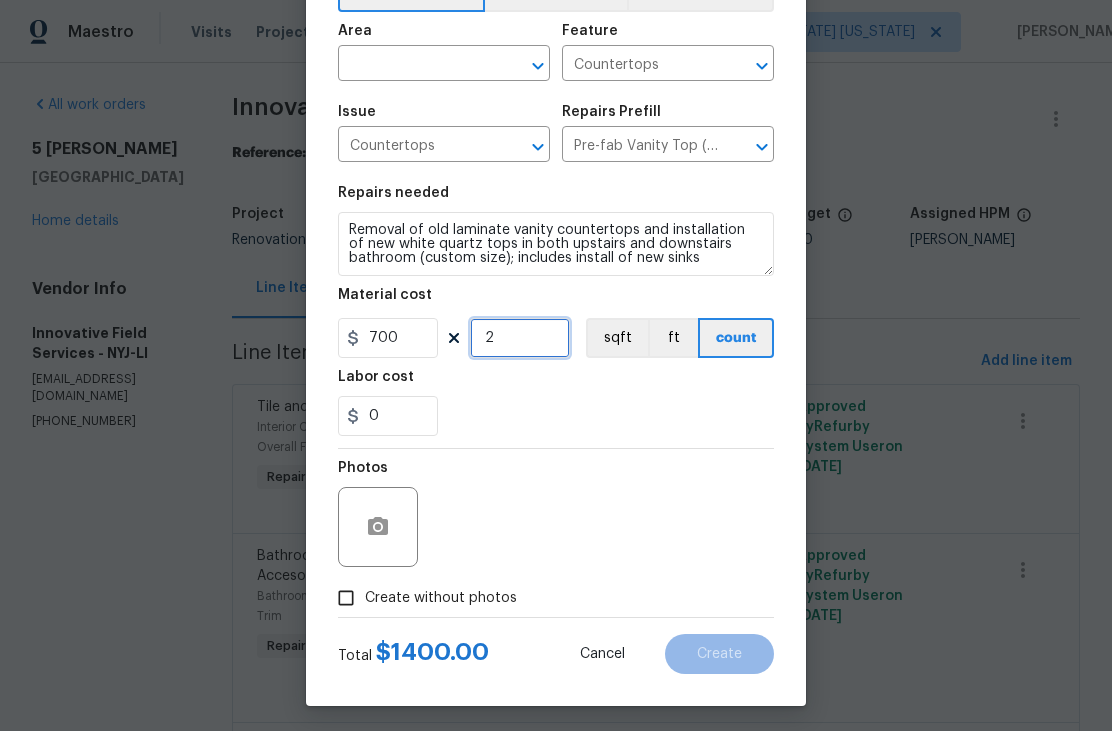 scroll, scrollTop: 129, scrollLeft: 0, axis: vertical 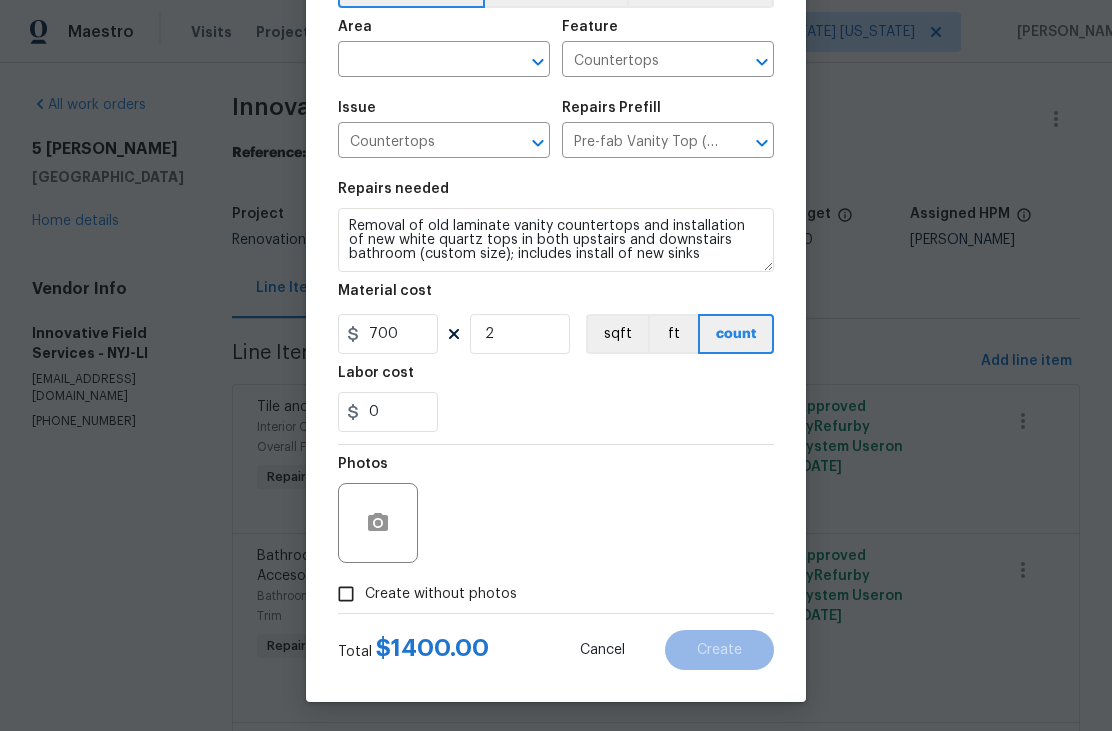 click at bounding box center [416, 61] 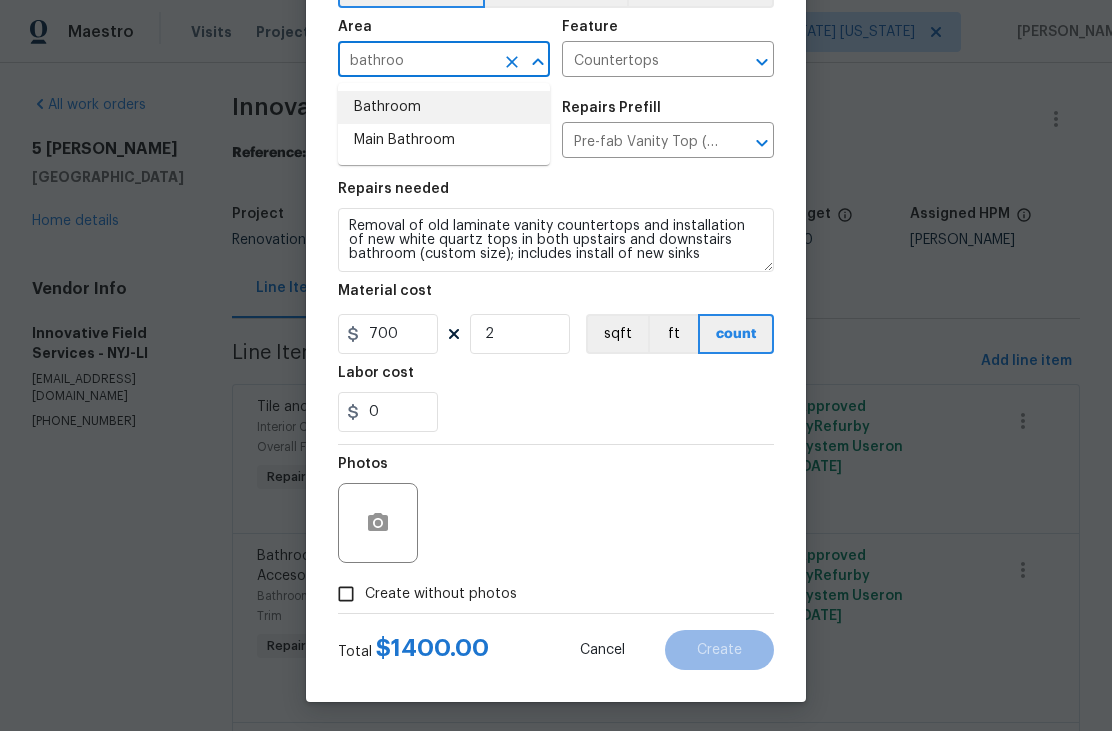 click on "Bathroom" at bounding box center (444, 107) 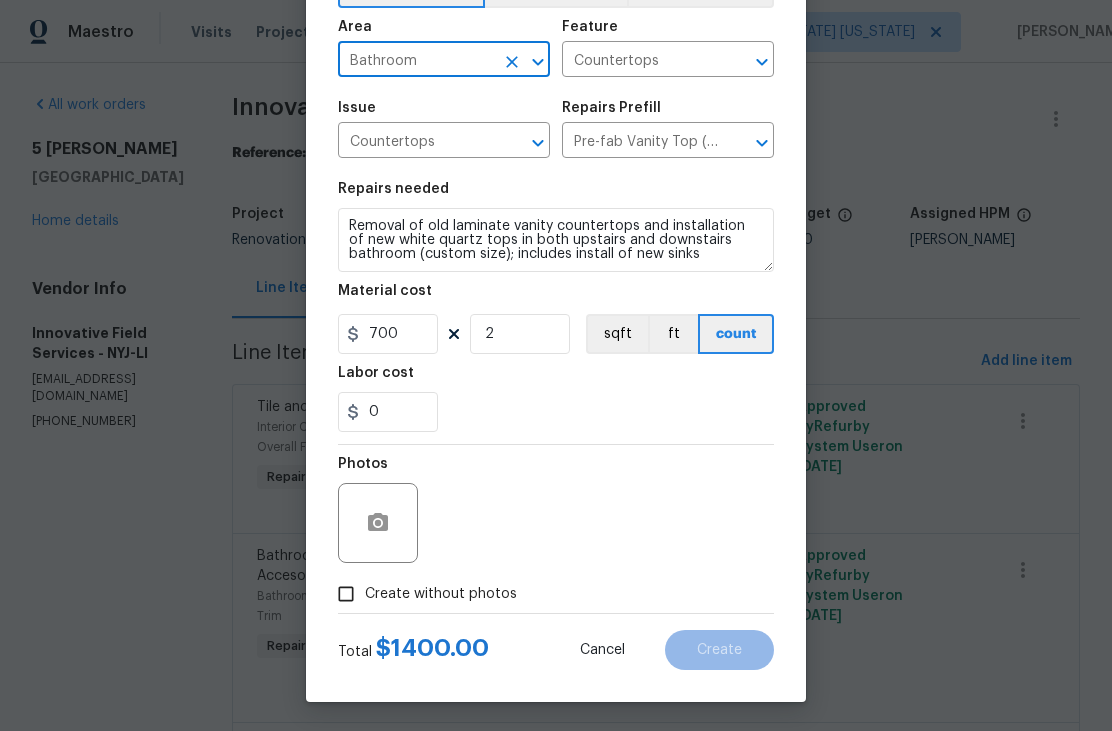 click on "Create without photos" at bounding box center [441, 594] 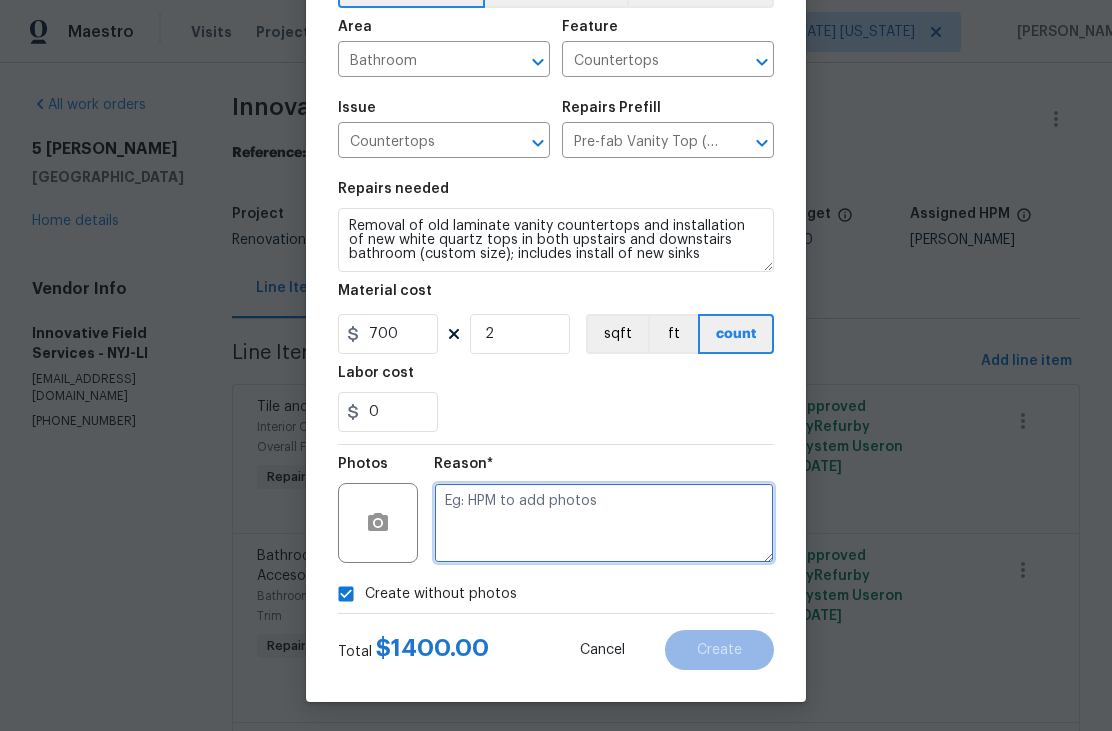 click at bounding box center [604, 523] 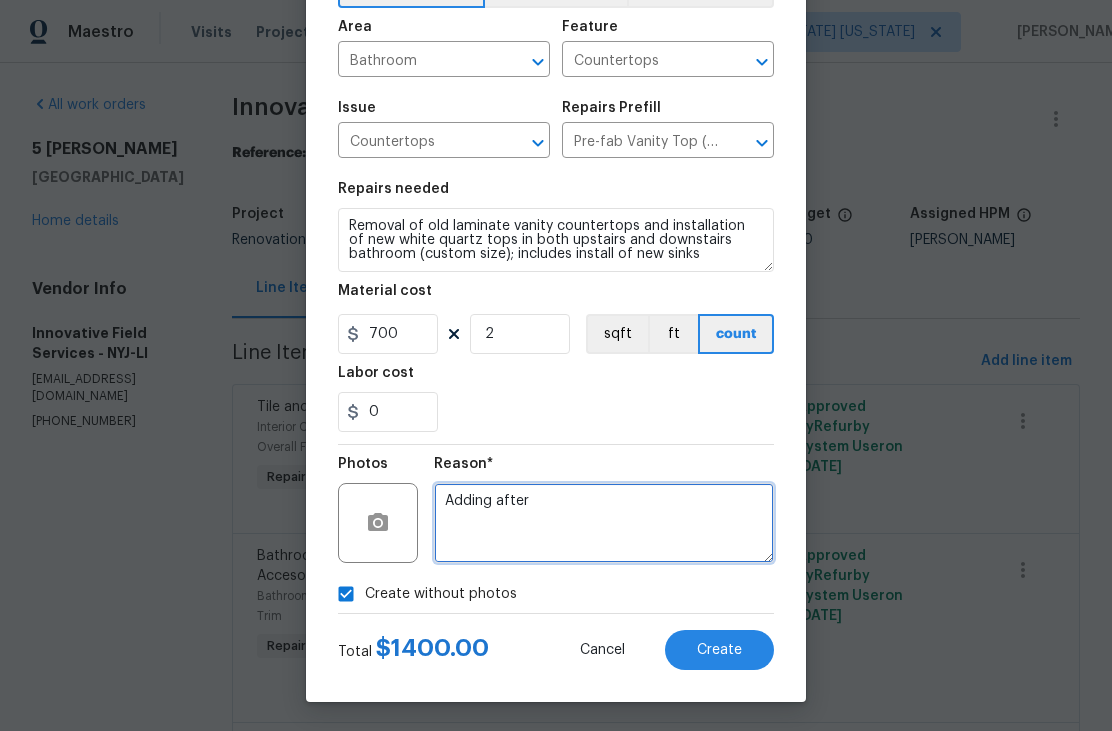 type on "Adding after" 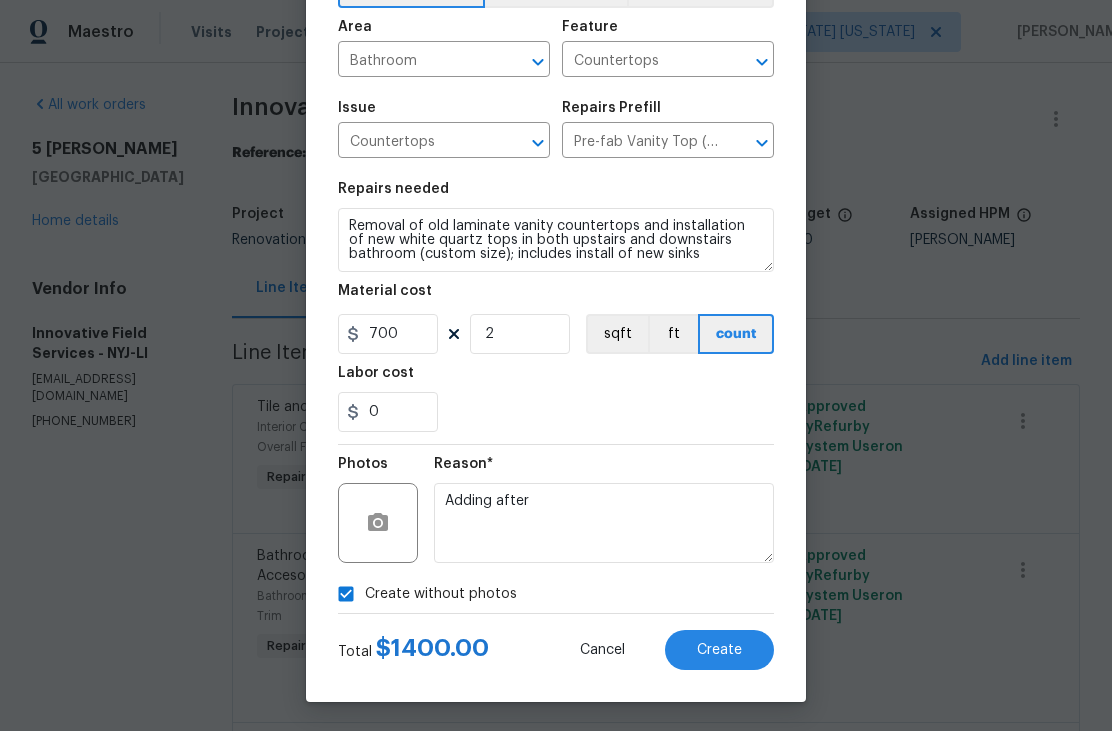 click on "Create" at bounding box center [719, 650] 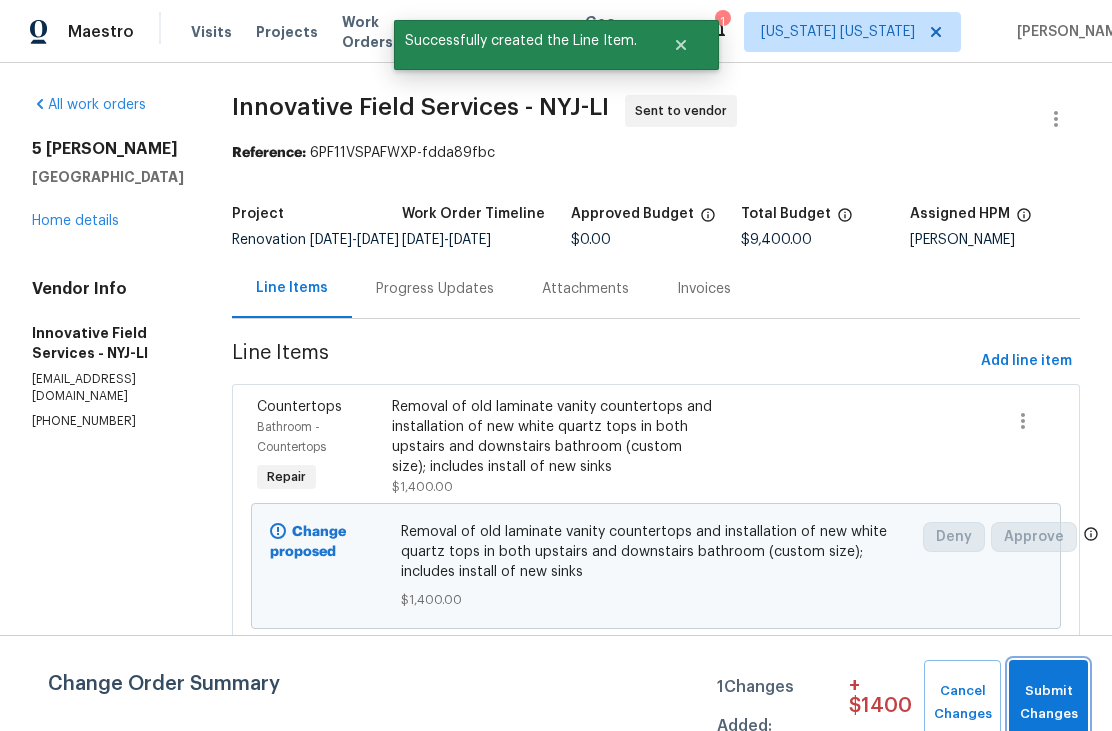click on "Submit Changes" at bounding box center (1048, 703) 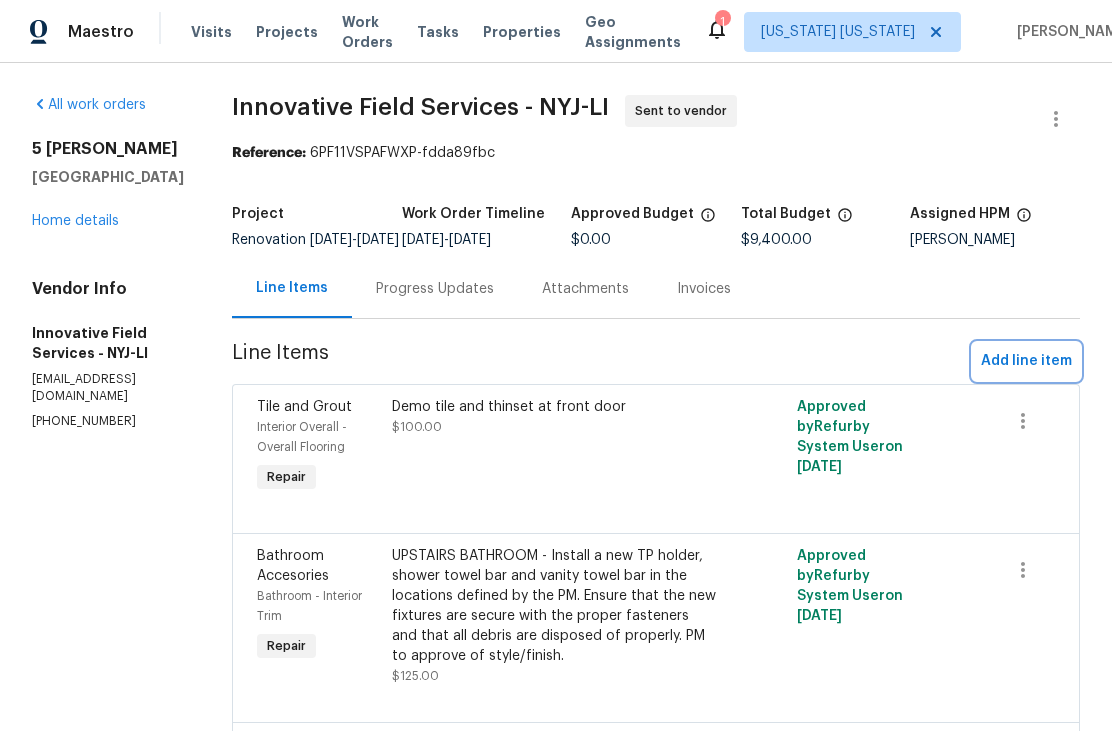 click on "Add line item" at bounding box center (1026, 361) 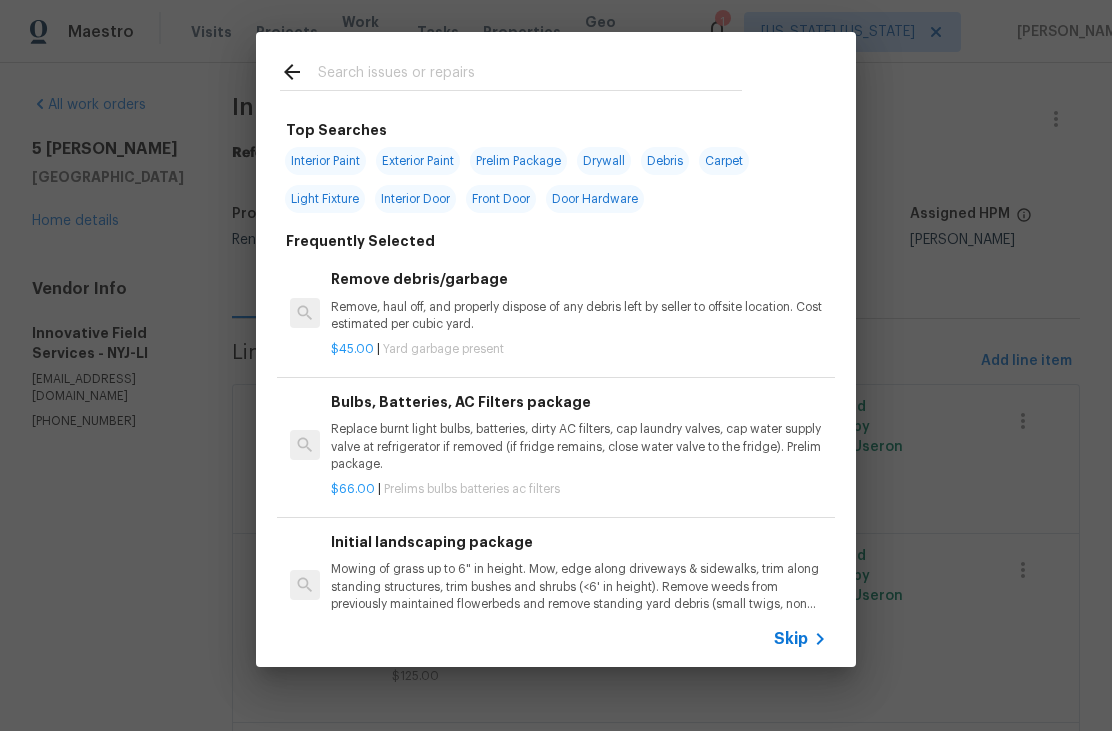 click at bounding box center [511, 71] 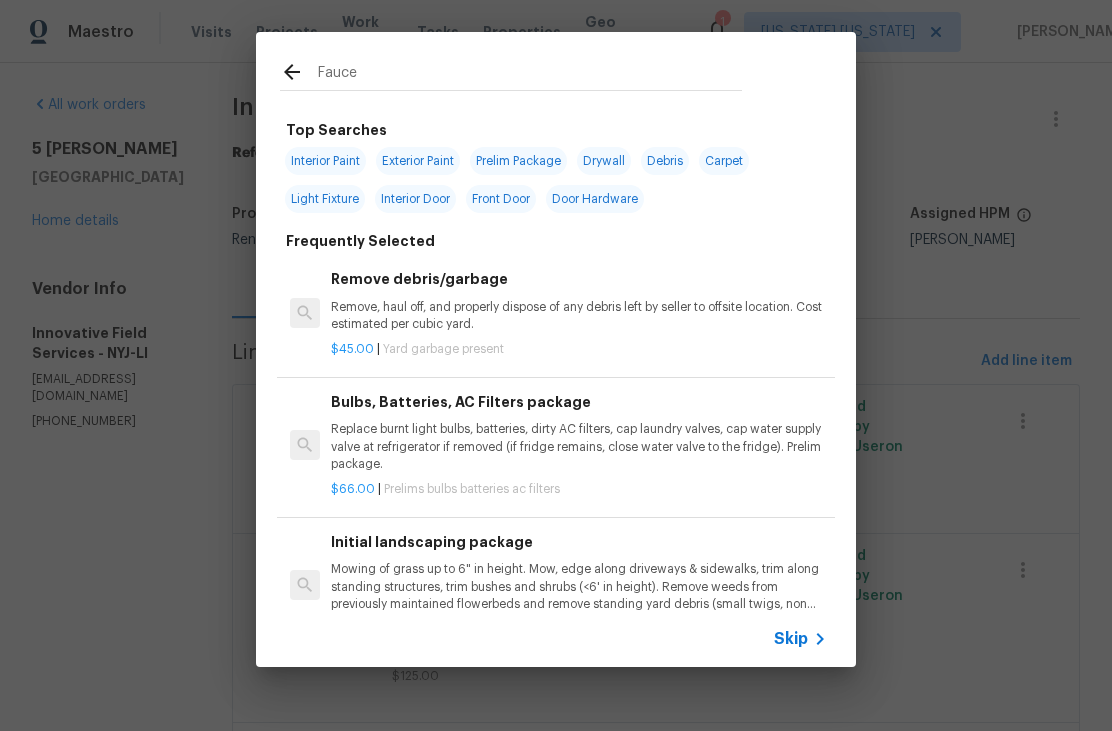 type on "Faucet" 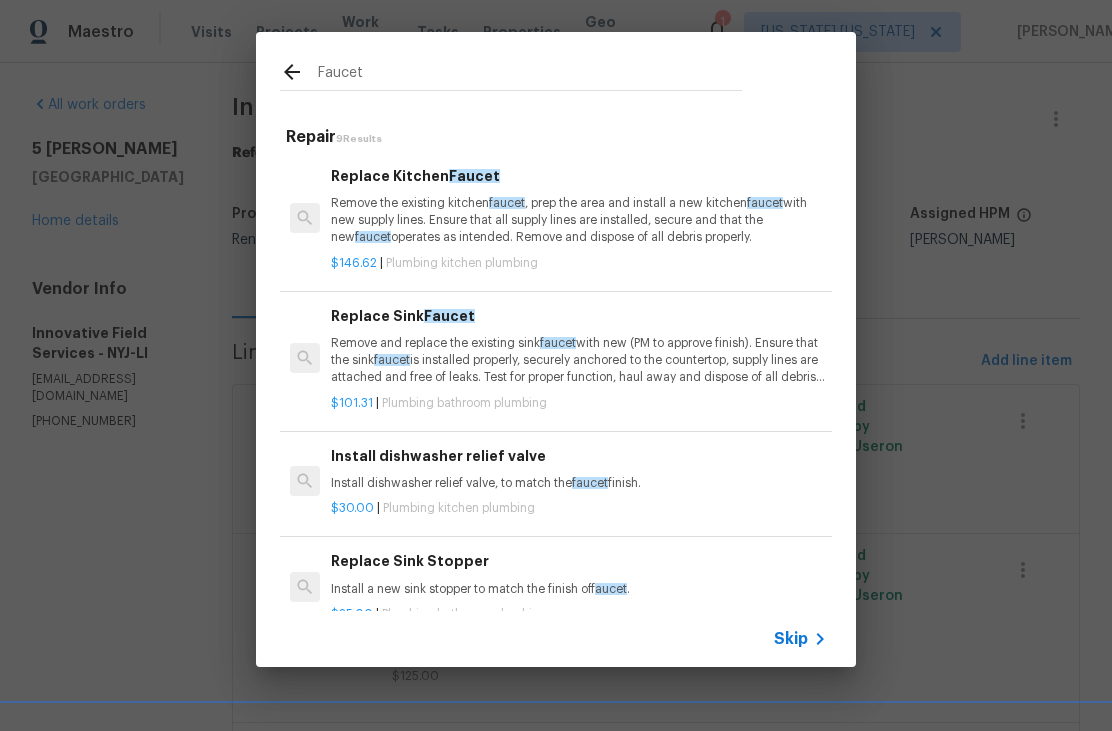 click on "Remove and replace the existing sink  faucet  with new (PM to approve finish). Ensure that the sink  faucet  is installed properly, securely anchored to the countertop, supply lines are attached and free of leaks. Test for proper function, haul away and dispose of all debris properly." at bounding box center [579, 360] 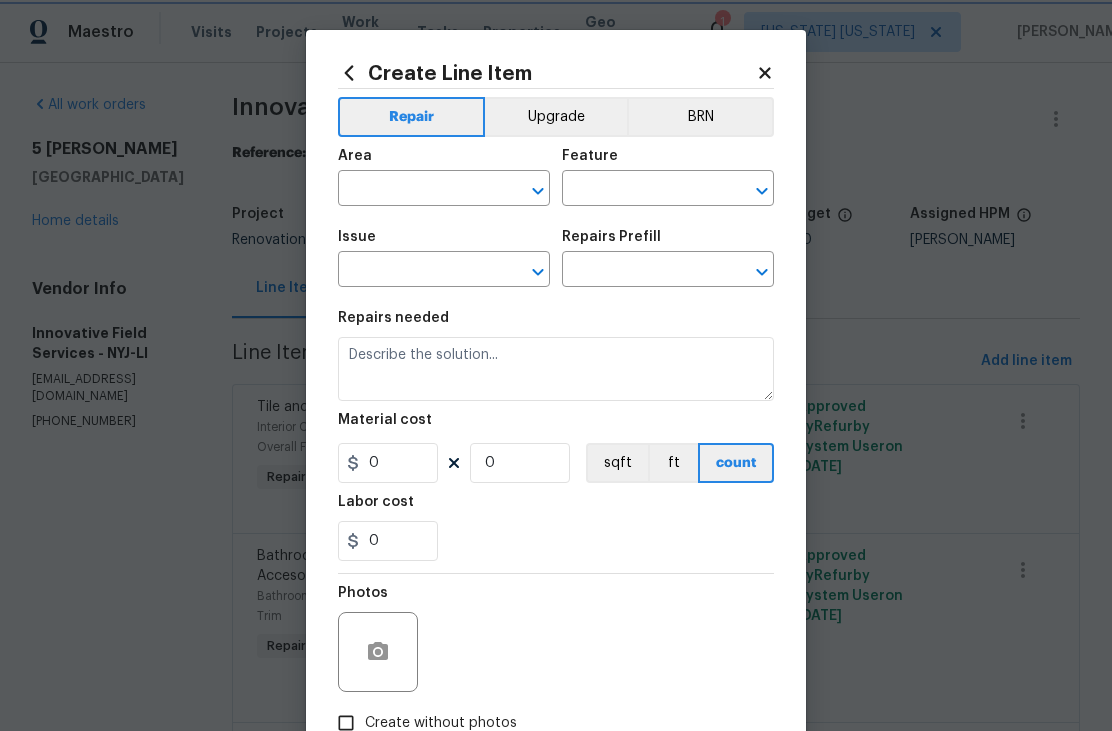 type on "Plumbing" 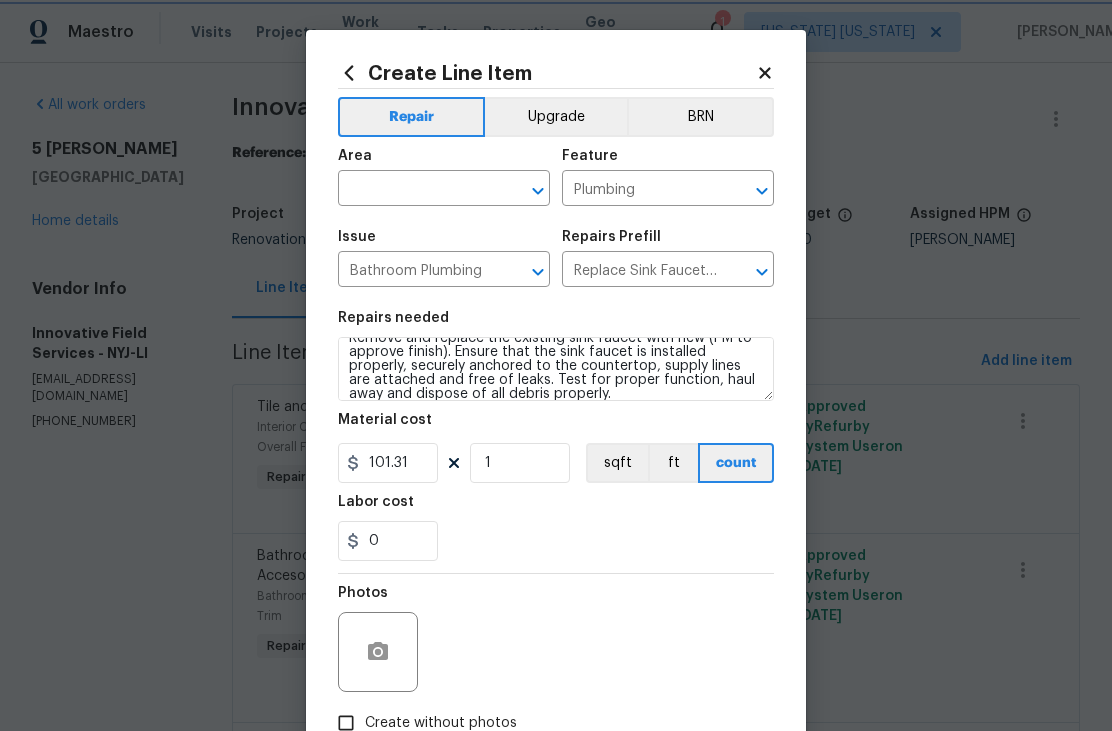 scroll, scrollTop: 21, scrollLeft: 0, axis: vertical 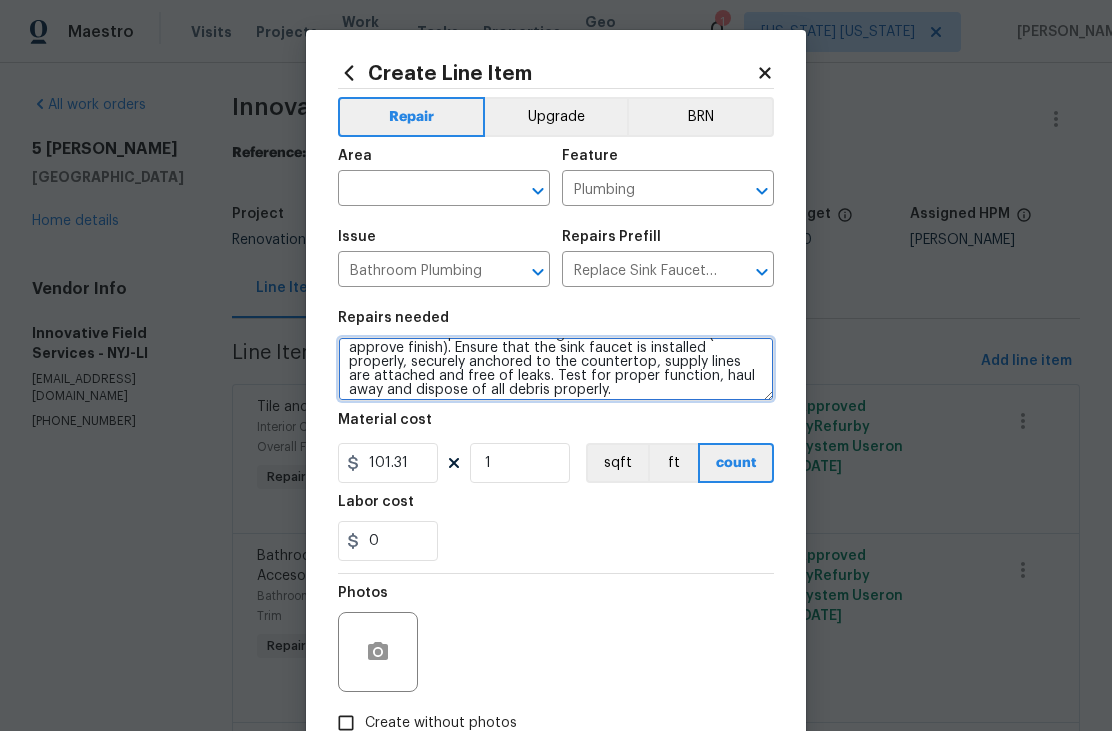 click on "Remove and replace the existing sink faucet with new (PM to approve finish). Ensure that the sink faucet is installed properly, securely anchored to the countertop, supply lines are attached and free of leaks. Test for proper function, haul away and dispose of all debris properly." at bounding box center [556, 369] 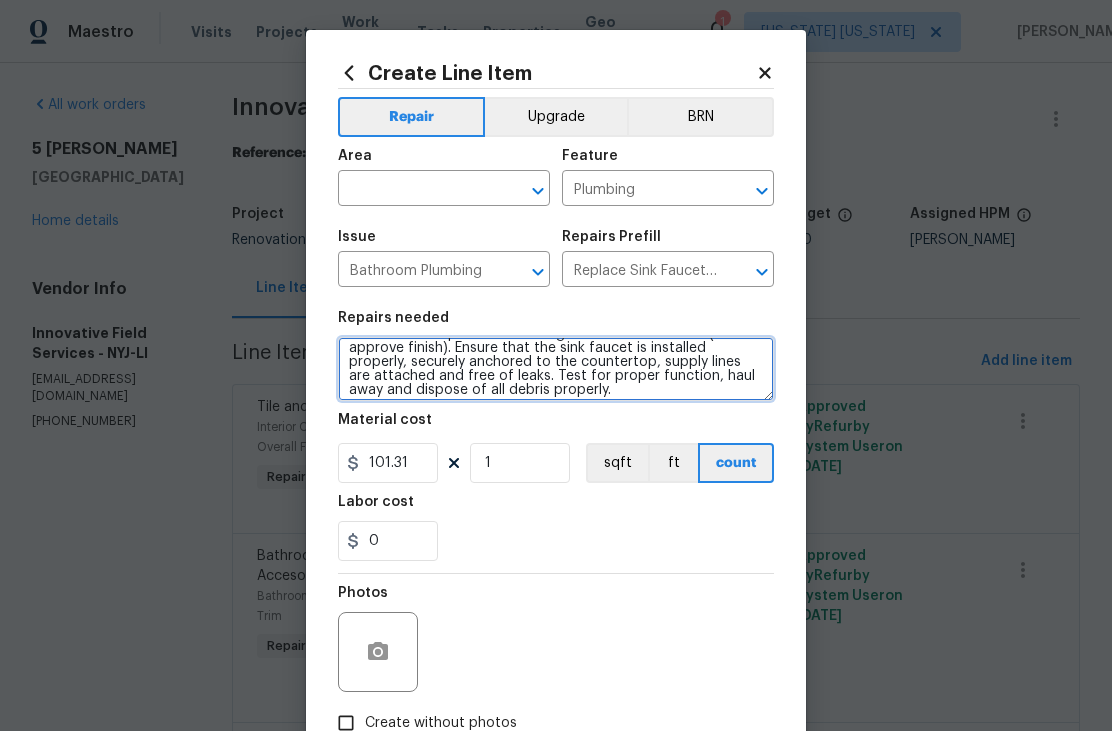 click on "Remove and replace the existing sink faucet with new (PM to approve finish). Ensure that the sink faucet is installed properly, securely anchored to the countertop, supply lines are attached and free of leaks. Test for proper function, haul away and dispose of all debris properly." at bounding box center [556, 369] 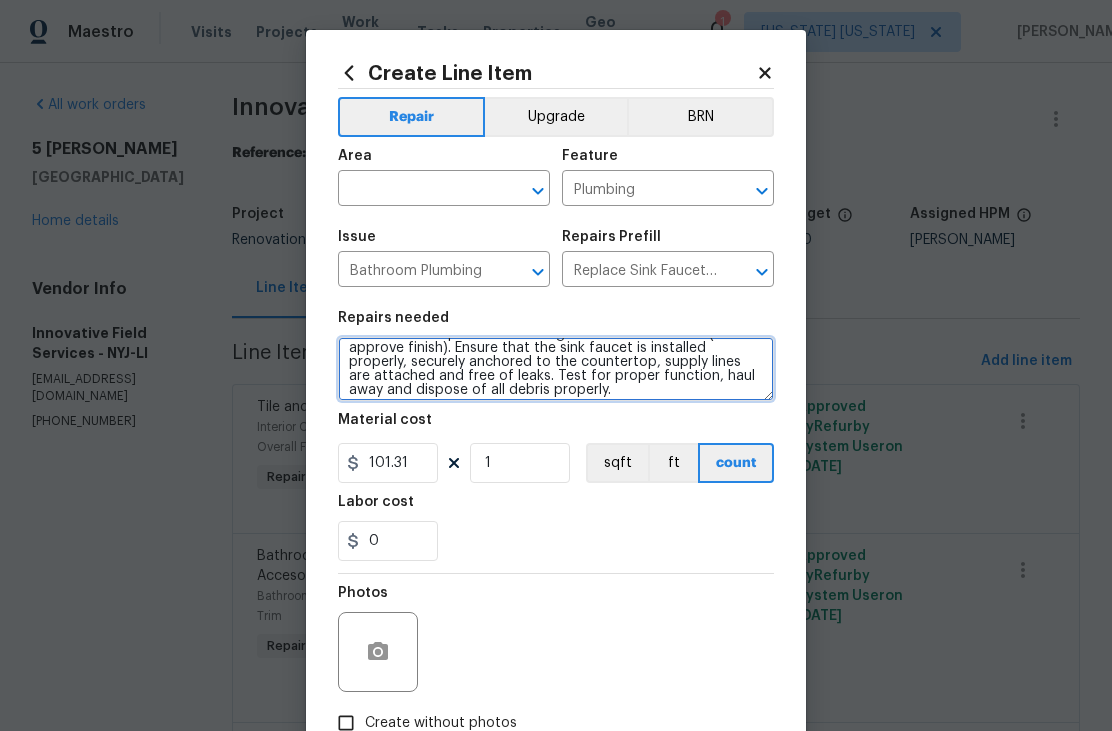 click on "Remove and replace the existing sink faucet with new (PM to approve finish). Ensure that the sink faucet is installed properly, securely anchored to the countertop, supply lines are attached and free of leaks. Test for proper function, haul away and dispose of all debris properly." at bounding box center [556, 369] 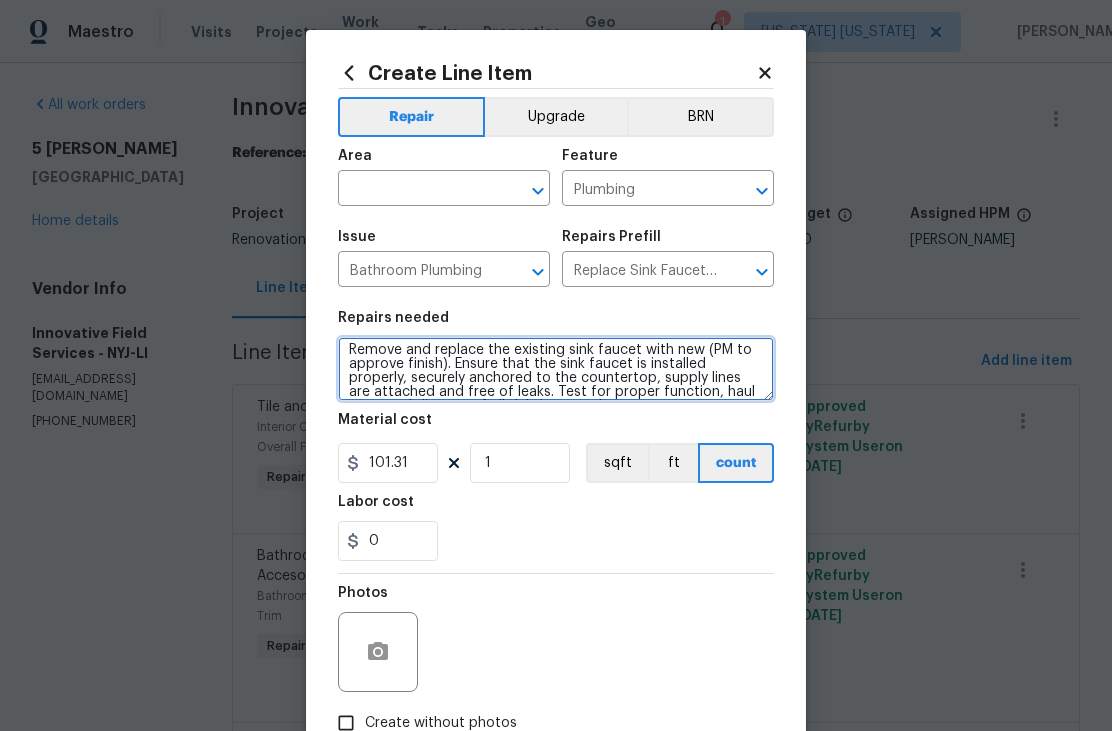 scroll, scrollTop: 0, scrollLeft: 0, axis: both 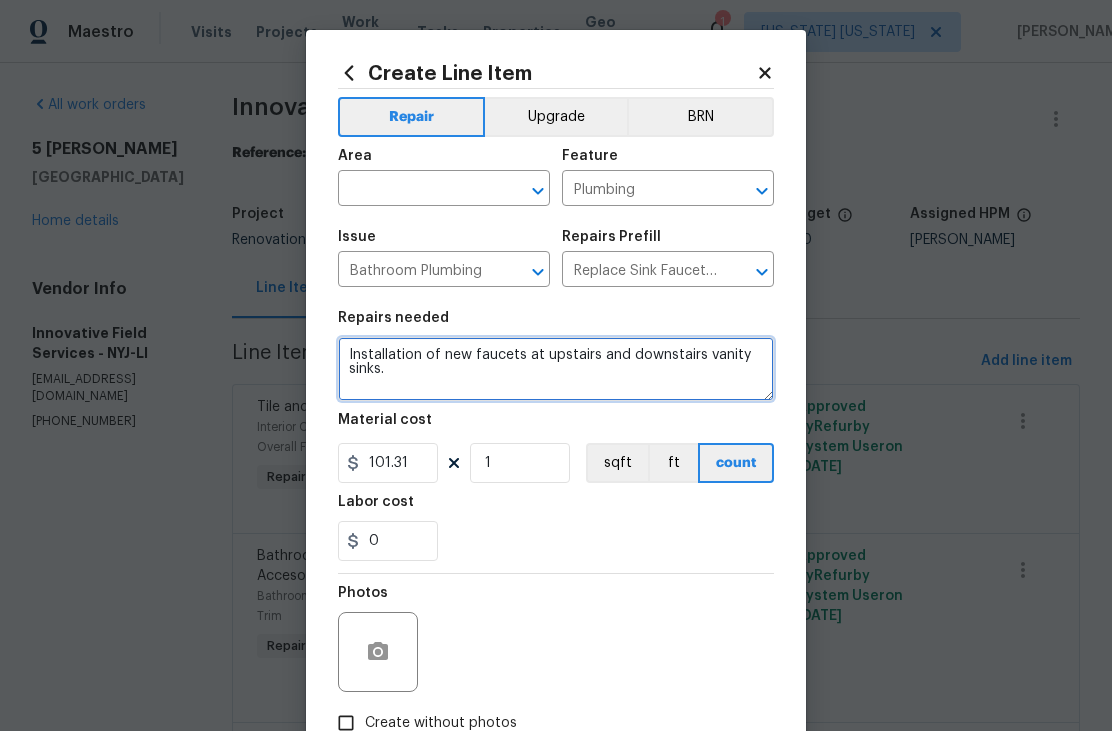 type on "Installation of new faucets at upstairs and downstairs vanity sinks." 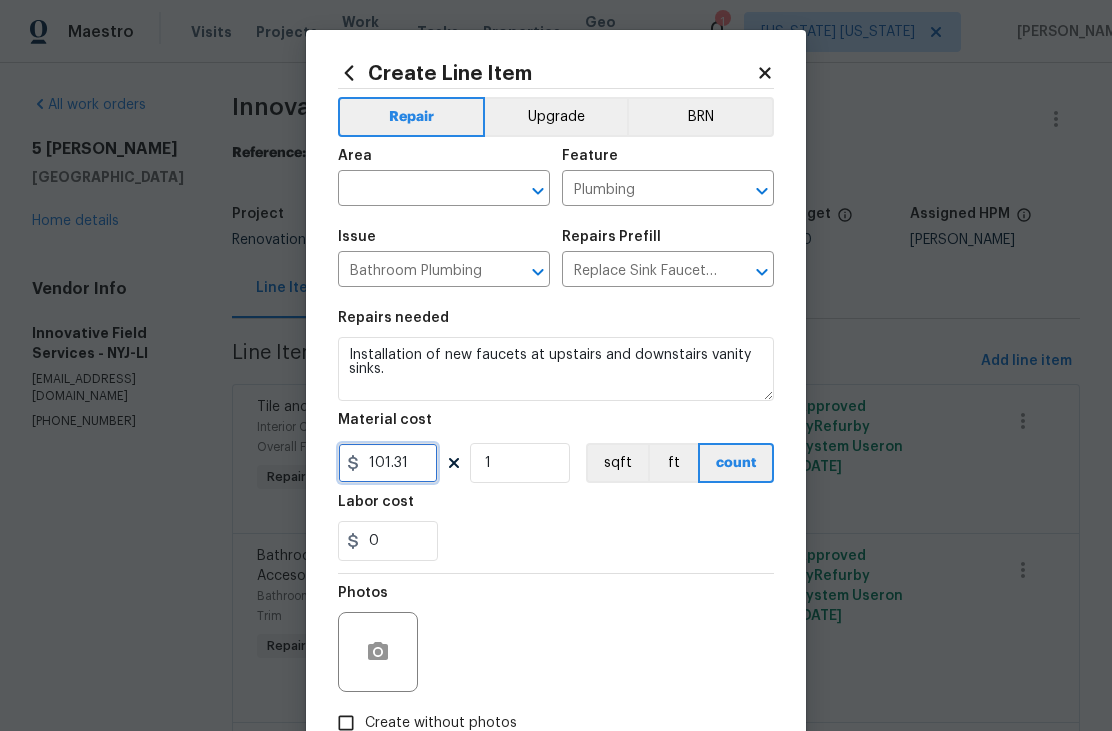 click on "101.31" at bounding box center (388, 463) 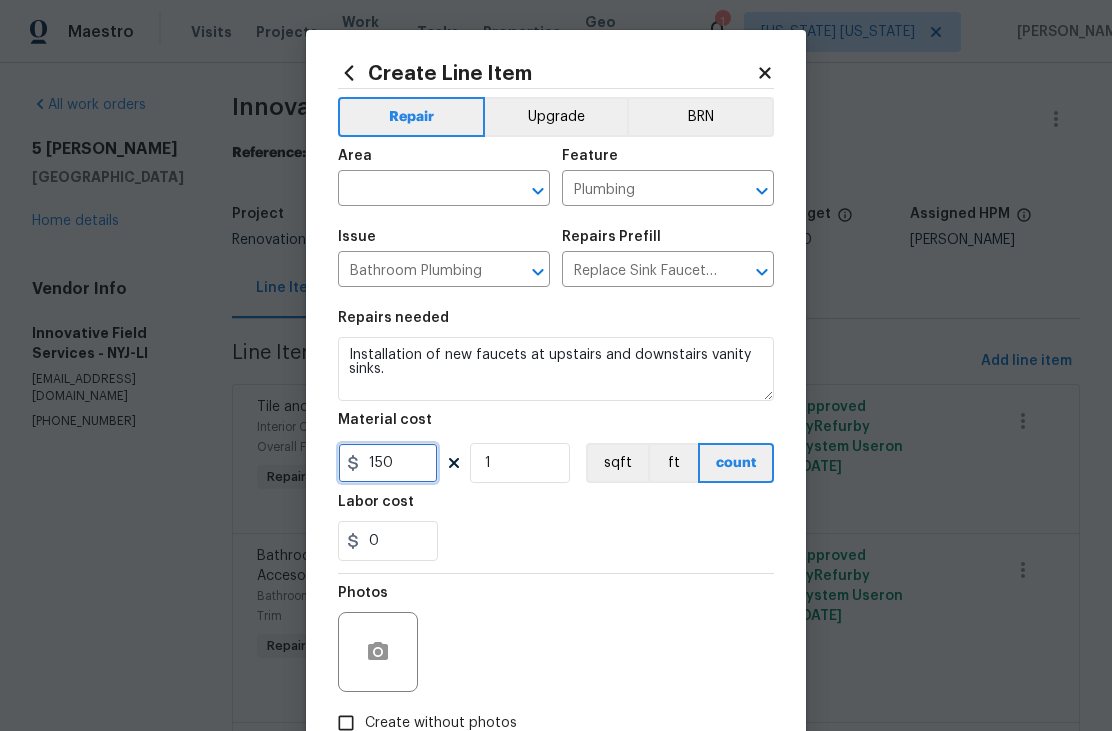 type on "150" 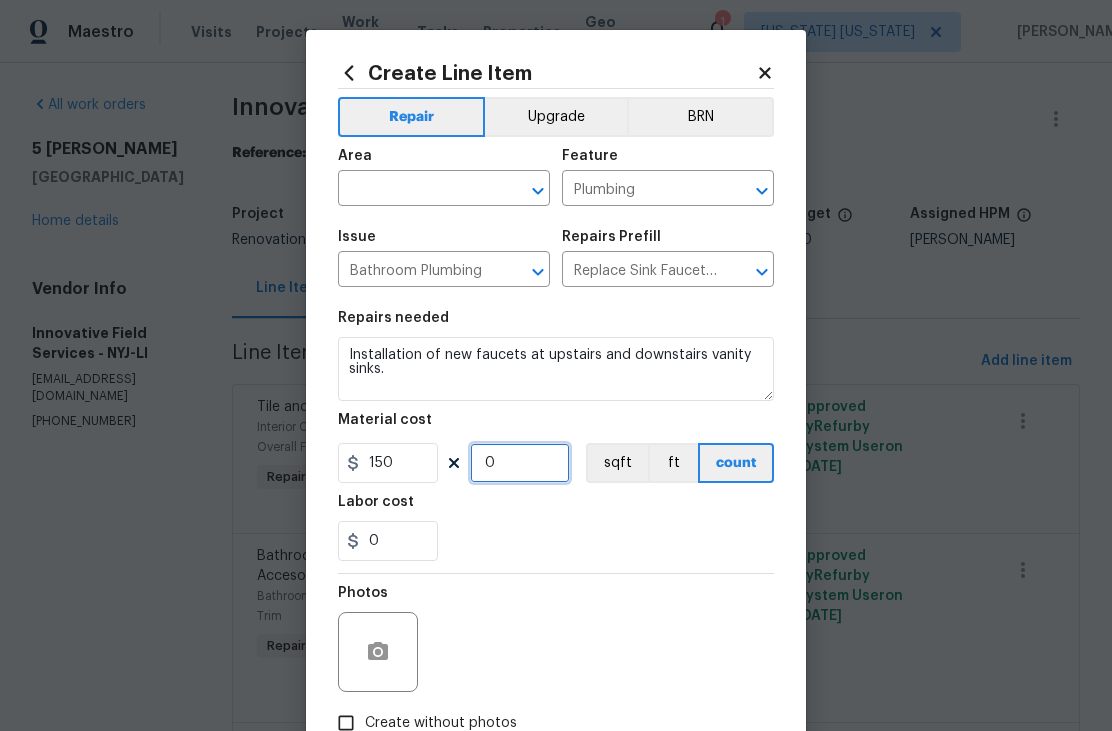 type on "2" 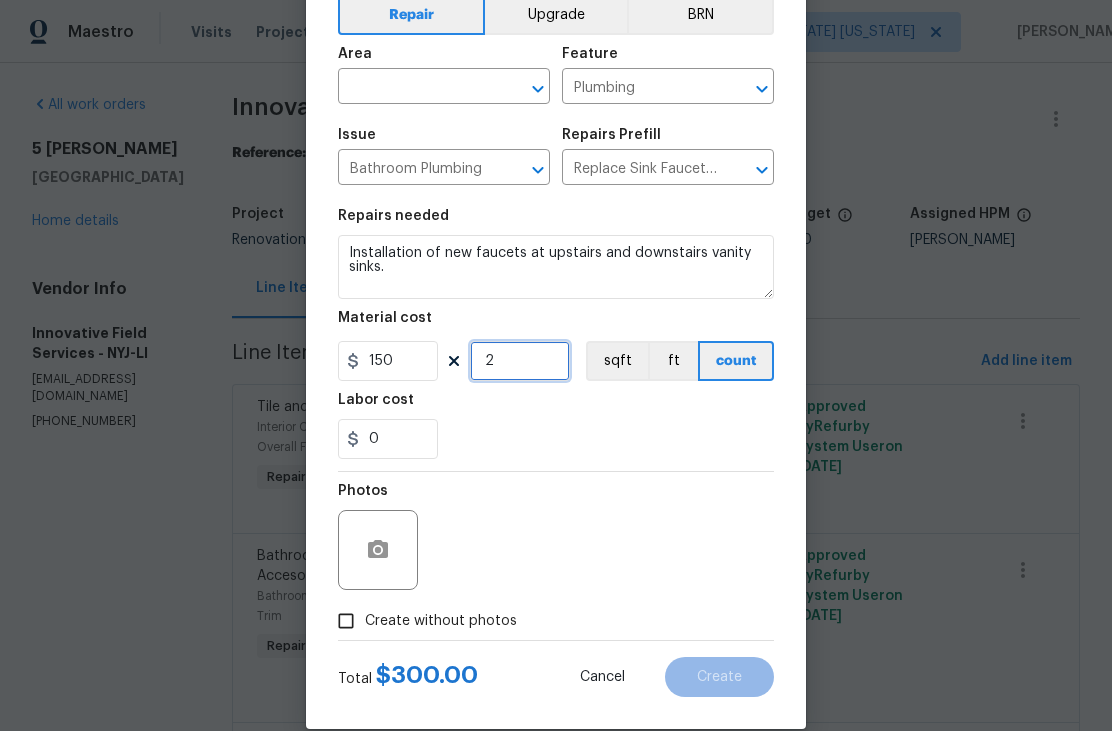 scroll, scrollTop: 103, scrollLeft: 0, axis: vertical 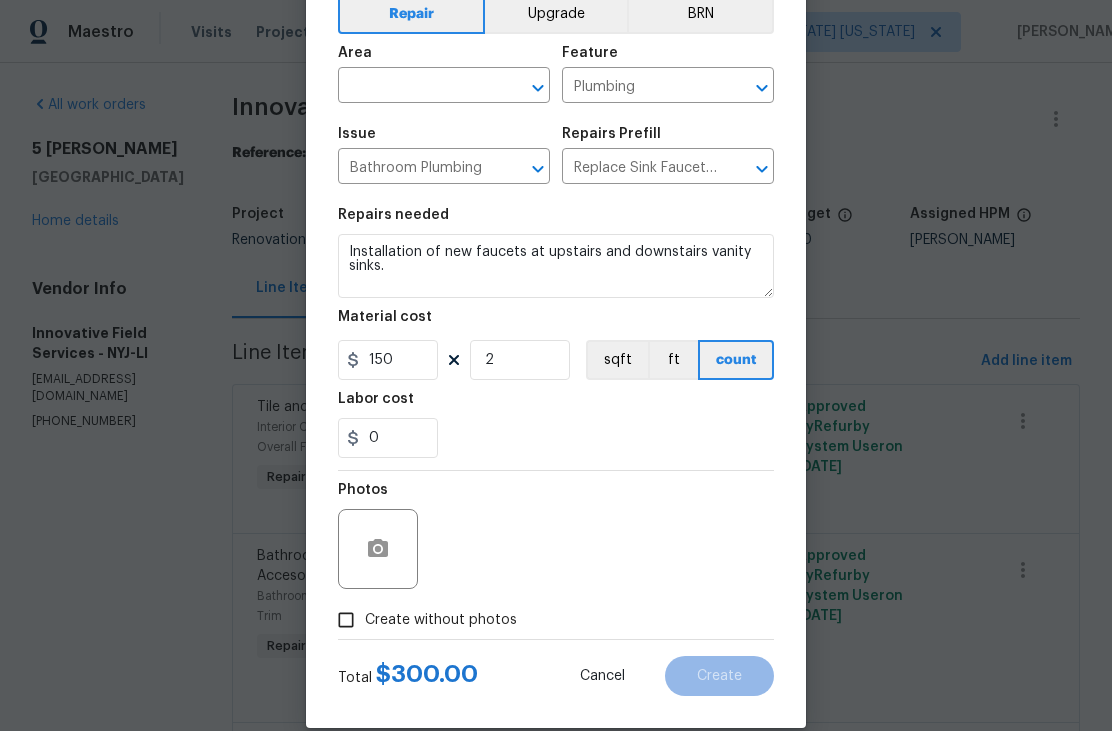 click at bounding box center (416, 87) 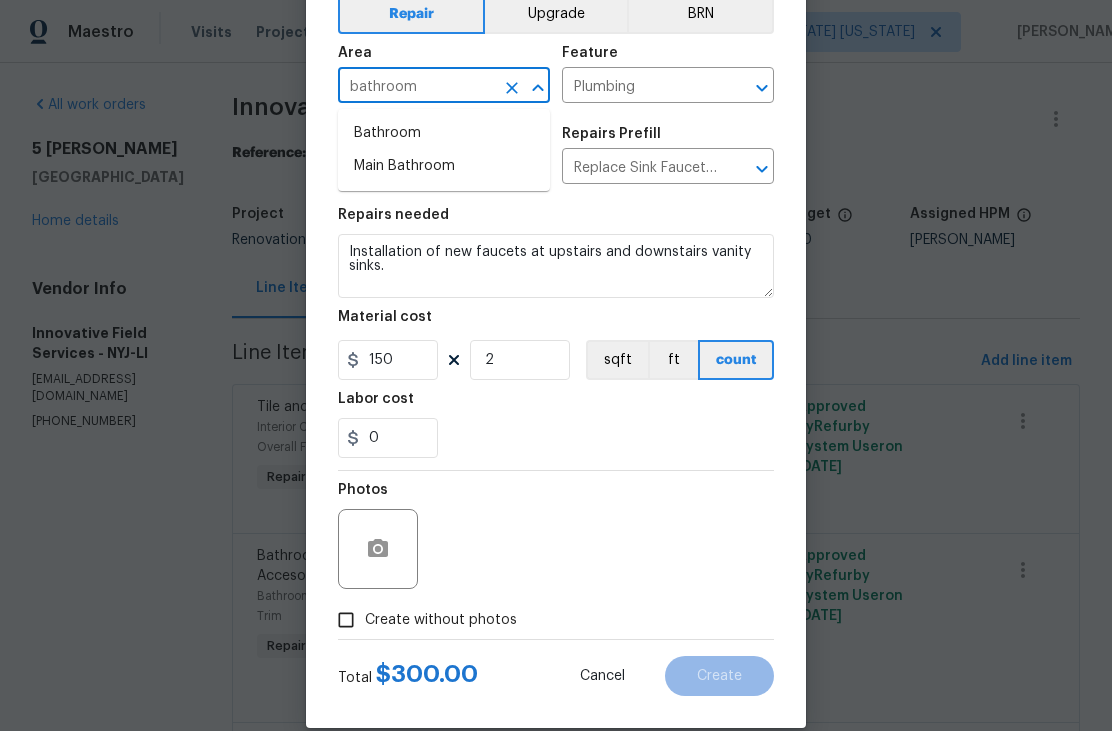 click on "Bathroom" at bounding box center [444, 133] 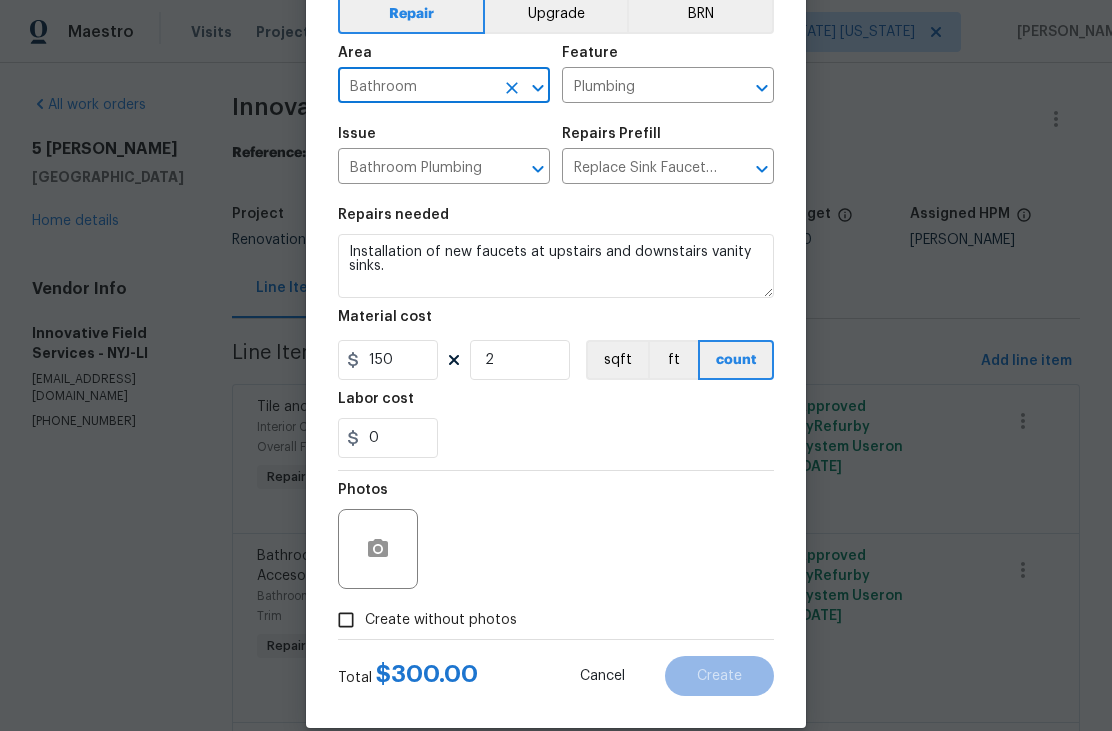 click on "Create without photos" at bounding box center [441, 620] 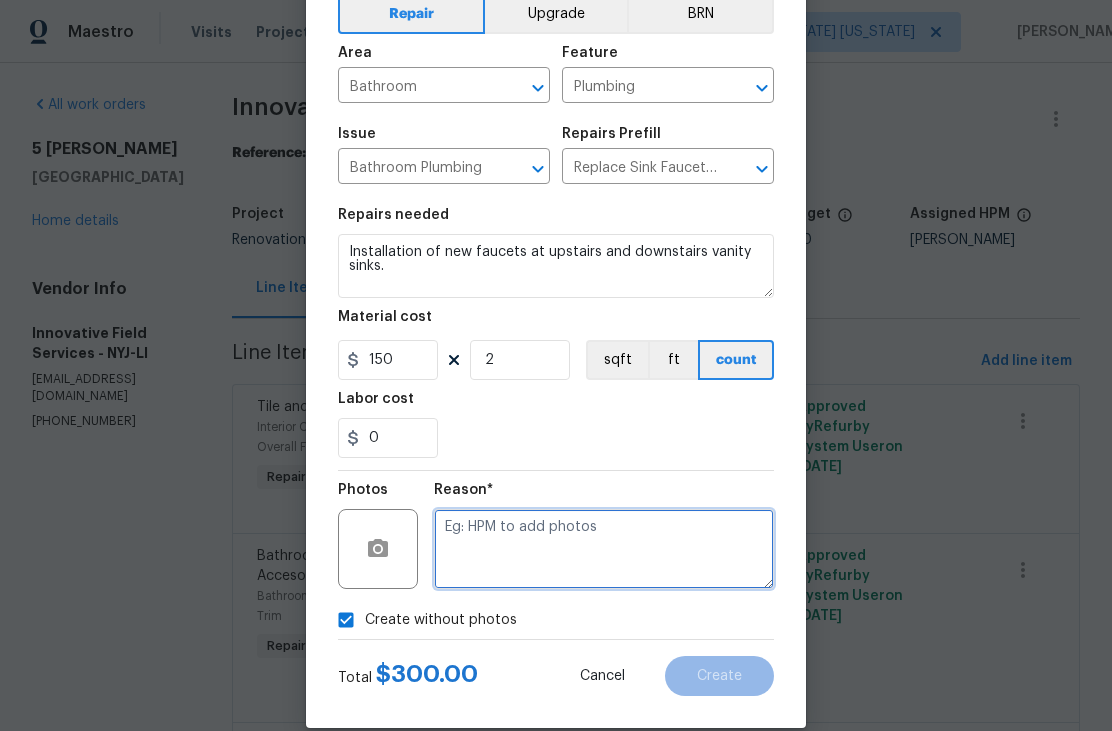 click at bounding box center [604, 549] 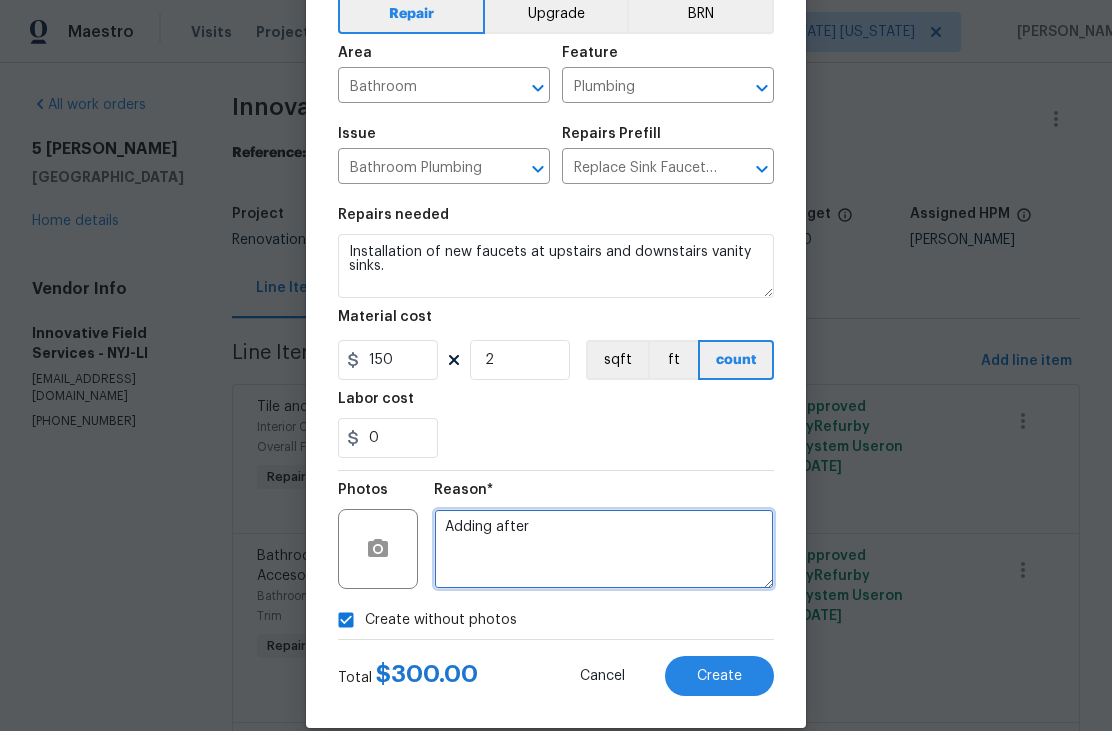 type on "Adding after" 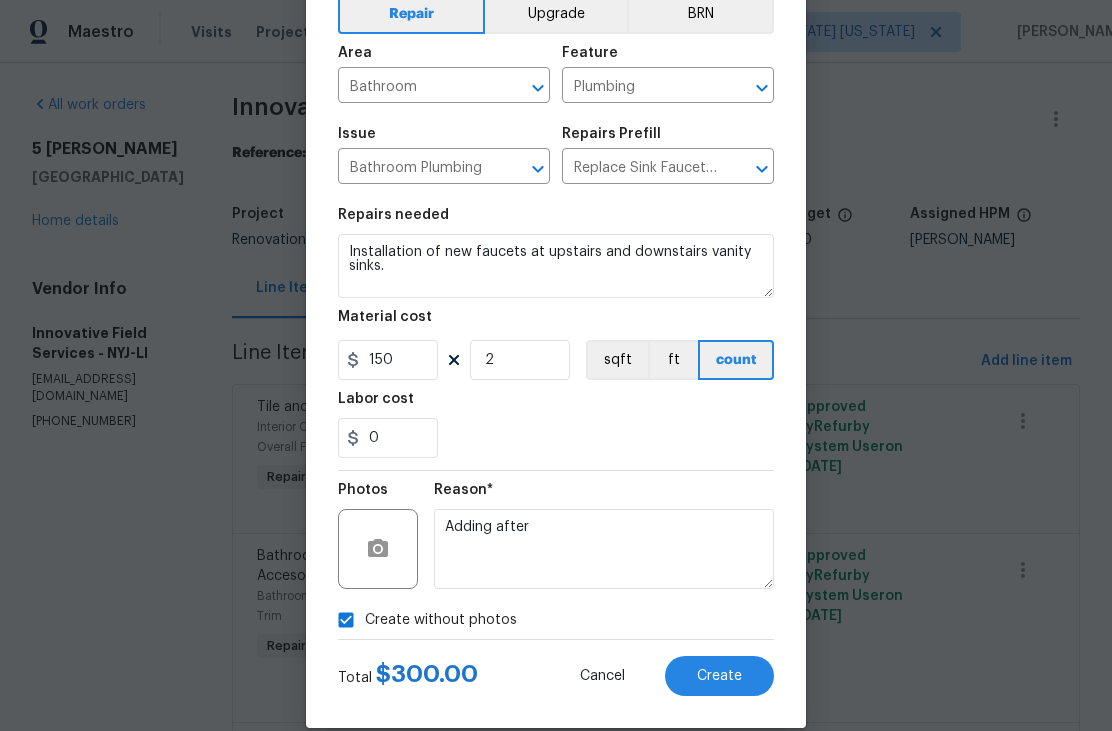 click on "Create" at bounding box center [719, 676] 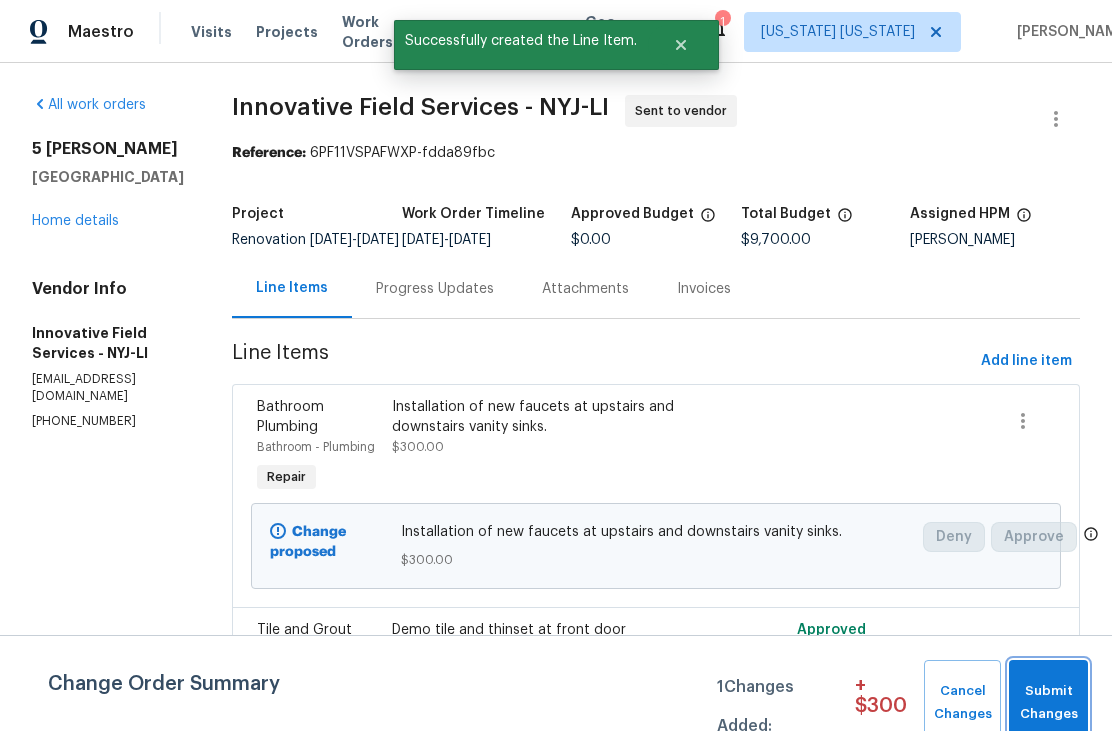 click on "Submit Changes" at bounding box center [1048, 703] 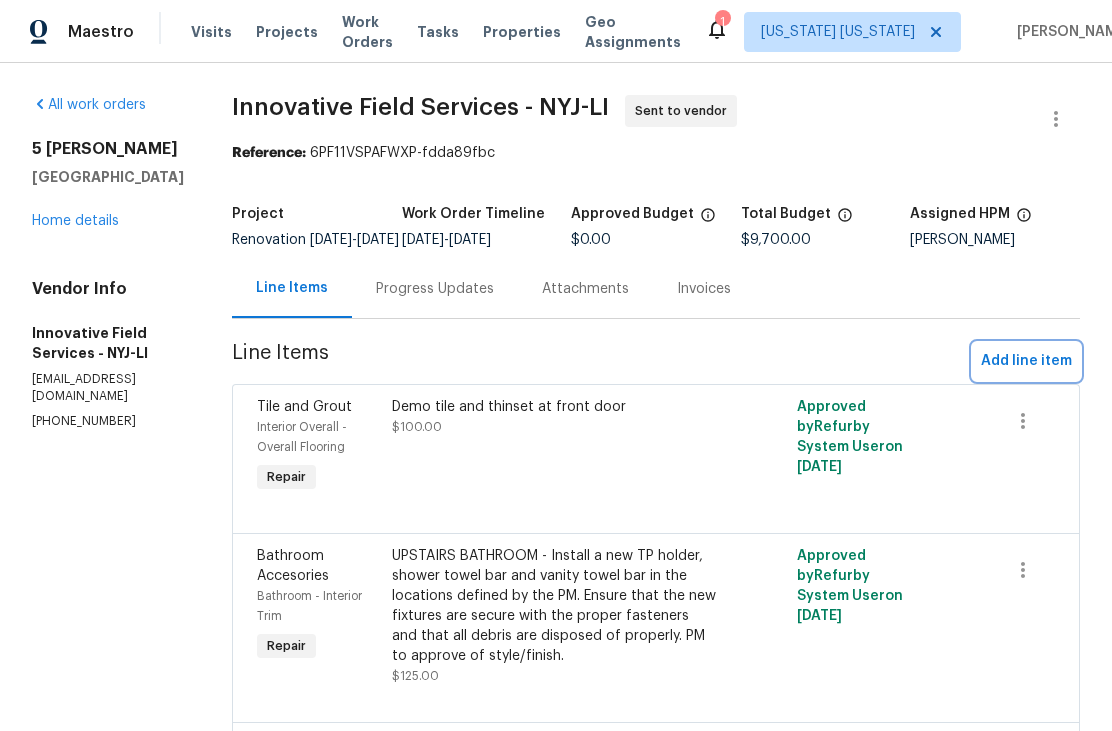 click on "Add line item" at bounding box center (1026, 361) 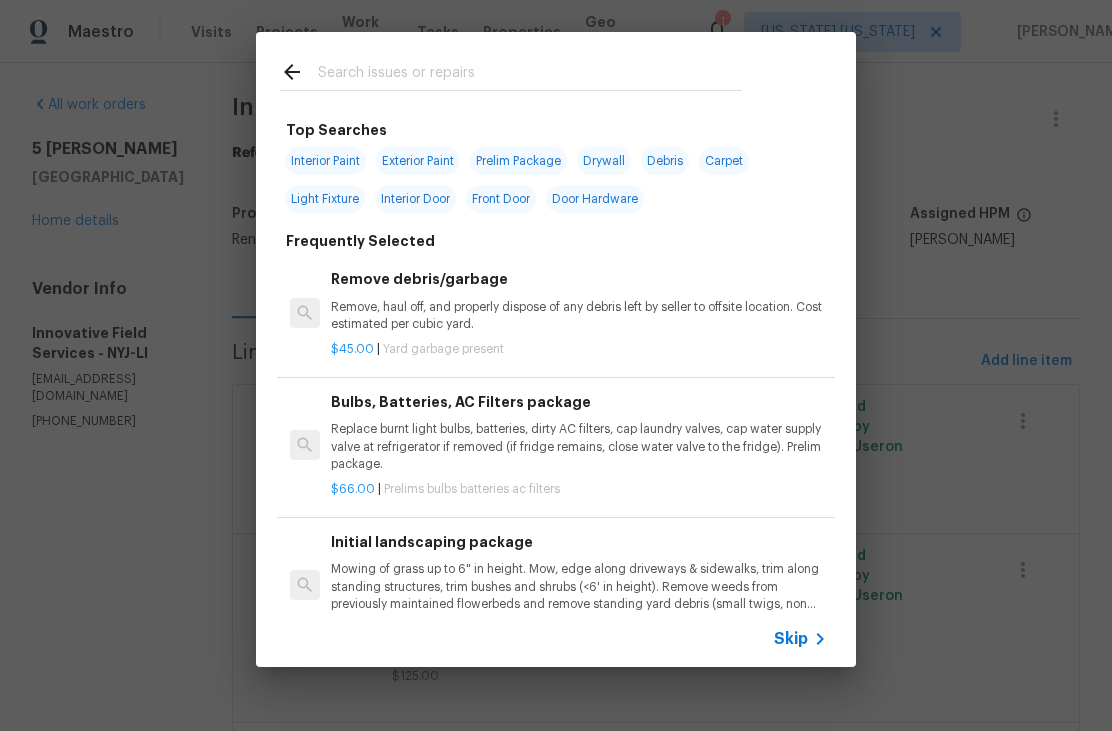 click at bounding box center [530, 75] 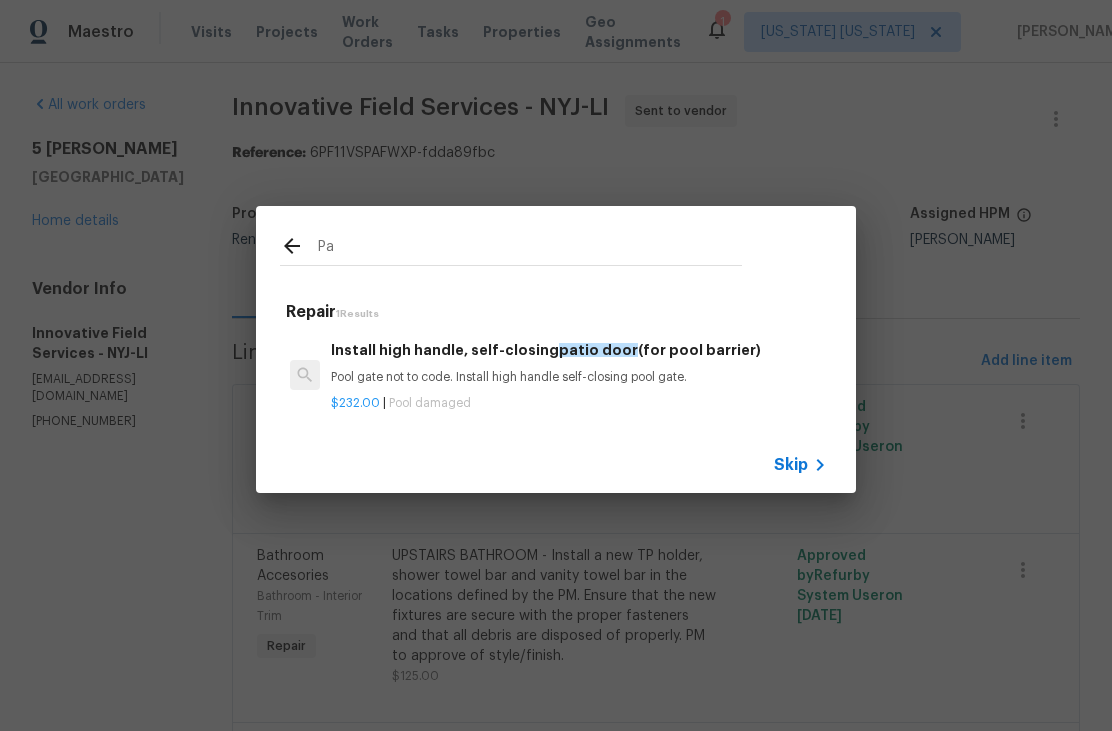 type on "P" 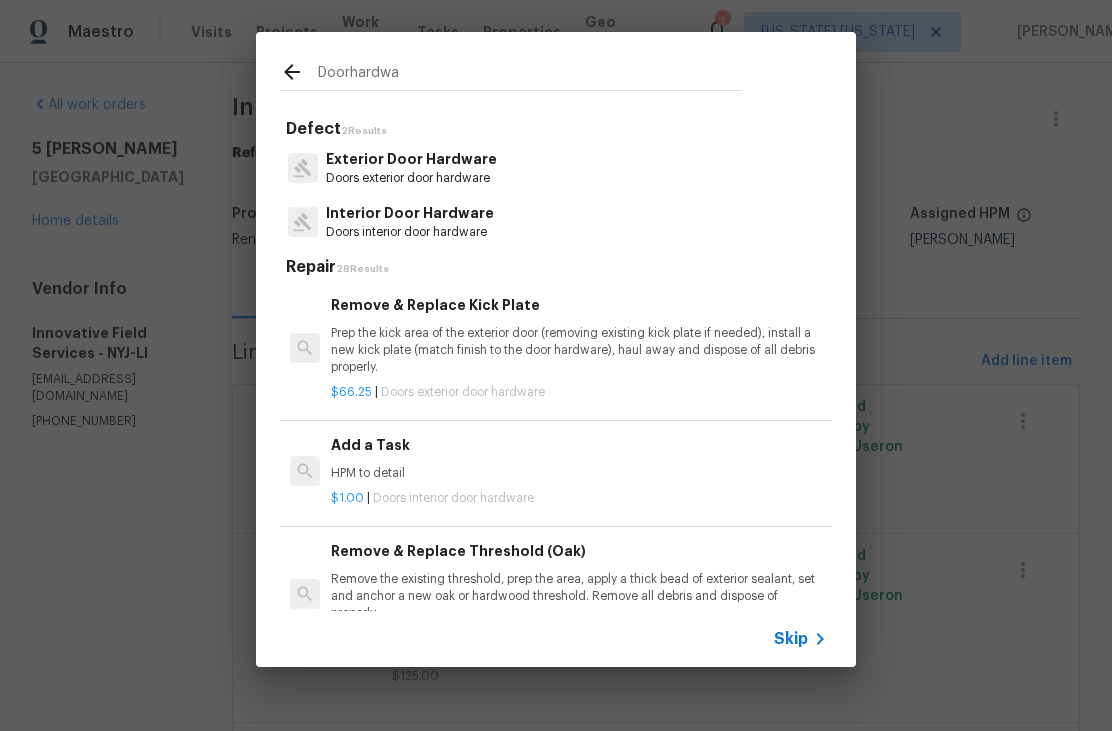 type on "Doorhardwa" 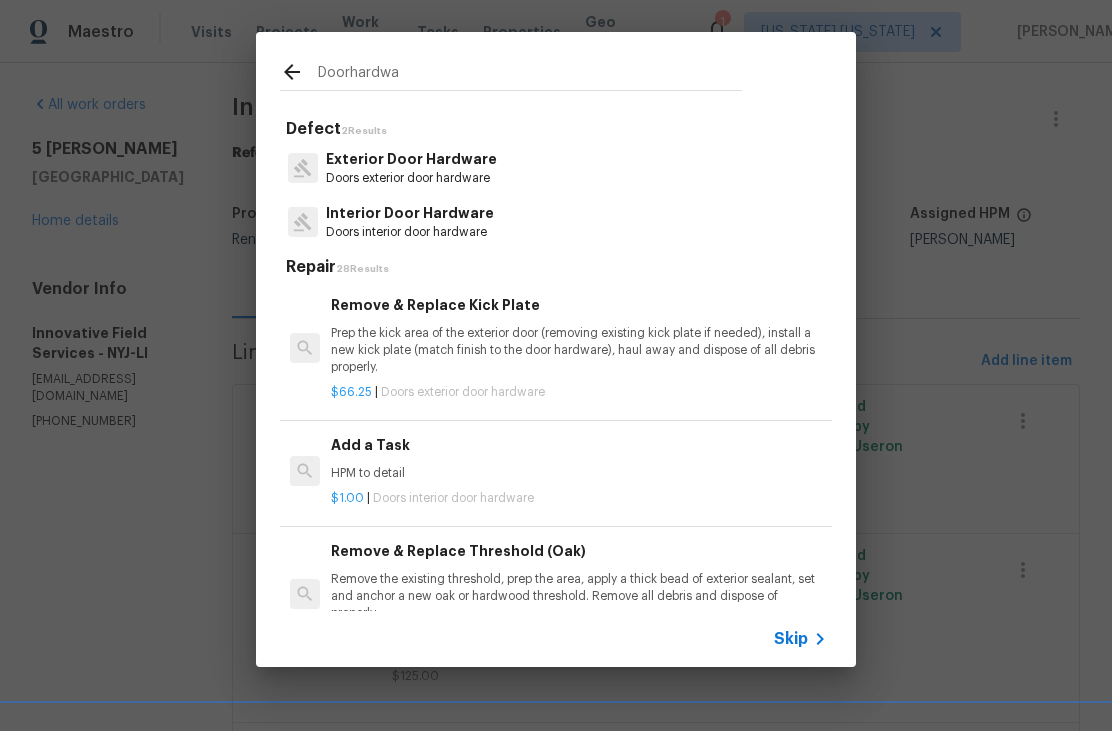click on "Exterior Door Hardware Doors exterior door hardware" at bounding box center [556, 168] 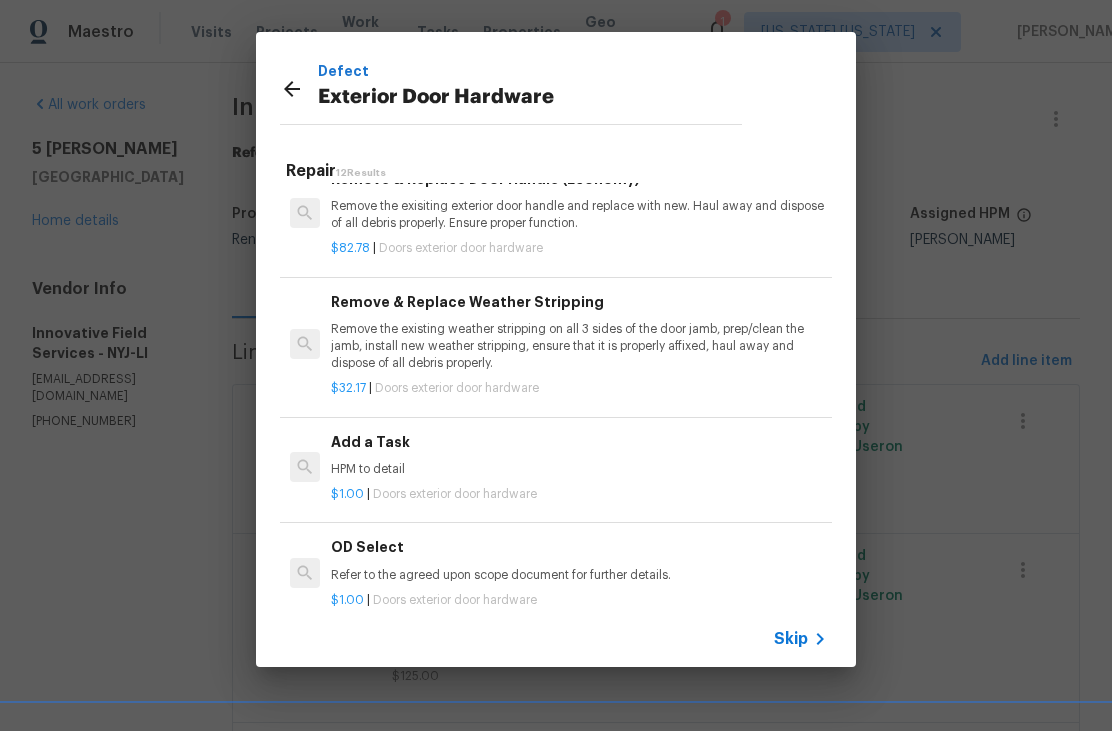 scroll, scrollTop: 316, scrollLeft: 0, axis: vertical 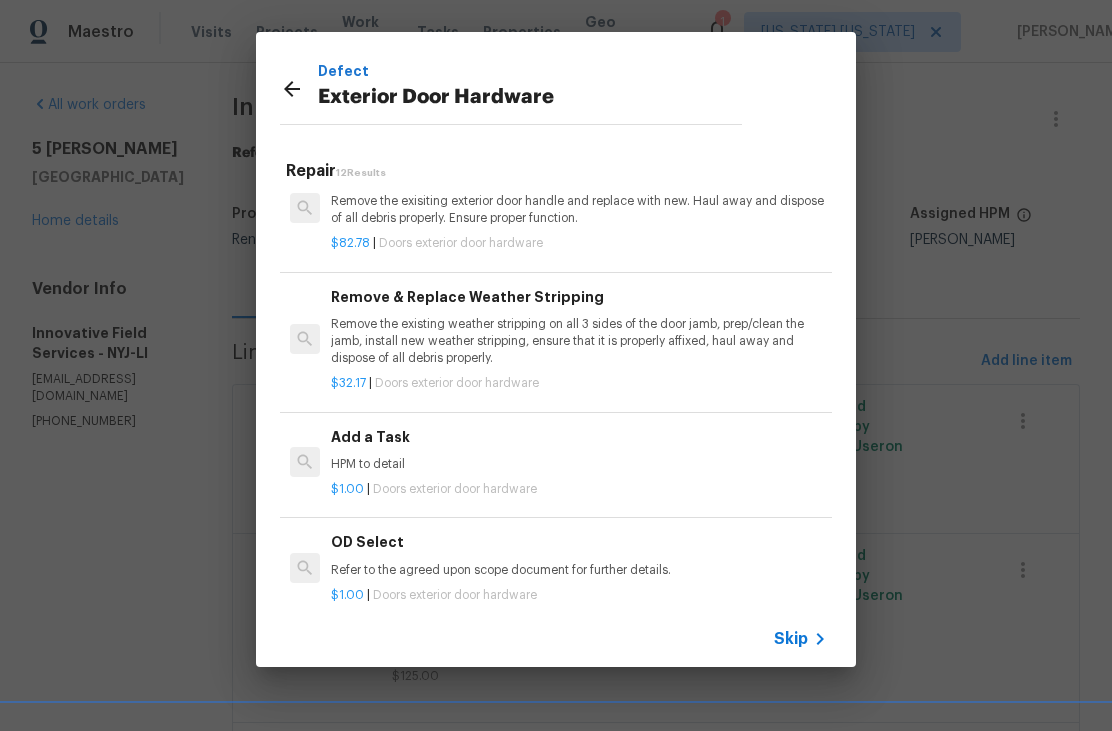 click on "$1.00   |   Doors exterior door hardware" at bounding box center [579, 485] 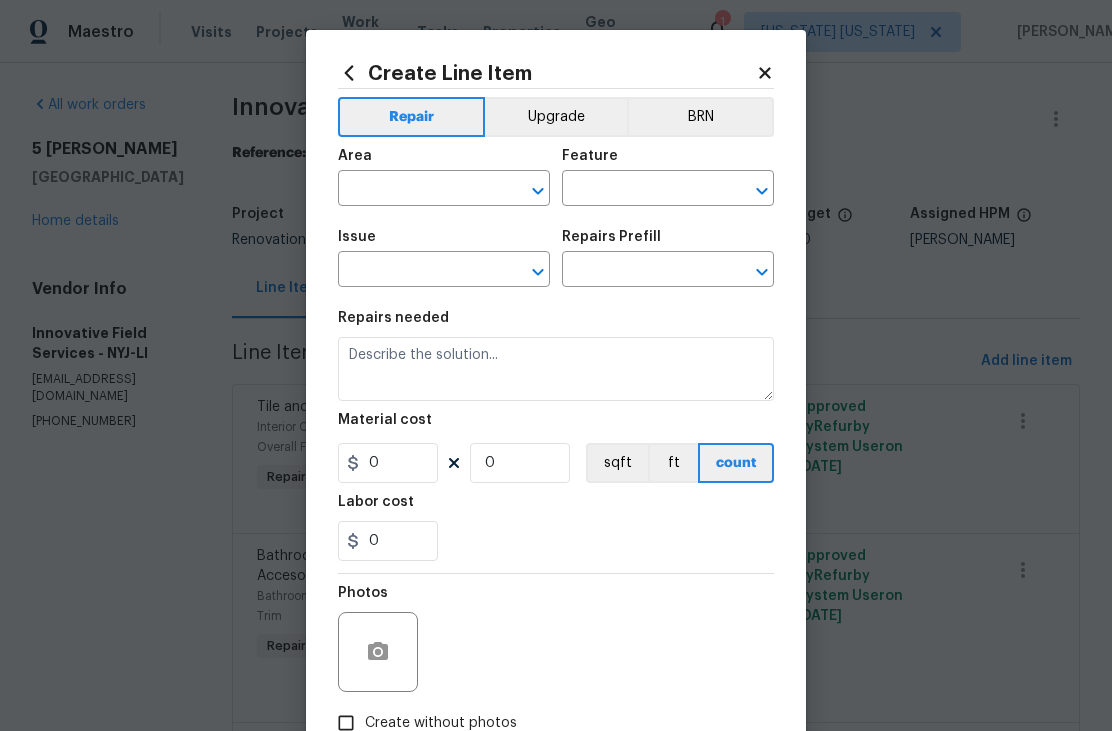 type on "Interior Door" 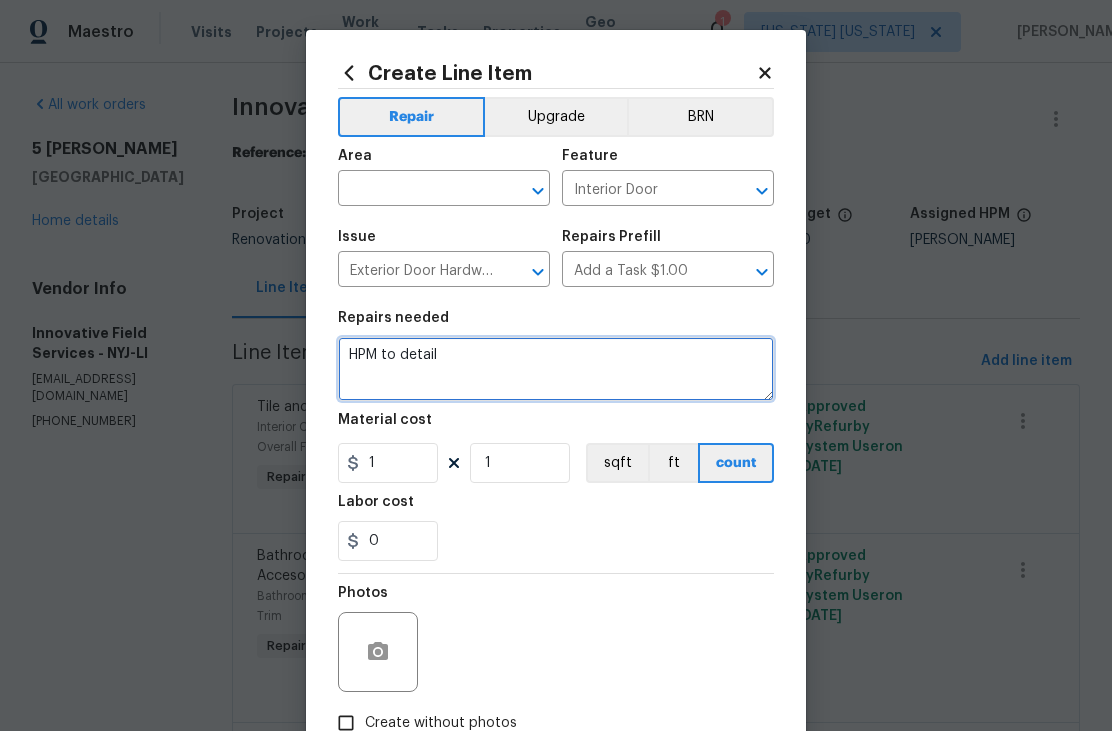 click on "HPM to detail" at bounding box center [556, 369] 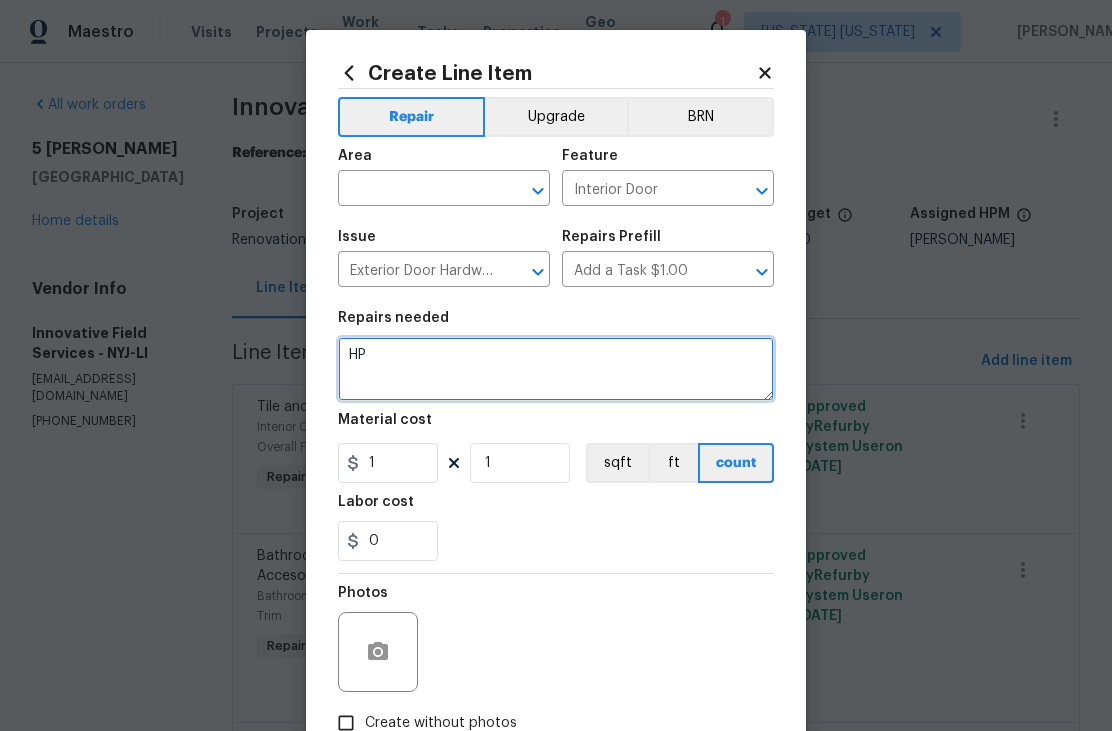type on "H" 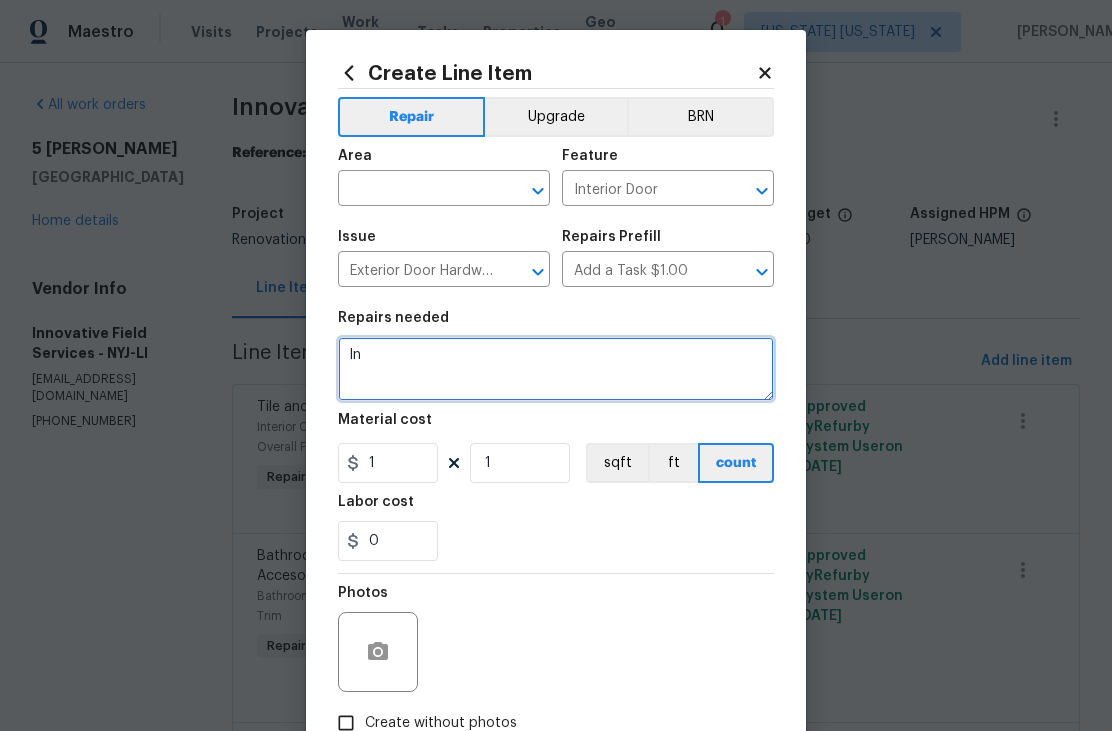 type on "I" 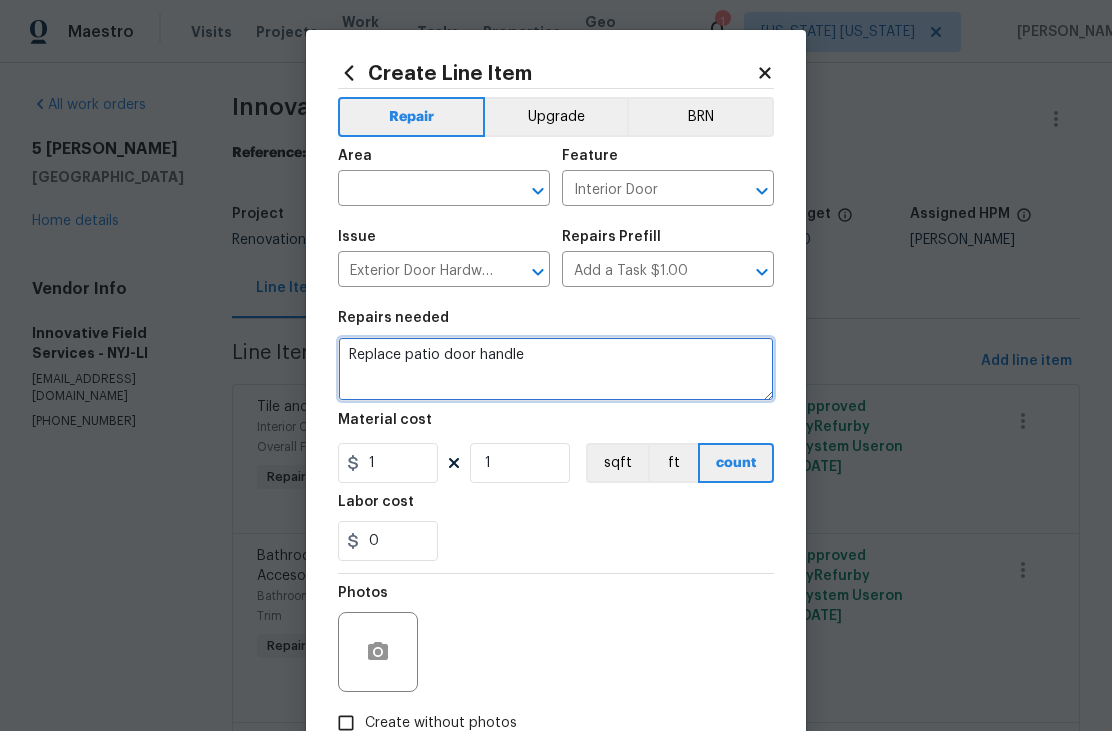 type on "Replace patio door handle" 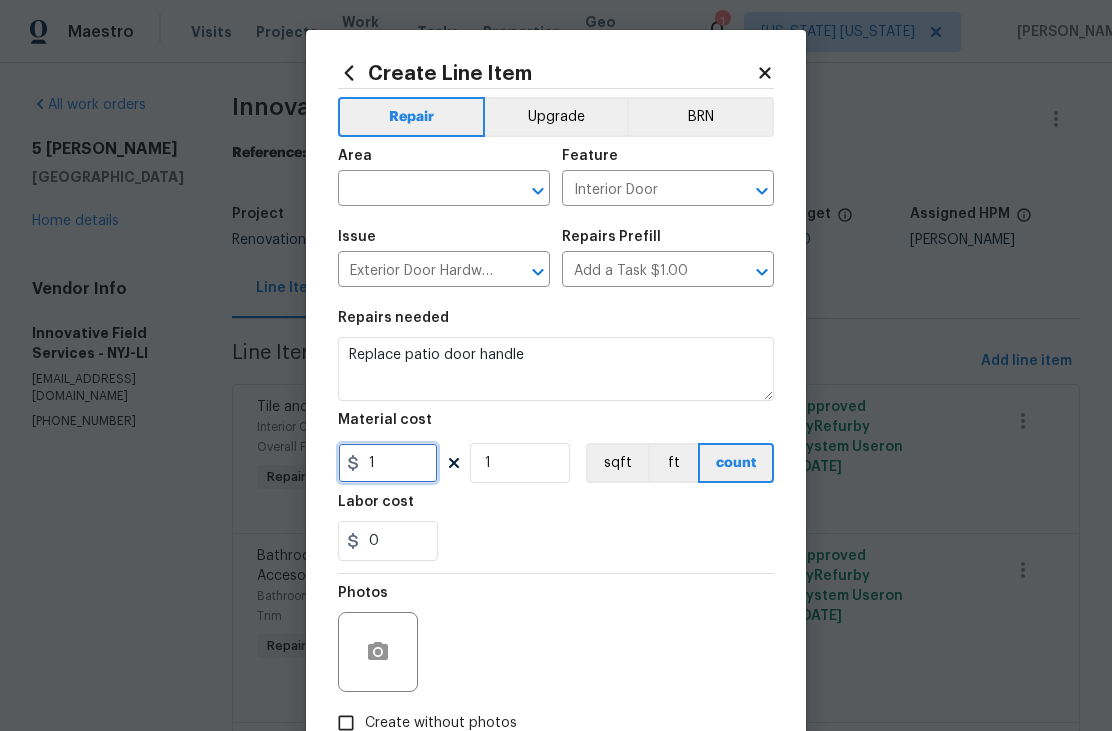 click on "1" at bounding box center [388, 463] 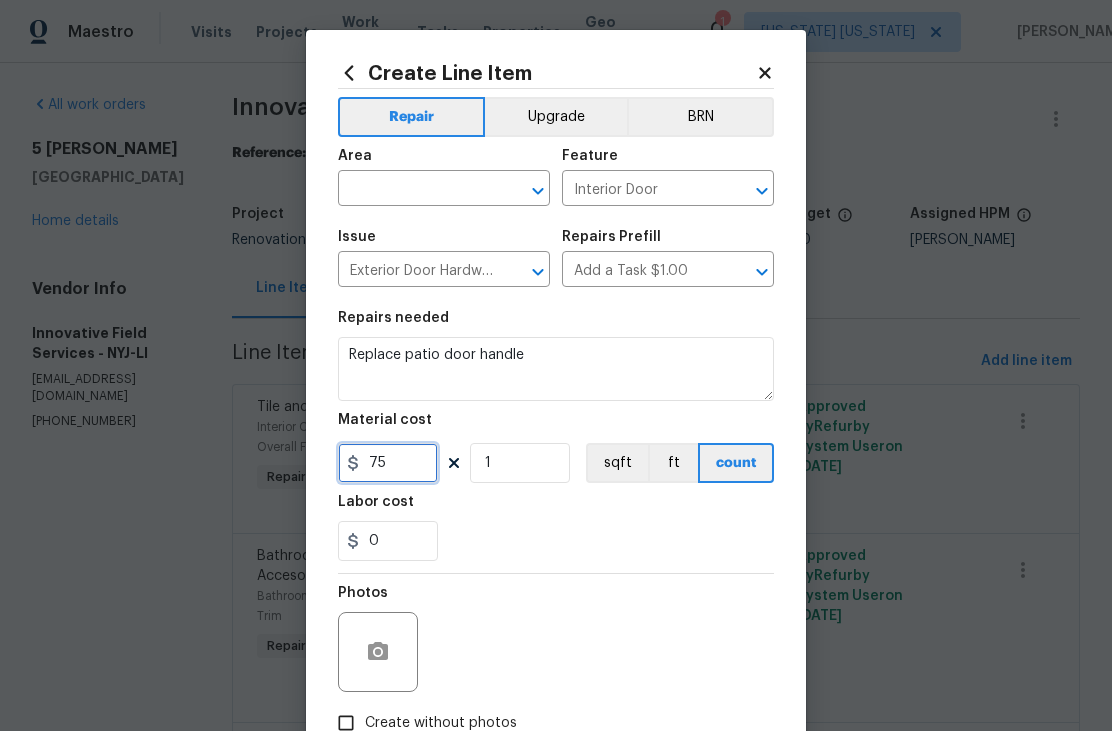 type on "75" 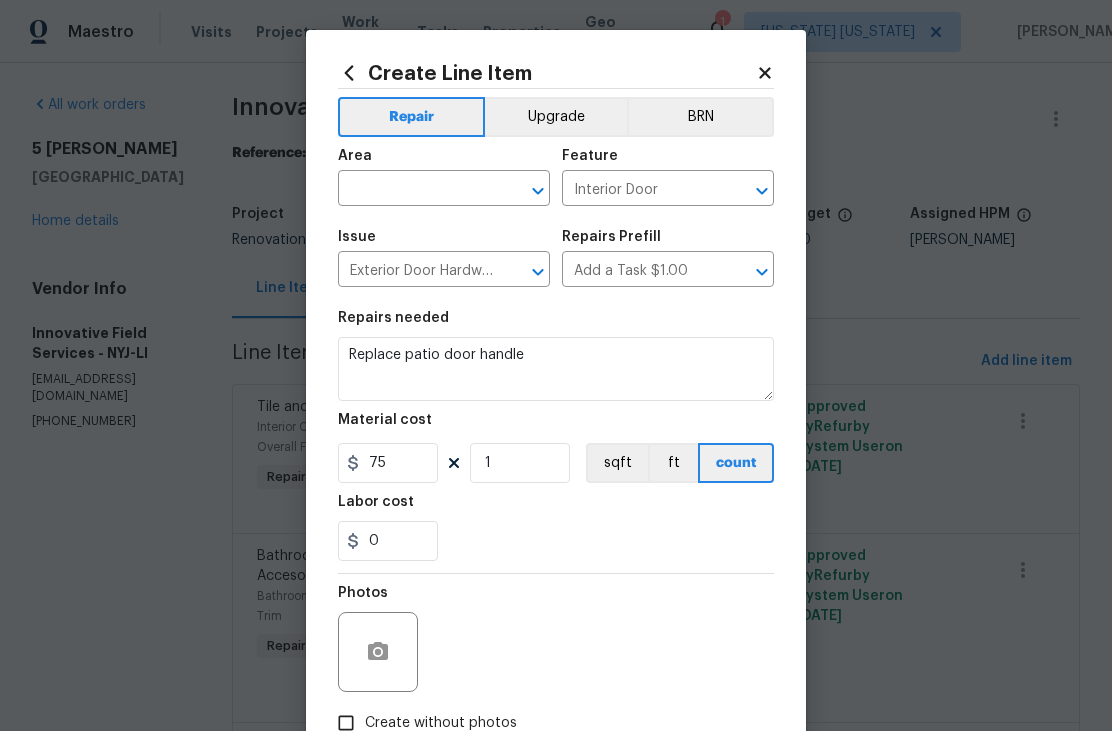 click at bounding box center (416, 190) 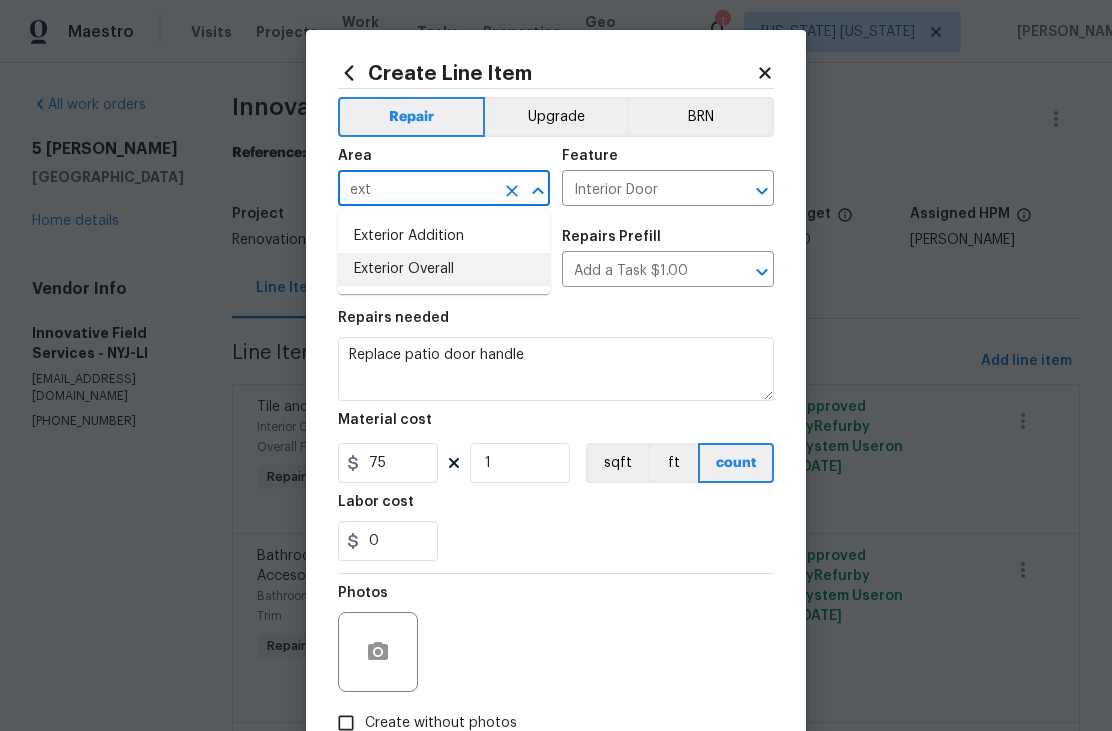 click on "Exterior Overall" at bounding box center (444, 269) 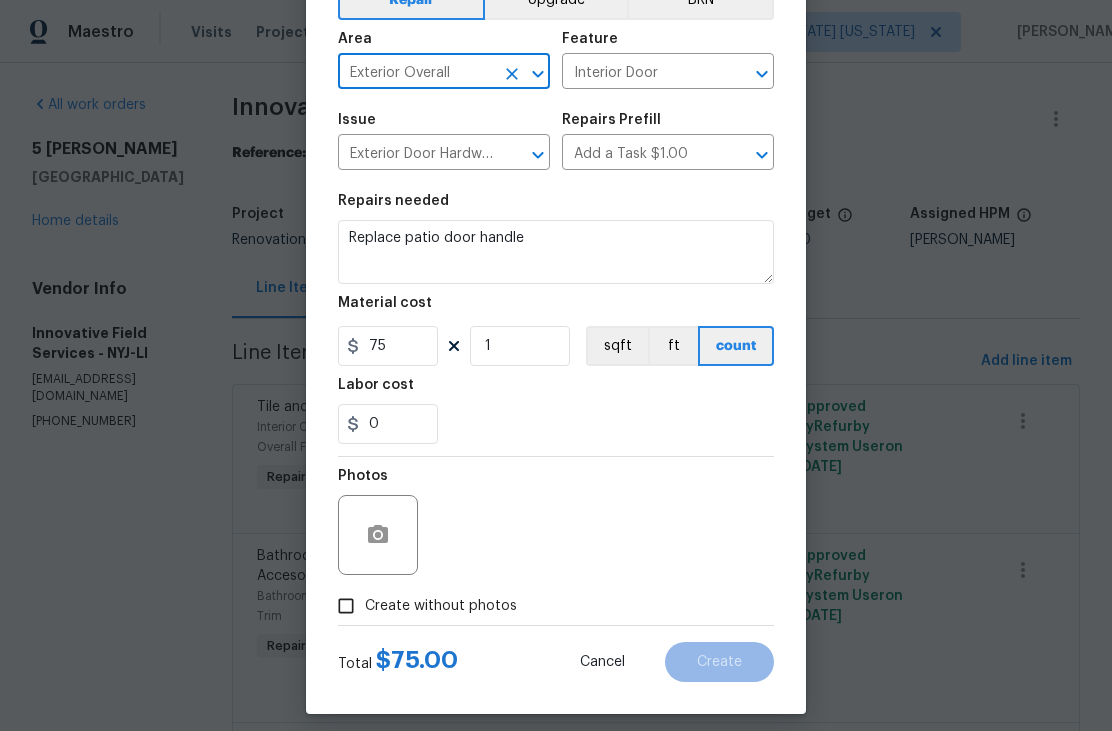 scroll, scrollTop: 118, scrollLeft: 0, axis: vertical 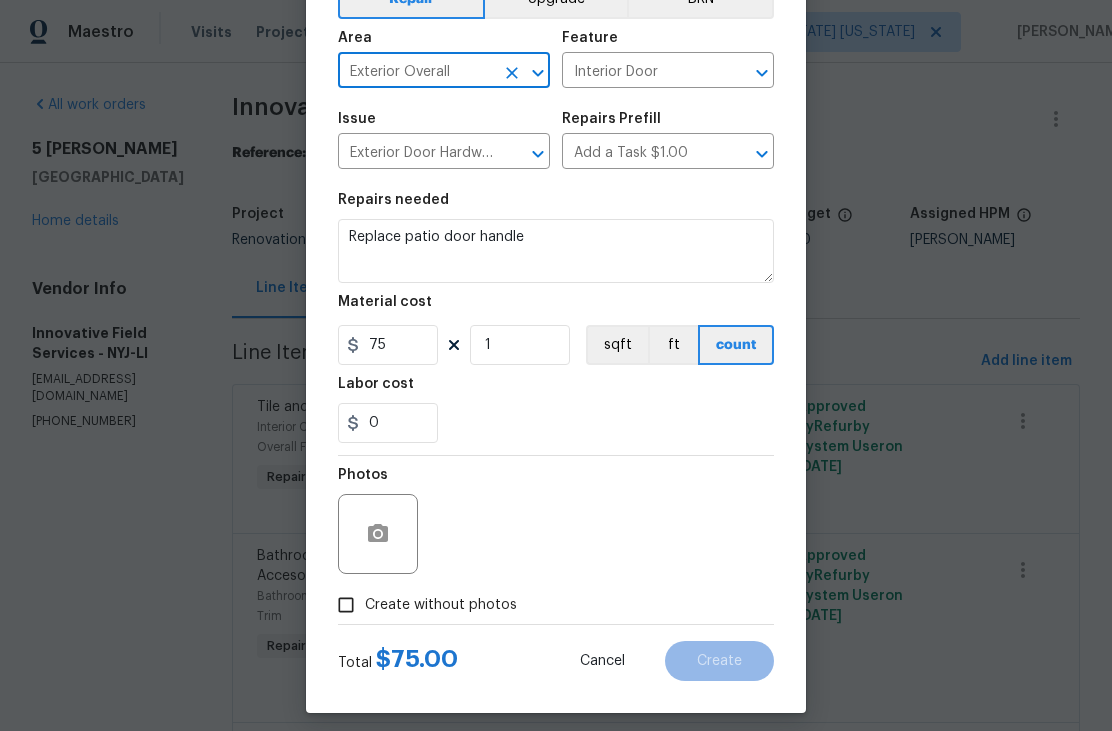 click on "Create without photos" at bounding box center (441, 605) 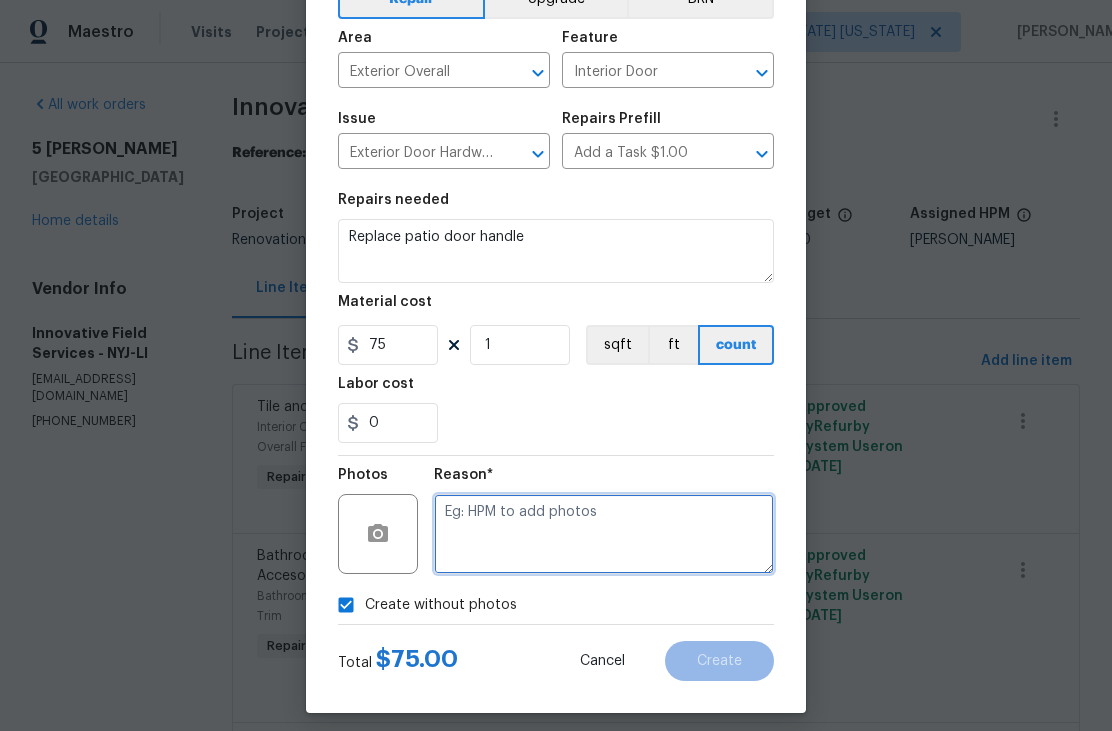 click at bounding box center (604, 534) 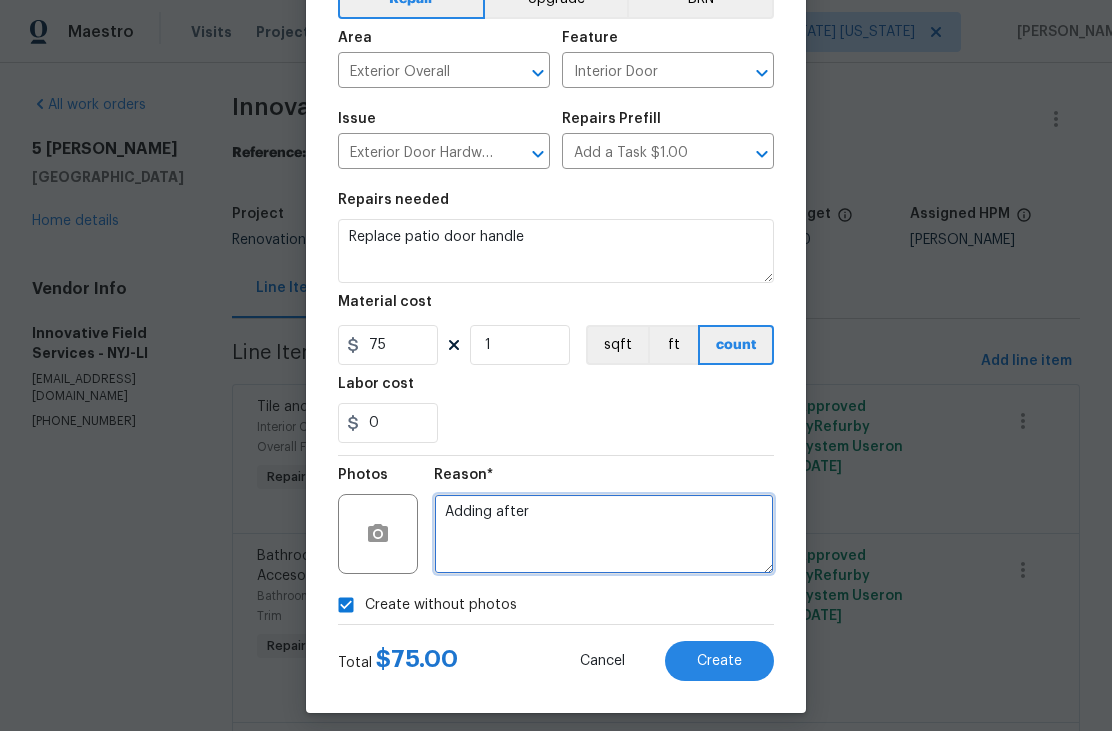 type on "Adding after" 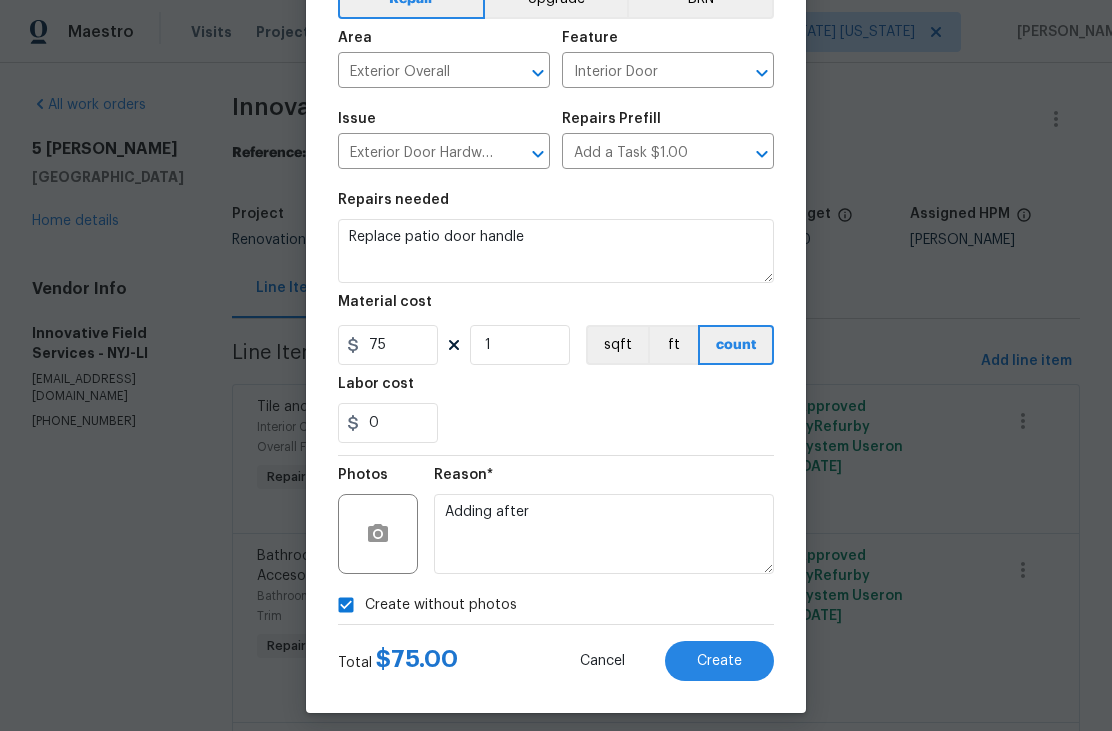 click on "Create" at bounding box center (719, 661) 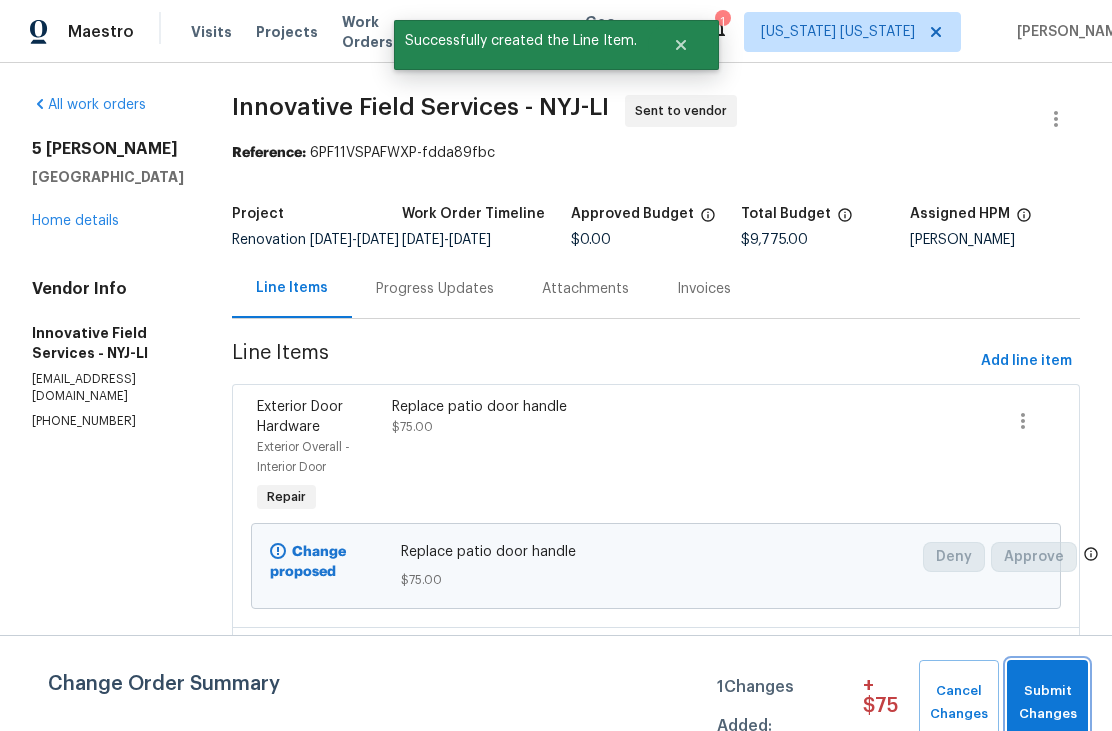click on "Submit Changes" at bounding box center [1047, 703] 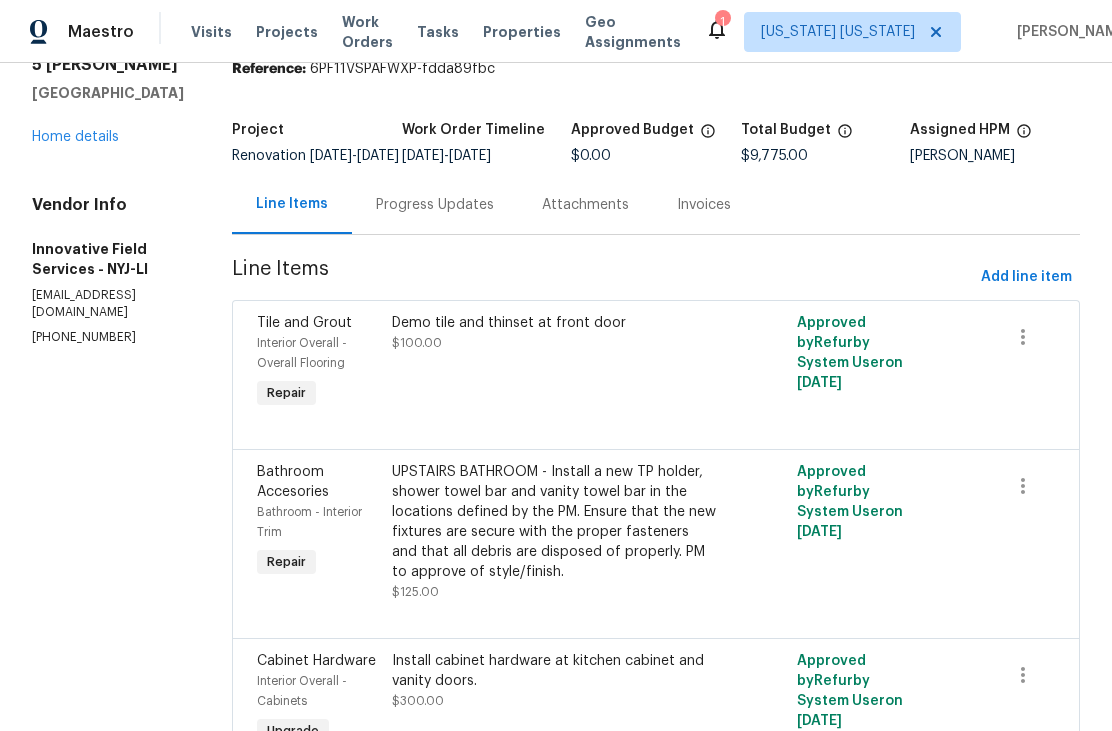 scroll, scrollTop: 86, scrollLeft: 0, axis: vertical 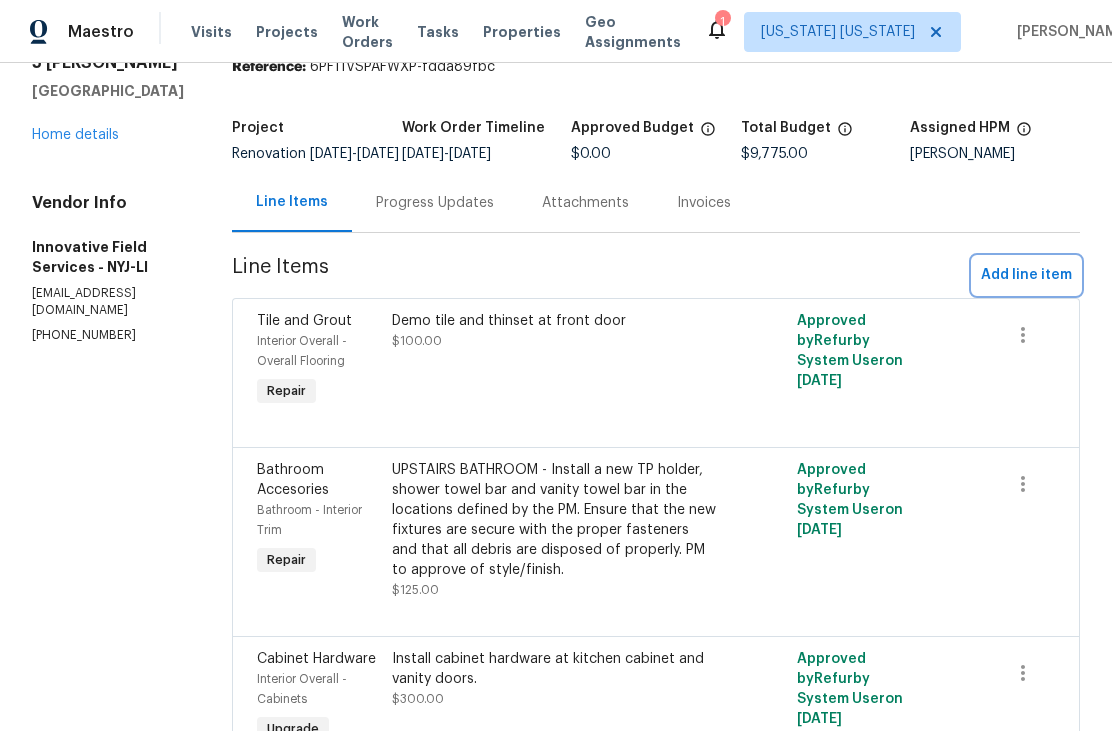 click on "Add line item" at bounding box center (1026, 275) 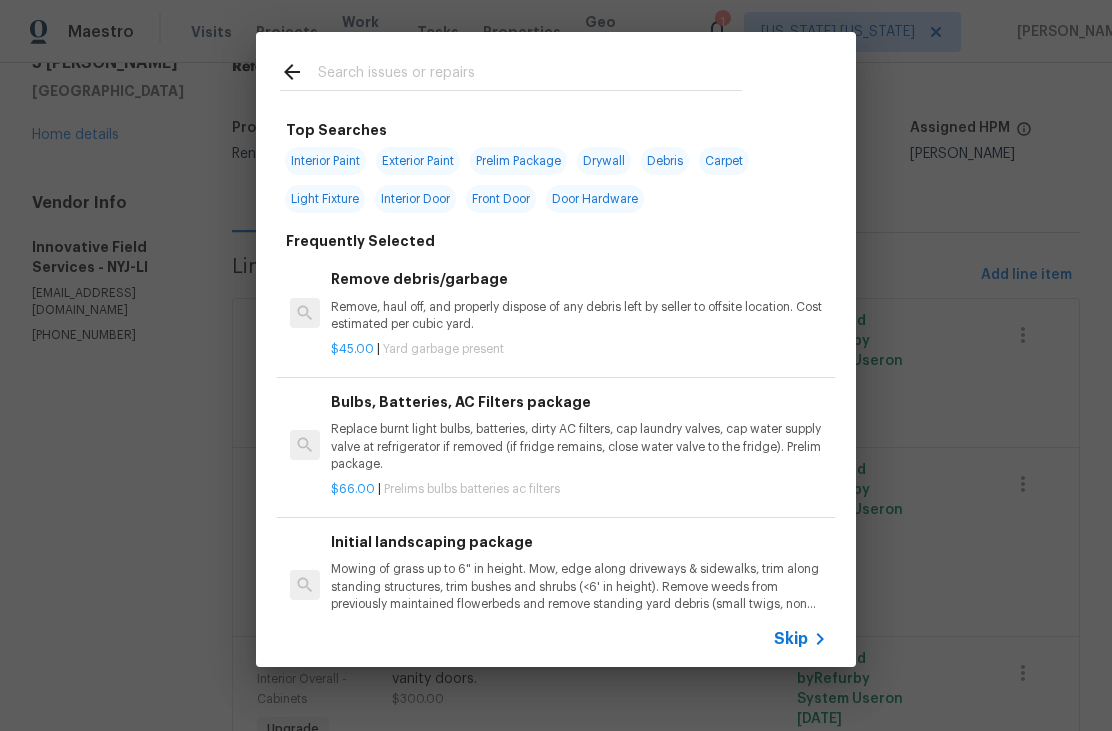 click at bounding box center (530, 75) 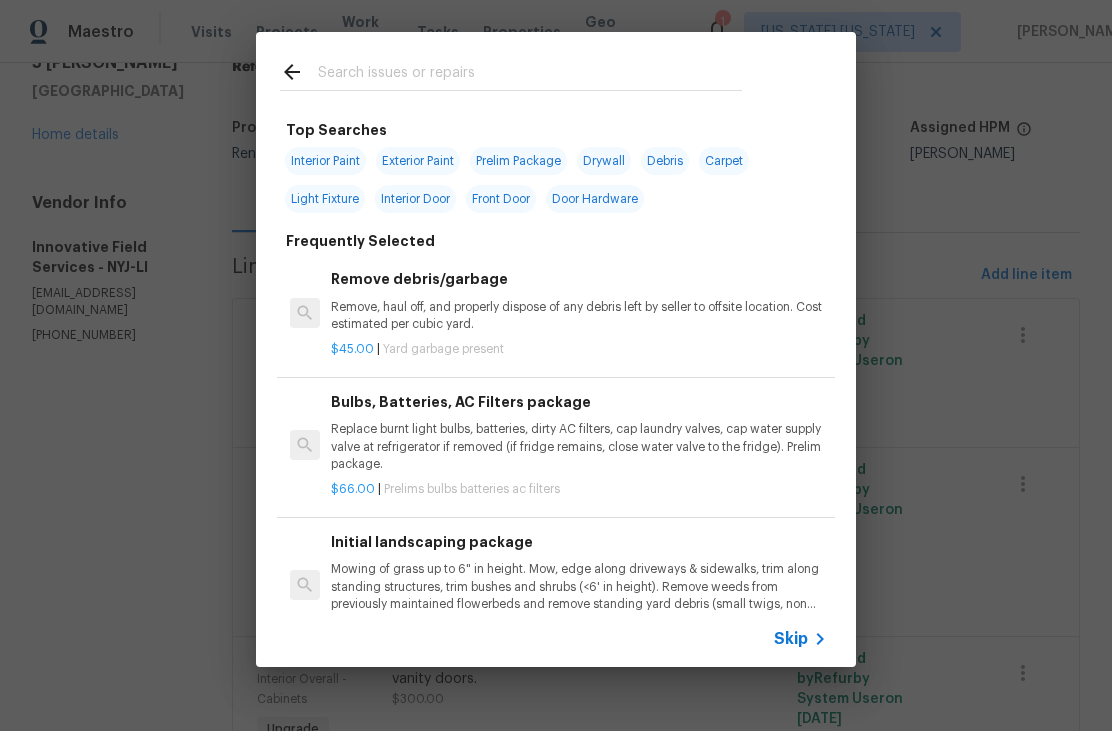 type on "O" 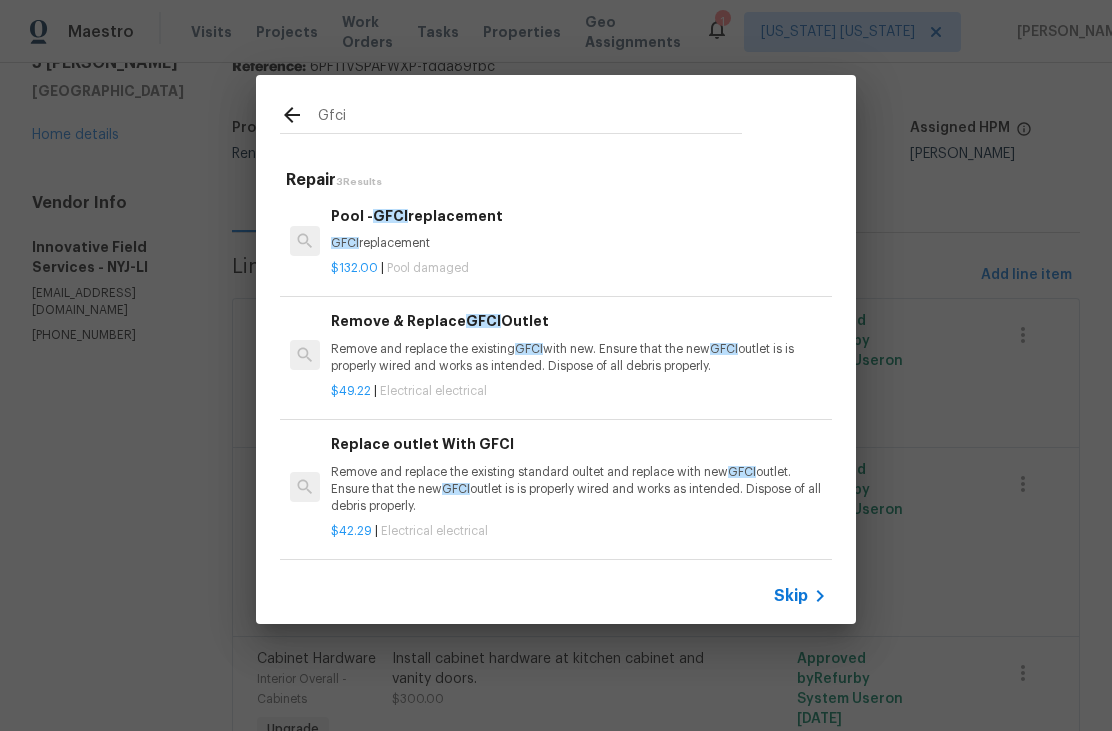 scroll, scrollTop: 3, scrollLeft: 0, axis: vertical 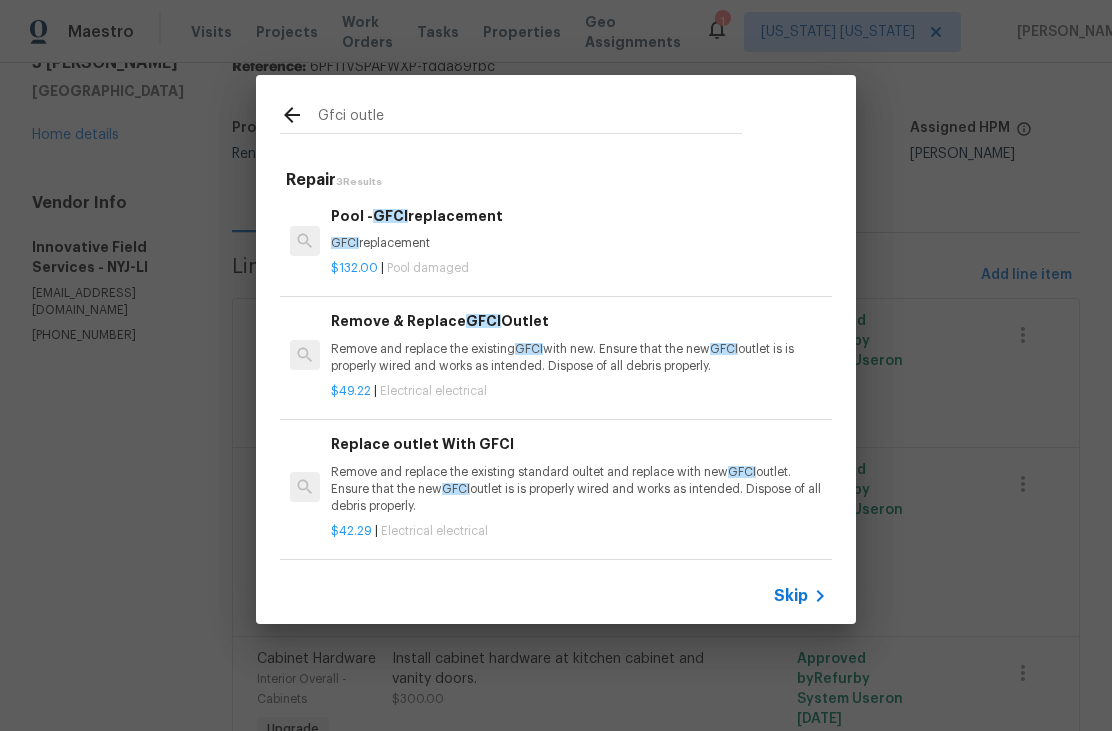 type on "Gfci outlet" 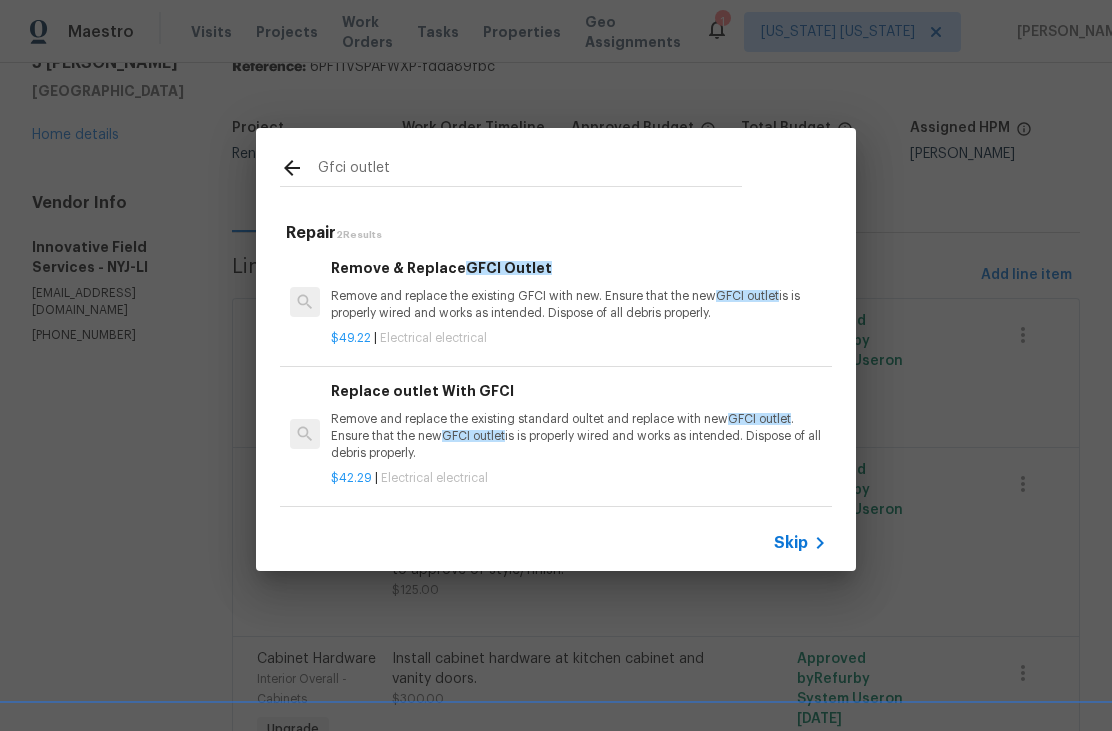 click on "Remove and replace the existing GFCI with new. Ensure that the new  GFCI outlet  is is properly wired and works as intended. Dispose of all debris properly." at bounding box center [579, 305] 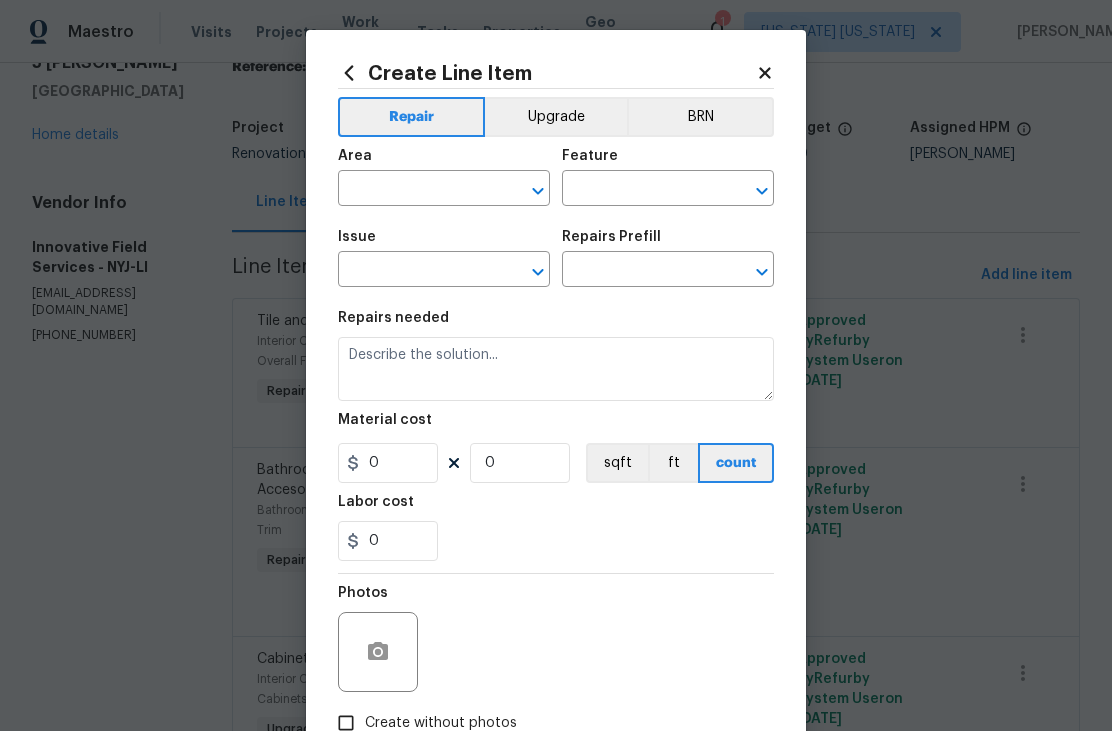 type 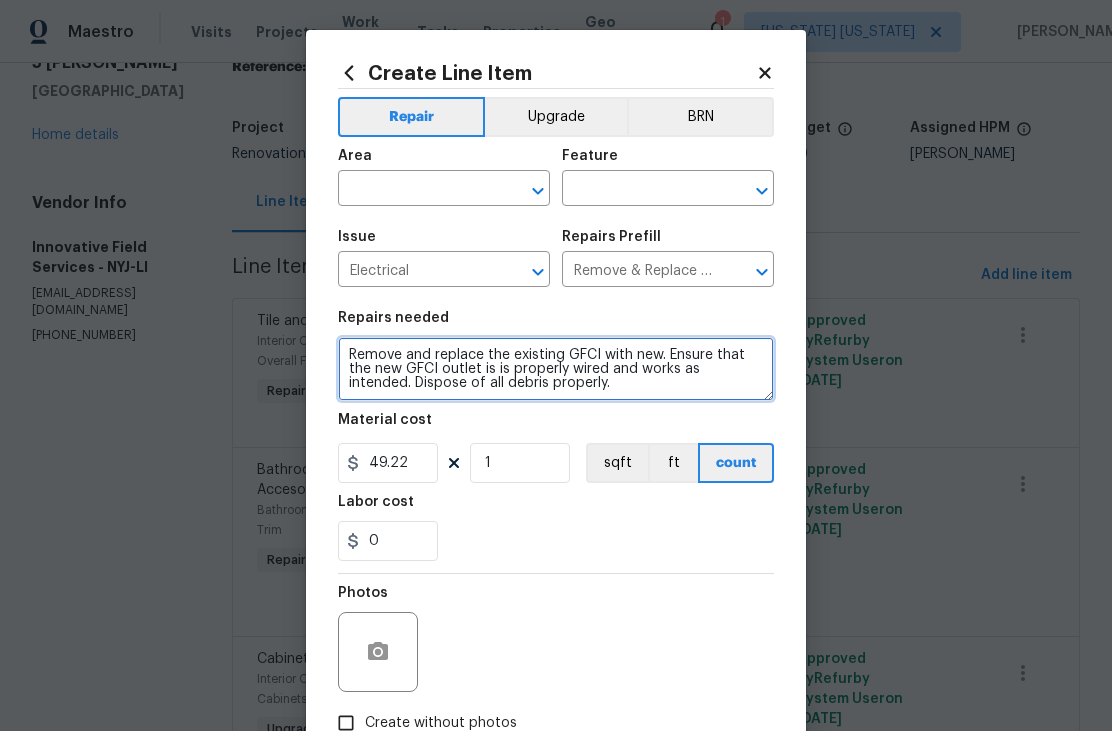 click on "Remove and replace the existing GFCI with new. Ensure that the new GFCI outlet is is properly wired and works as intended. Dispose of all debris properly." at bounding box center (556, 369) 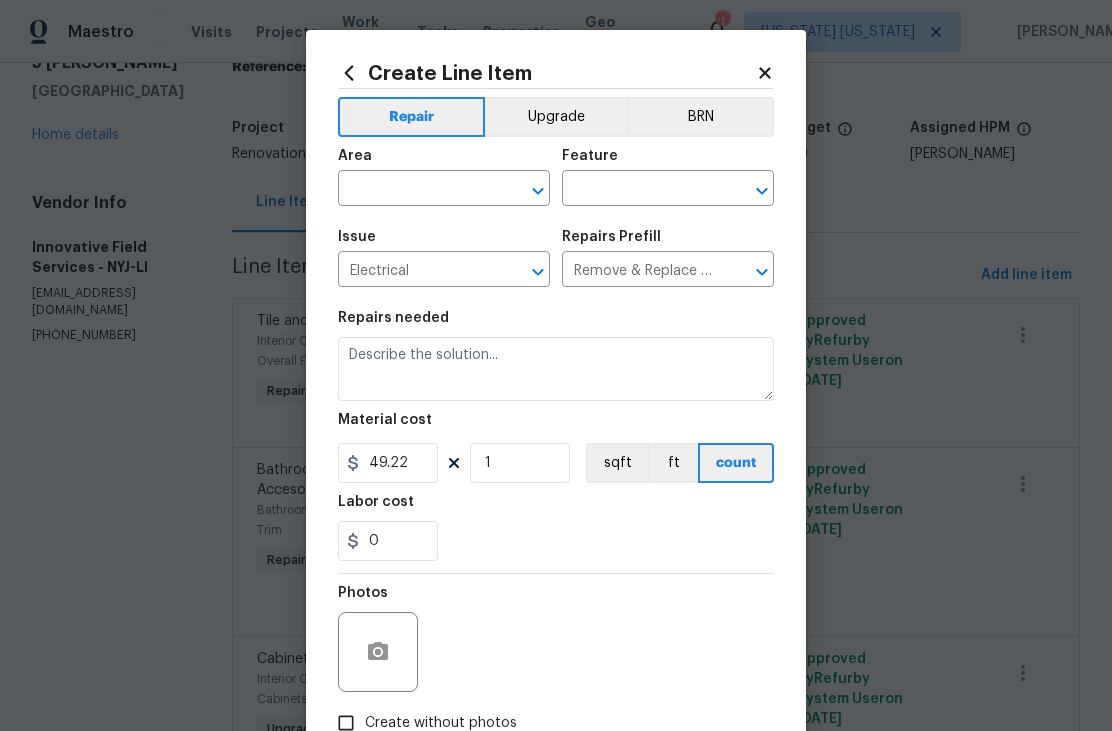 click at bounding box center [640, 190] 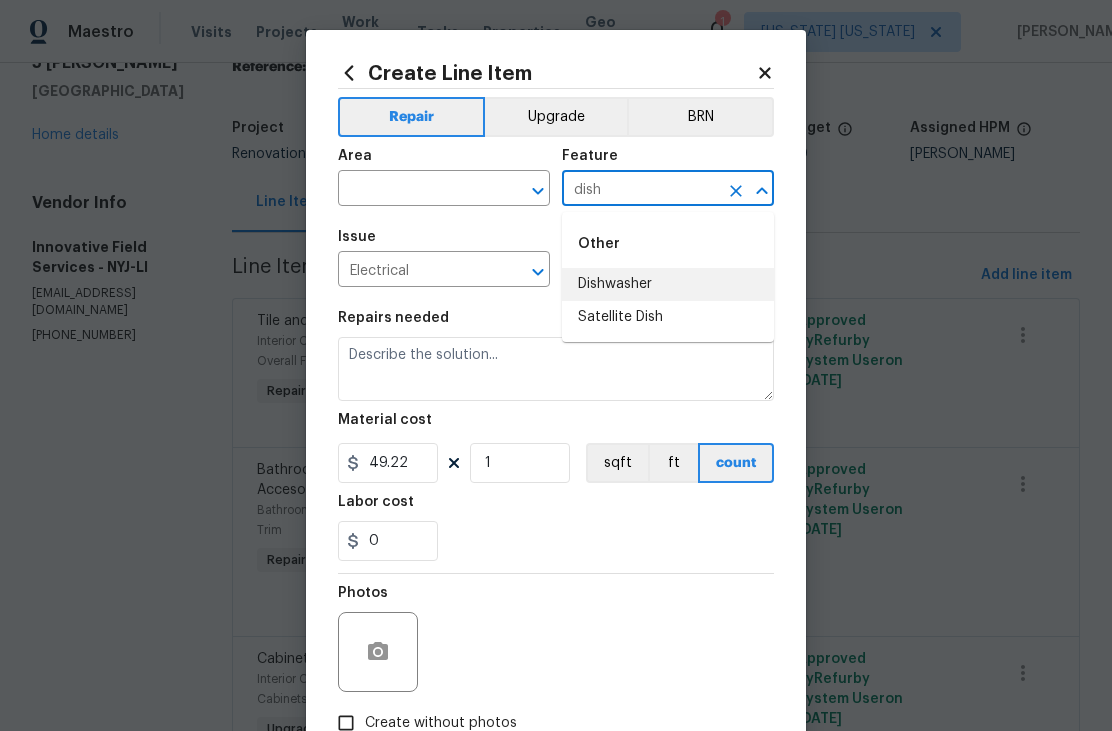 click on "Dishwasher" at bounding box center (668, 284) 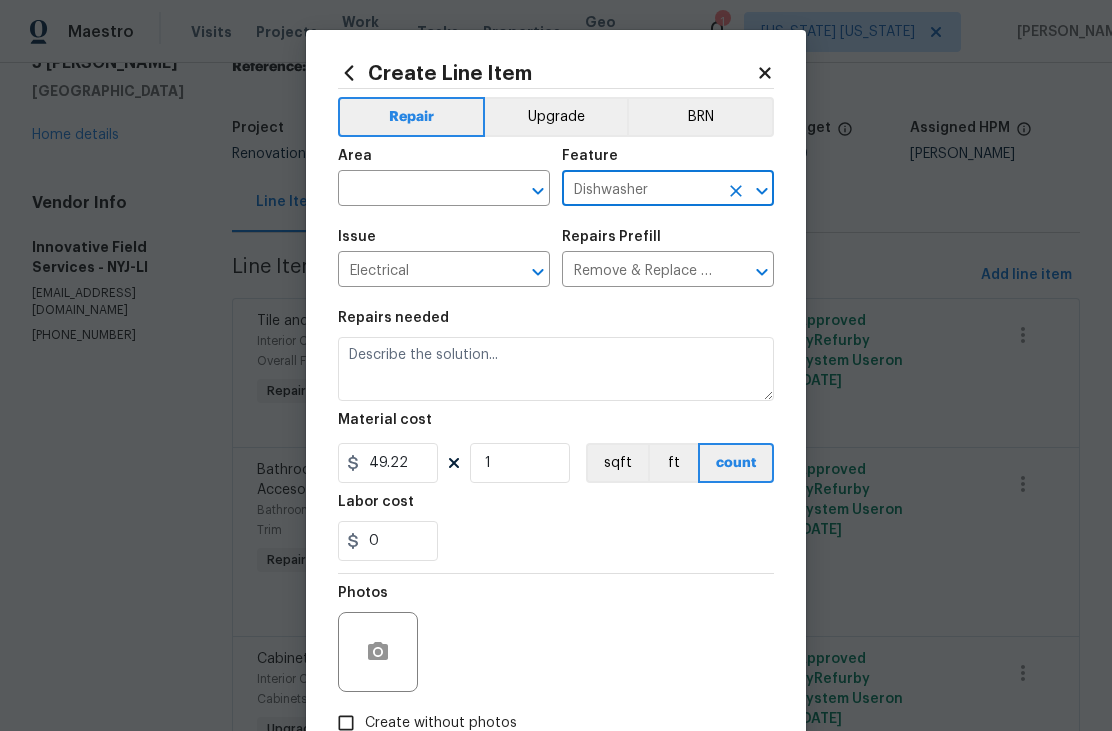 click at bounding box center (416, 190) 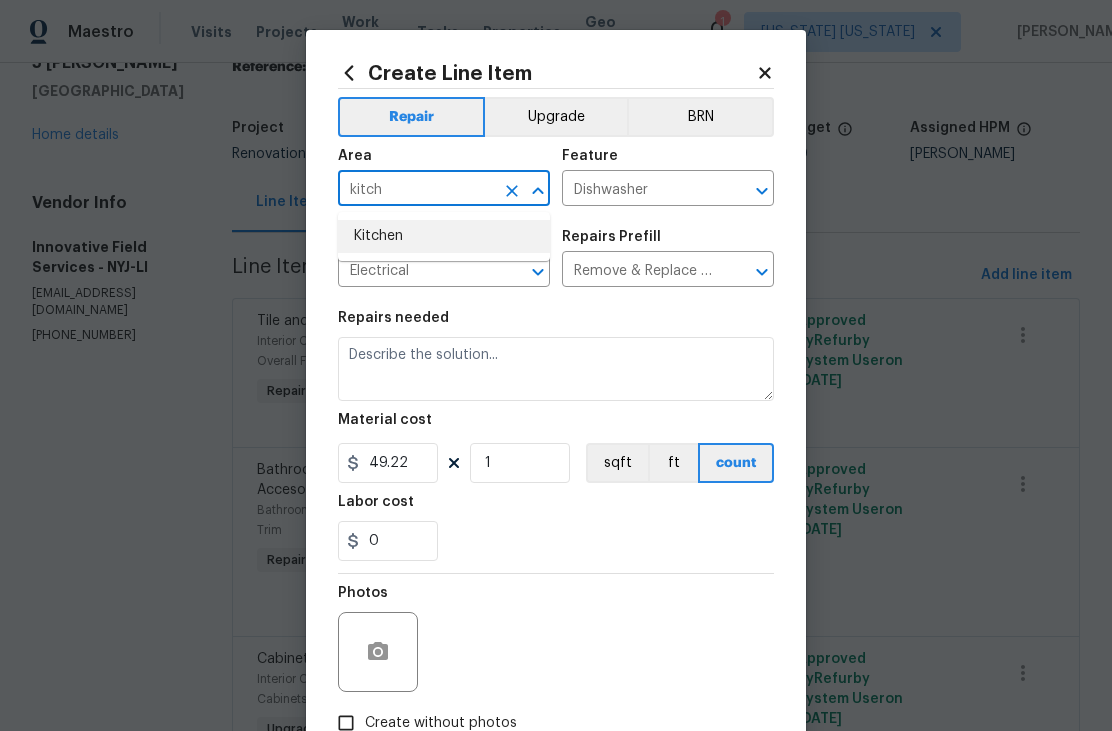 click on "Kitchen" at bounding box center [444, 236] 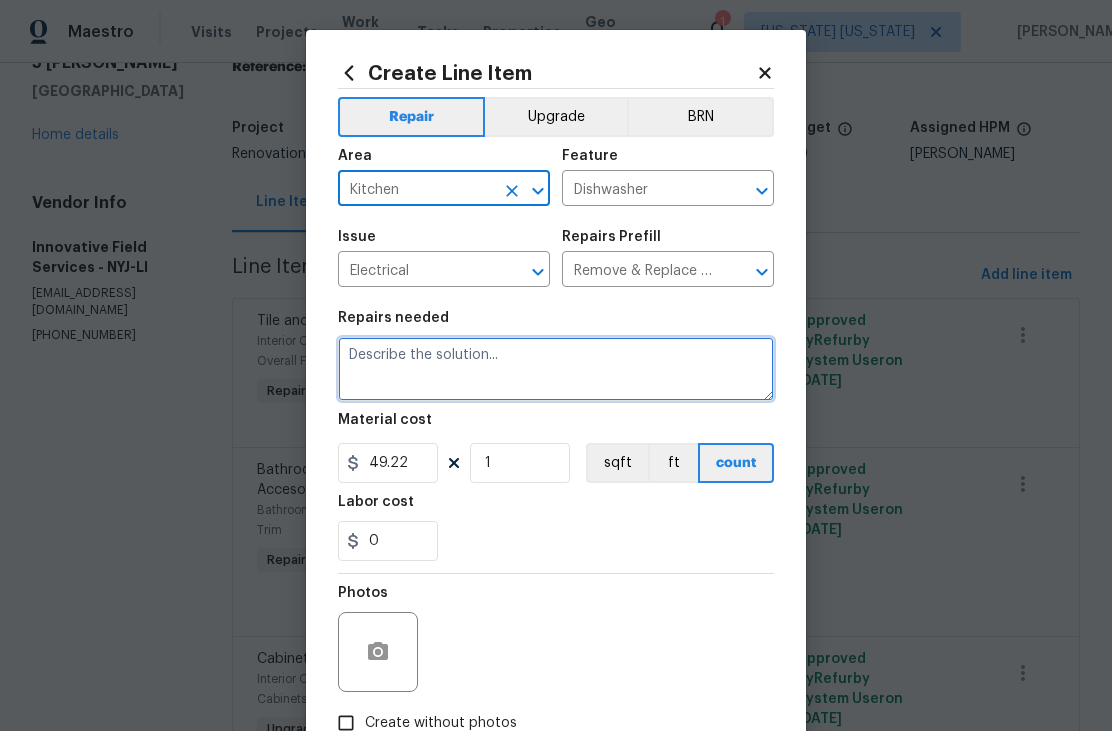 click at bounding box center (556, 369) 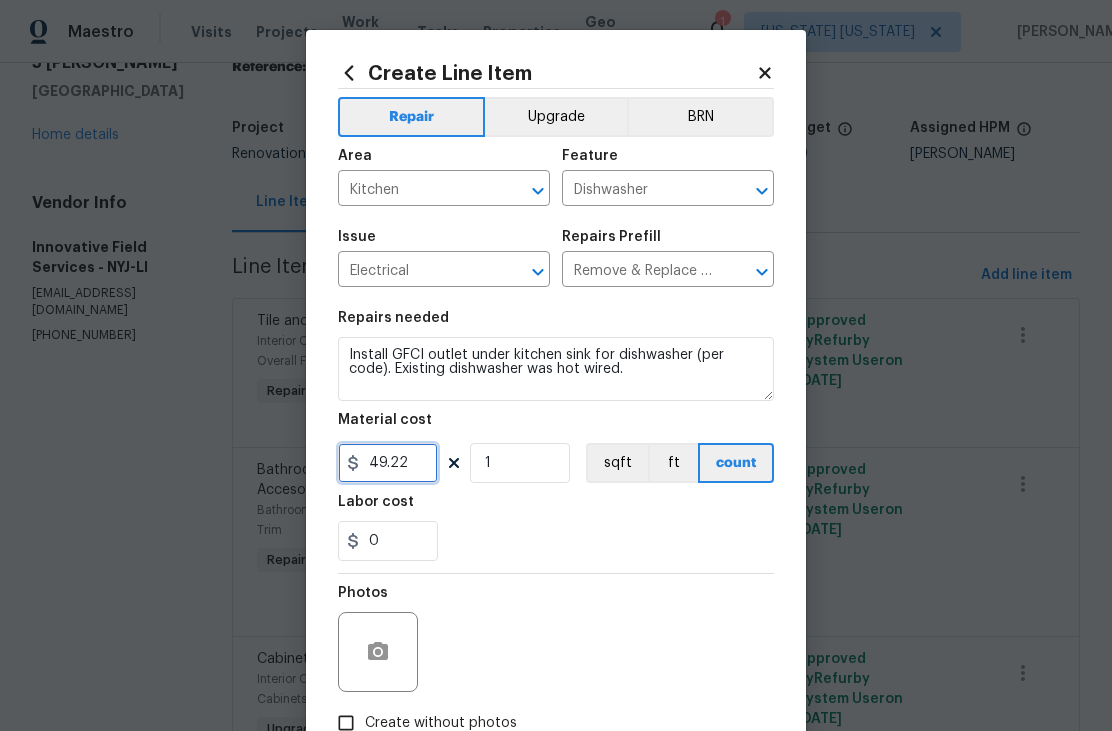 click on "49.22" at bounding box center [388, 463] 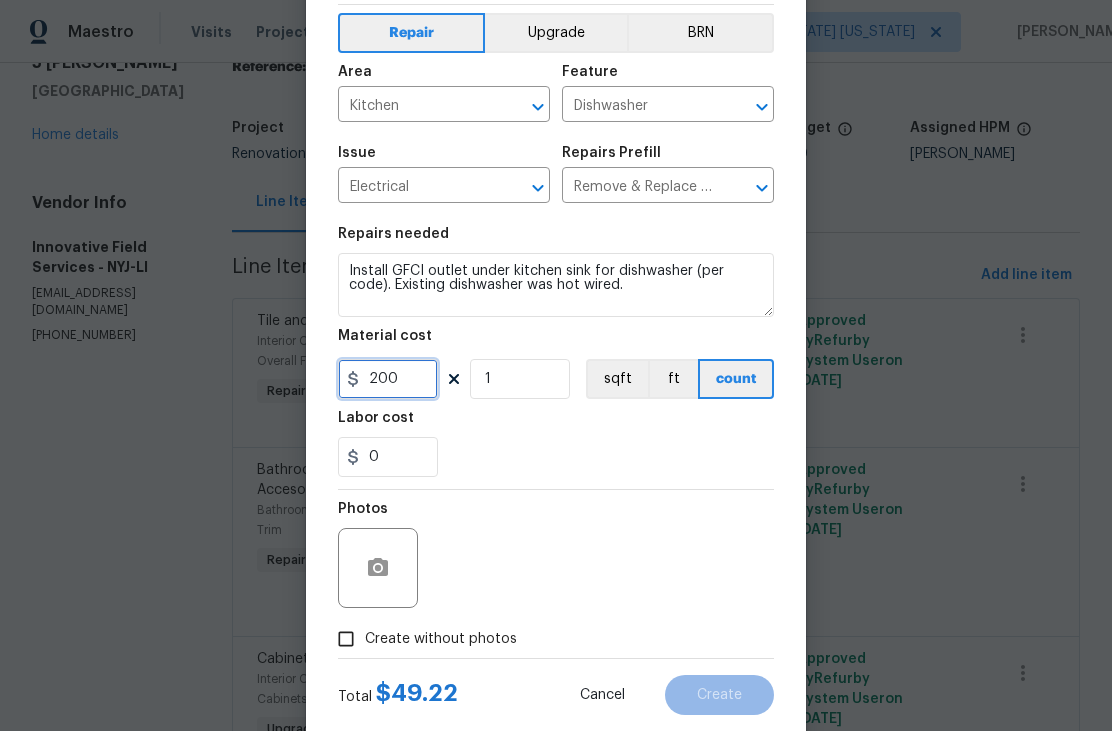 scroll, scrollTop: 108, scrollLeft: 0, axis: vertical 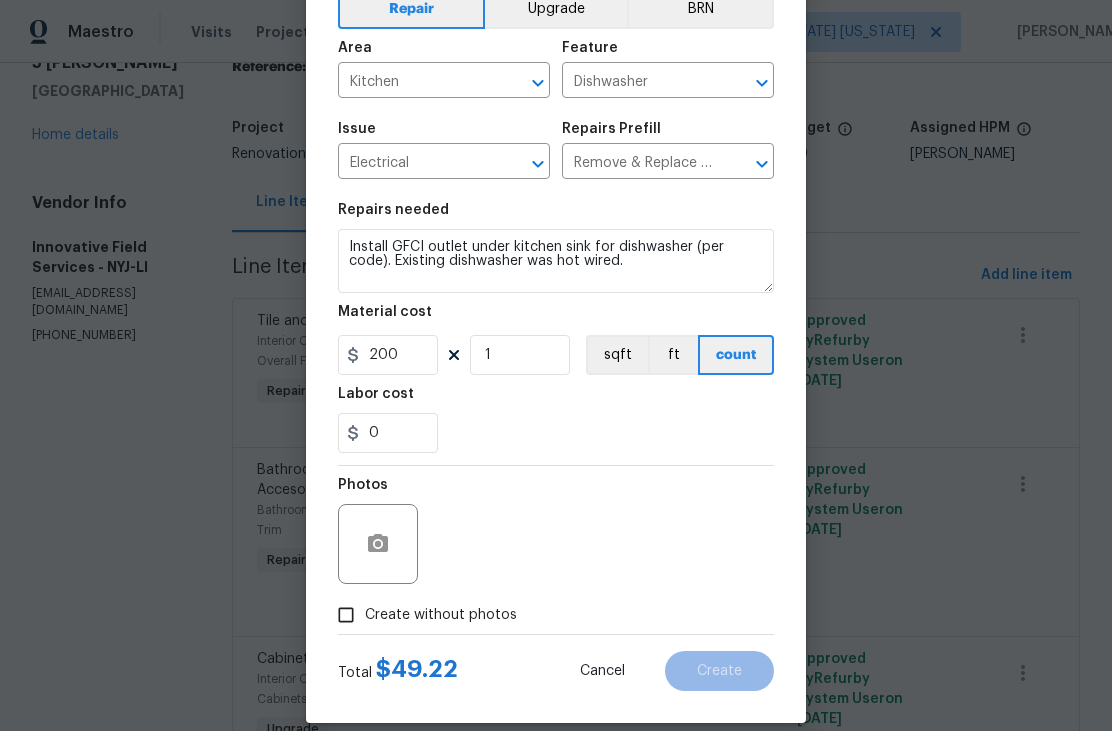 click on "Create without photos" at bounding box center (441, 615) 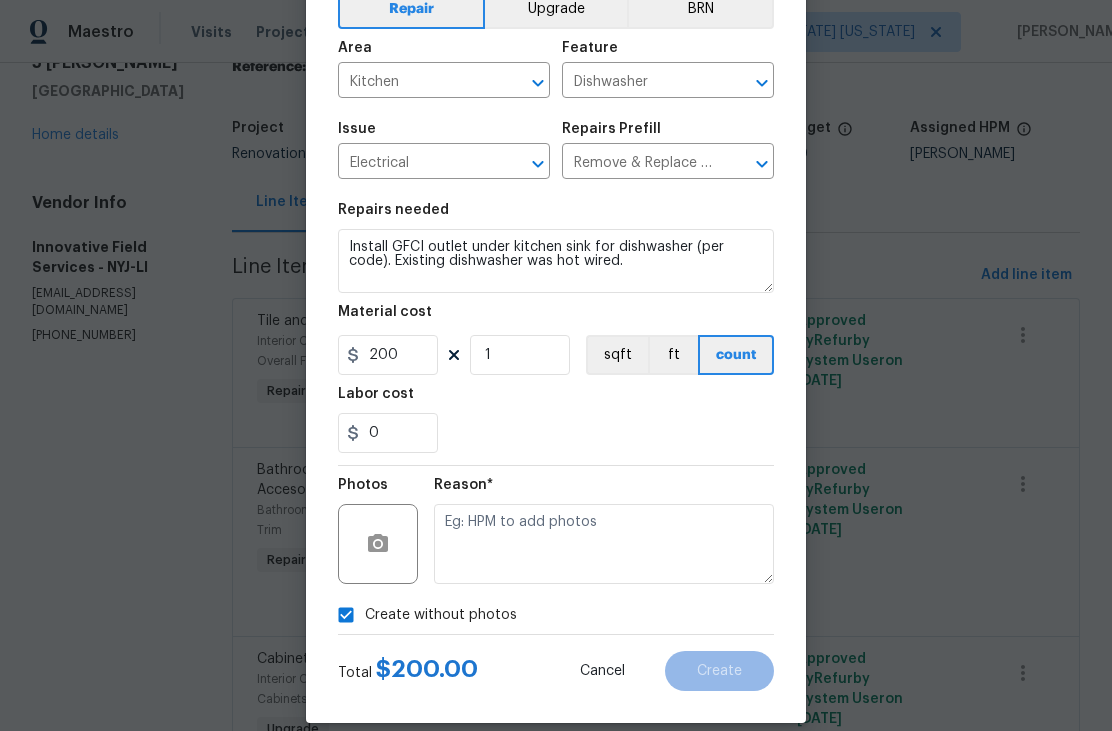 click at bounding box center (604, 544) 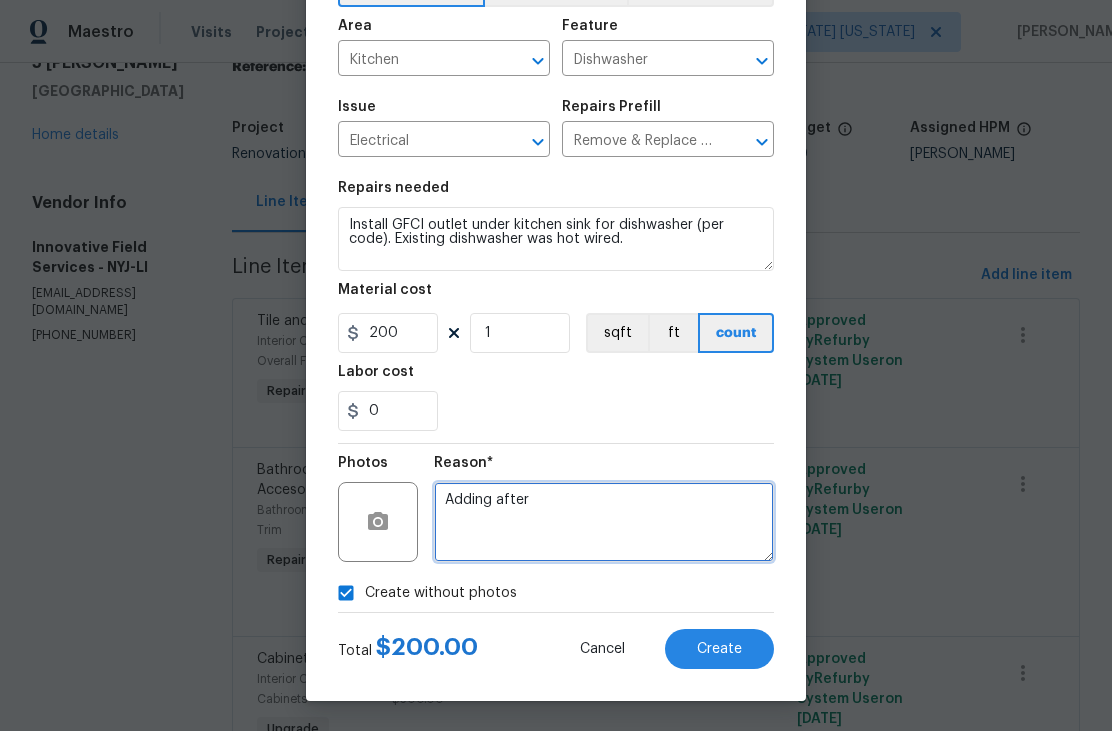 scroll, scrollTop: 134, scrollLeft: 0, axis: vertical 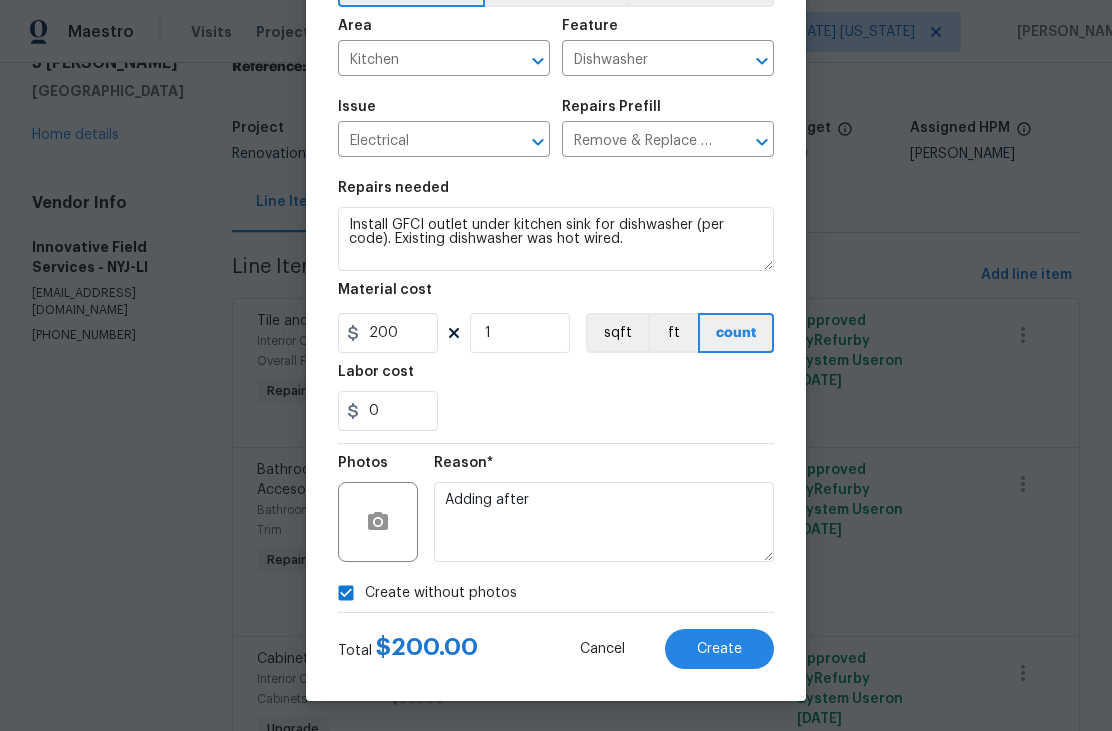 click on "Create" at bounding box center [719, 649] 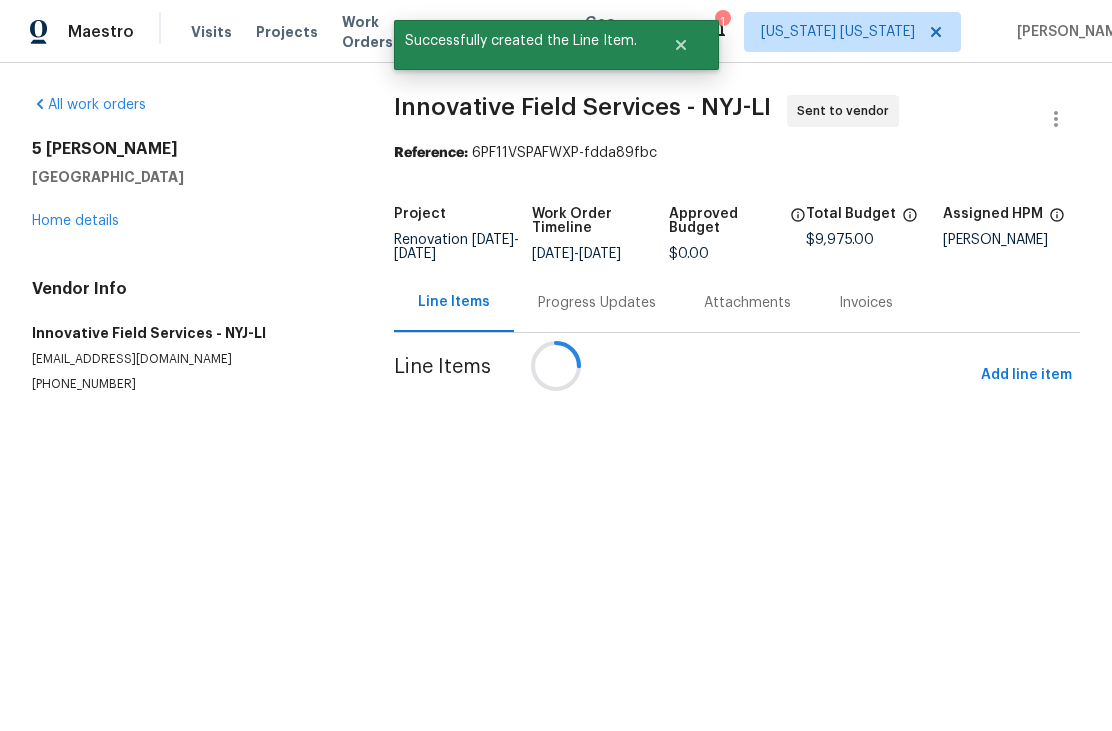 scroll, scrollTop: 0, scrollLeft: 0, axis: both 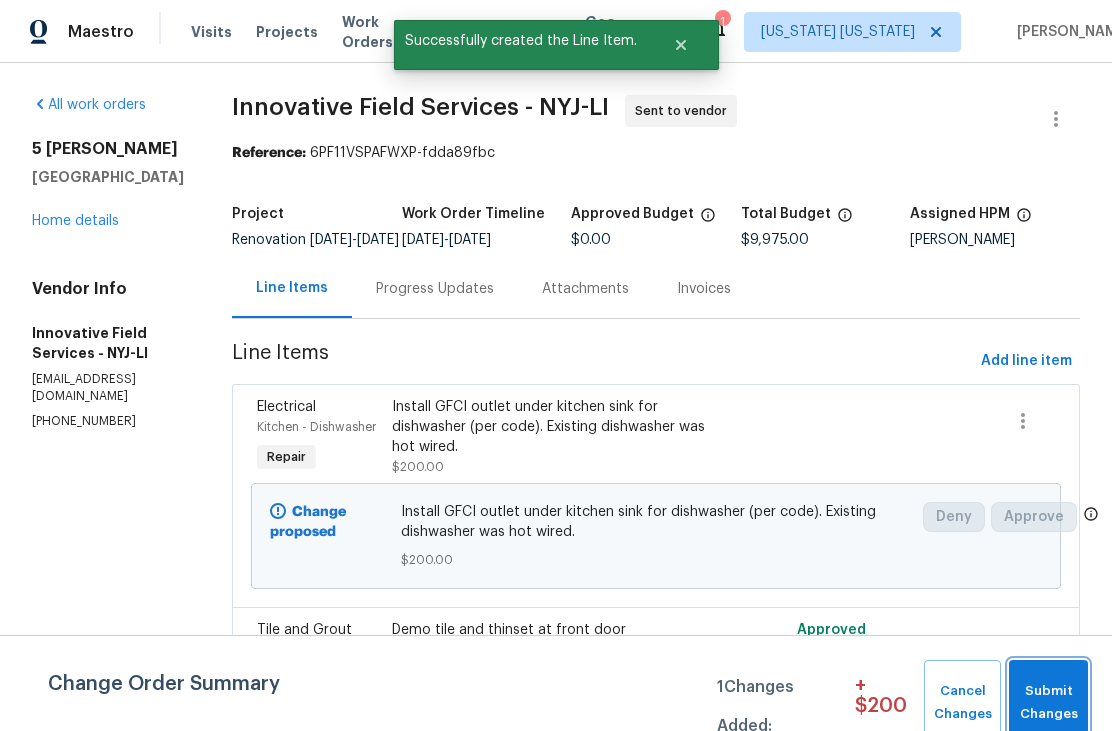click on "Submit Changes" at bounding box center (1048, 703) 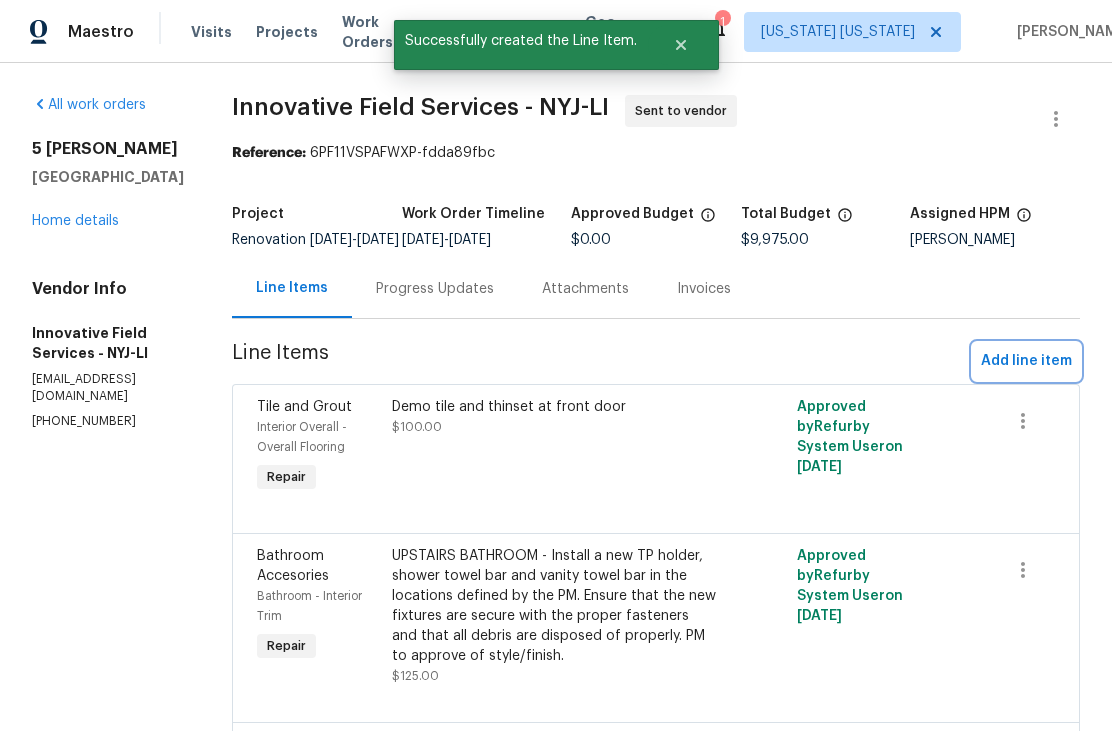 click on "Add line item" at bounding box center [1026, 361] 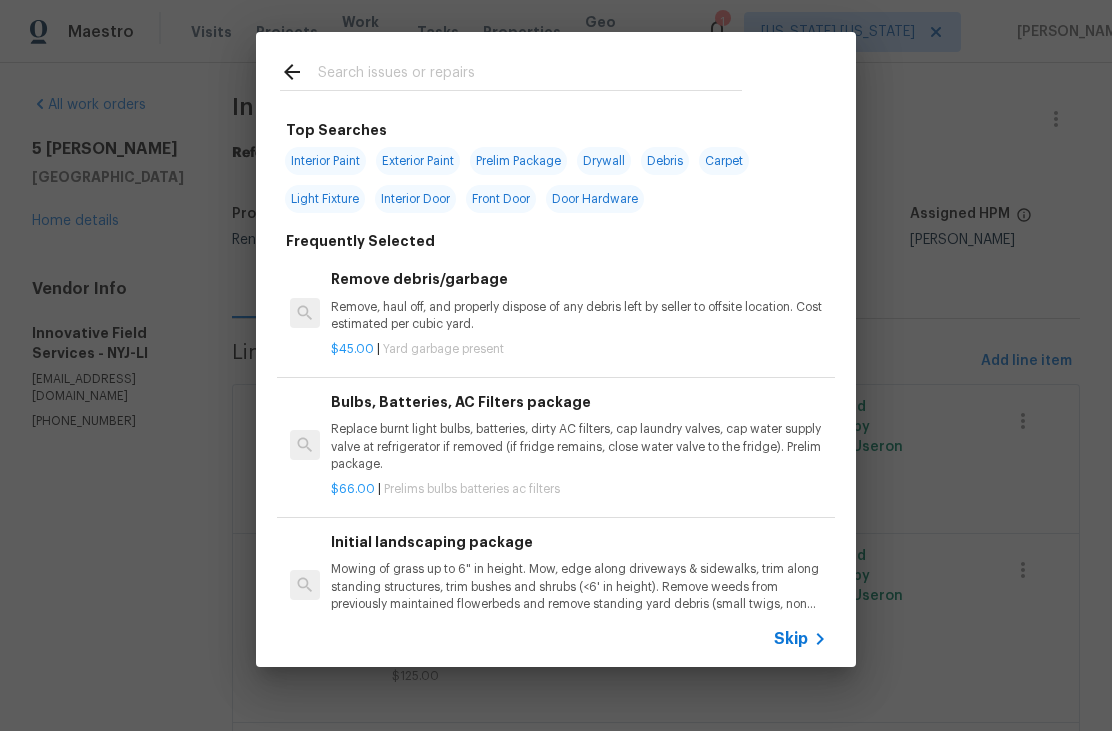 click at bounding box center (530, 75) 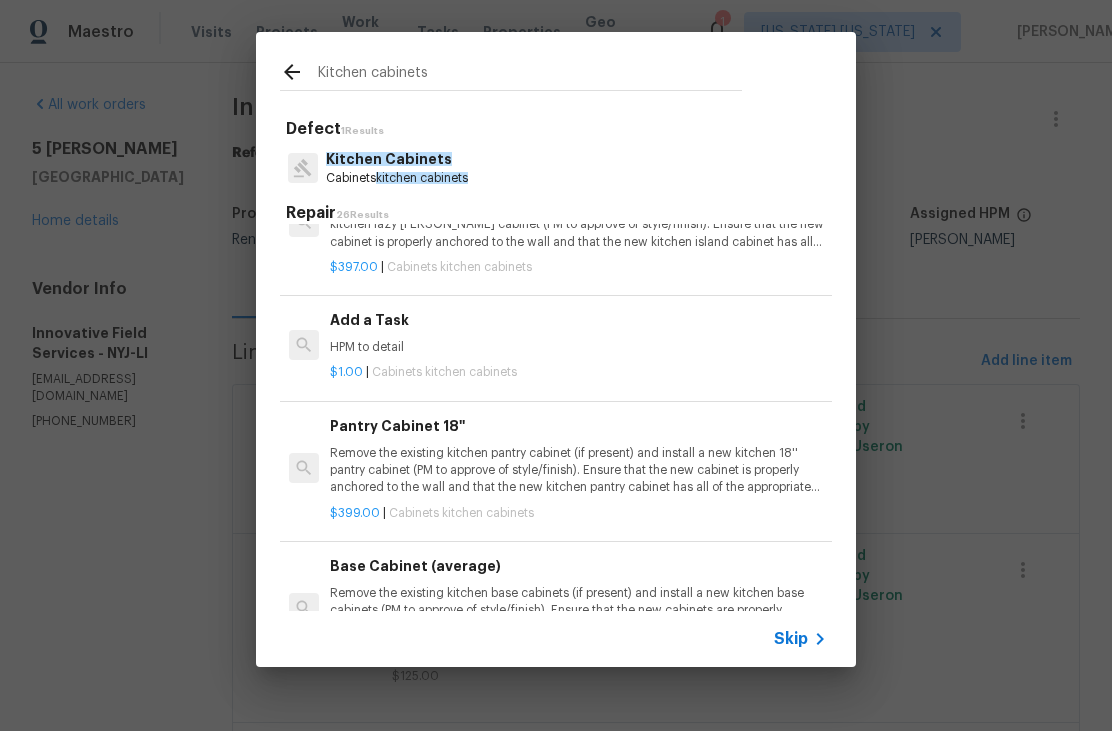 scroll, scrollTop: 1423, scrollLeft: 1, axis: both 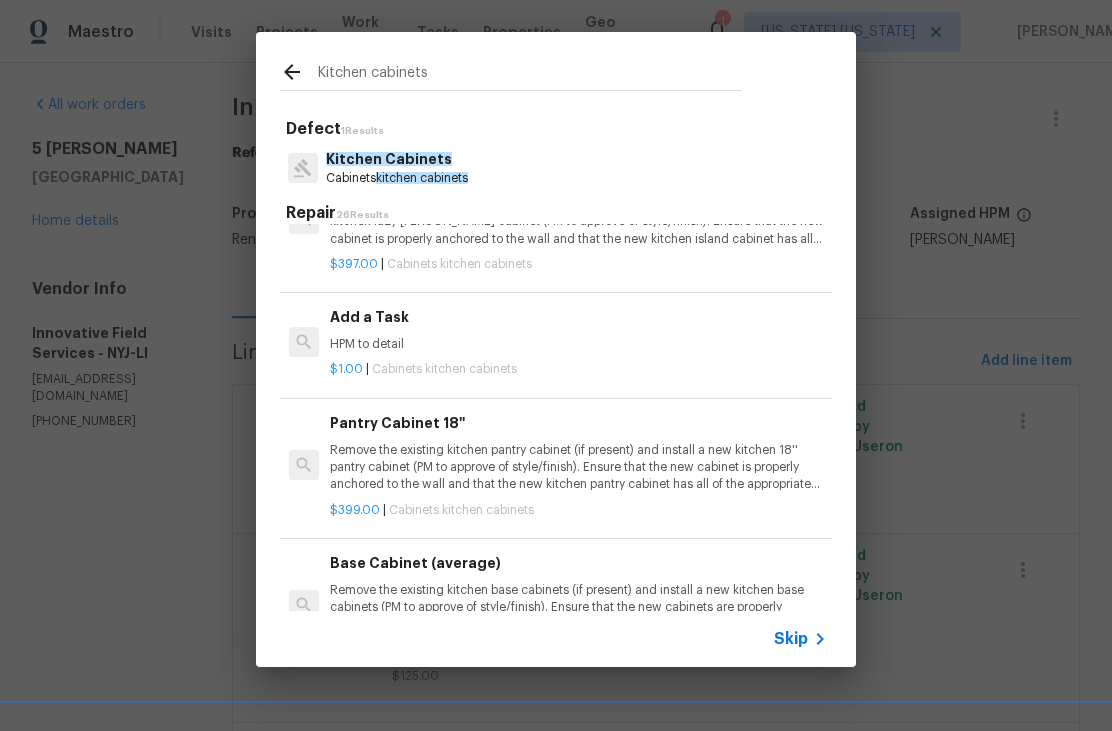 click on "HPM to detail" at bounding box center [578, 344] 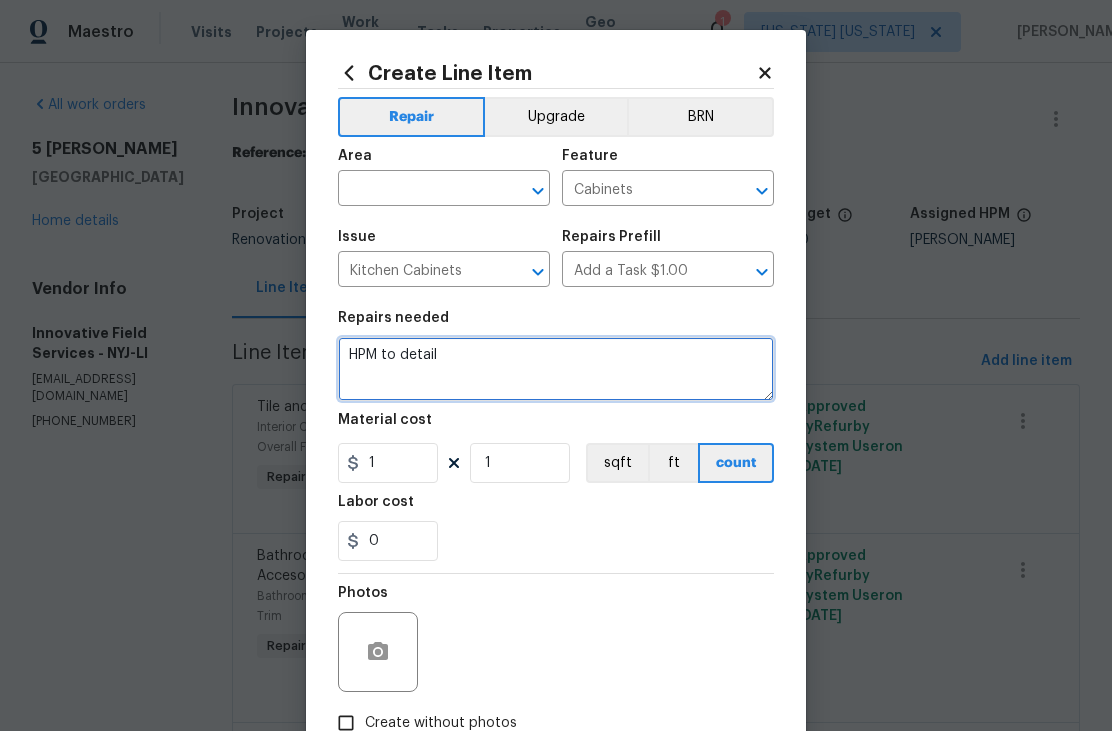 click on "HPM to detail" at bounding box center (556, 369) 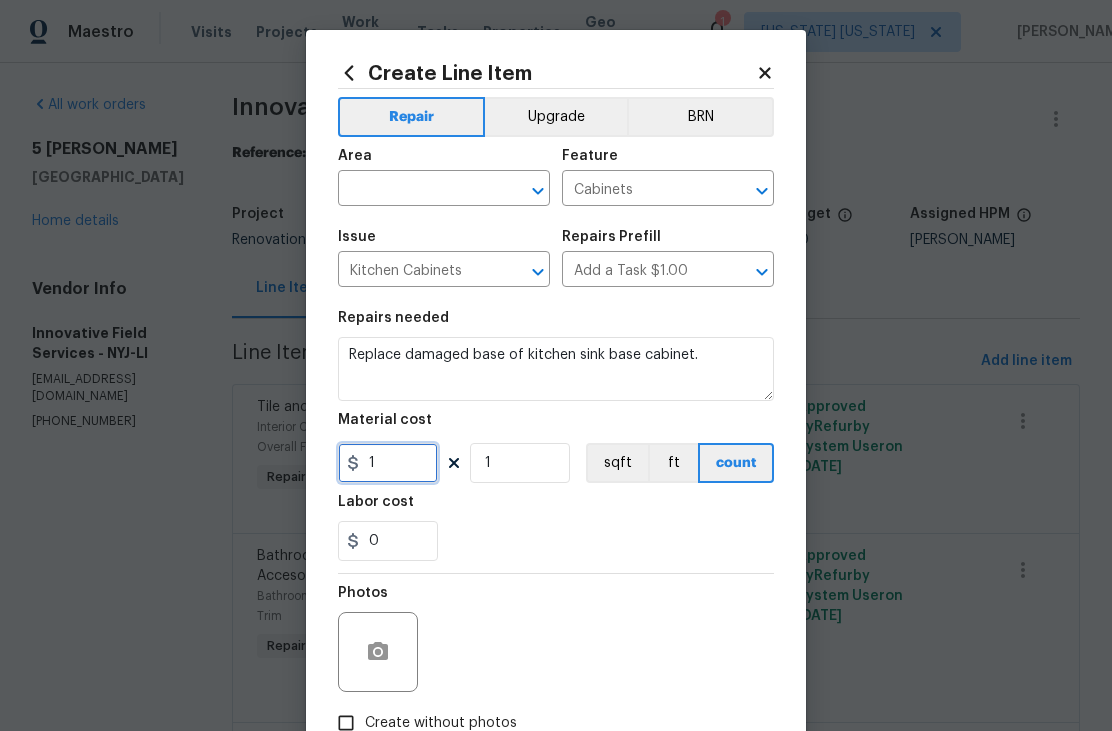click on "1" at bounding box center [388, 463] 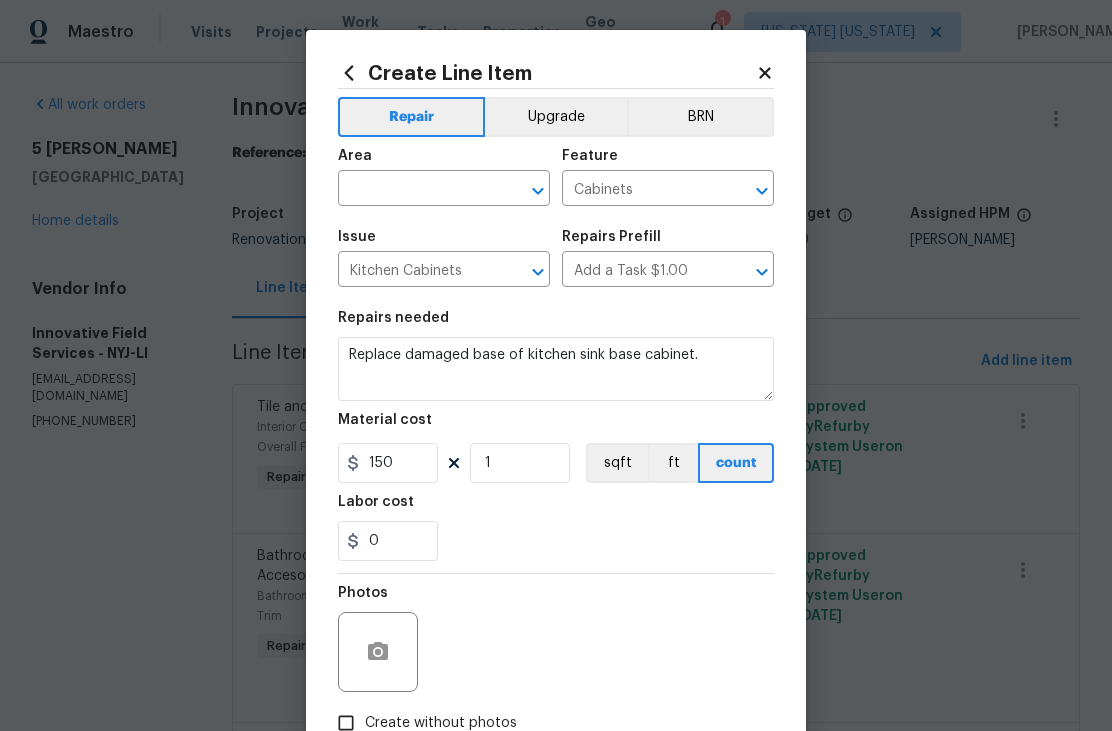 click at bounding box center [416, 190] 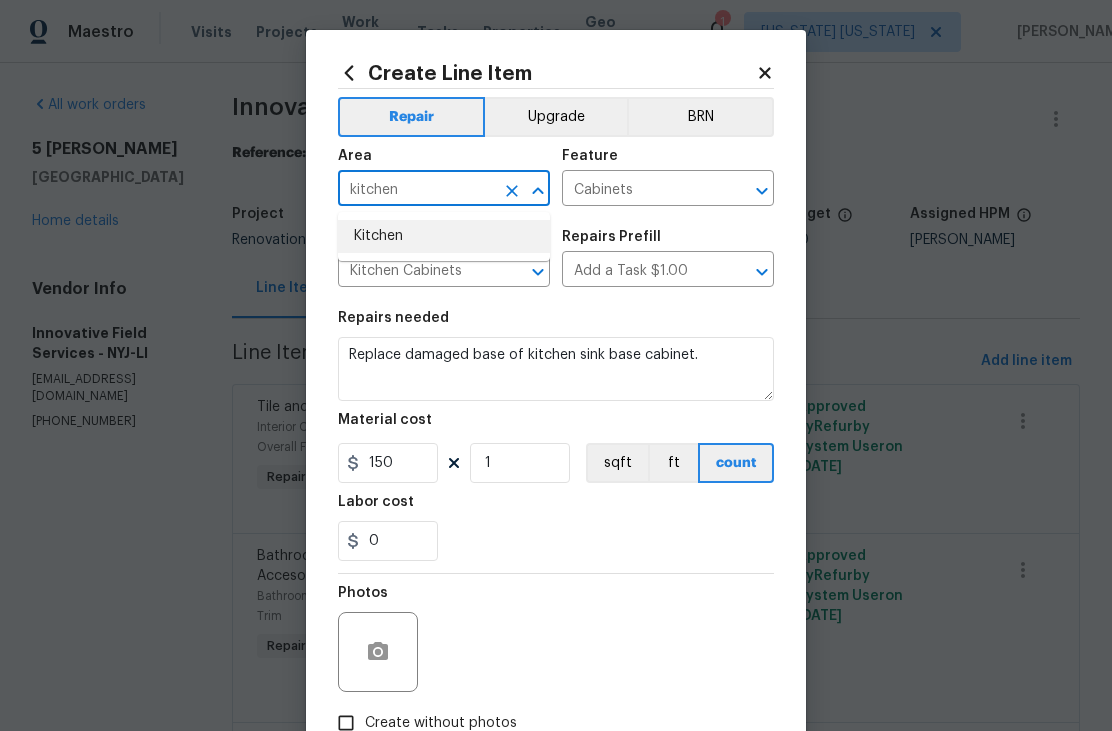 click on "Kitchen" at bounding box center (444, 236) 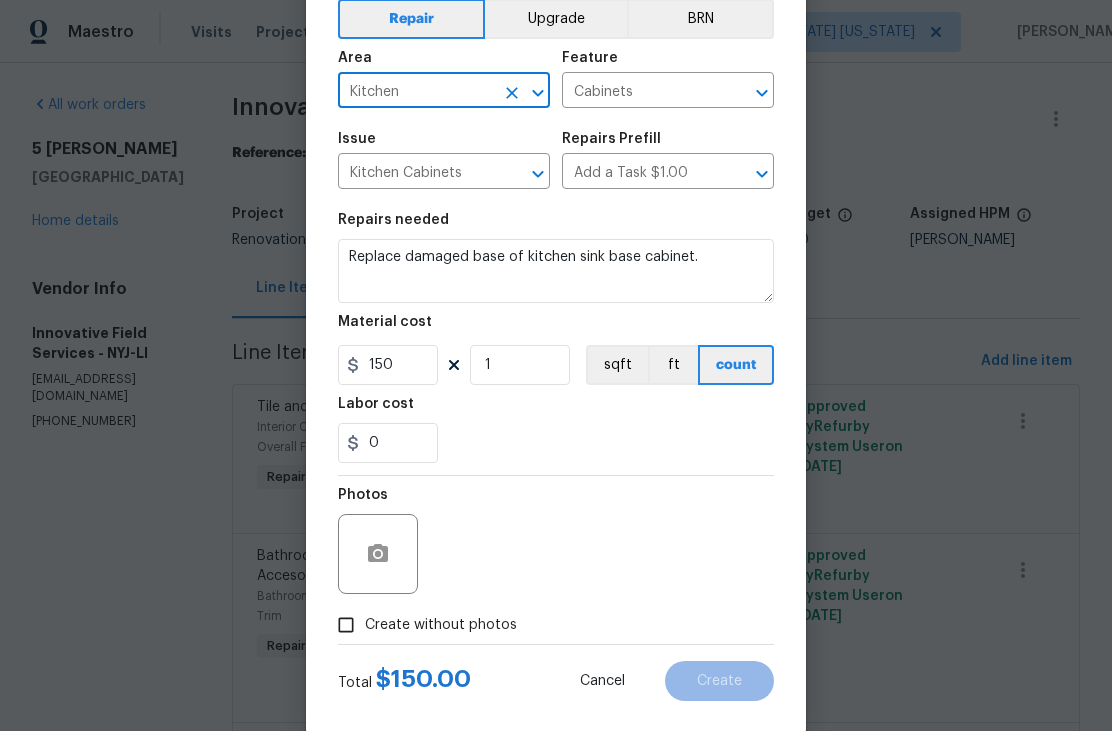 scroll, scrollTop: 119, scrollLeft: 0, axis: vertical 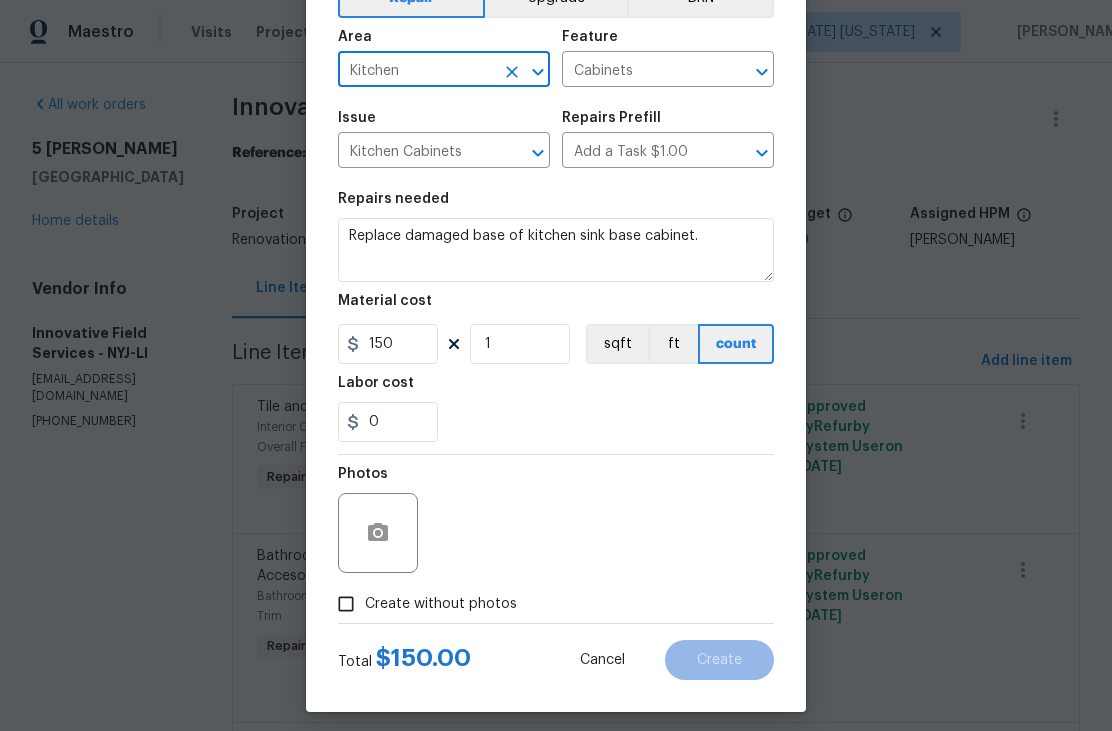 click on "Create without photos" at bounding box center [441, 604] 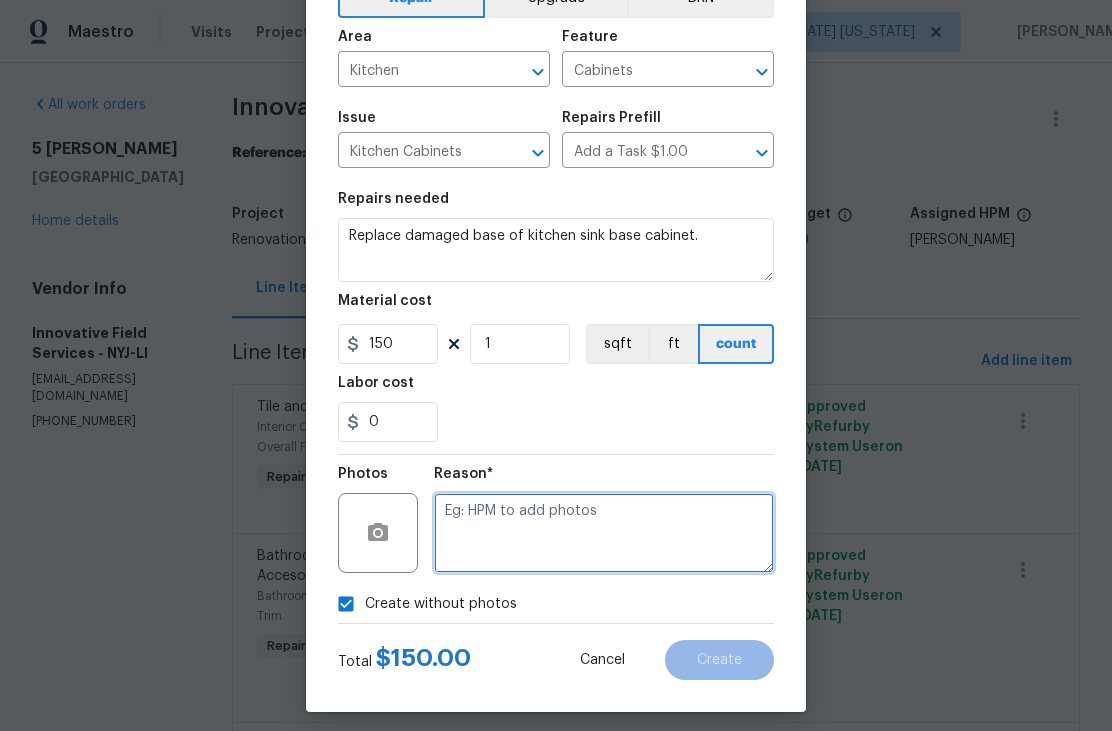 click at bounding box center (604, 533) 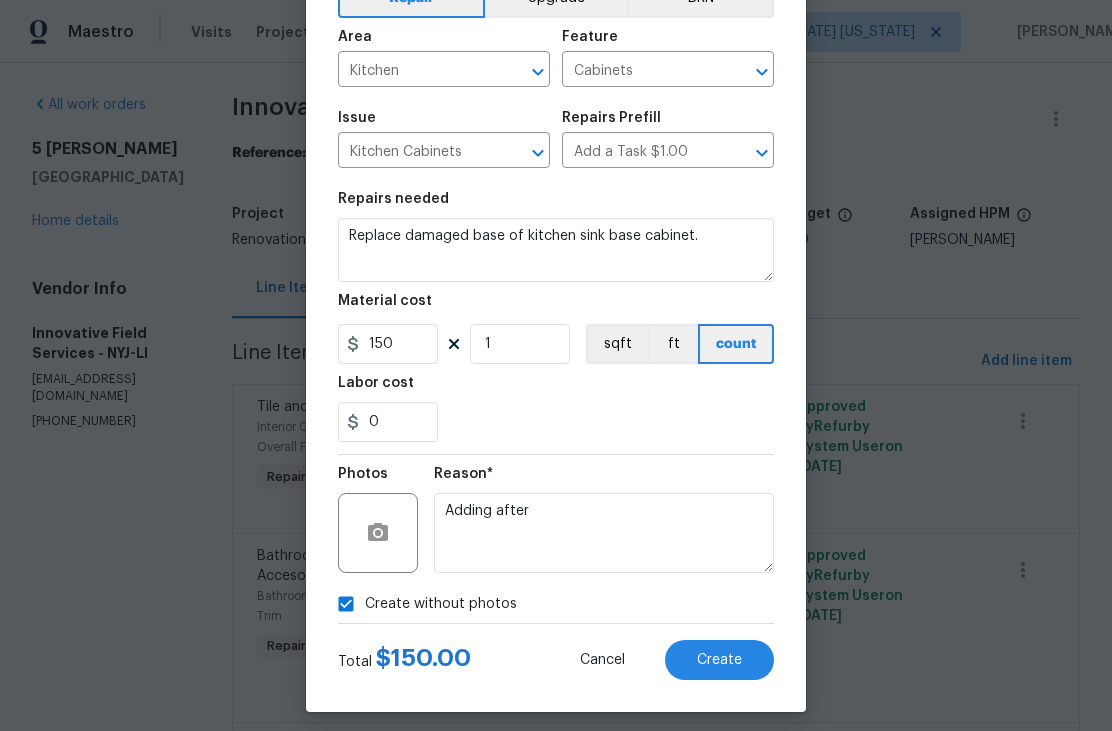 click on "Create" at bounding box center [719, 660] 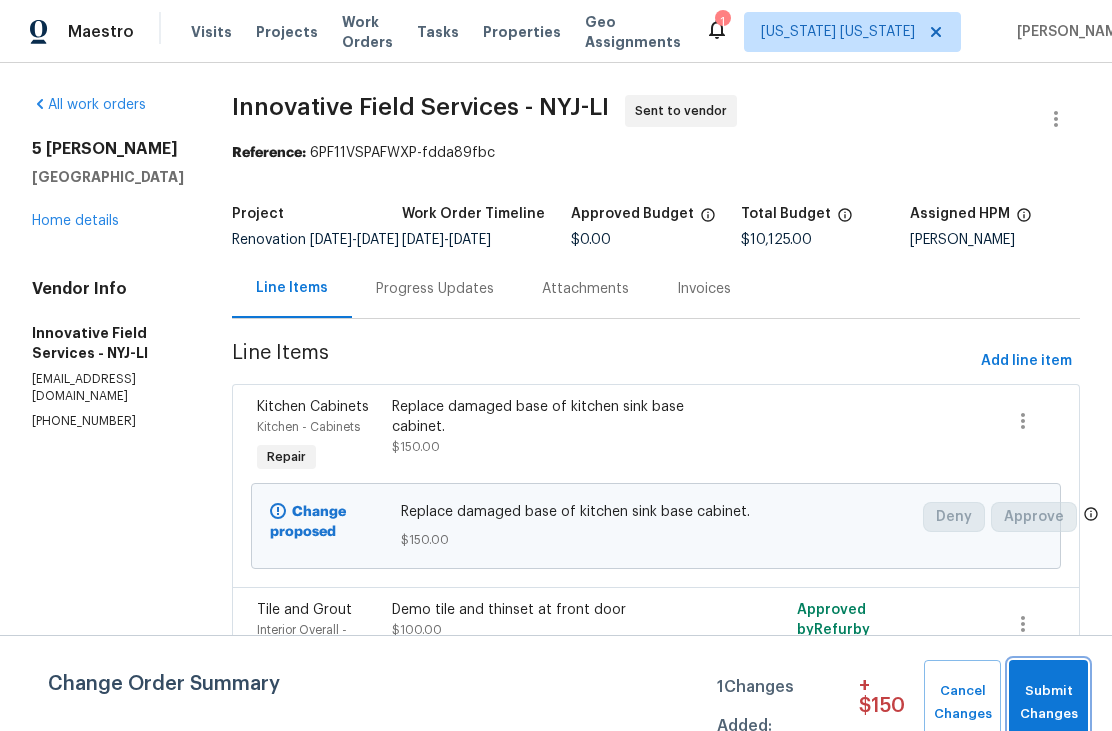 click on "Submit Changes" at bounding box center (1048, 703) 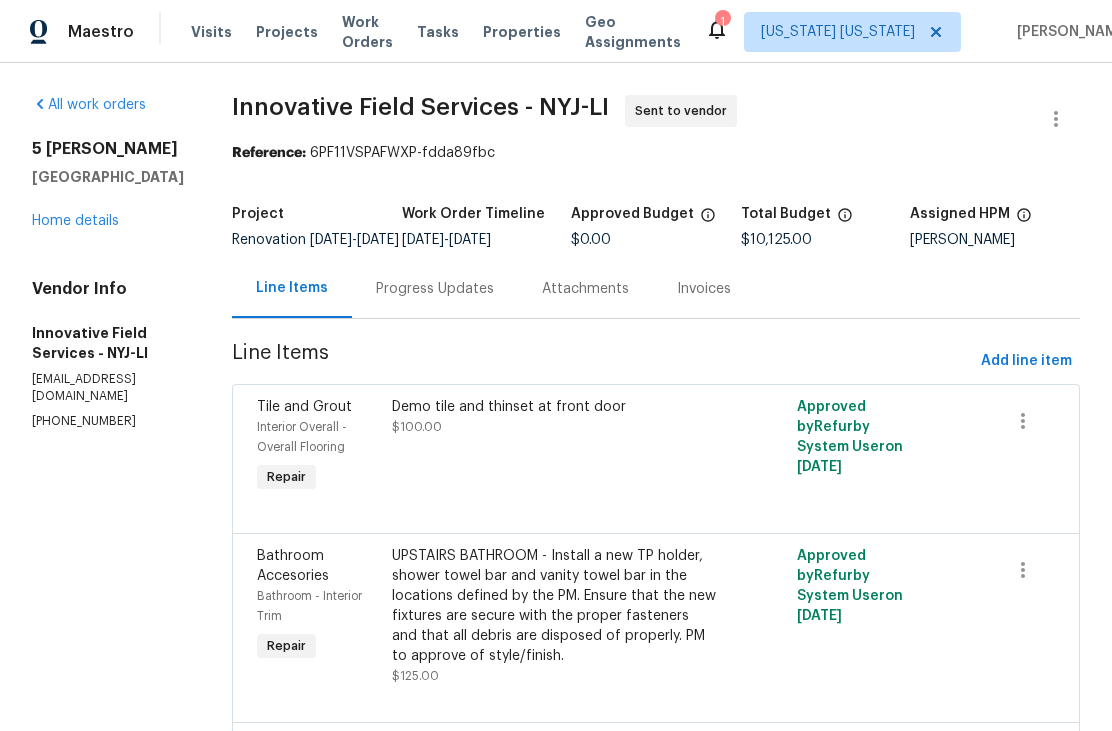 click on "Home details" at bounding box center [75, 221] 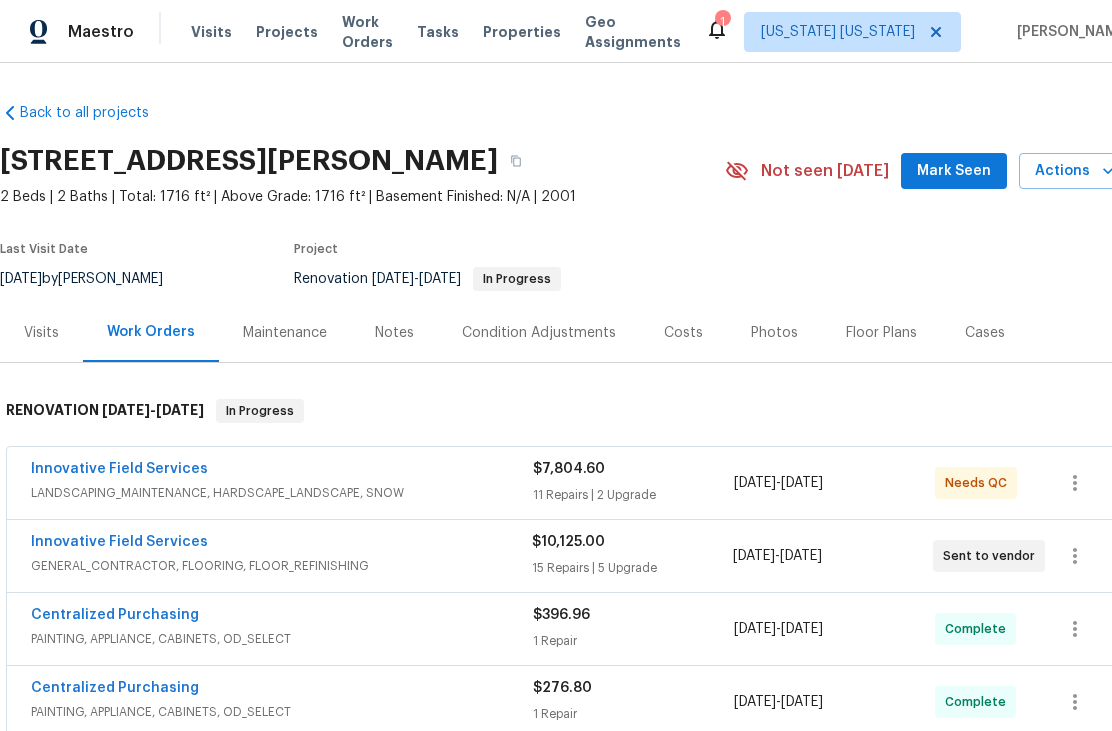 click on "Mark Seen" at bounding box center (954, 171) 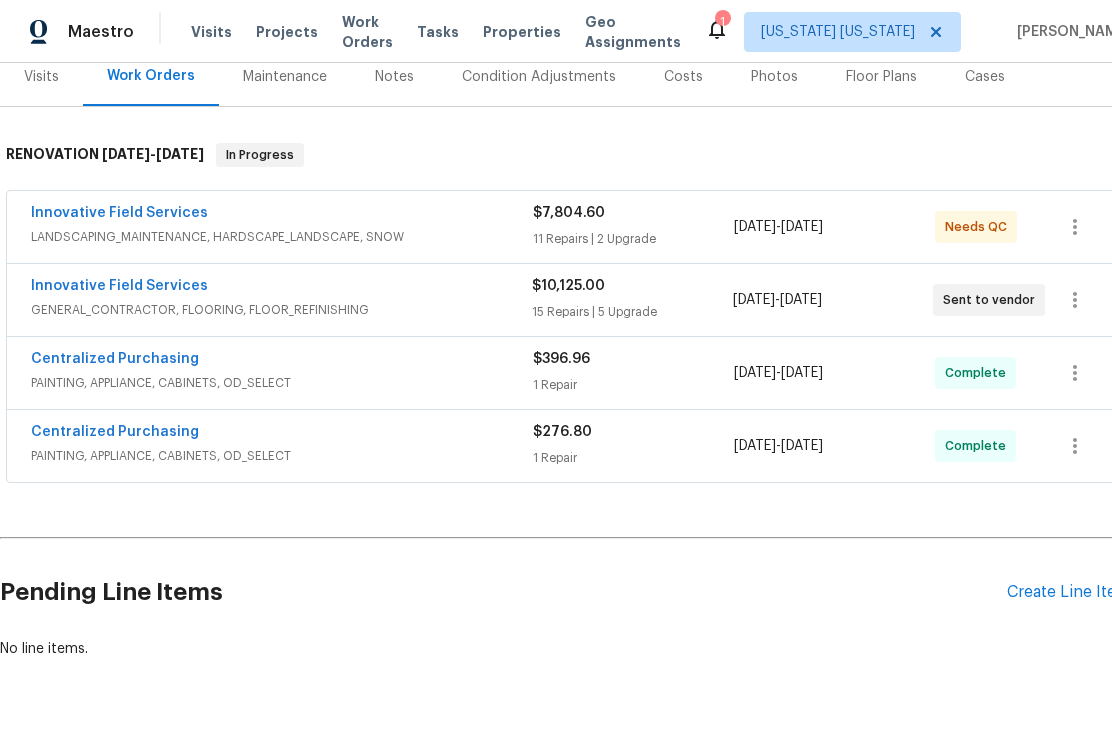 scroll, scrollTop: 255, scrollLeft: 0, axis: vertical 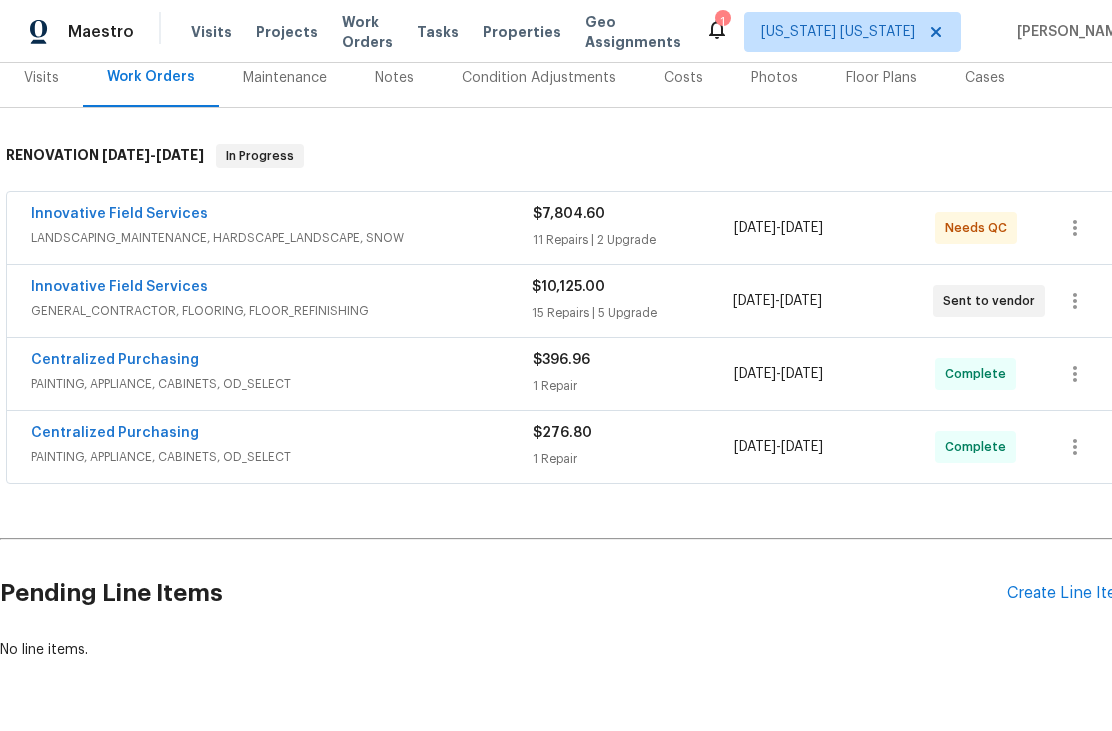 click on "Create Line Item" at bounding box center [1068, 593] 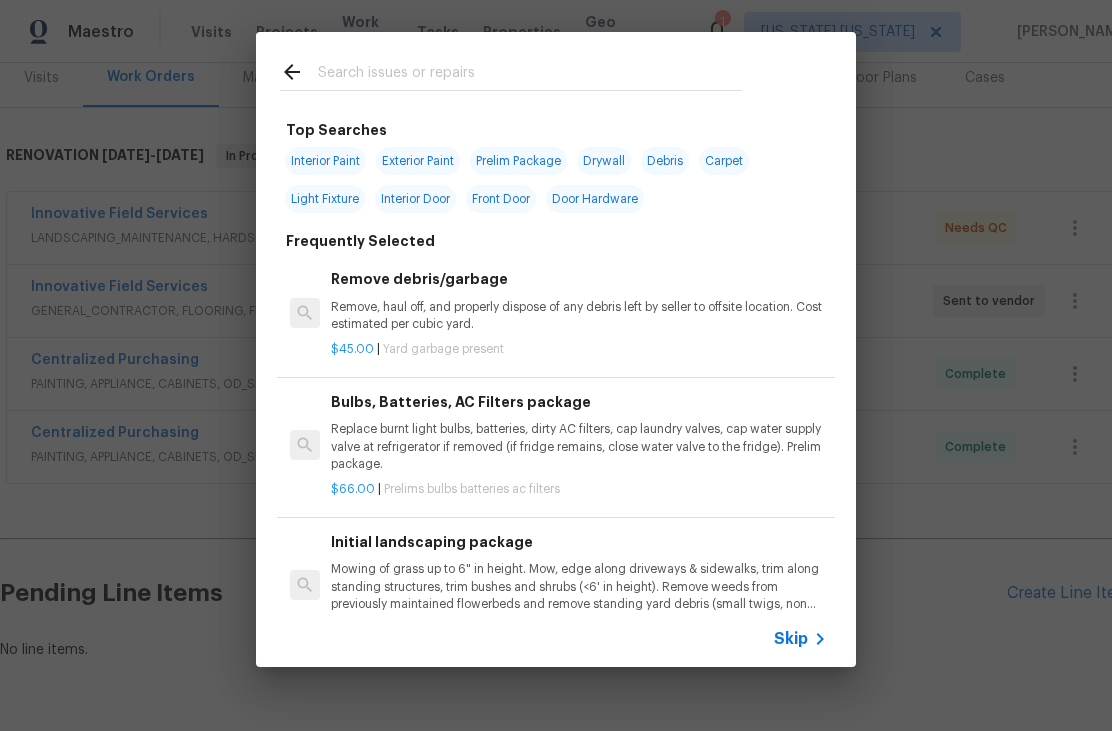 click at bounding box center (511, 71) 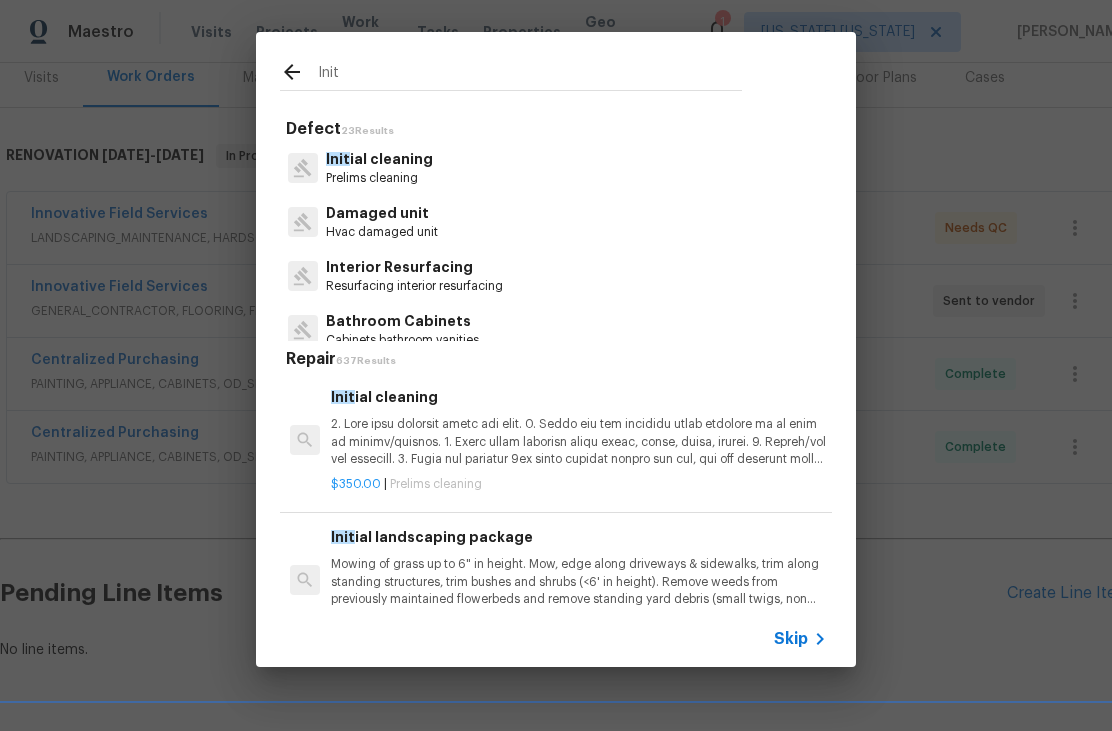 click on "Init ial cleaning Prelims cleaning" at bounding box center [556, 168] 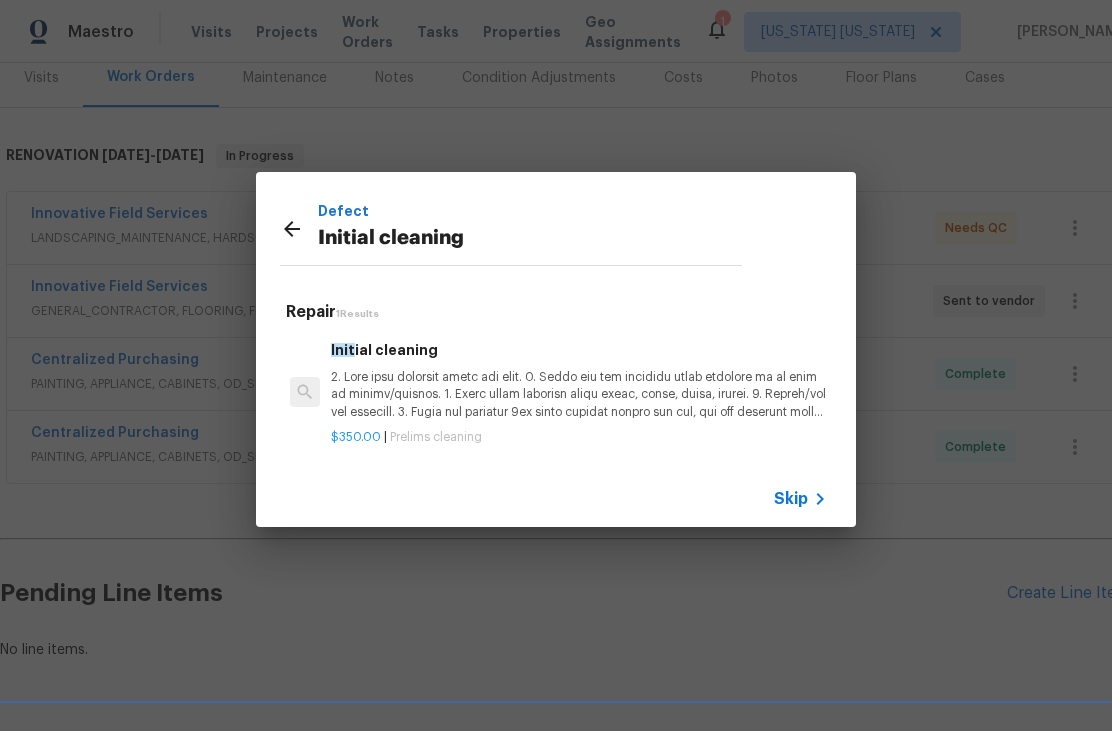 click at bounding box center (579, 394) 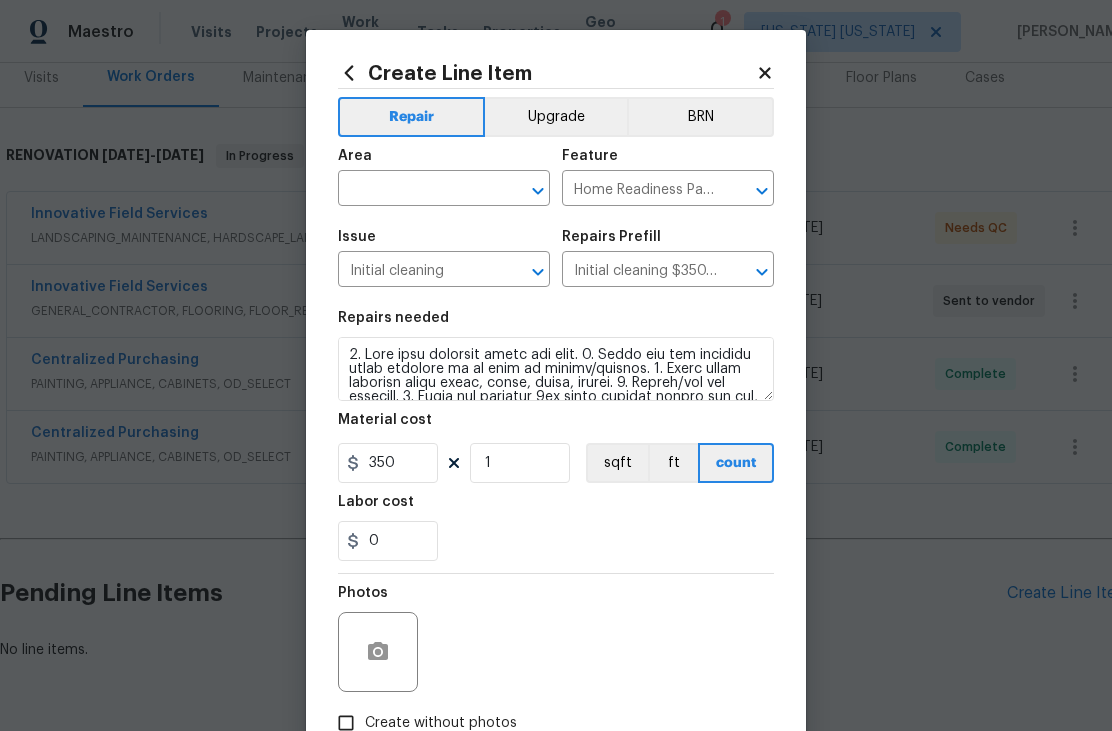 click at bounding box center (416, 190) 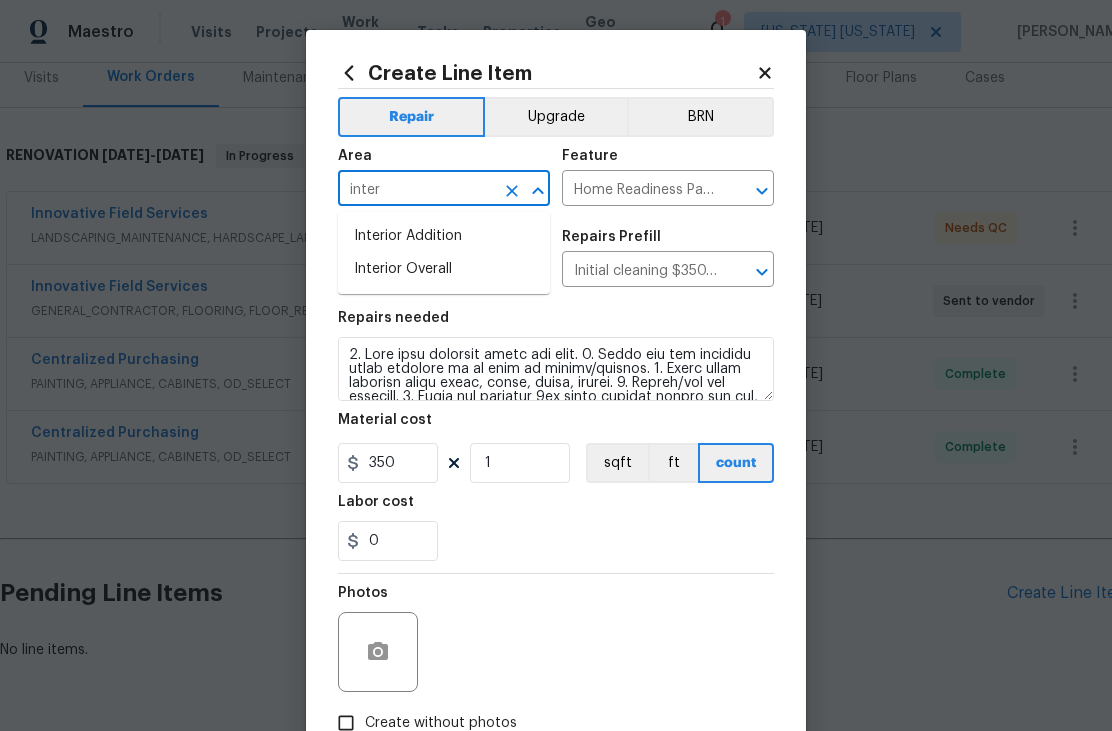 click on "Issue Initial cleaning ​" at bounding box center (444, 258) 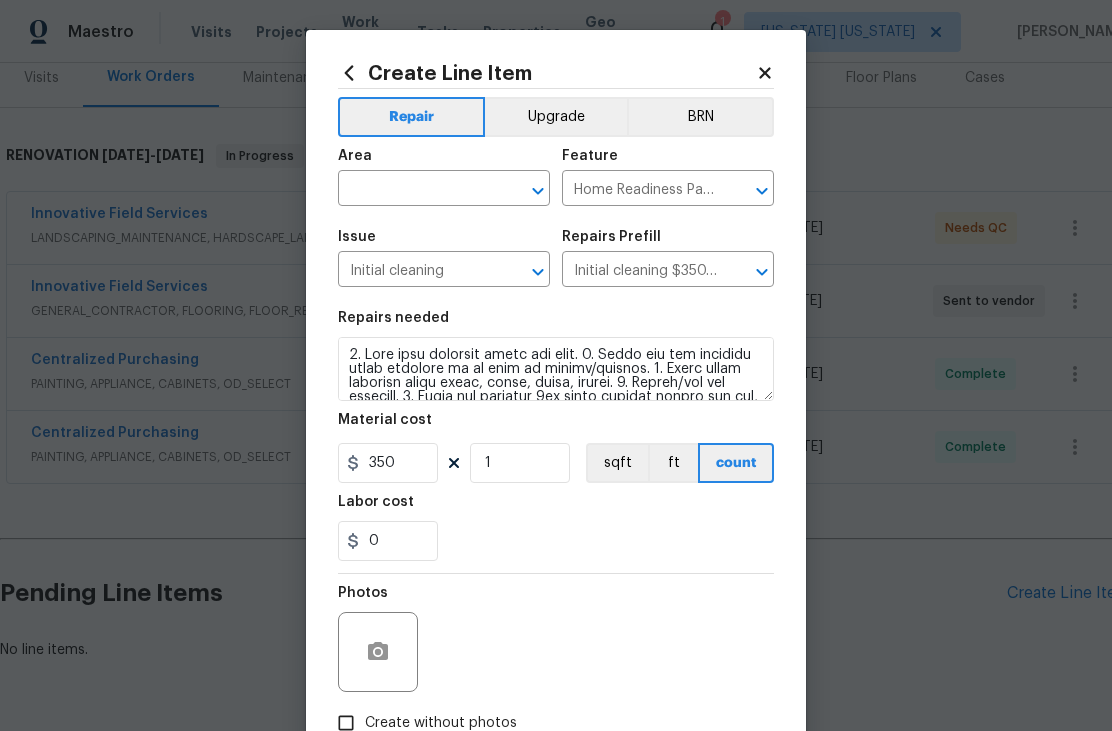 click at bounding box center [416, 190] 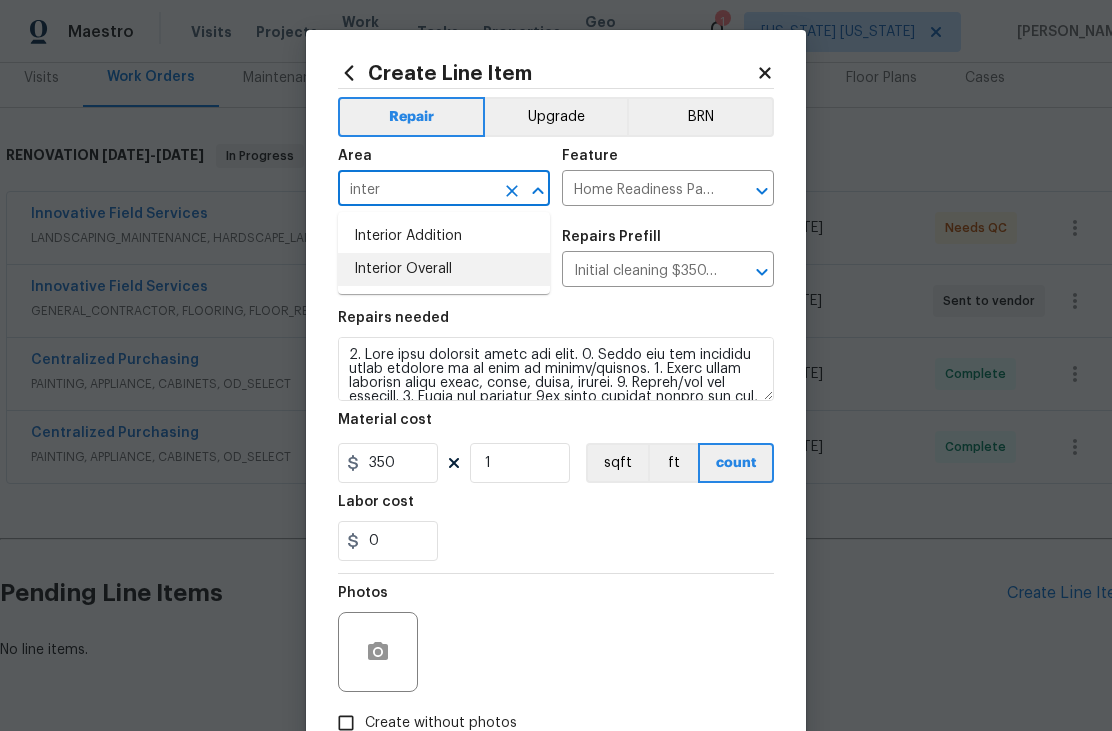 click on "Interior Overall" at bounding box center [444, 269] 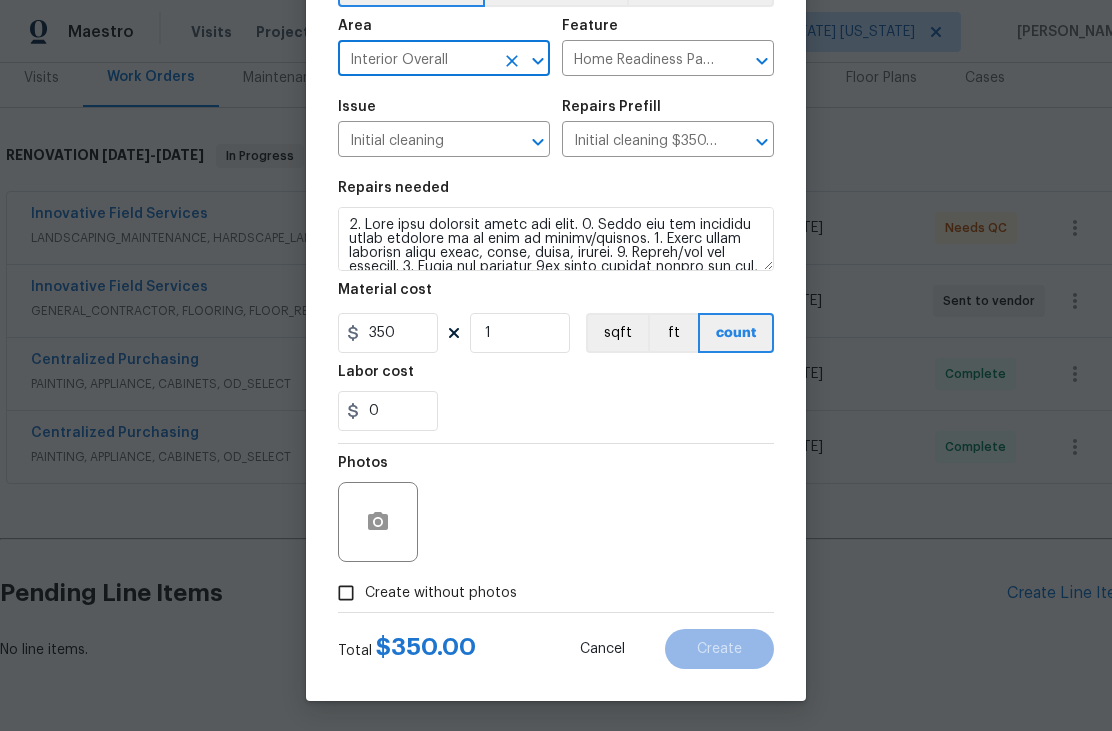 scroll, scrollTop: 134, scrollLeft: 0, axis: vertical 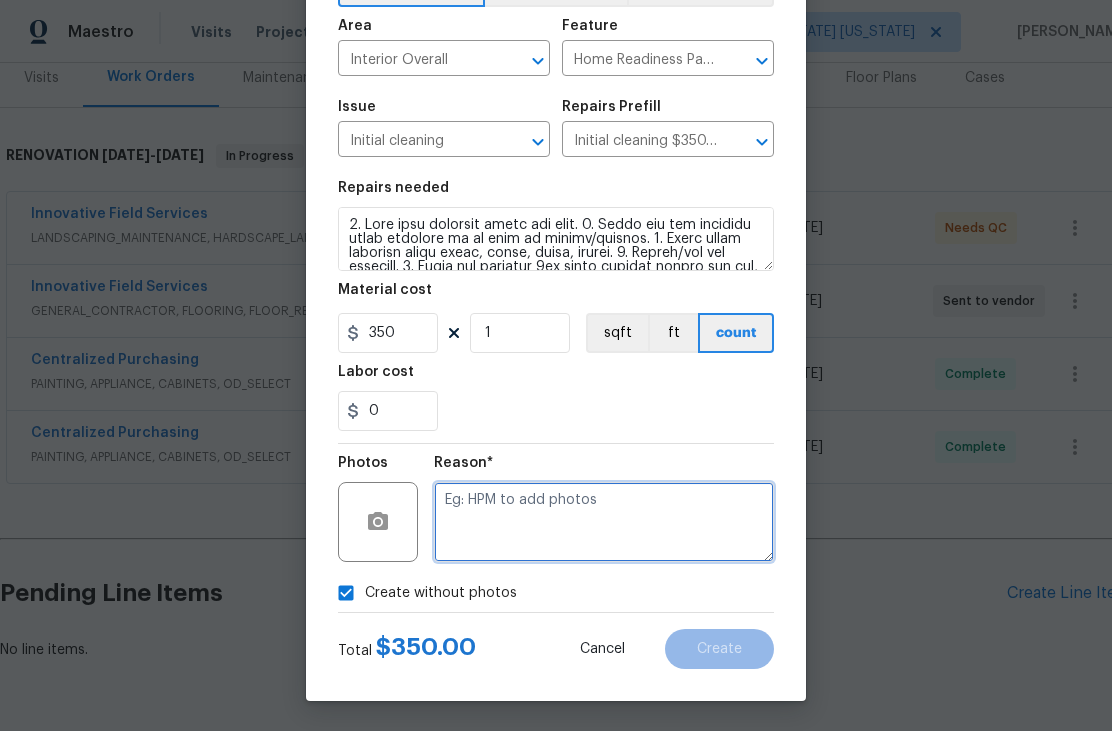 click at bounding box center [604, 522] 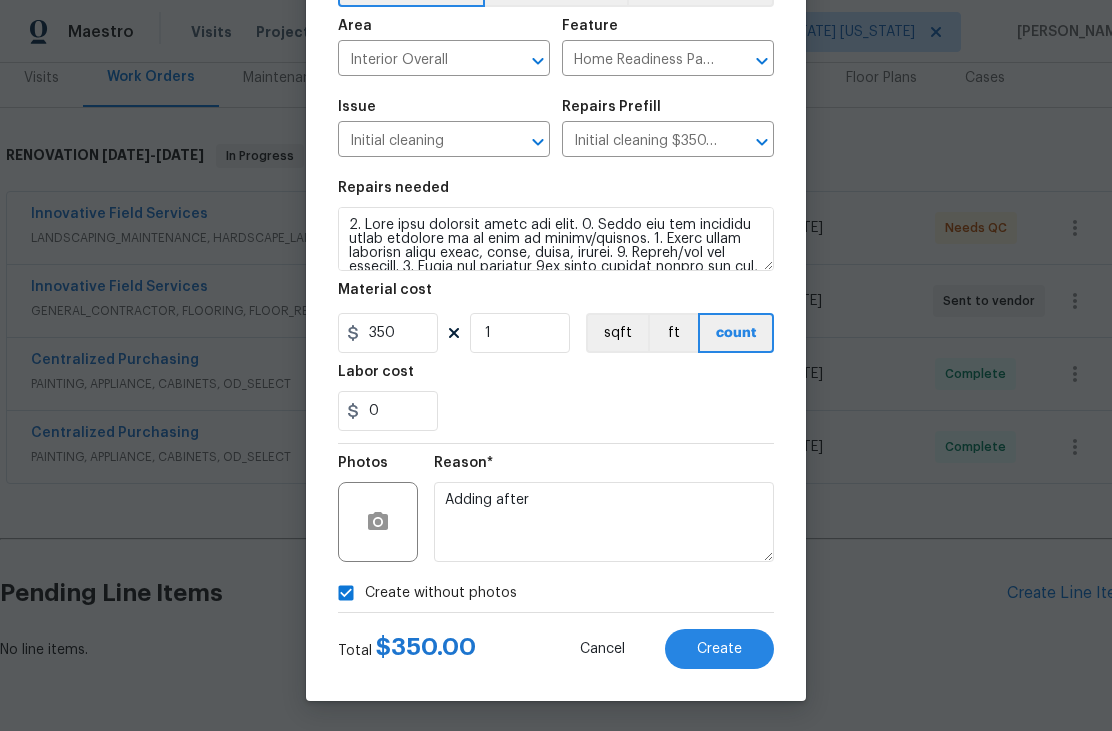 click on "Create" at bounding box center [719, 649] 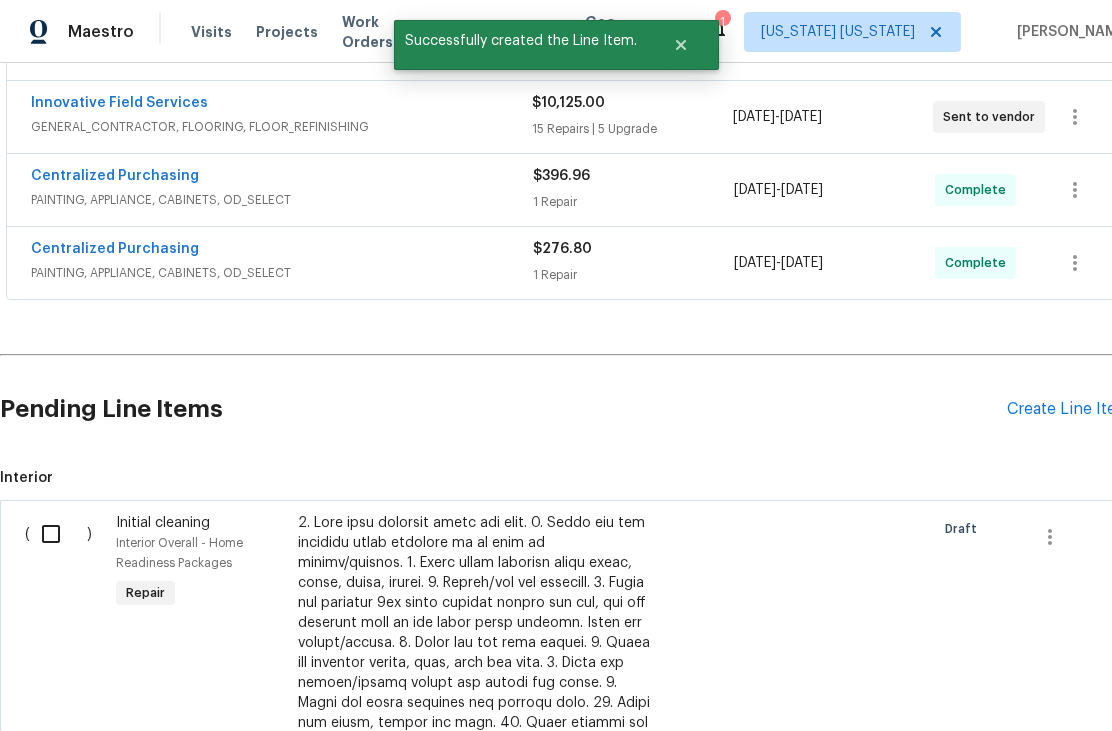 scroll, scrollTop: 443, scrollLeft: 0, axis: vertical 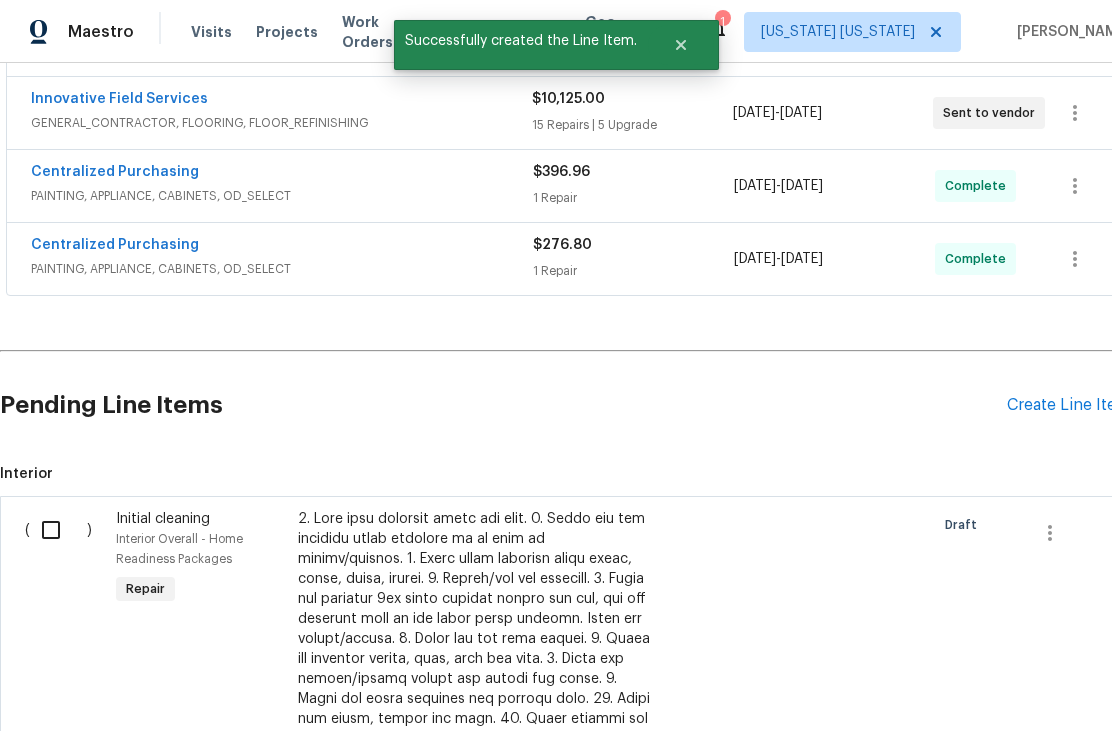click at bounding box center (58, 530) 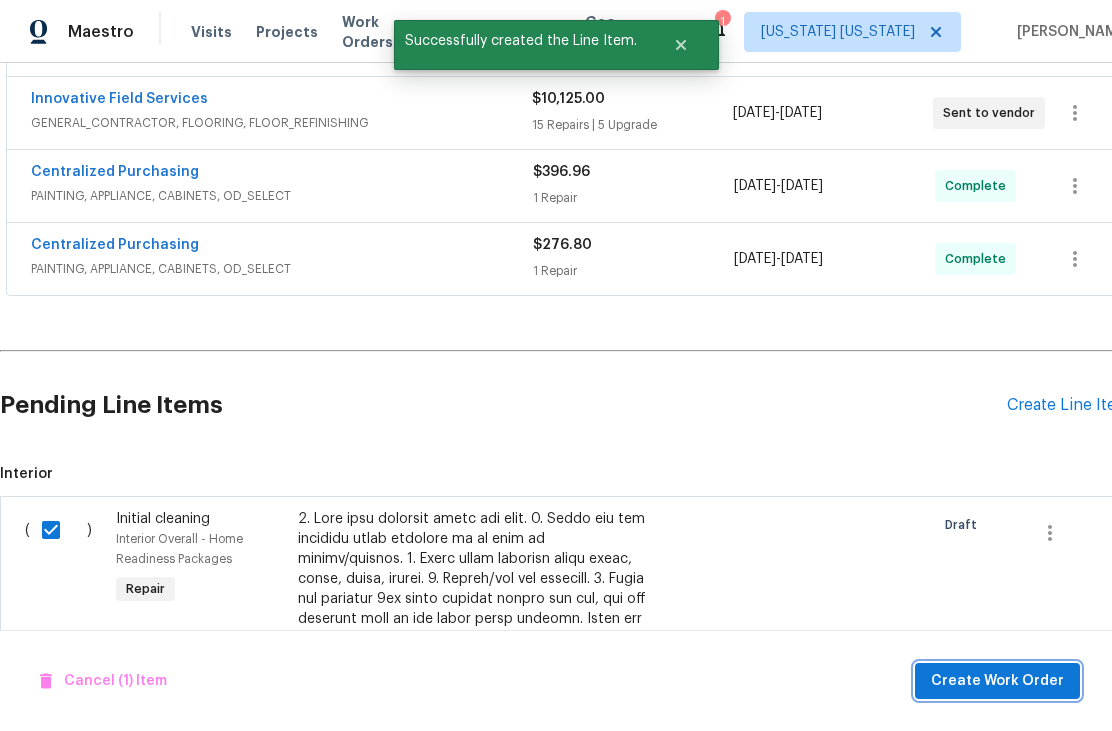 click on "Create Work Order" at bounding box center [997, 681] 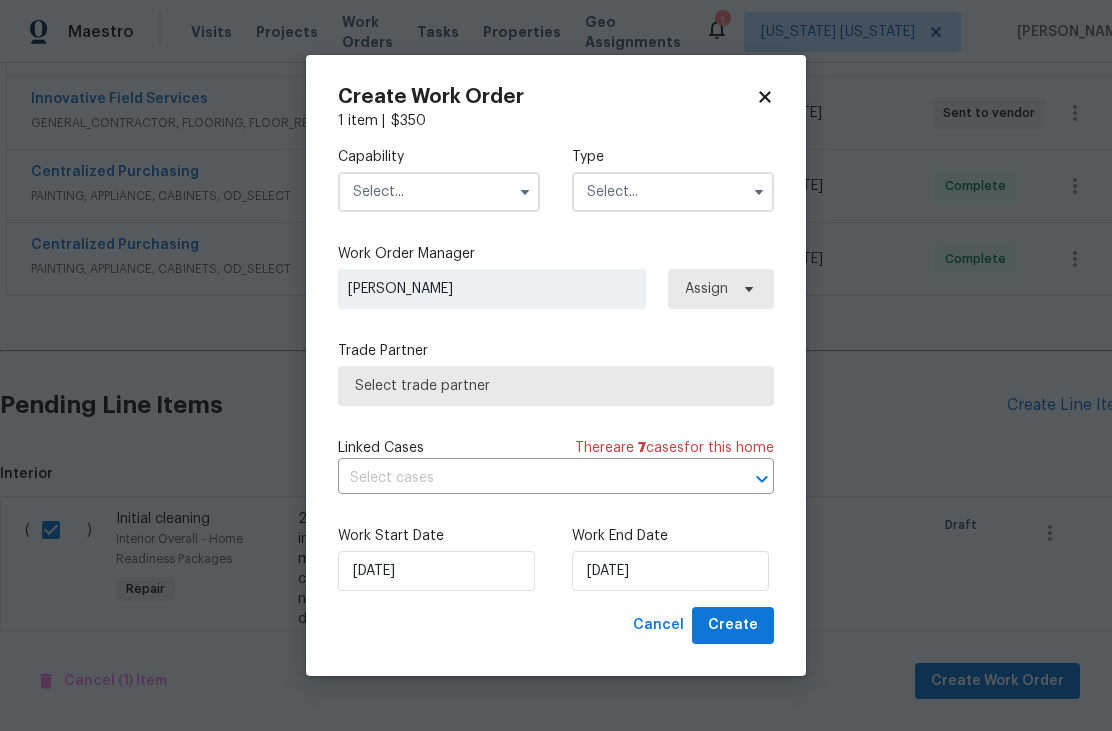 click at bounding box center [439, 192] 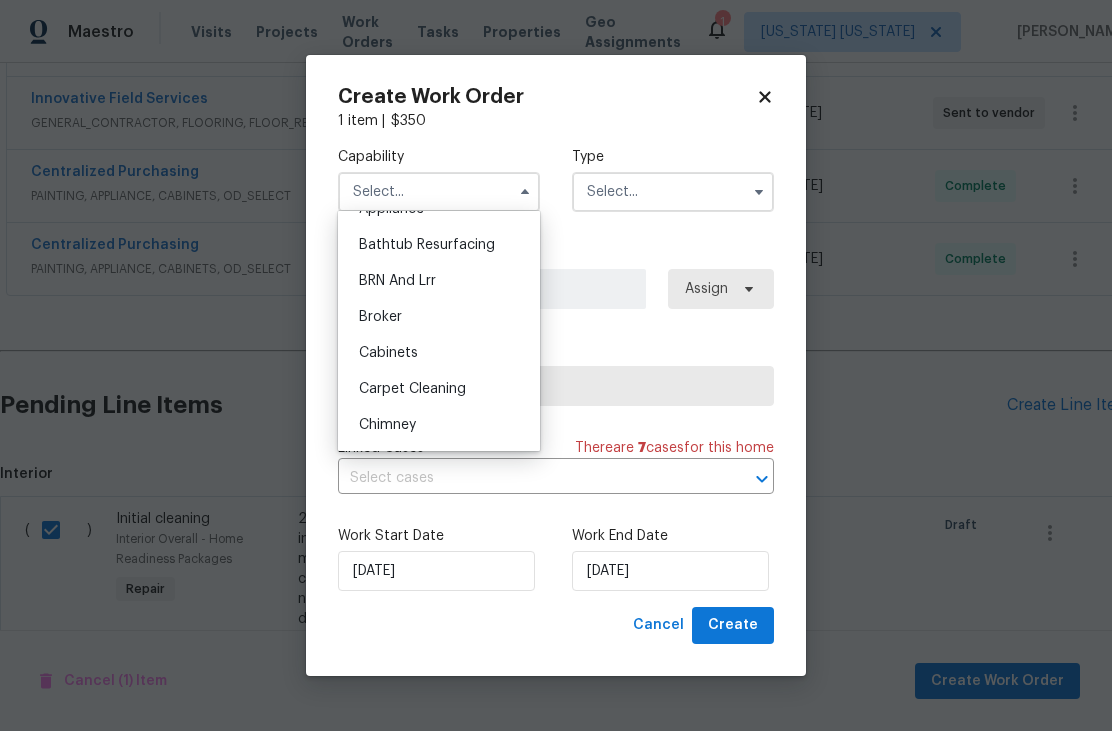 scroll, scrollTop: 77, scrollLeft: 0, axis: vertical 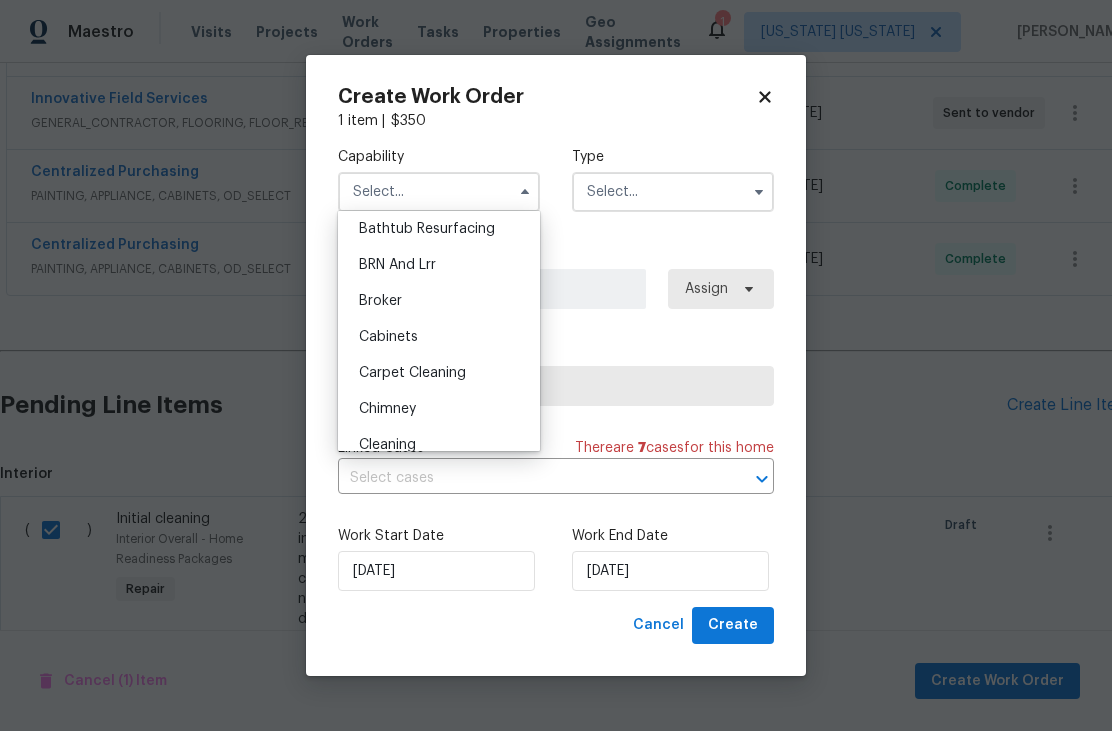 click on "Cleaning" at bounding box center [439, 445] 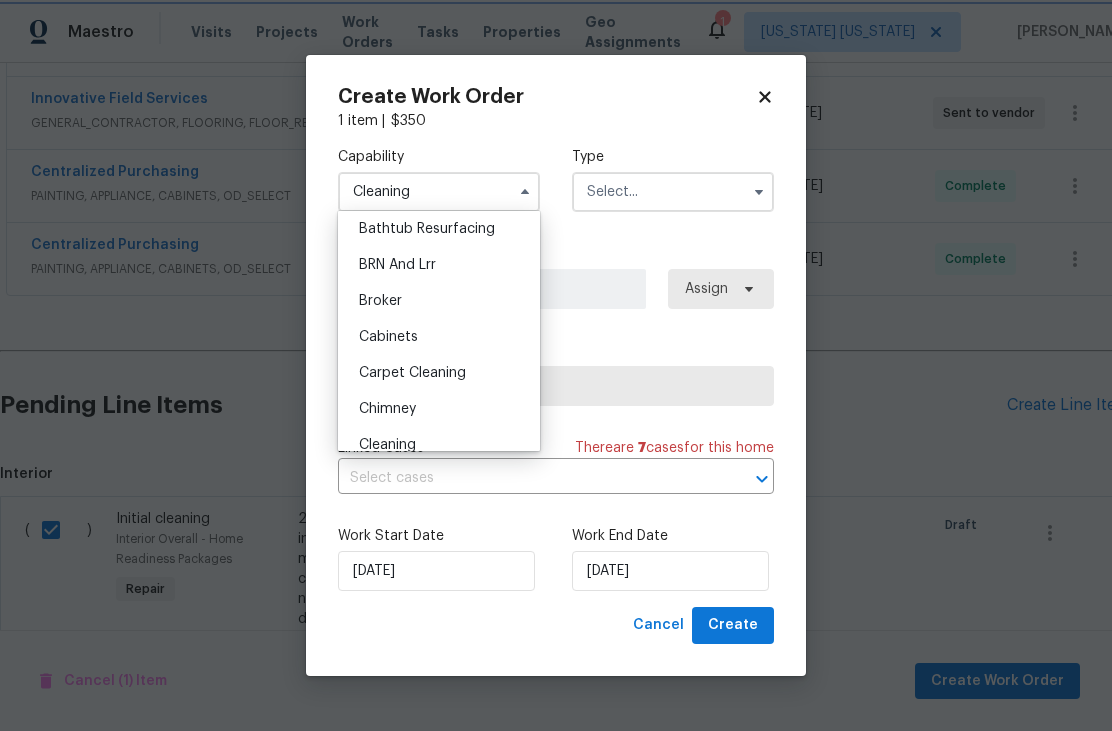 scroll, scrollTop: 130, scrollLeft: 0, axis: vertical 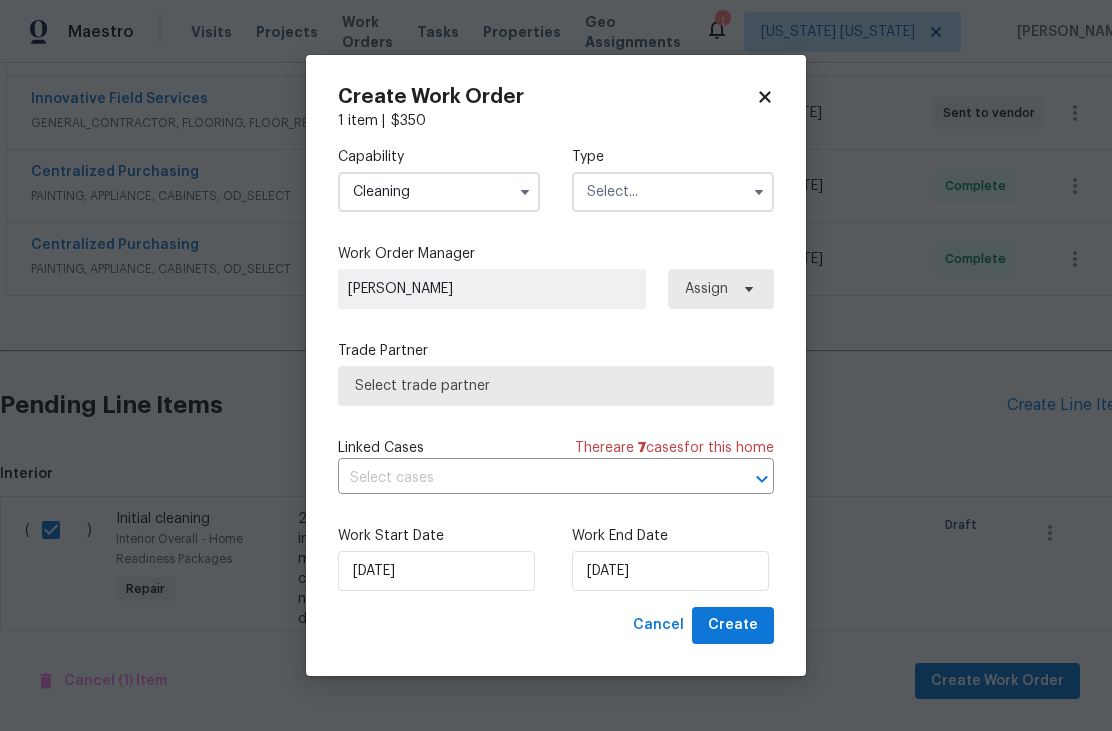 click at bounding box center (673, 192) 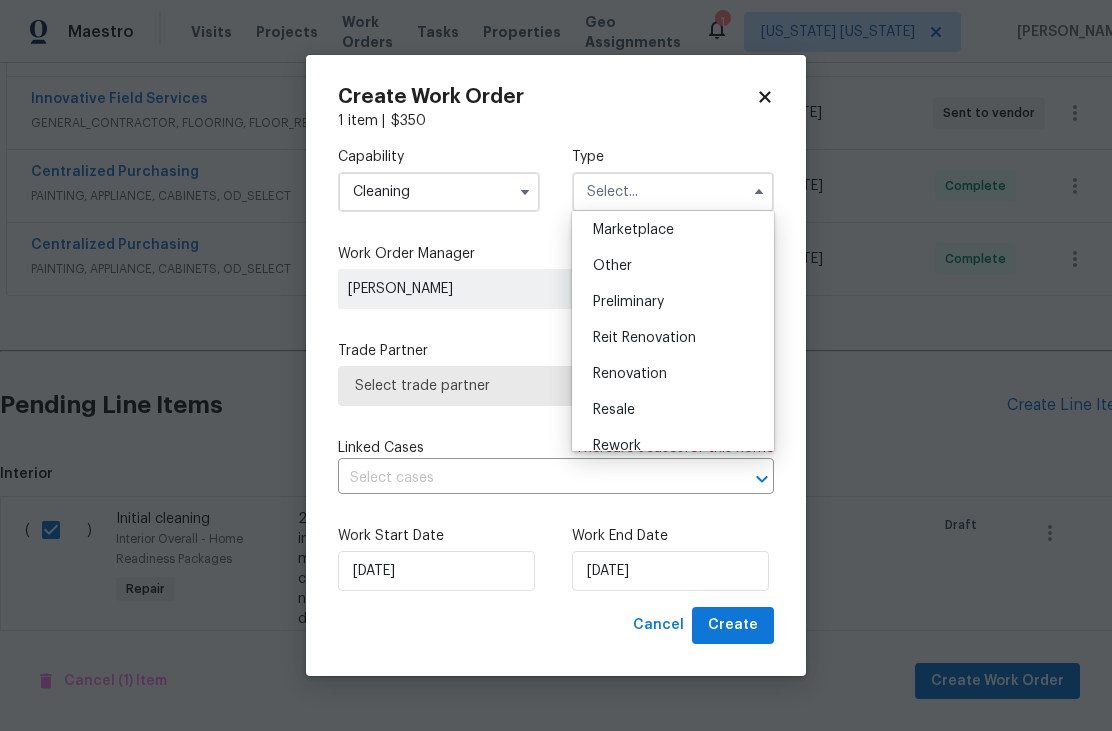 scroll, scrollTop: 377, scrollLeft: 0, axis: vertical 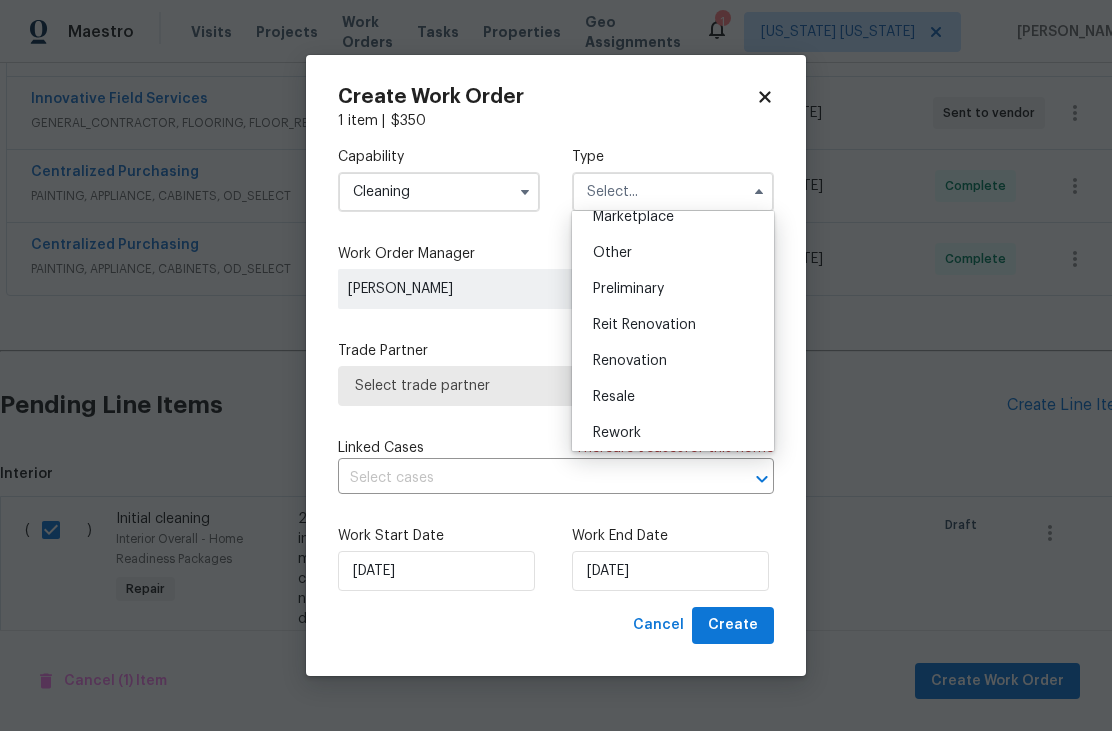 click on "Renovation" at bounding box center (630, 361) 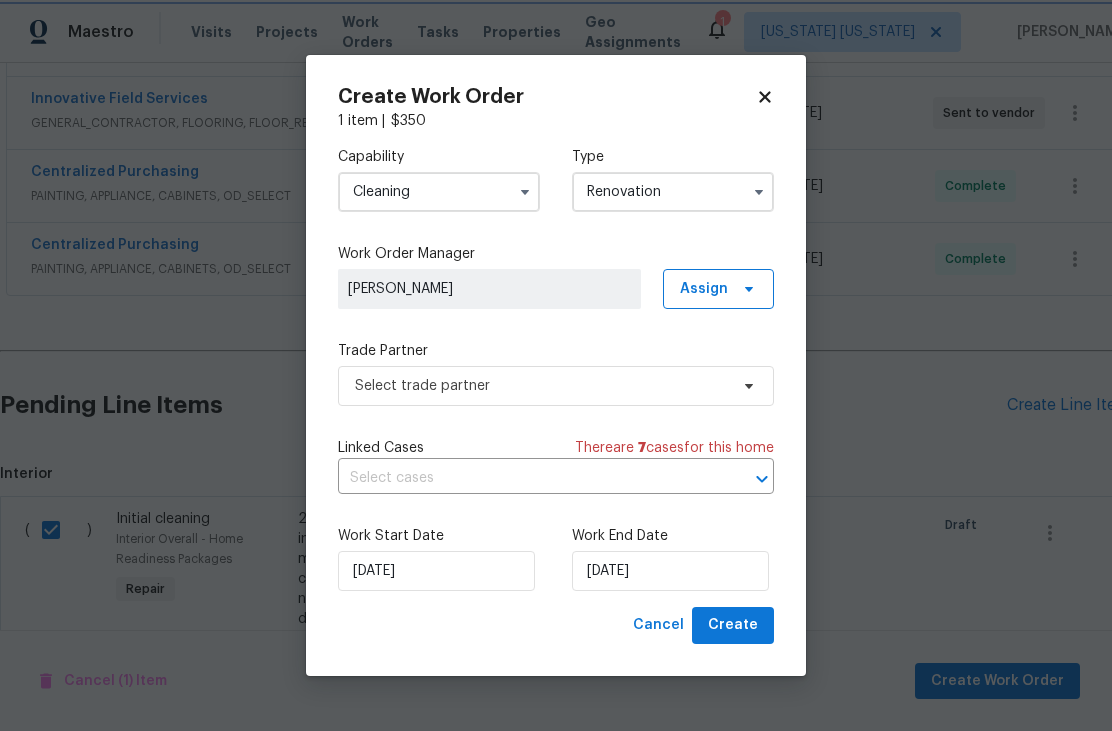 scroll, scrollTop: 0, scrollLeft: 0, axis: both 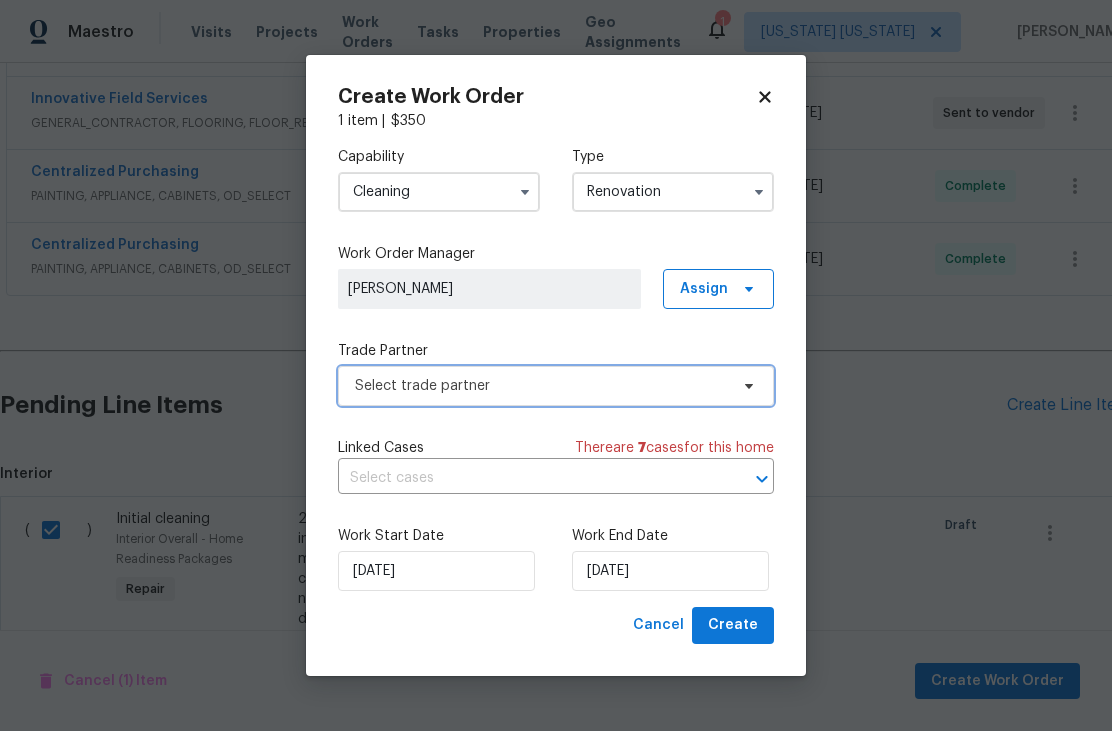 click on "Select trade partner" at bounding box center (541, 386) 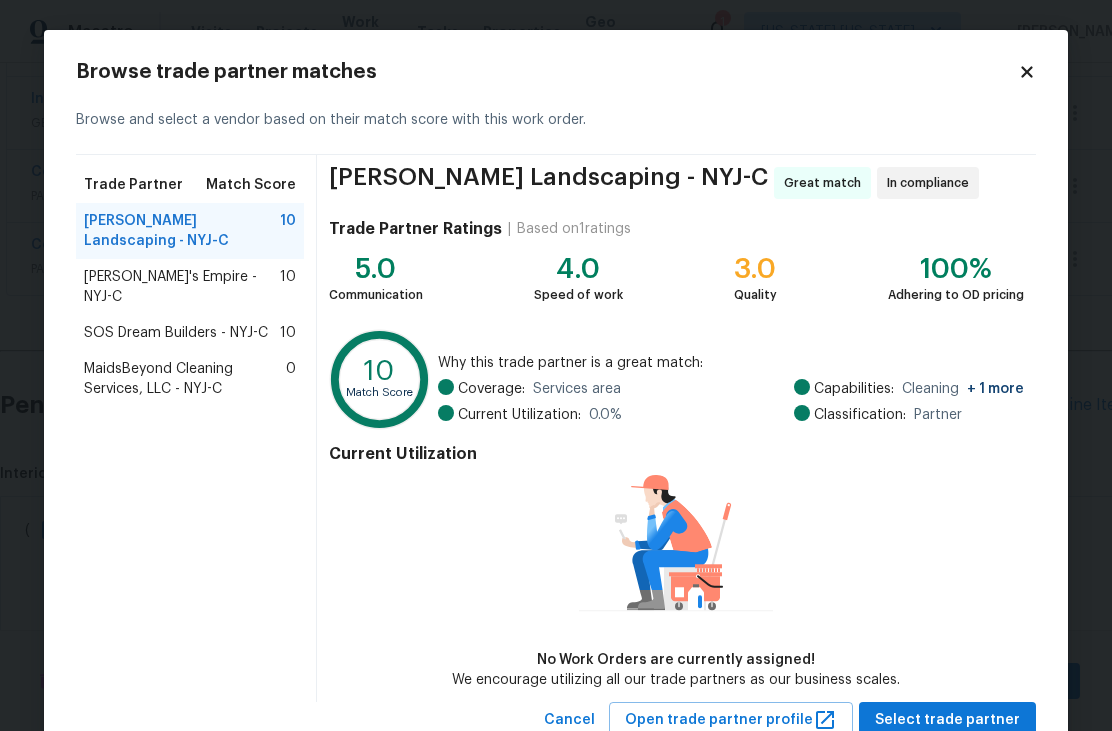 click on "[PERSON_NAME]'s Empire - NYJ-C 10" at bounding box center (190, 287) 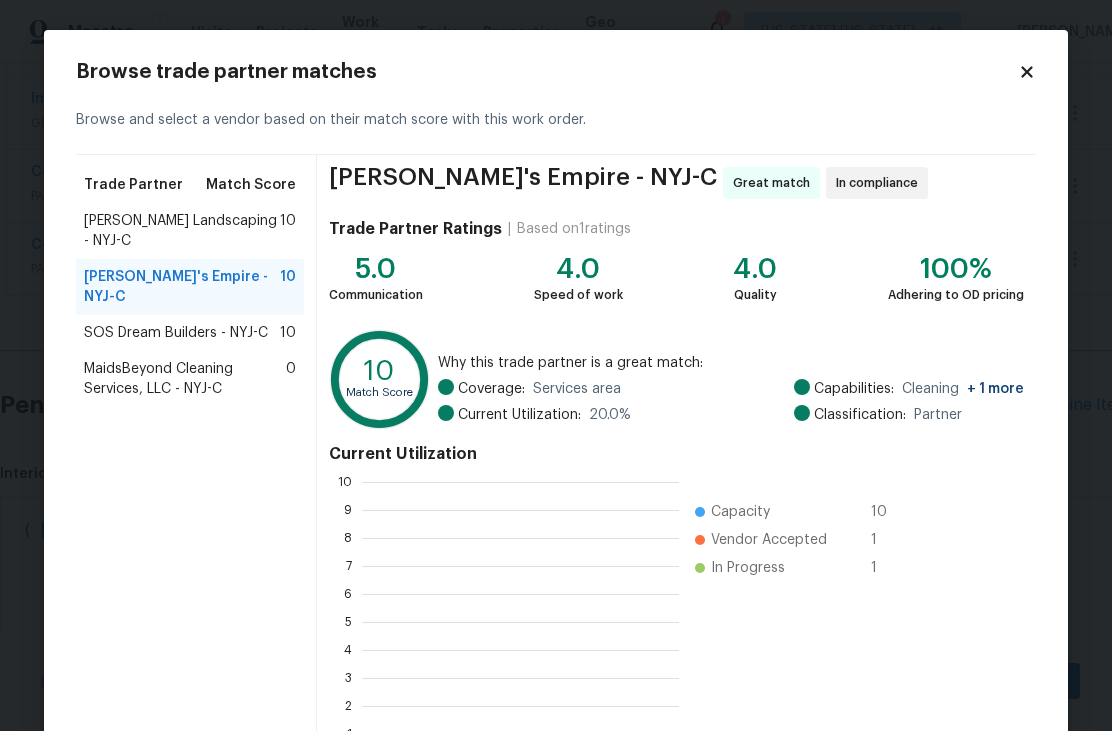 scroll, scrollTop: 280, scrollLeft: 317, axis: both 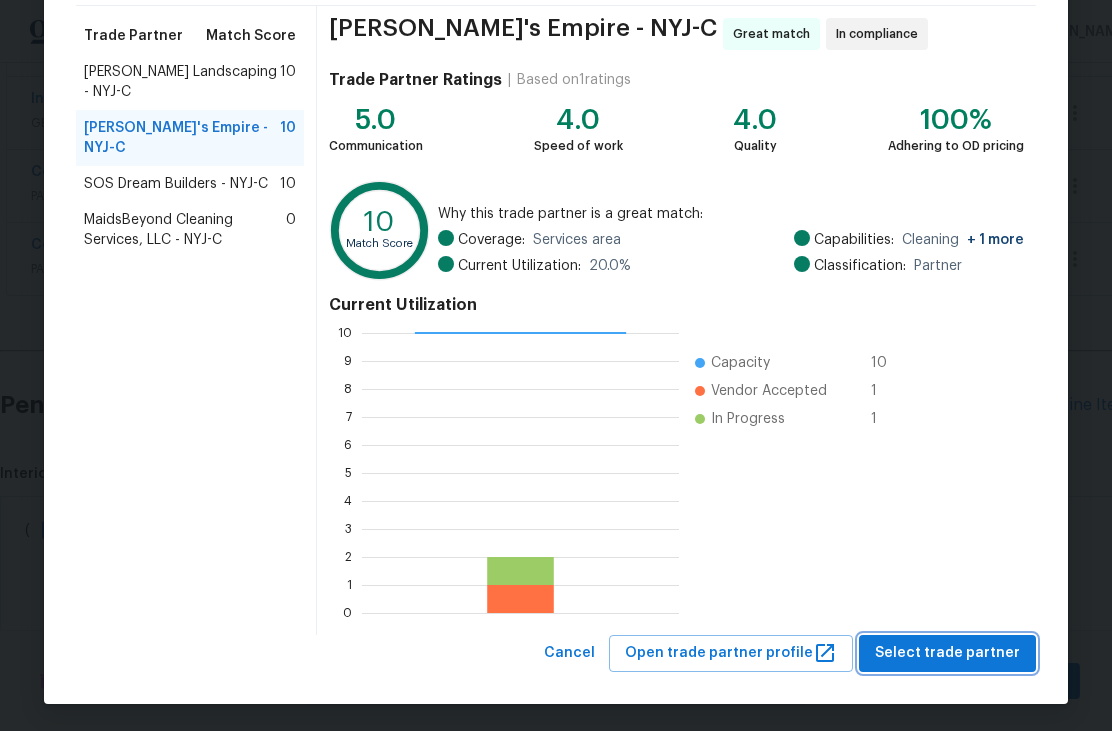 click on "Select trade partner" at bounding box center (947, 653) 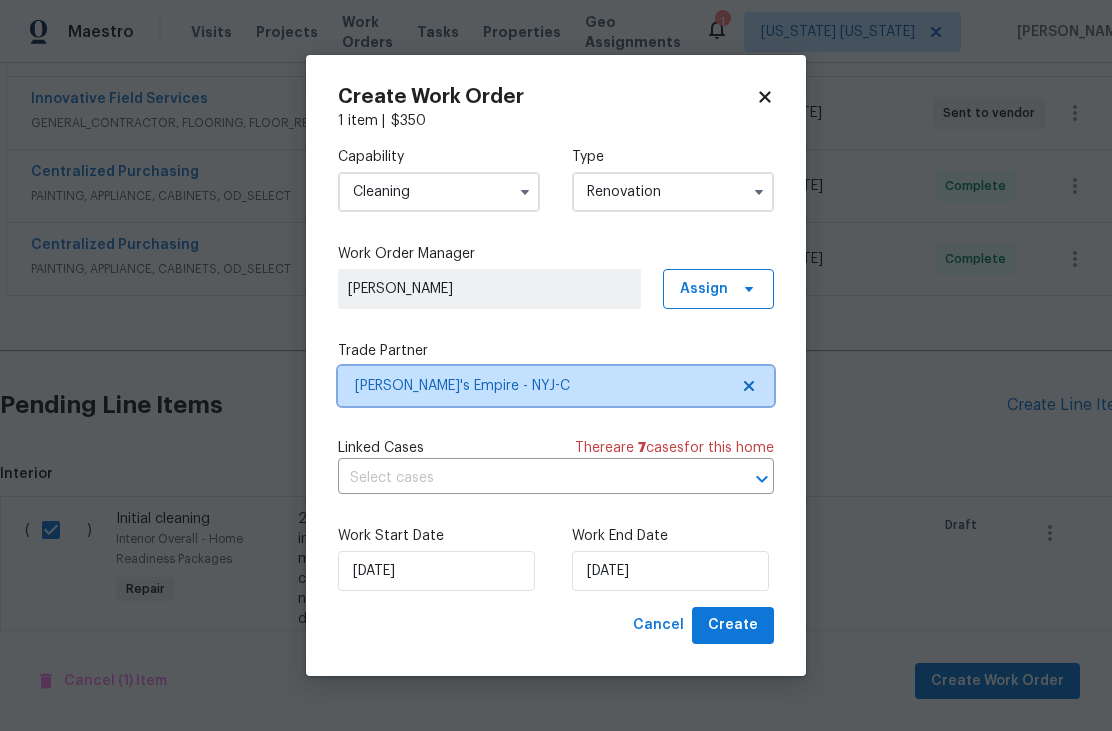 scroll, scrollTop: 0, scrollLeft: 0, axis: both 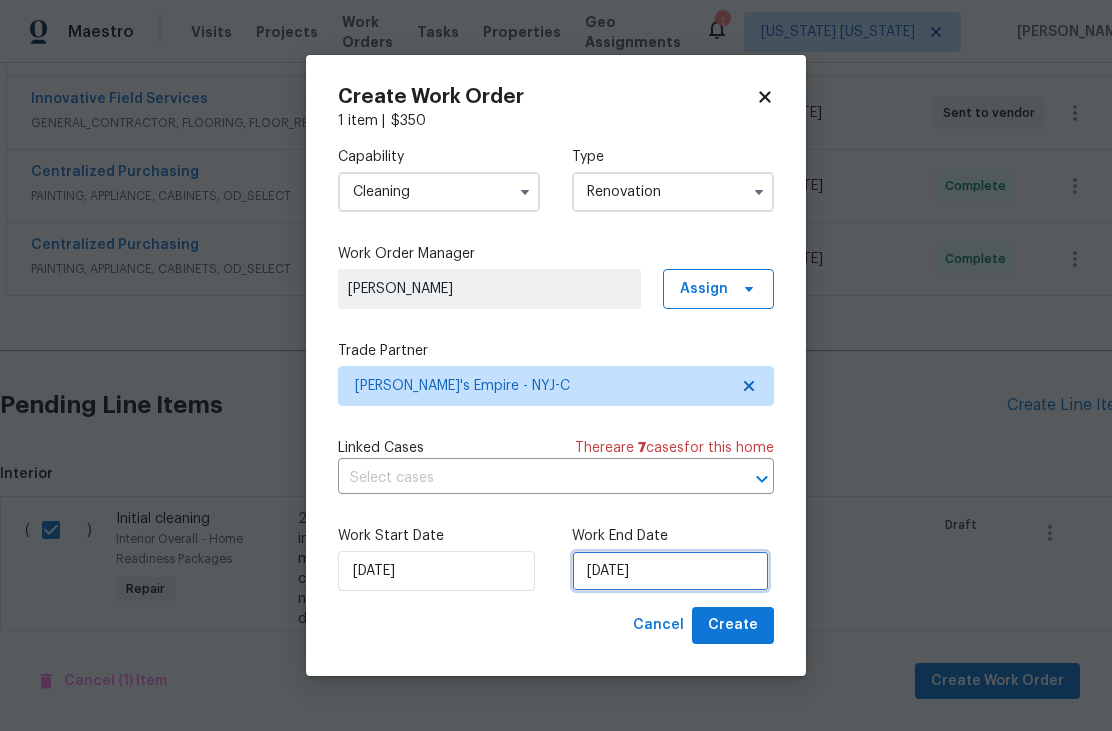 click on "[DATE]" at bounding box center [670, 571] 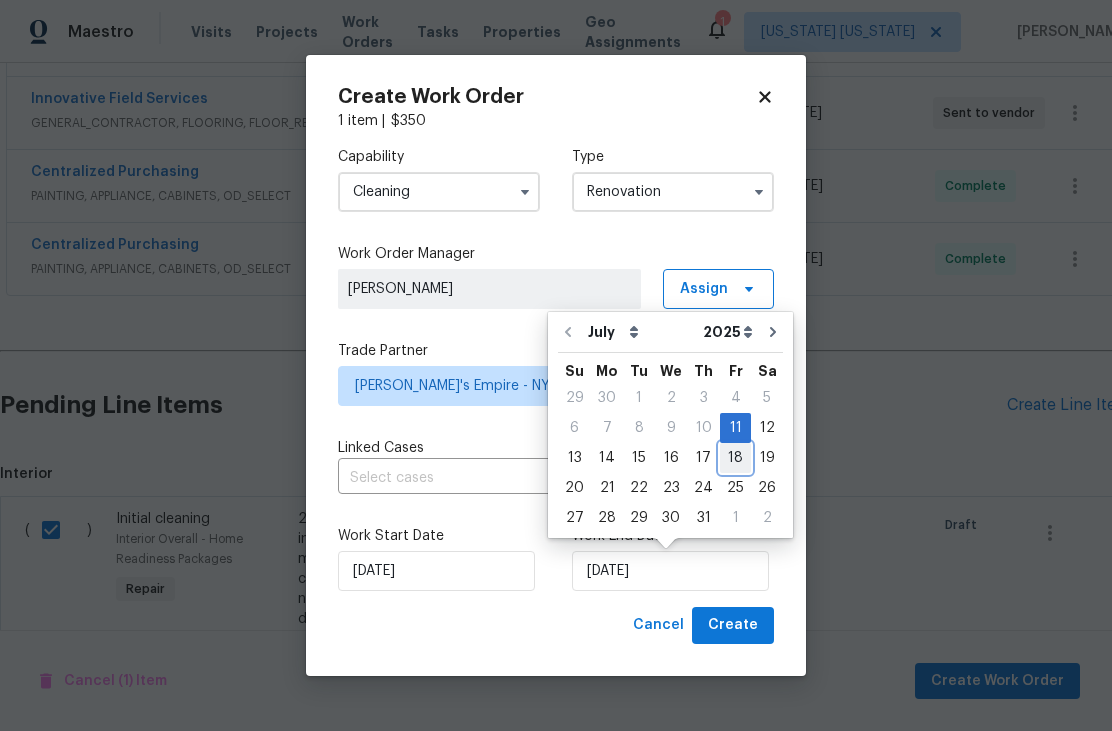 click on "18" at bounding box center [735, 458] 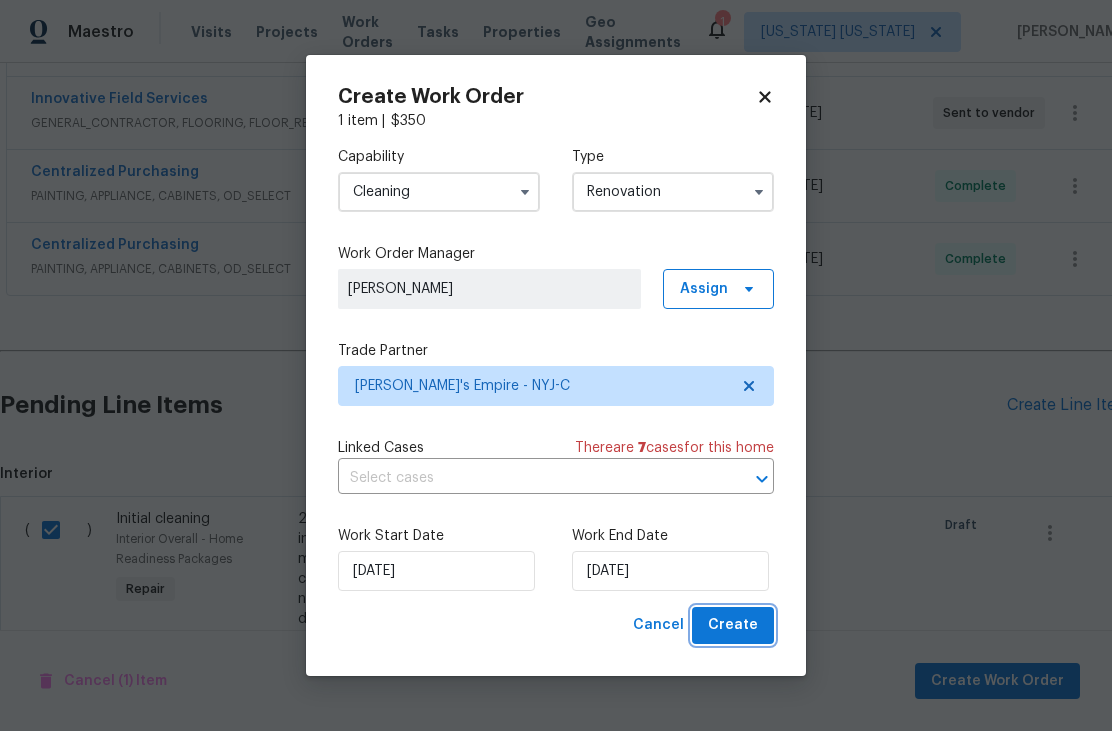 click on "Create" at bounding box center (733, 625) 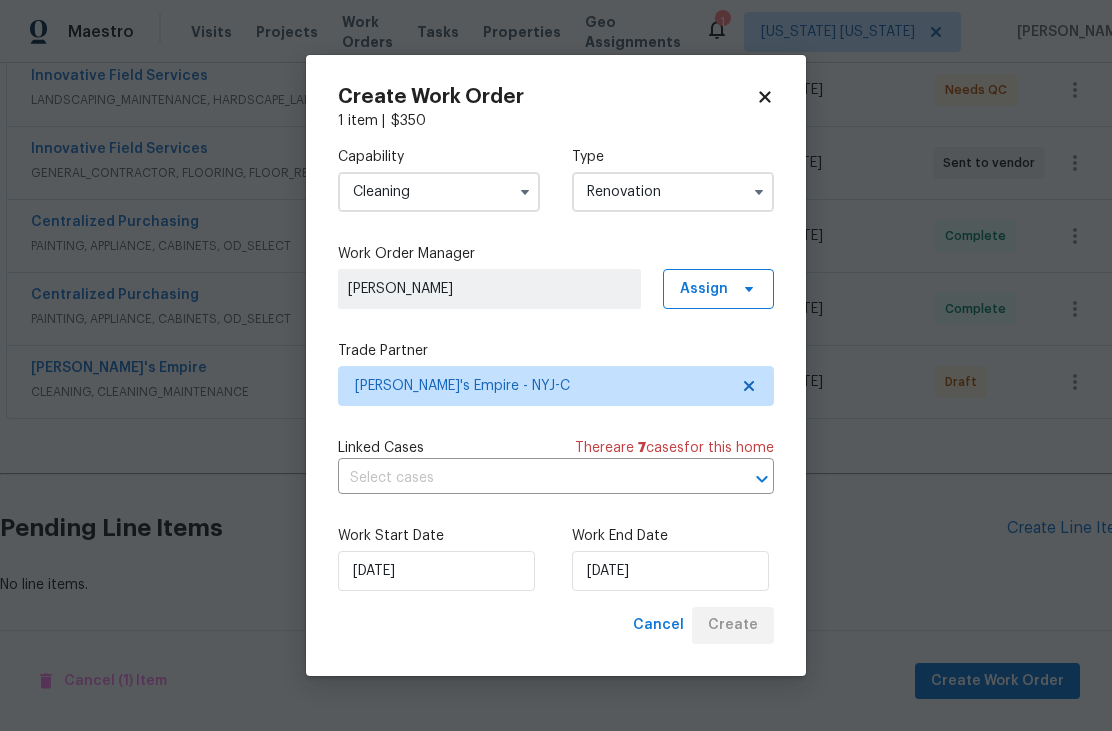 scroll, scrollTop: 328, scrollLeft: 0, axis: vertical 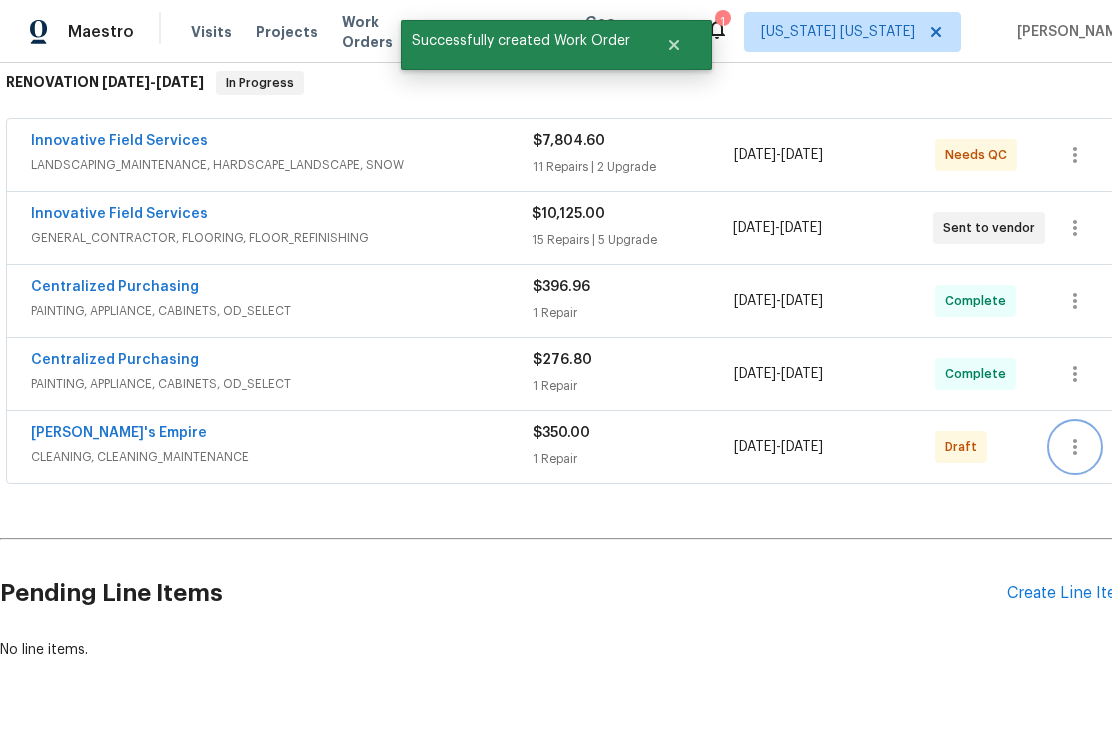 click 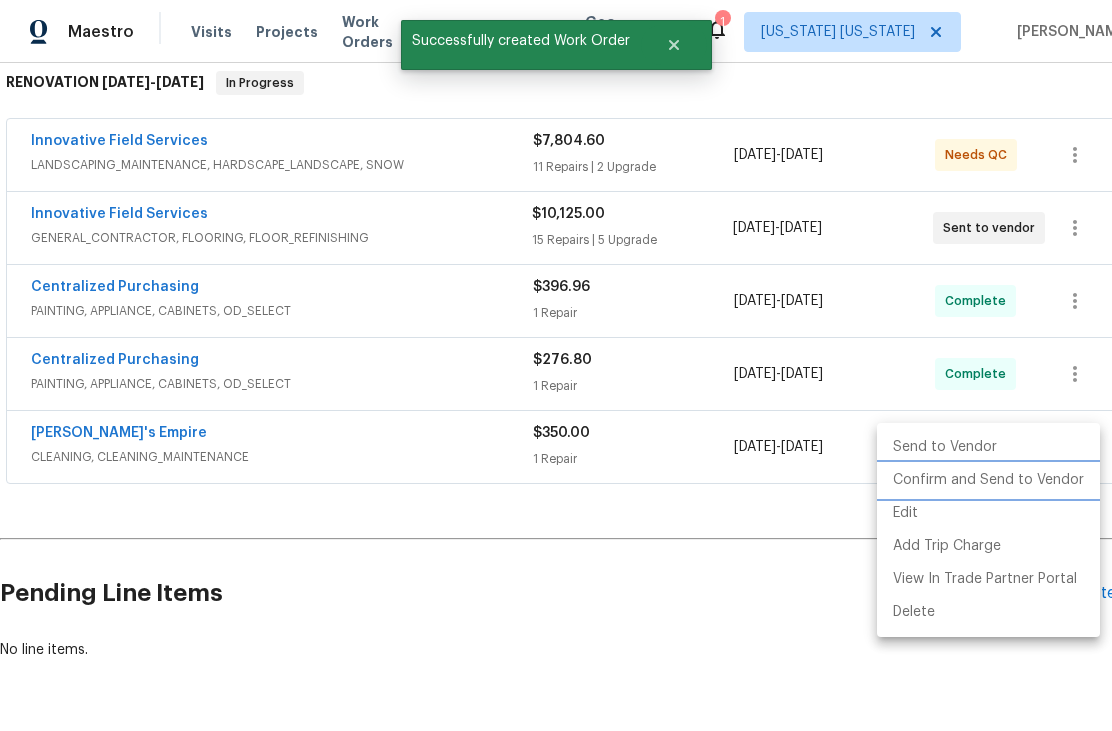 click on "Confirm and Send to Vendor" at bounding box center (988, 480) 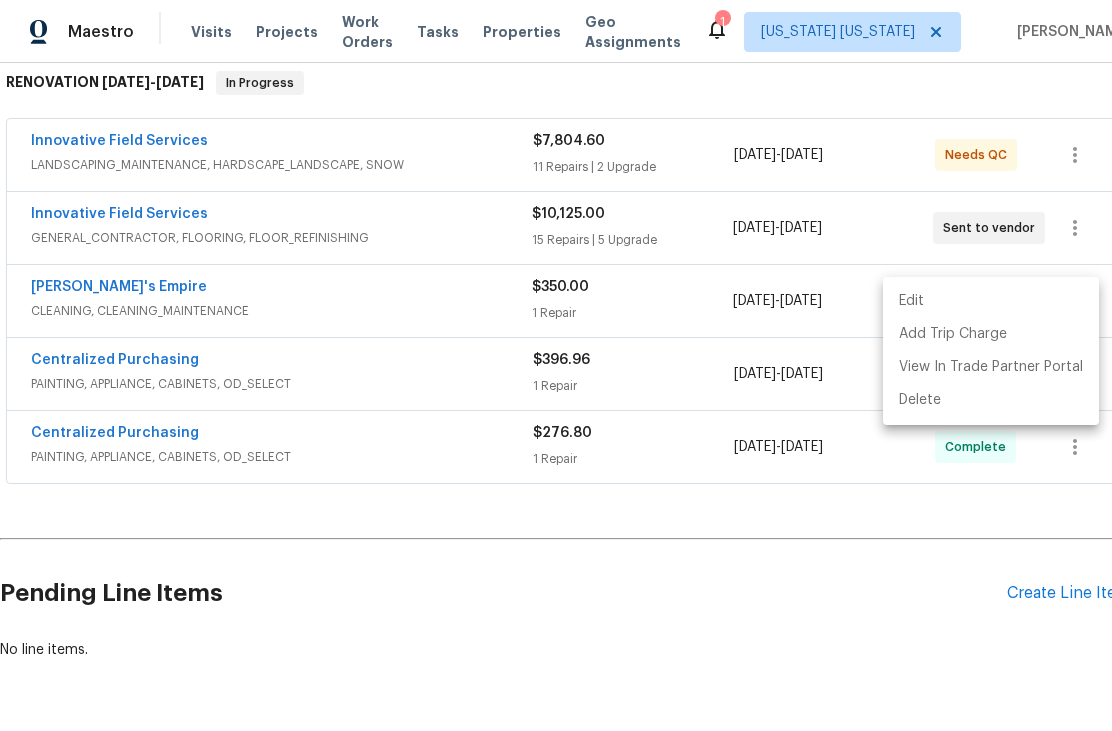click at bounding box center [556, 365] 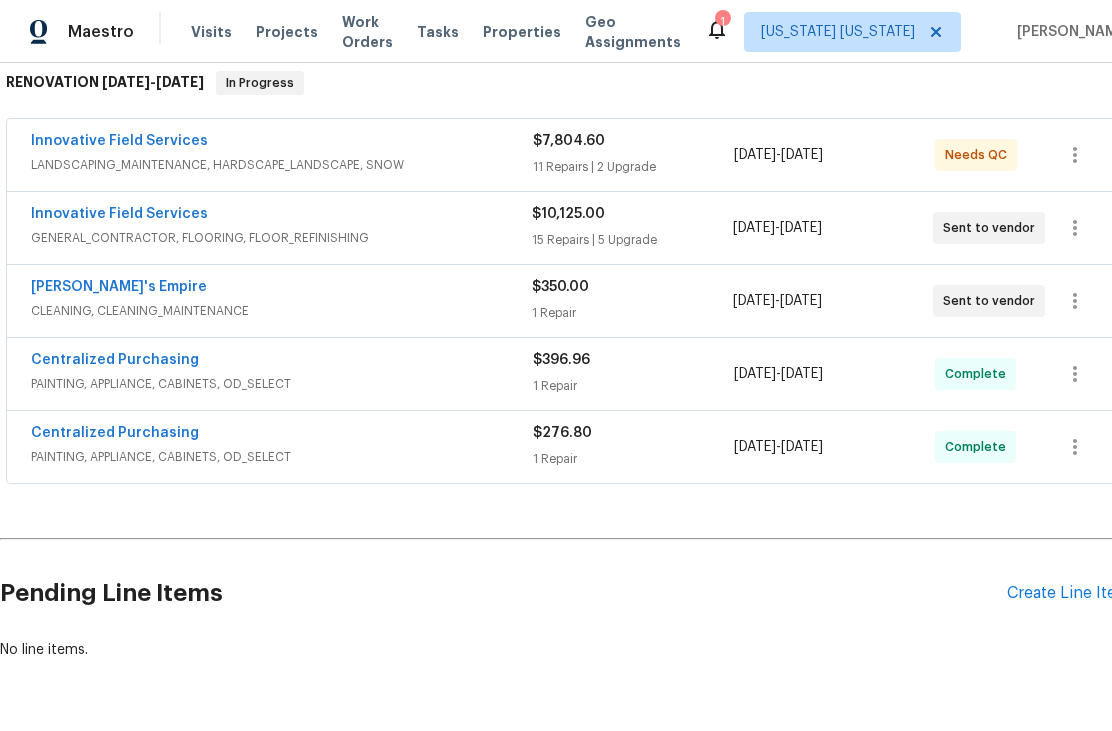 click on "Innovative Field Services" at bounding box center (119, 141) 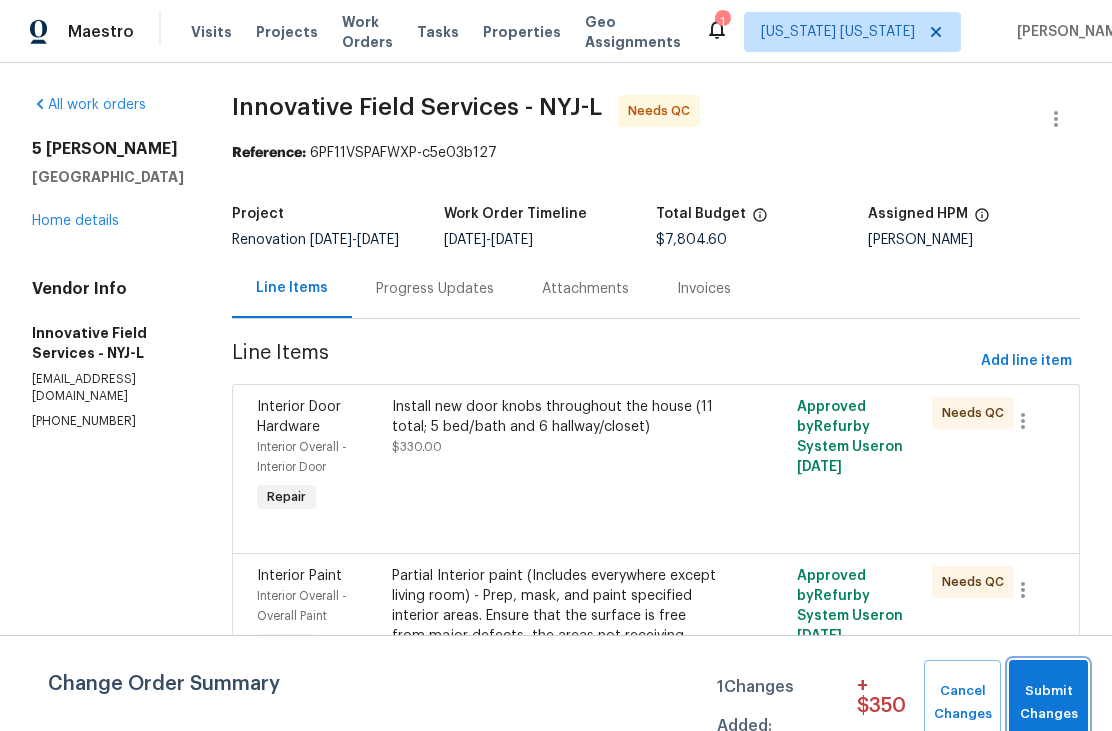 click on "Submit Changes" at bounding box center [1048, 703] 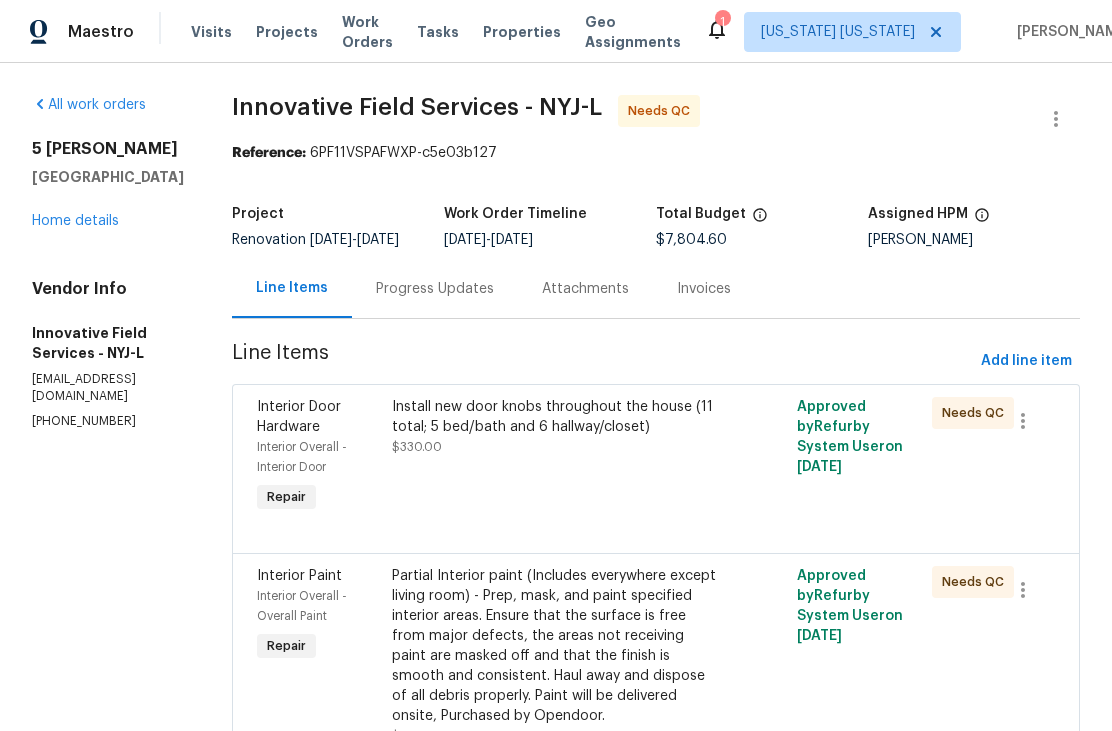 click on "Install new door knobs throughout the house (11 total; 5 bed/bath and 6 hallway/closet) $330.00" at bounding box center (555, 457) 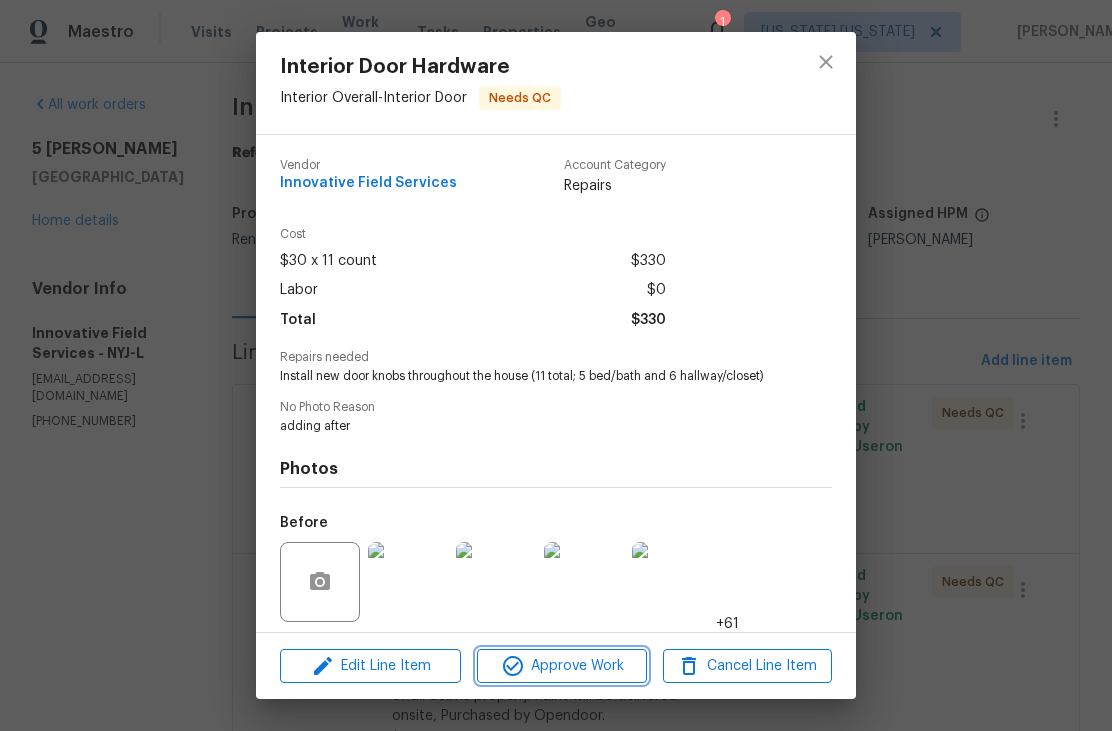 click on "Approve Work" at bounding box center (561, 666) 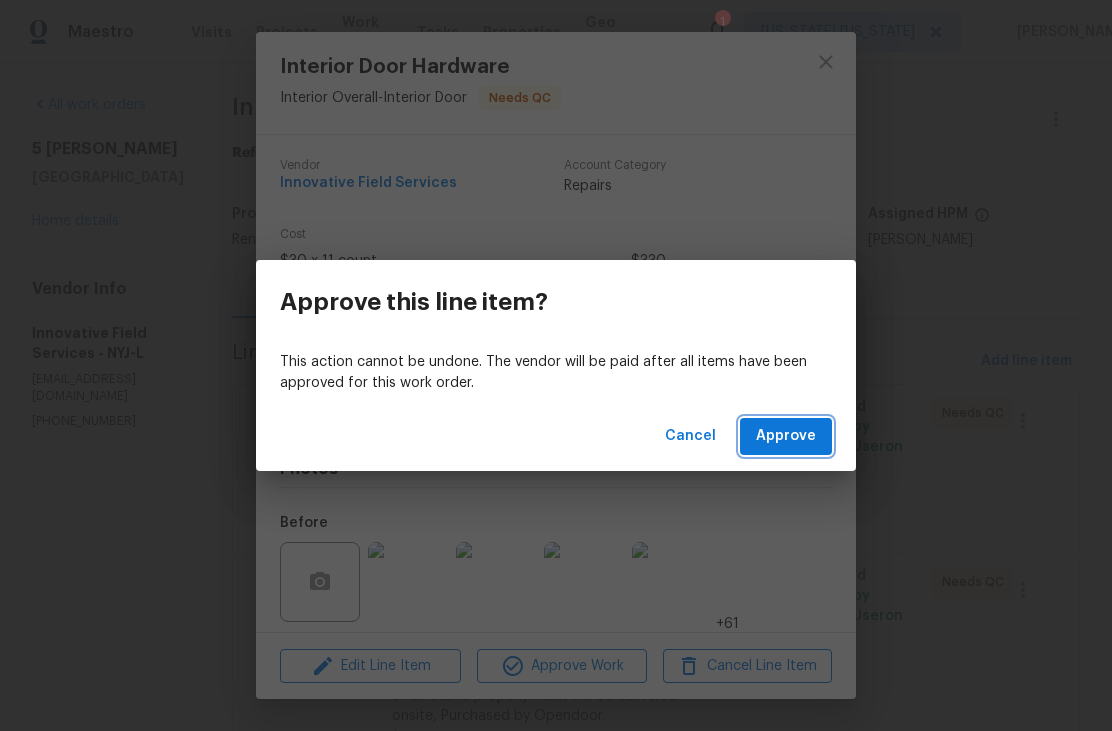 click on "Approve" at bounding box center [786, 436] 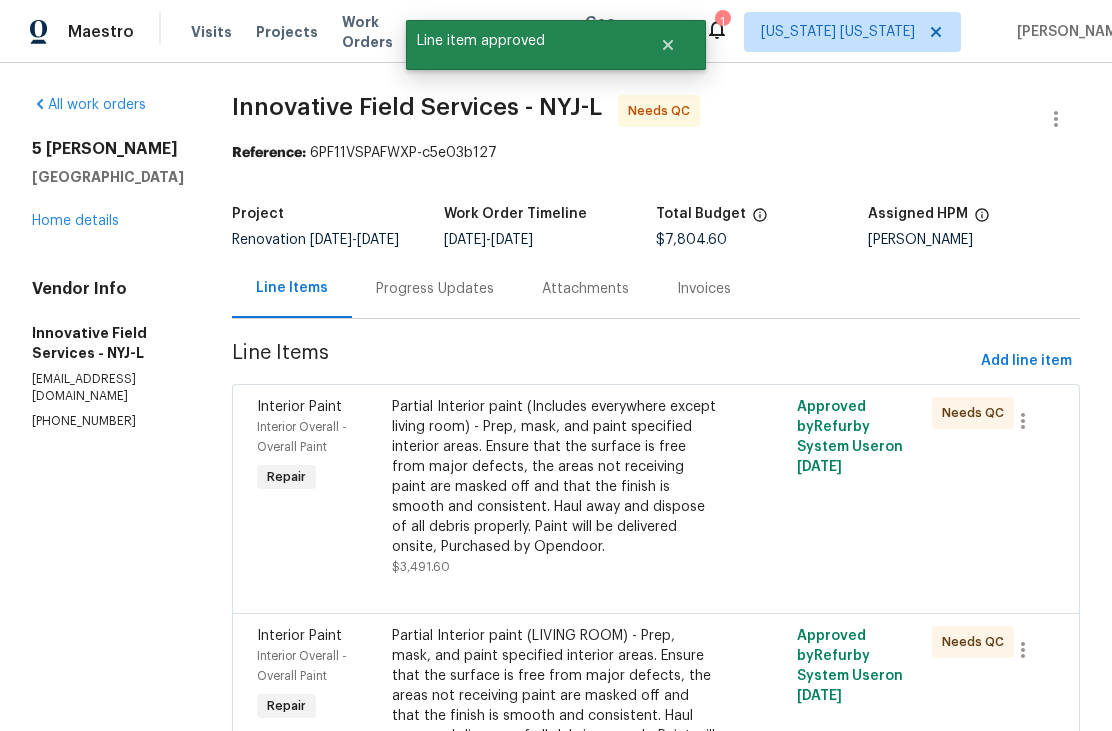 click on "Partial Interior paint (Includes everywhere except living room)  - Prep, mask, and paint specified interior areas. Ensure that the surface is free from major defects, the areas not receiving paint are masked off and that the finish is smooth and consistent. Haul away and dispose of all debris properly. Paint will be delivered onsite, Purchased by Opendoor." at bounding box center (555, 477) 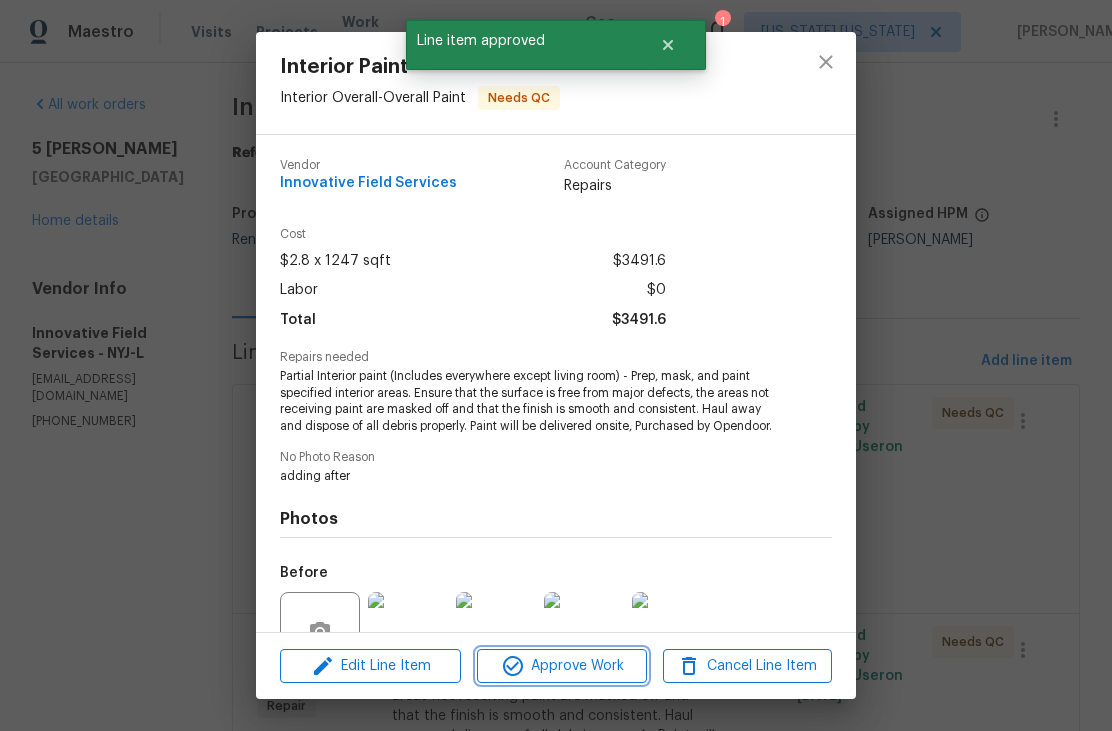 click on "Approve Work" at bounding box center (561, 666) 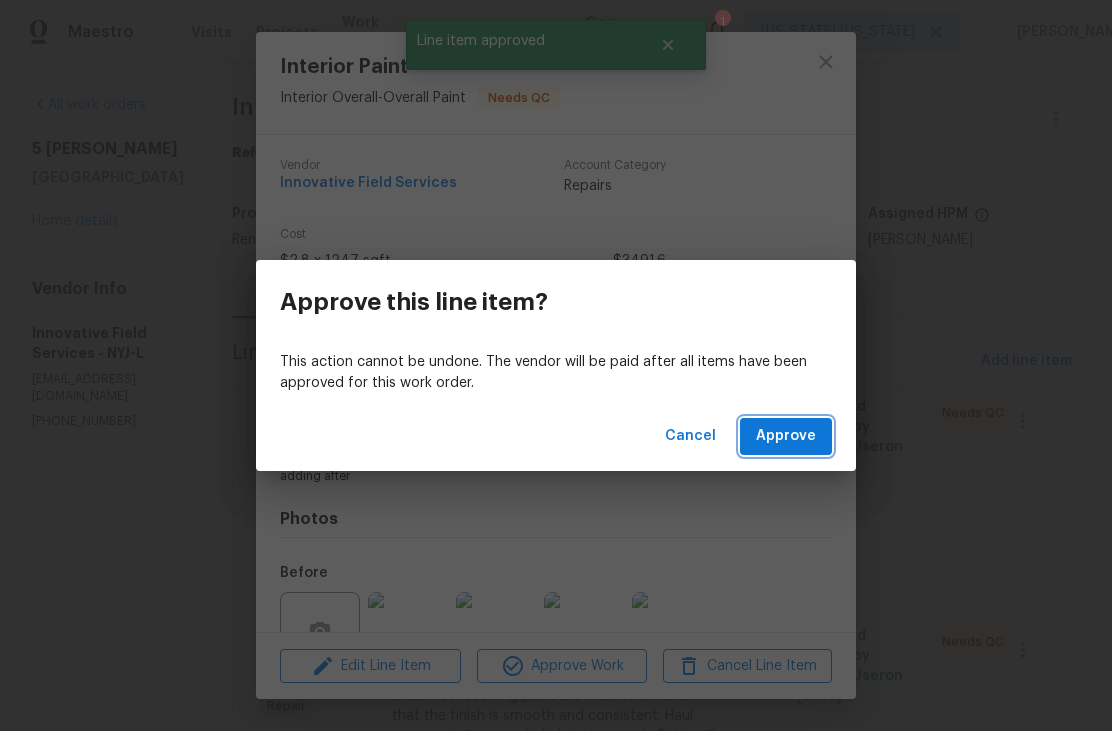 click on "Approve" at bounding box center (786, 436) 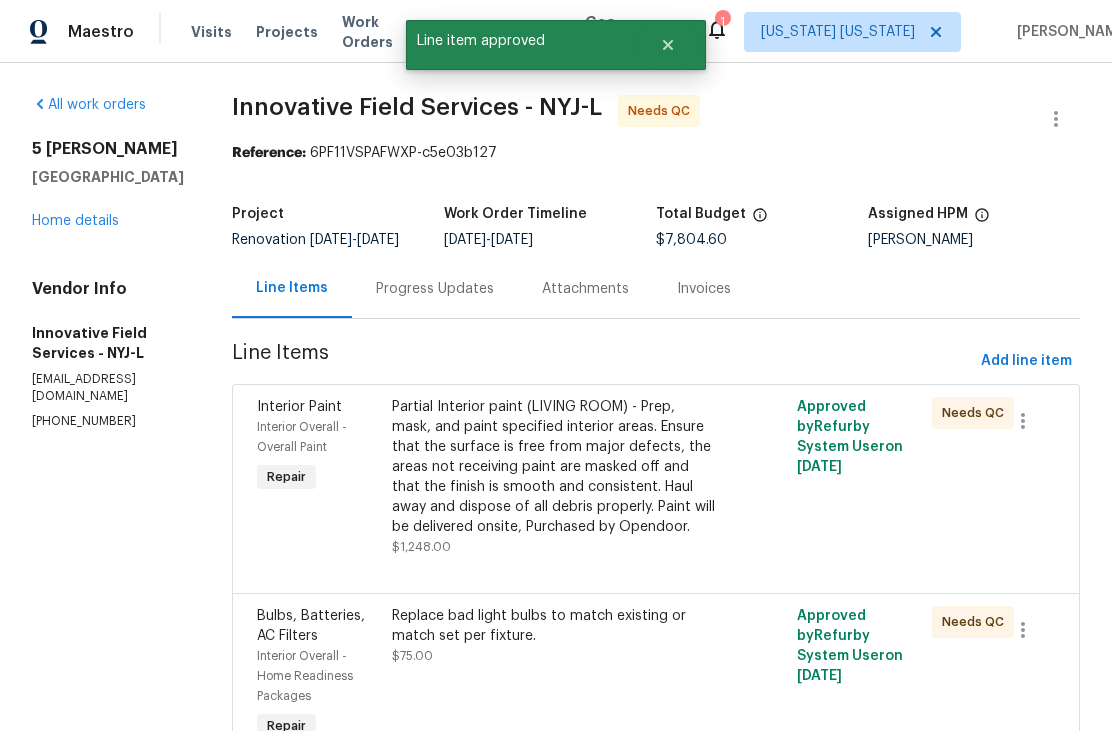 click on "Partial Interior paint (LIVING ROOM) - Prep, mask, and paint specified interior areas. Ensure that the surface is free from major defects, the areas not receiving paint are masked off and that the finish is smooth and consistent. Haul away and dispose of all debris properly. Paint will be delivered onsite, Purchased by Opendoor." at bounding box center [555, 467] 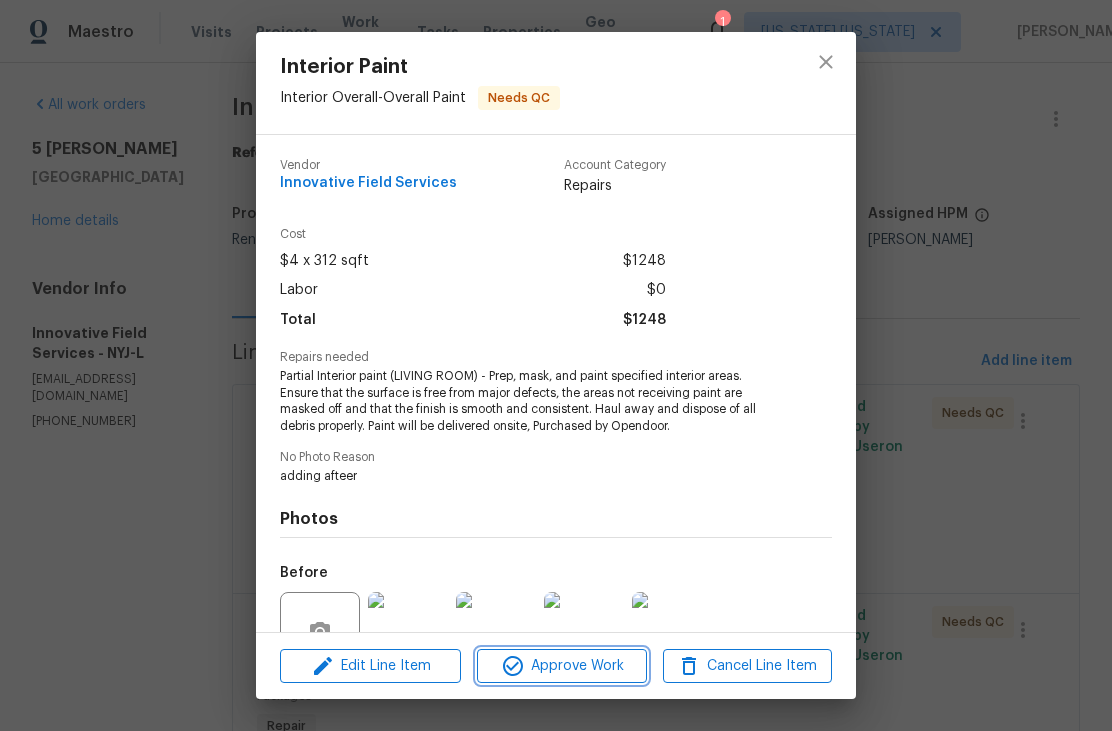 click 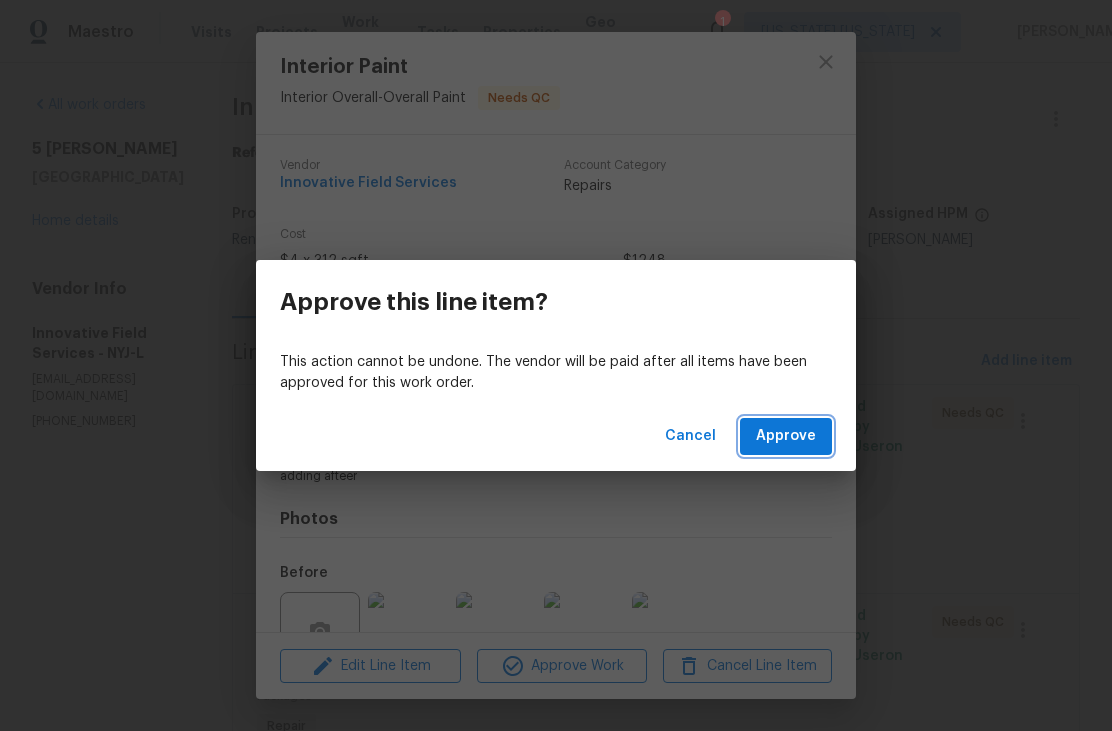click on "Approve" at bounding box center [786, 436] 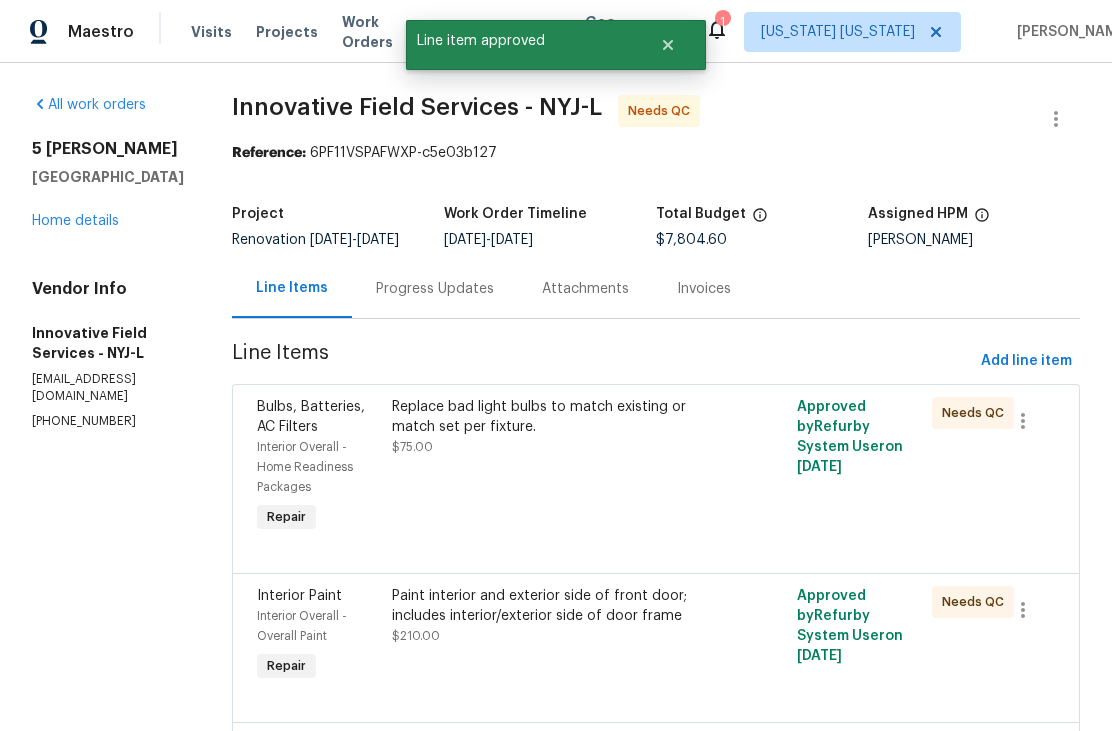 click on "Replace bad light bulbs to match existing or match set per fixture. $75.00" at bounding box center (555, 427) 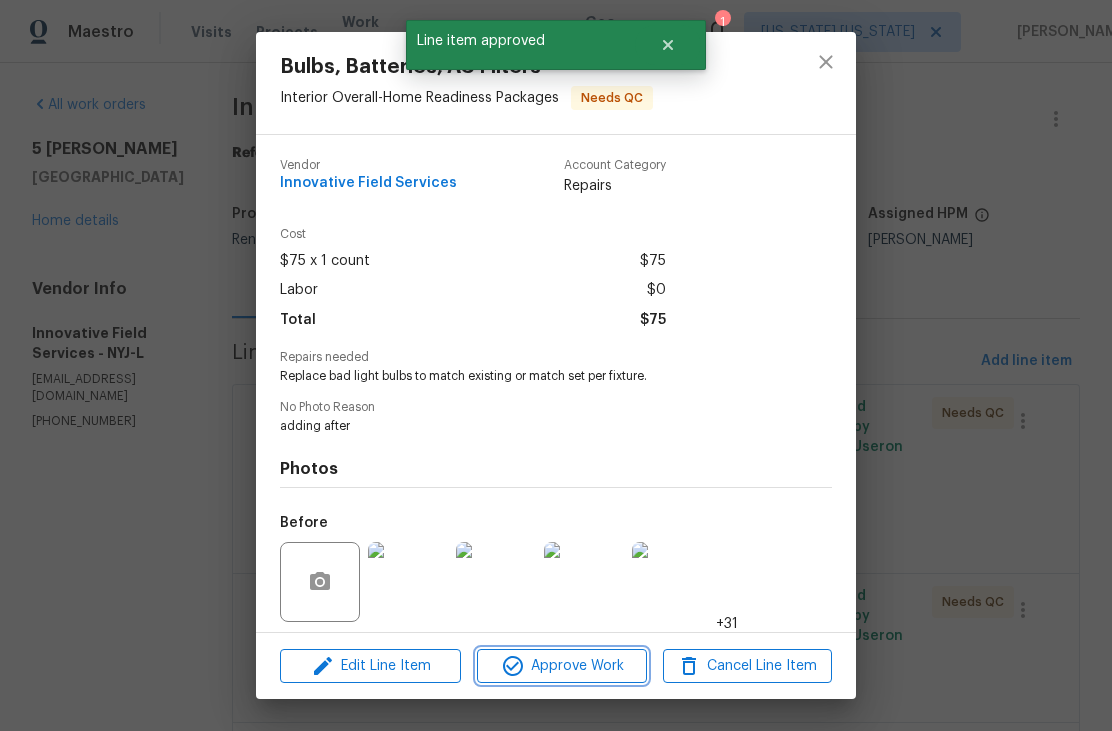 click 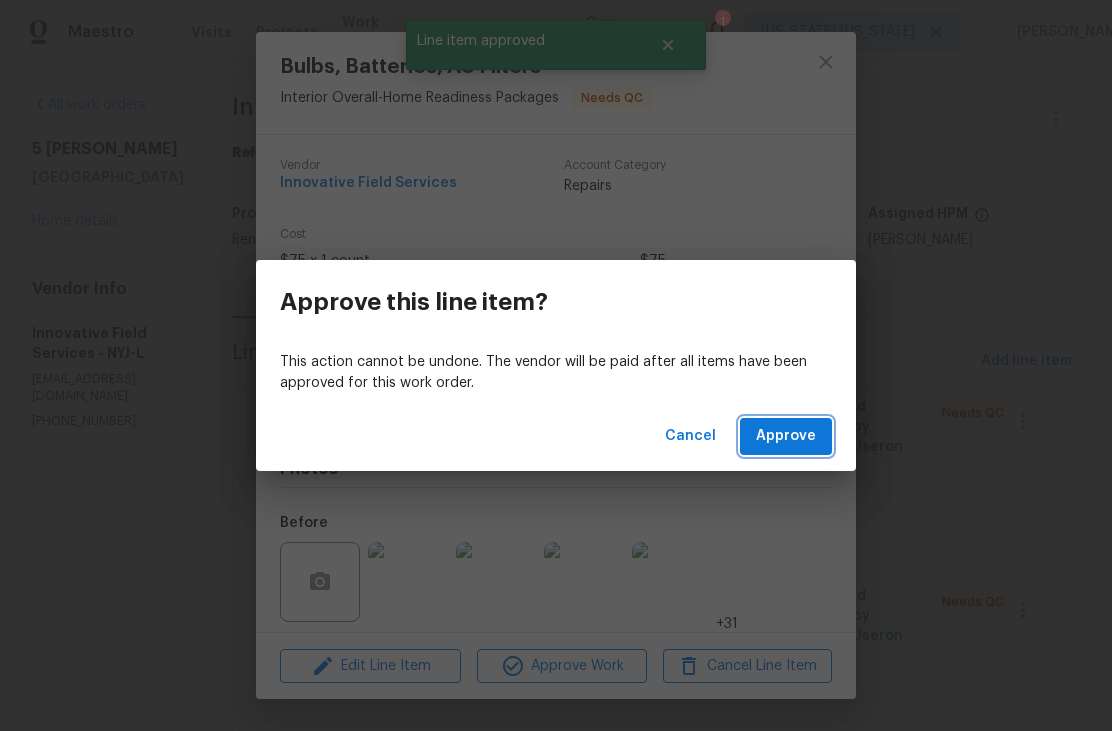 click on "Approve" at bounding box center [786, 436] 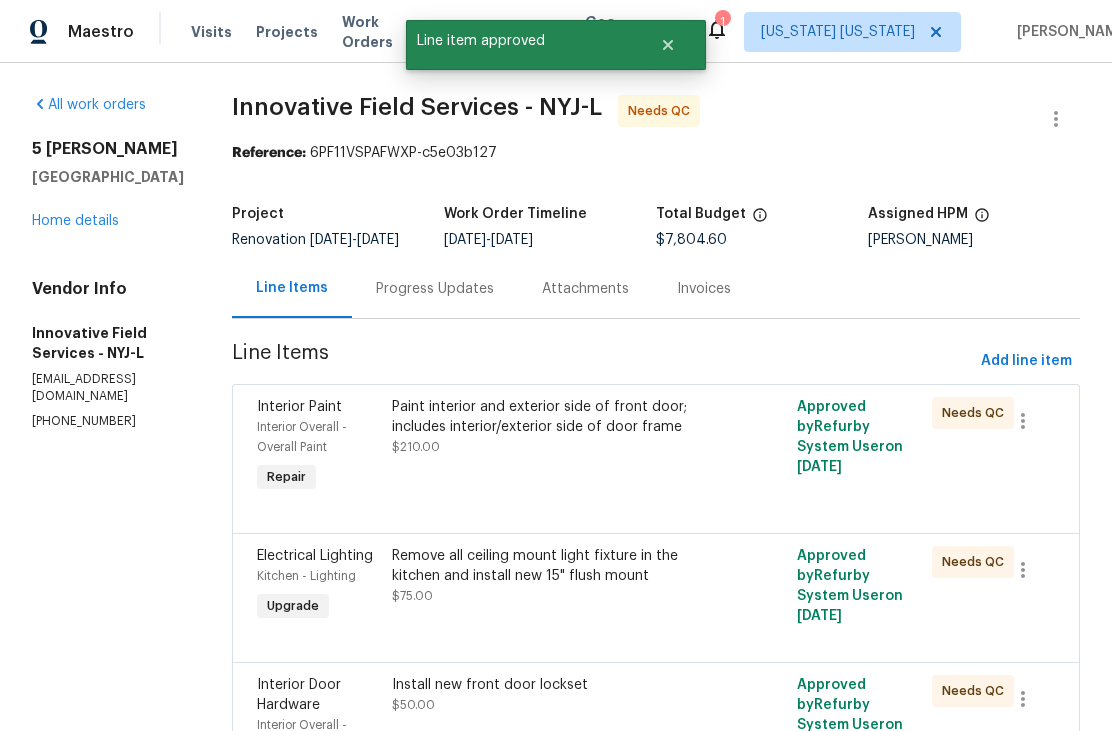 click on "Paint interior and exterior side of front door; includes interior/exterior side of door frame $210.00" at bounding box center [555, 447] 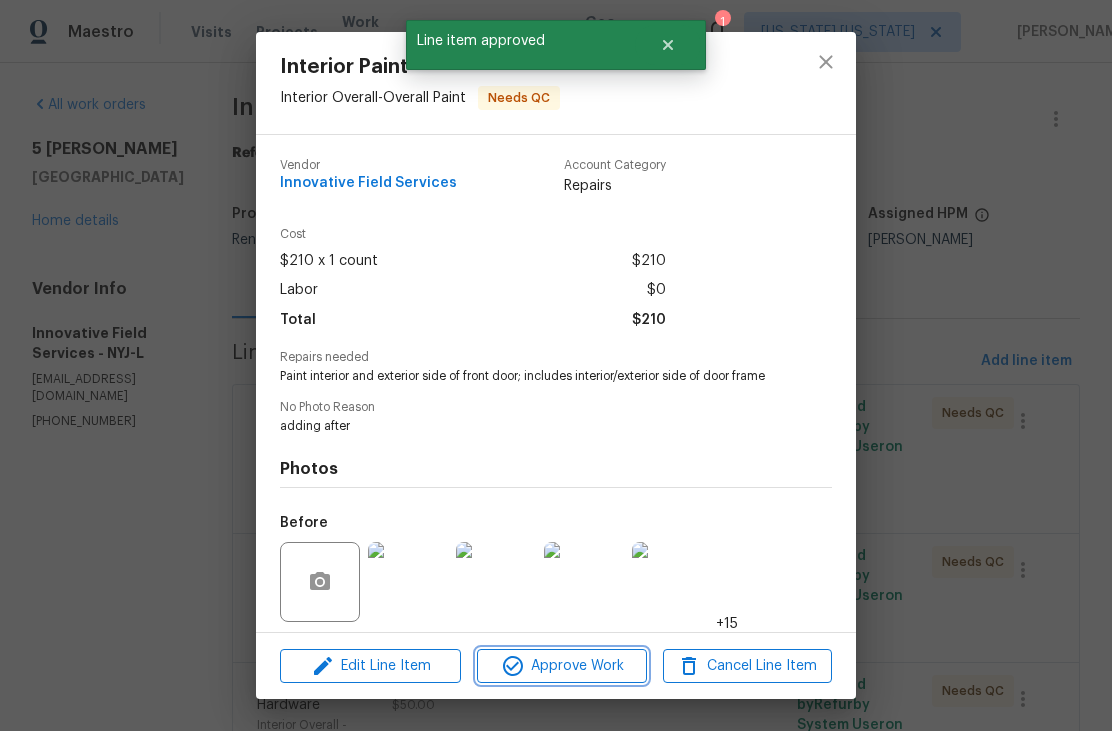 click on "Approve Work" at bounding box center [561, 666] 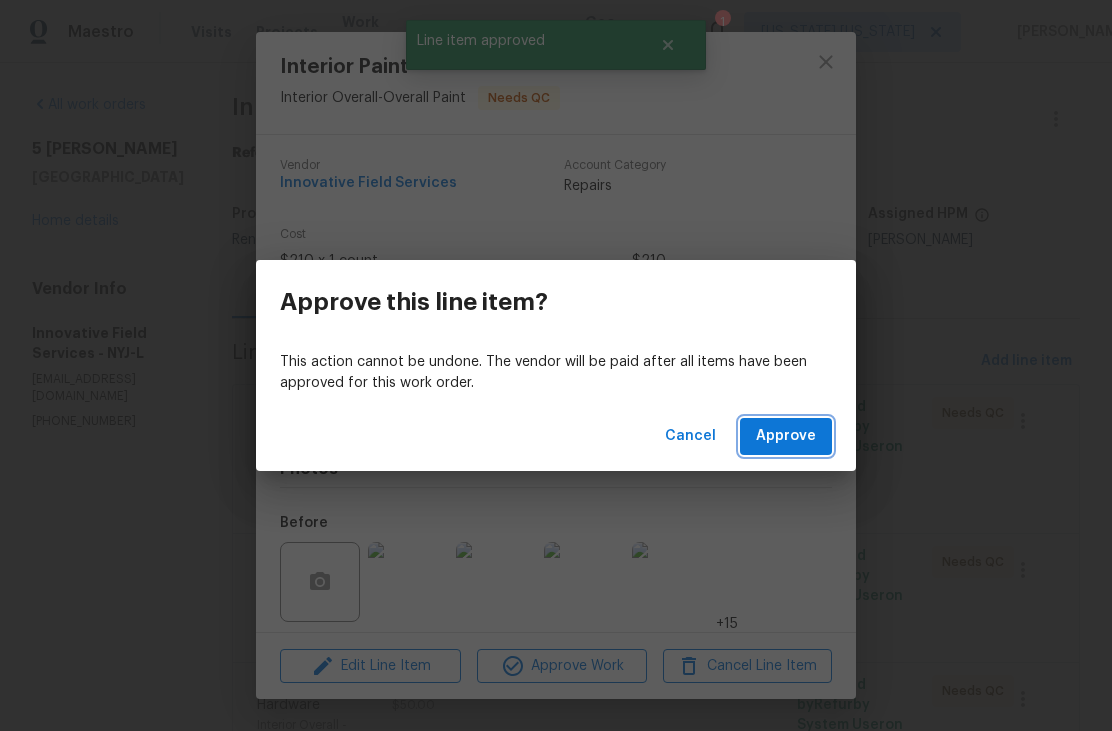click on "Approve" at bounding box center (786, 436) 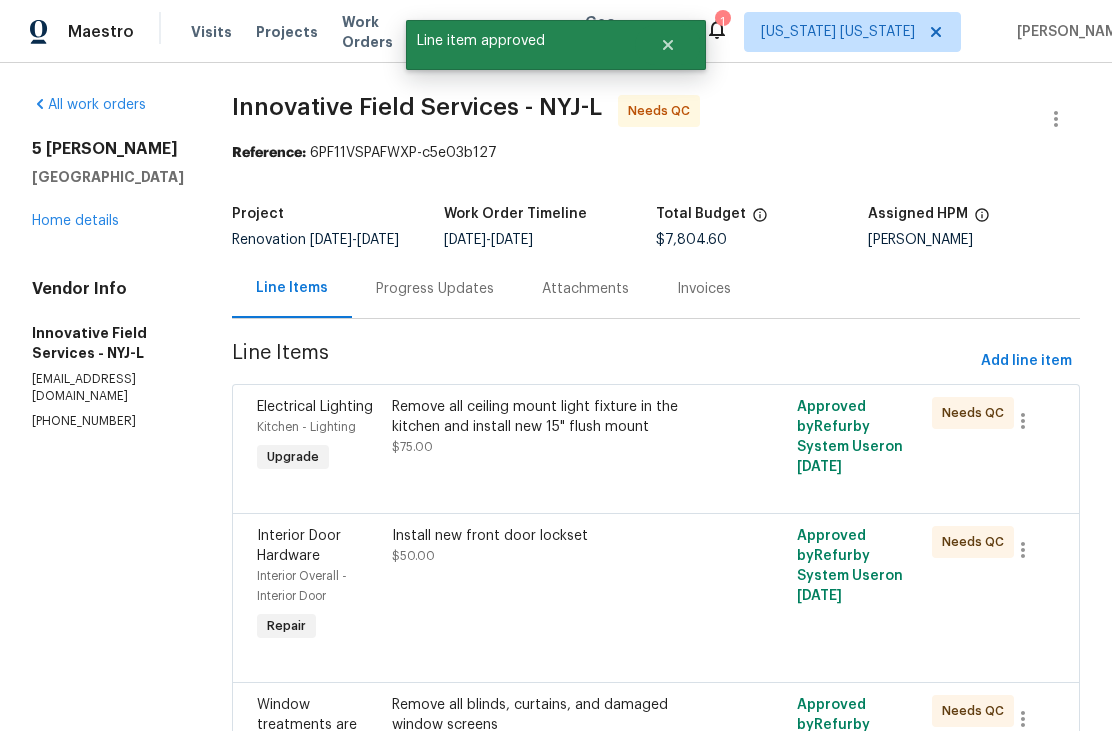 click on "Remove all ceiling mount light fixture in the kitchen and install new 15" flush mount $75.00" at bounding box center (555, 427) 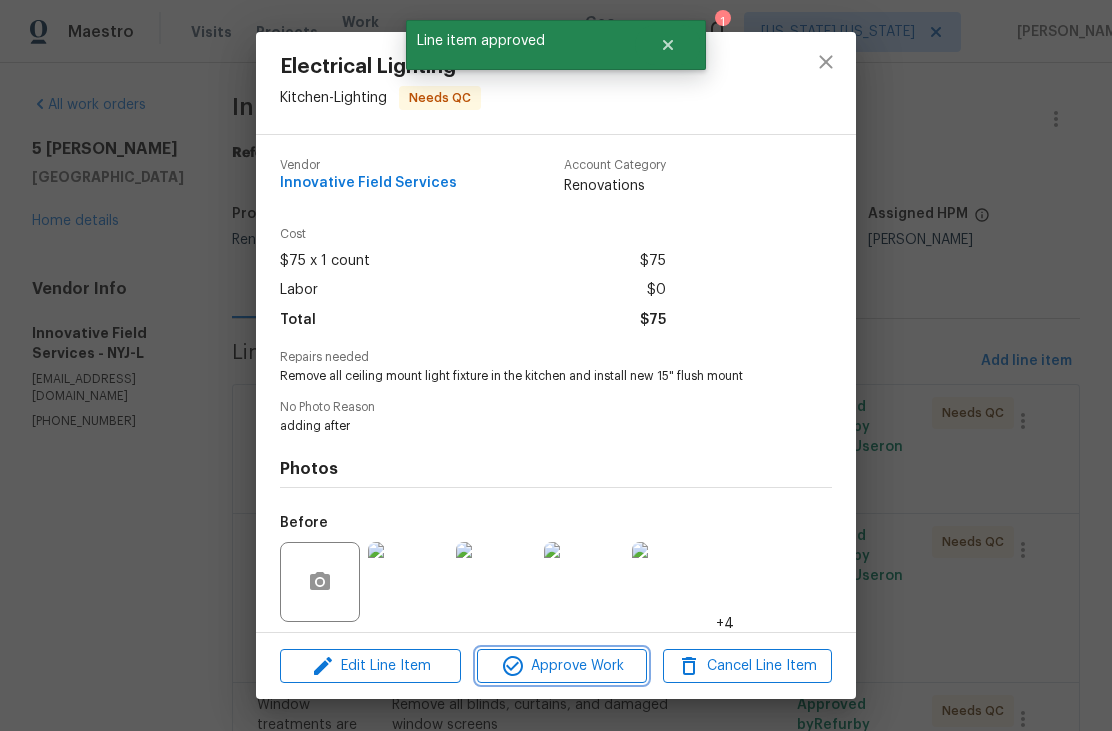 click on "Approve Work" at bounding box center (561, 666) 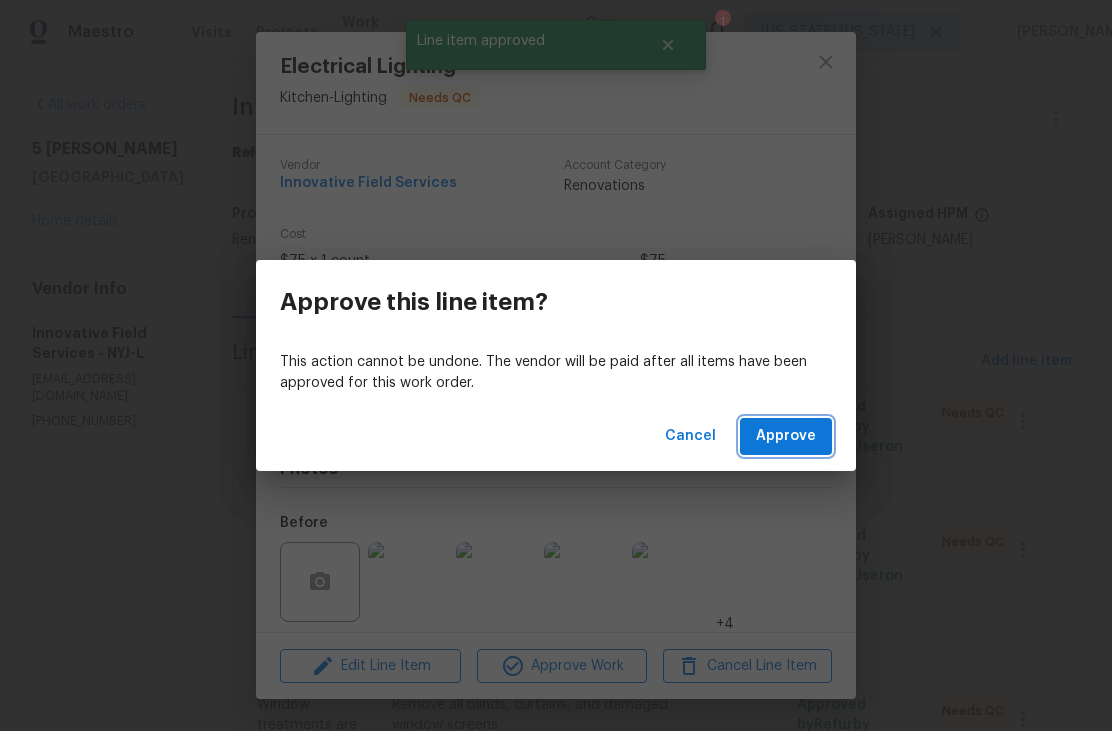 click on "Approve" at bounding box center [786, 436] 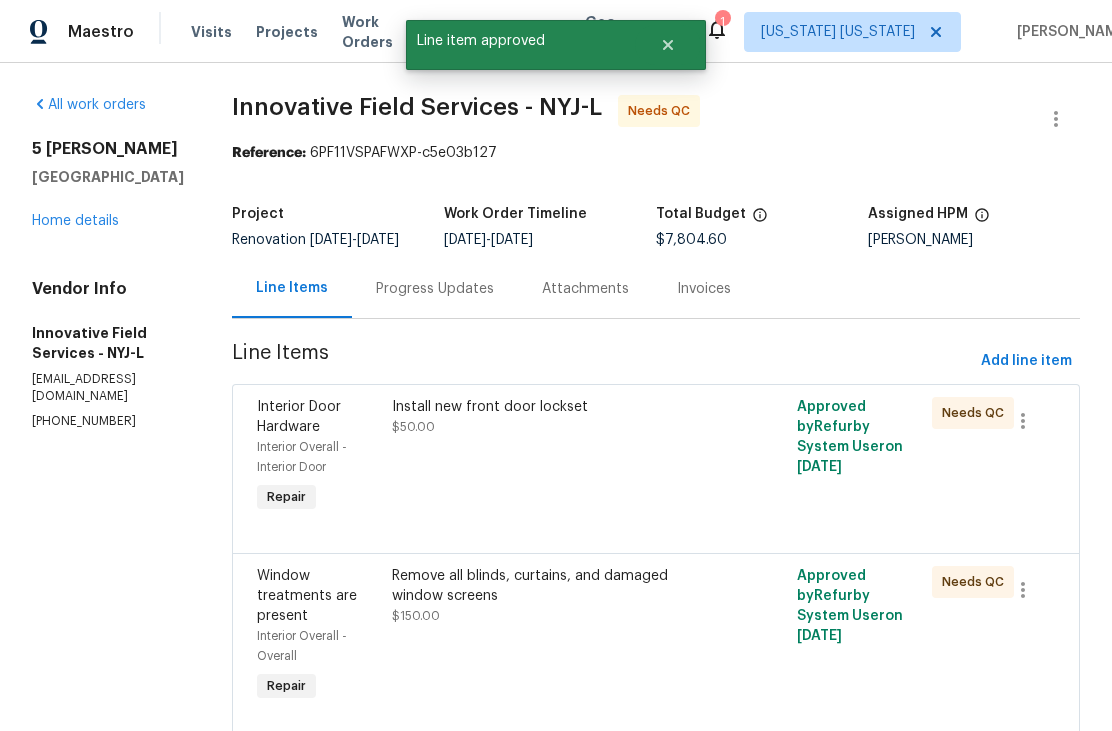 click on "Install new front door lockset $50.00" at bounding box center (555, 457) 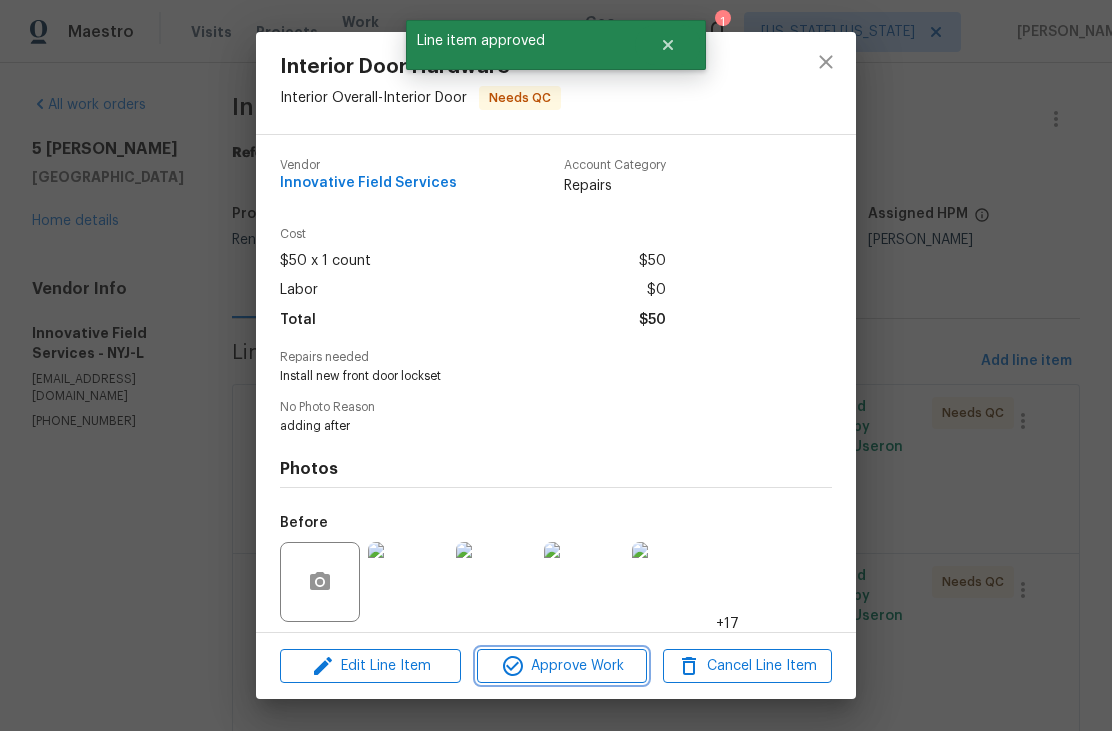 click on "Approve Work" at bounding box center (561, 666) 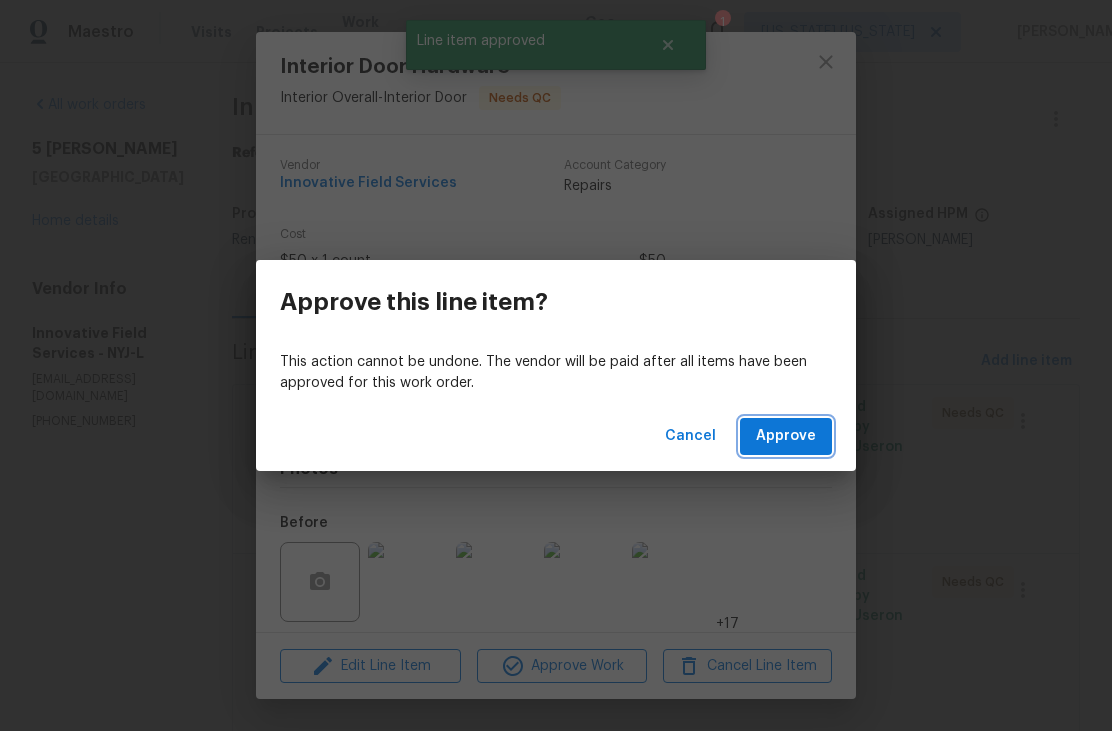click on "Approve" at bounding box center [786, 436] 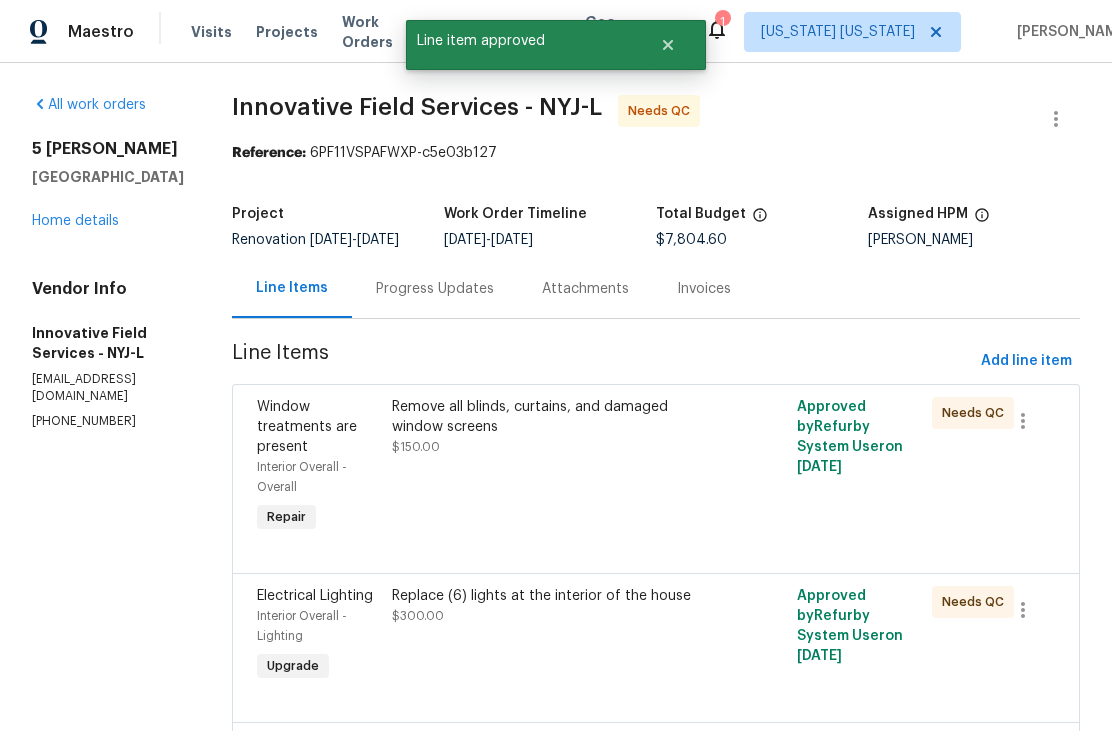 click on "Remove all blinds, curtains, and damaged window screens $150.00" at bounding box center (555, 467) 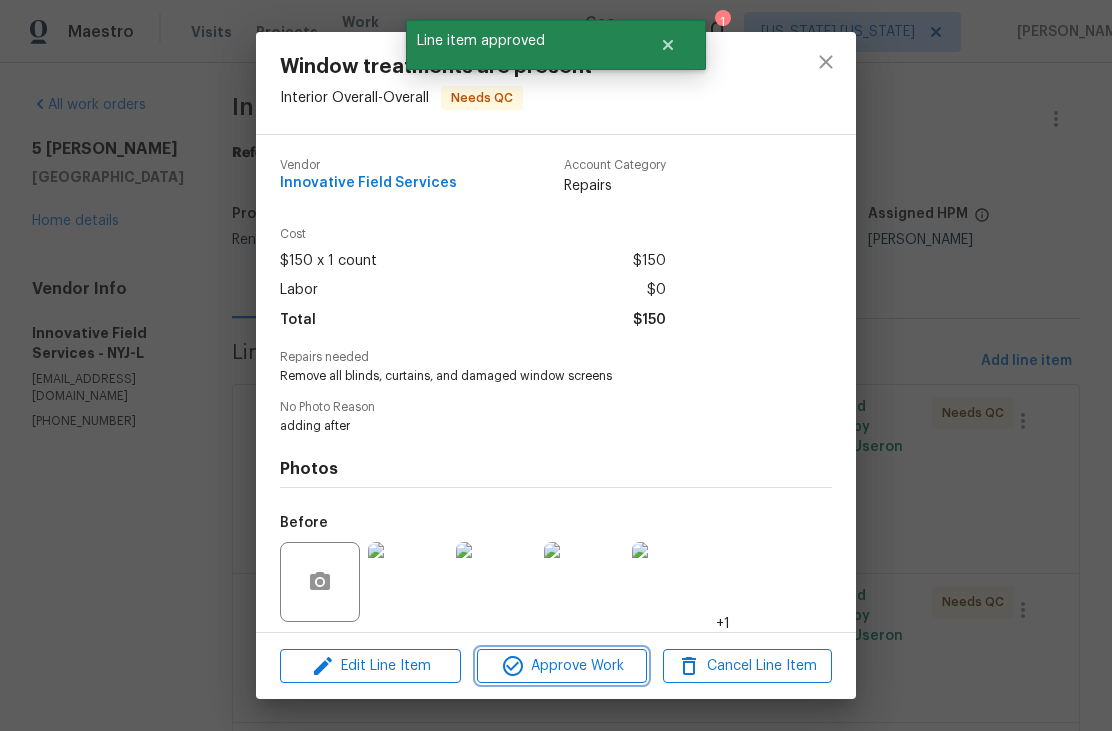 click on "Approve Work" at bounding box center (561, 666) 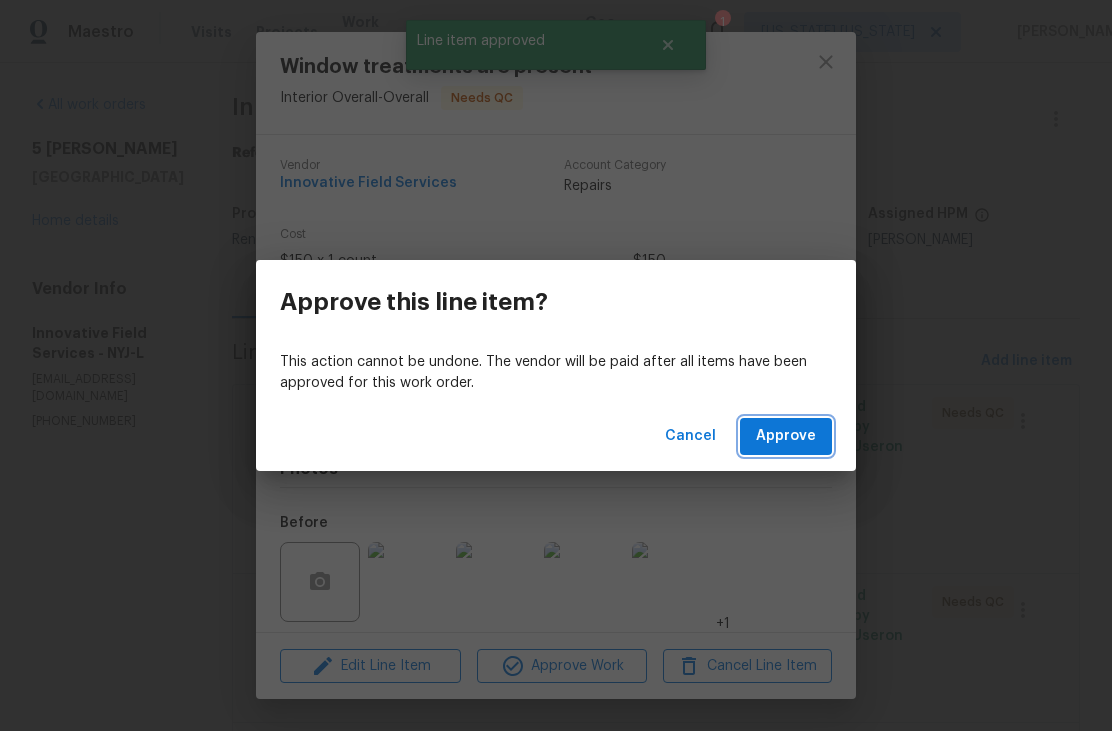 click on "Approve" at bounding box center [786, 436] 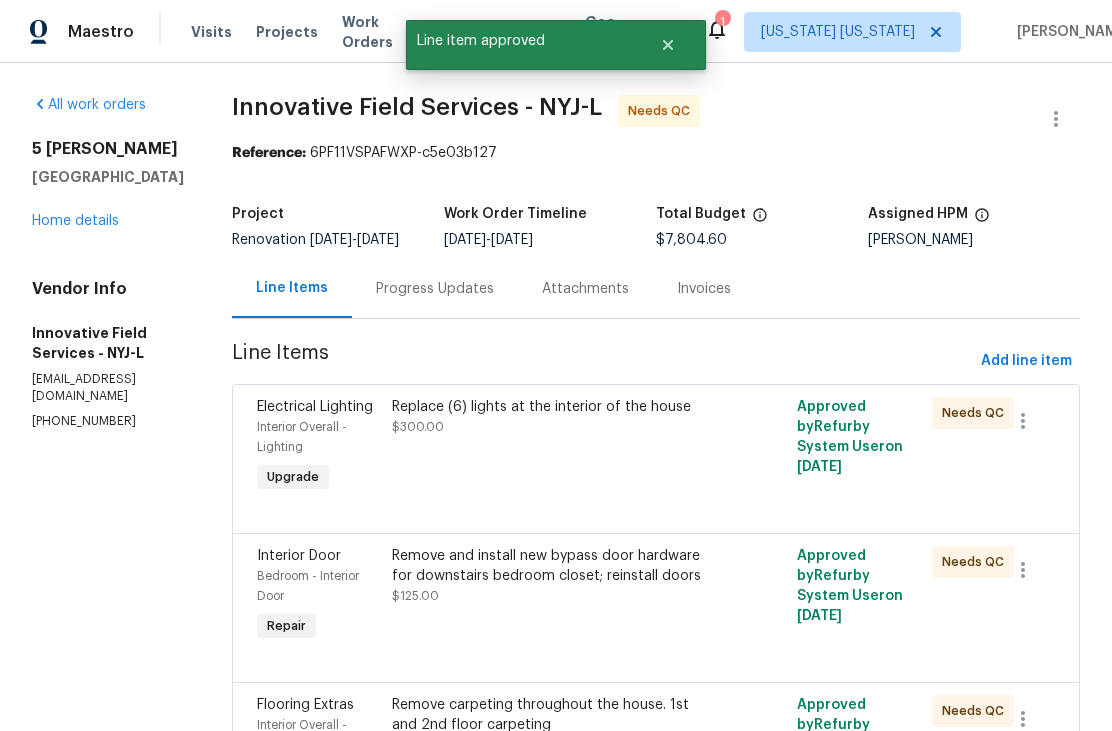 click on "Replace (6) lights at the interior of the house $300.00" at bounding box center [555, 447] 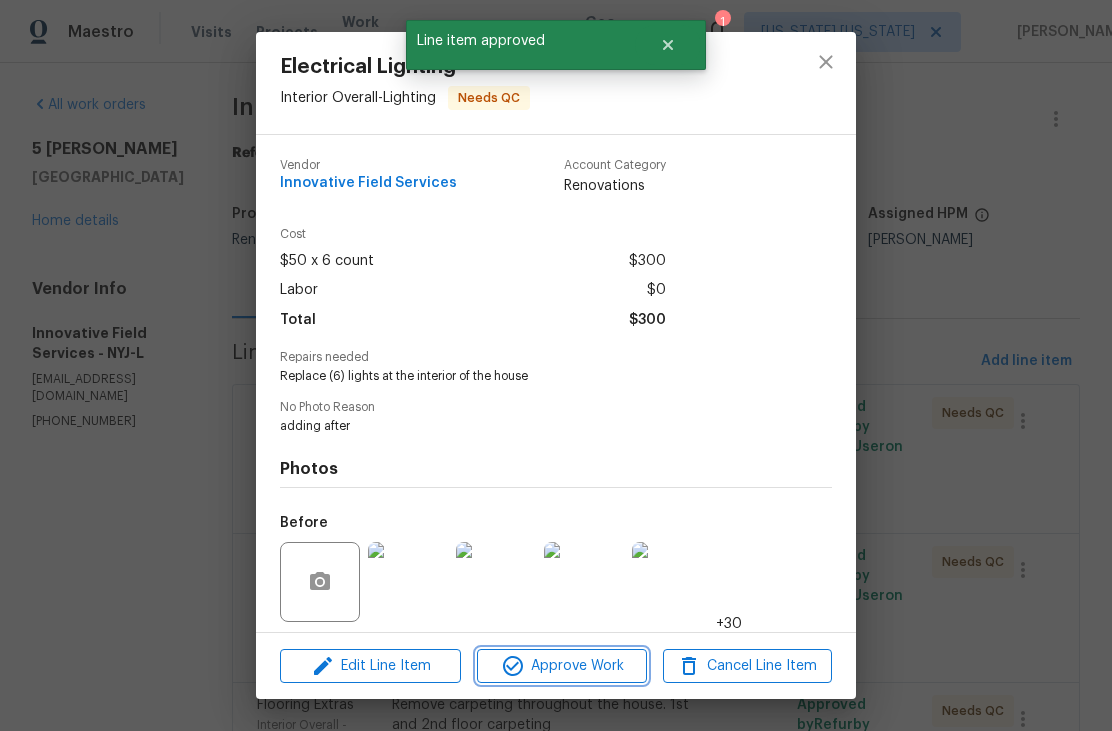 click on "Approve Work" at bounding box center (561, 666) 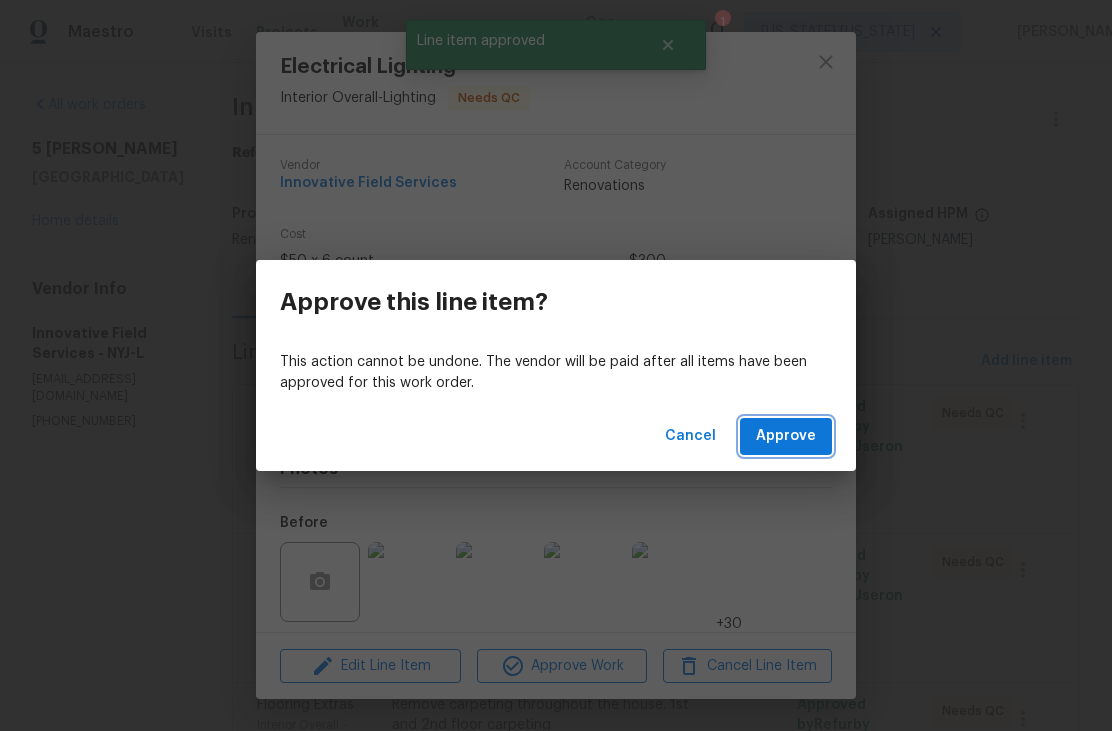 click on "Approve" at bounding box center [786, 436] 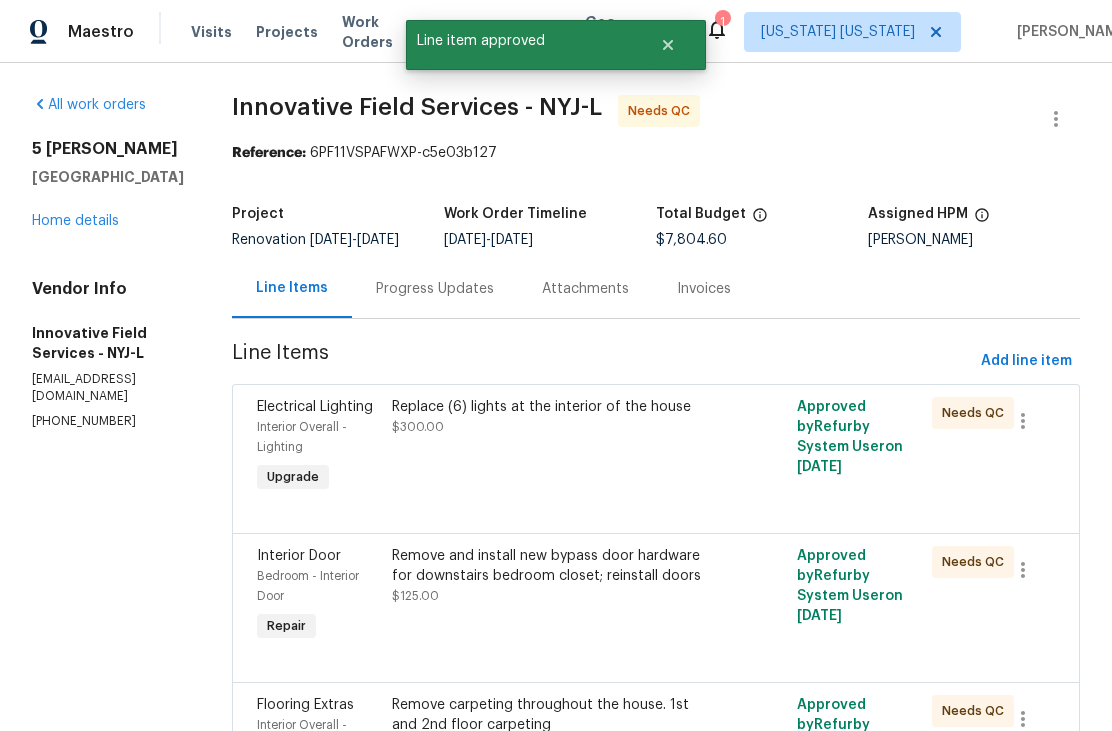 click on "Replace (6) lights at the interior of the house $300.00" at bounding box center [555, 447] 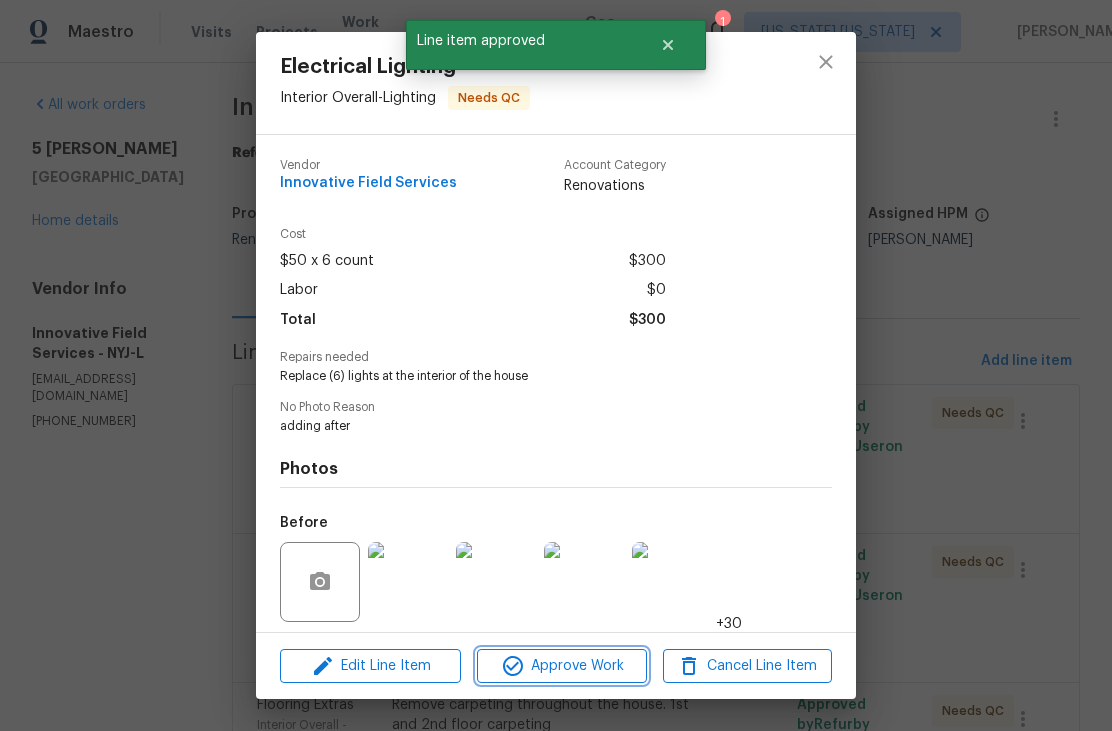 click on "Approve Work" at bounding box center (561, 666) 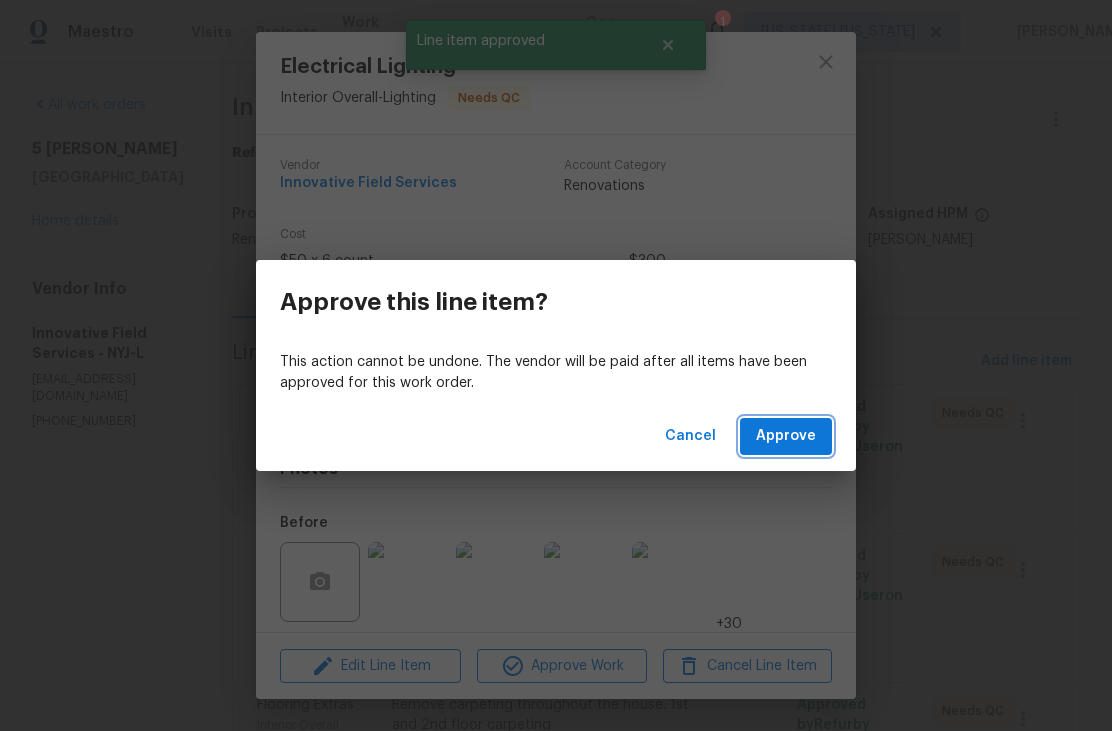 click on "Approve" at bounding box center (786, 436) 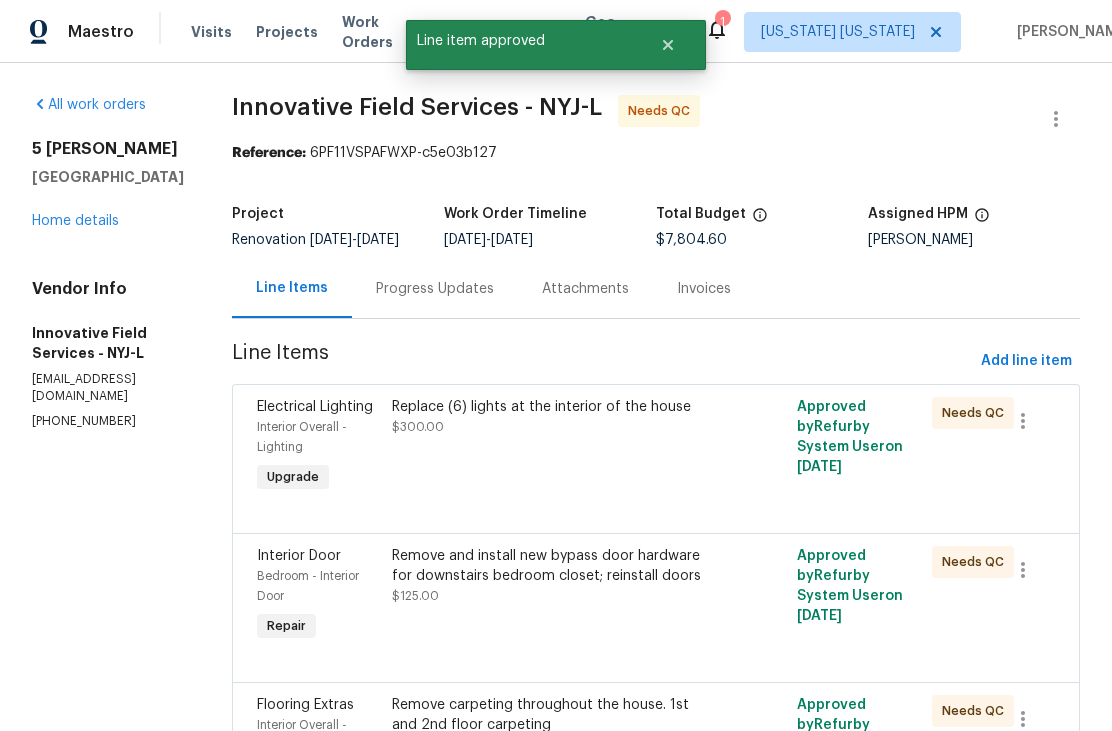 click on "Replace (6) lights at the interior of the house $300.00" at bounding box center (555, 447) 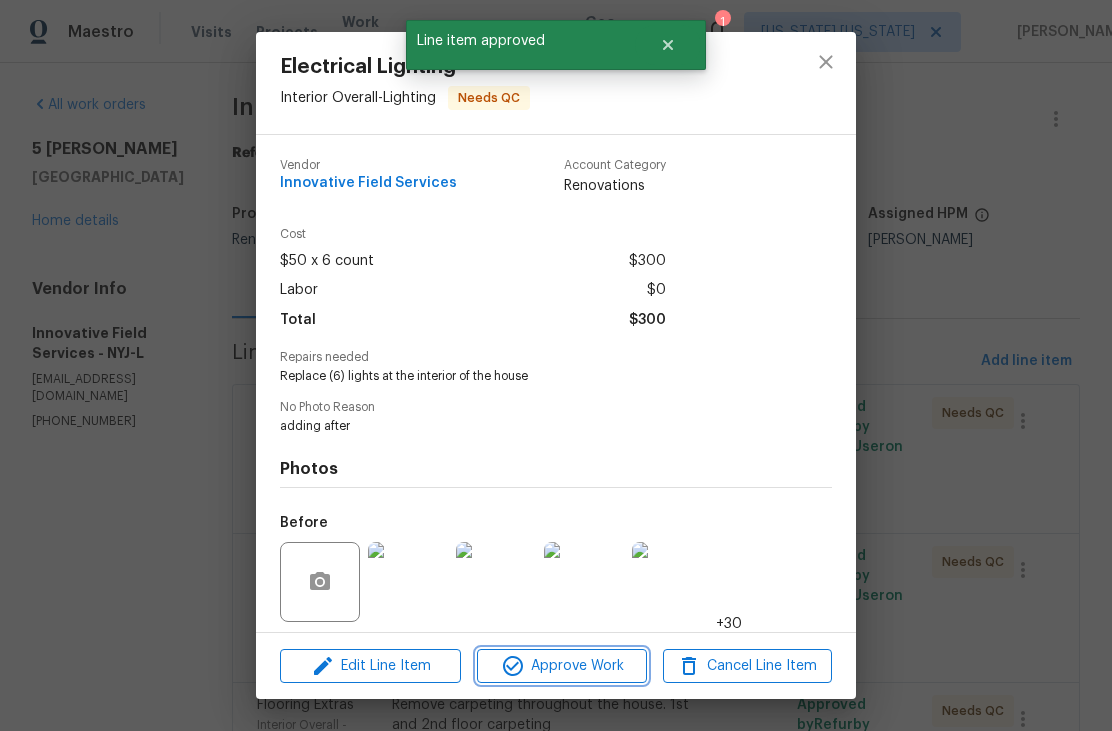click on "Approve Work" at bounding box center [561, 666] 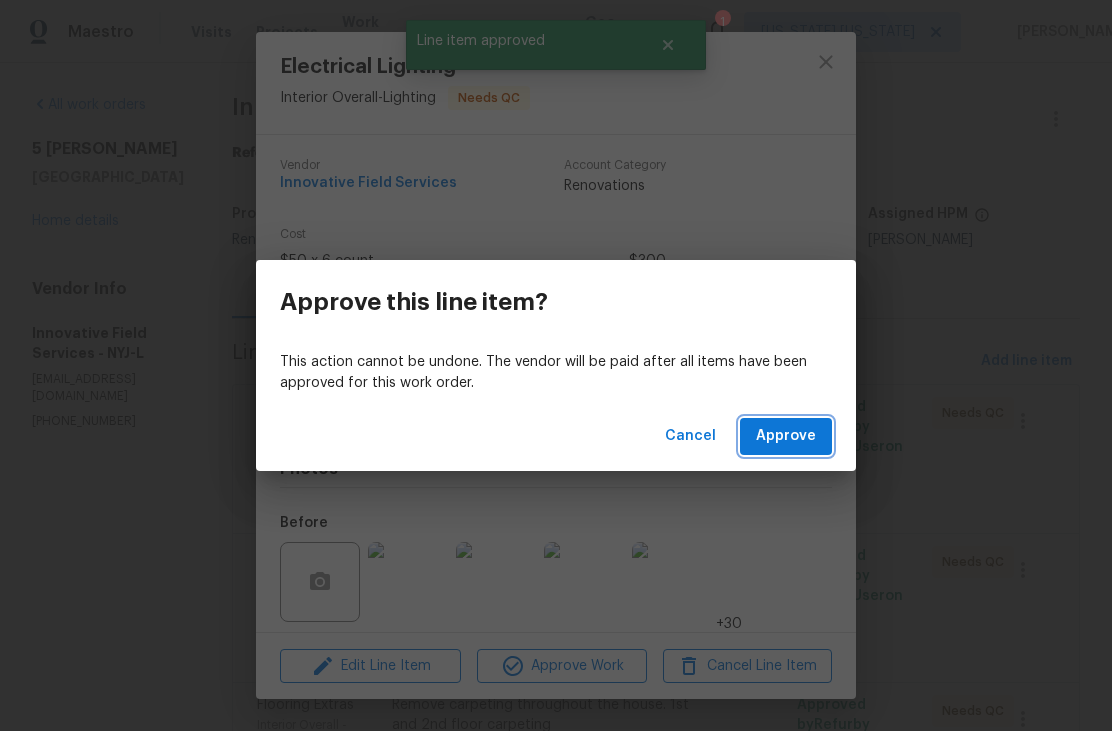 click on "Approve" at bounding box center (786, 436) 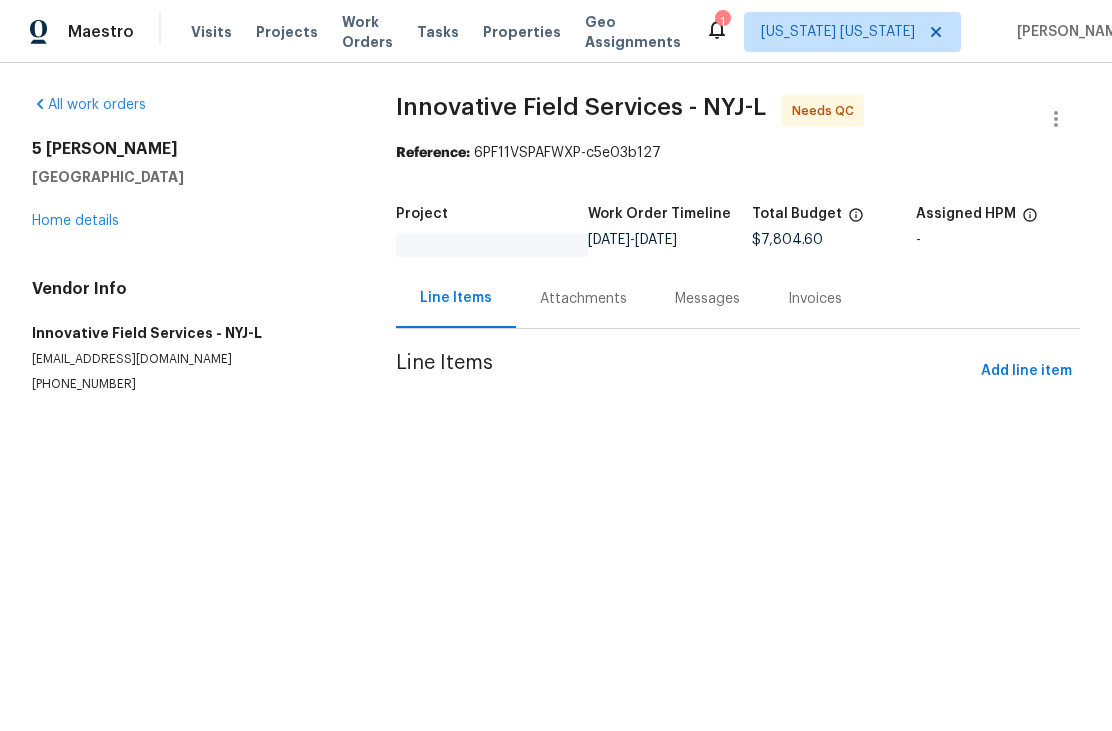 scroll, scrollTop: 0, scrollLeft: 0, axis: both 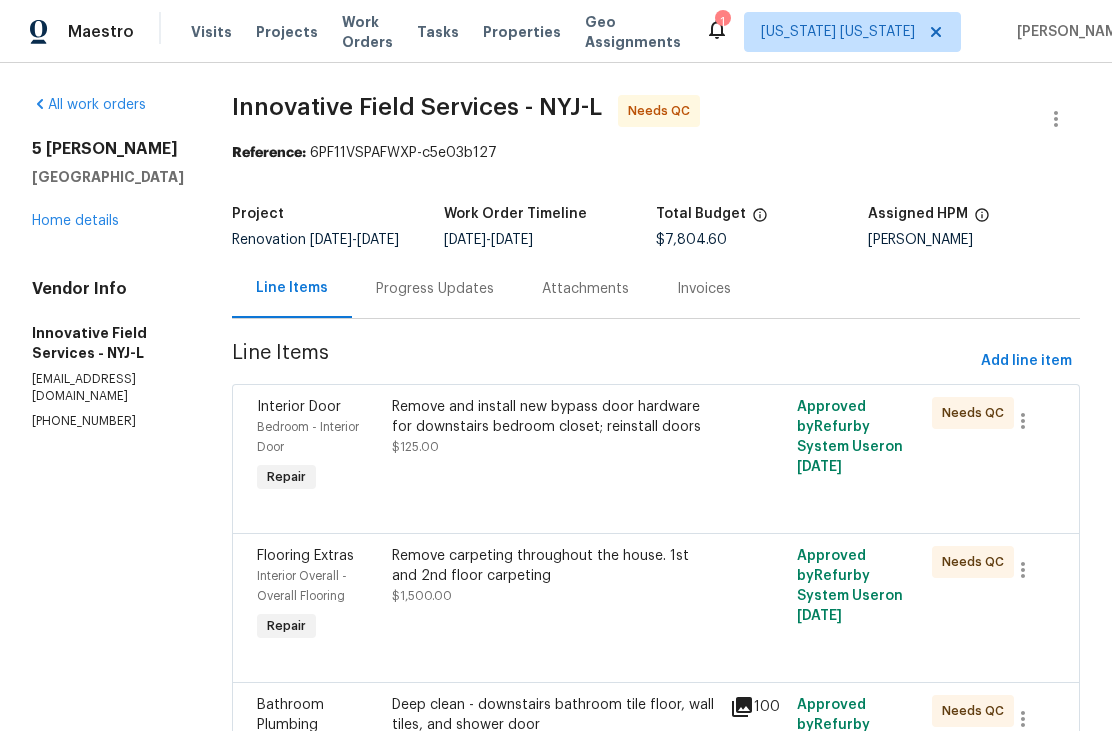 click on "Remove and install new bypass door hardware for downstairs bedroom closet; reinstall doors $125.00" at bounding box center [555, 427] 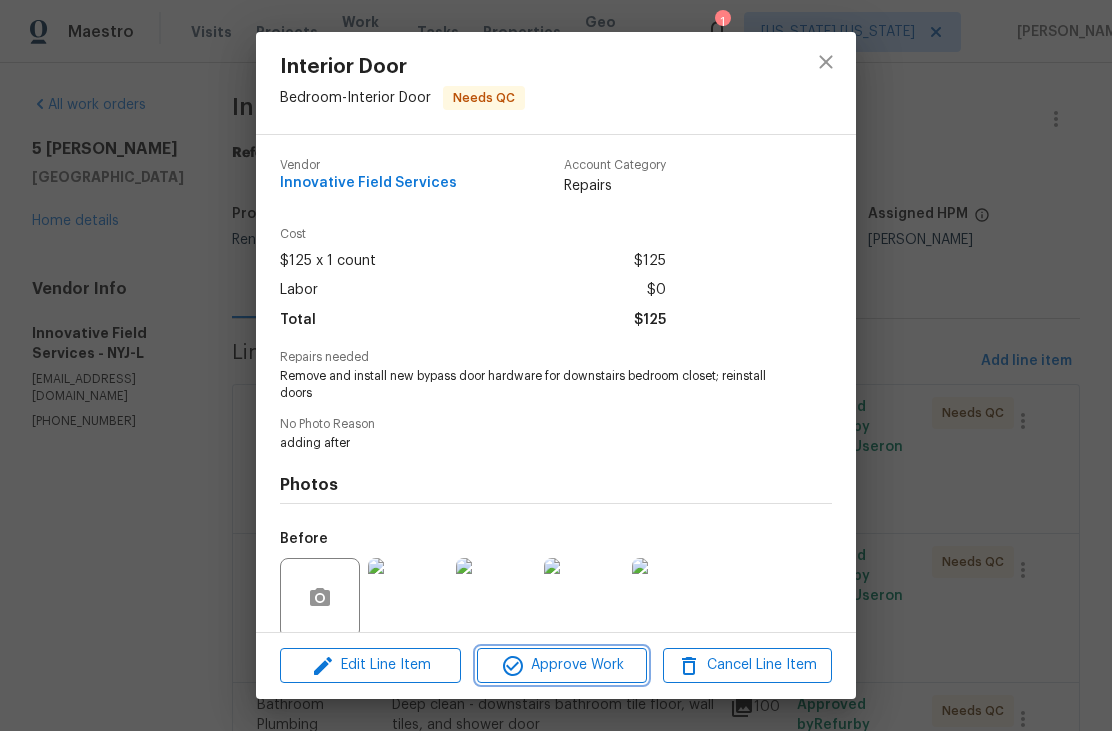 click on "Approve Work" at bounding box center [561, 665] 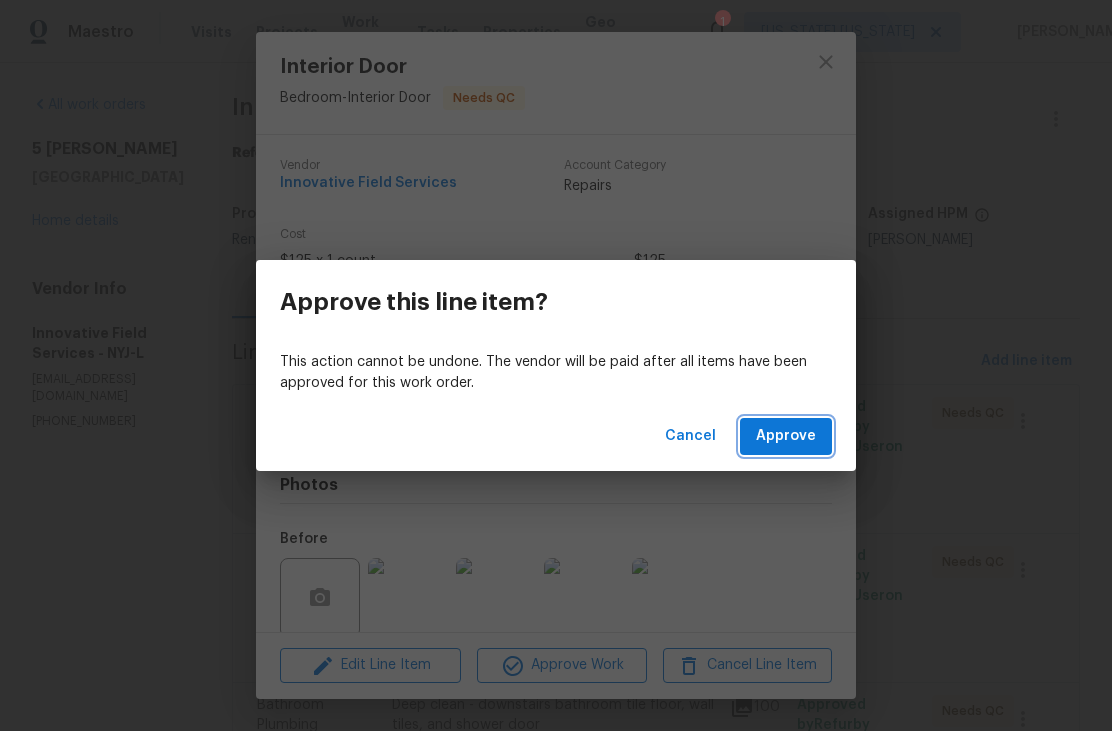 click on "Approve" at bounding box center (786, 436) 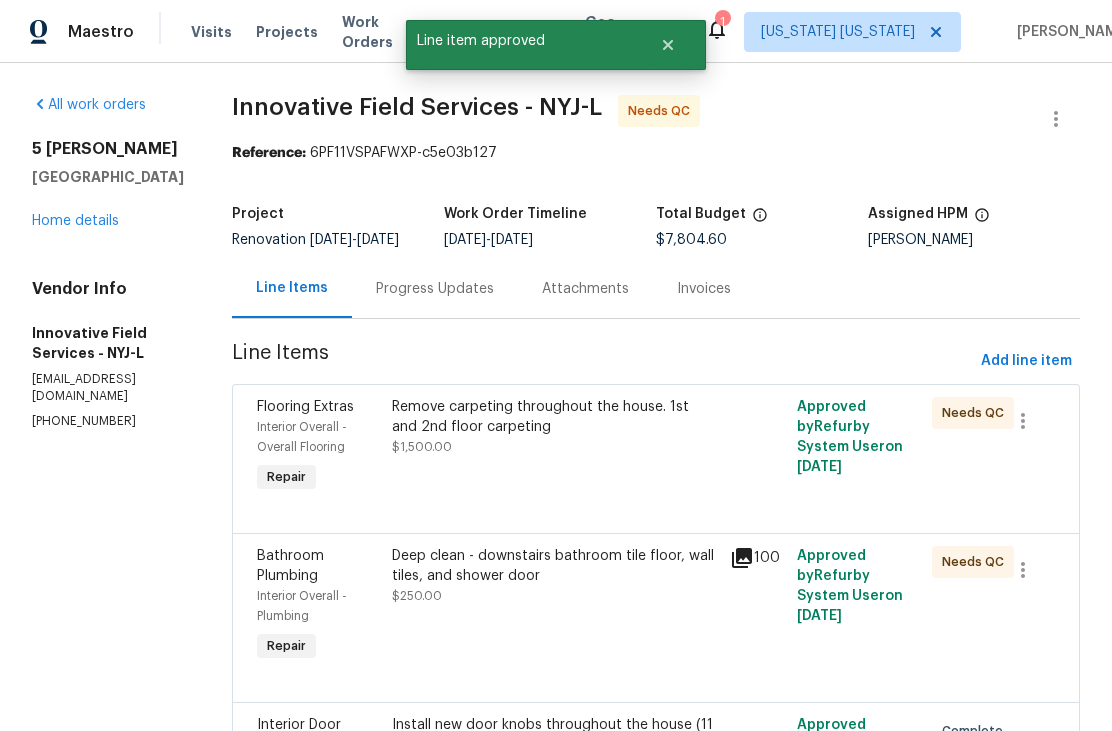 click on "Remove carpeting throughout the house. 1st and 2nd floor carpeting $1,500.00" at bounding box center [555, 427] 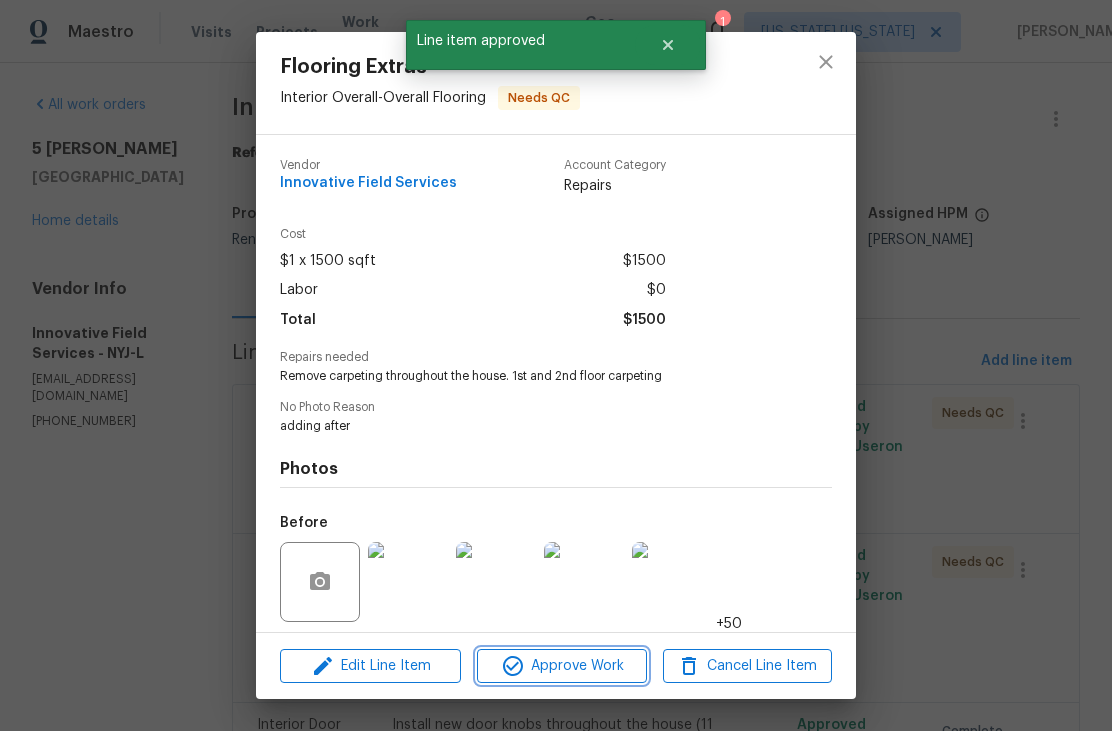 click on "Approve Work" at bounding box center (561, 666) 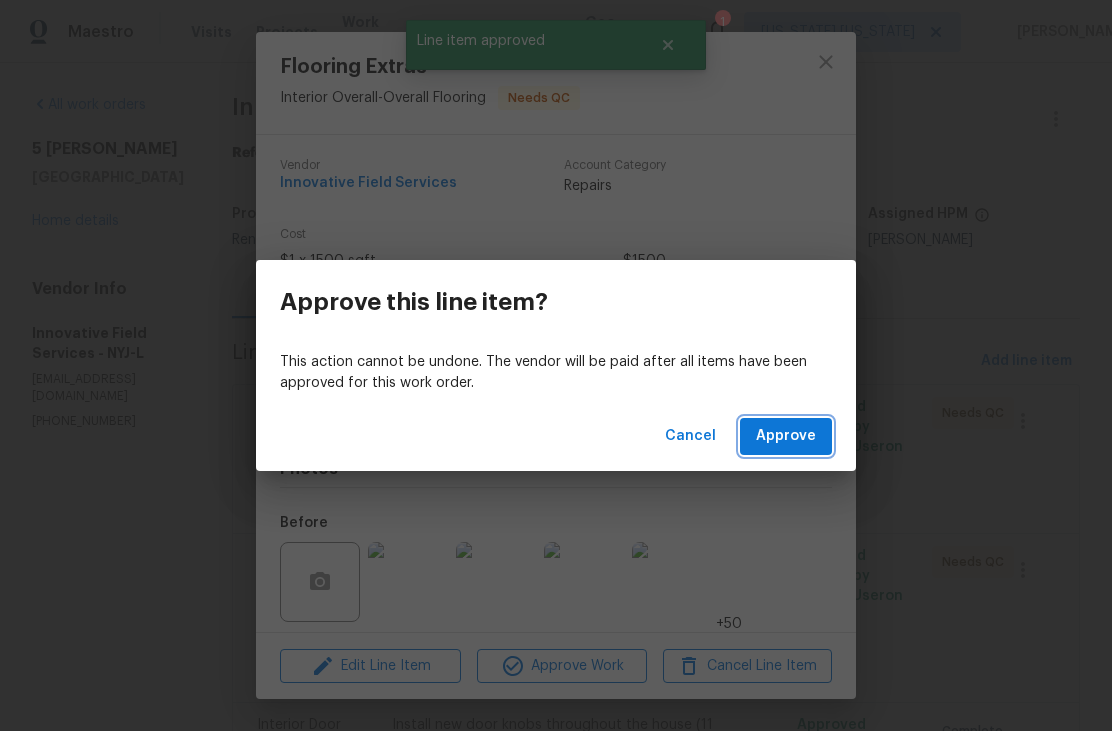 click on "Approve" at bounding box center [786, 436] 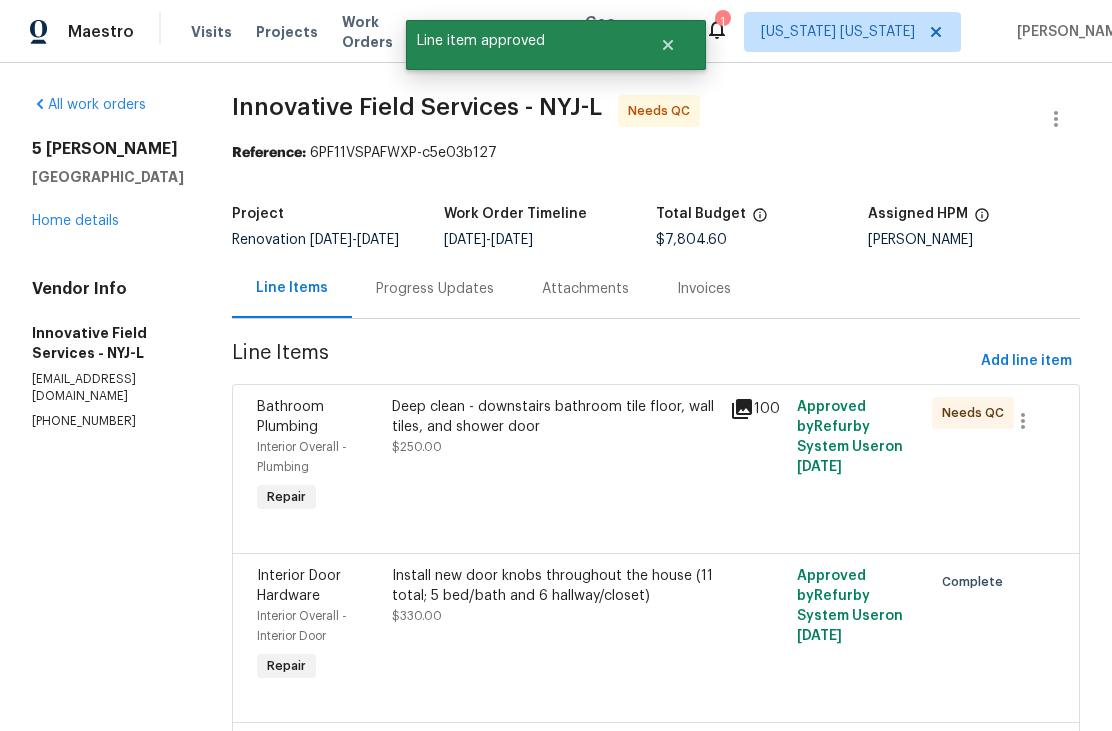click on "Deep clean - downstairs bathroom tile floor, wall tiles, and shower door $250.00" at bounding box center (555, 427) 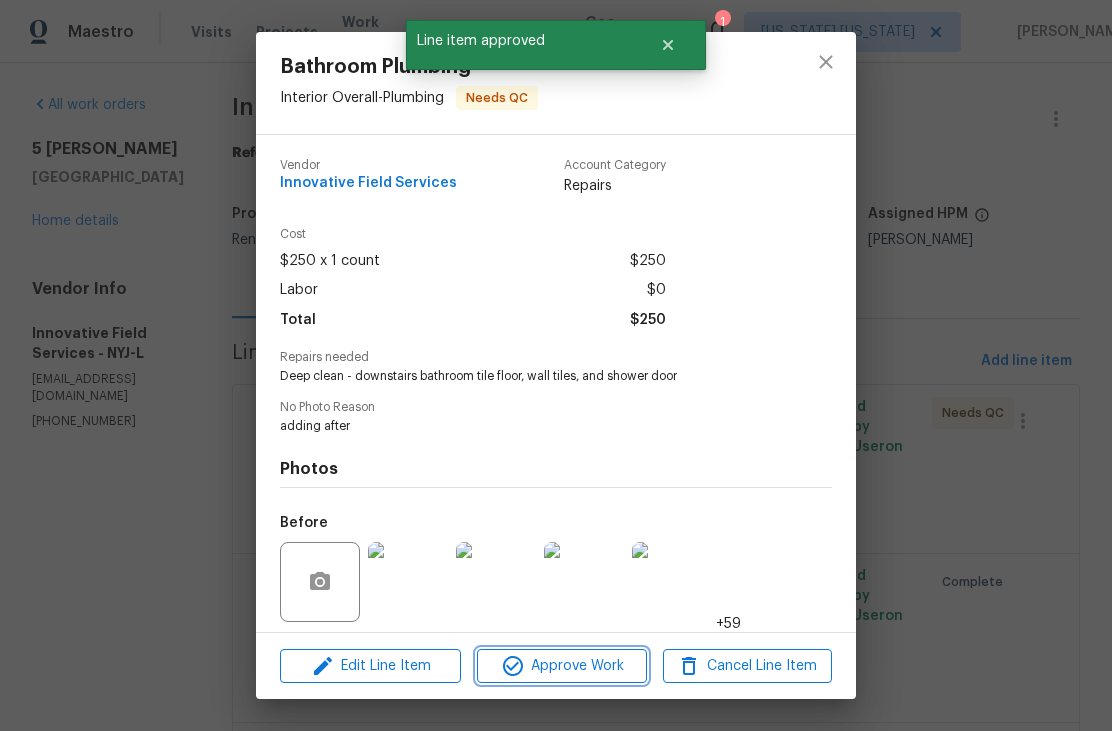 click on "Approve Work" at bounding box center (561, 666) 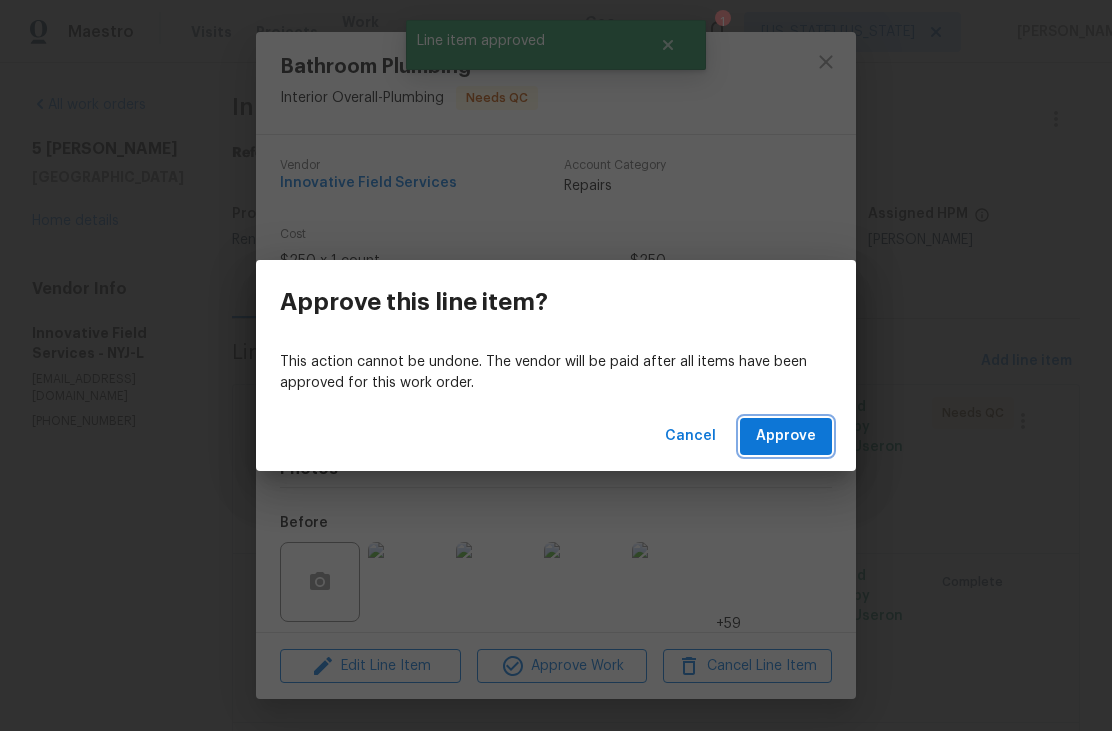 click on "Approve" at bounding box center (786, 436) 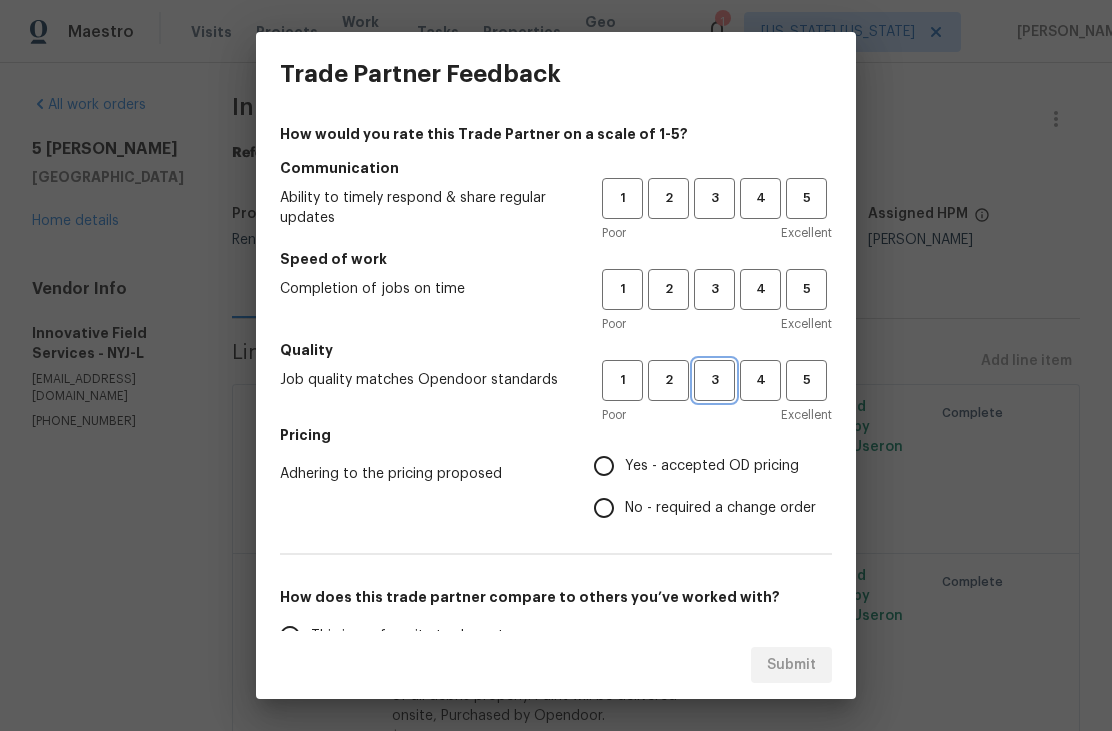 click on "3" at bounding box center [714, 380] 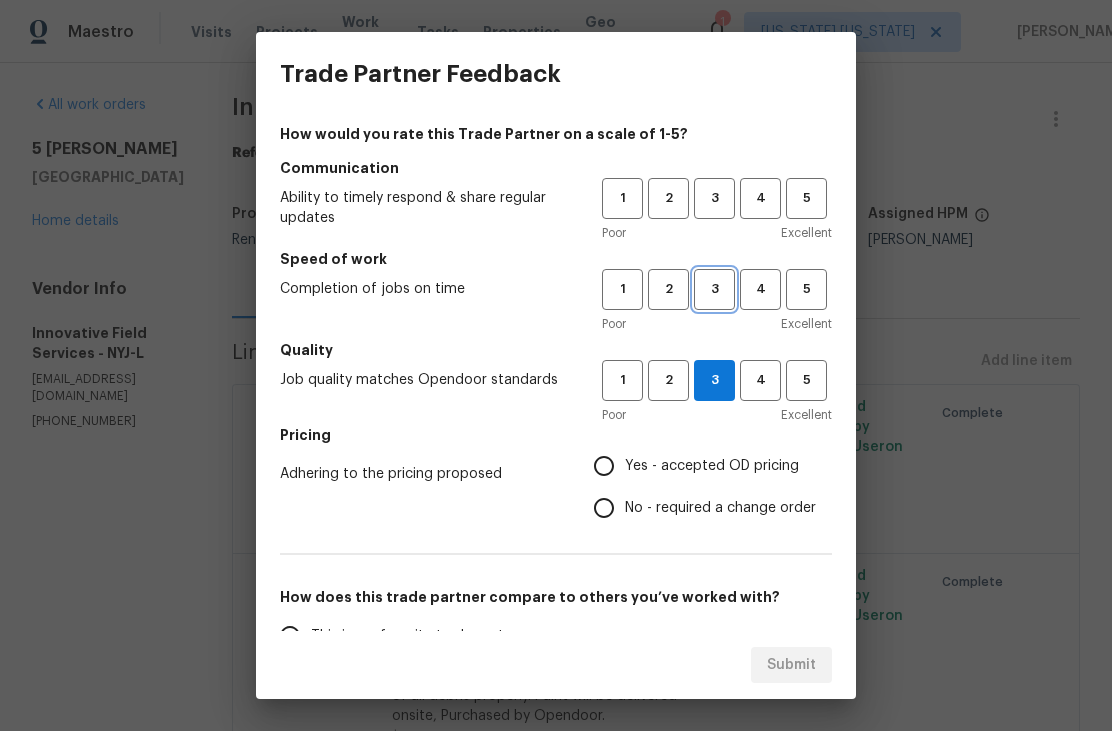 click on "3" at bounding box center [714, 289] 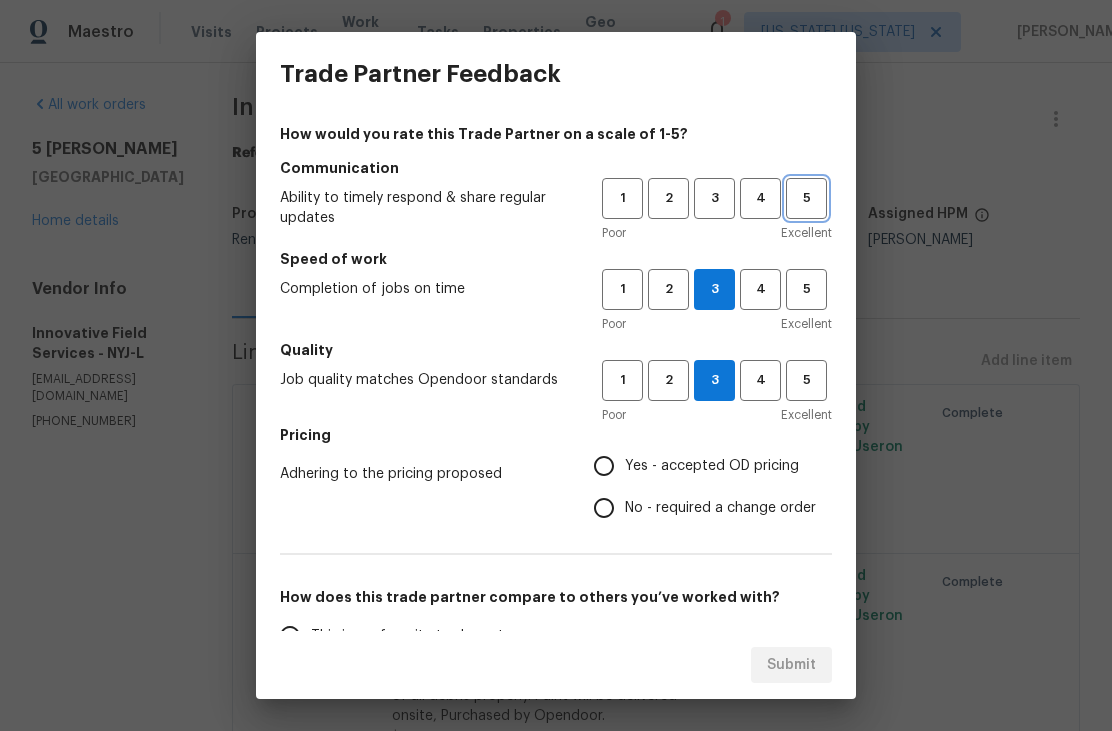 click on "5" at bounding box center [806, 198] 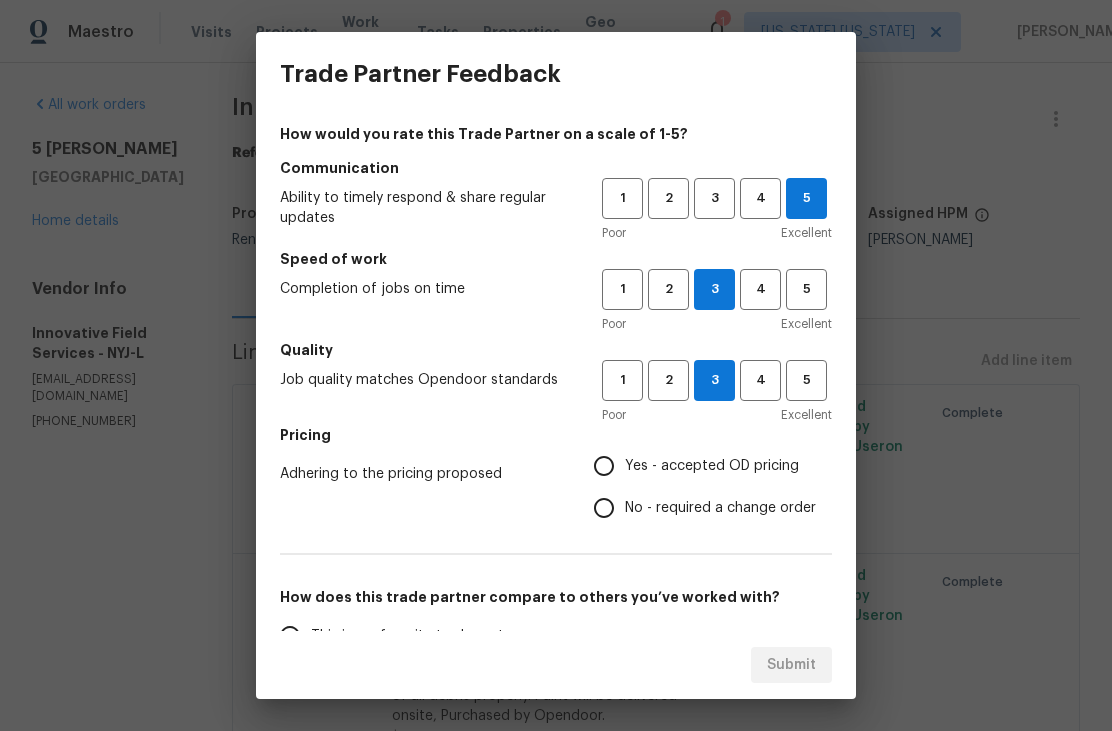 click on "Yes - accepted OD pricing" at bounding box center [712, 466] 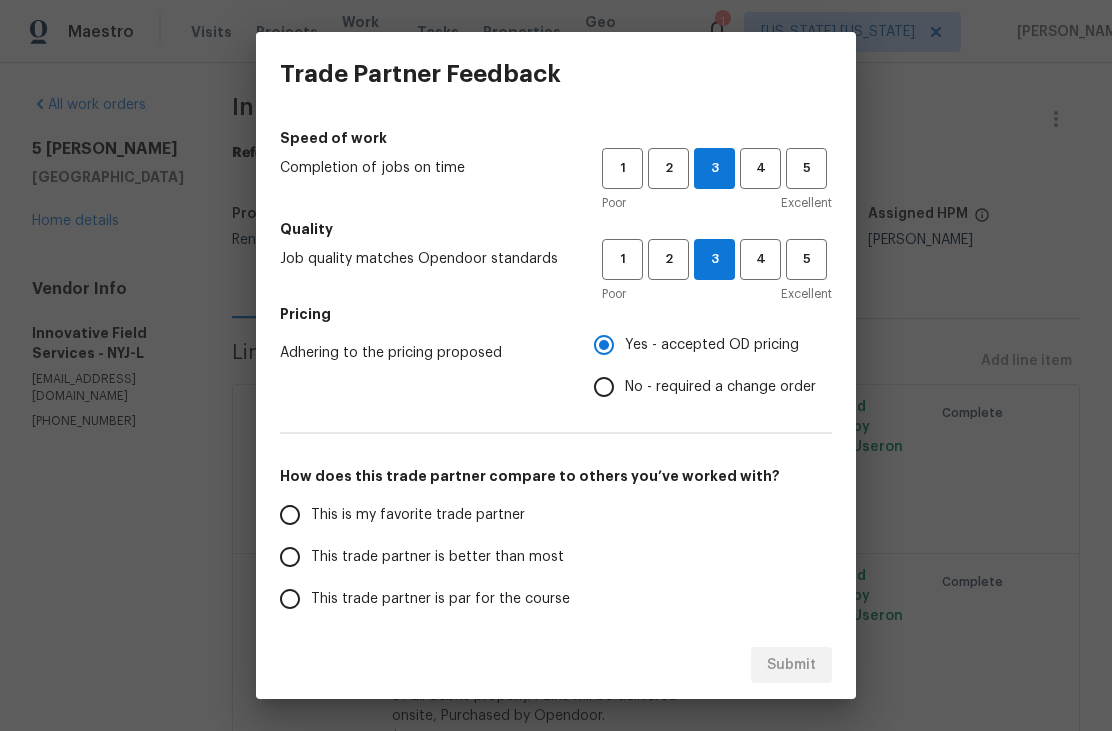 scroll, scrollTop: 125, scrollLeft: 0, axis: vertical 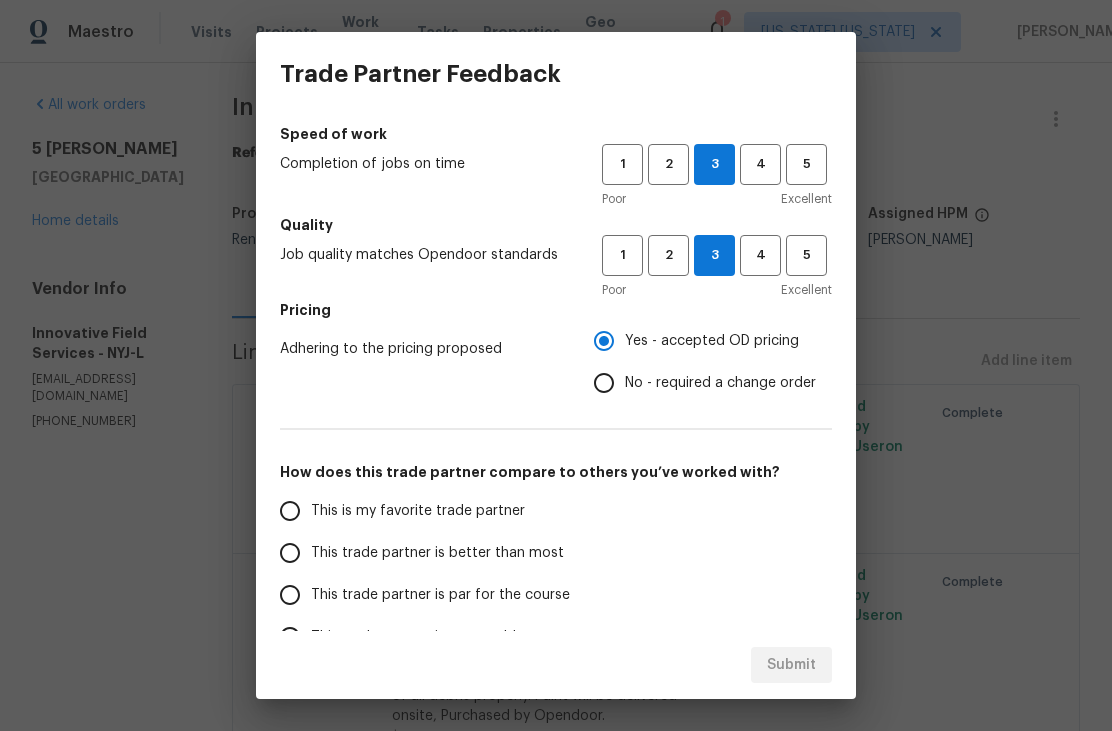 click on "This trade partner is better than most" at bounding box center [437, 553] 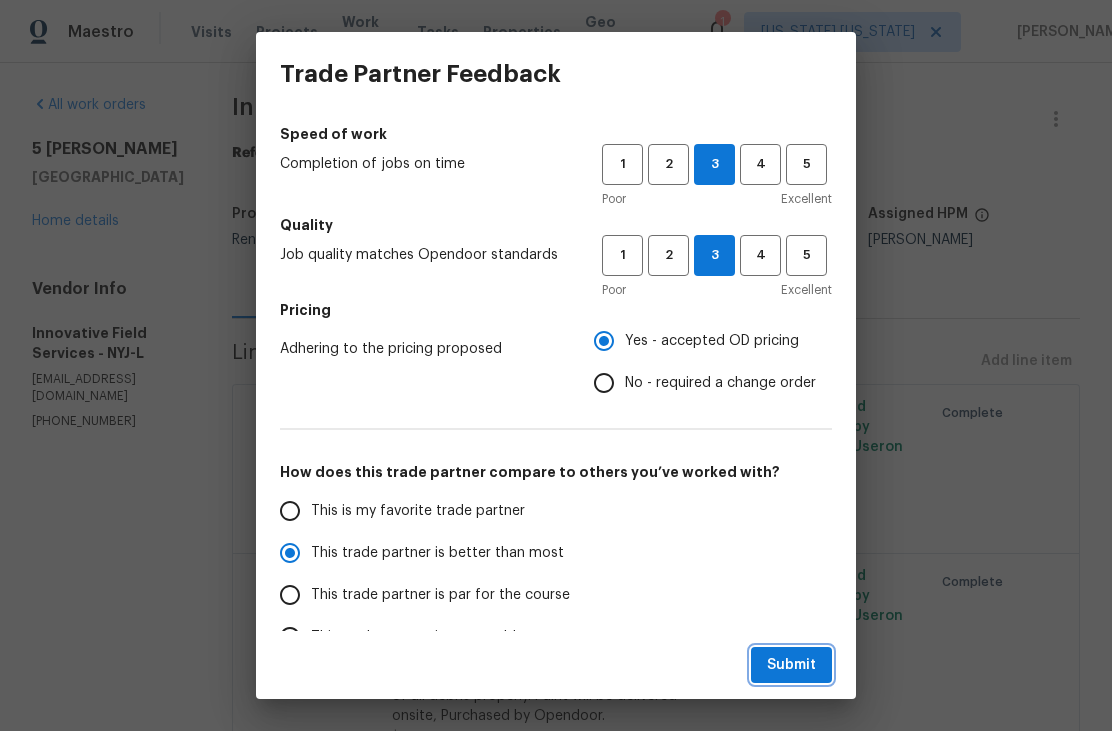 click on "Submit" at bounding box center (791, 665) 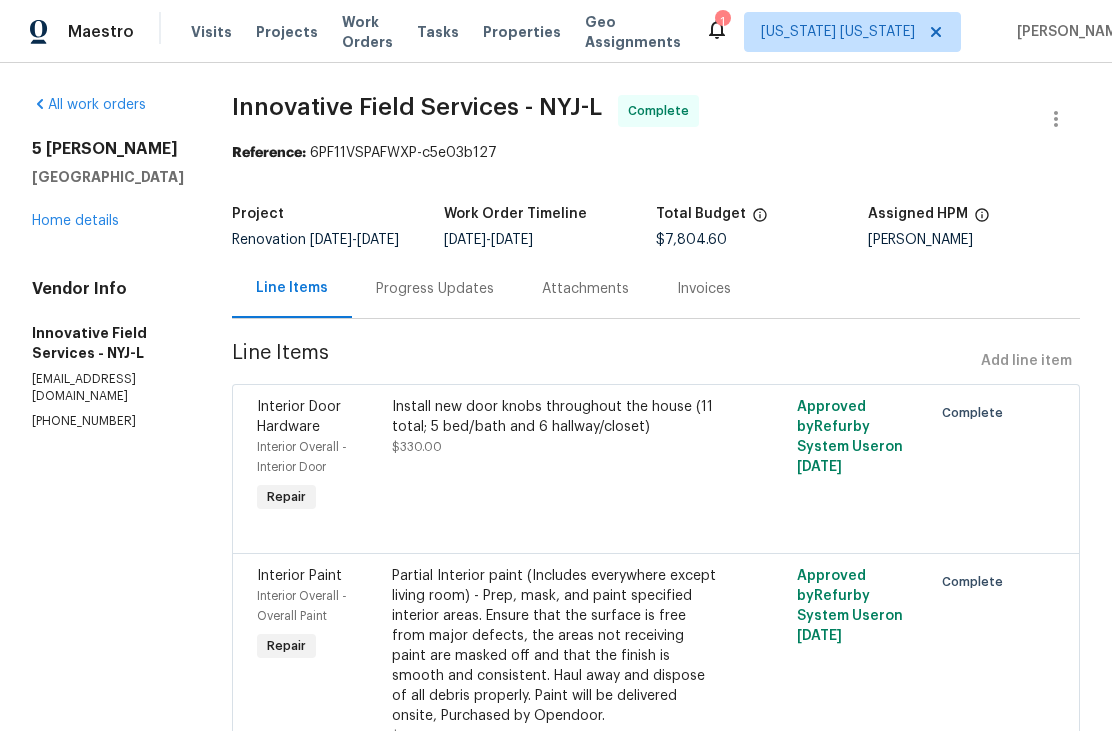 click on "Home details" at bounding box center (75, 221) 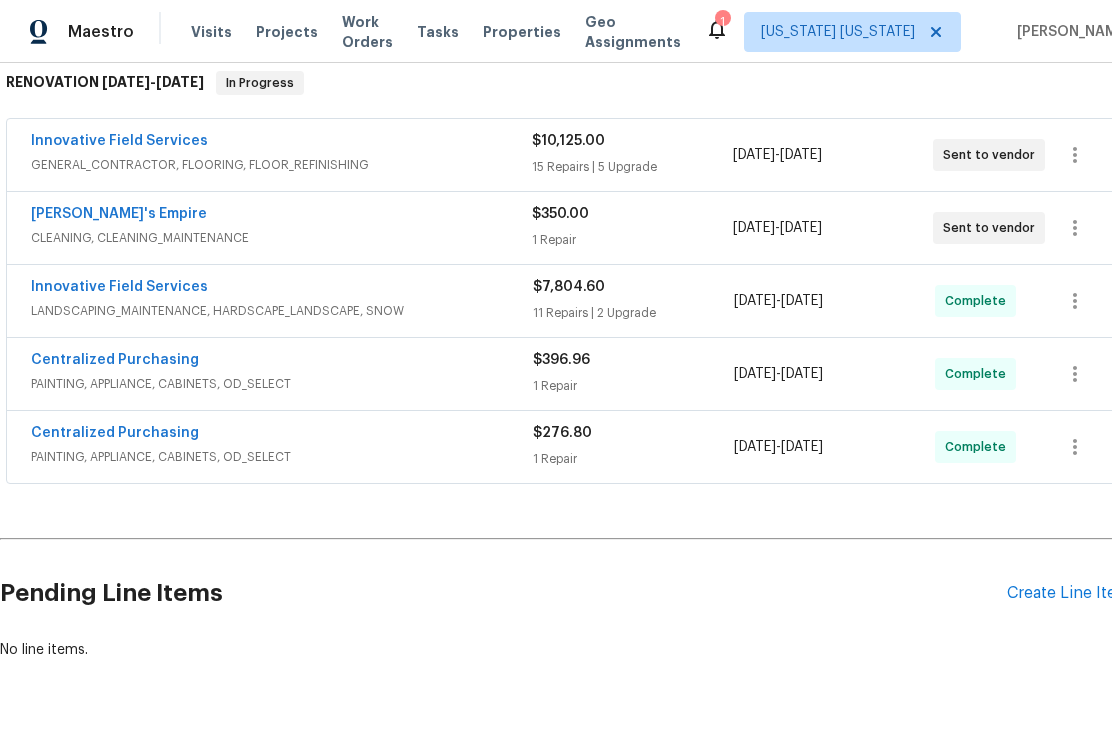 scroll, scrollTop: 50, scrollLeft: 0, axis: vertical 